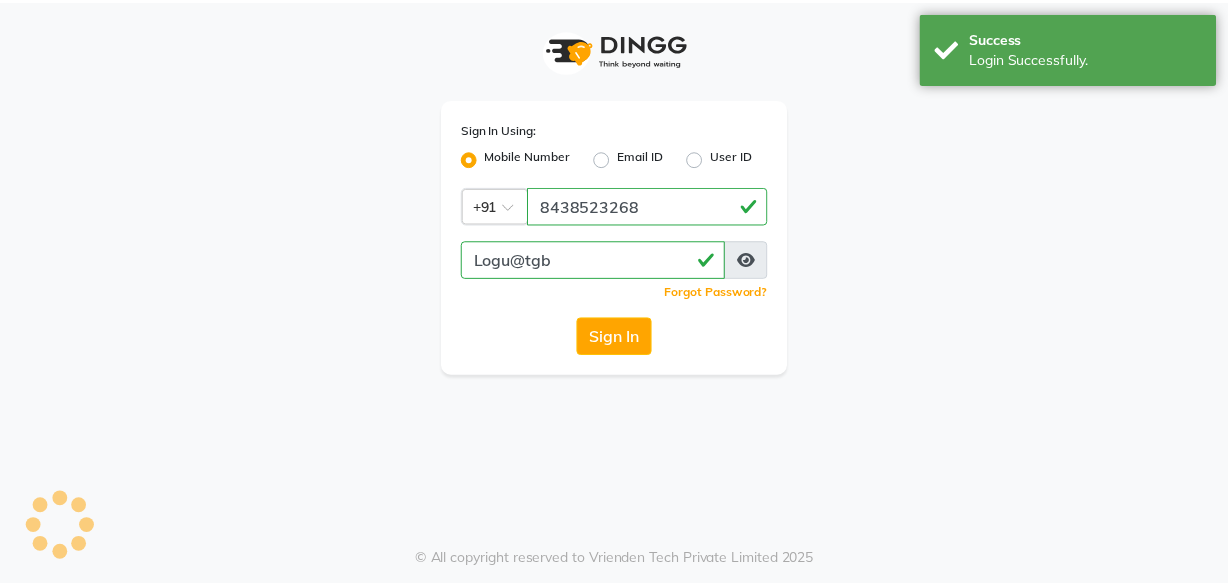scroll, scrollTop: 0, scrollLeft: 0, axis: both 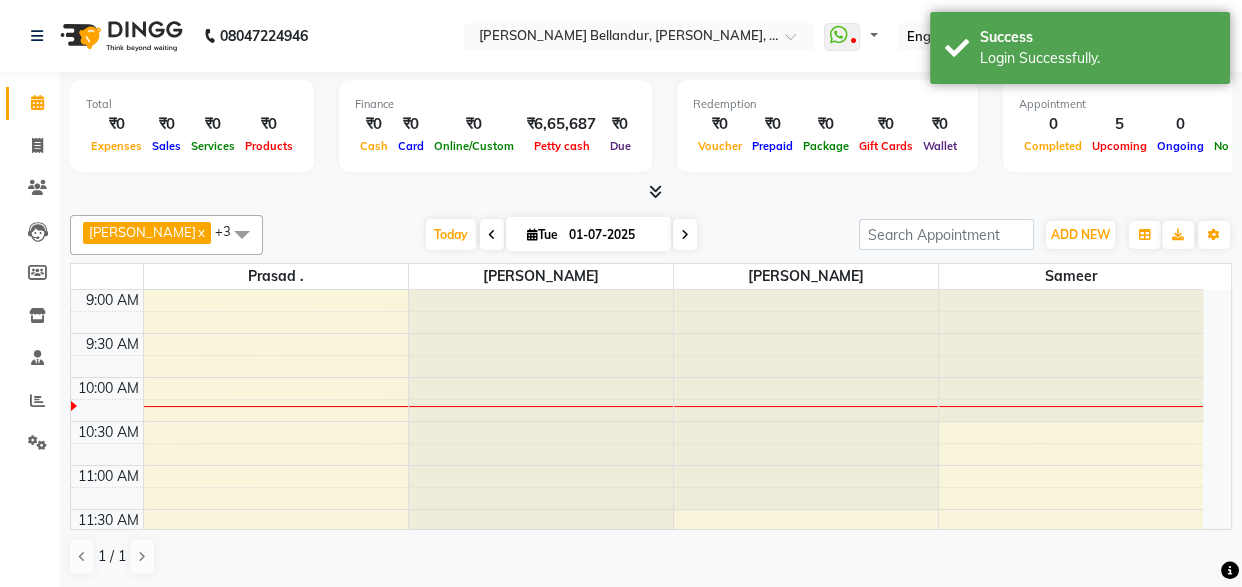 select on "en" 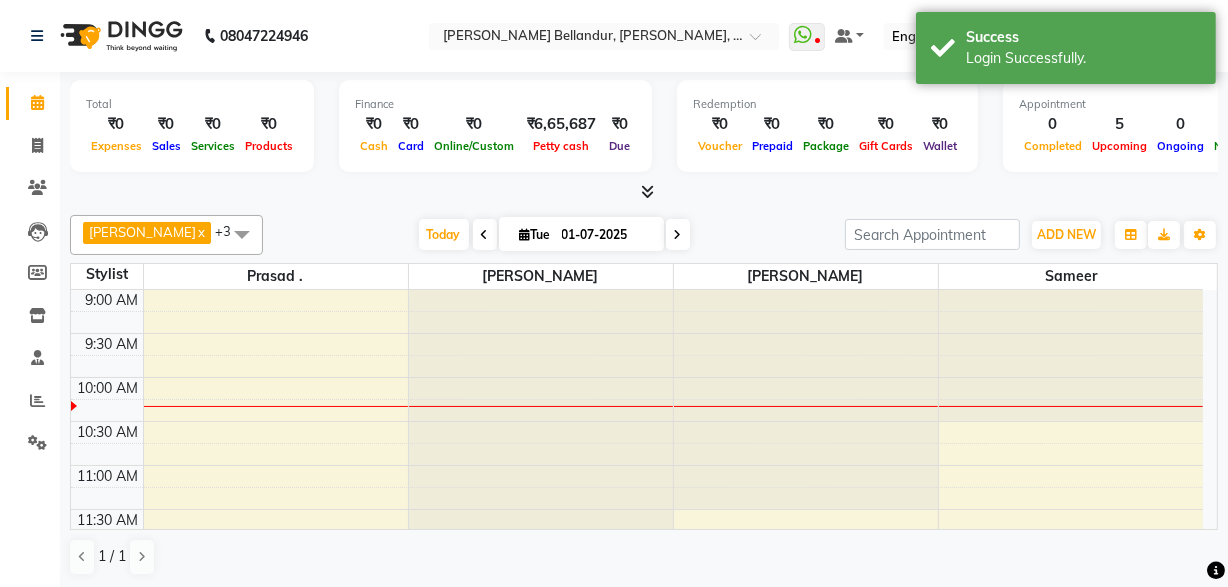 scroll, scrollTop: 110, scrollLeft: 0, axis: vertical 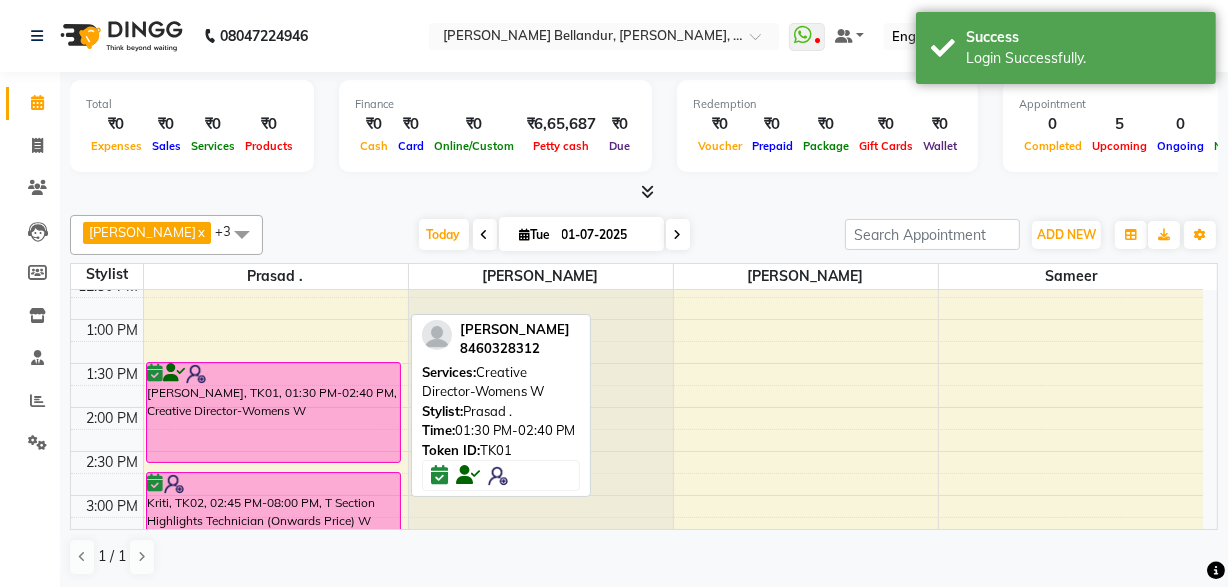 click on "[PERSON_NAME], TK01, 01:30 PM-02:40 PM, Creative Director-Womens W" at bounding box center [273, 412] 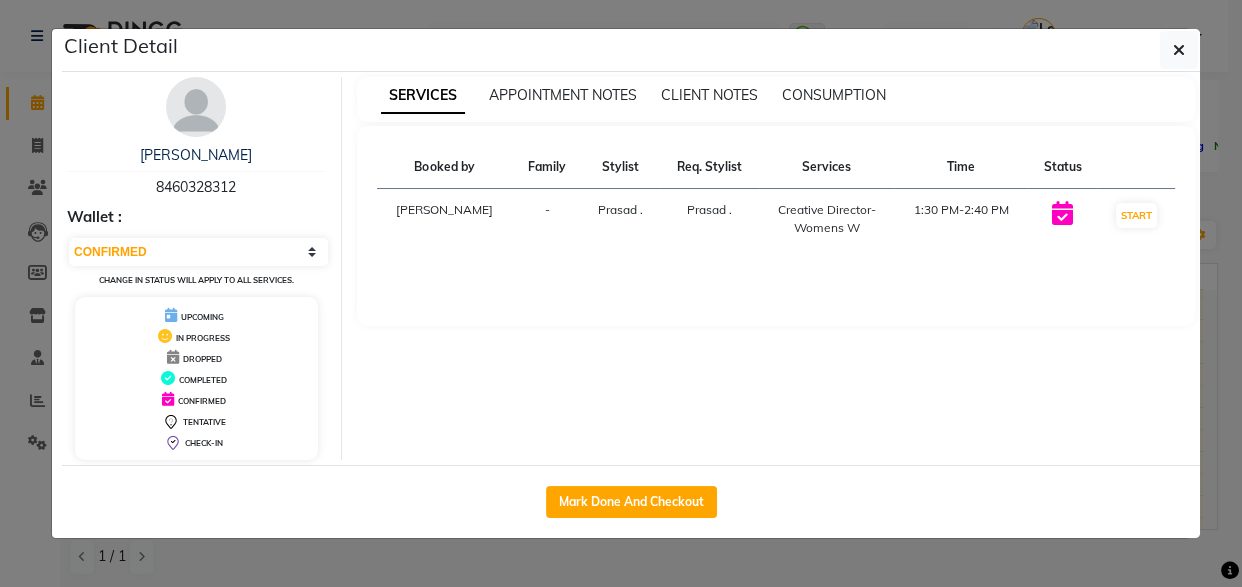 click on "Client Detail  [PERSON_NAME]    8460328312 Wallet : Select IN SERVICE CONFIRMED TENTATIVE CHECK IN MARK DONE DROPPED UPCOMING Change in status will apply to all services. UPCOMING IN PROGRESS DROPPED COMPLETED CONFIRMED TENTATIVE CHECK-IN SERVICES APPOINTMENT NOTES CLIENT NOTES CONSUMPTION Booked by Family Stylist Req. Stylist Services Time Status  [PERSON_NAME][GEOGRAPHIC_DATA] . [GEOGRAPHIC_DATA] .  Creative Director-Womens W   1:30 PM-2:40 PM   START   Mark Done And Checkout" 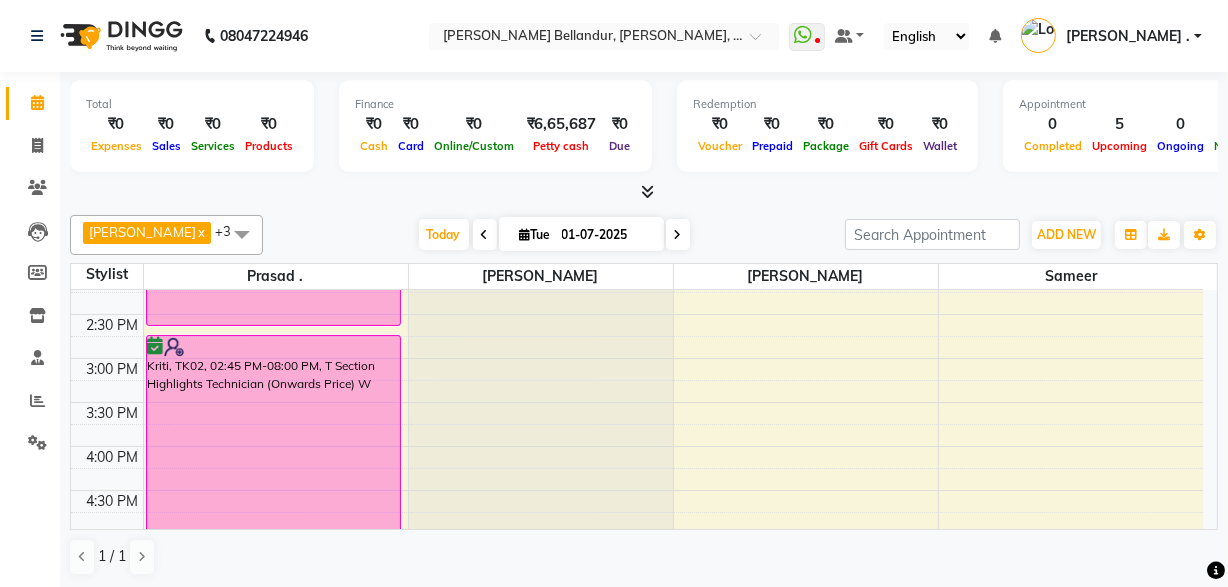 scroll, scrollTop: 464, scrollLeft: 0, axis: vertical 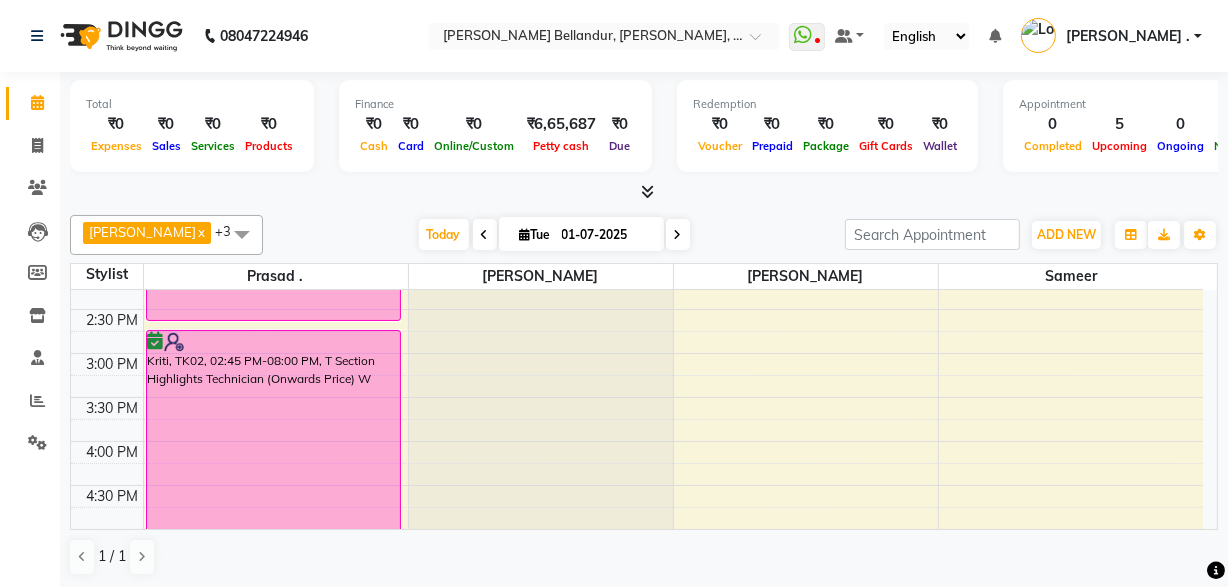 click at bounding box center (541, -174) 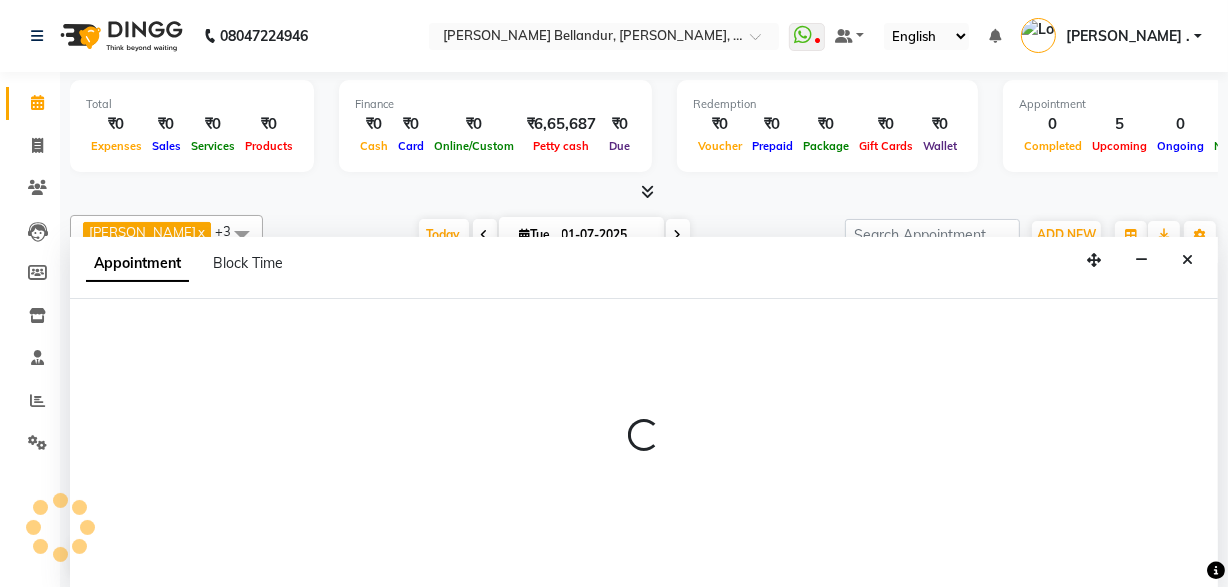 scroll, scrollTop: 0, scrollLeft: 0, axis: both 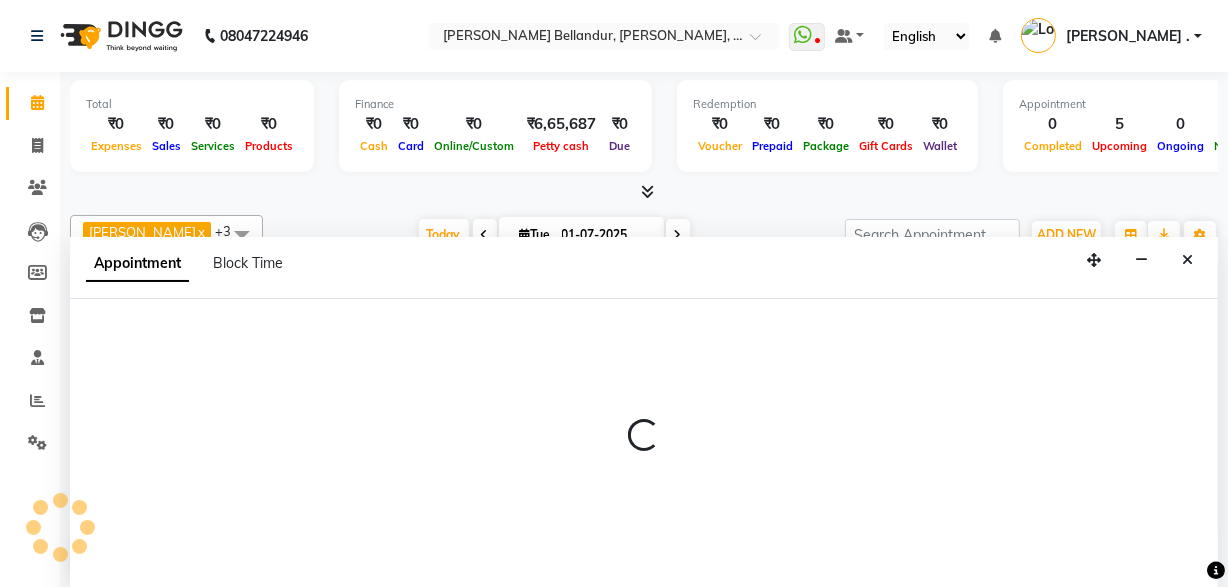 select on "44651" 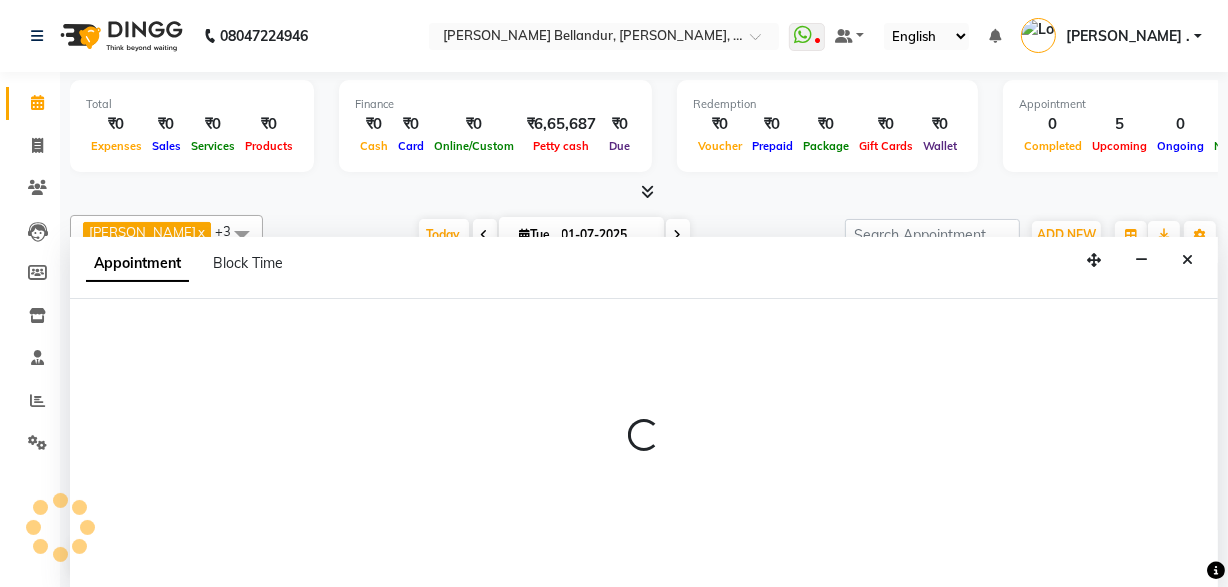 select on "900" 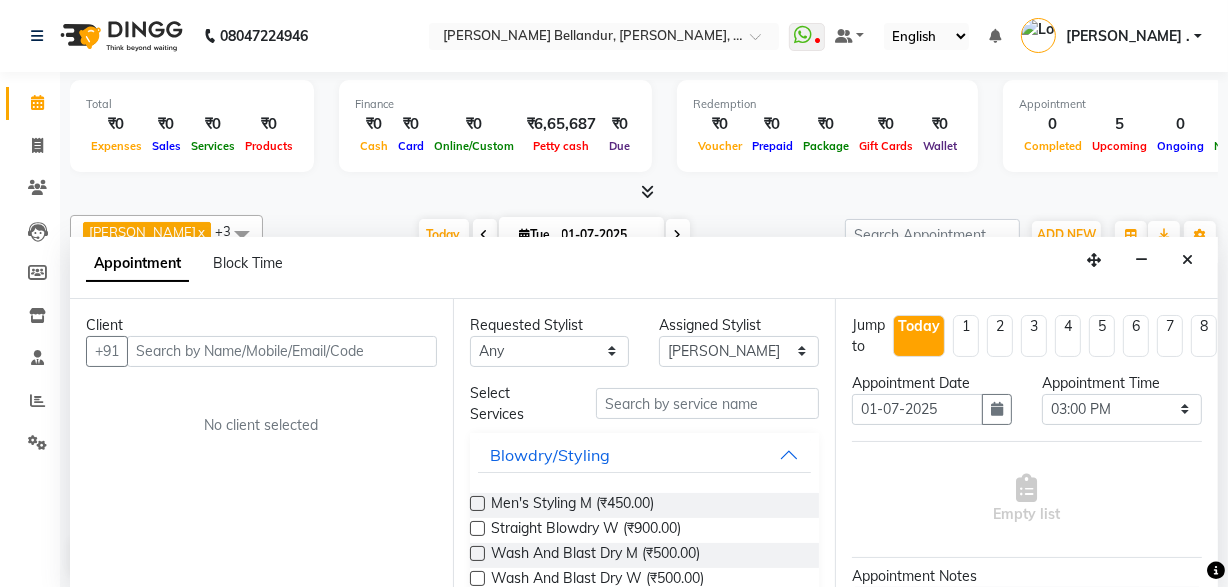click at bounding box center (282, 351) 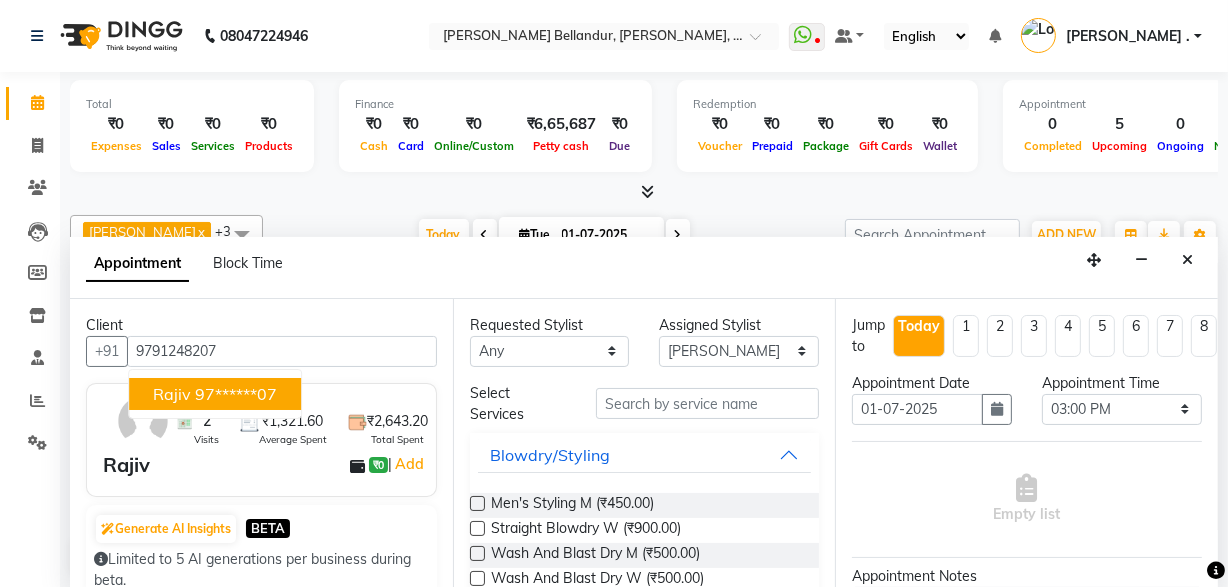 click on "97******07" at bounding box center (236, 394) 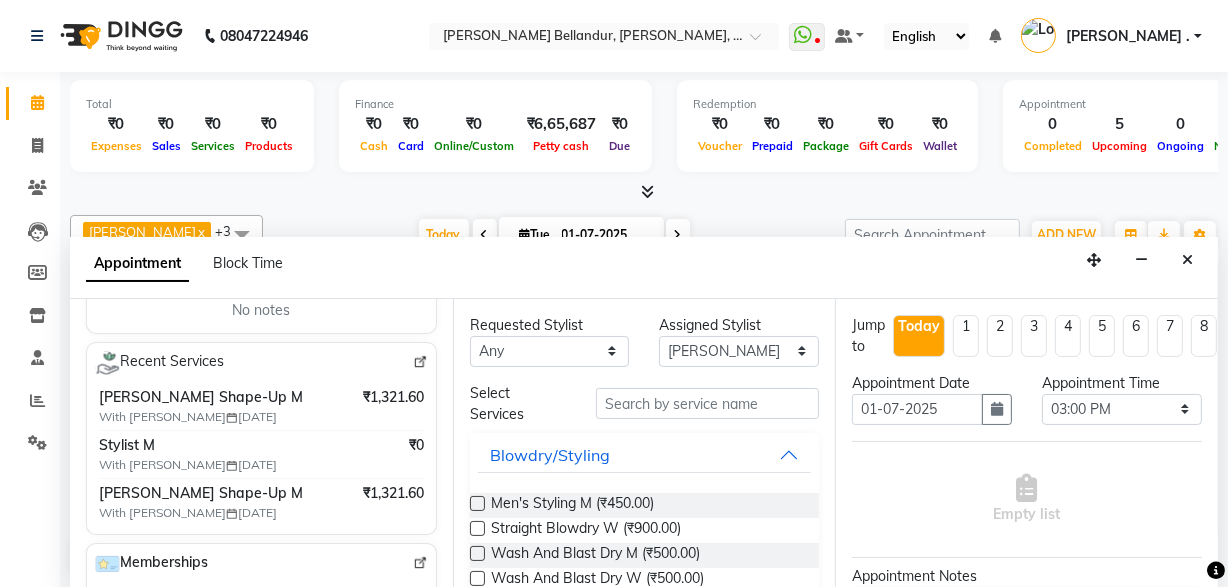 scroll, scrollTop: 350, scrollLeft: 0, axis: vertical 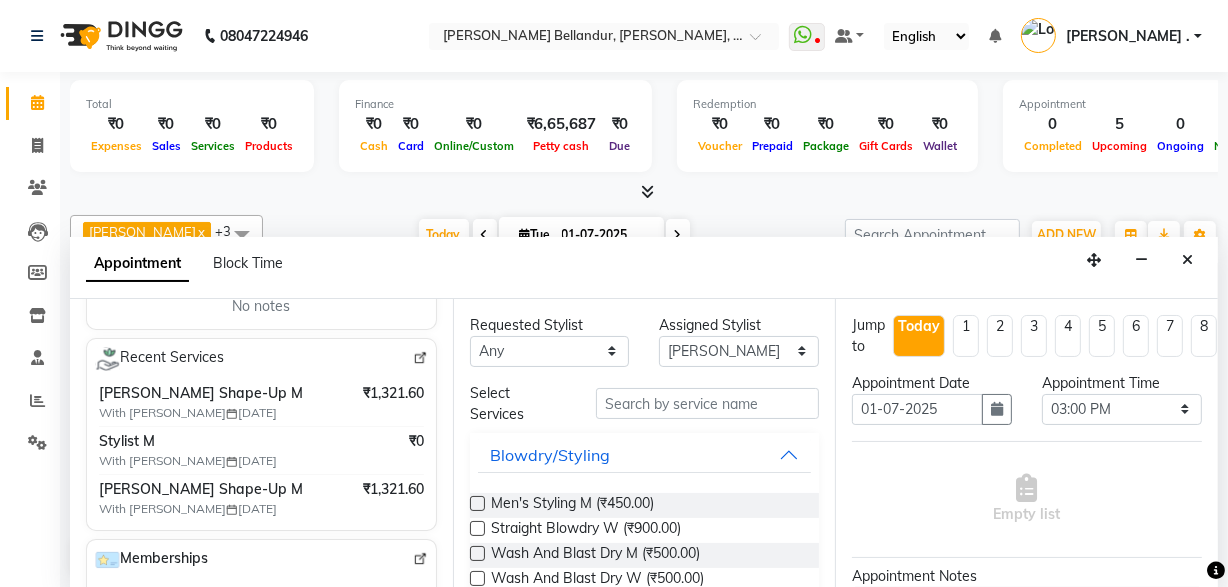 type on "97******07" 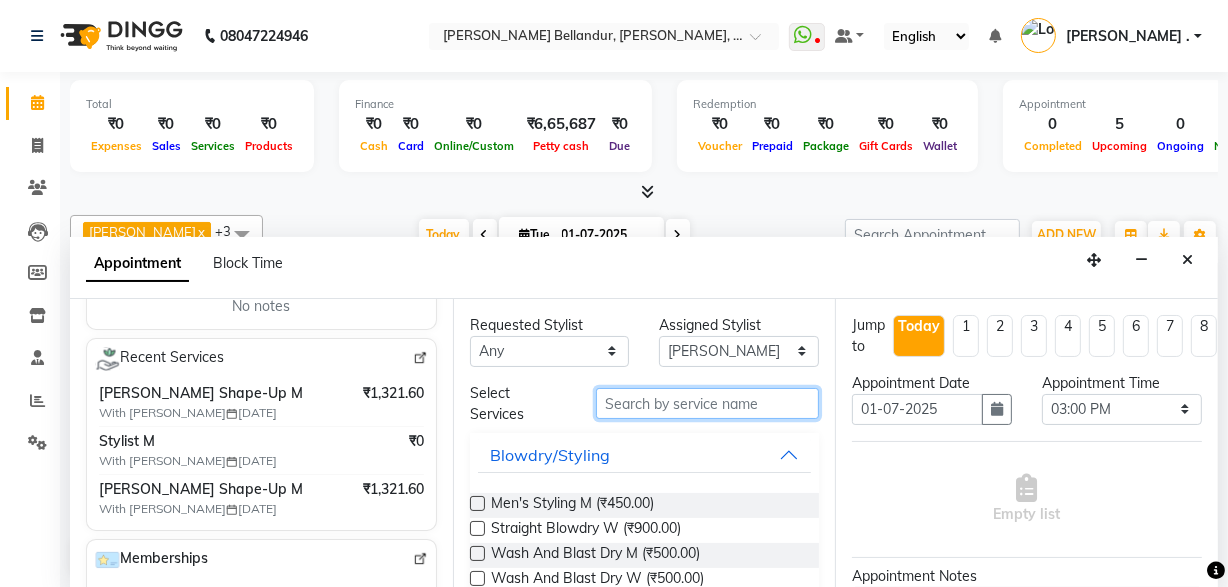 click at bounding box center [707, 403] 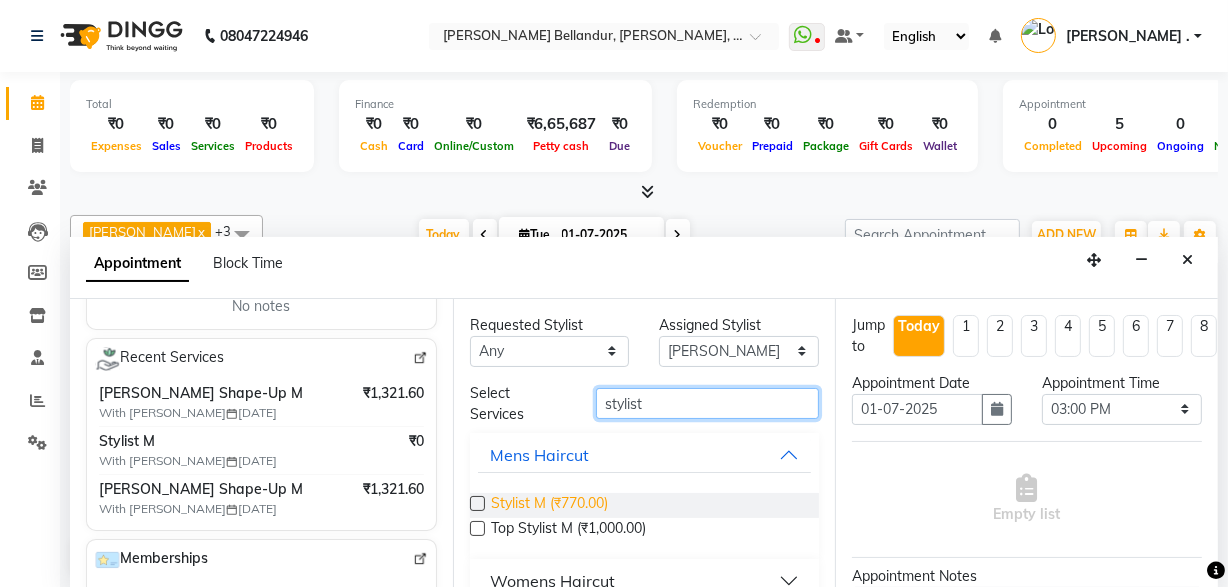 type on "stylist" 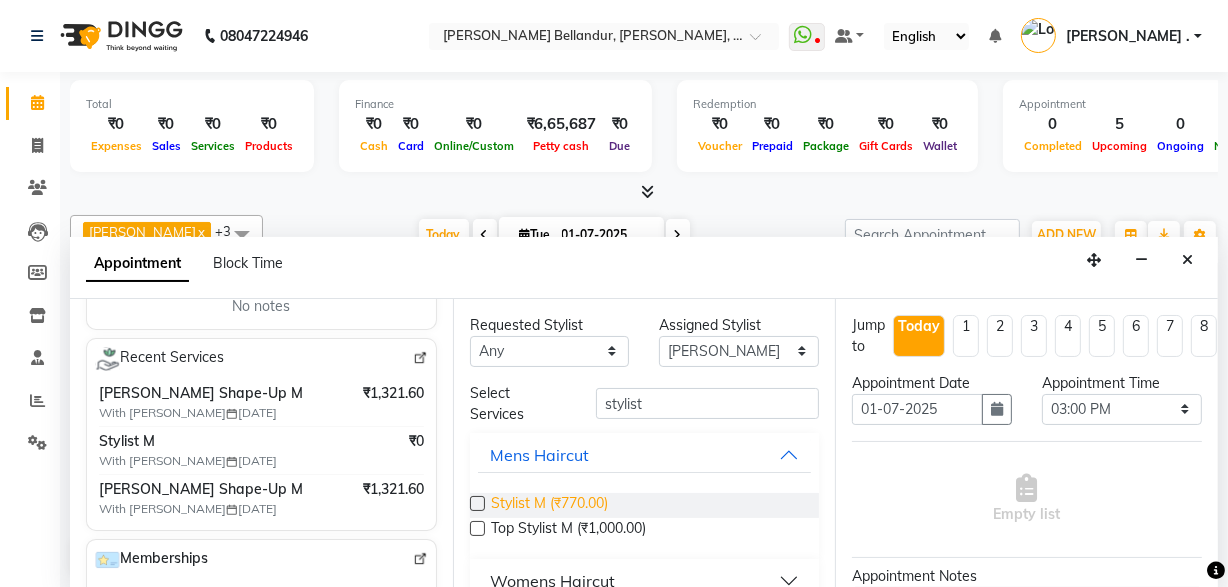 click on "Stylist M (₹770.00)" at bounding box center [549, 505] 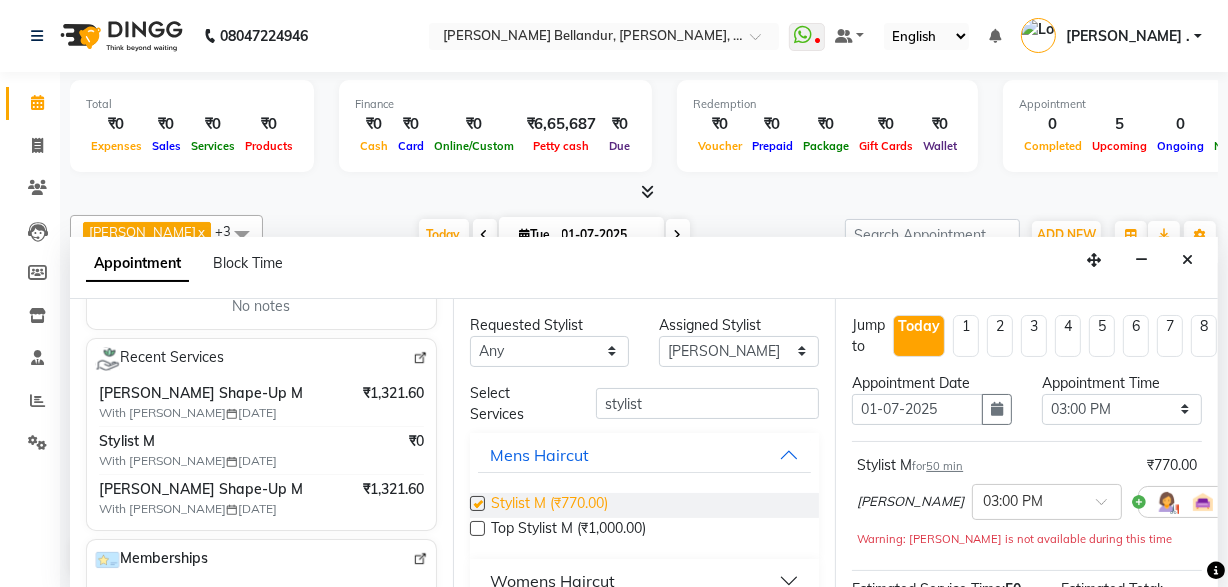 checkbox on "false" 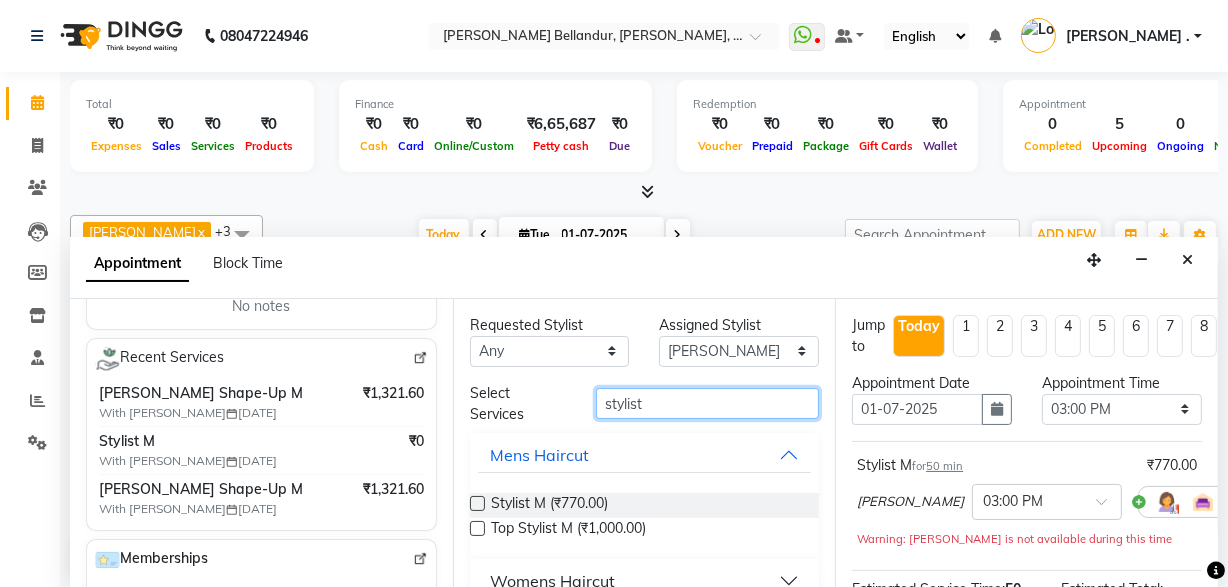 click on "stylist" at bounding box center (707, 403) 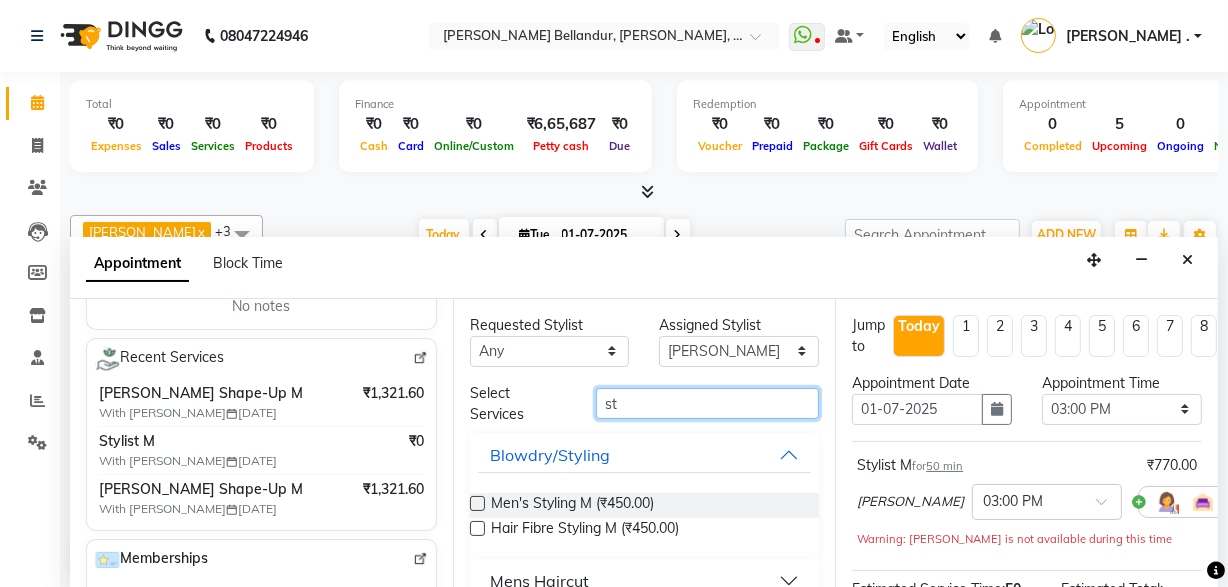 type on "s" 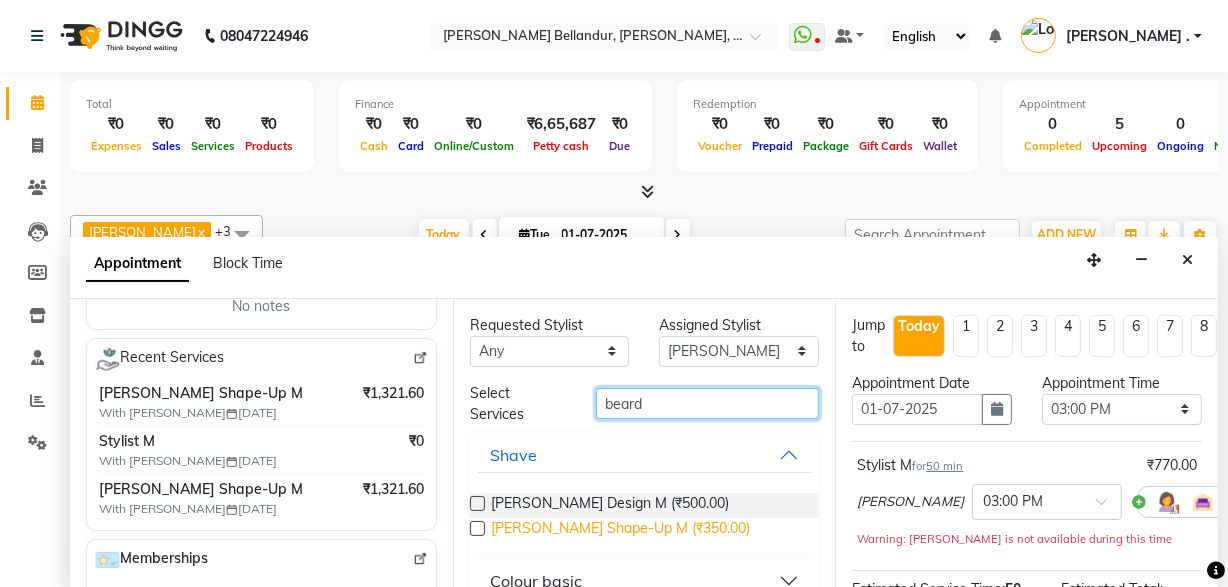 type on "beard" 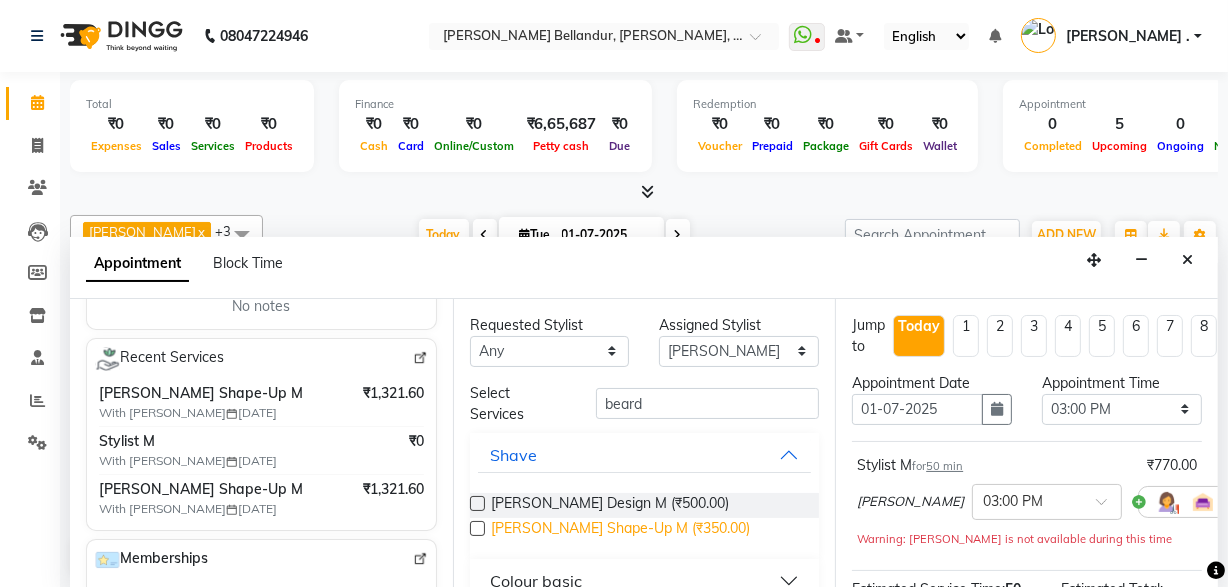 click on "[PERSON_NAME] Shape-Up M (₹350.00)" at bounding box center (620, 530) 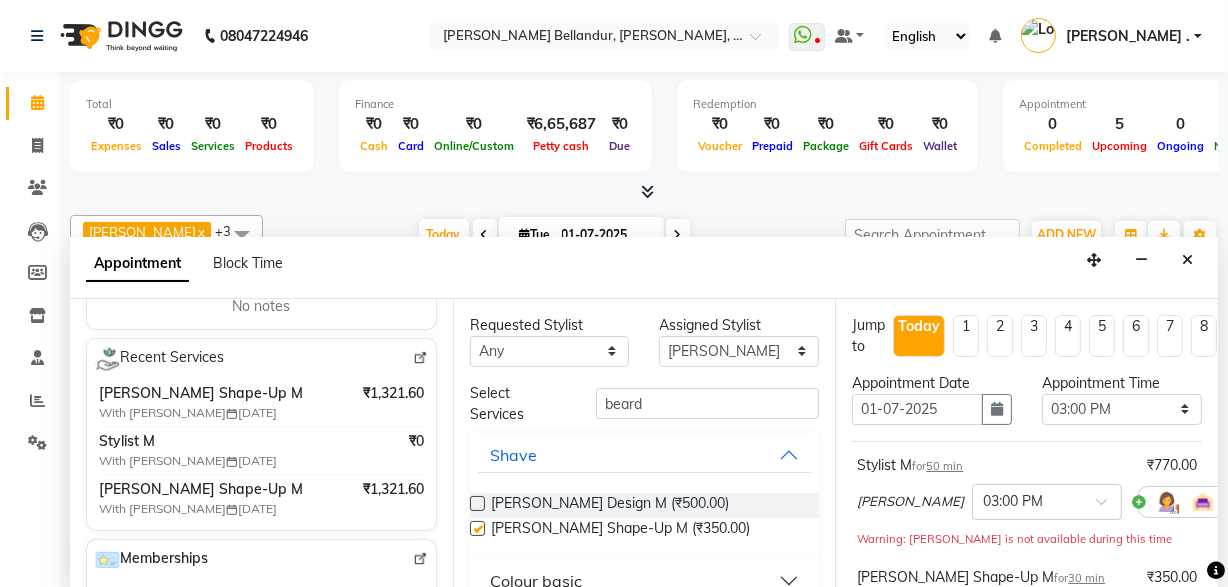 checkbox on "false" 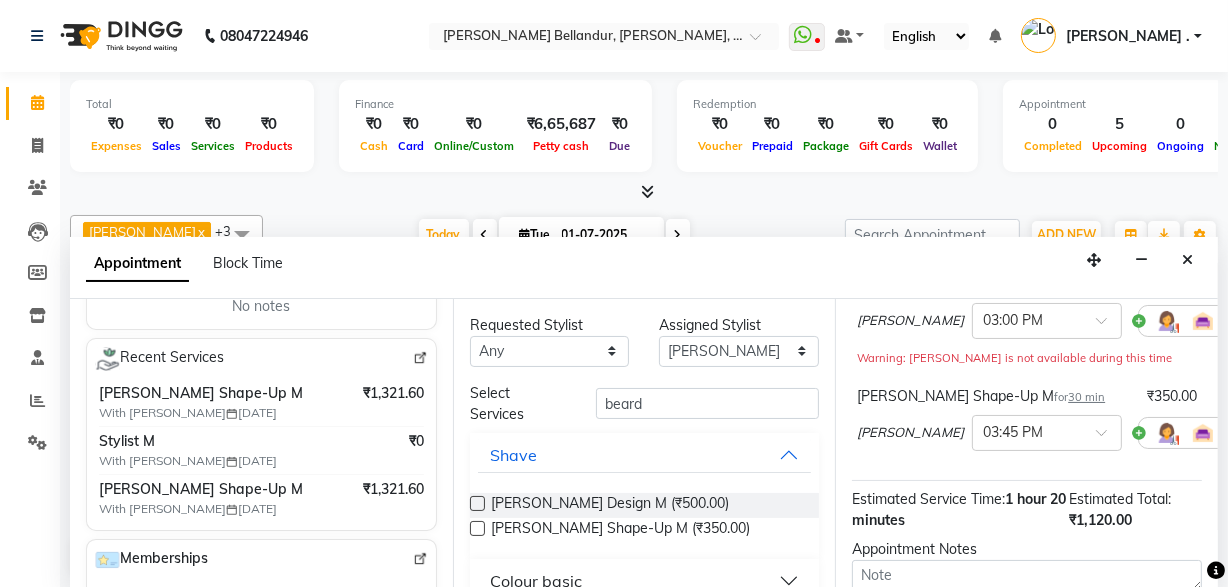 scroll, scrollTop: 398, scrollLeft: 0, axis: vertical 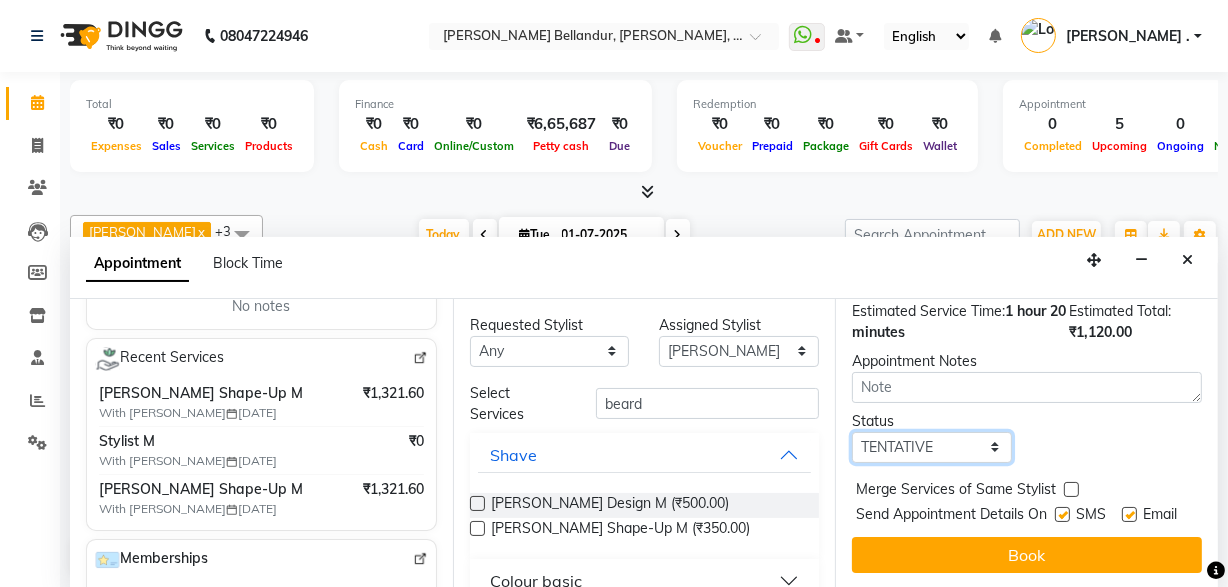click on "Select TENTATIVE CONFIRM CHECK-IN UPCOMING" at bounding box center (932, 447) 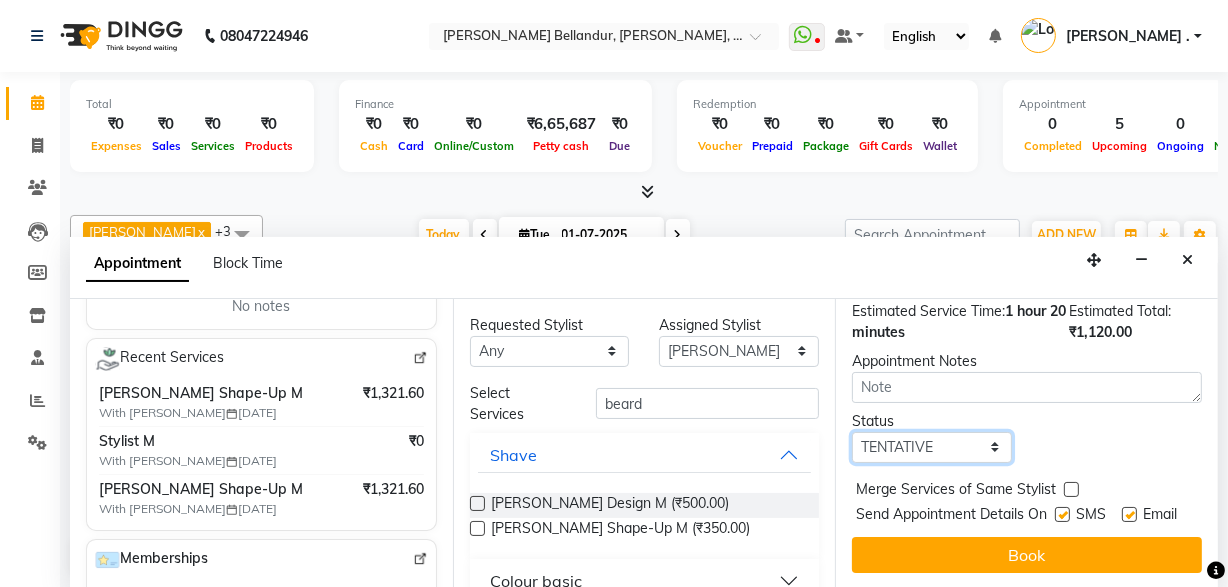 select on "confirm booking" 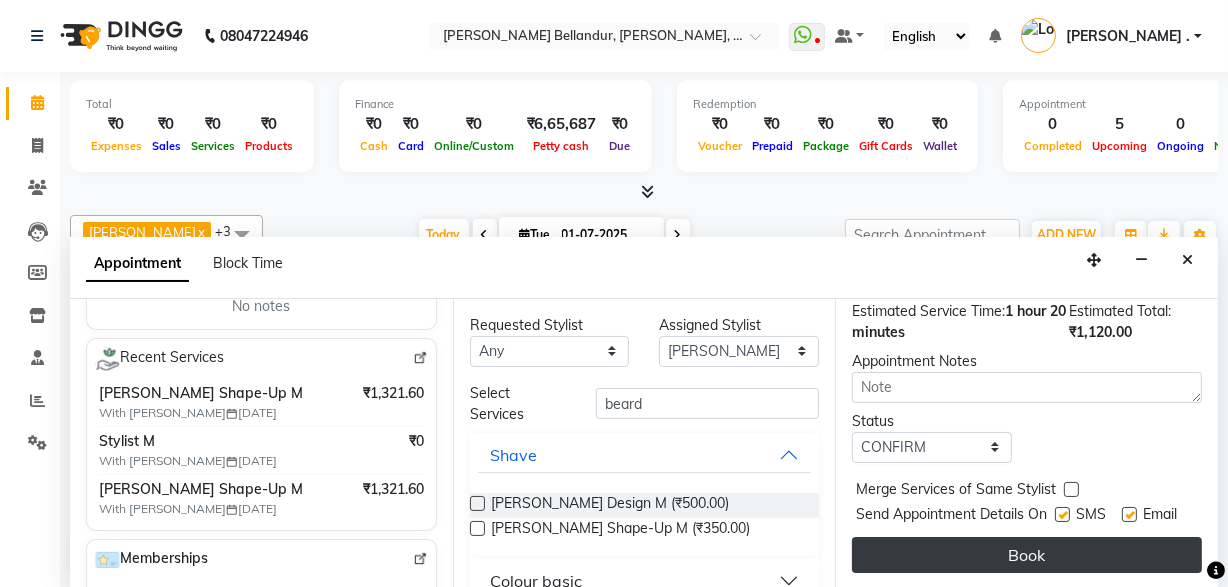 click on "Book" at bounding box center (1027, 555) 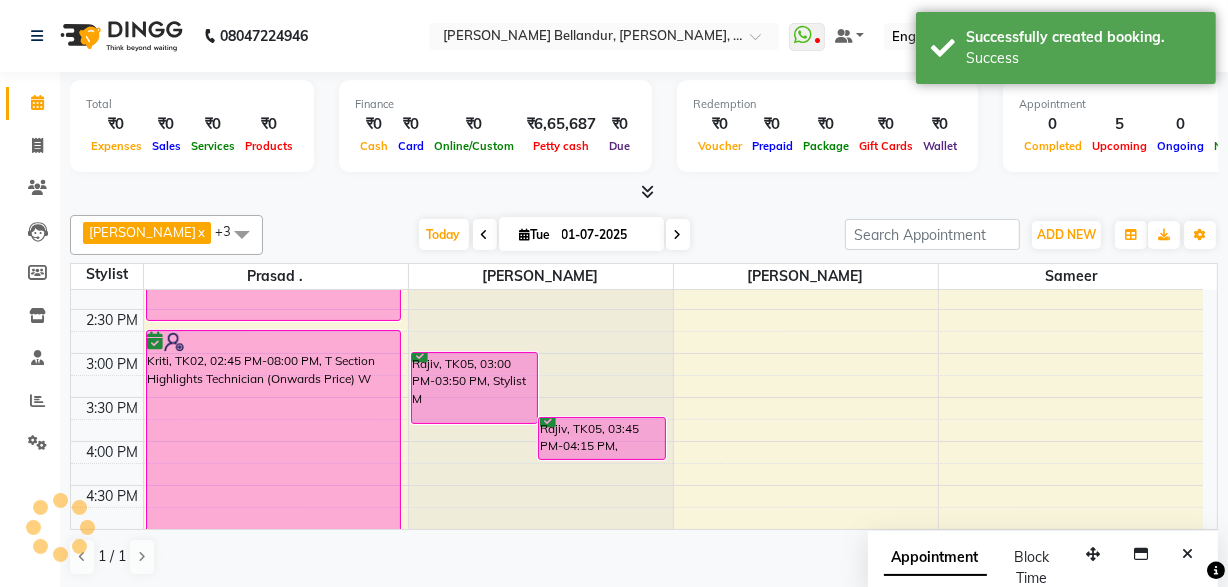 scroll, scrollTop: 0, scrollLeft: 0, axis: both 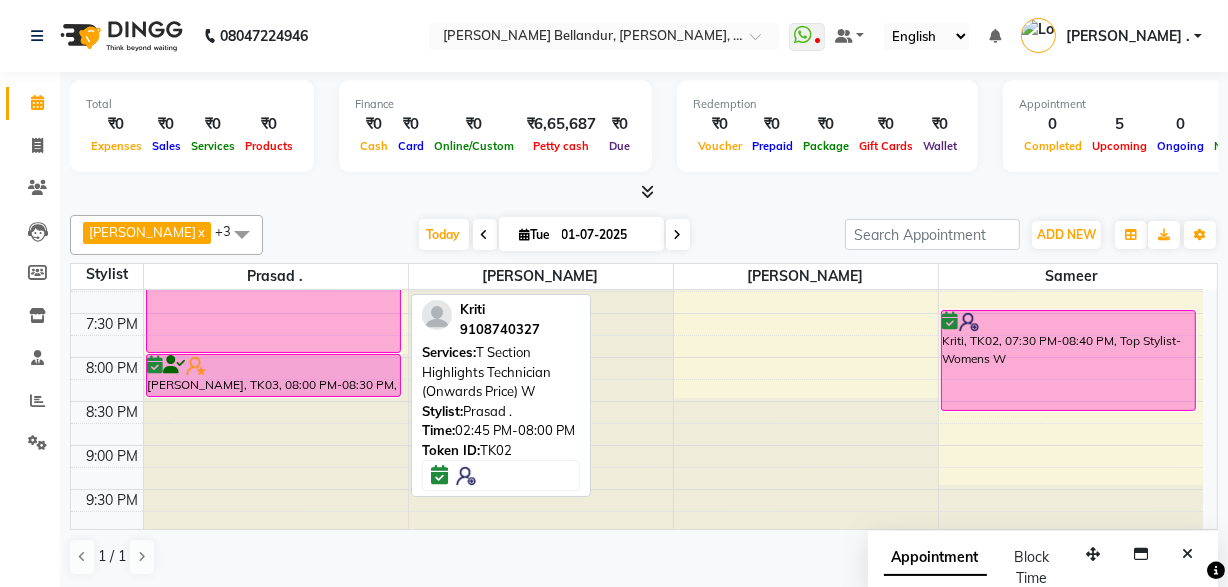 click on "Kriti, TK02, 02:45 PM-08:00 PM, T Section Highlights Technician (Onwards Price) W" at bounding box center (273, 123) 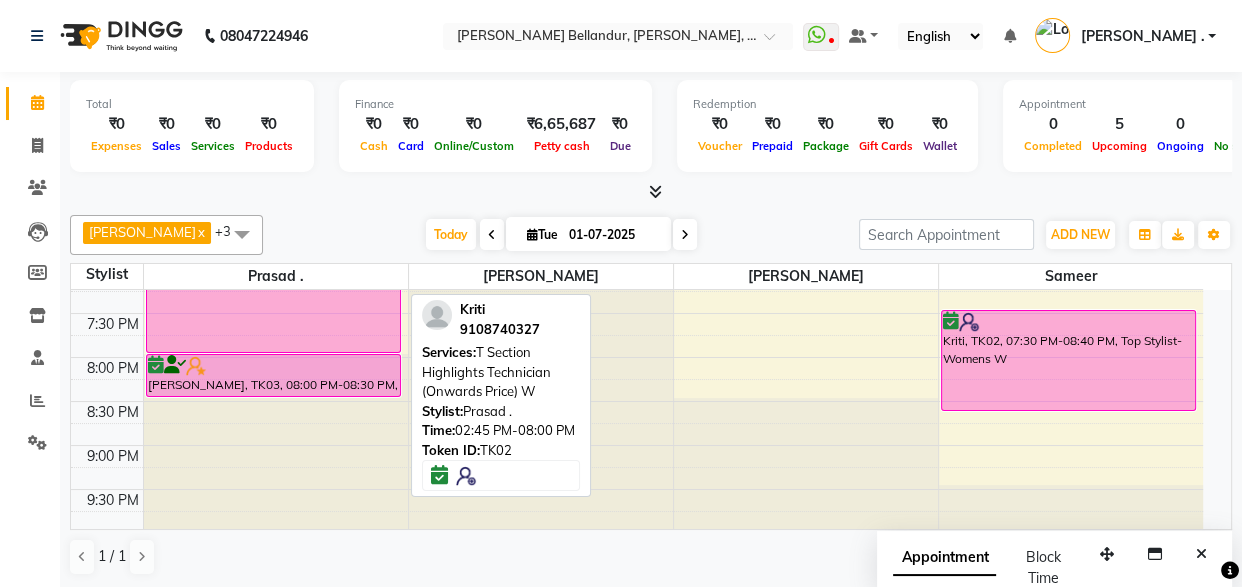 select on "6" 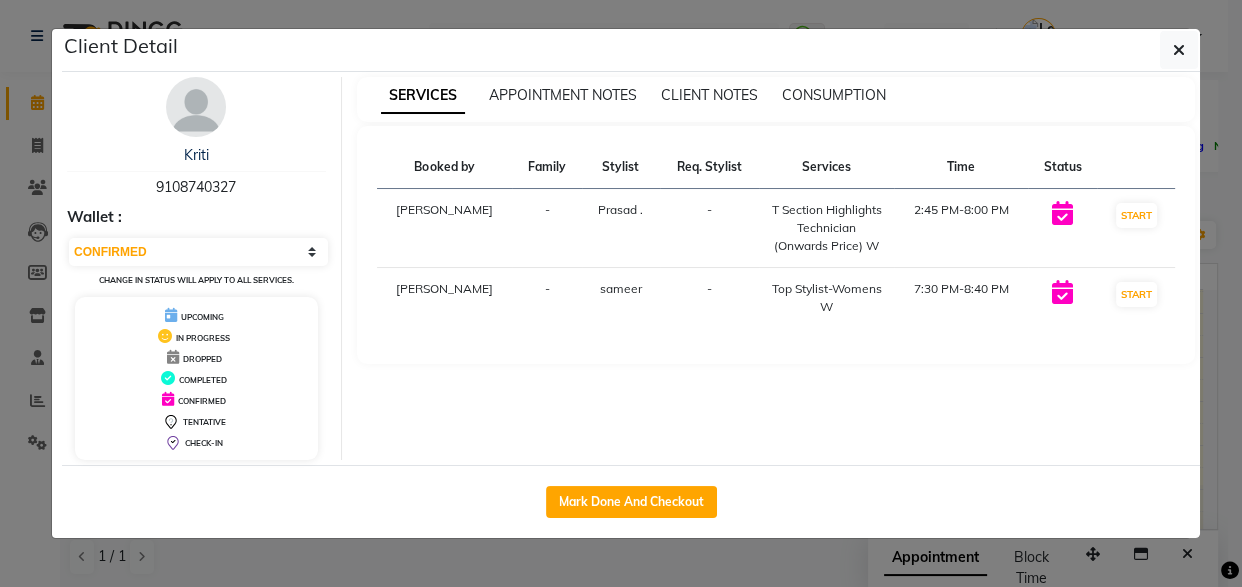 click on "Client Detail  Kriti    9108740327 Wallet : Select IN SERVICE CONFIRMED TENTATIVE CHECK IN MARK DONE DROPPED UPCOMING Change in status will apply to all services. UPCOMING IN PROGRESS DROPPED COMPLETED CONFIRMED TENTATIVE CHECK-IN SERVICES APPOINTMENT NOTES CLIENT NOTES CONSUMPTION Booked by Family Stylist Req. Stylist Services Time Status  [PERSON_NAME][GEOGRAPHIC_DATA] . -  T Section Highlights Technician (Onwards Price) W   2:45 PM-8:00 PM   START   [PERSON_NAME] -  Top Stylist-Womens W   7:30 PM-8:40 PM   START   Mark Done And Checkout" 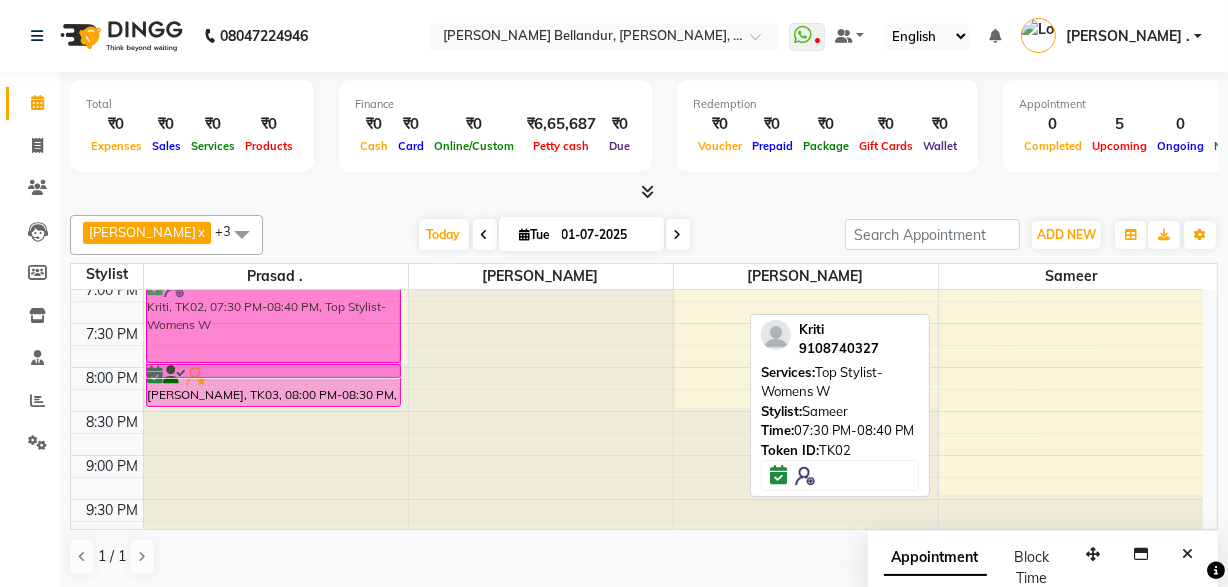drag, startPoint x: 1132, startPoint y: 358, endPoint x: 410, endPoint y: 332, distance: 722.468 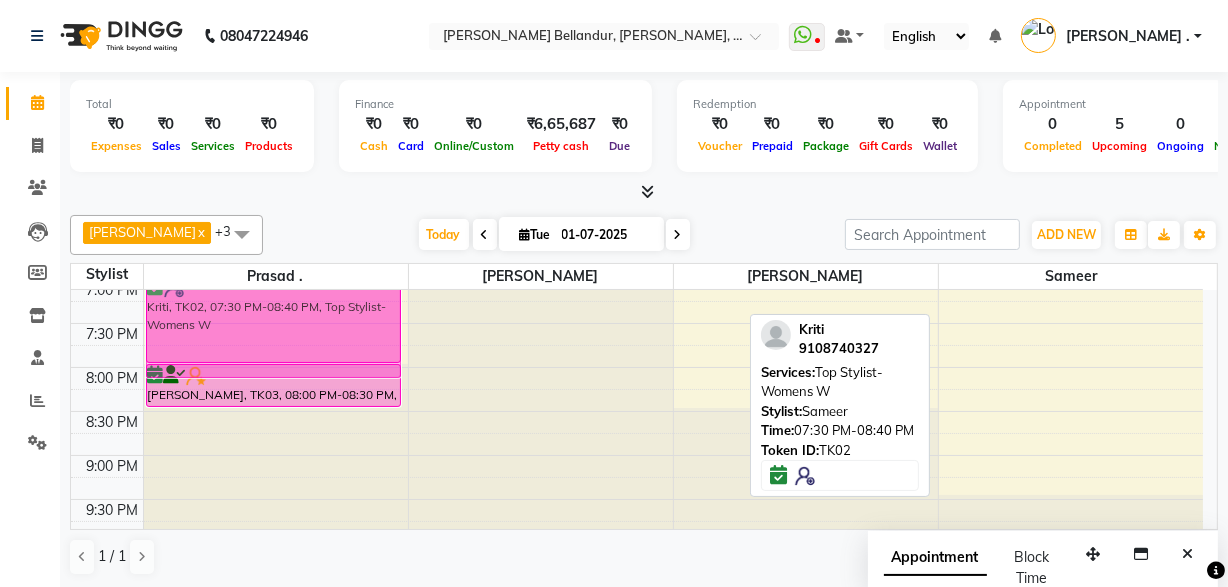 click on "[PERSON_NAME], TK01, 01:30 PM-02:40 PM, Creative Director-Womens W     Kriti, TK02, 02:45 PM-08:00 PM, T Section Highlights Technician (Onwards Price) W     [PERSON_NAME], TK03, 08:00 PM-08:30 PM, Wash And Blast Dry W     Kriti, TK02, 07:30 PM-08:40 PM, Top Stylist-Womens W     Rajiv, TK05, 03:00 PM-03:50 PM, Stylist M     [PERSON_NAME], TK05, 03:45 PM-04:15 PM, [PERSON_NAME] Shape-Up M     [PERSON_NAME], TK04, 05:30 PM-06:35 PM, Stylist M     Kriti, TK02, 07:30 PM-08:40 PM, Top Stylist-Womens W" at bounding box center [637, -29] 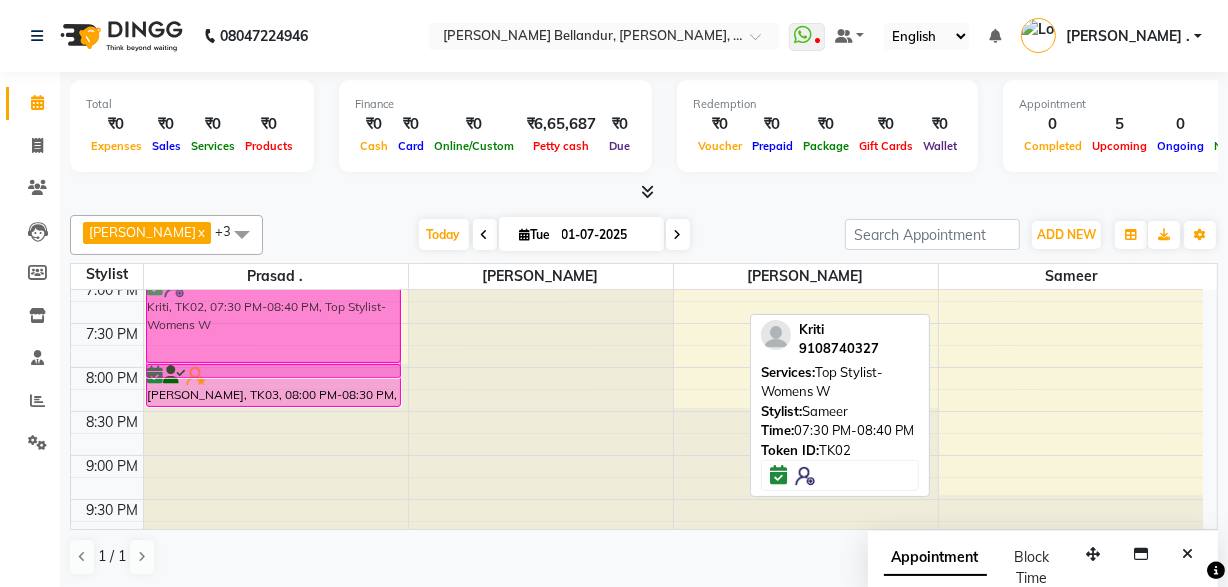 scroll, scrollTop: 889, scrollLeft: 0, axis: vertical 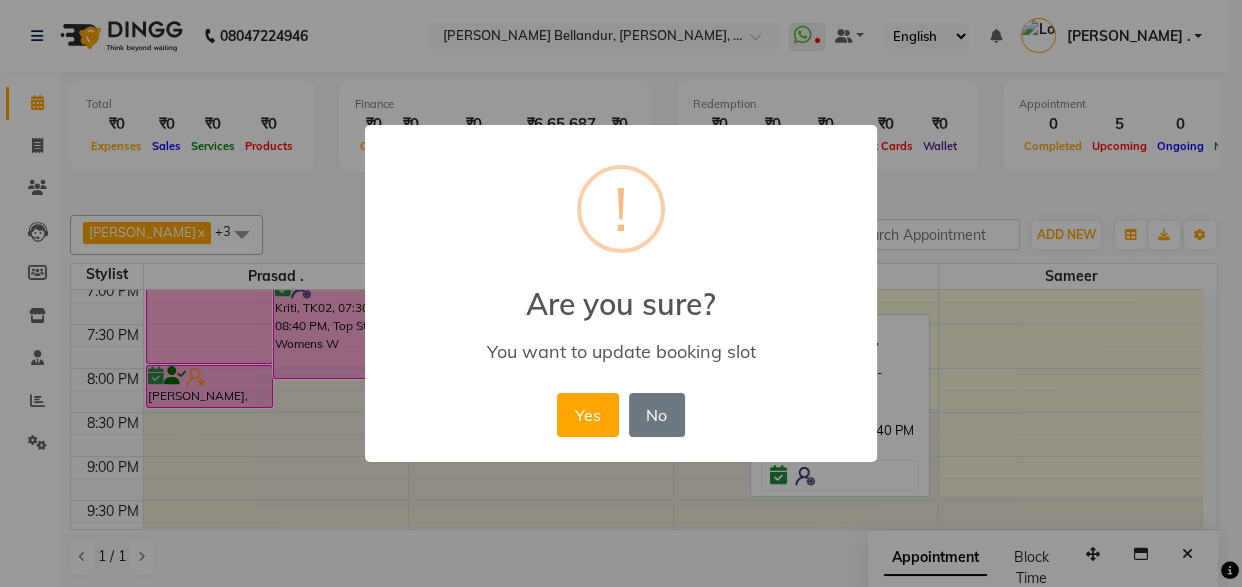 drag, startPoint x: 596, startPoint y: 407, endPoint x: 376, endPoint y: 411, distance: 220.03636 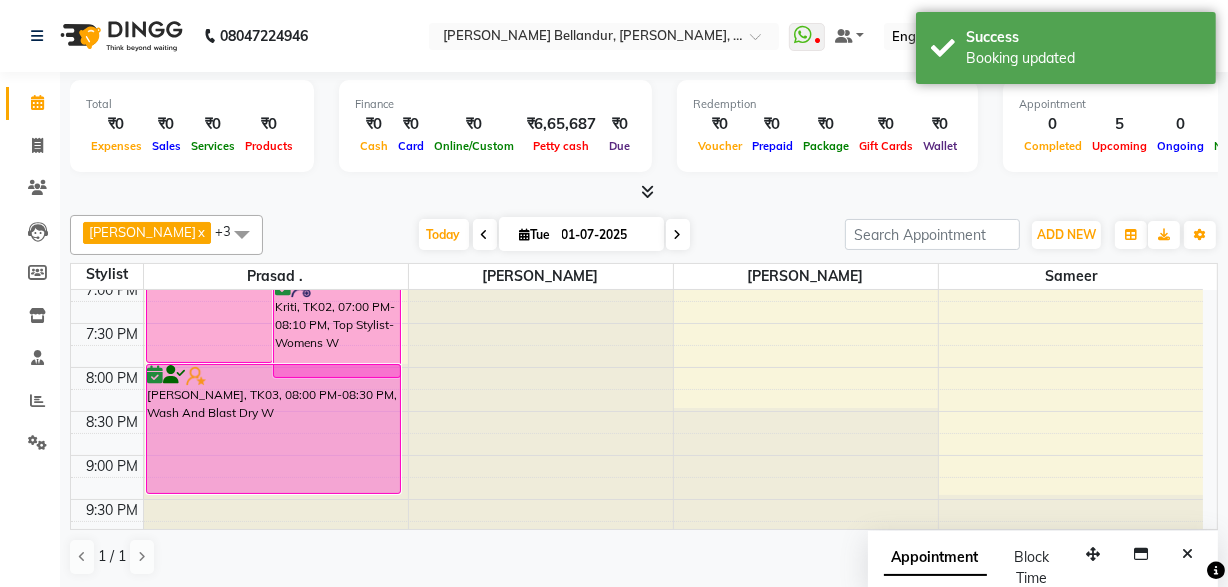 drag, startPoint x: 203, startPoint y: 403, endPoint x: 239, endPoint y: 467, distance: 73.43024 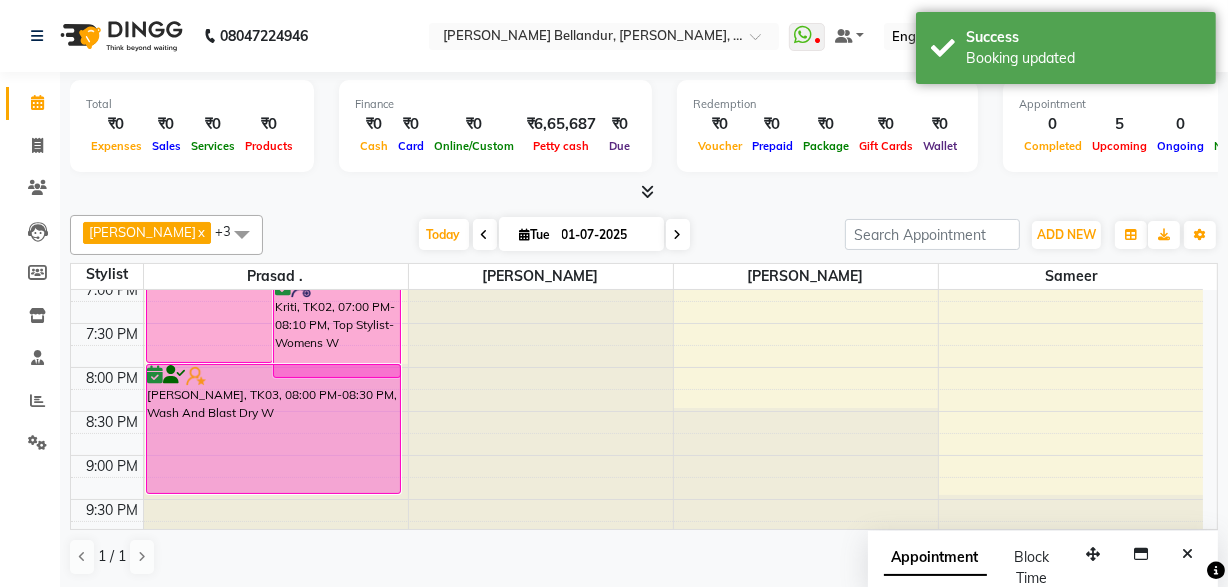click on "Kriti, TK02, 02:45 PM-08:00 PM, T Section Highlights Technician (Onwards Price) W     Kriti, TK02, 07:00 PM-08:10 PM, Top Stylist-Womens W     [PERSON_NAME], TK03, 08:00 PM-08:30 PM, Wash And Blast Dry W     [PERSON_NAME], TK01, 01:30 PM-02:40 PM, Creative Director-Womens W     [PERSON_NAME], TK03, 08:00 PM-08:30 PM, Wash And Blast Dry W" at bounding box center (276, -29) 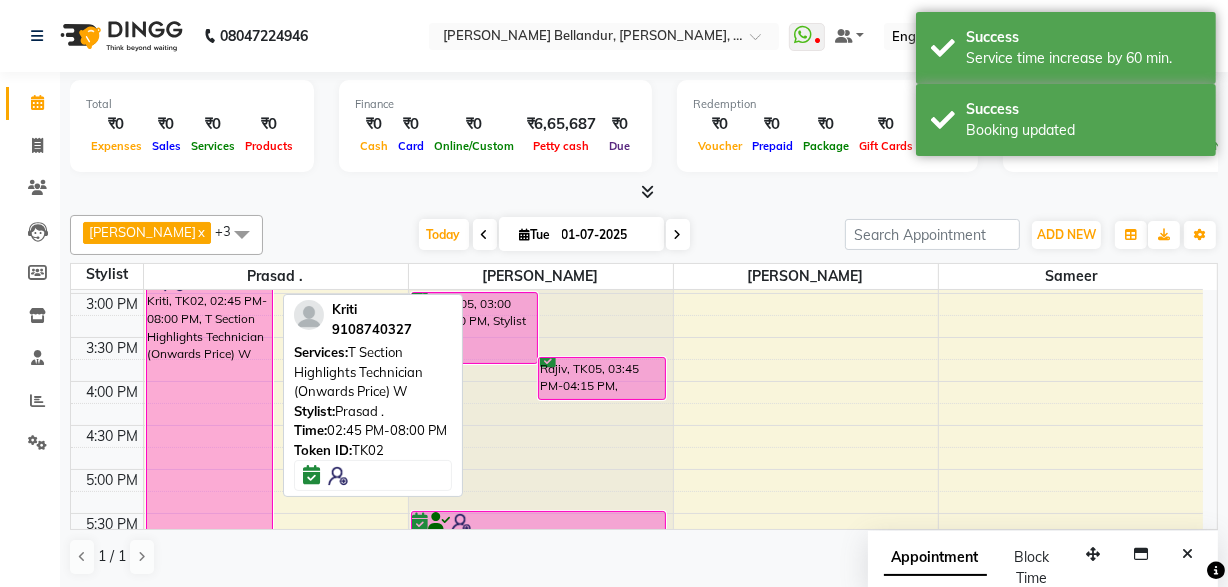 scroll, scrollTop: 514, scrollLeft: 0, axis: vertical 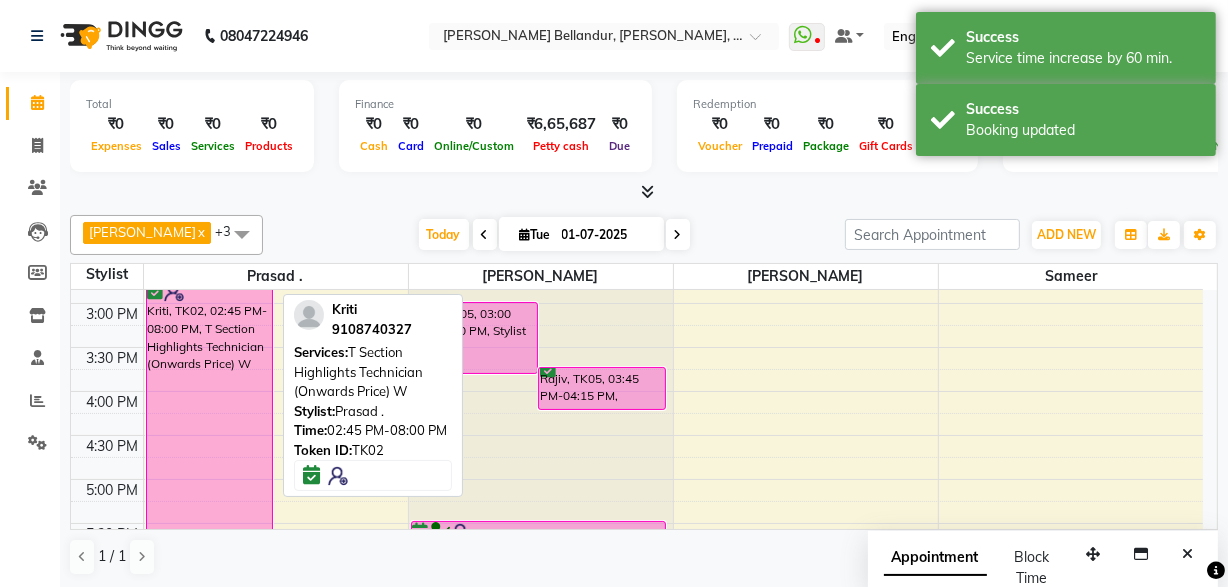 click on "Kriti, TK02, 02:45 PM-08:00 PM, T Section Highlights Technician (Onwards Price) W" at bounding box center (210, 509) 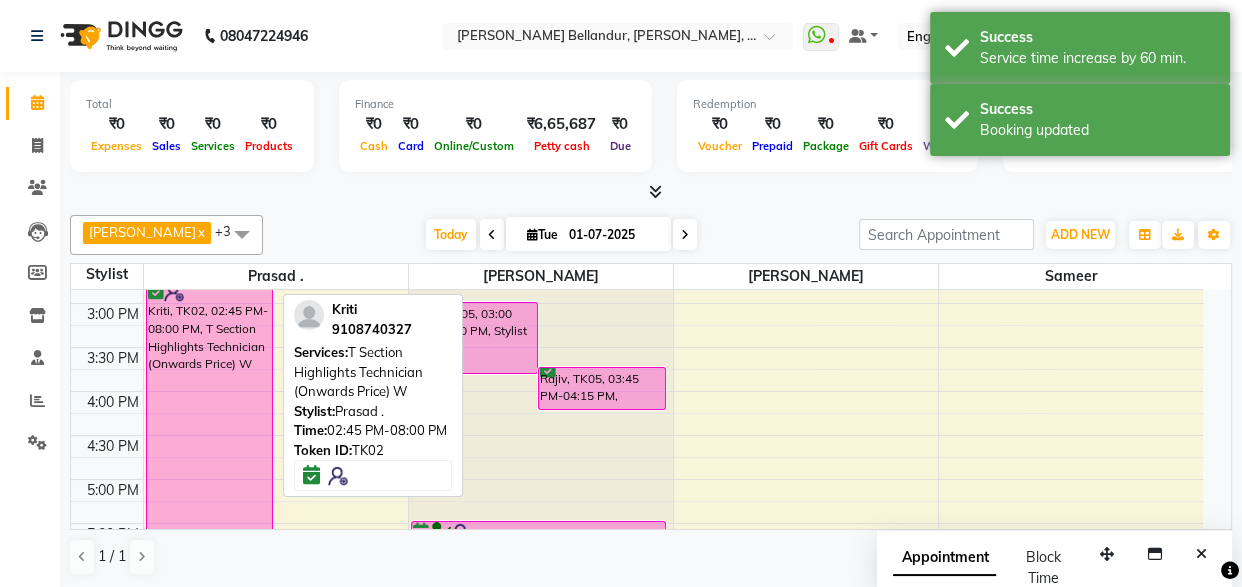 select on "6" 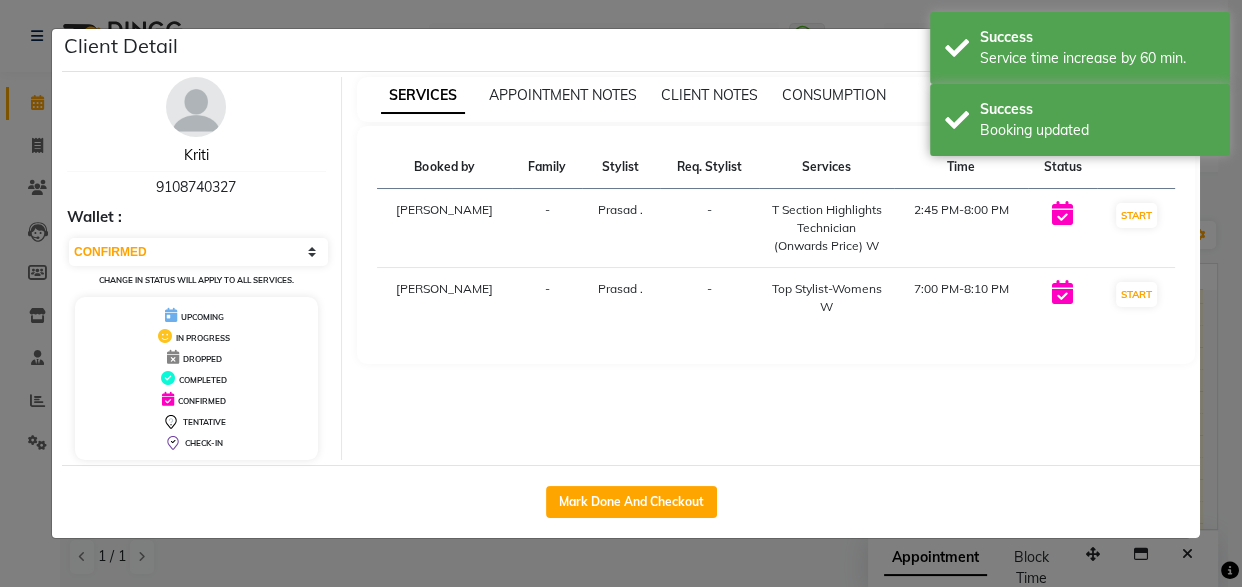 click on "Kriti" at bounding box center [196, 155] 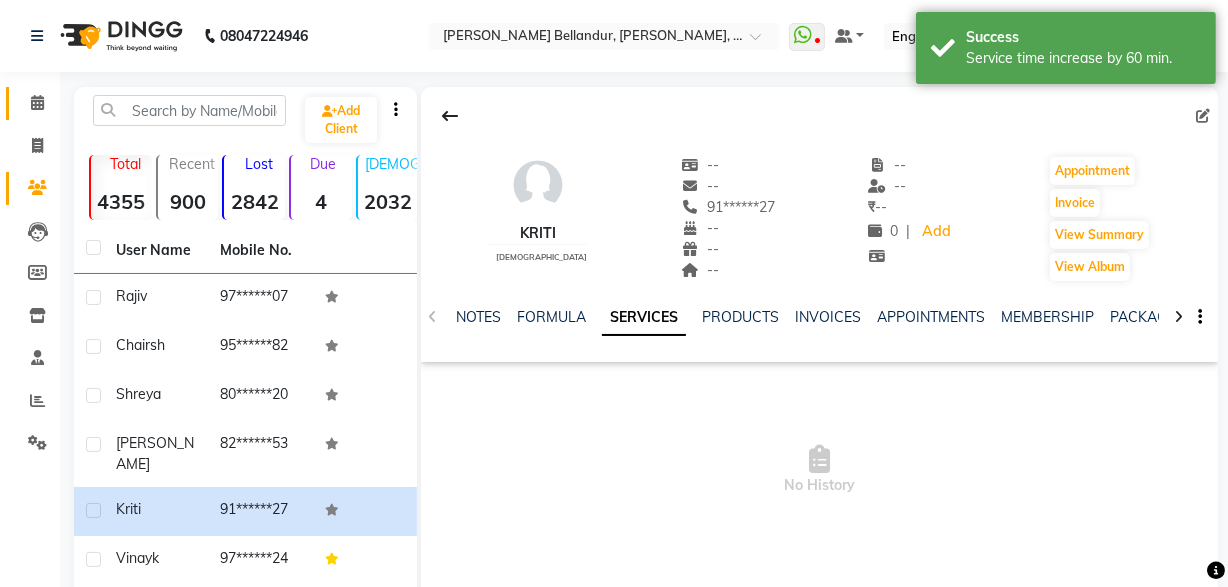 click 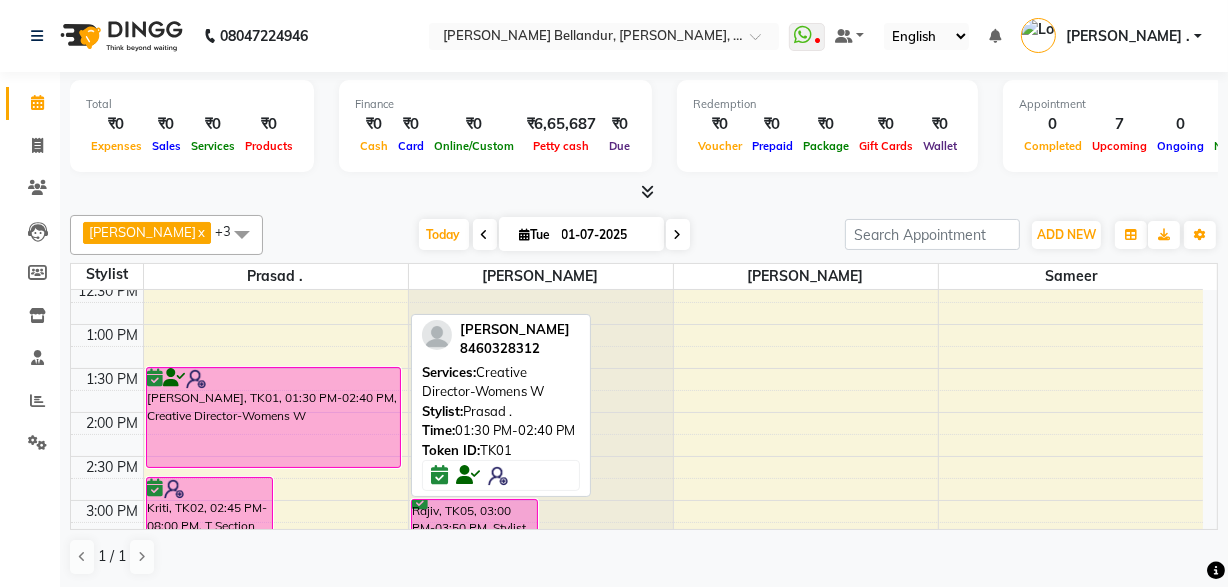 scroll, scrollTop: 332, scrollLeft: 0, axis: vertical 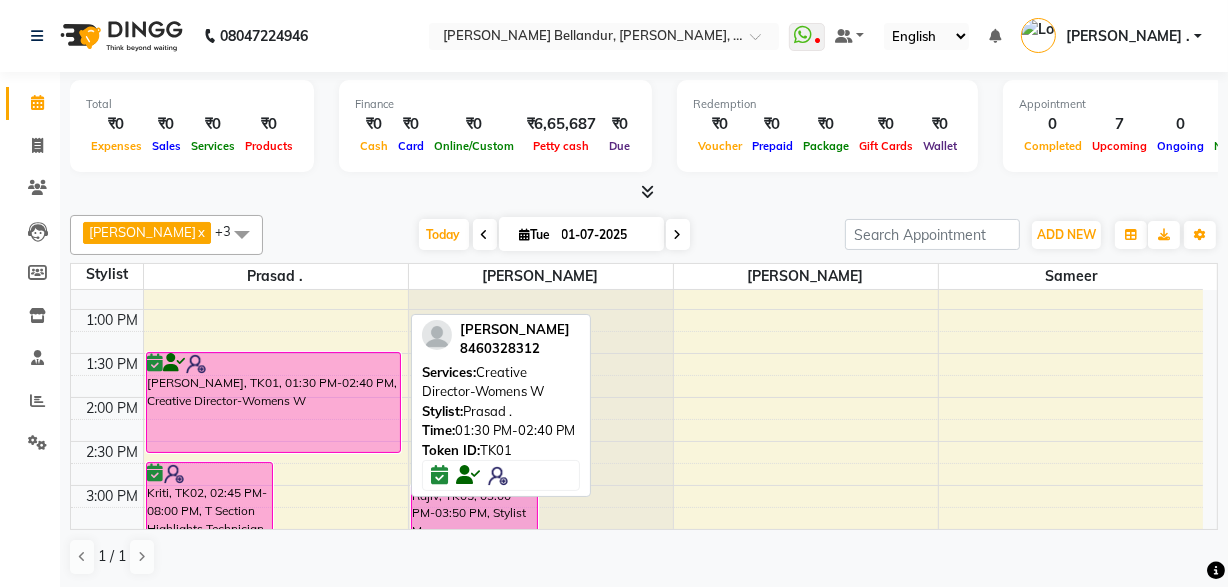 click on "[PERSON_NAME], TK01, 01:30 PM-02:40 PM, Creative Director-Womens W" at bounding box center [273, 402] 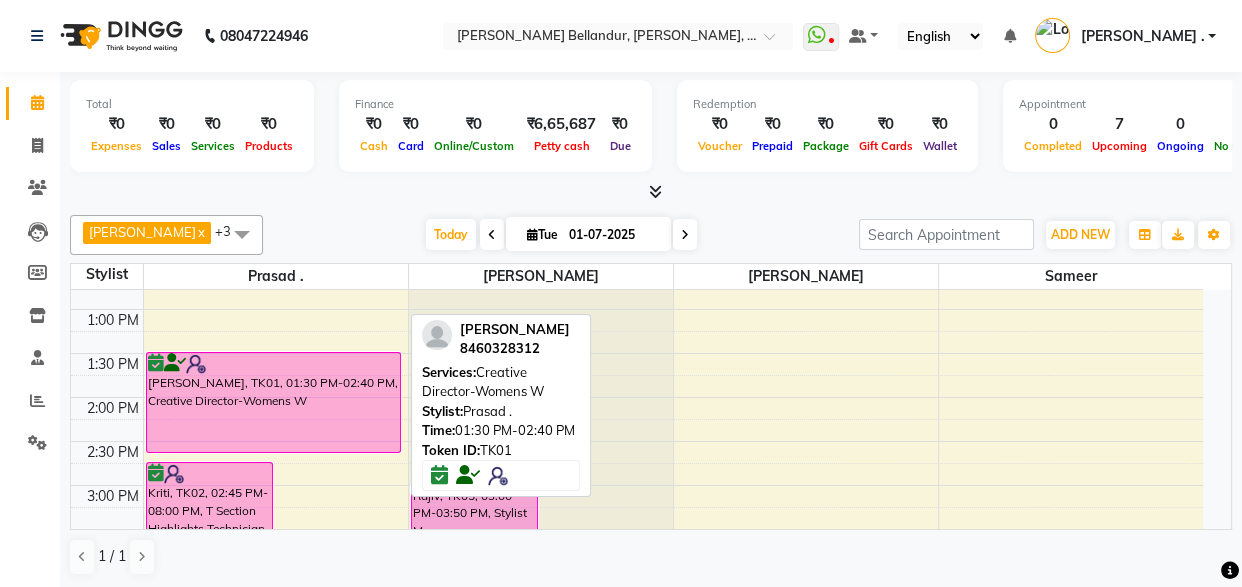 select on "6" 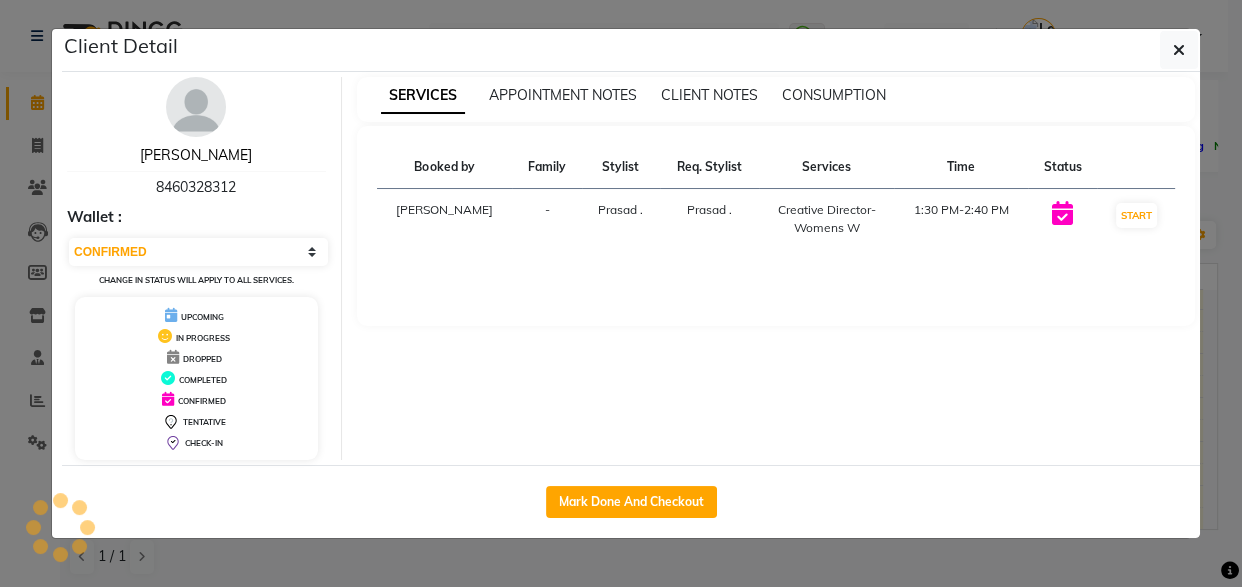 click on "[PERSON_NAME]" at bounding box center [196, 155] 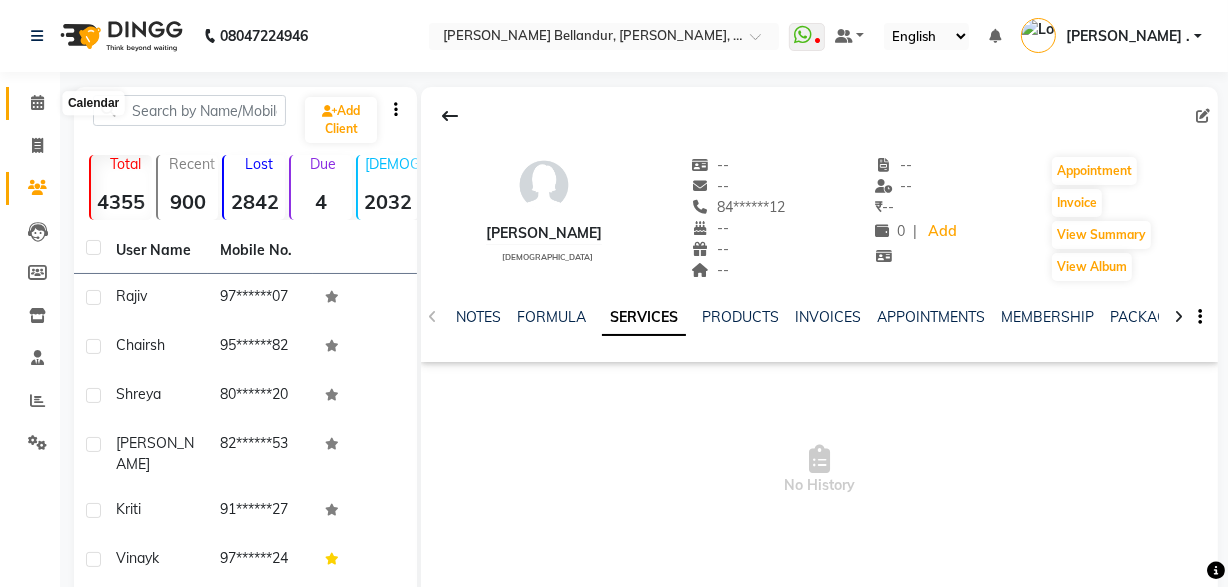 click 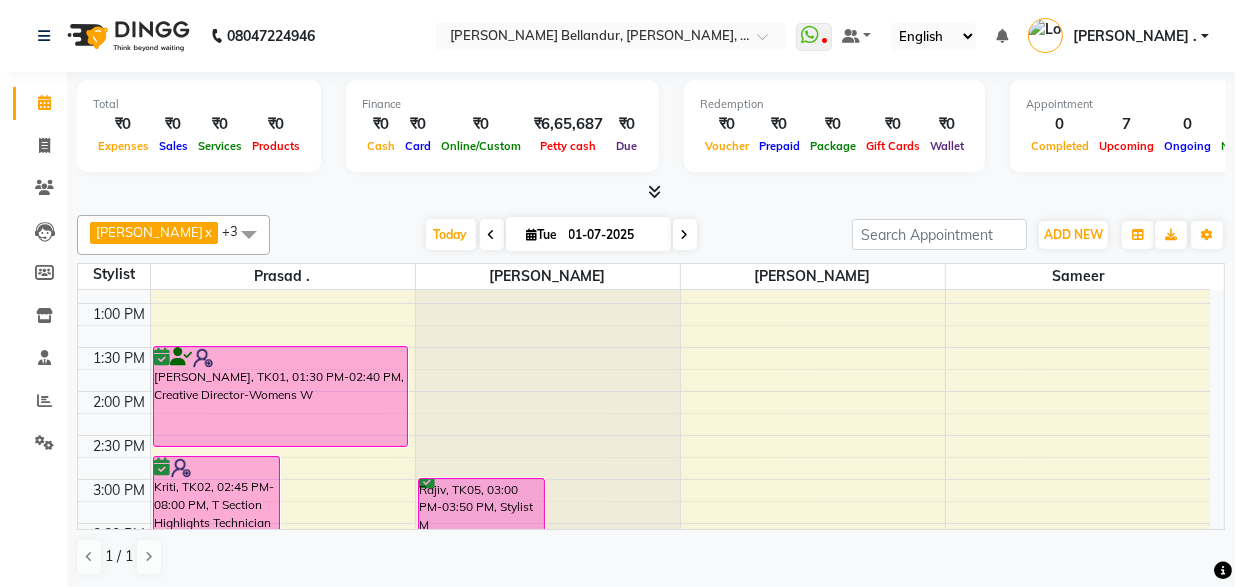 scroll, scrollTop: 341, scrollLeft: 0, axis: vertical 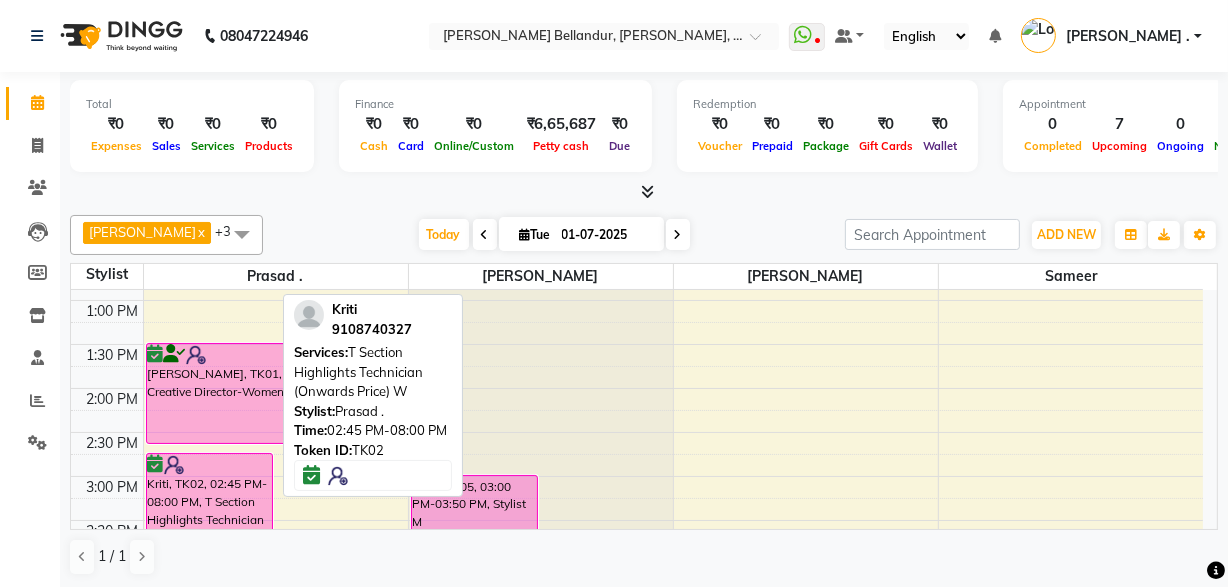 click on "Kriti, TK02, 02:45 PM-08:00 PM, T Section Highlights Technician (Onwards Price) W" at bounding box center (210, 682) 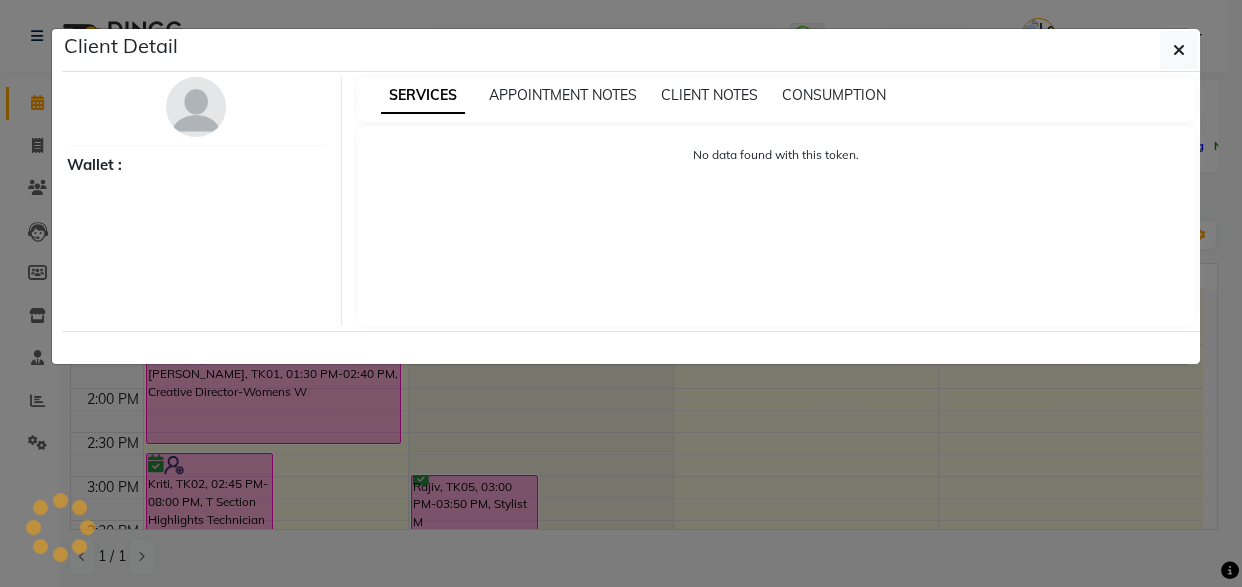 select on "6" 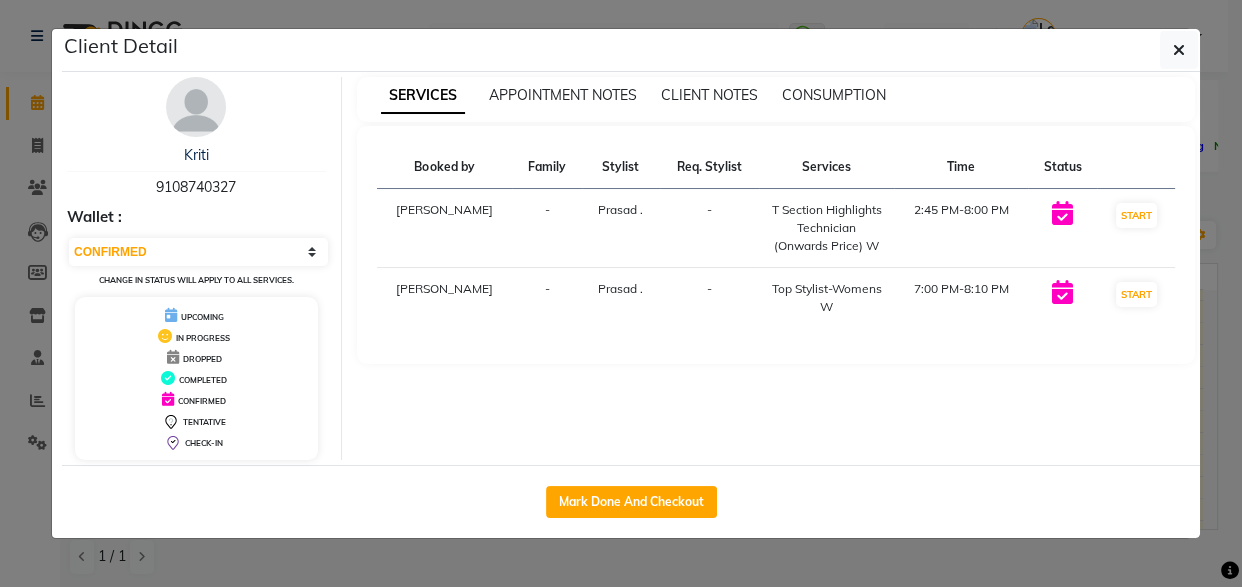 drag, startPoint x: 153, startPoint y: 184, endPoint x: 256, endPoint y: 184, distance: 103 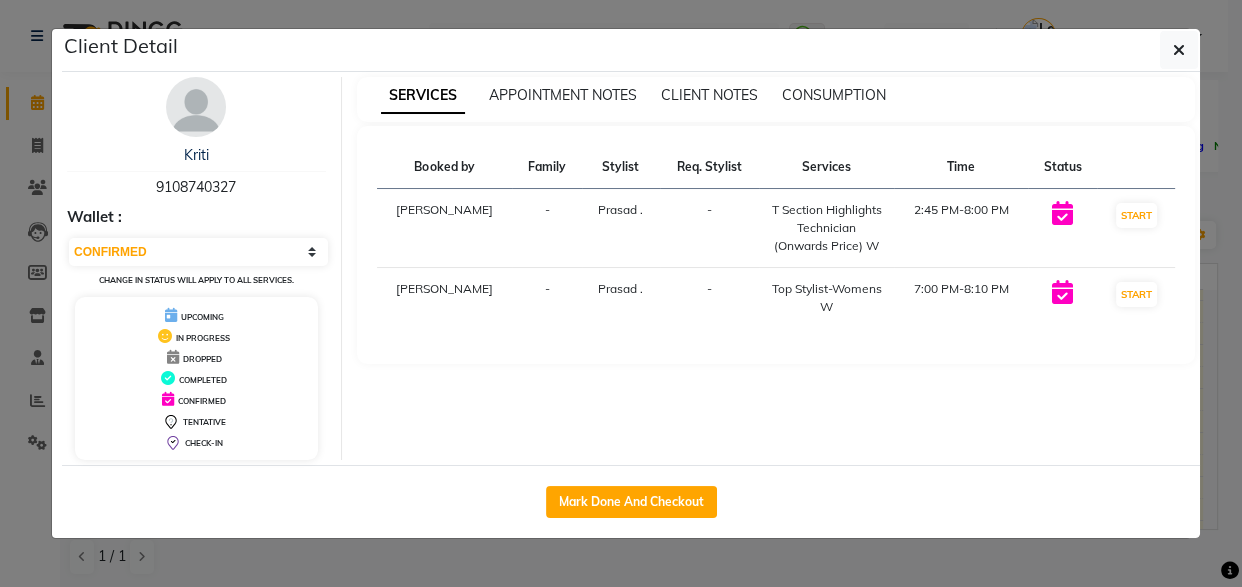 click on "Client Detail  Kriti    9108740327 Wallet : Select IN SERVICE CONFIRMED TENTATIVE CHECK IN MARK DONE DROPPED UPCOMING Change in status will apply to all services. UPCOMING IN PROGRESS DROPPED COMPLETED CONFIRMED TENTATIVE CHECK-IN SERVICES APPOINTMENT NOTES CLIENT NOTES CONSUMPTION Booked by Family Stylist Req. Stylist Services Time Status  [PERSON_NAME][GEOGRAPHIC_DATA] . -  T Section Highlights Technician (Onwards Price) W   2:45 PM-8:00 PM   START   [PERSON_NAME] . -  Top Stylist-Womens W   7:00 PM-8:10 PM   START   Mark Done And Checkout" 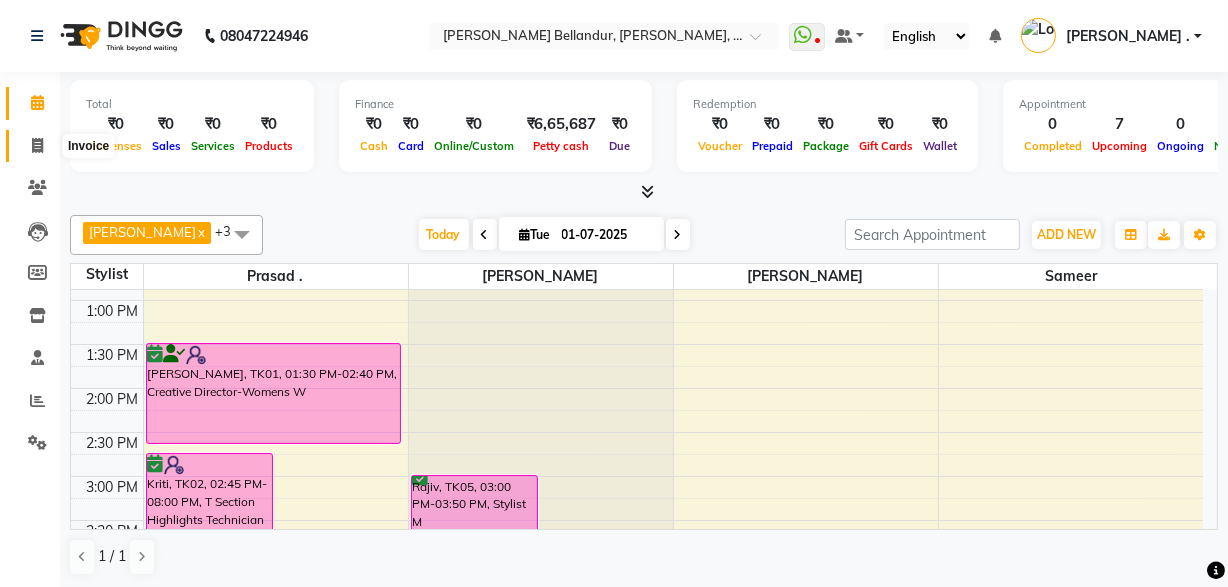 click 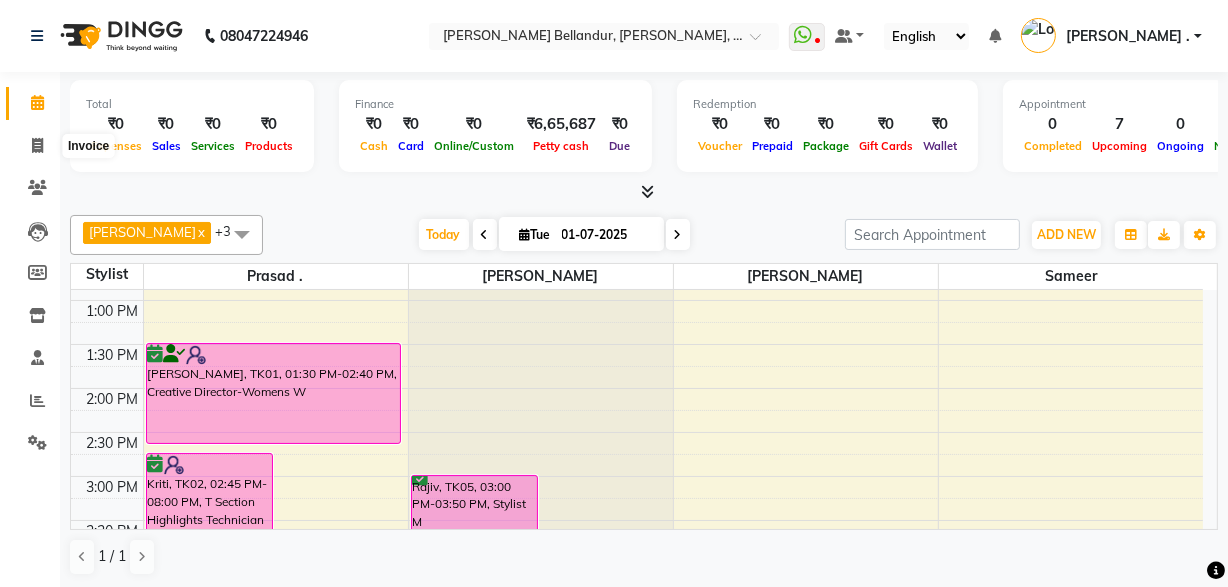select on "service" 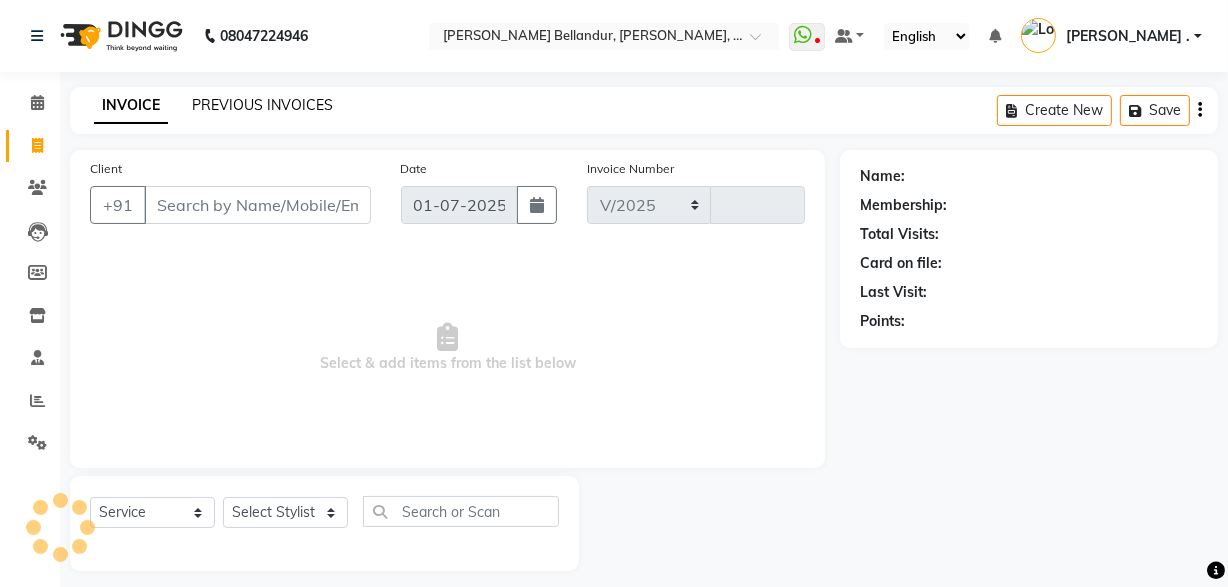 click on "PREVIOUS INVOICES" 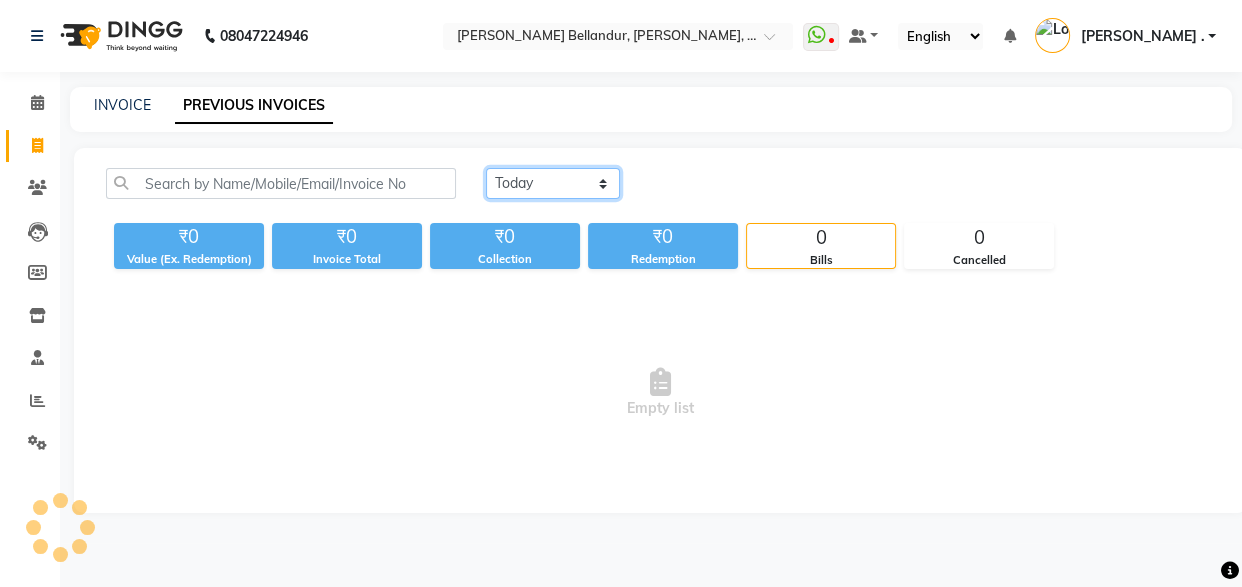 click on "[DATE] [DATE] Custom Range" 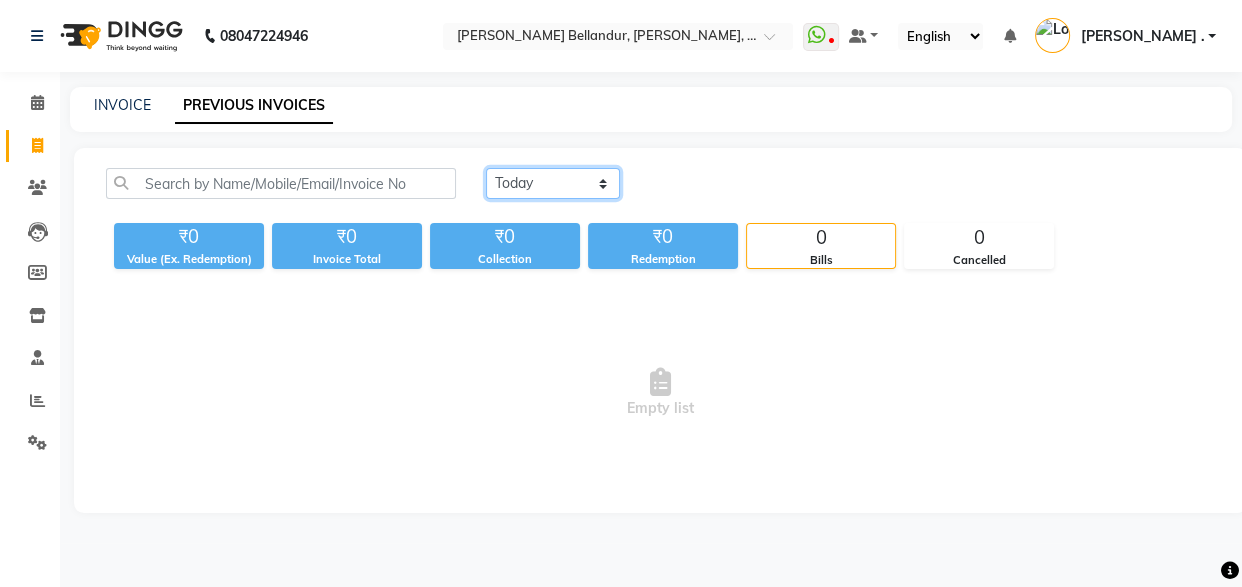 select on "[DATE]" 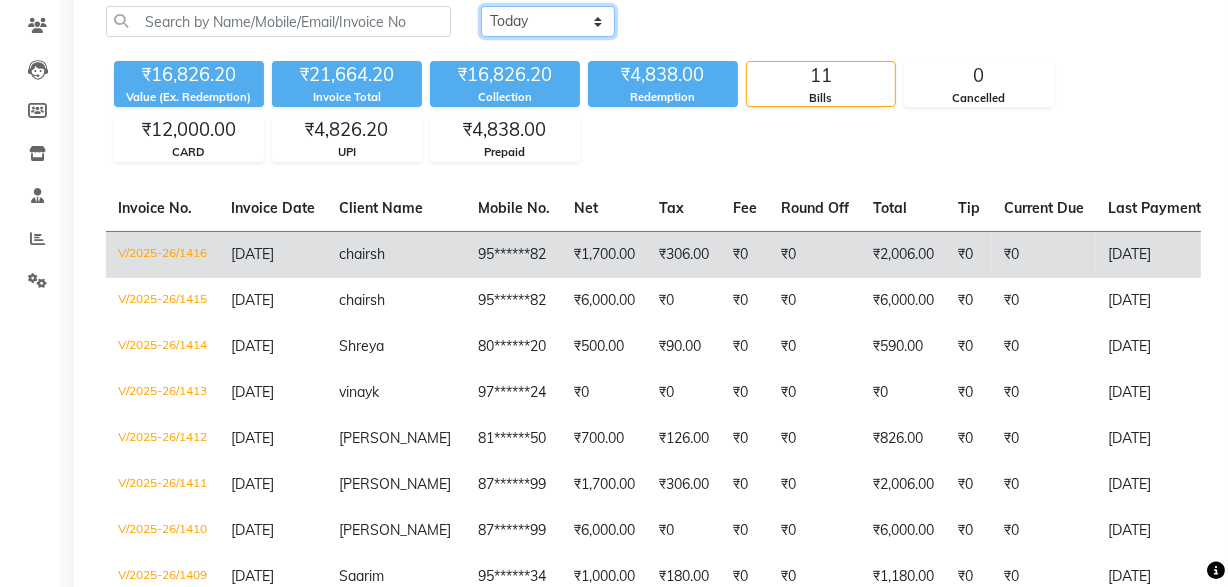 scroll, scrollTop: 280, scrollLeft: 0, axis: vertical 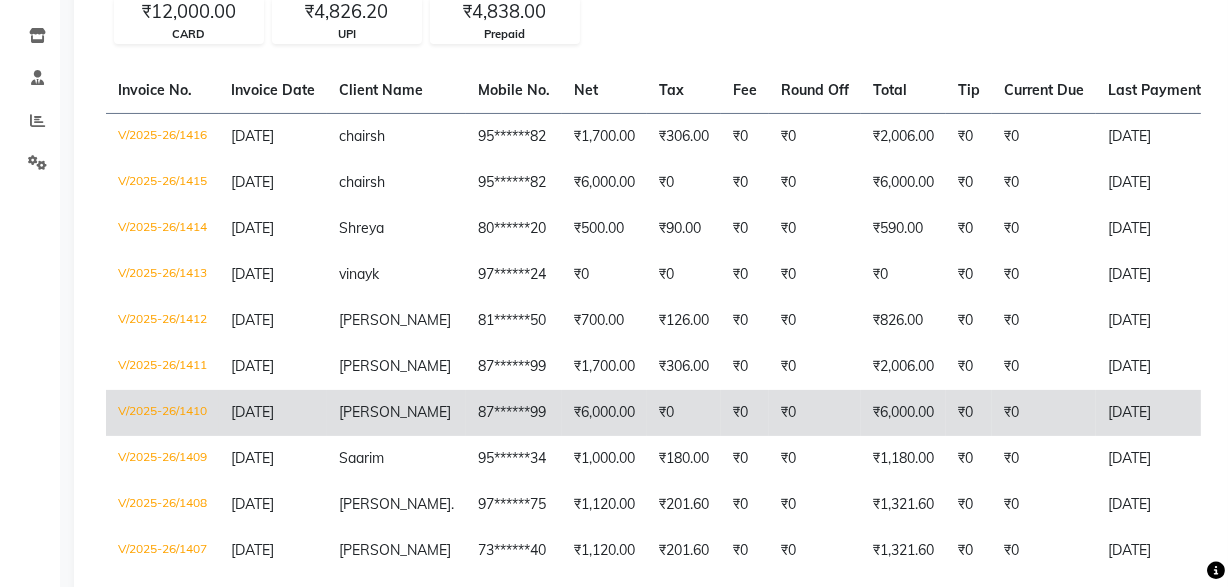 click on "87******99" 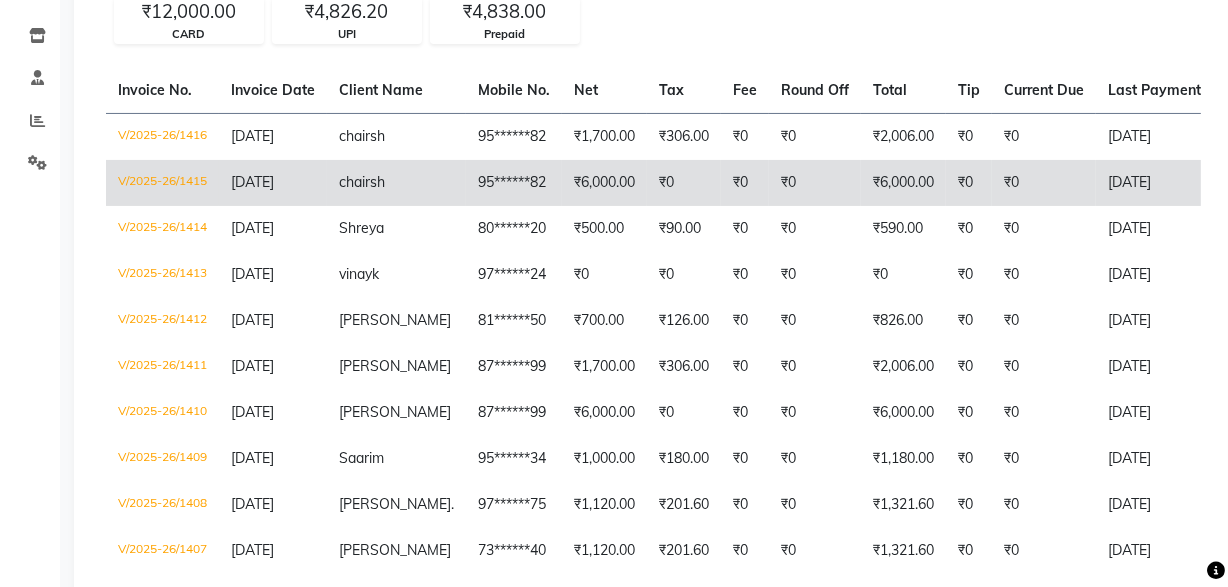 click on "chairsh" 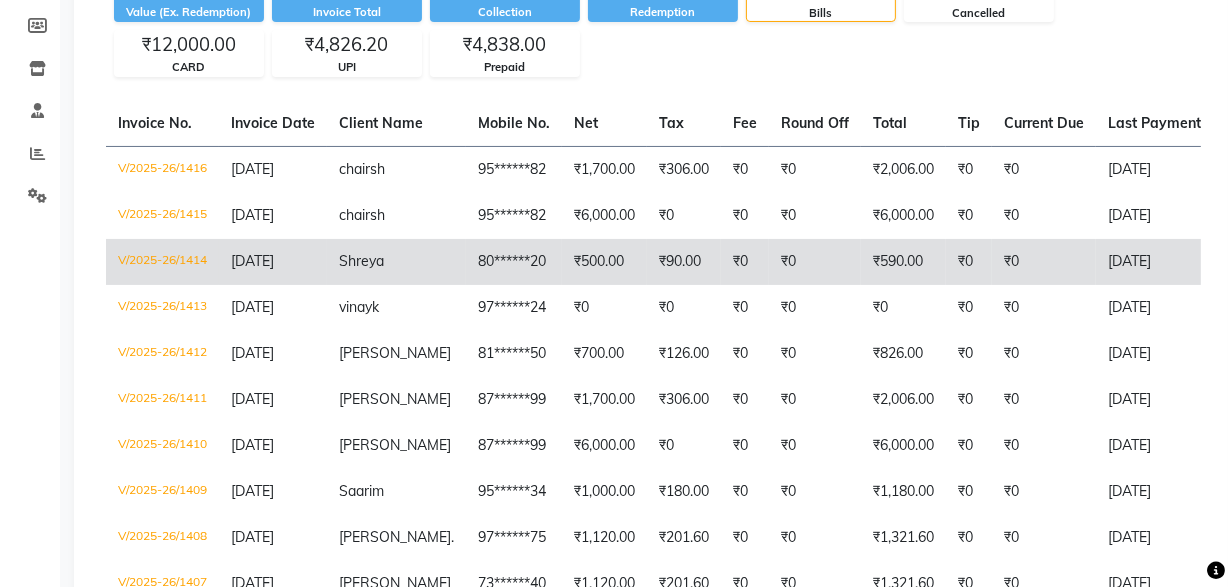 scroll, scrollTop: 126, scrollLeft: 0, axis: vertical 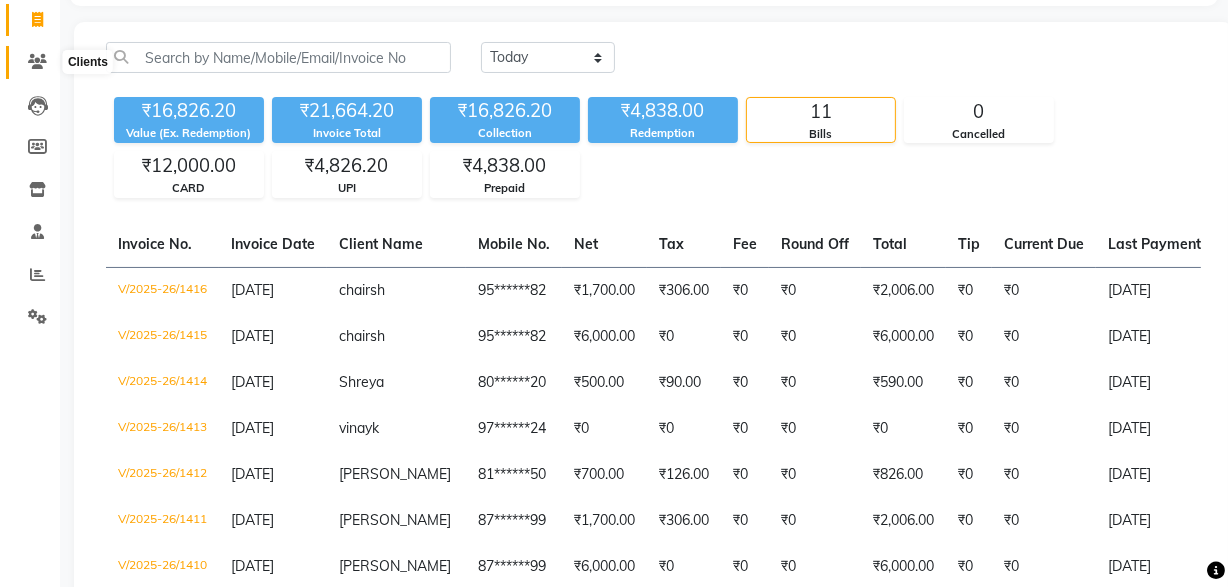 click 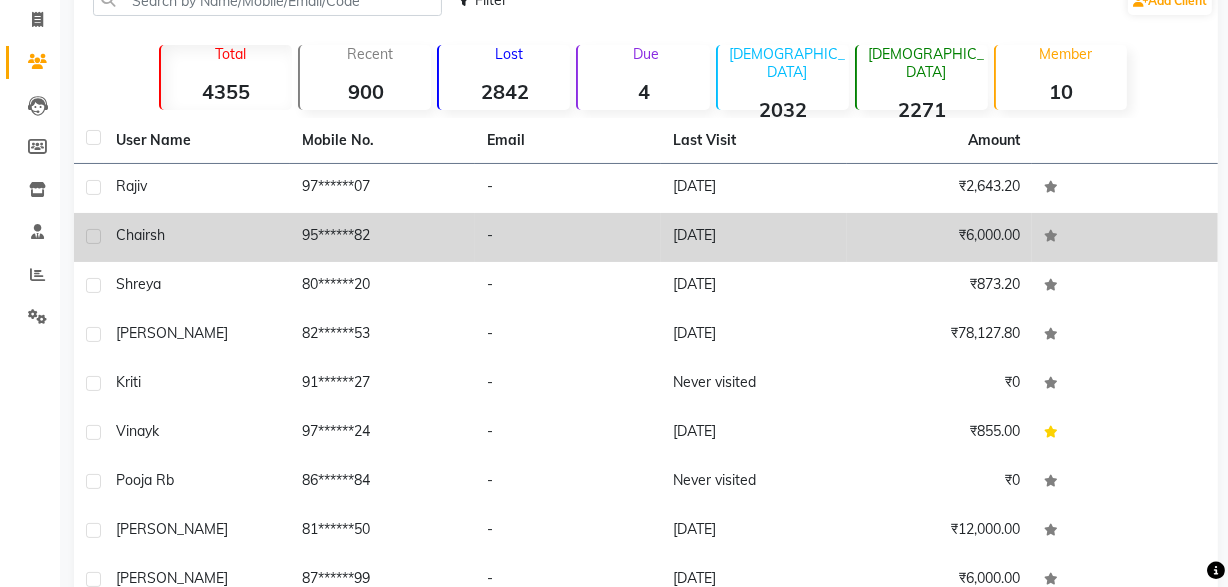 click on "chairsh" 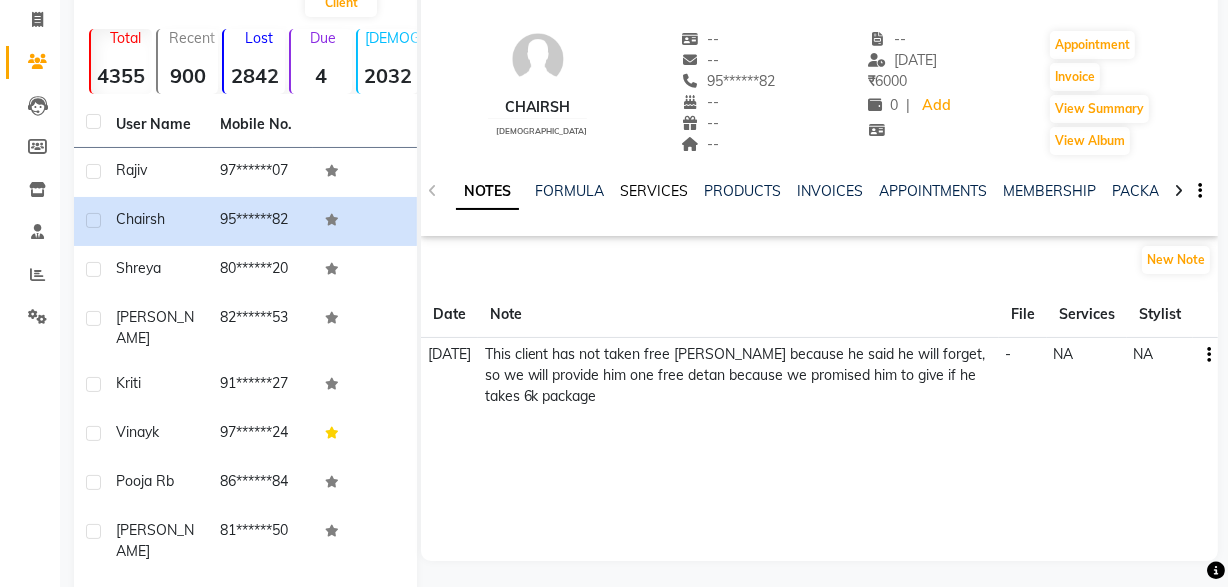 click on "SERVICES" 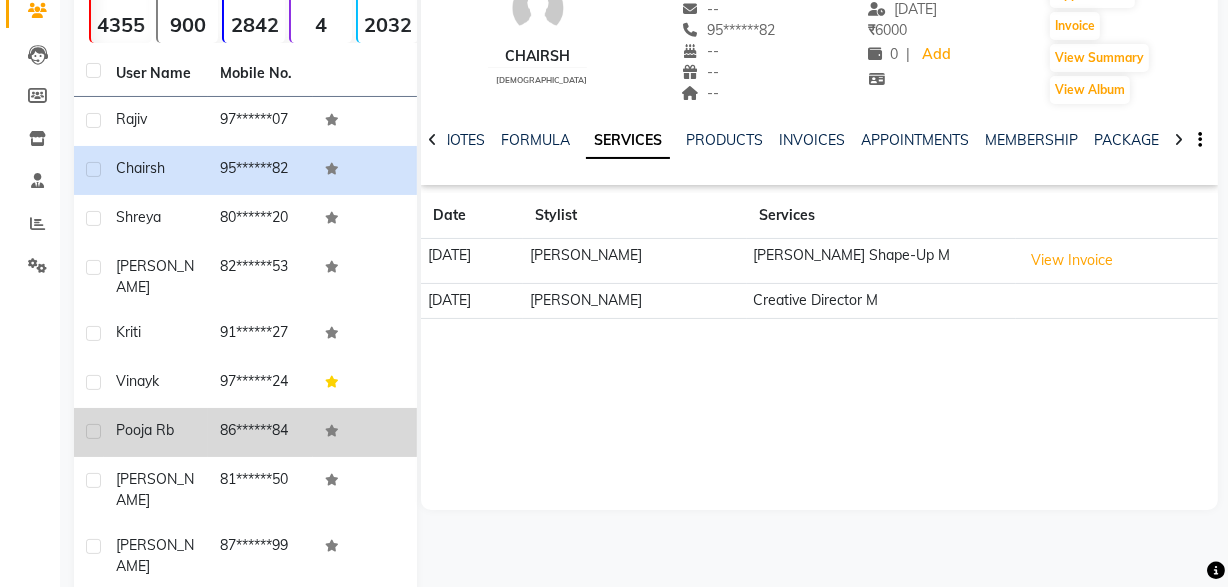 scroll, scrollTop: 262, scrollLeft: 0, axis: vertical 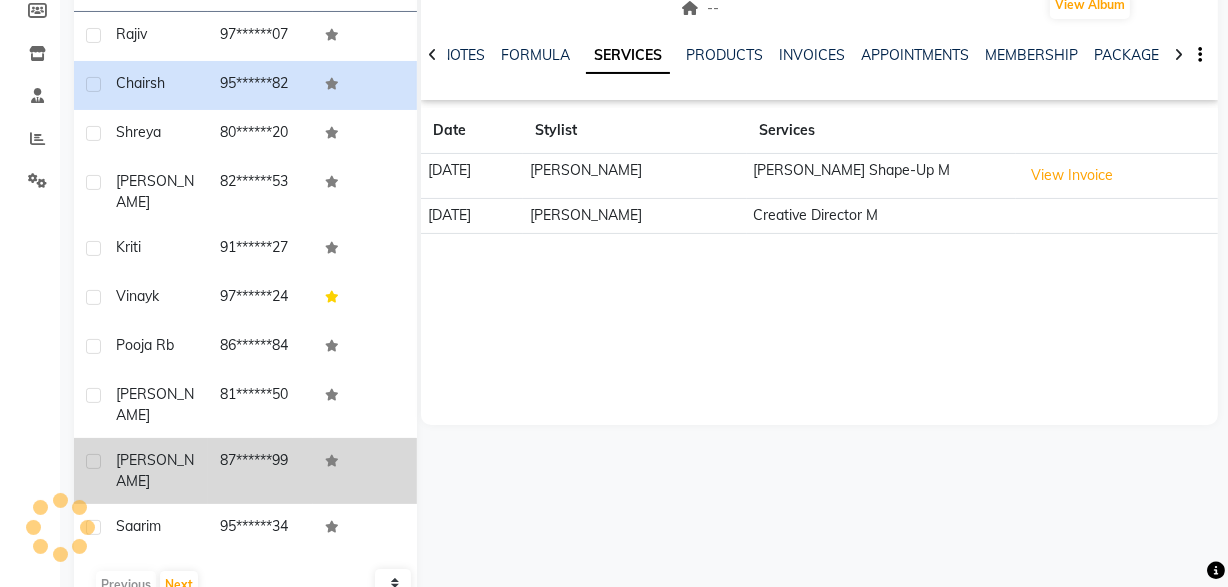 click on "[PERSON_NAME]" 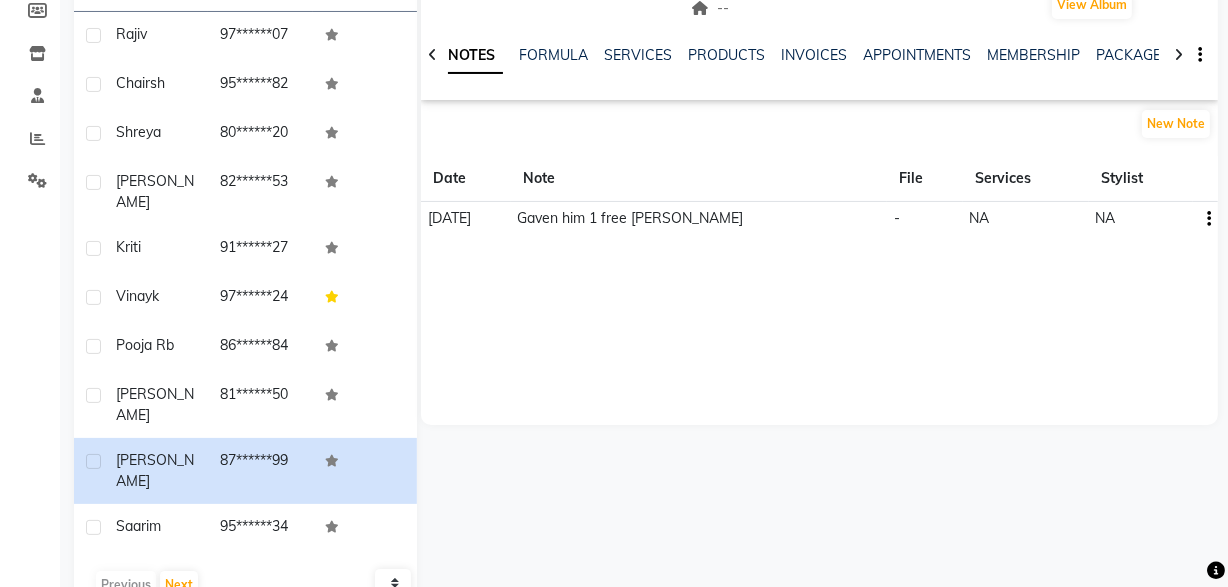 scroll, scrollTop: 223, scrollLeft: 0, axis: vertical 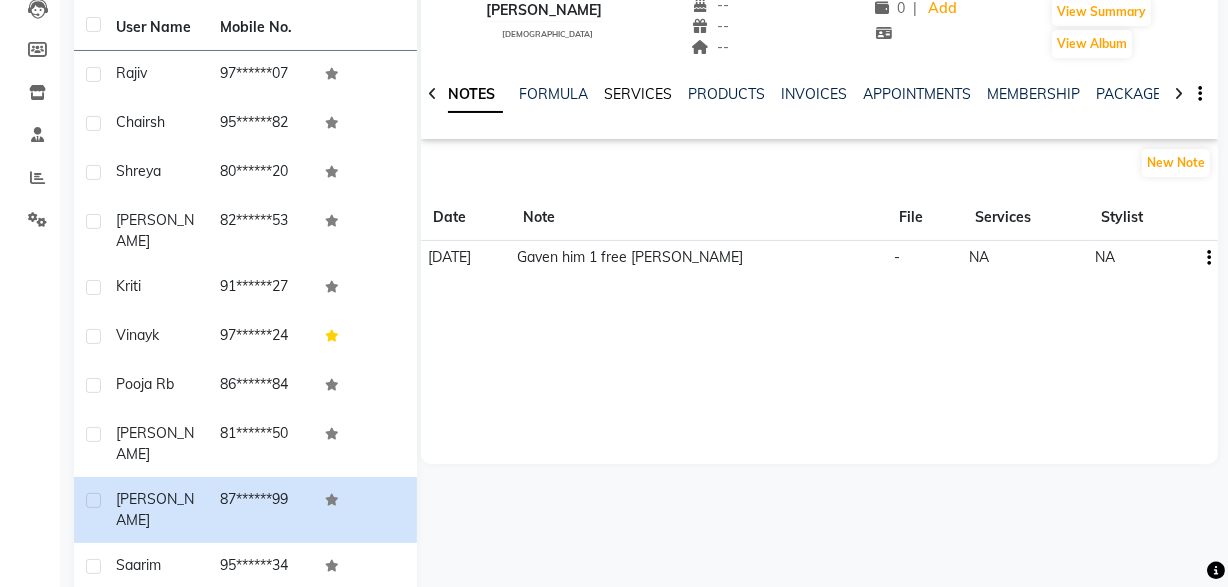 click on "SERVICES" 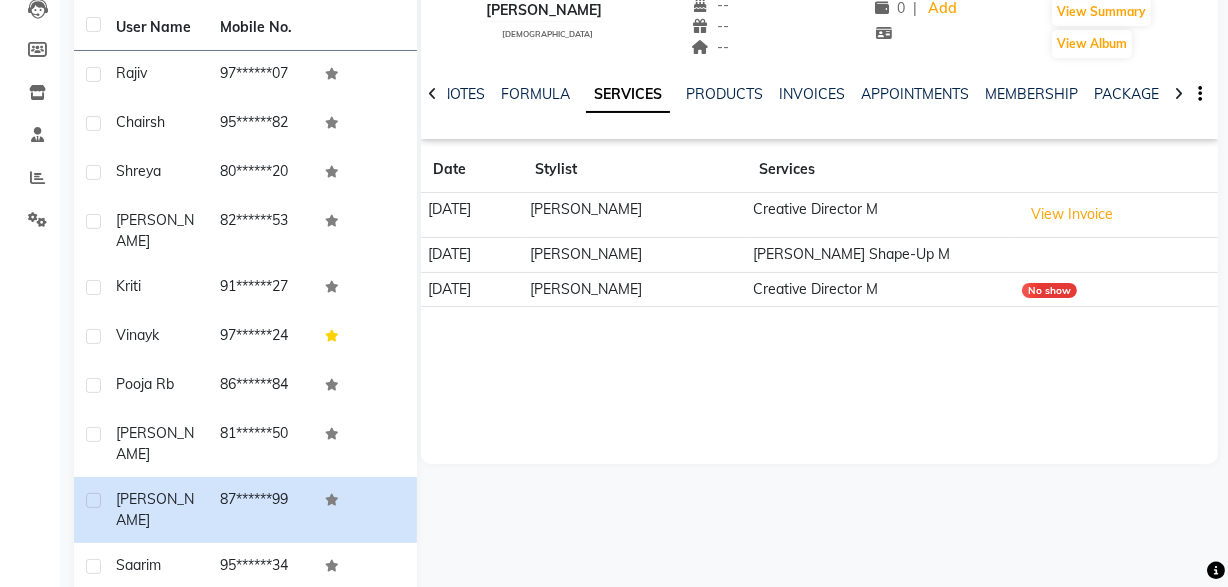scroll, scrollTop: 0, scrollLeft: 0, axis: both 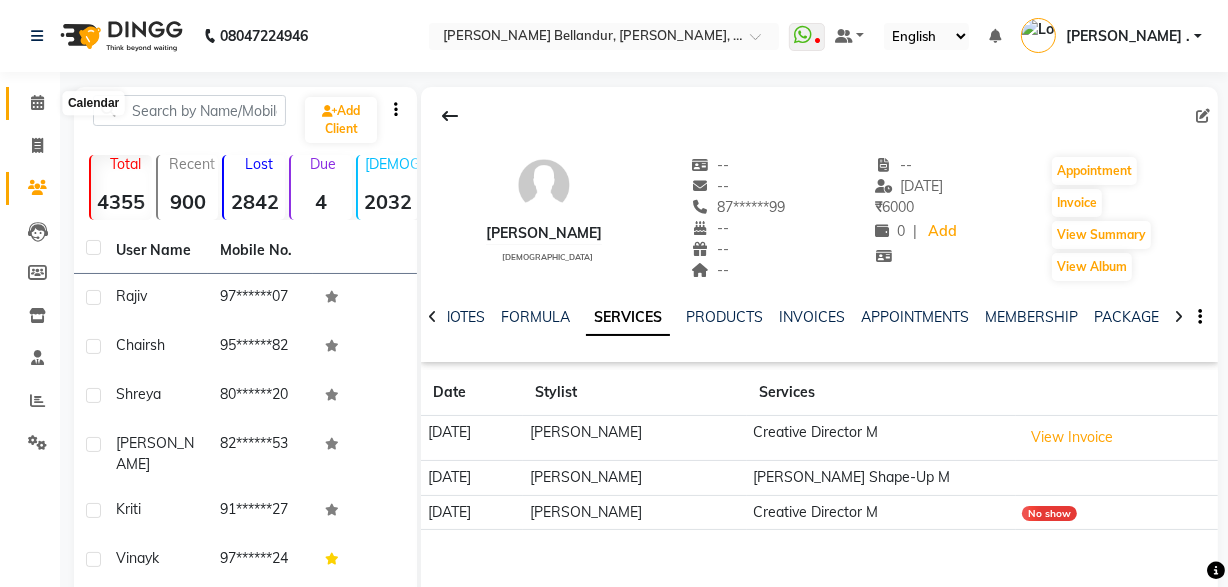 click 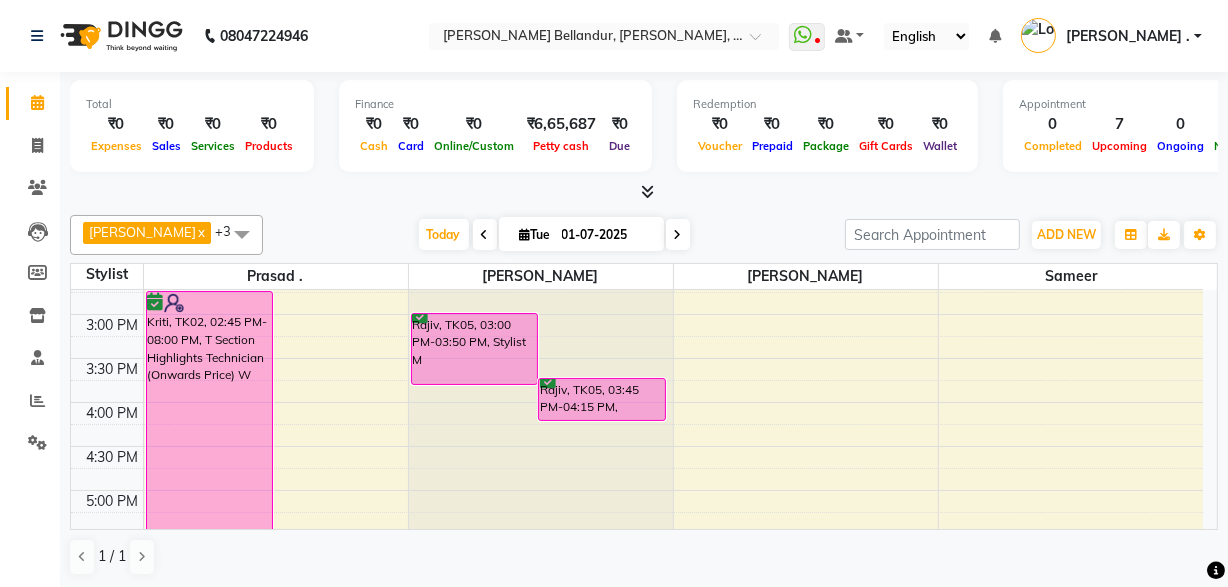 scroll, scrollTop: 507, scrollLeft: 0, axis: vertical 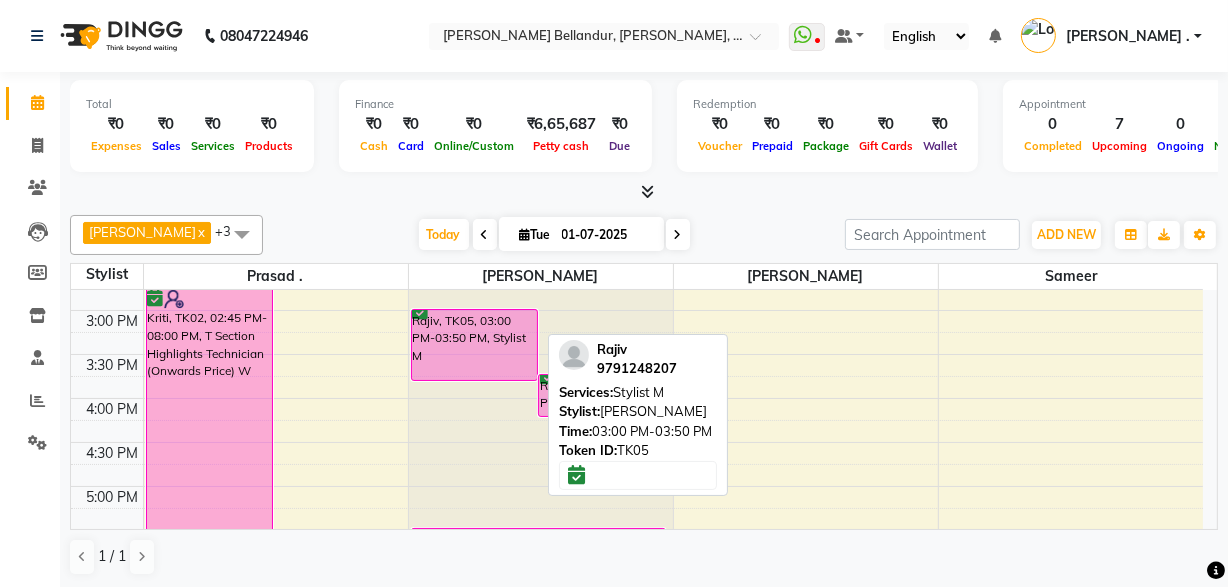click on "Rajiv, TK05, 03:00 PM-03:50 PM, Stylist M" at bounding box center (475, 345) 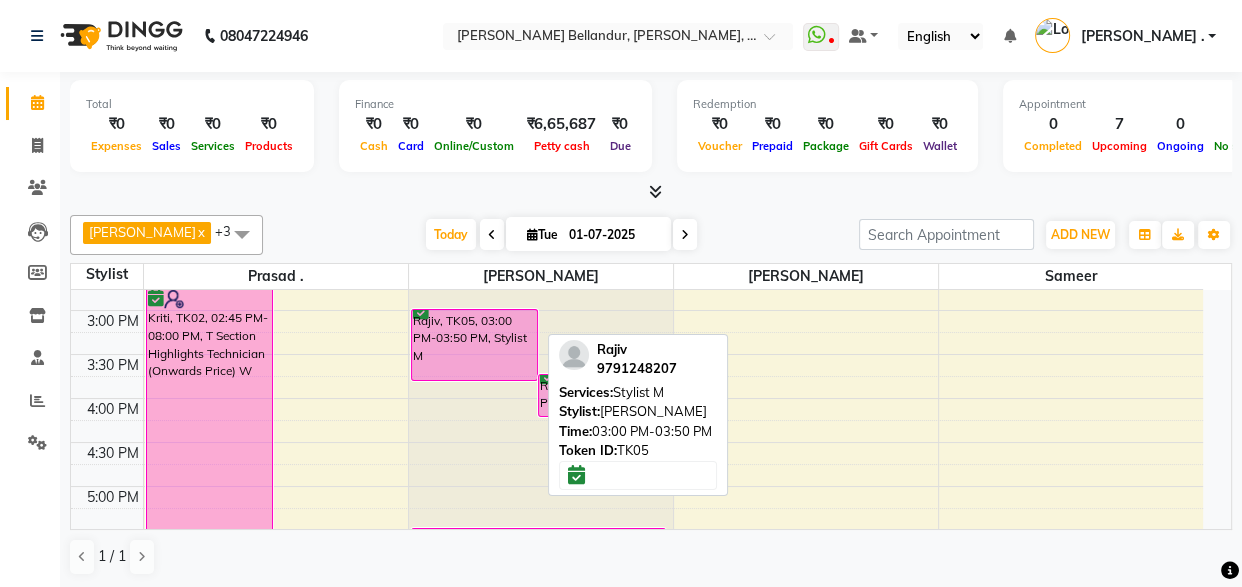 select on "6" 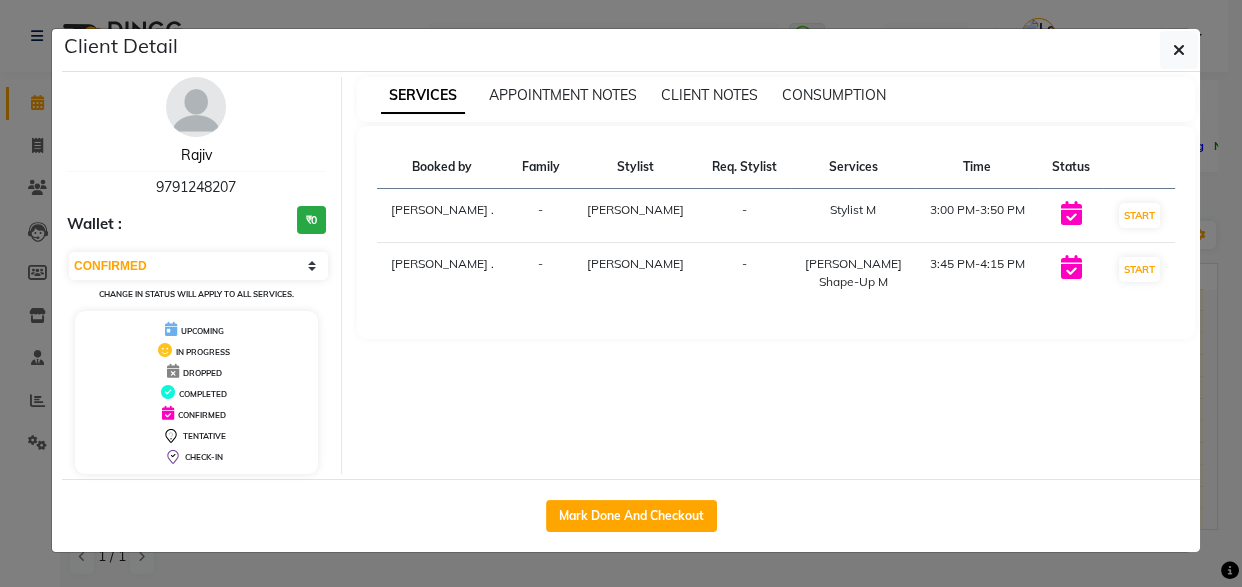 click on "Rajiv" at bounding box center [196, 155] 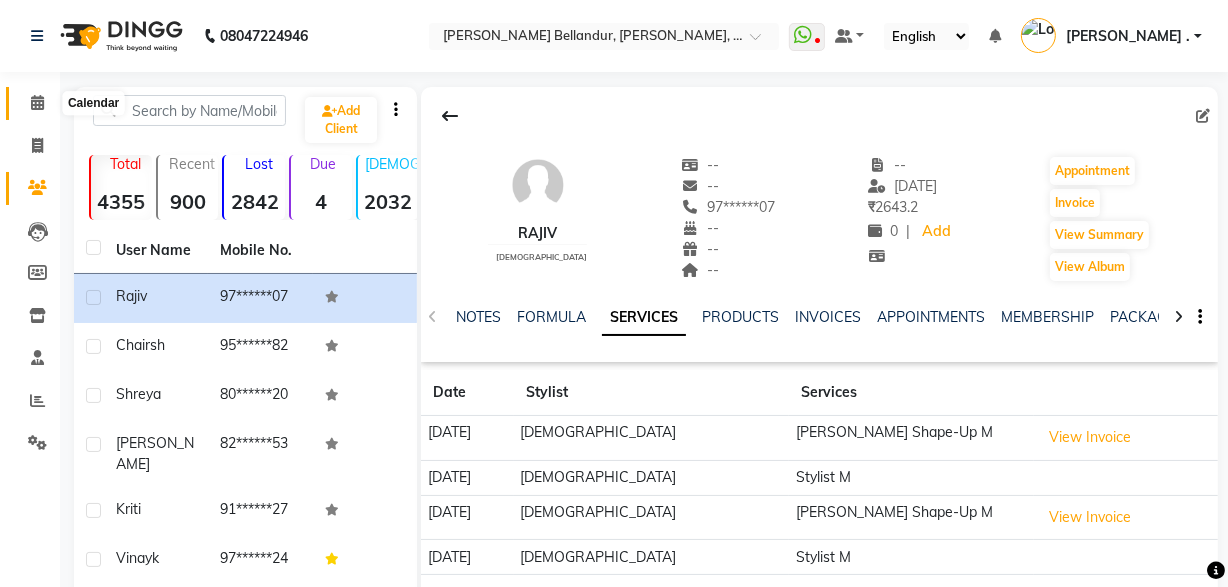 click 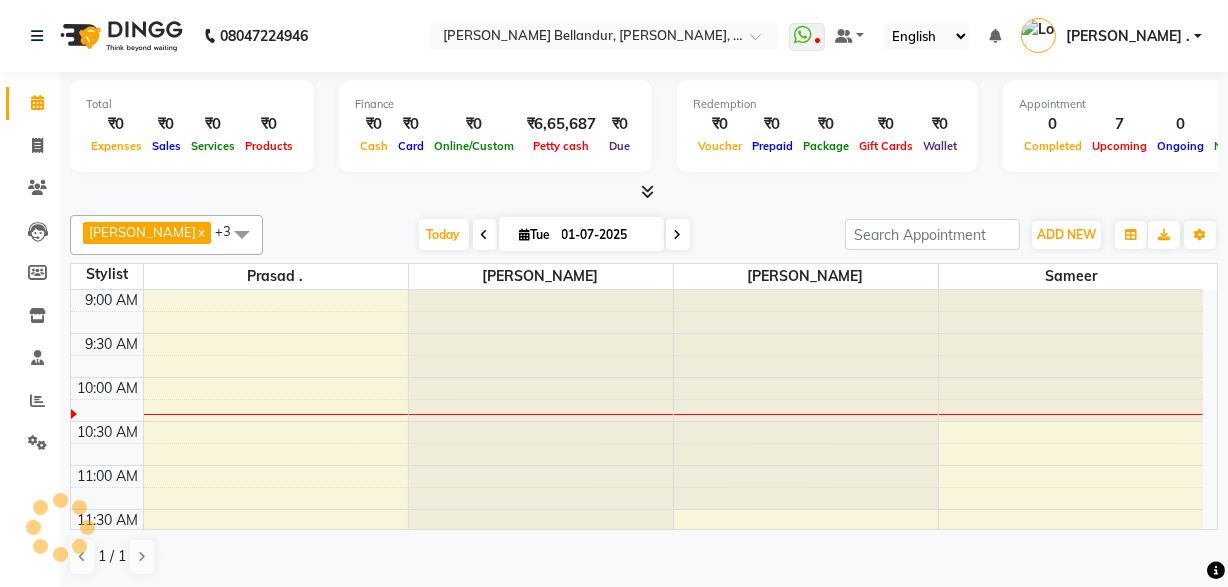 scroll, scrollTop: 0, scrollLeft: 0, axis: both 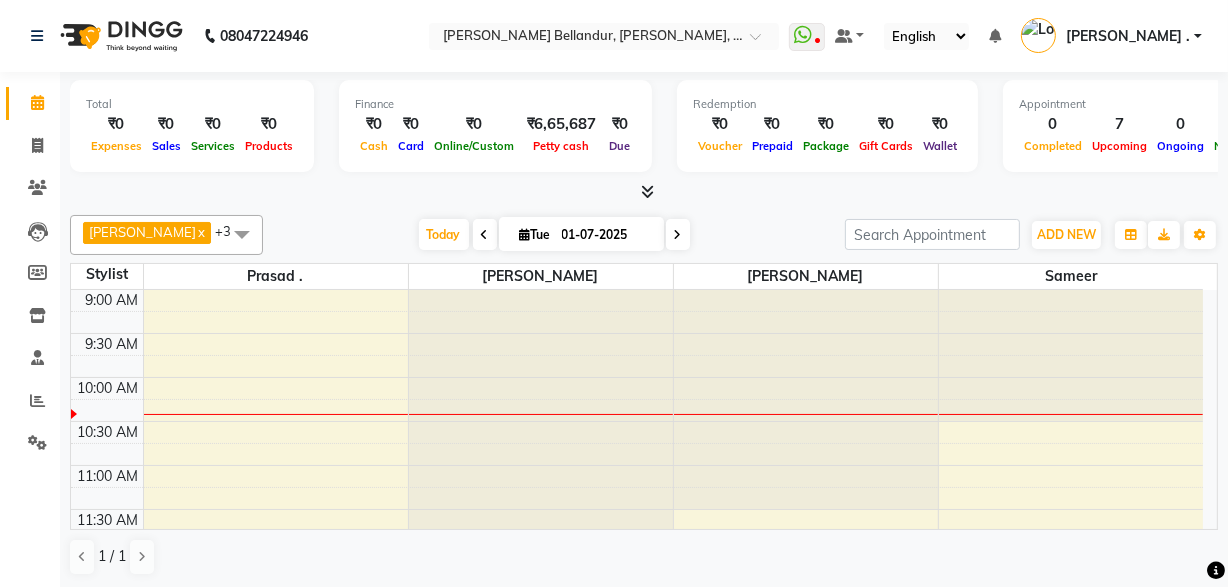 click at bounding box center (242, 234) 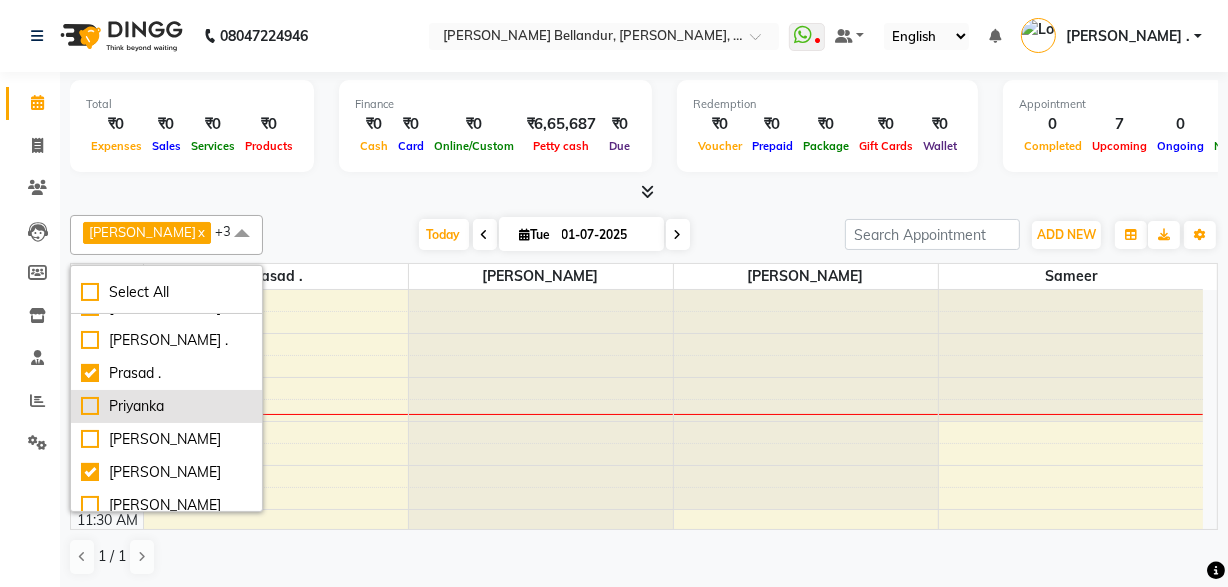 scroll, scrollTop: 33, scrollLeft: 0, axis: vertical 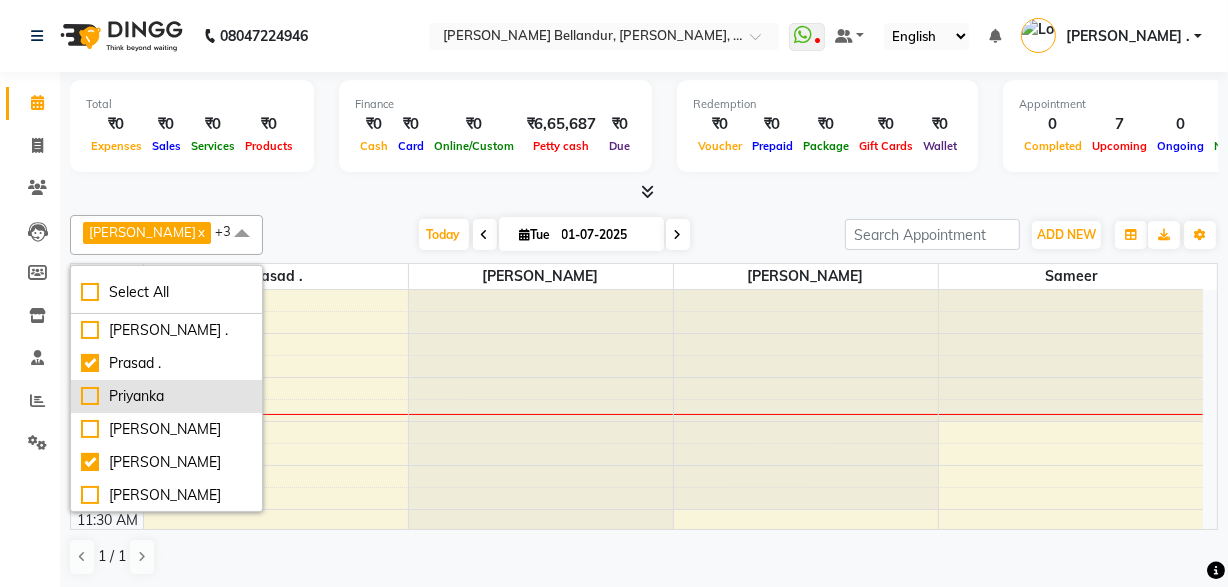 click on "Priyanka" at bounding box center [166, 396] 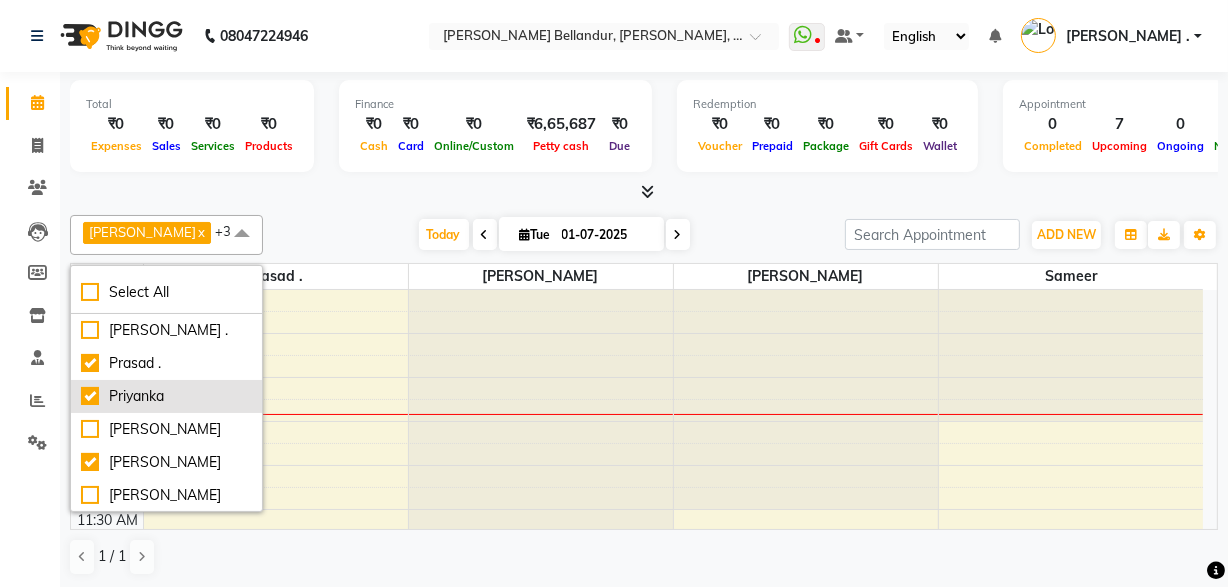 checkbox on "true" 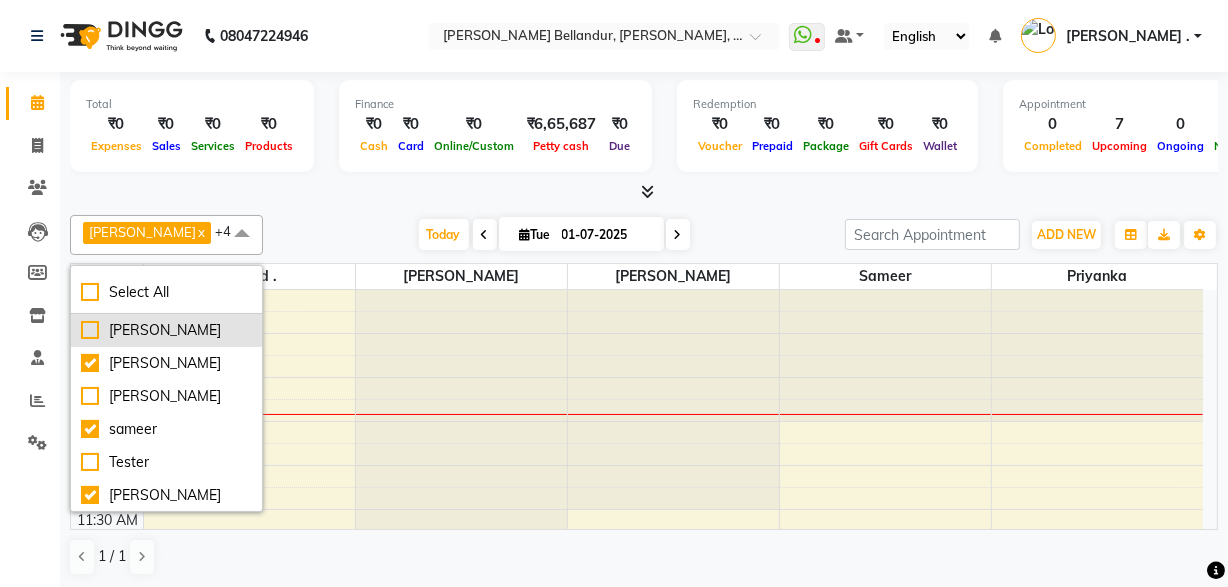 scroll, scrollTop: 134, scrollLeft: 0, axis: vertical 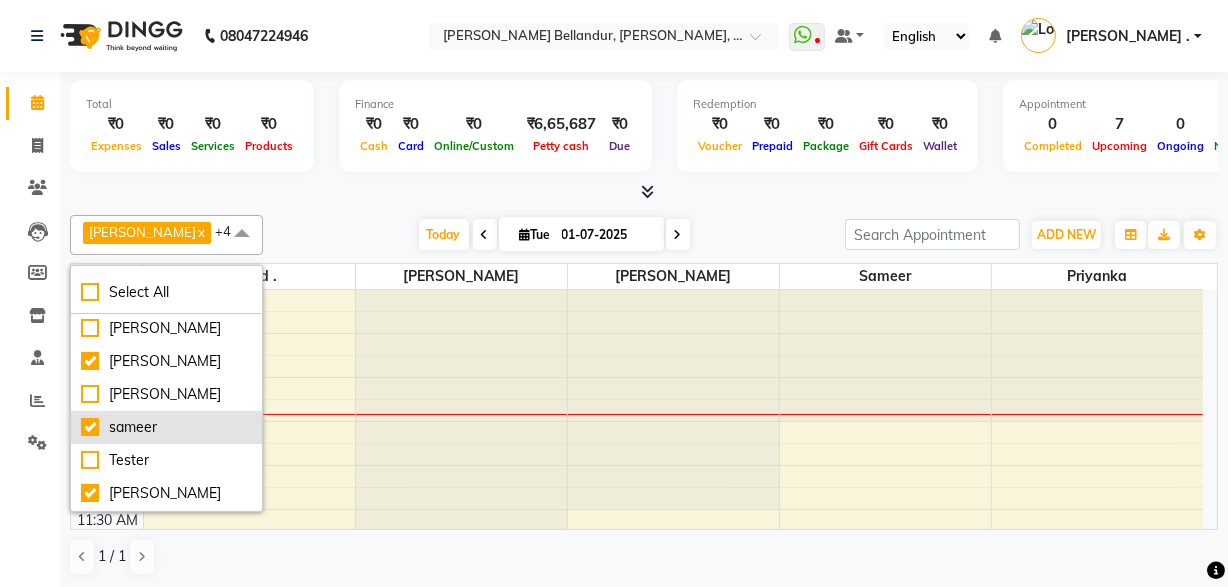 click on "sameer" at bounding box center [166, 427] 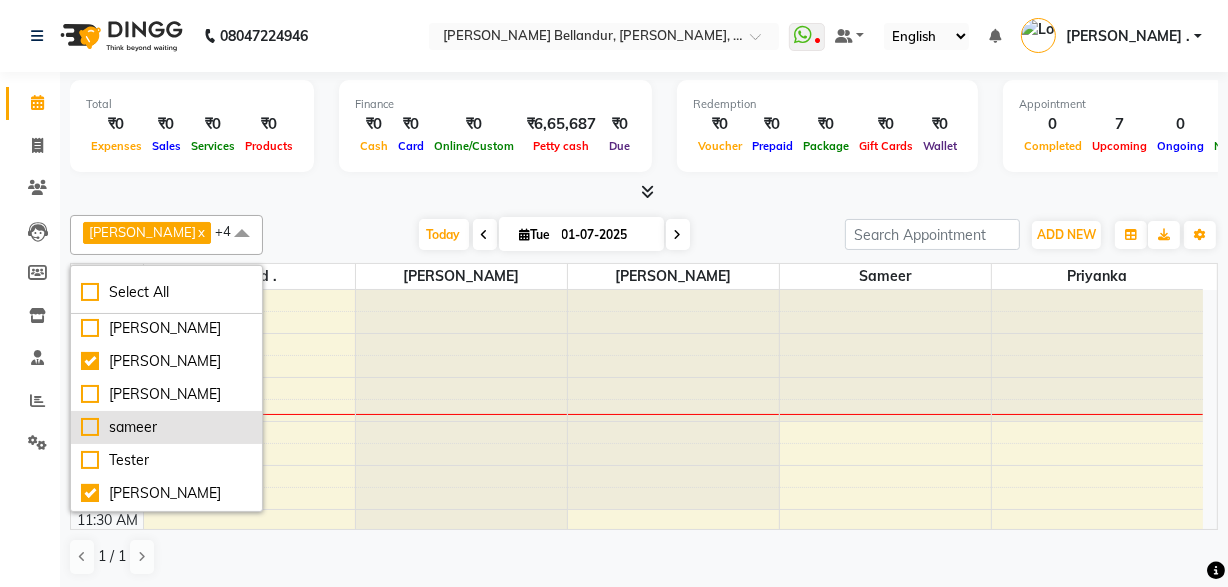checkbox on "false" 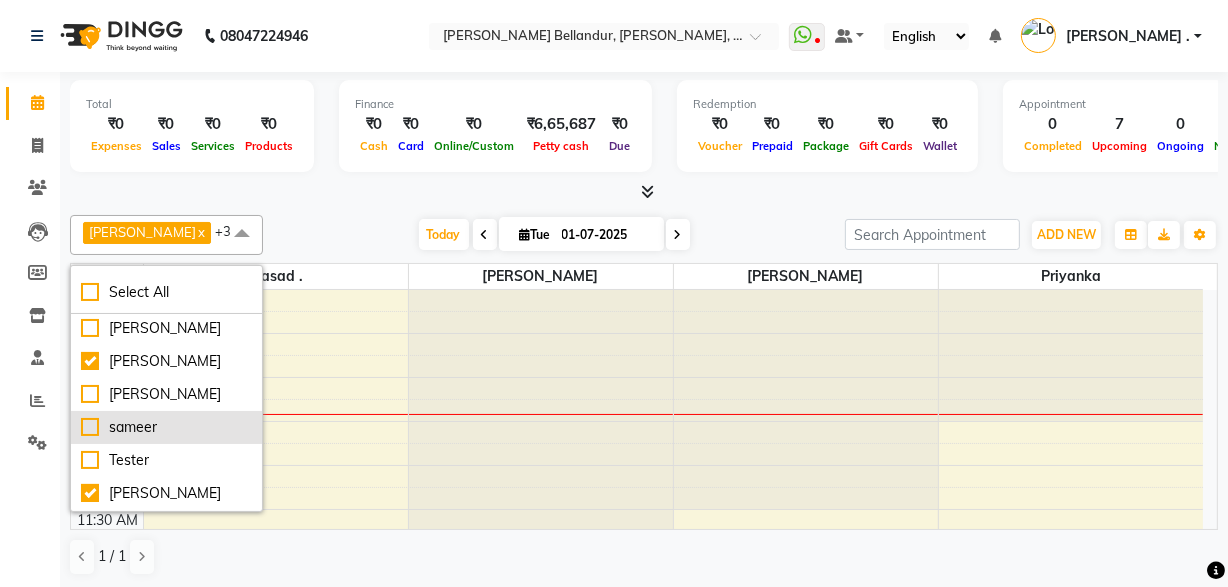 scroll, scrollTop: 165, scrollLeft: 0, axis: vertical 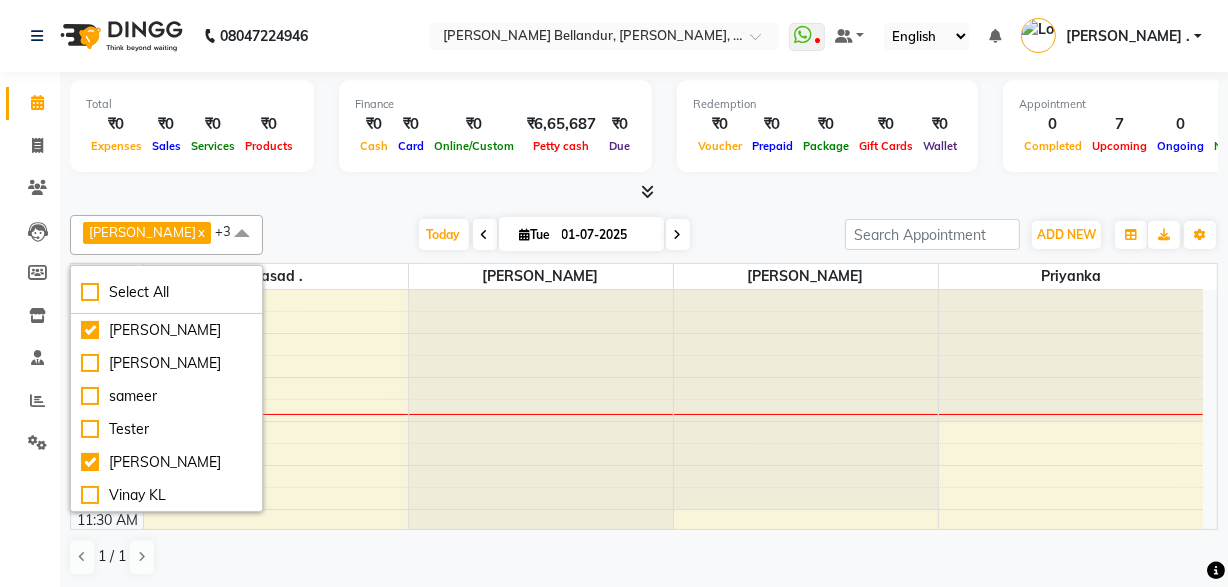 click on "Total  ₹0  Expenses ₹0  Sales ₹0  Services ₹0  Products Finance  ₹0  Cash ₹0  Card ₹0  Online/Custom ₹6,65,687 [PERSON_NAME] cash ₹0 Due  Redemption  ₹0 Voucher ₹0 Prepaid ₹0 Package ₹0  Gift Cards ₹0  Wallet  Appointment  0 Completed 7 Upcoming 0 Ongoing 0 No show  Other sales  ₹0  Packages ₹0  Memberships ₹0  Vouchers ₹0  Prepaids ₹0  Gift Cards Umar  x [PERSON_NAME] .  x Priyanka  x +3 Select All [PERSON_NAME] . [GEOGRAPHIC_DATA] . [PERSON_NAME] [PERSON_NAME] [PERSON_NAME] [PERSON_NAME] KL [DATE]  [DATE] Toggle Dropdown Add Appointment Add Invoice Add Attendance Add Client Add Transaction Toggle Dropdown Add Appointment Add Invoice Add Attendance Add Client ADD NEW Toggle Dropdown Add Appointment Add Invoice Add Attendance Add Client Add Transaction Umar  x [PERSON_NAME] .  x Priyanka  x +3 Select All [PERSON_NAME] . [GEOGRAPHIC_DATA] . [PERSON_NAME] [PERSON_NAME] [PERSON_NAME] [PERSON_NAME] KL Group By  Staff View   Room View  View as Vertical  Vertical - Week View  11" 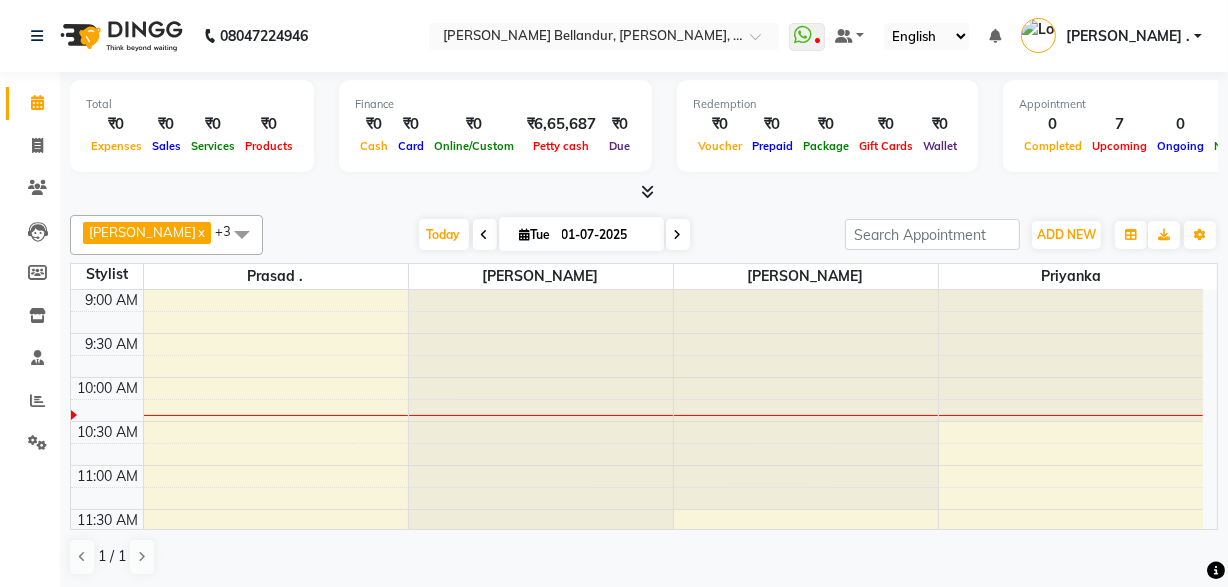 scroll, scrollTop: 366, scrollLeft: 0, axis: vertical 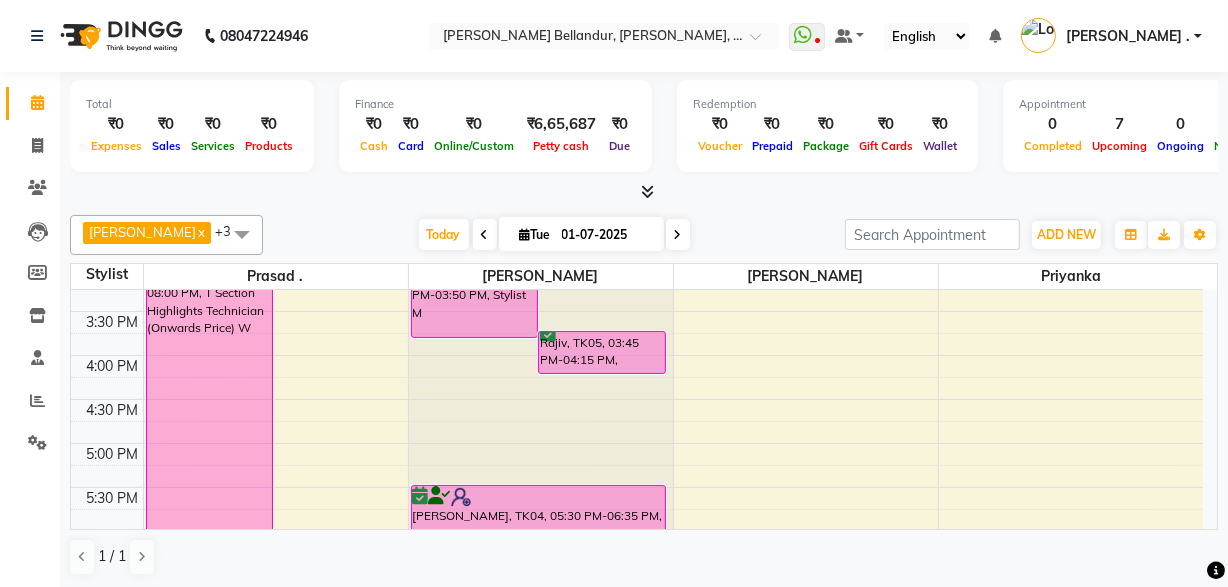 click at bounding box center [541, -260] 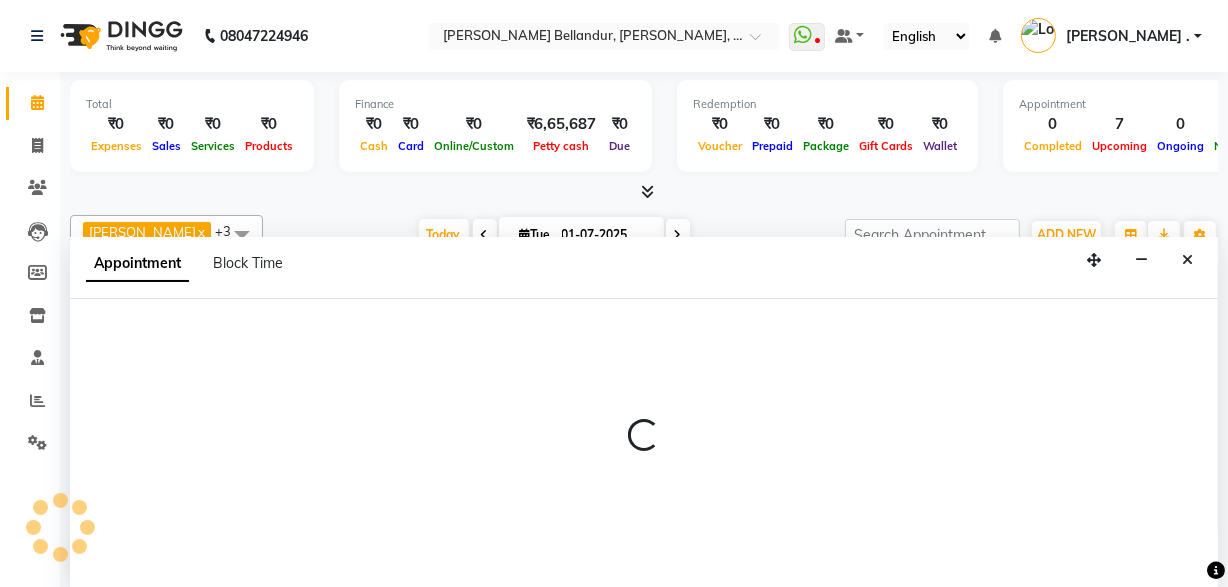 select on "tentative" 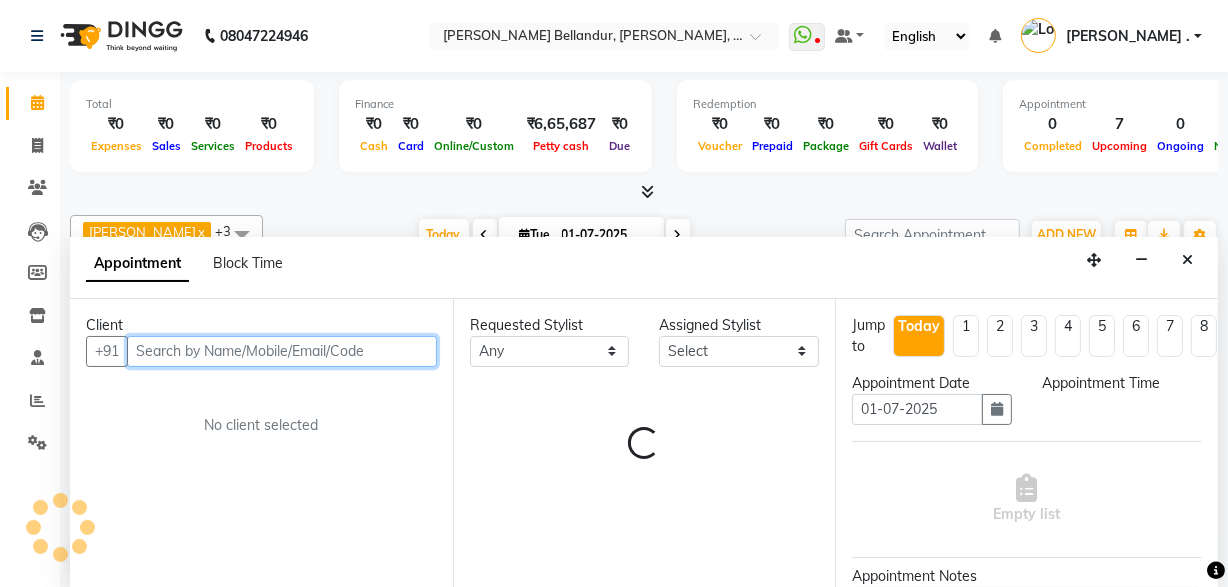 select on "1020" 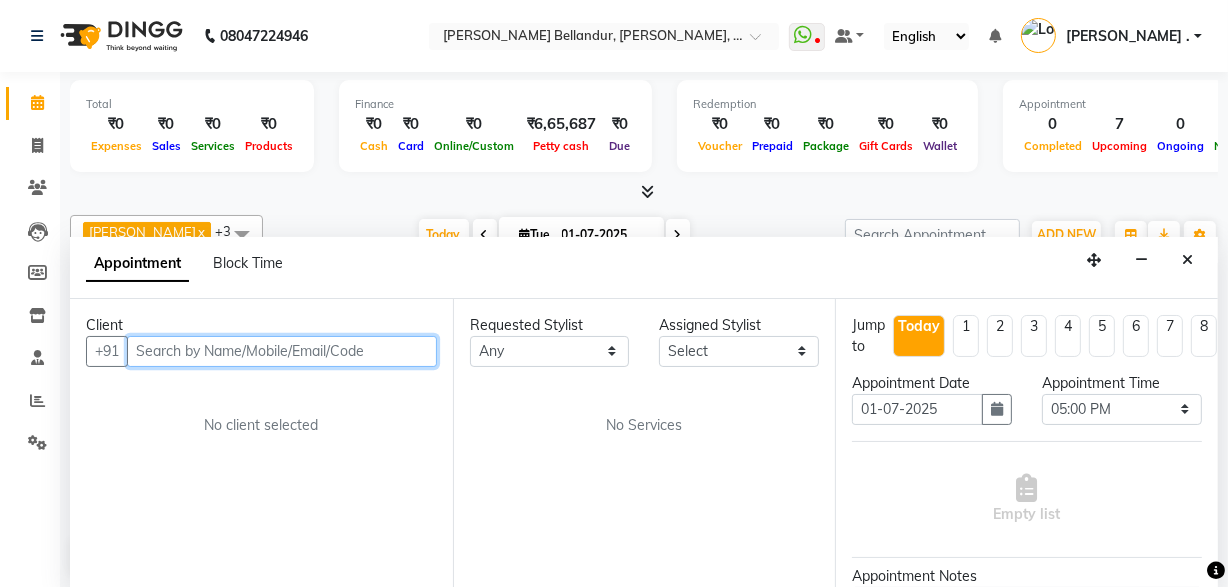 click at bounding box center [282, 351] 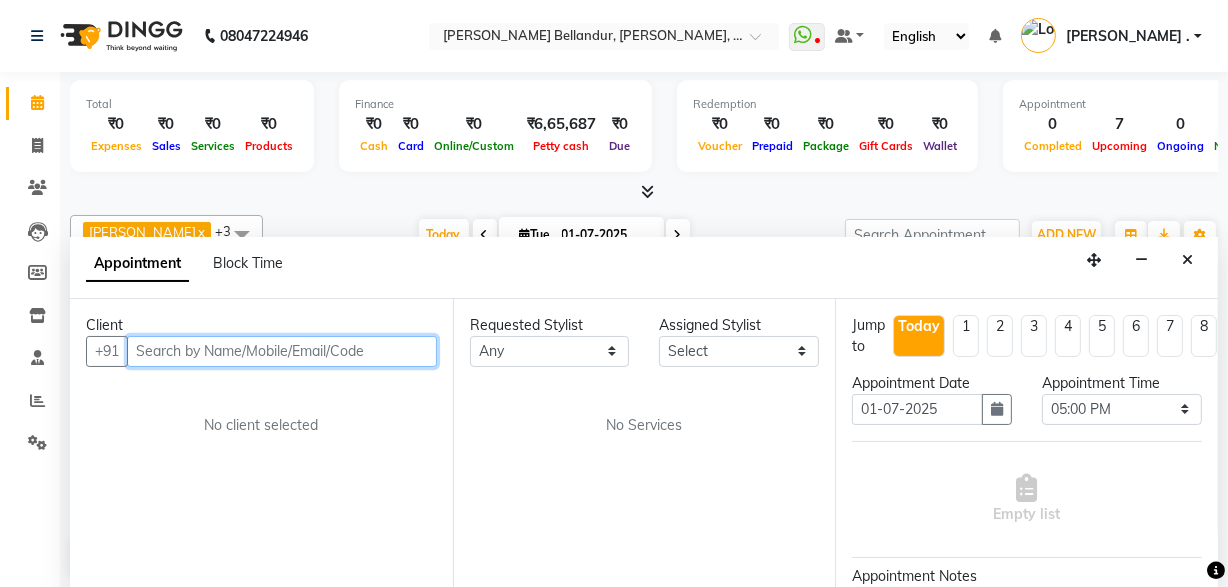 click at bounding box center [282, 351] 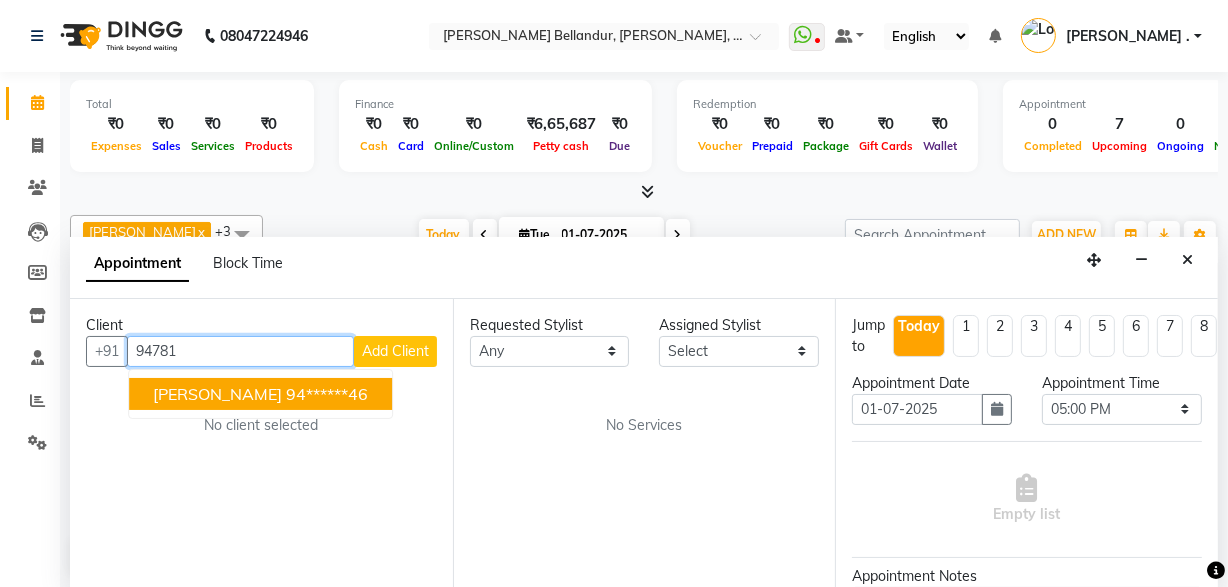 click on "[PERSON_NAME]" at bounding box center [217, 394] 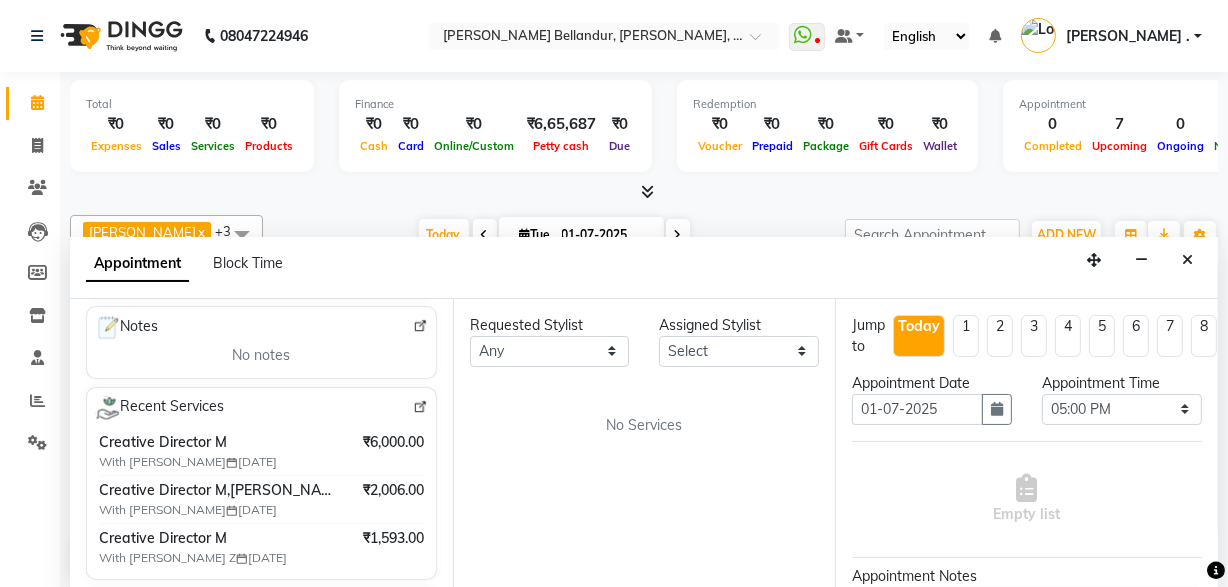 scroll, scrollTop: 308, scrollLeft: 0, axis: vertical 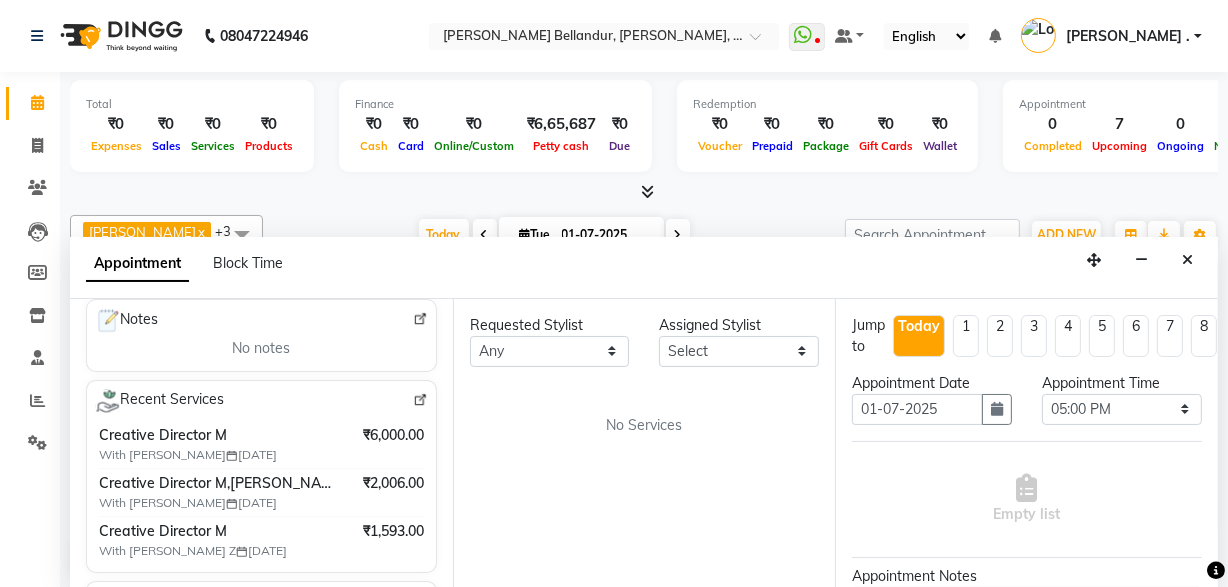 type on "94******46" 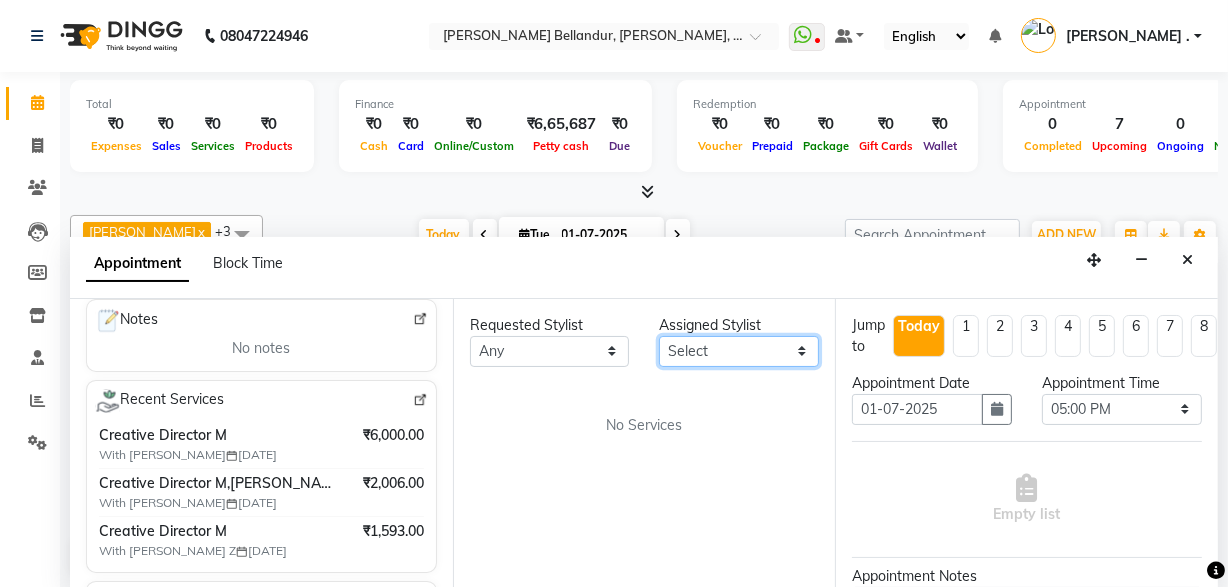 click on "Select" at bounding box center (739, 351) 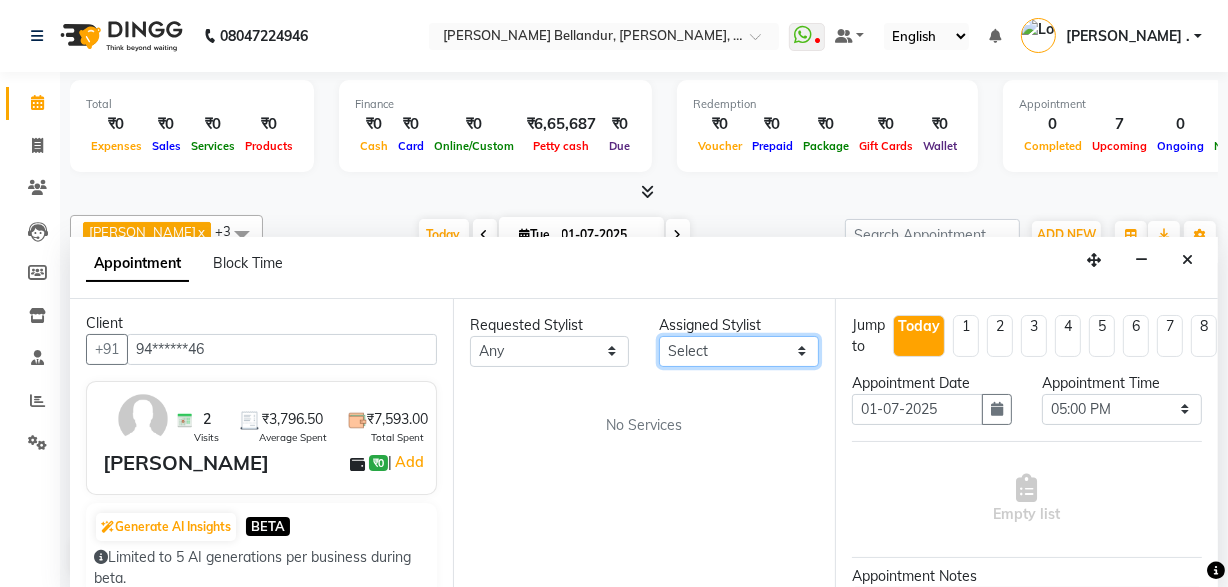 scroll, scrollTop: 0, scrollLeft: 0, axis: both 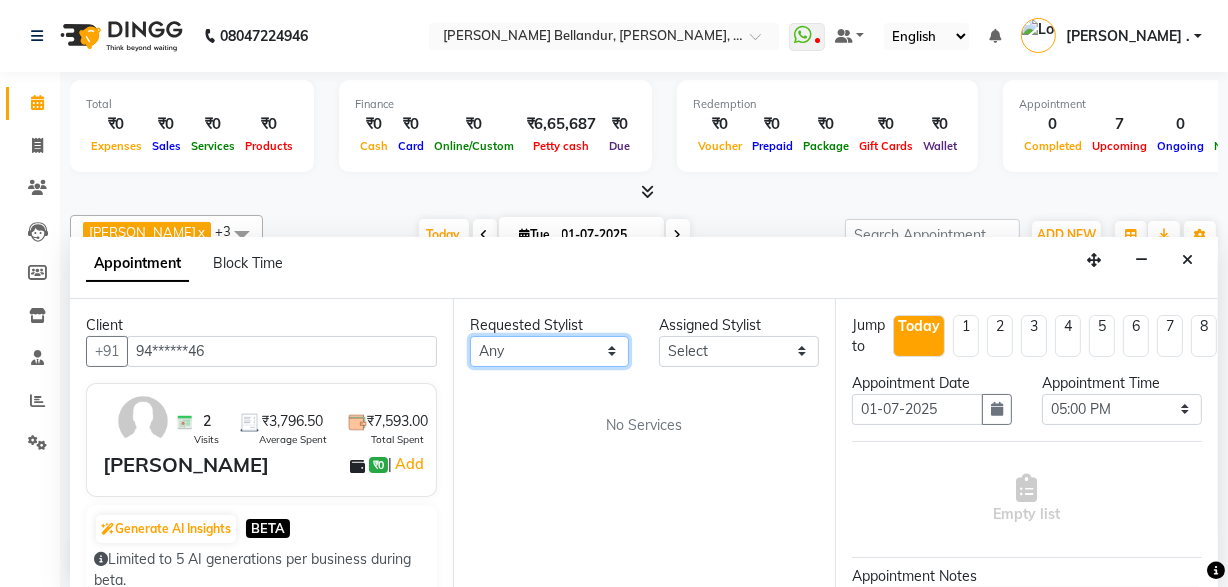 click on "Any" at bounding box center [550, 351] 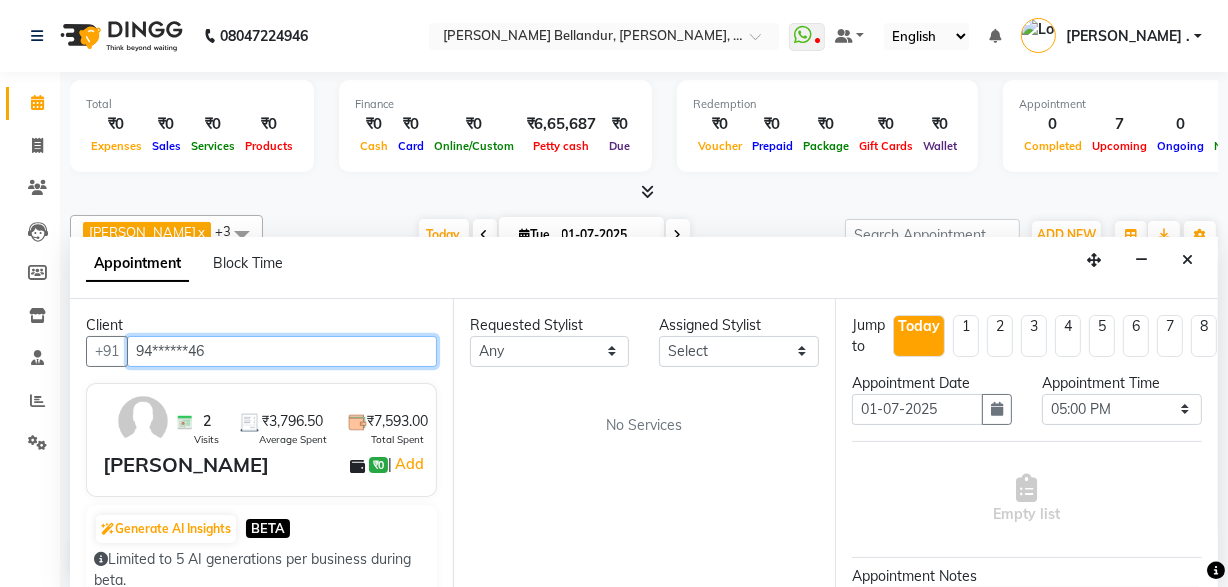 click on "94******46" at bounding box center (282, 351) 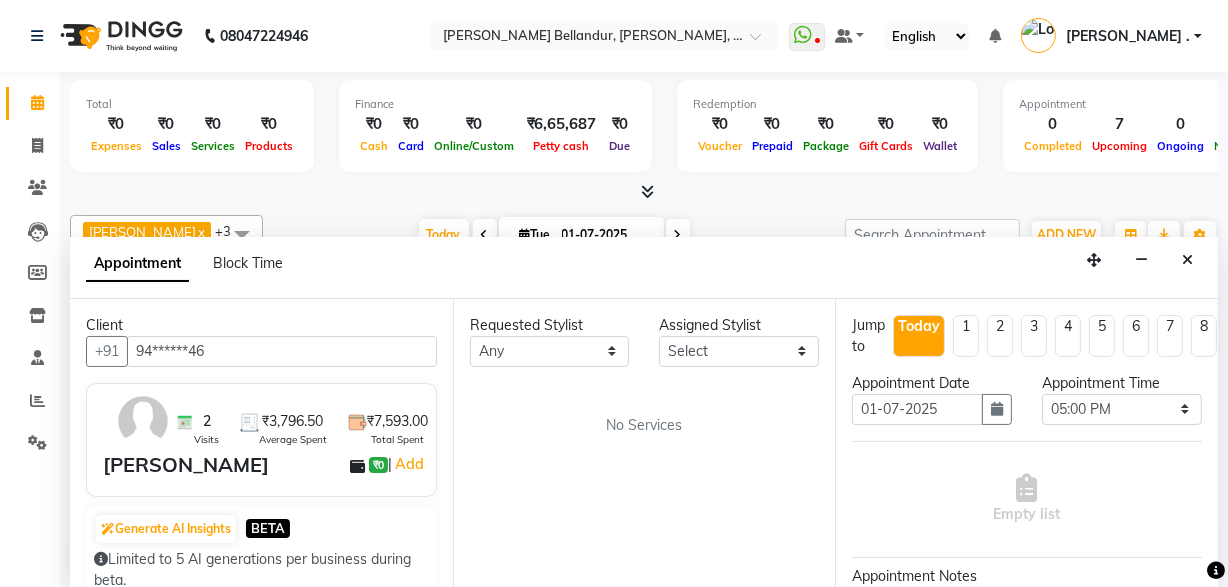 click at bounding box center (143, 421) 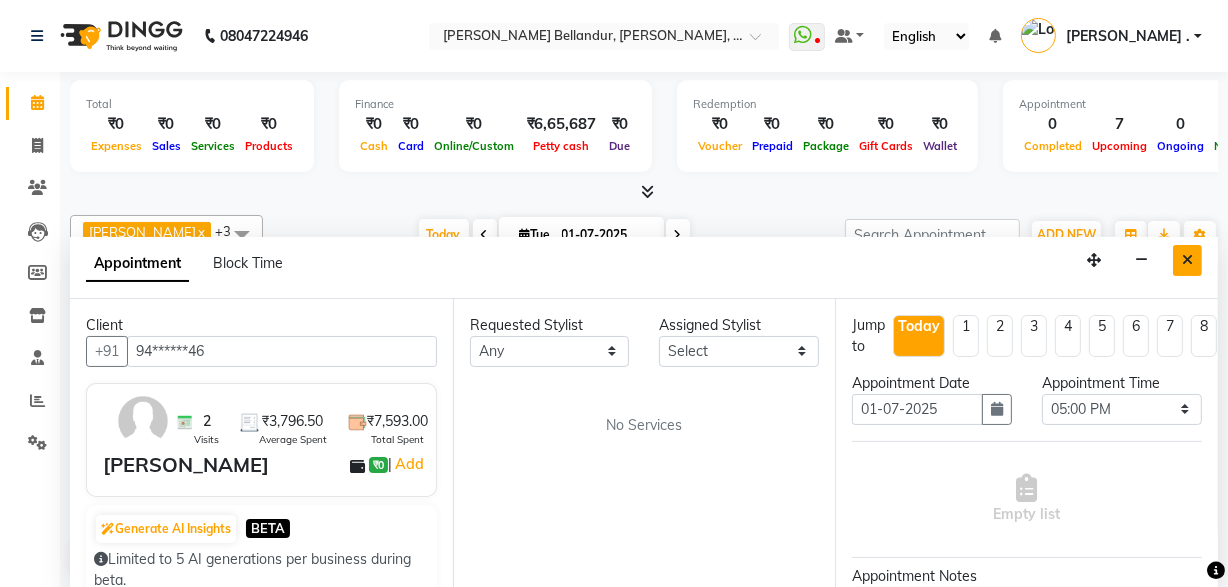 click at bounding box center [1187, 260] 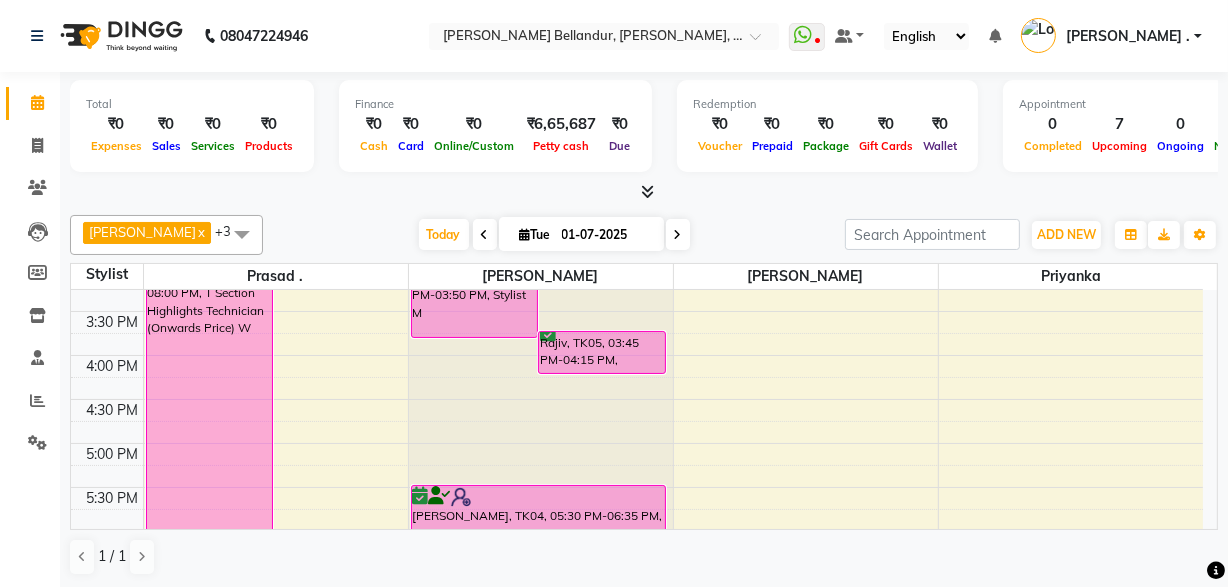 click at bounding box center [541, -260] 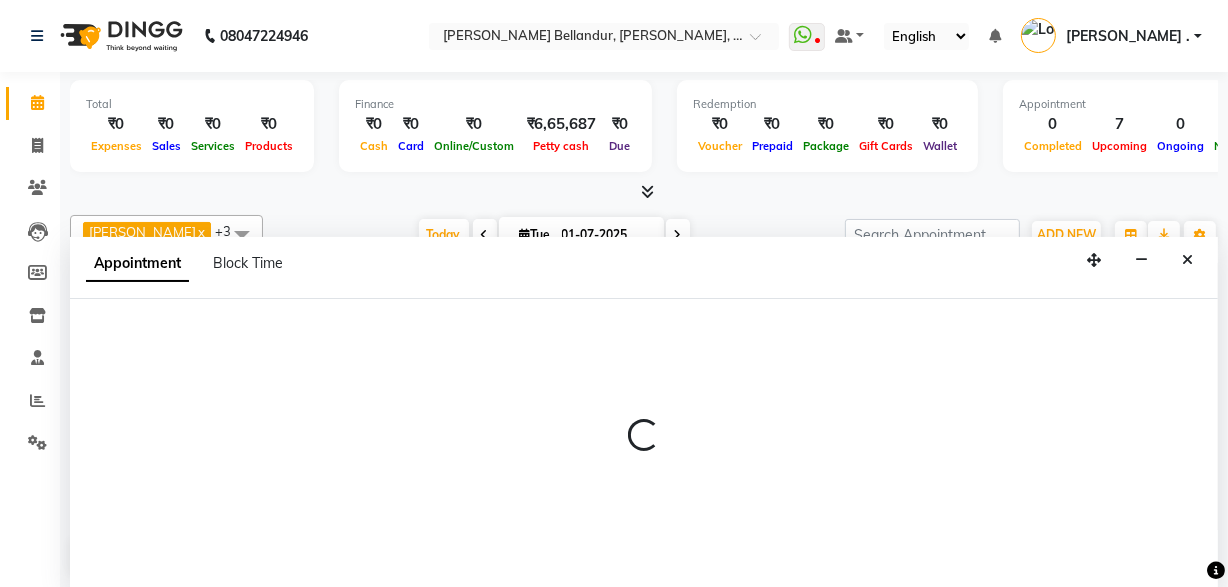 select on "44651" 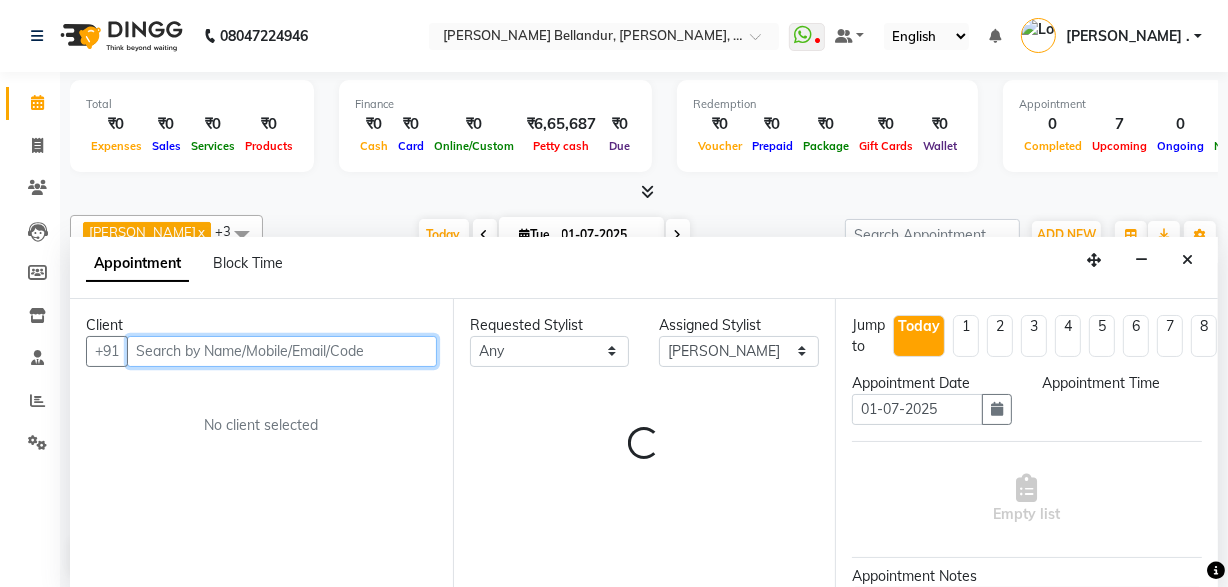 select on "1020" 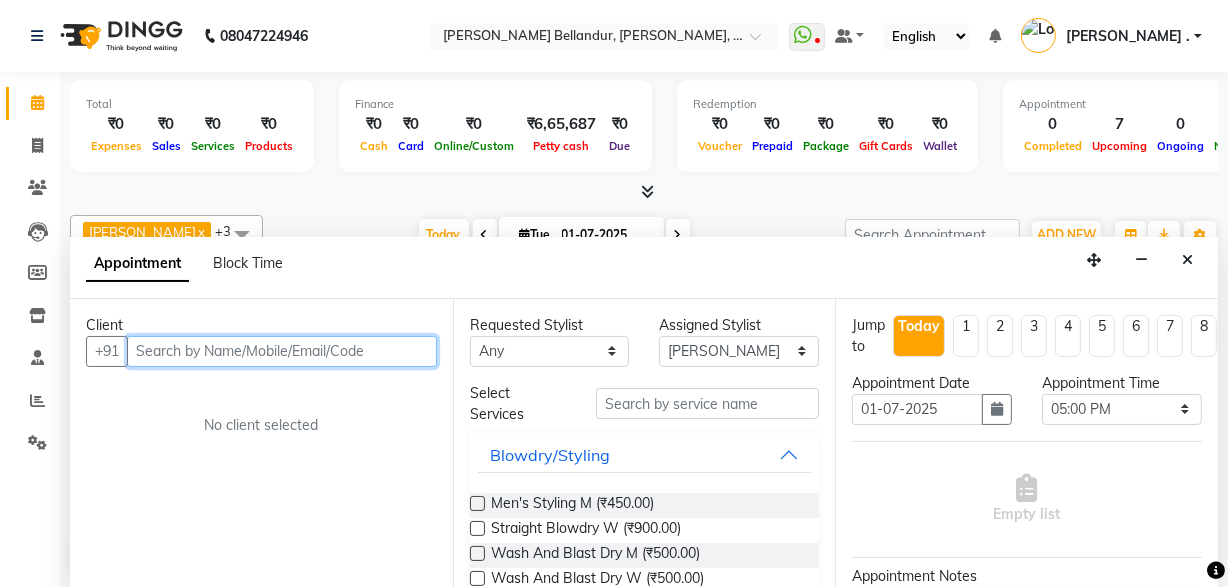 click at bounding box center [282, 351] 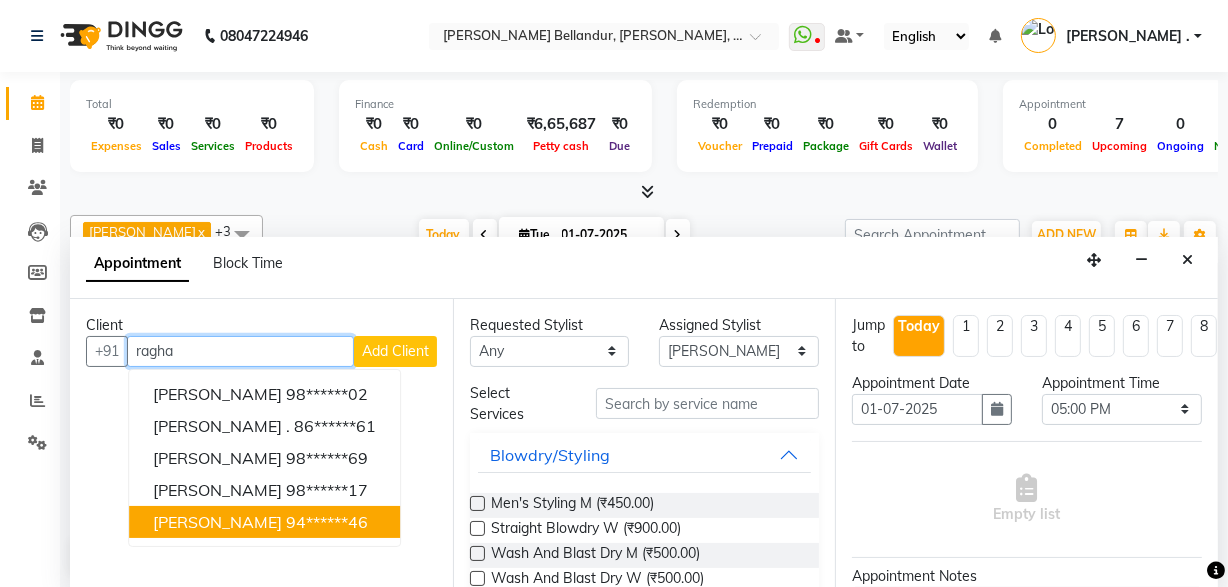click on "94******46" at bounding box center (327, 522) 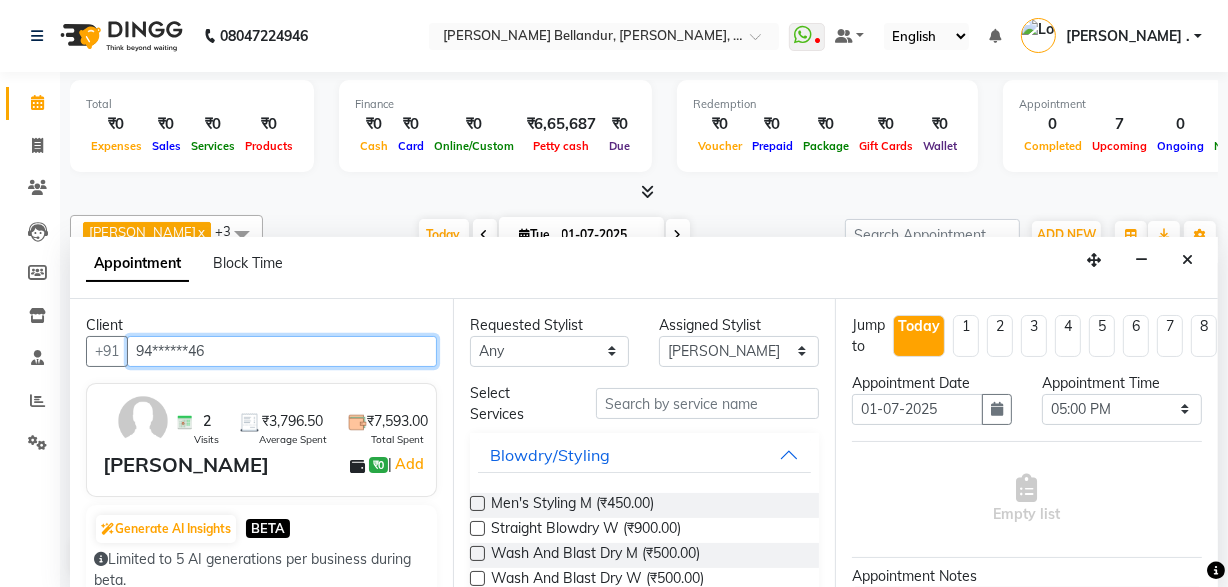 type on "94******46" 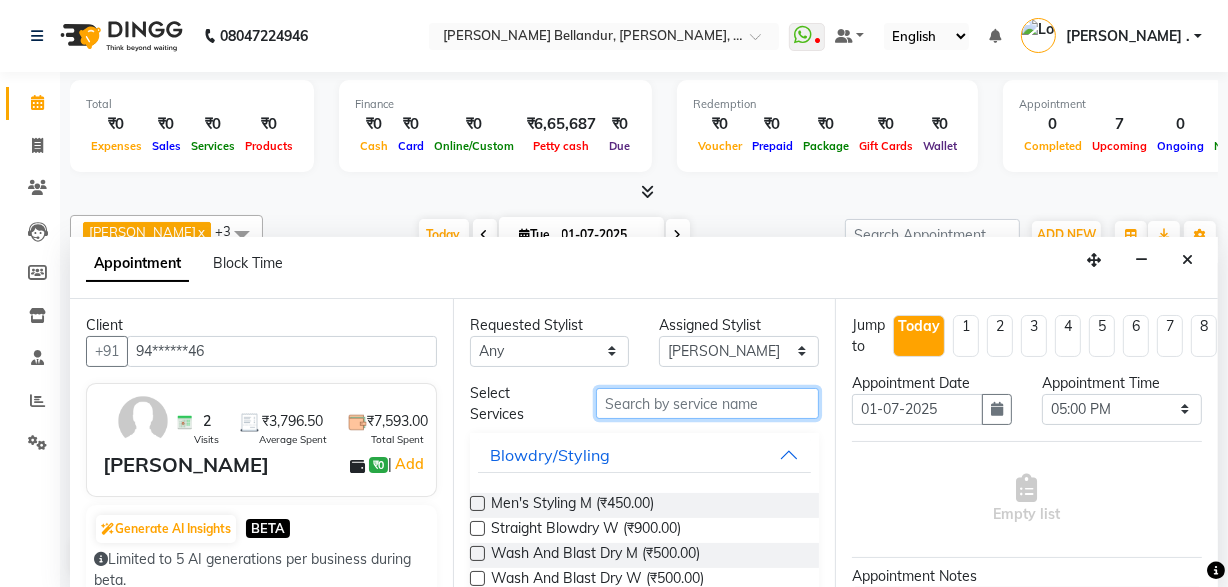 click at bounding box center [707, 403] 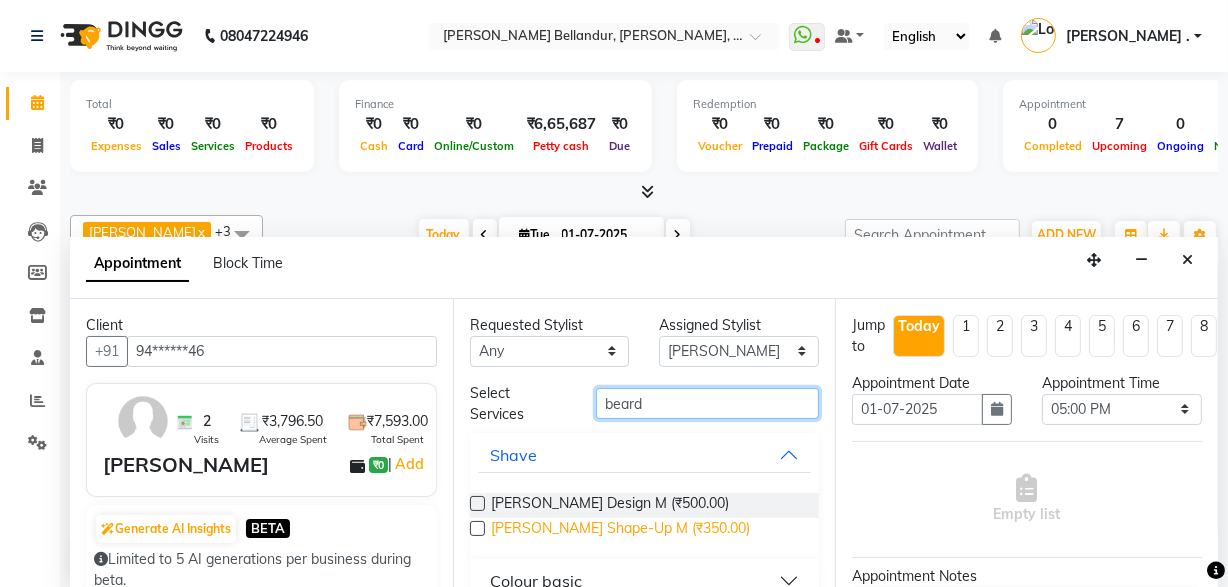 type on "beard" 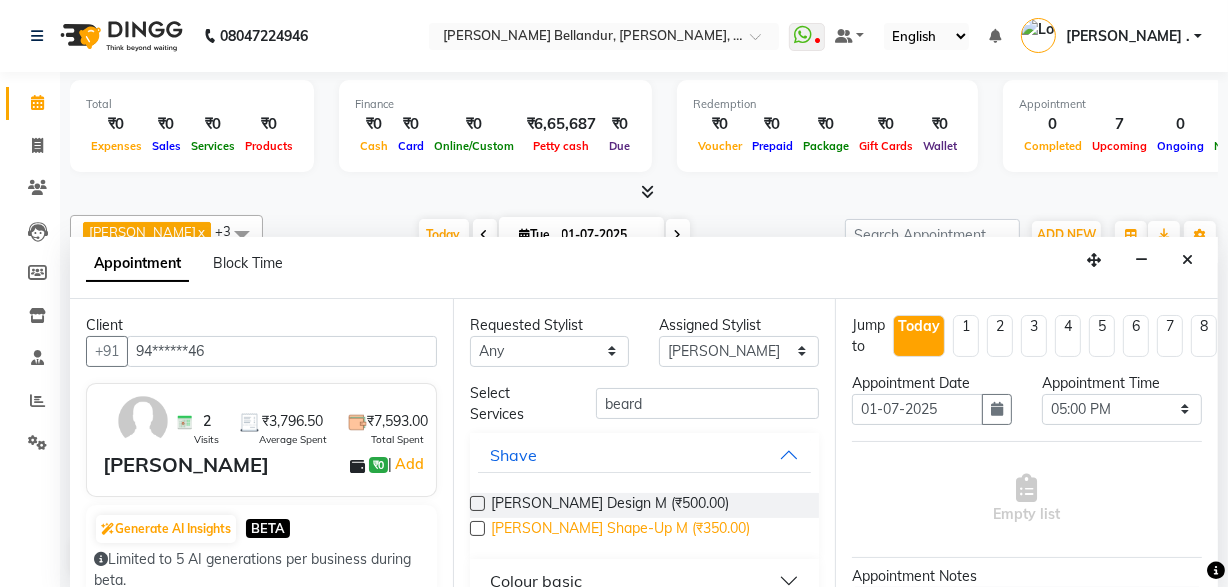 drag, startPoint x: 602, startPoint y: 526, endPoint x: 622, endPoint y: 515, distance: 22.825424 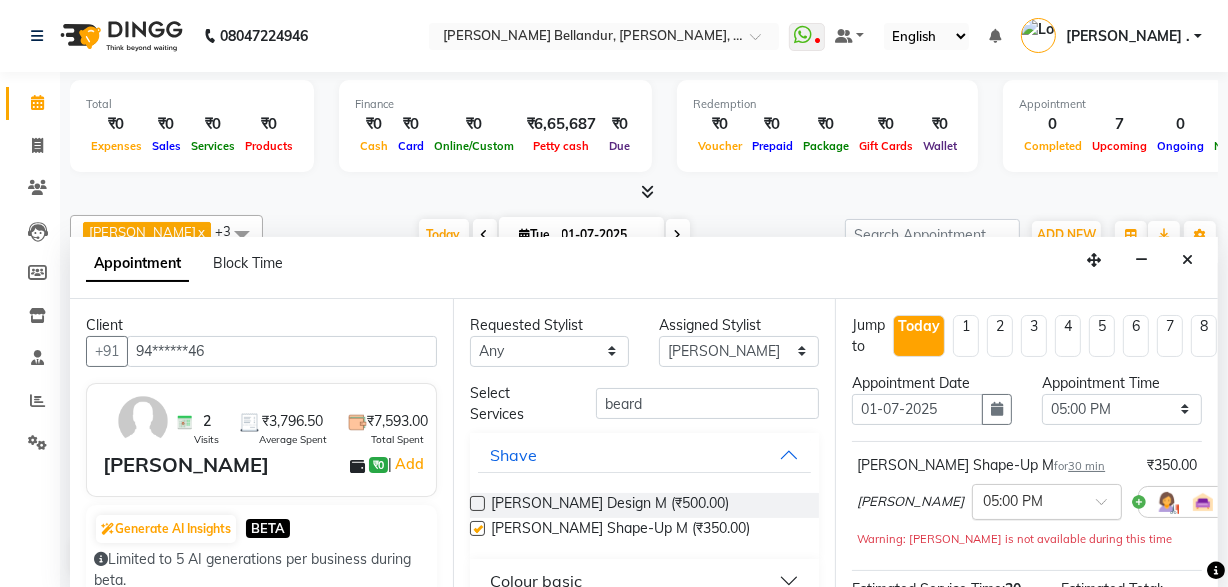 checkbox on "false" 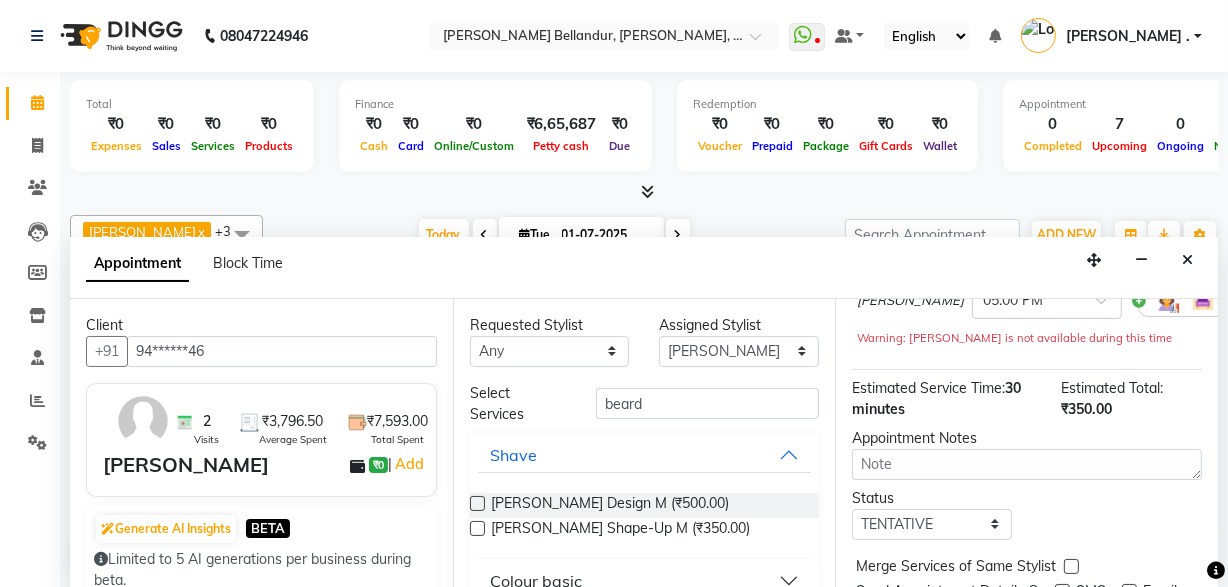 scroll, scrollTop: 307, scrollLeft: 0, axis: vertical 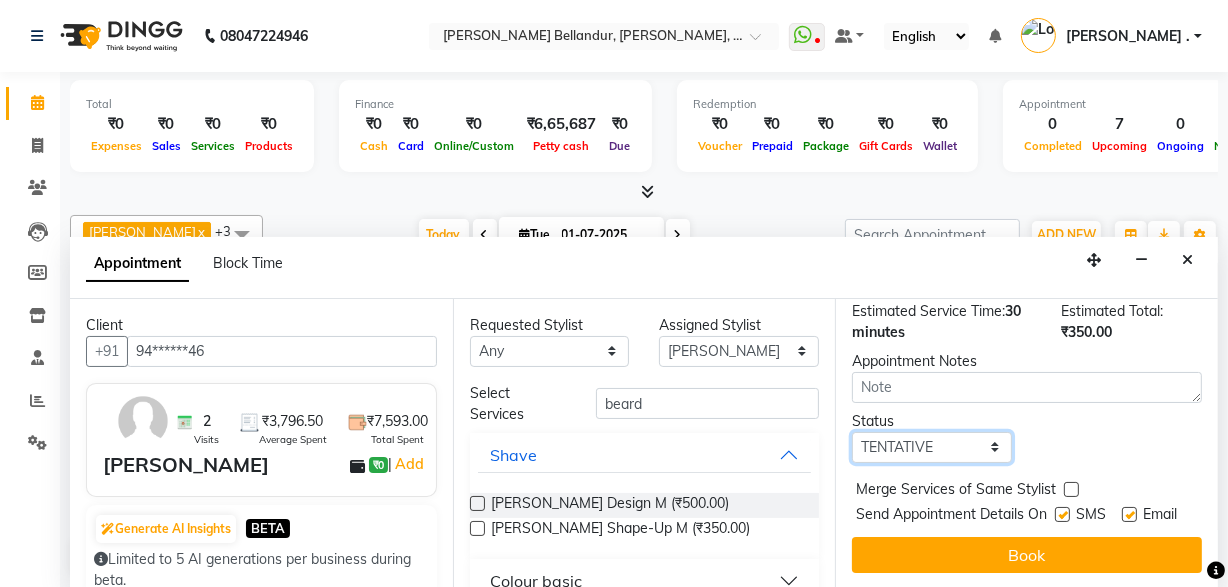 click on "Select TENTATIVE CONFIRM CHECK-IN UPCOMING" at bounding box center (932, 447) 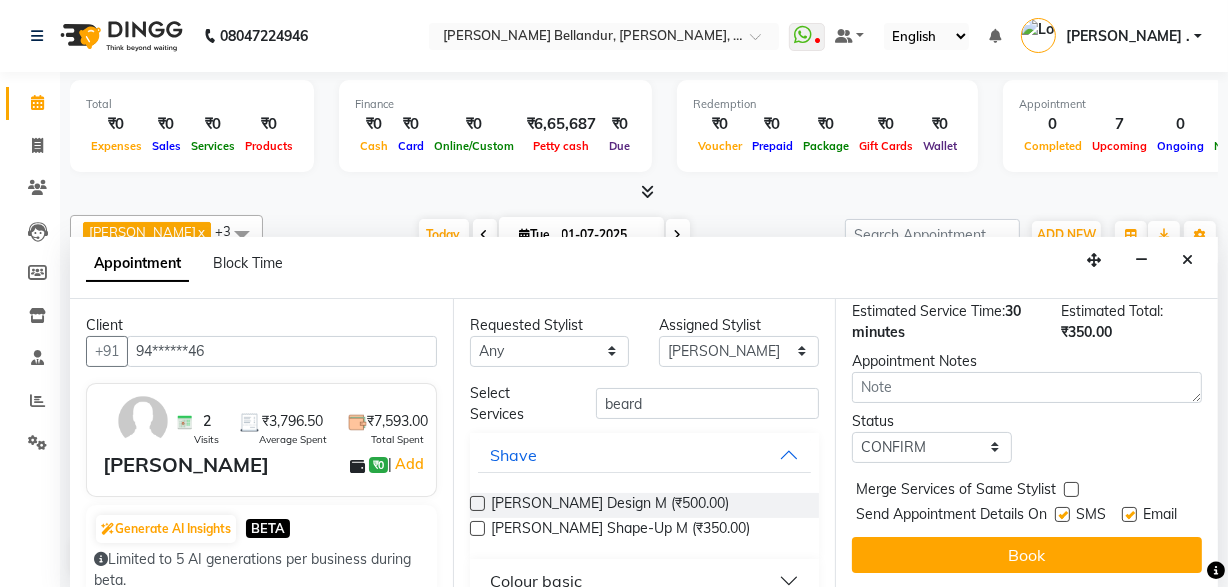 click on "Book" at bounding box center (1027, 555) 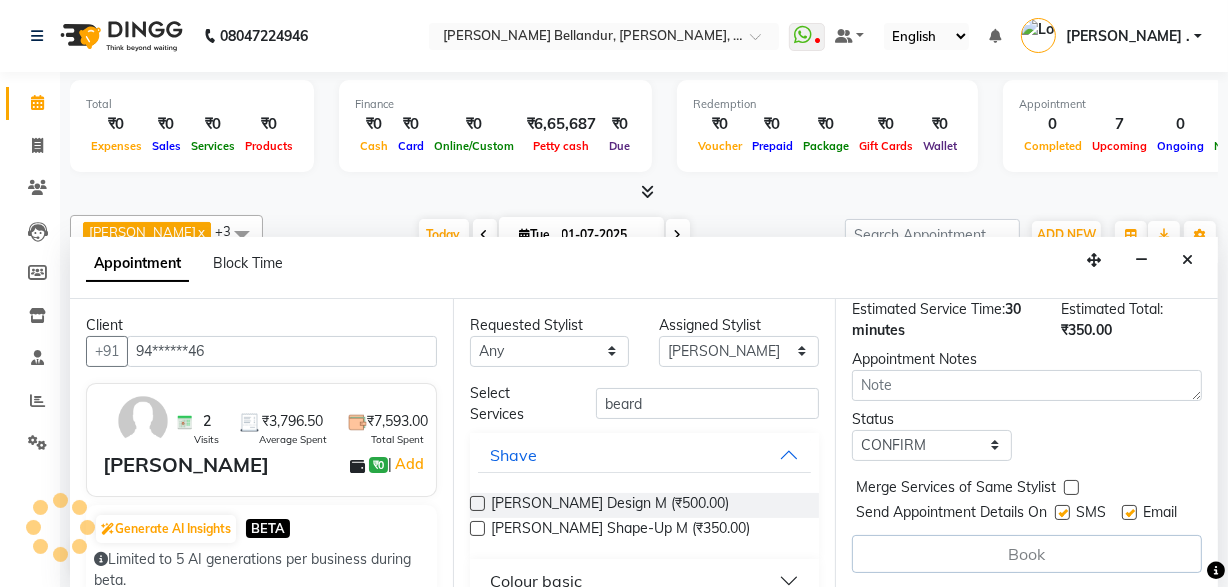 scroll, scrollTop: 0, scrollLeft: 0, axis: both 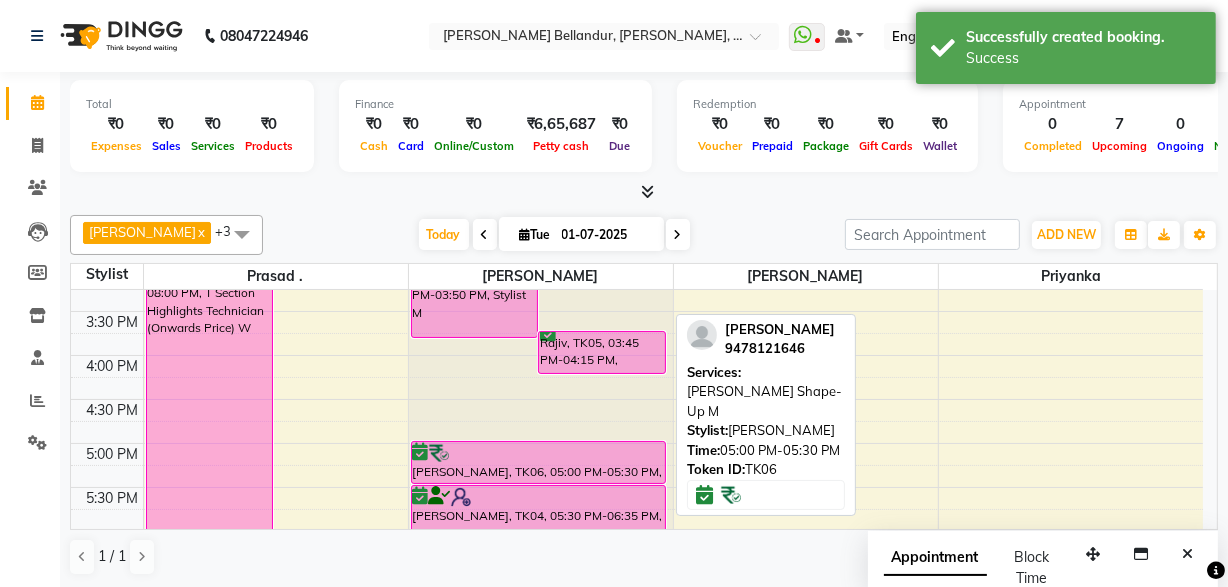 click at bounding box center (538, 453) 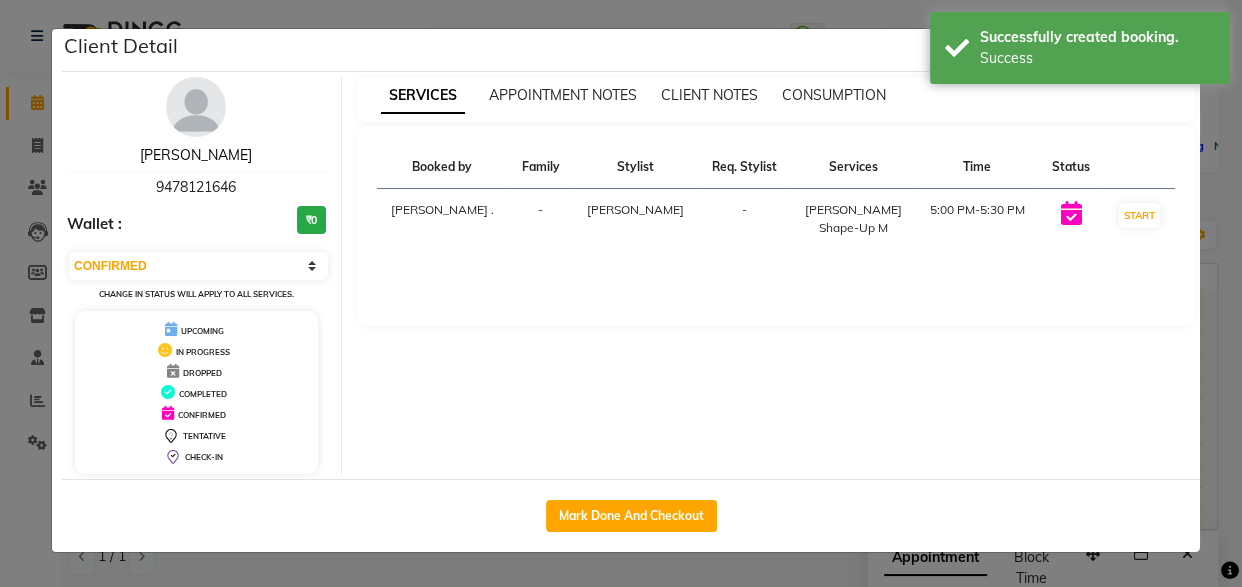 click on "[PERSON_NAME]" at bounding box center (196, 155) 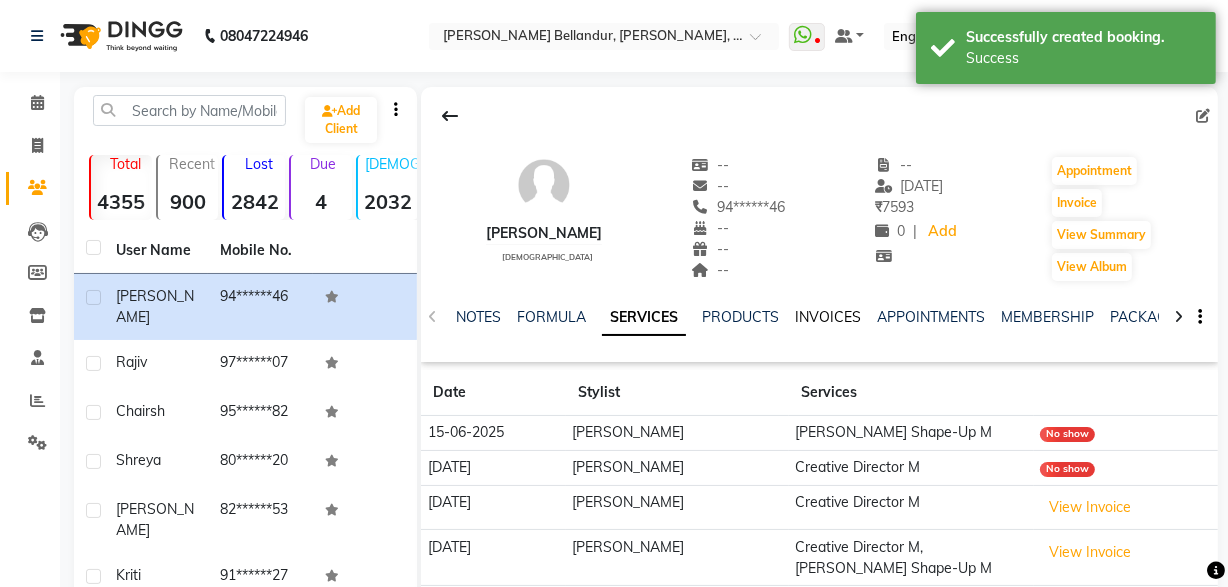 click on "INVOICES" 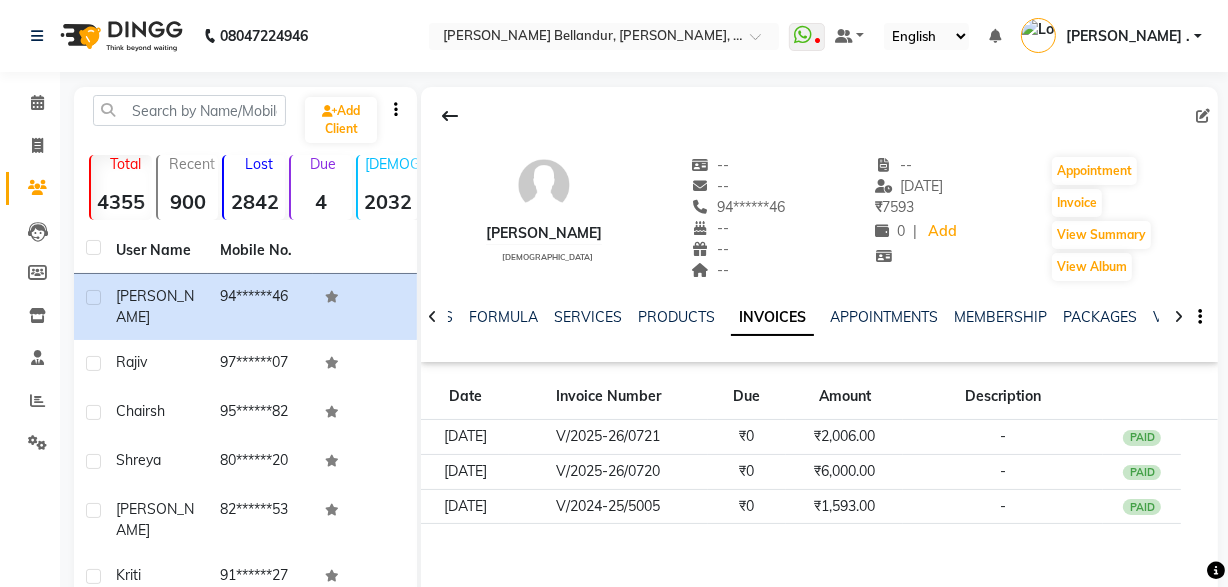 click on "NOTES FORMULA SERVICES PRODUCTS INVOICES APPOINTMENTS MEMBERSHIP PACKAGES VOUCHERS GIFTCARDS POINTS FORMS FAMILY CARDS WALLET" 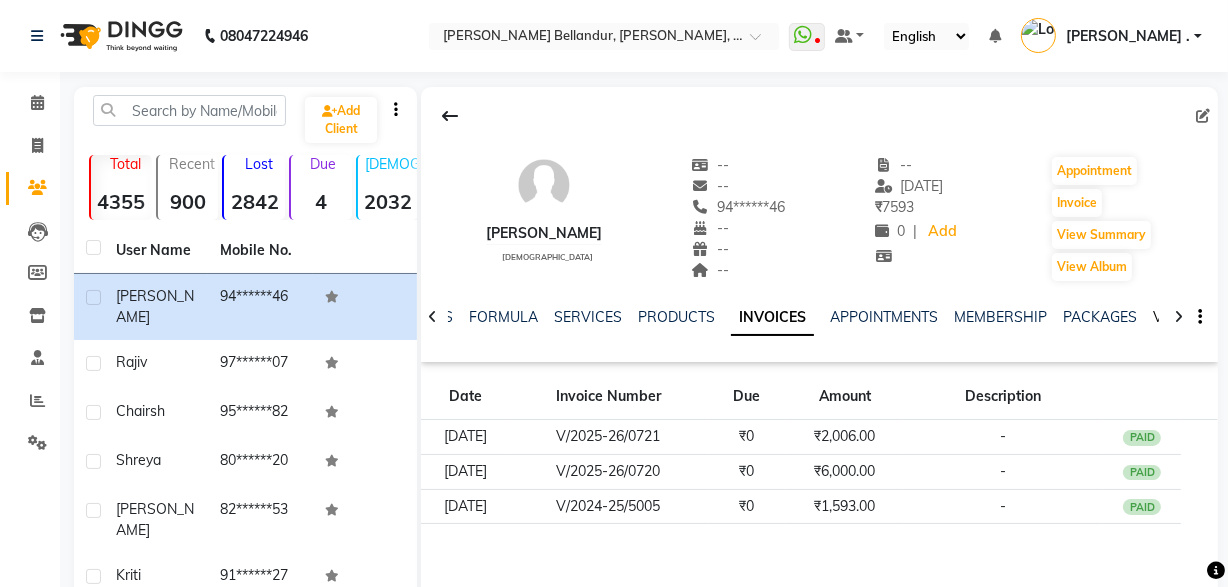 click on "VOUCHERS" 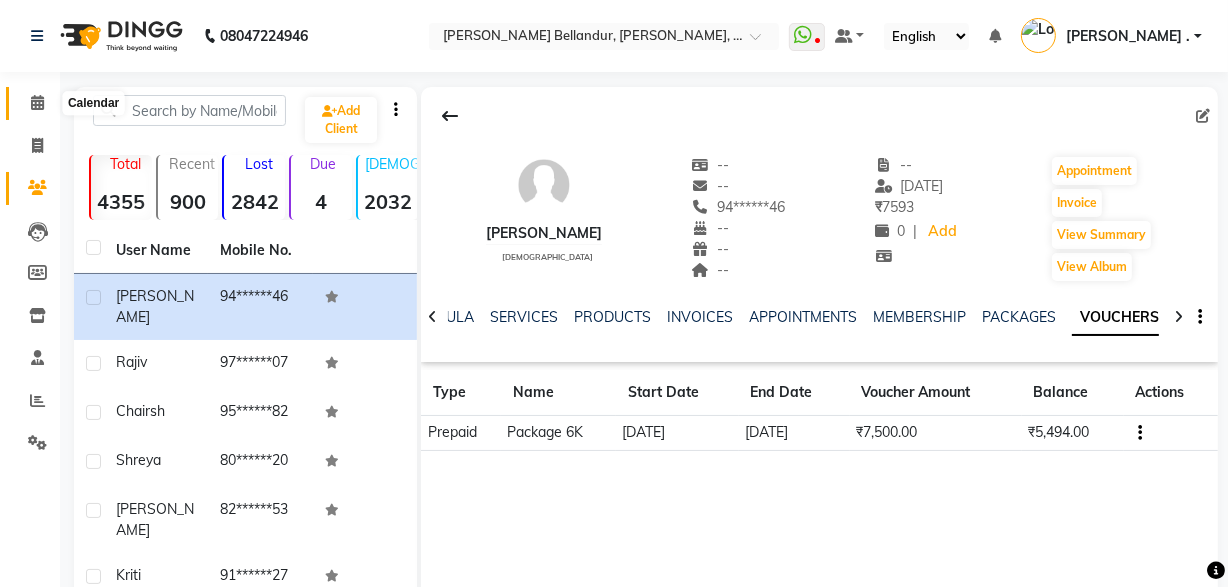 click 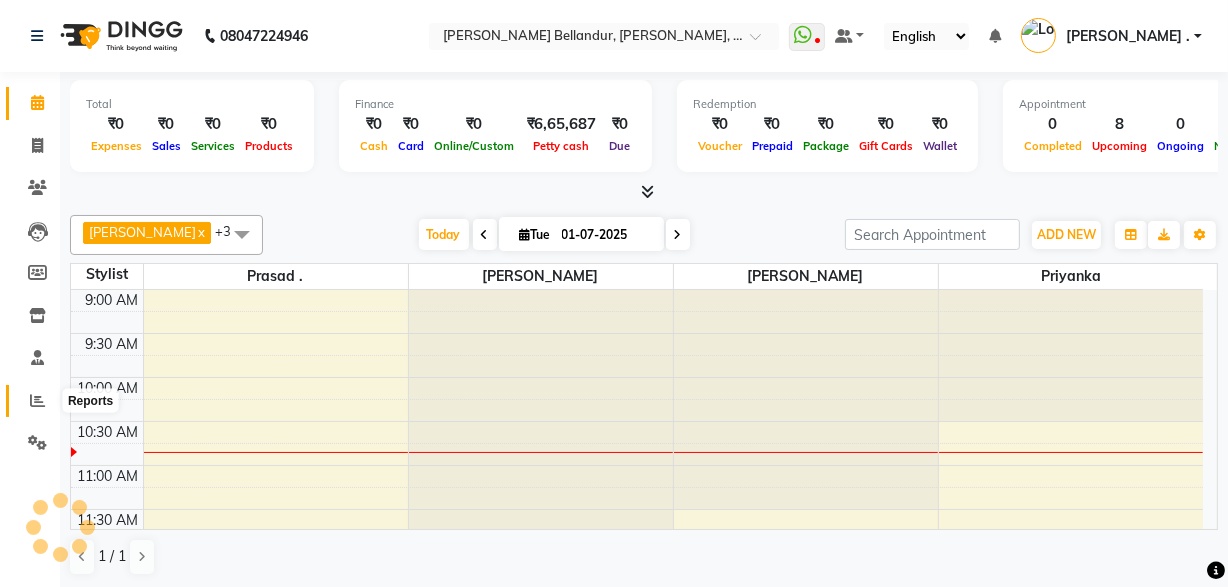 scroll, scrollTop: 0, scrollLeft: 0, axis: both 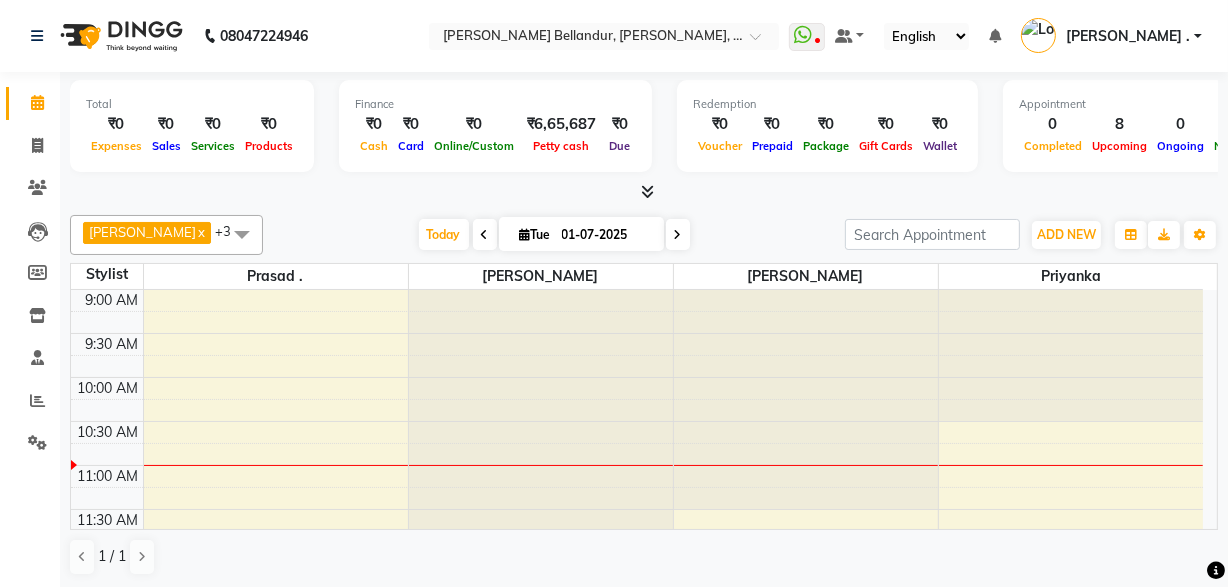 click at bounding box center (678, 235) 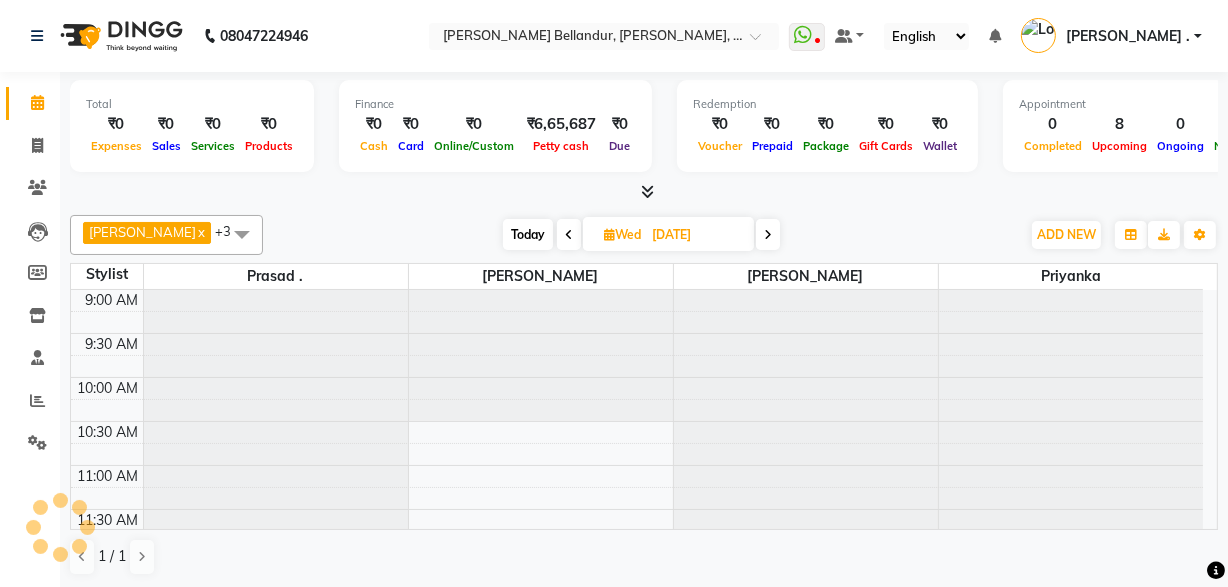 scroll, scrollTop: 176, scrollLeft: 0, axis: vertical 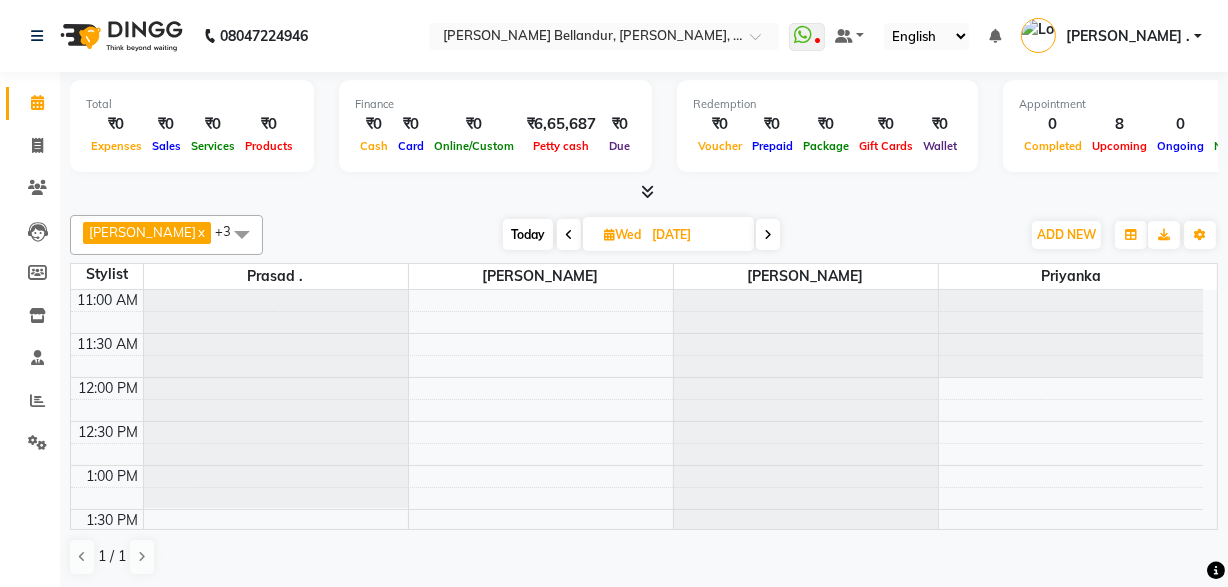 click at bounding box center (768, 234) 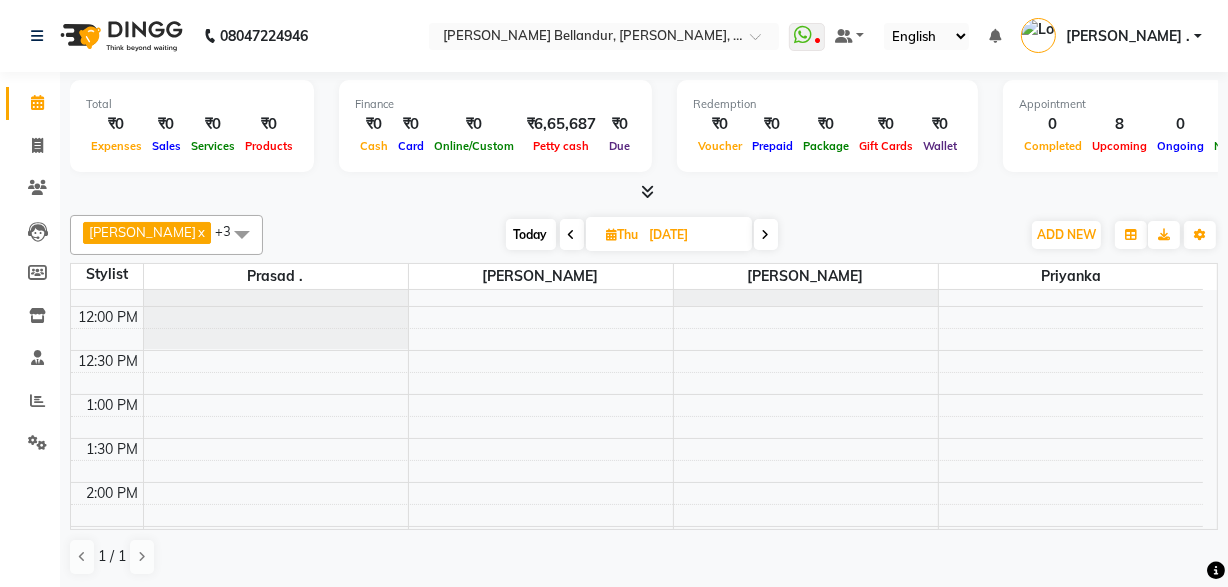 scroll, scrollTop: 245, scrollLeft: 0, axis: vertical 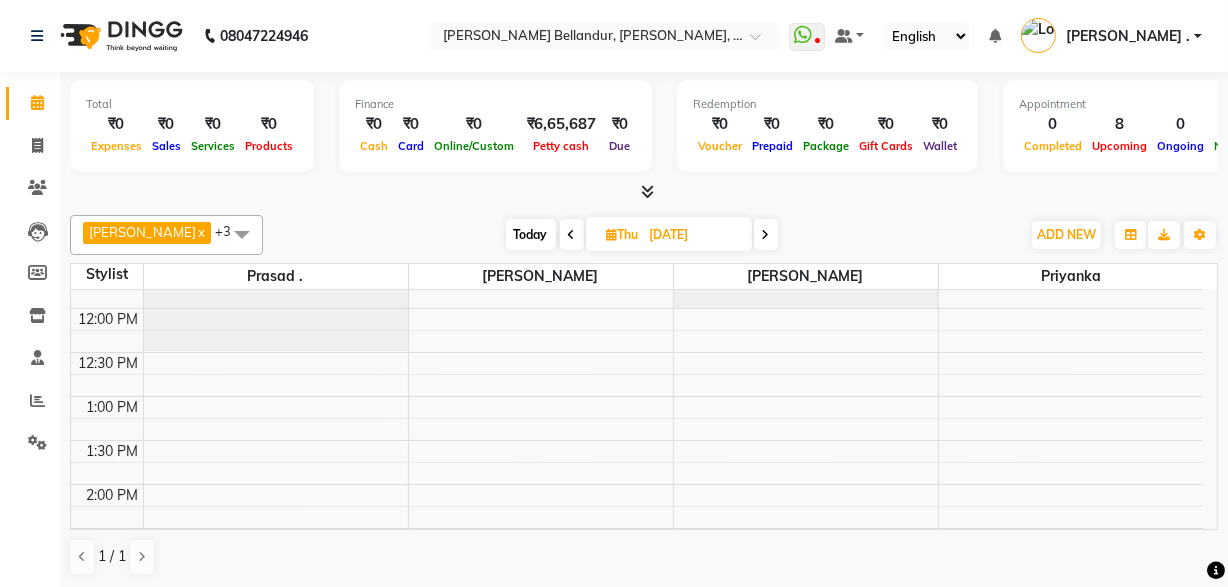 click on "9:00 AM 9:30 AM 10:00 AM 10:30 AM 11:00 AM 11:30 AM 12:00 PM 12:30 PM 1:00 PM 1:30 PM 2:00 PM 2:30 PM 3:00 PM 3:30 PM 4:00 PM 4:30 PM 5:00 PM 5:30 PM 6:00 PM 6:30 PM 7:00 PM 7:30 PM 8:00 PM 8:30 PM 9:00 PM 9:30 PM" at bounding box center (637, 616) 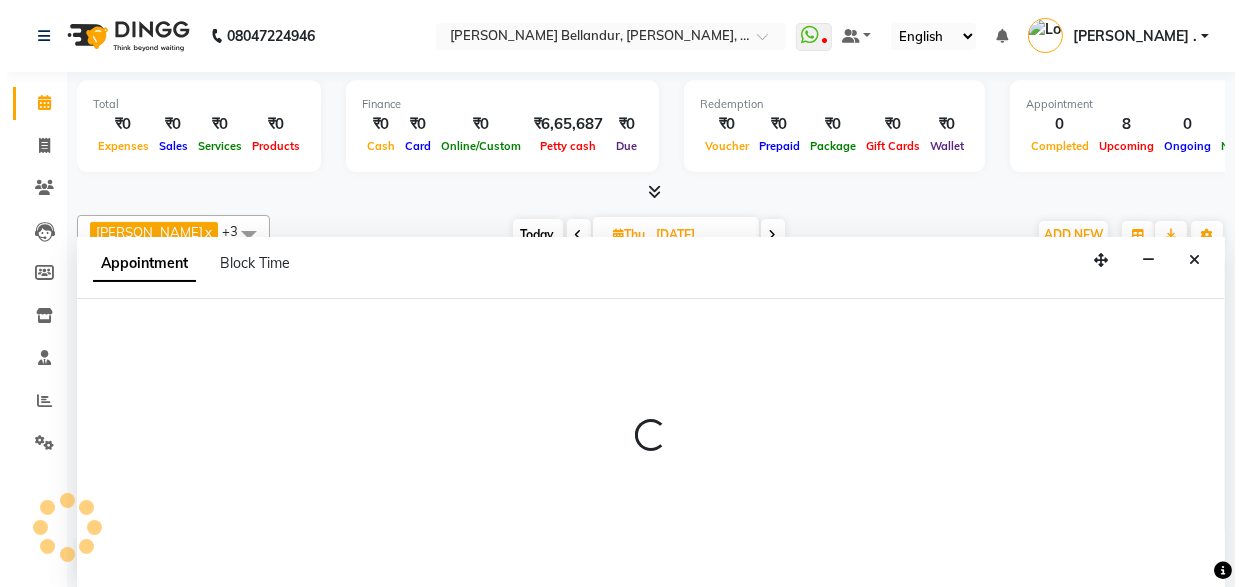 scroll, scrollTop: 0, scrollLeft: 0, axis: both 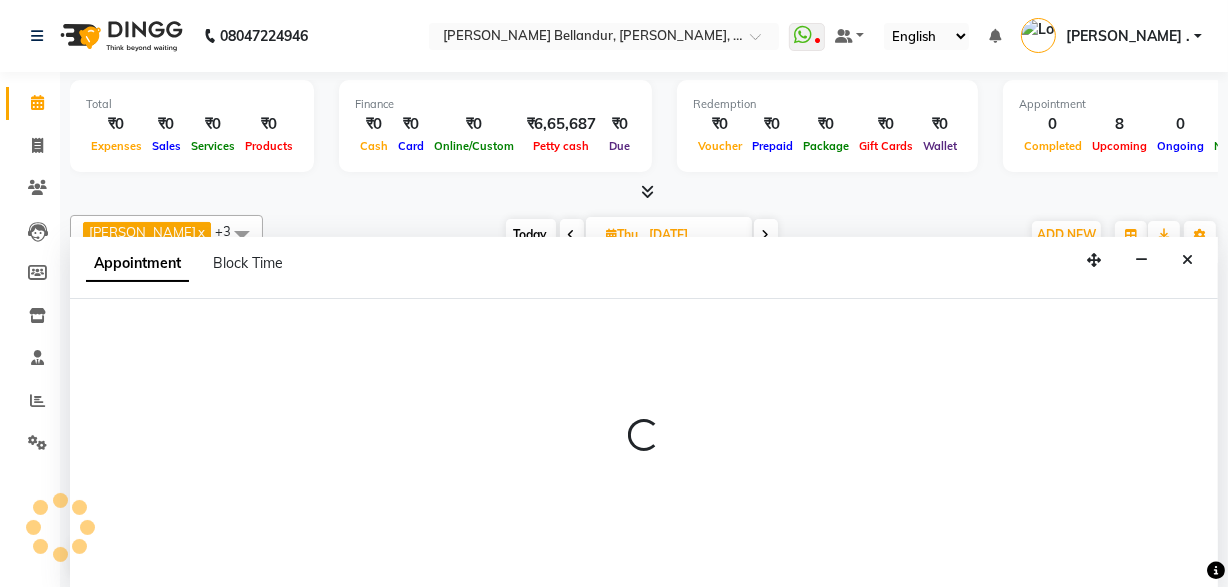 select on "39666" 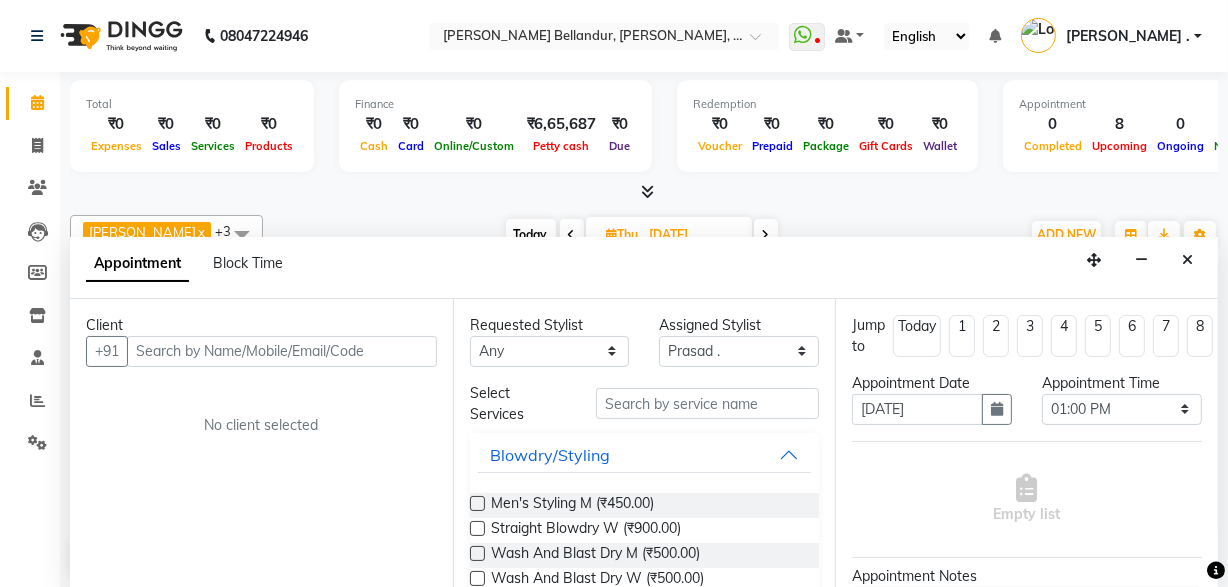 click at bounding box center [282, 351] 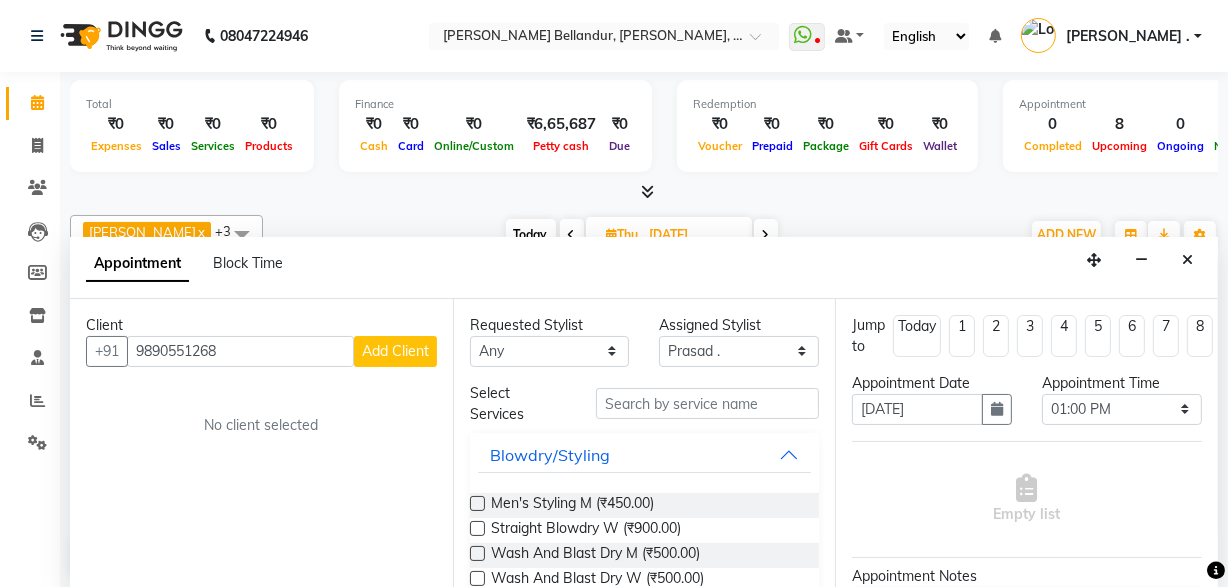 type on "9890551268" 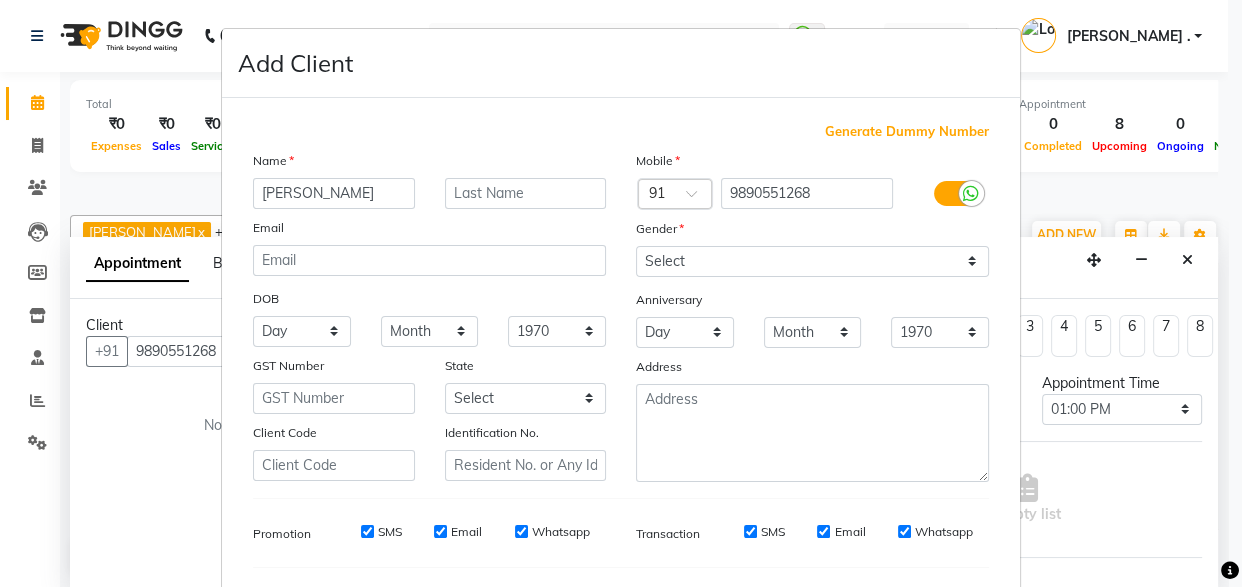 type on "[PERSON_NAME]" 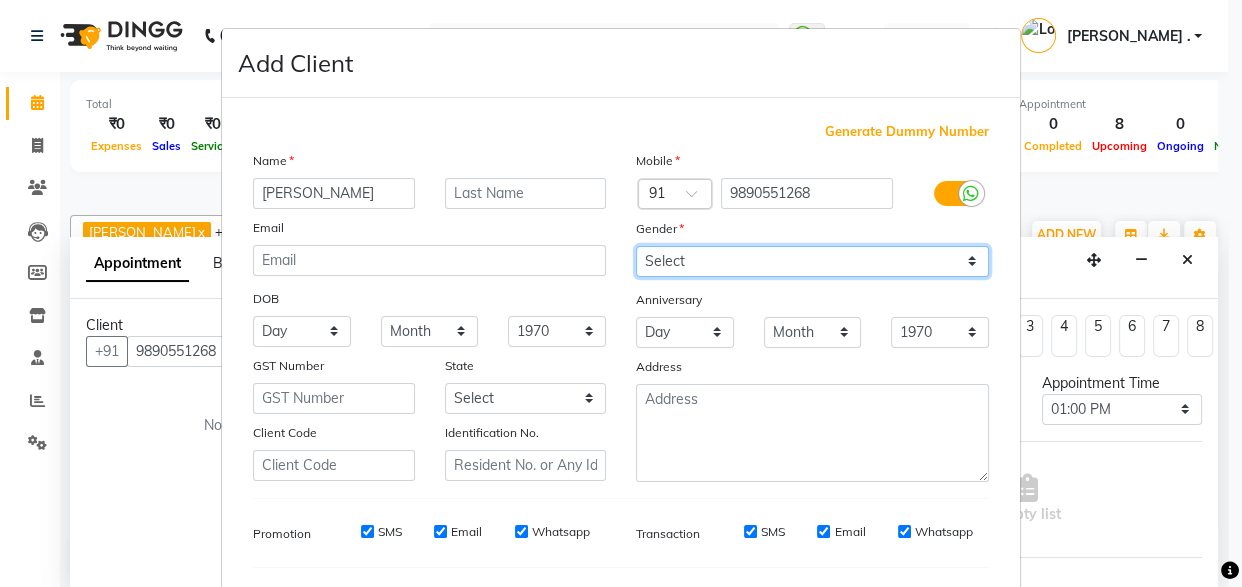 click on "Select [DEMOGRAPHIC_DATA] [DEMOGRAPHIC_DATA] Other Prefer Not To Say" at bounding box center (812, 261) 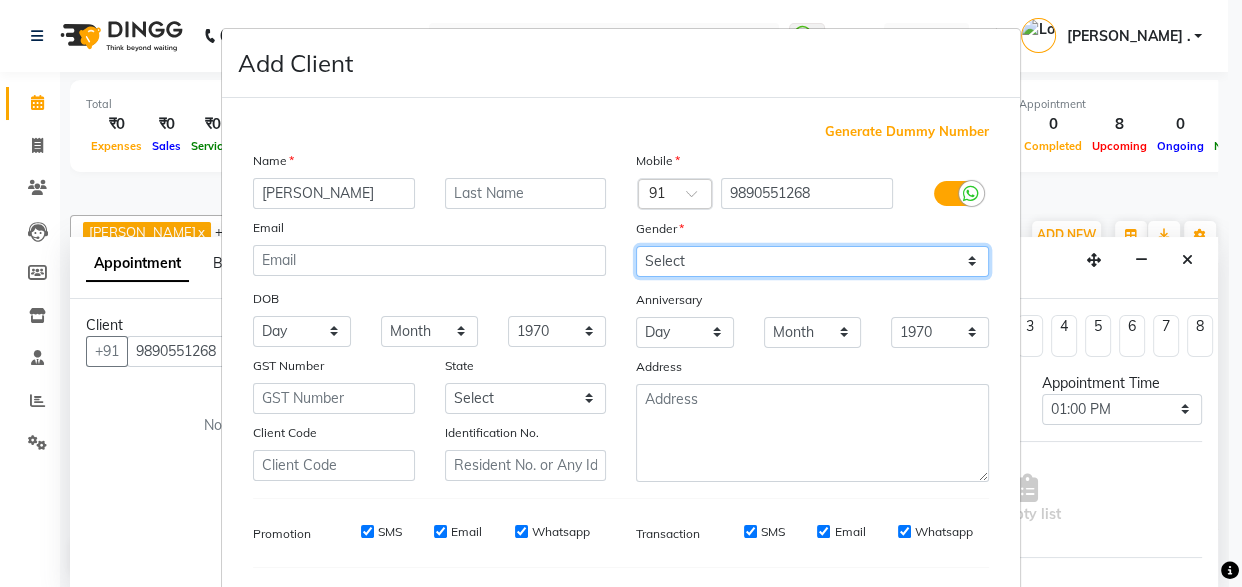 select on "[DEMOGRAPHIC_DATA]" 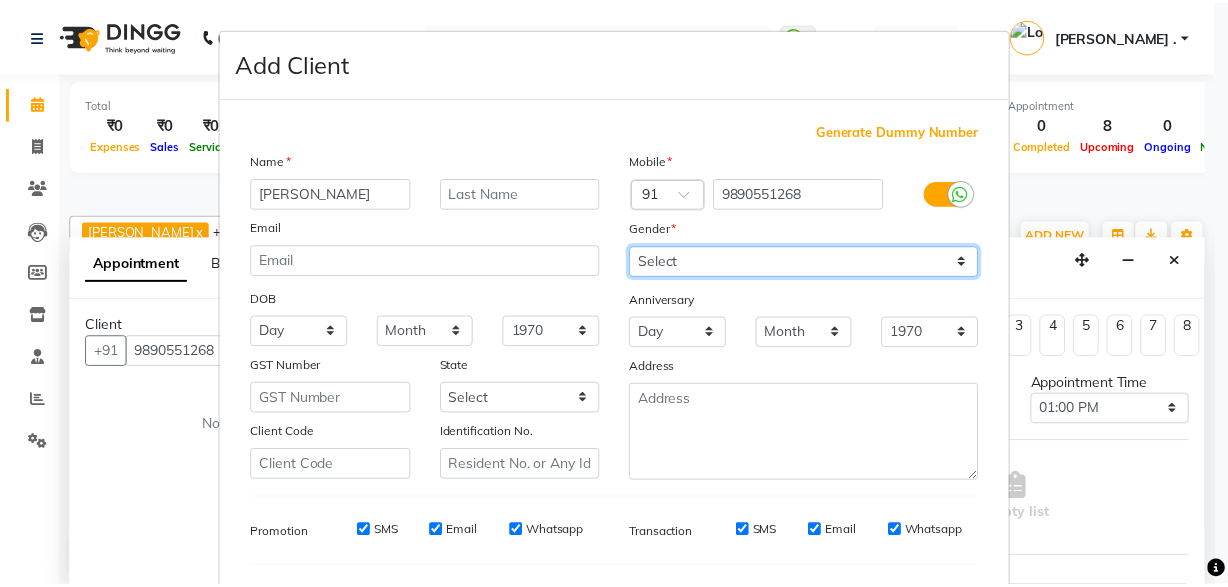 scroll, scrollTop: 266, scrollLeft: 0, axis: vertical 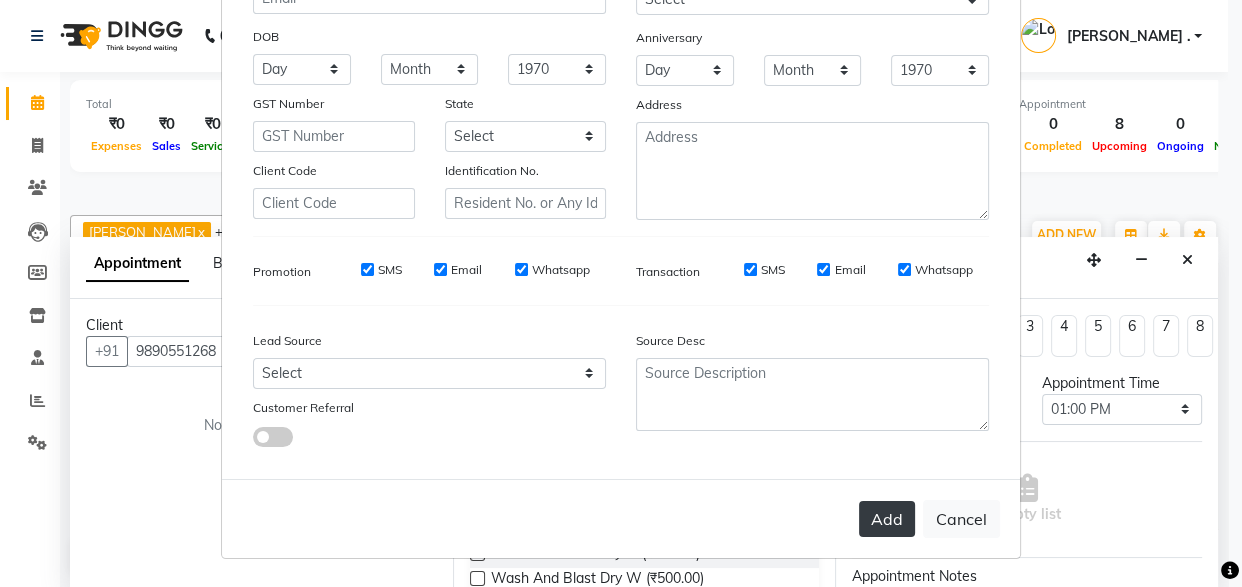 click on "Add" at bounding box center [887, 519] 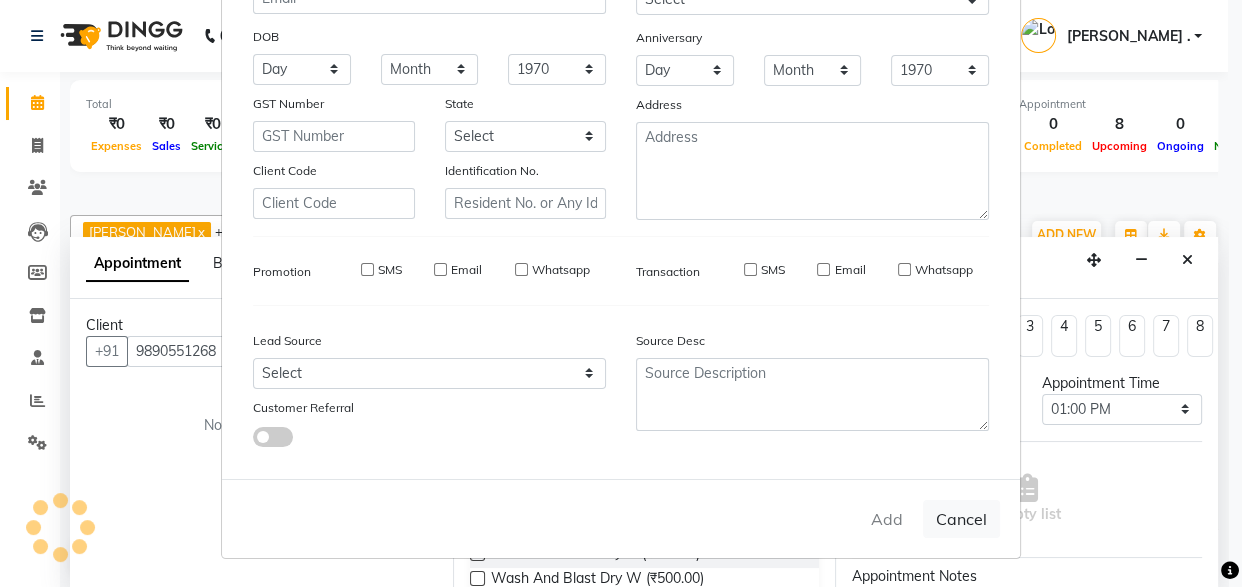 type on "98******68" 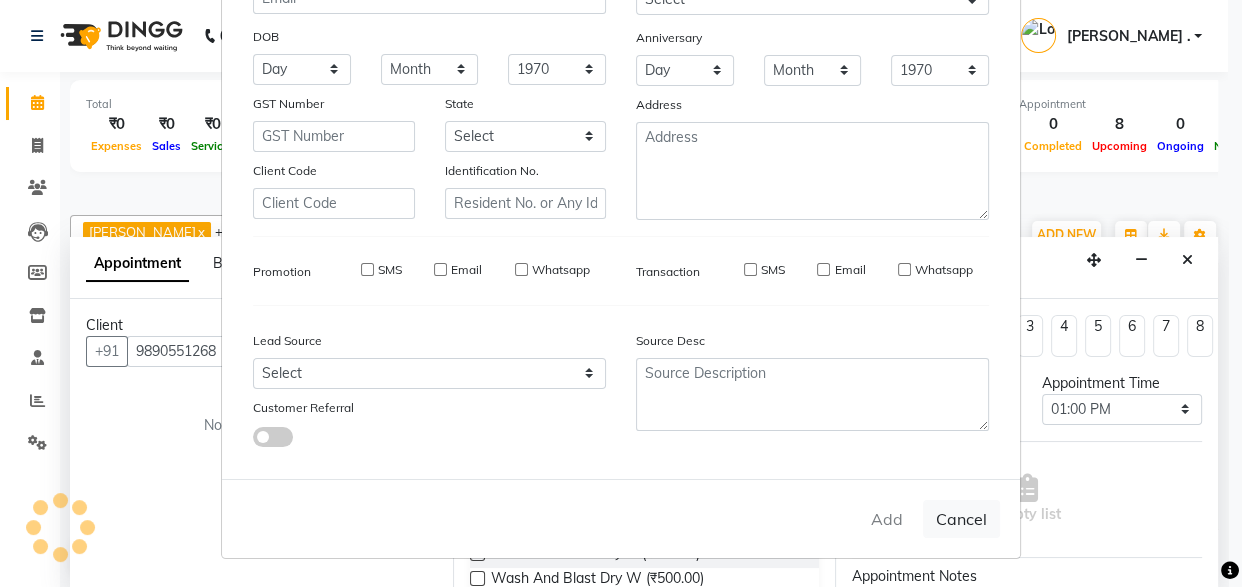 type 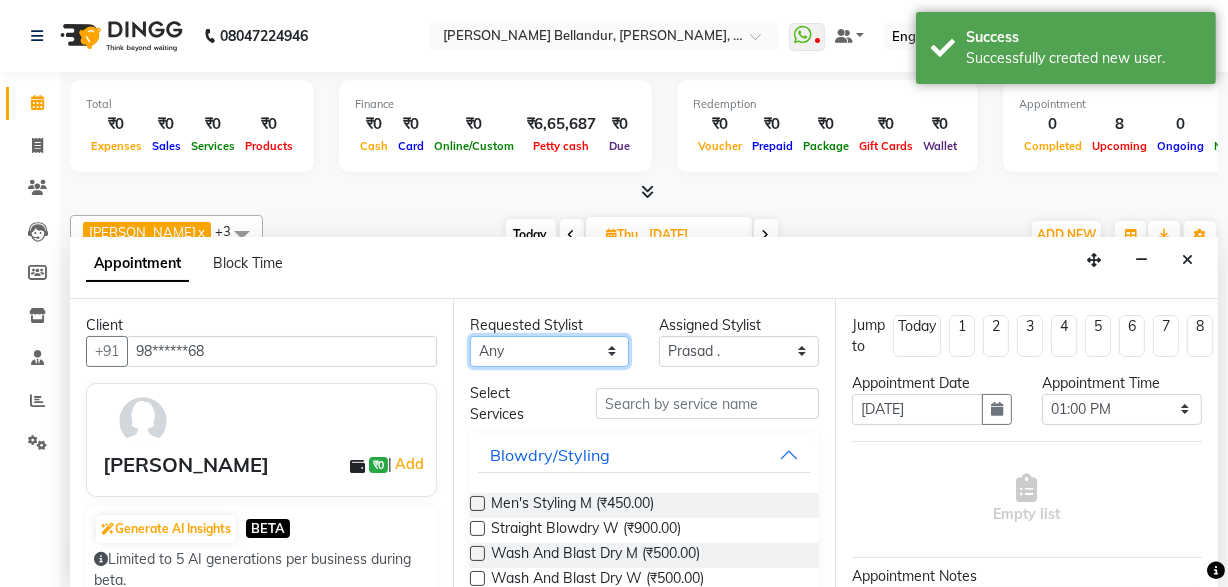 click on "Any [PERSON_NAME] . [GEOGRAPHIC_DATA] . [PERSON_NAME] [PERSON_NAME] [PERSON_NAME] [PERSON_NAME] KL" at bounding box center [550, 351] 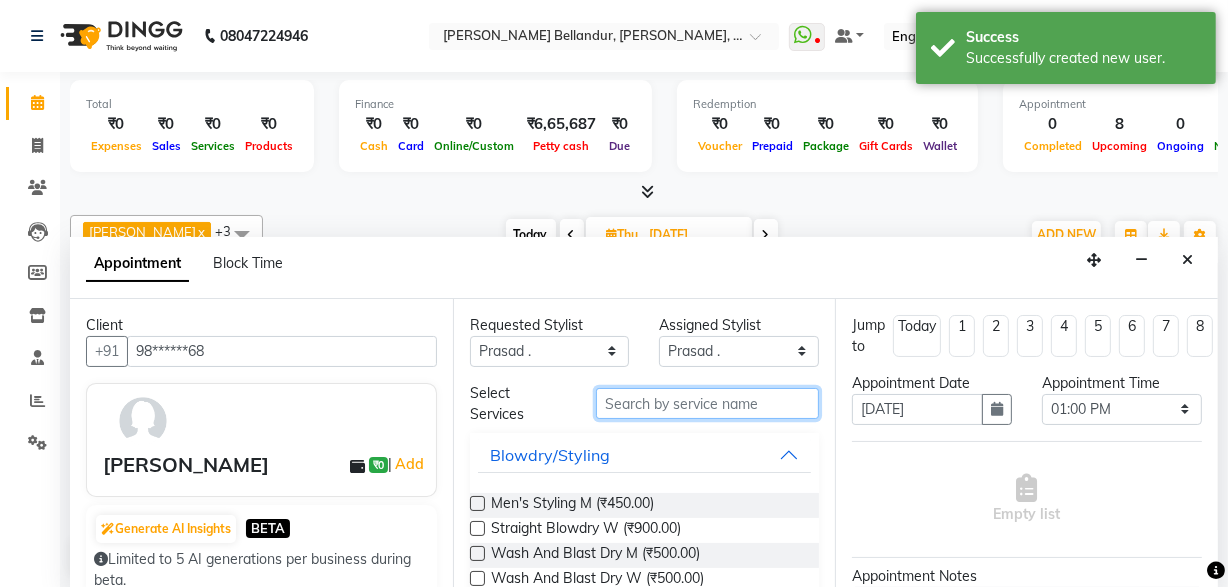 click at bounding box center (707, 403) 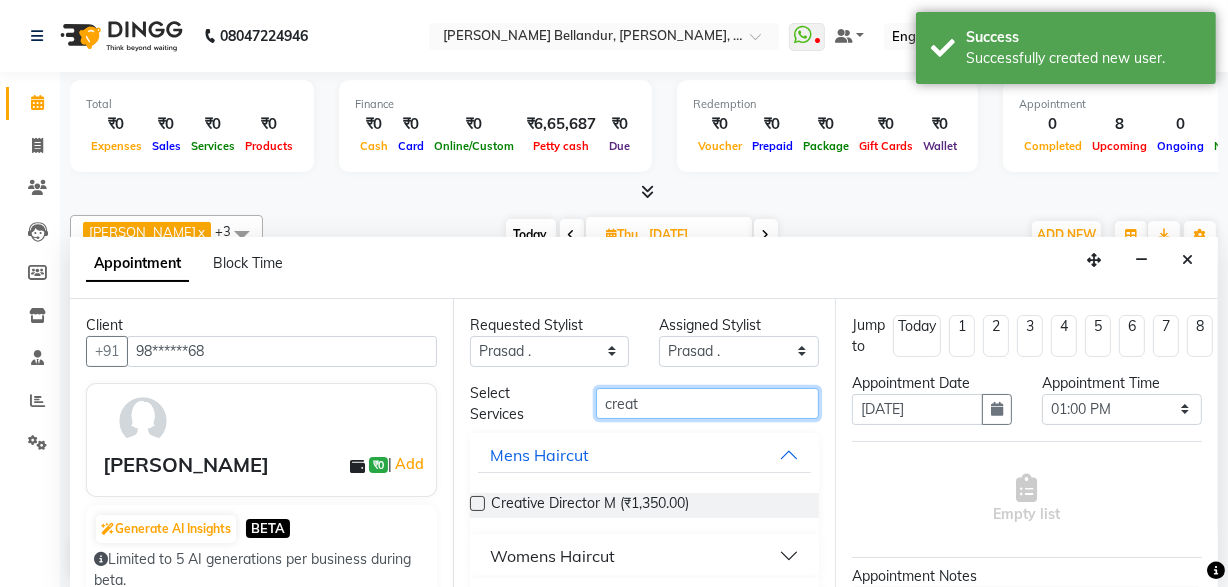 type on "creat" 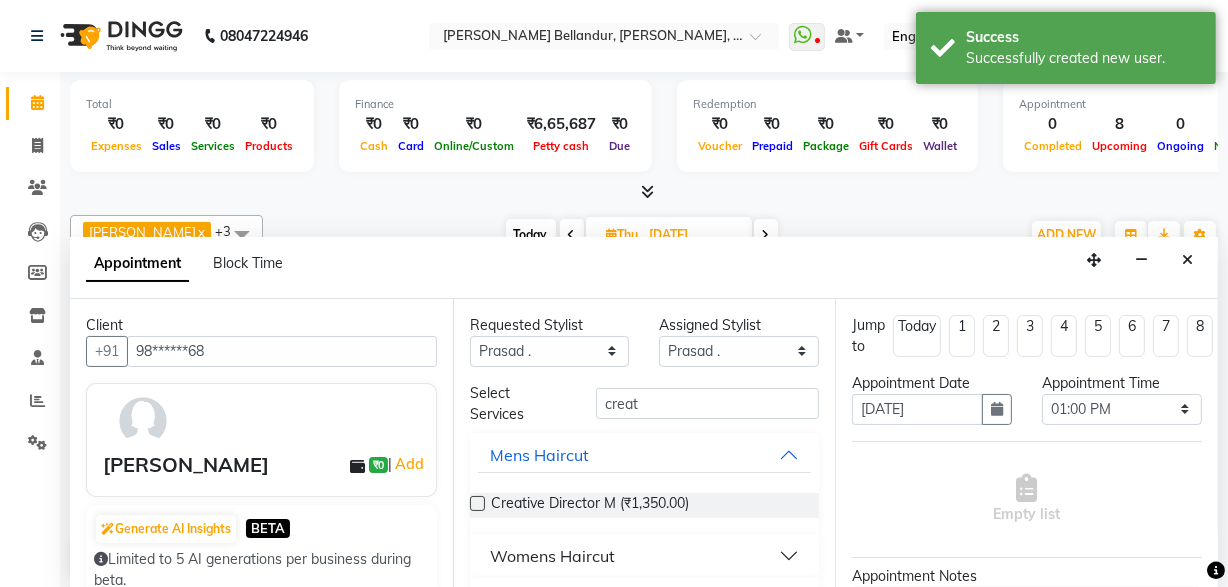 click on "Womens Haircut" at bounding box center [552, 556] 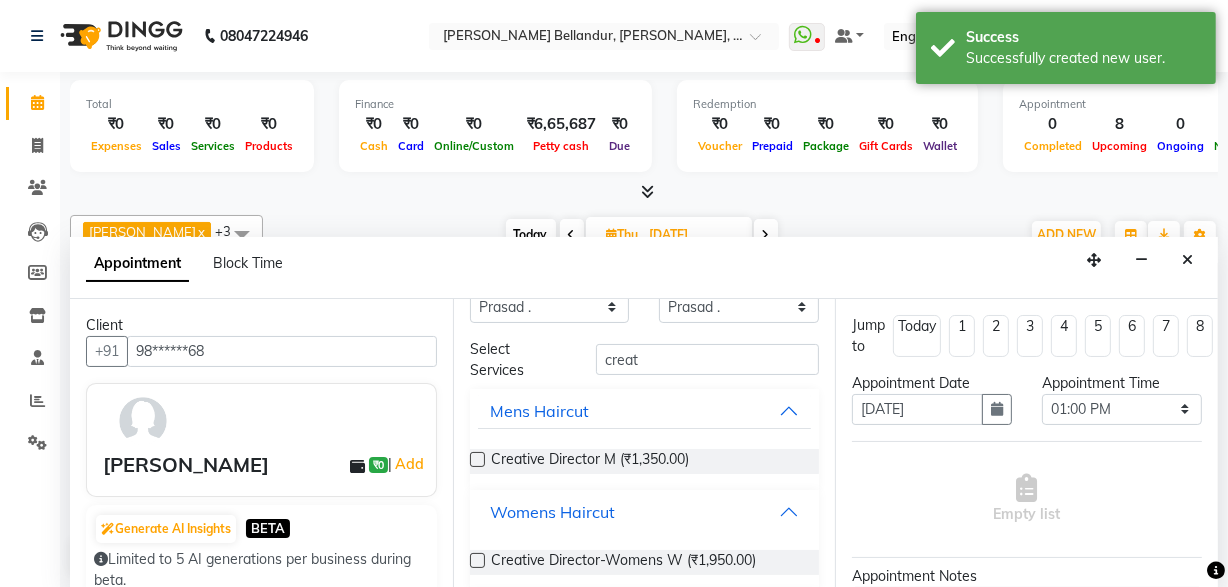 scroll, scrollTop: 57, scrollLeft: 0, axis: vertical 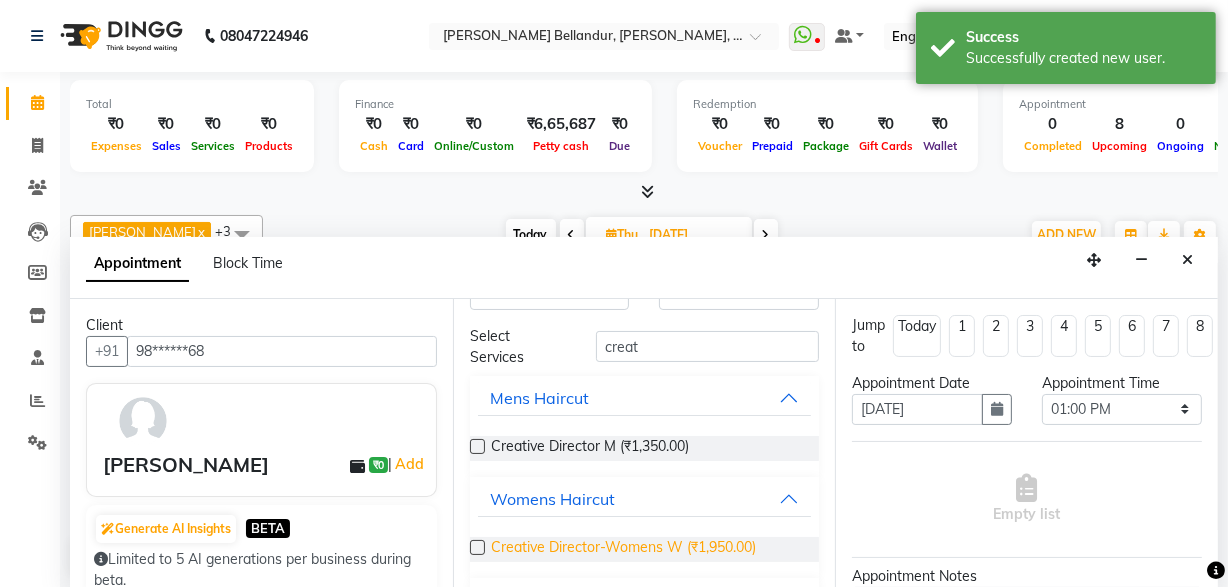 click on "Creative Director-Womens W (₹1,950.00)" at bounding box center [623, 549] 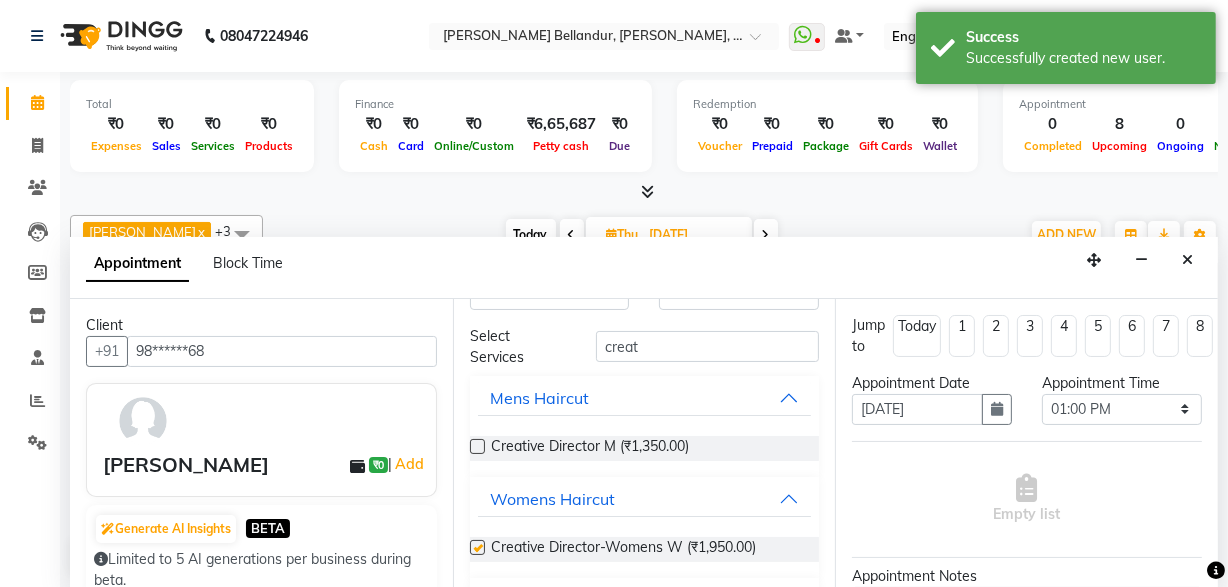 checkbox on "false" 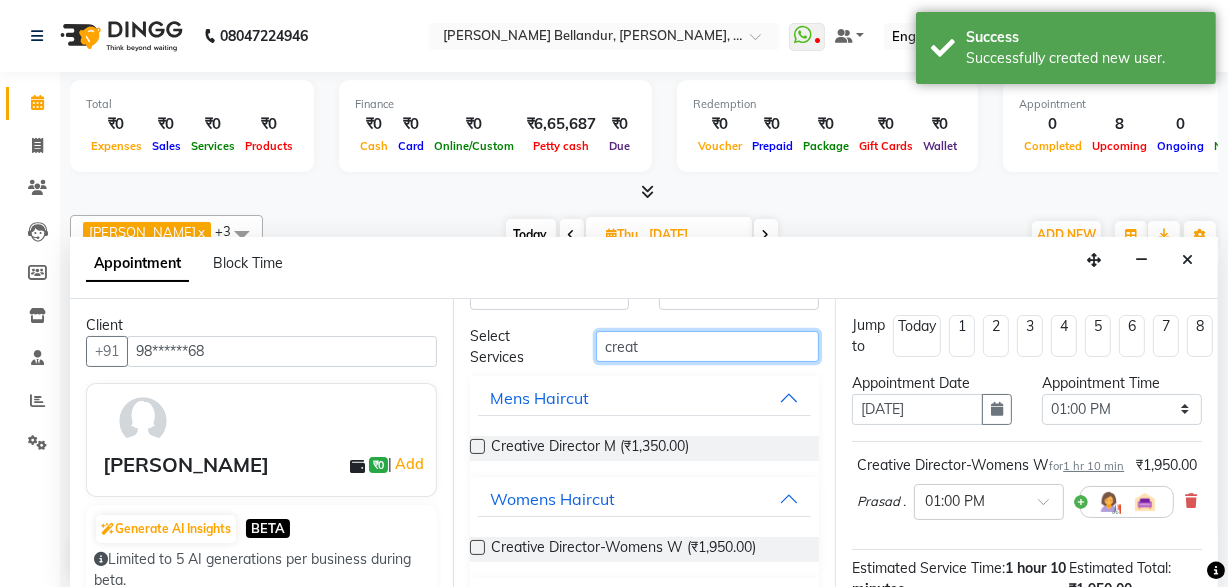 click on "creat" at bounding box center (707, 346) 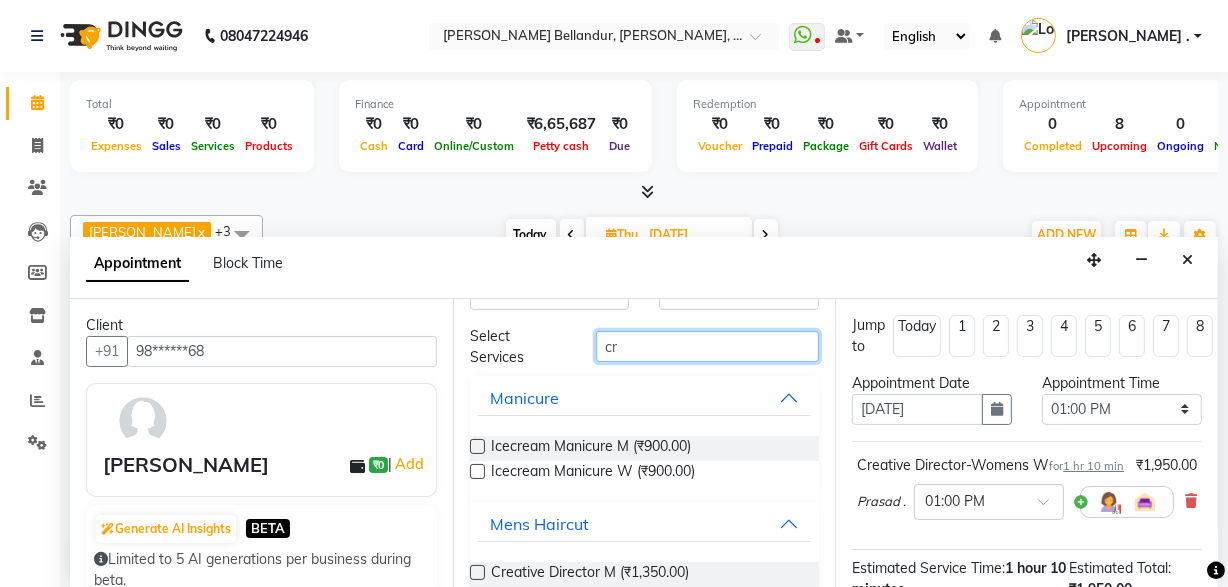 type on "c" 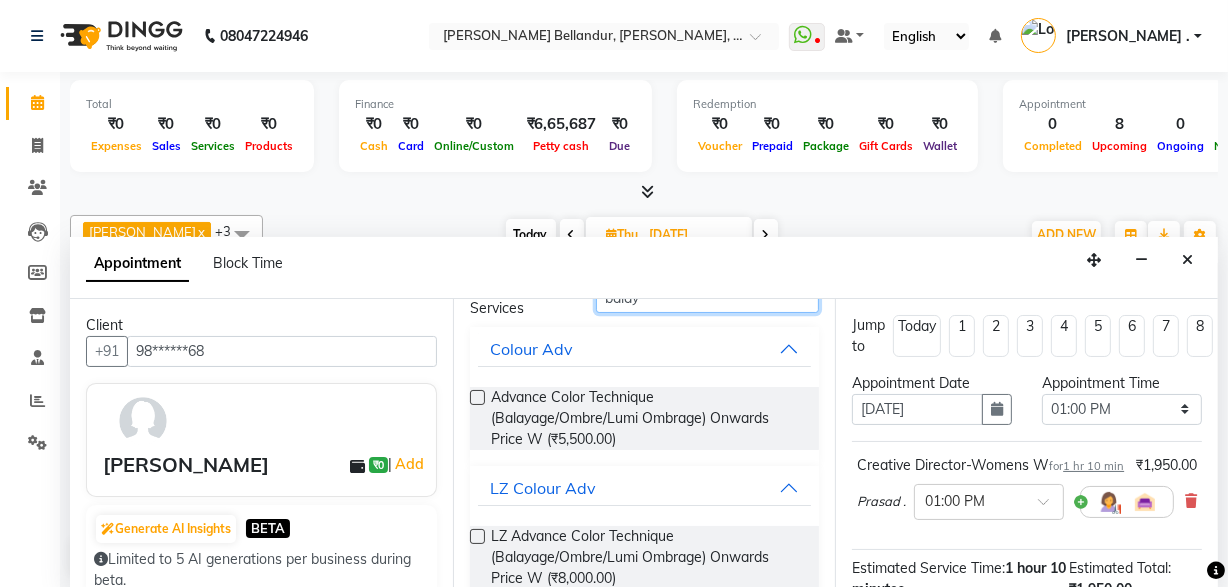 scroll, scrollTop: 110, scrollLeft: 0, axis: vertical 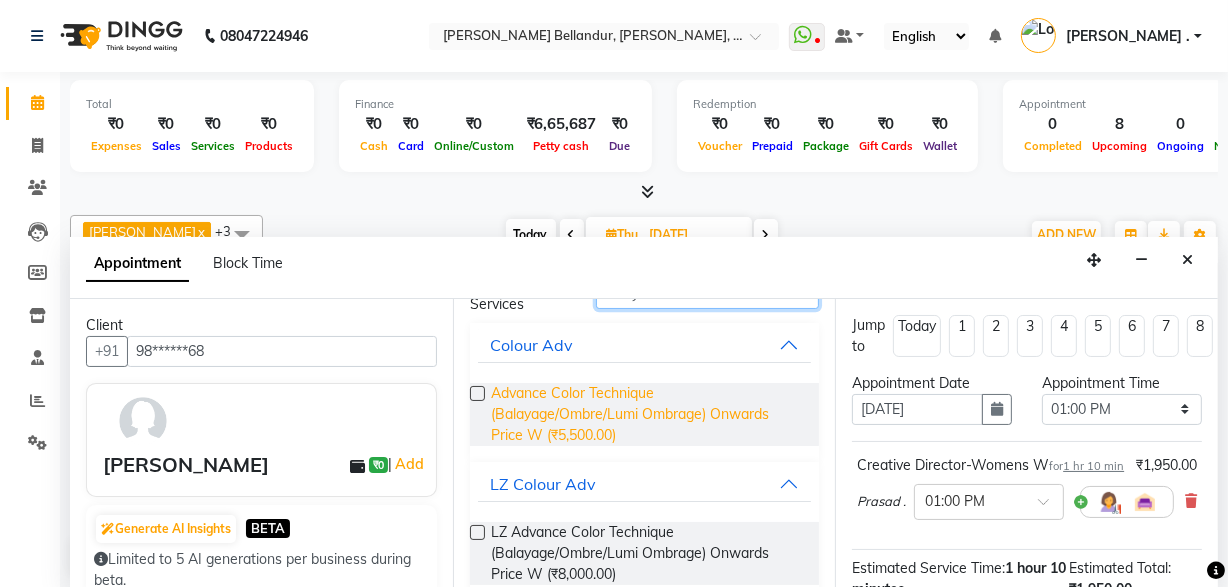 type on "balay" 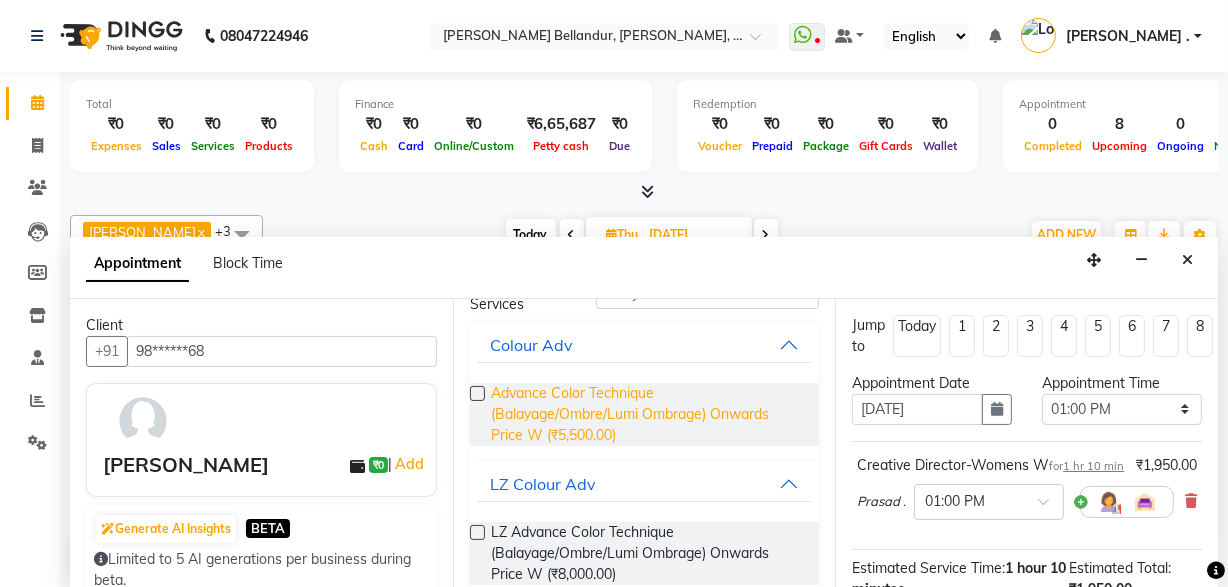 click on "Advance Color Technique (Balayage/Ombre/Lumi Ombrage) Onwards Price W (₹5,500.00)" at bounding box center [647, 414] 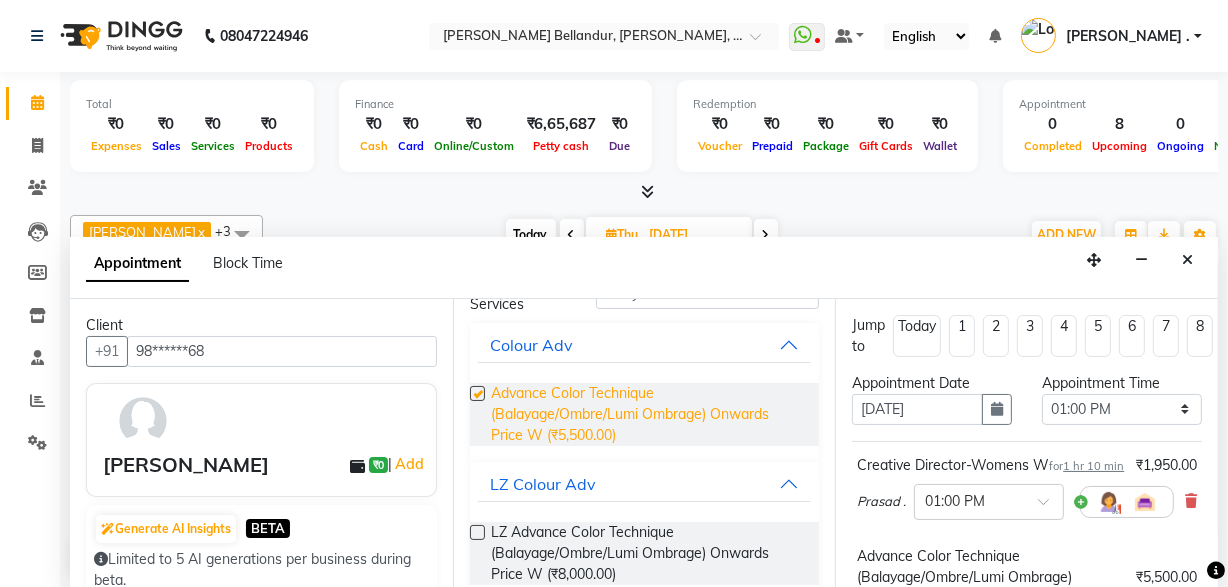checkbox on "false" 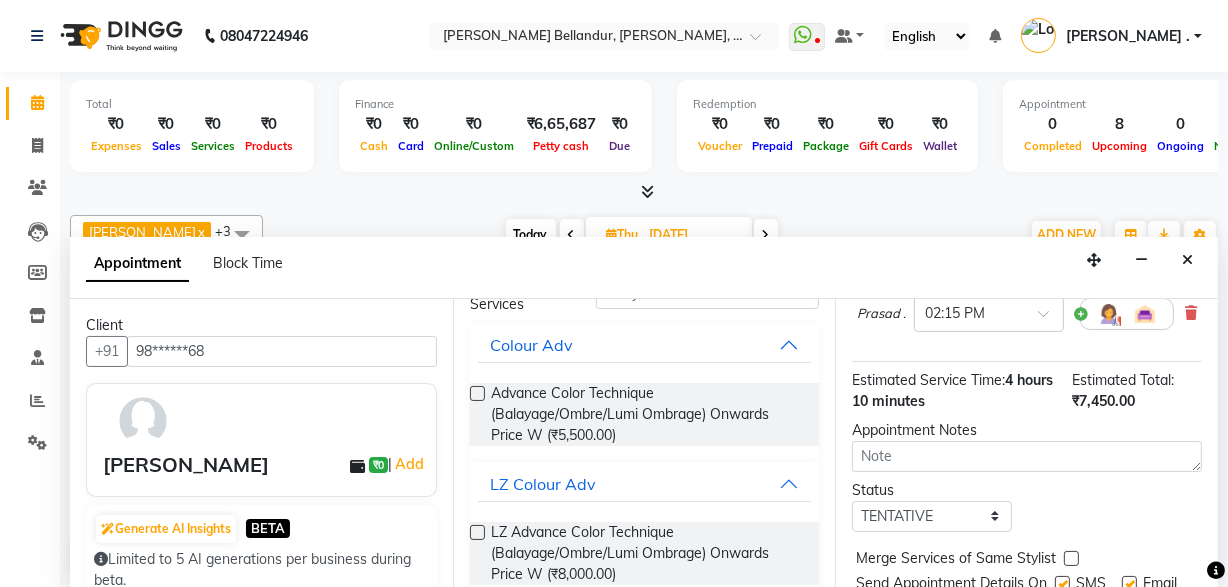 scroll, scrollTop: 409, scrollLeft: 0, axis: vertical 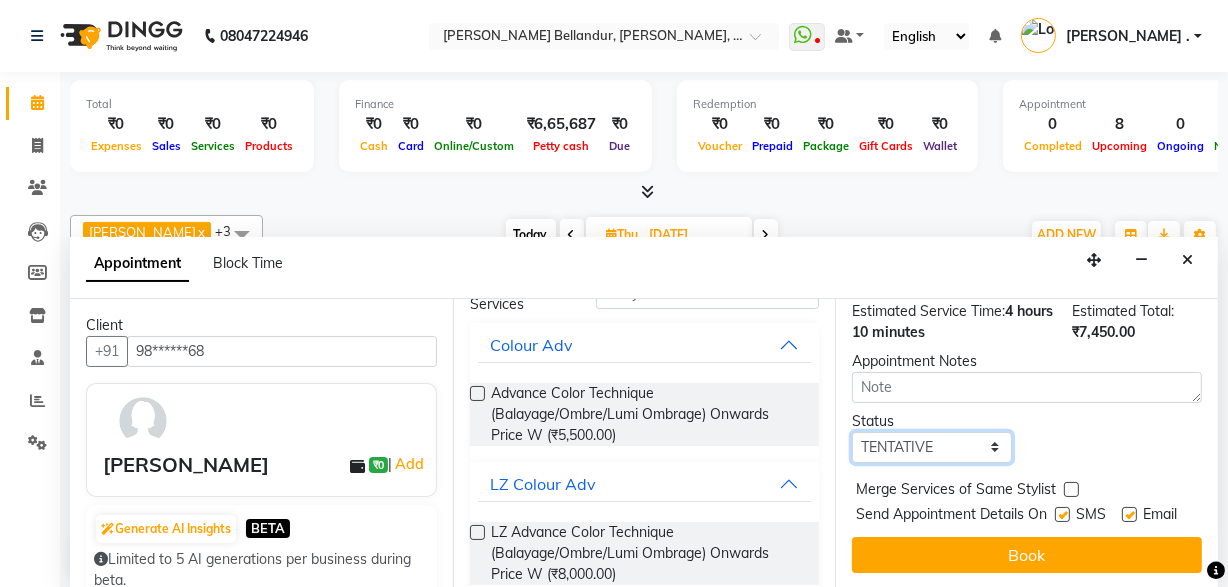 click on "Select TENTATIVE CONFIRM UPCOMING" at bounding box center (932, 447) 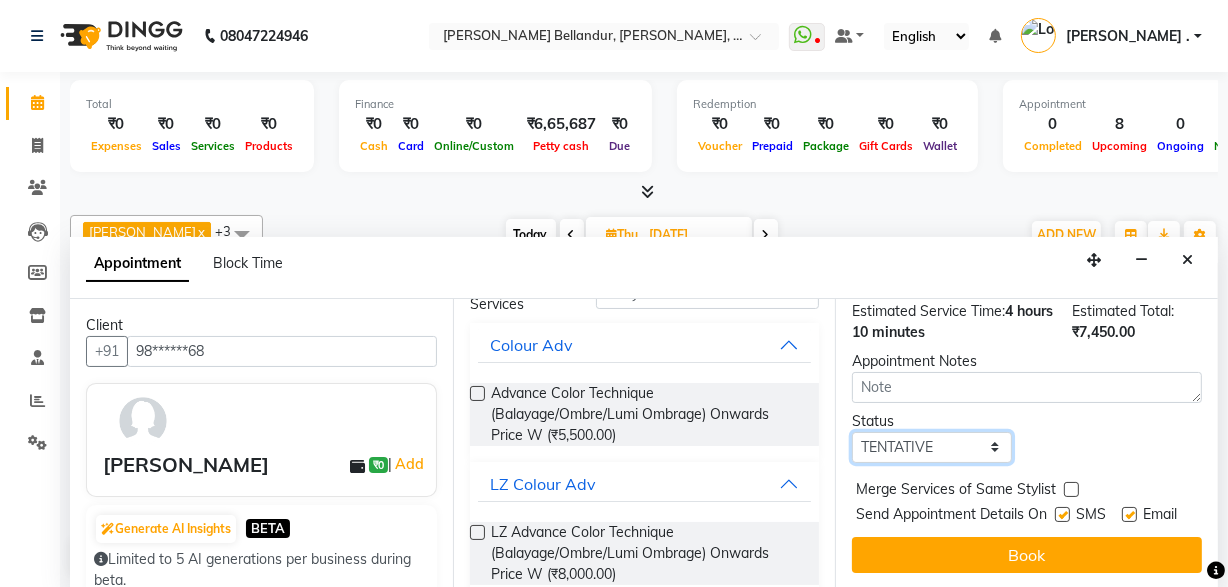 select on "confirm booking" 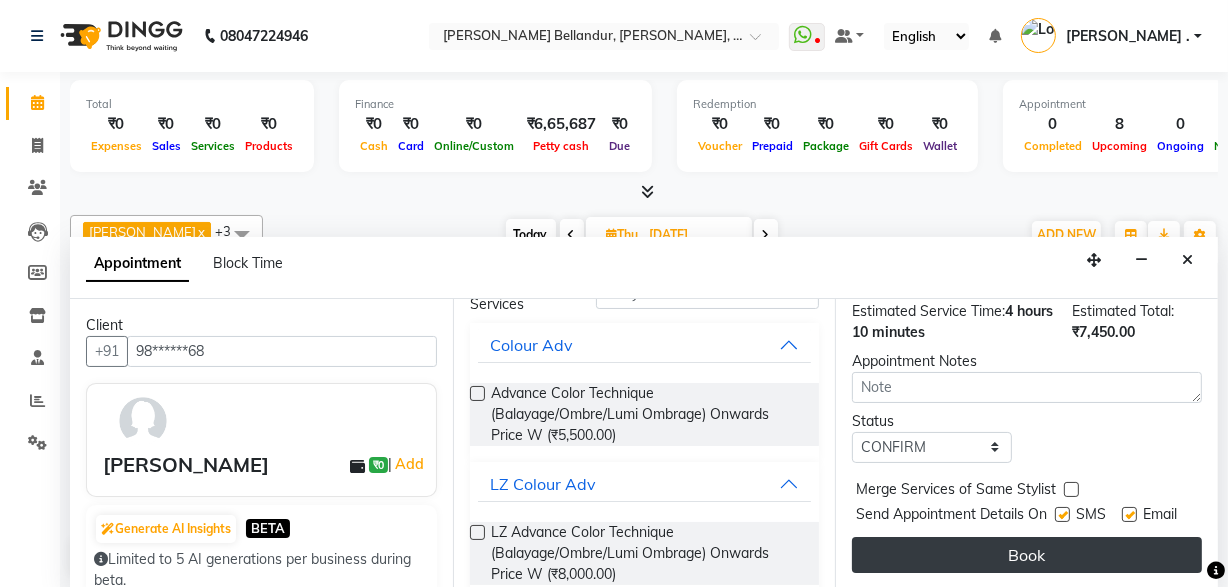 click on "Book" at bounding box center [1027, 555] 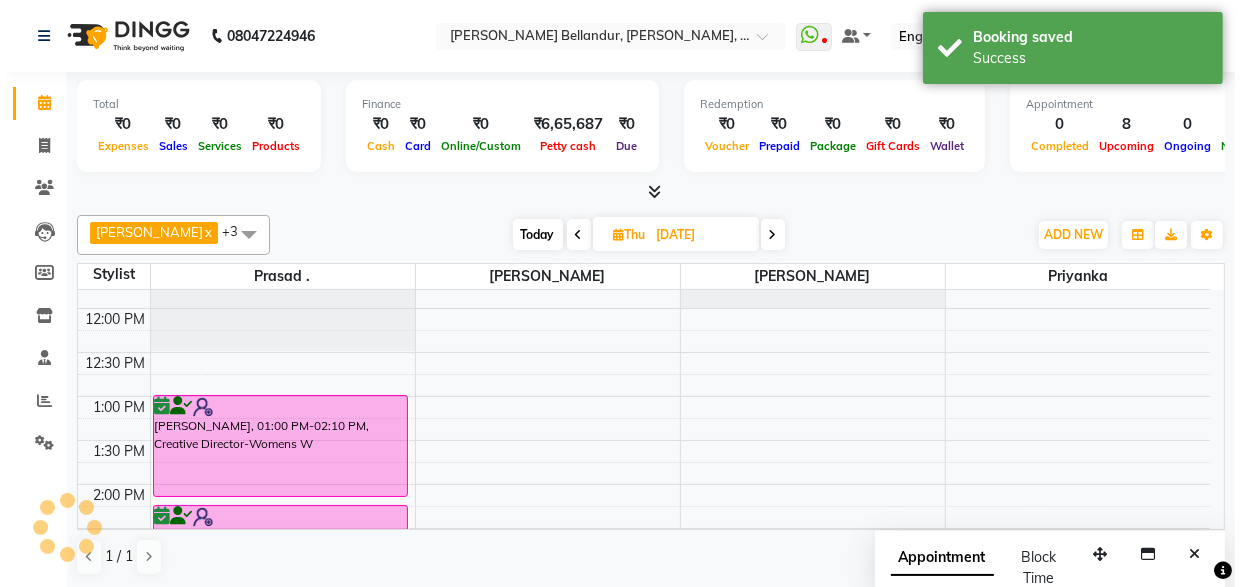 scroll, scrollTop: 0, scrollLeft: 0, axis: both 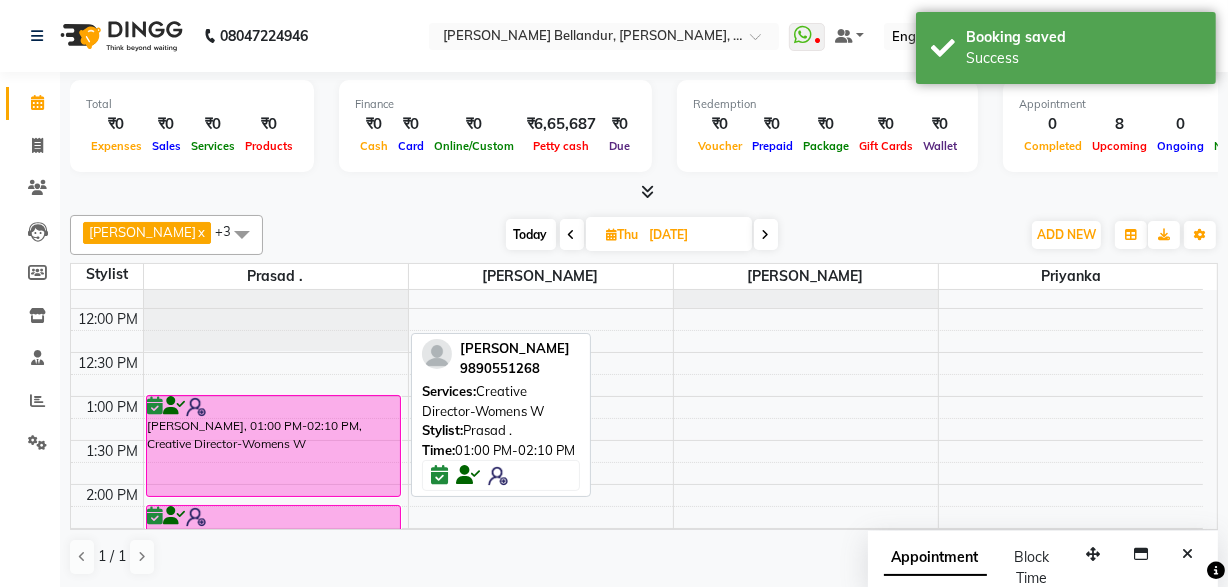 click on "[PERSON_NAME], 01:00 PM-02:10 PM, Creative Director-Womens W" at bounding box center [273, 446] 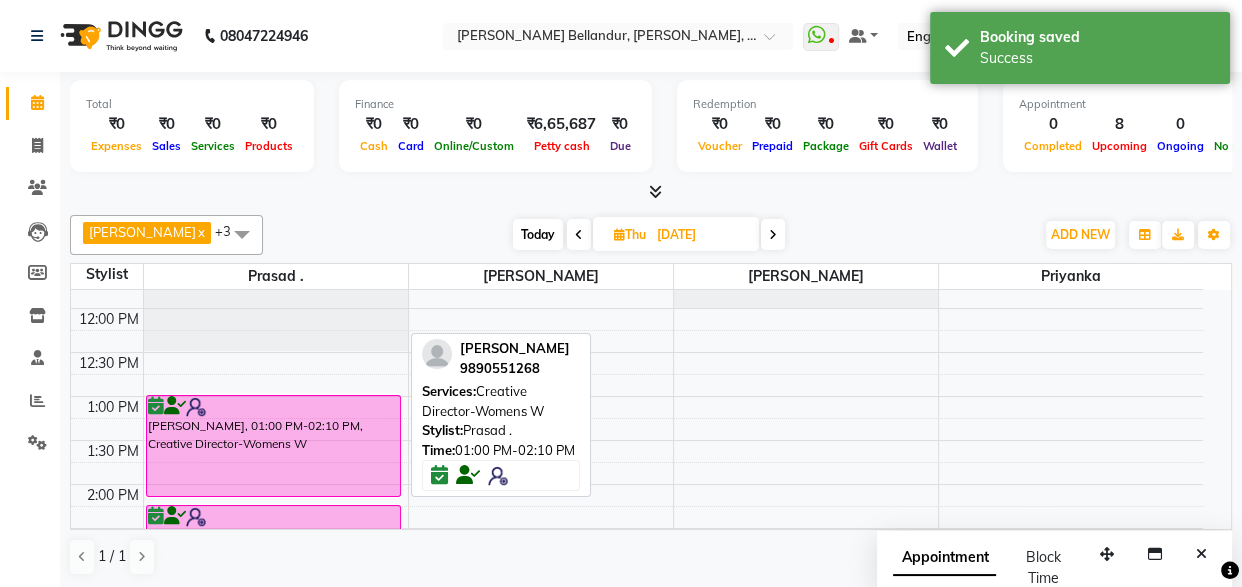 select on "6" 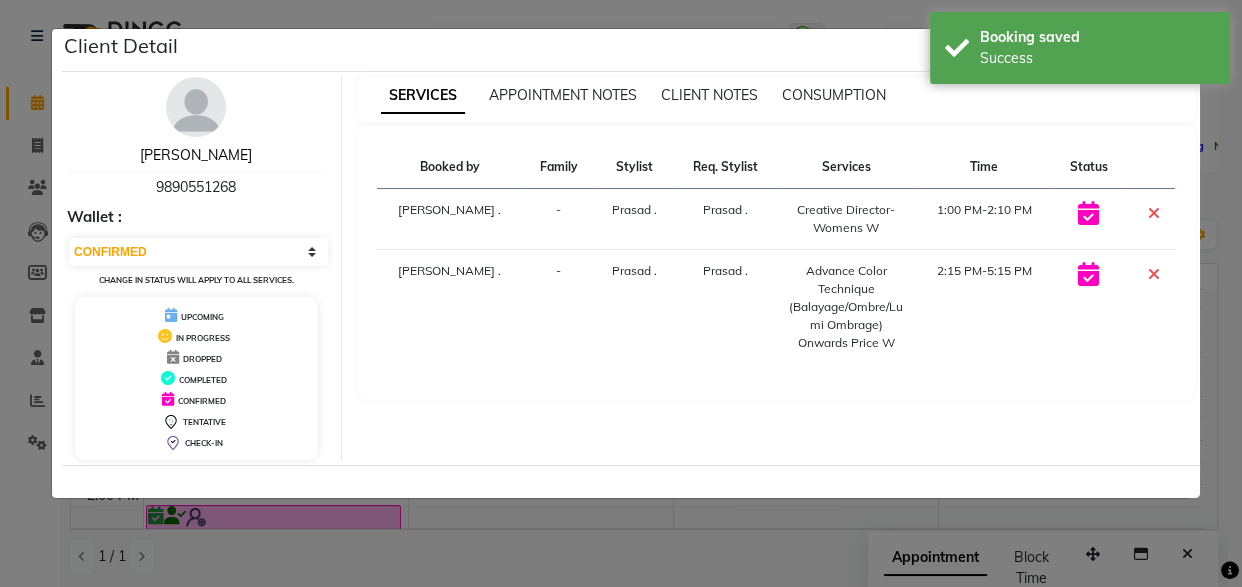 click on "[PERSON_NAME]" at bounding box center (196, 155) 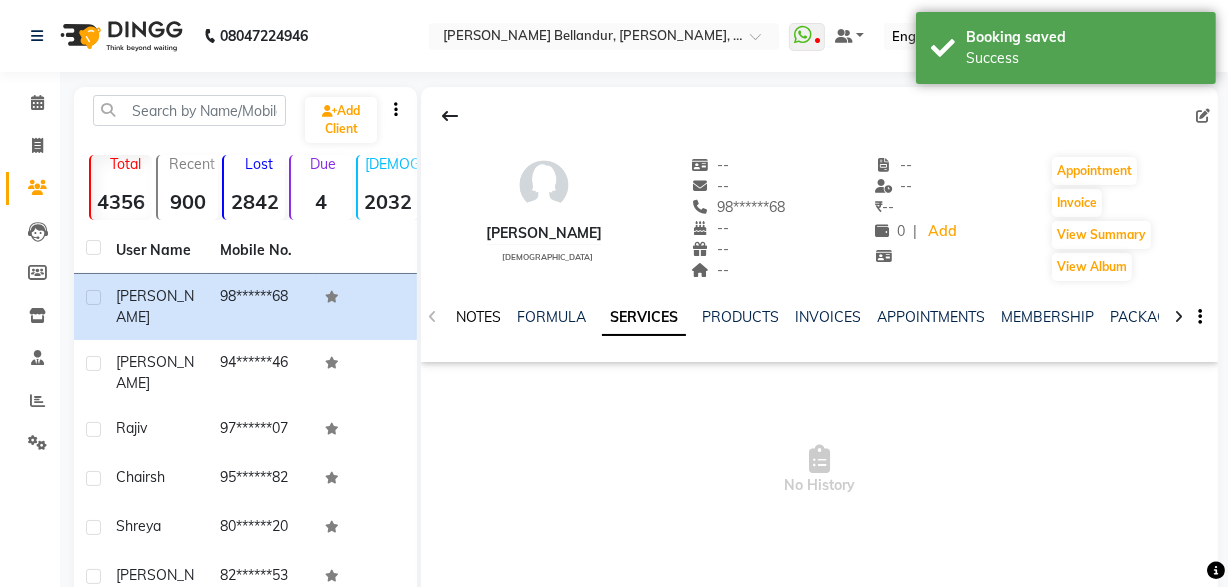 click on "NOTES" 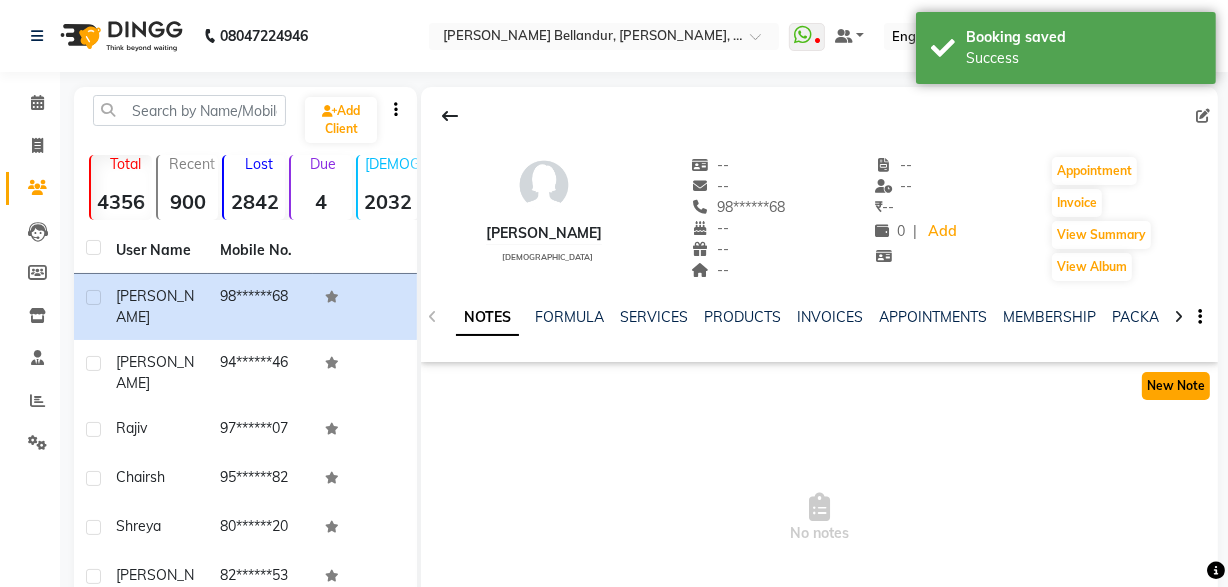 click on "New Note" 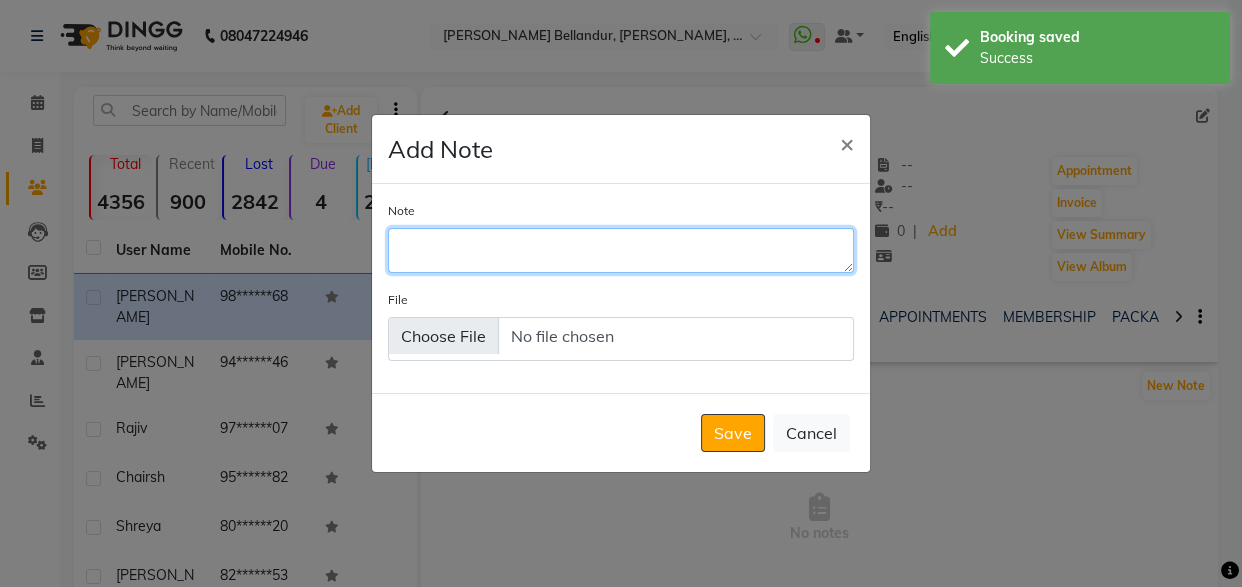 click on "Note" at bounding box center (621, 250) 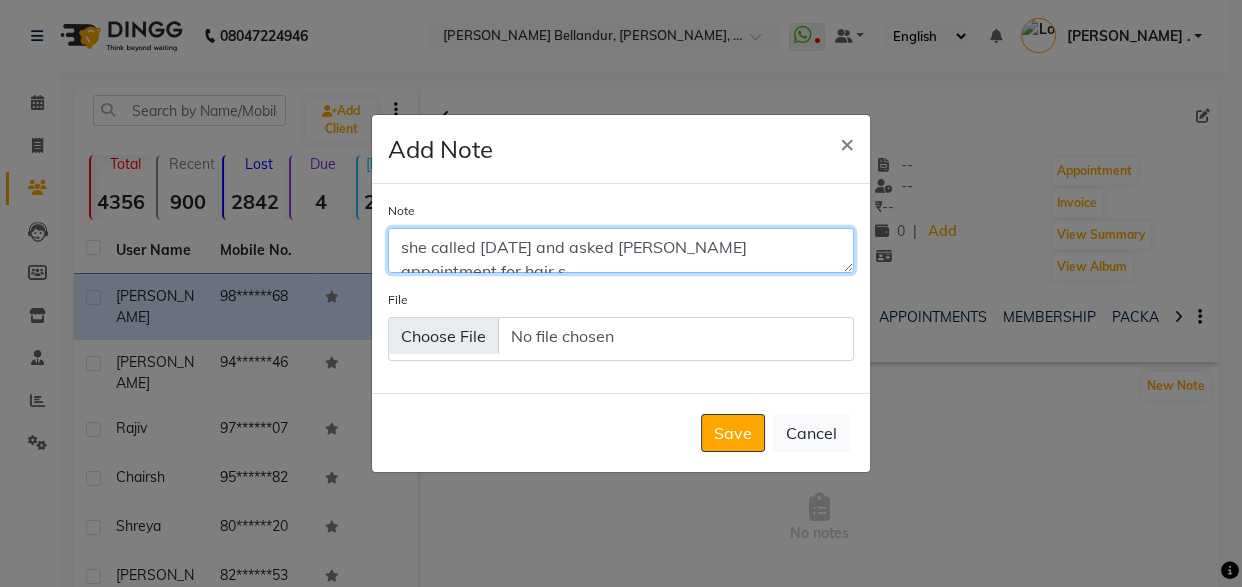 scroll, scrollTop: 10, scrollLeft: 0, axis: vertical 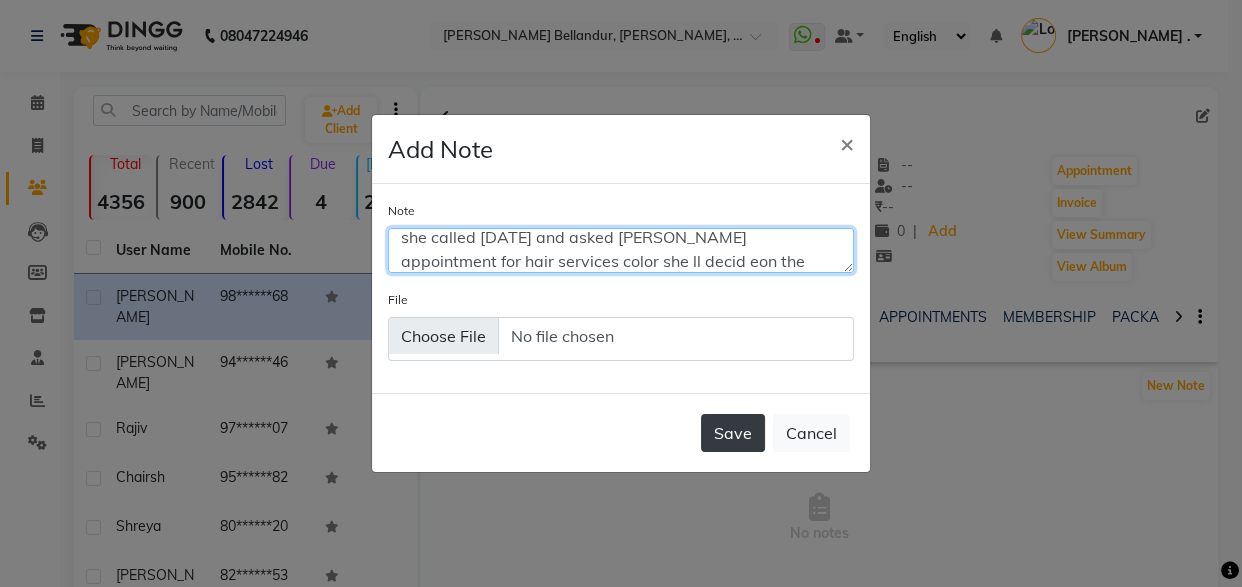 type on "she called [DATE] and asked [PERSON_NAME] appointment for hair services color she ll decid eon the service" 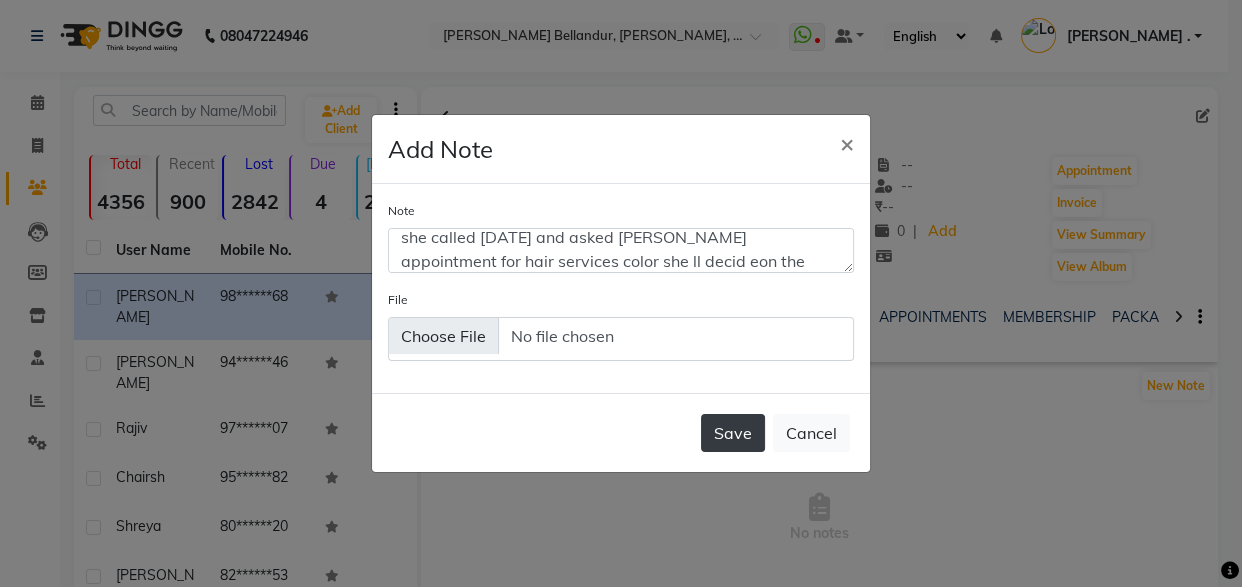 click on "Save" 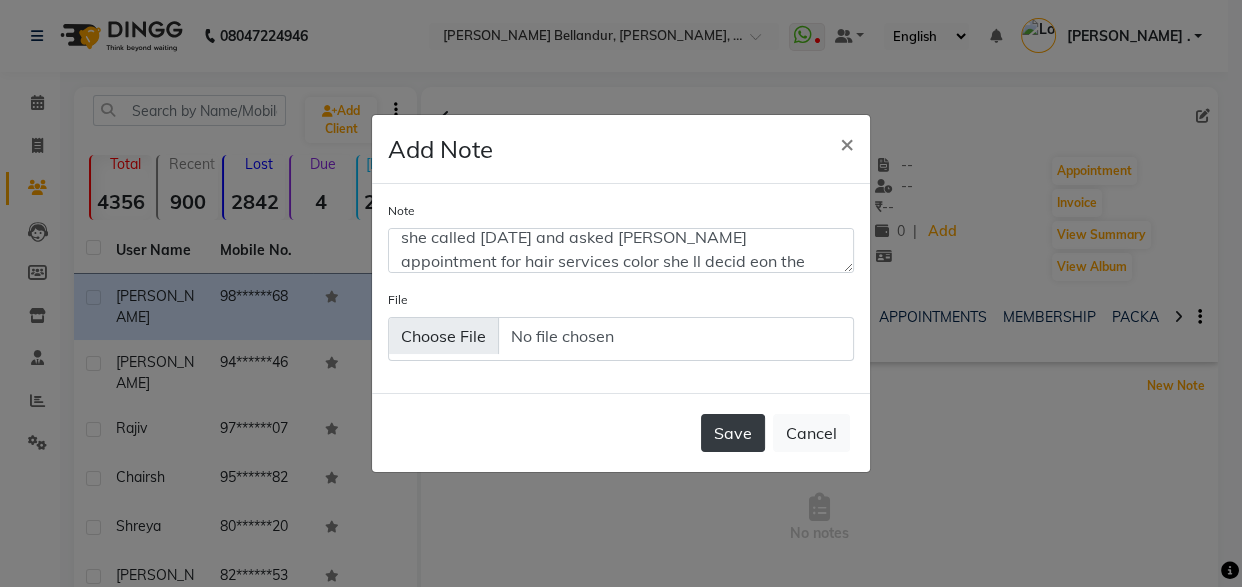 type 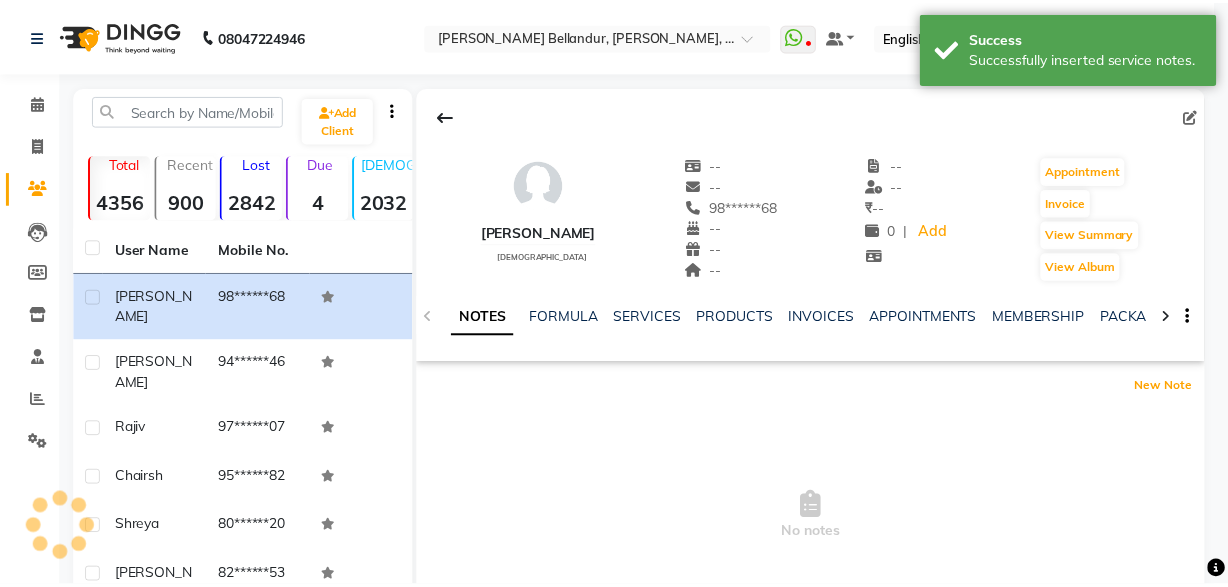 scroll, scrollTop: 0, scrollLeft: 0, axis: both 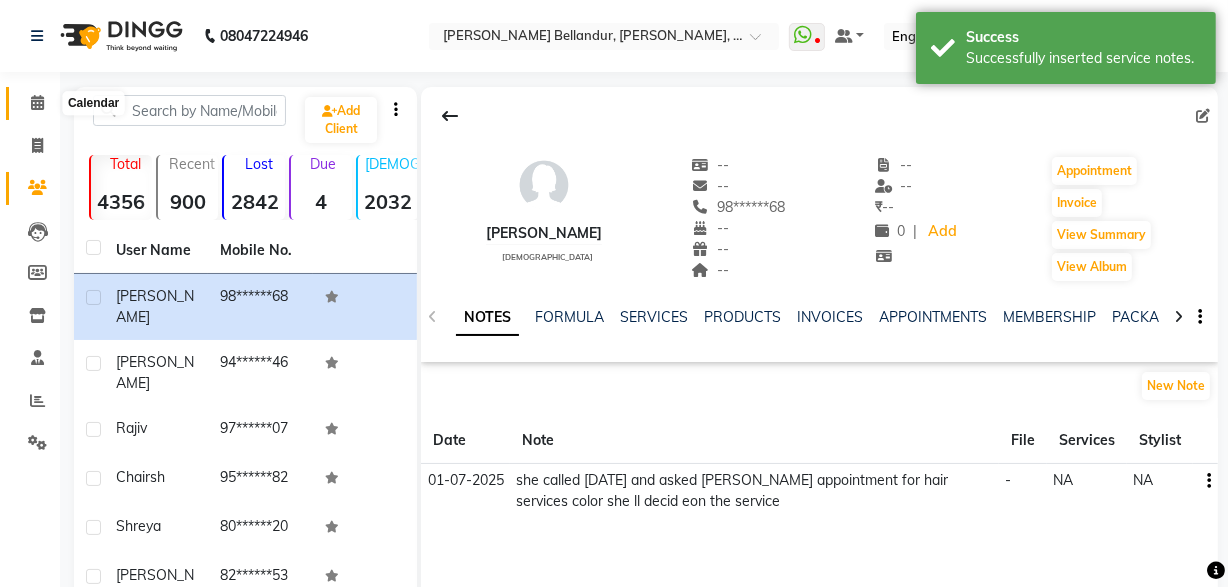 click 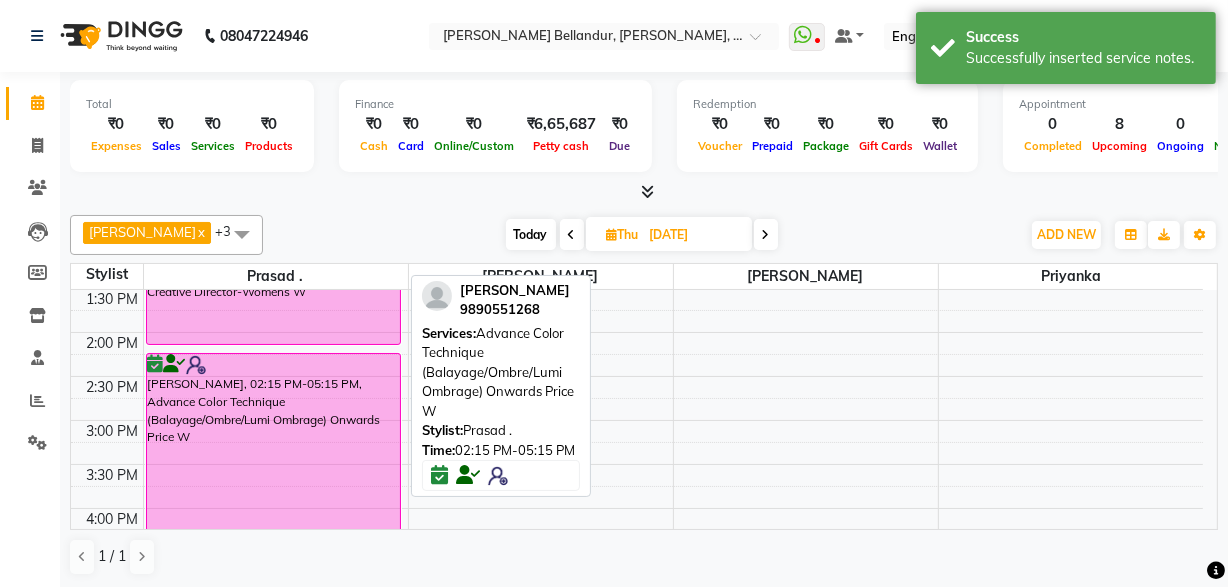 scroll, scrollTop: 388, scrollLeft: 0, axis: vertical 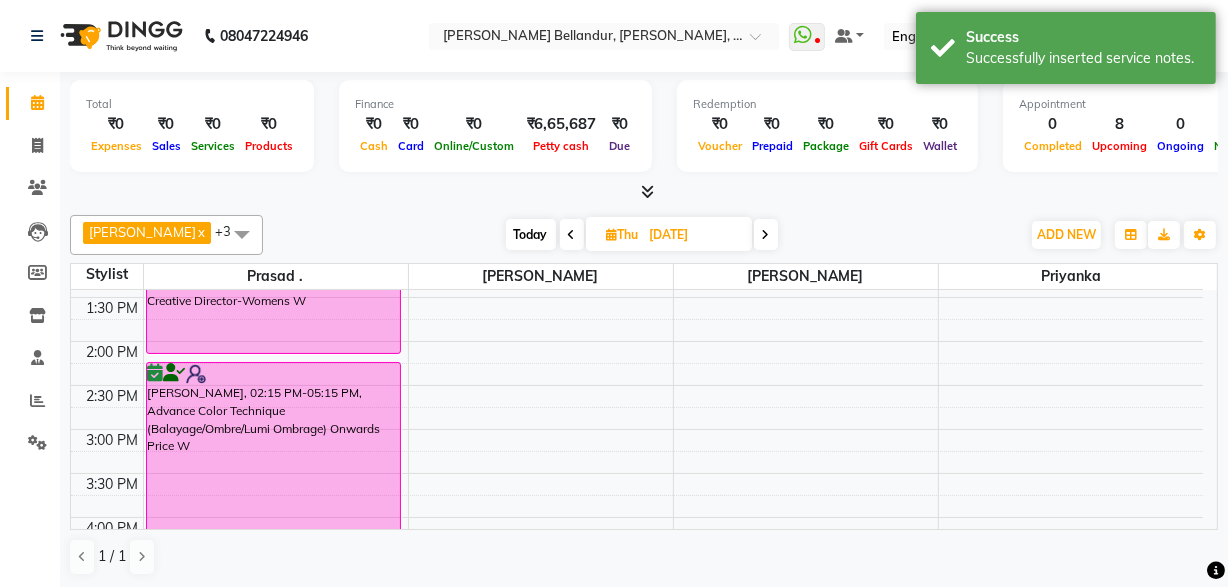 click at bounding box center (572, 234) 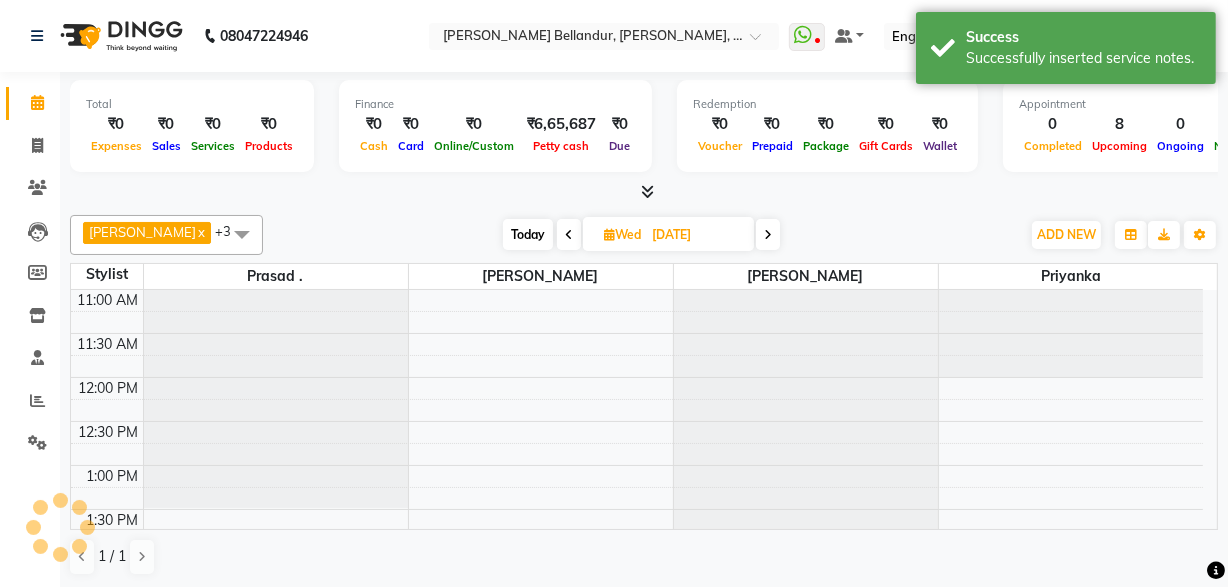 click at bounding box center [569, 234] 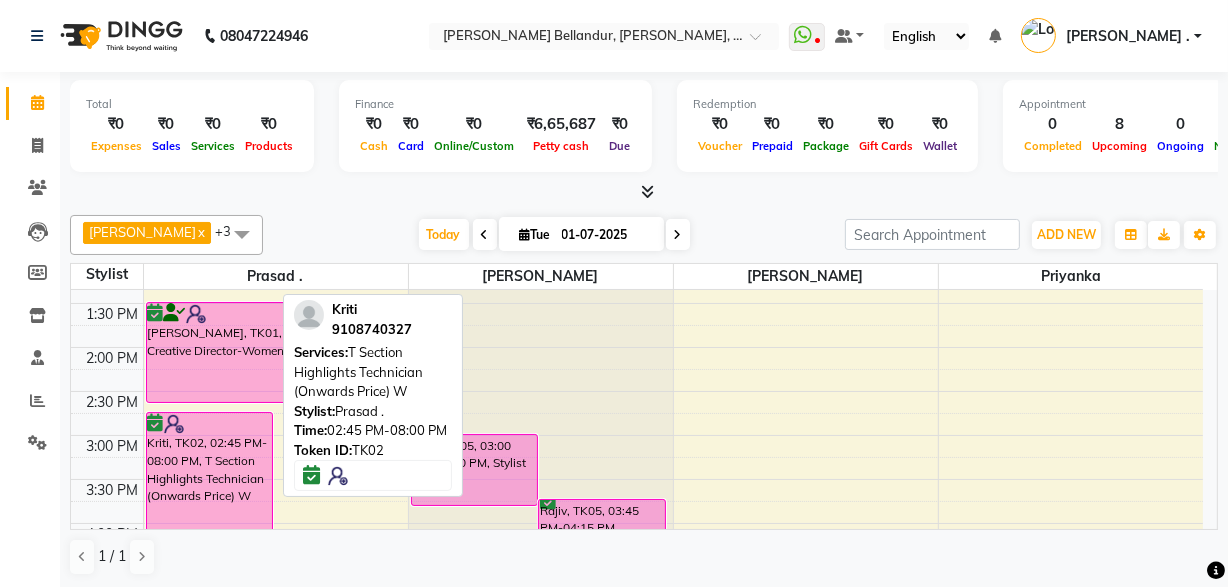 scroll, scrollTop: 370, scrollLeft: 0, axis: vertical 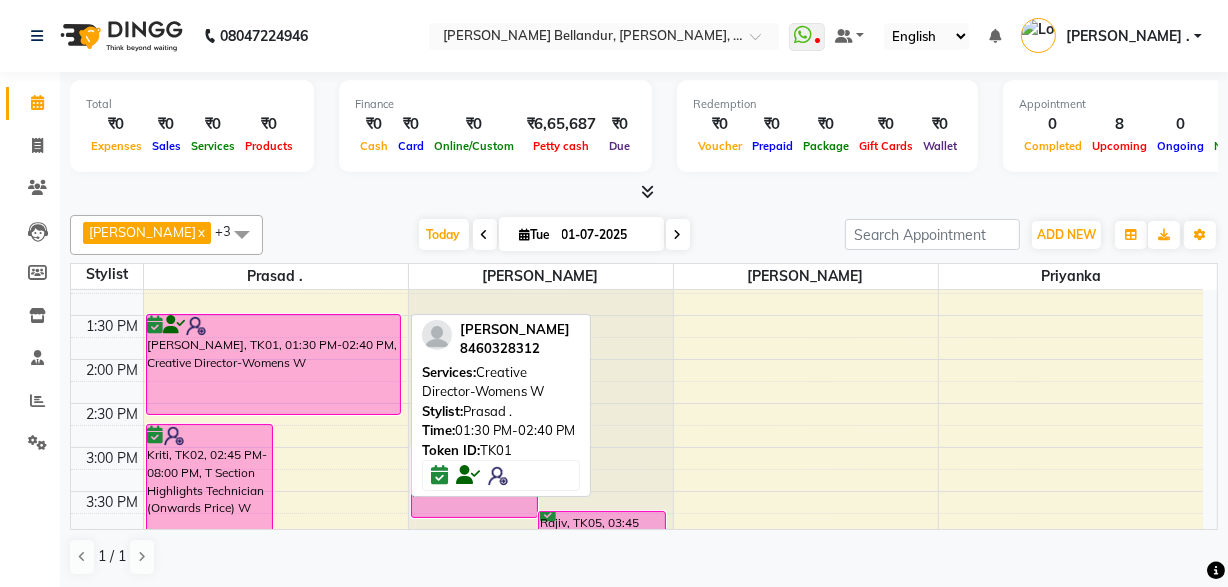 click on "Kriti, TK02, 02:45 PM-08:00 PM, T Section Highlights Technician (Onwards Price) W     Kriti, TK02, 07:00 PM-08:10 PM, Top Stylist-Womens W     [PERSON_NAME], TK03, 08:00 PM-09:30 PM, Wash And Blast Dry W     [PERSON_NAME], TK01, 01:30 PM-02:40 PM, Creative Director-Womens W     [PERSON_NAME], TK01, 01:30 PM-02:40 PM, Creative Director-Womens W" at bounding box center (276, 491) 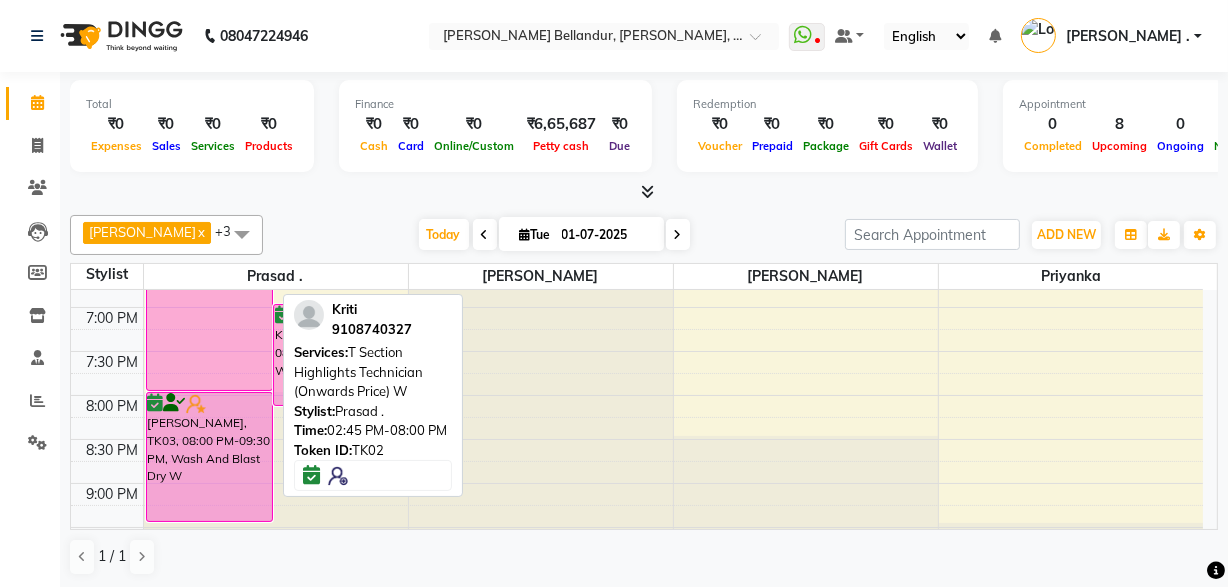 scroll, scrollTop: 885, scrollLeft: 0, axis: vertical 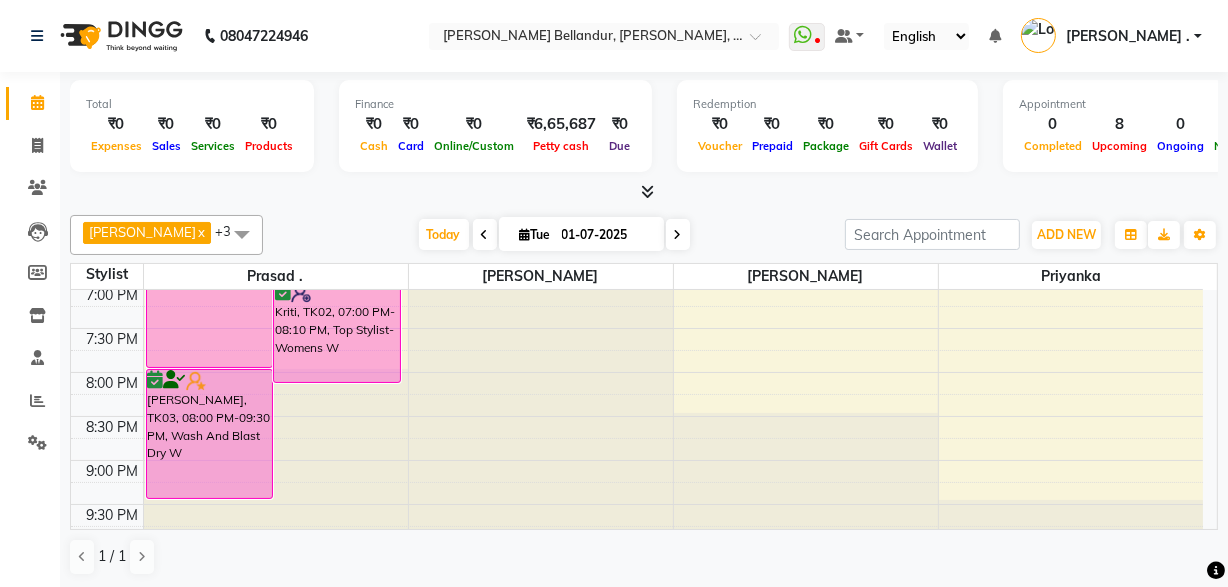 click at bounding box center (678, 234) 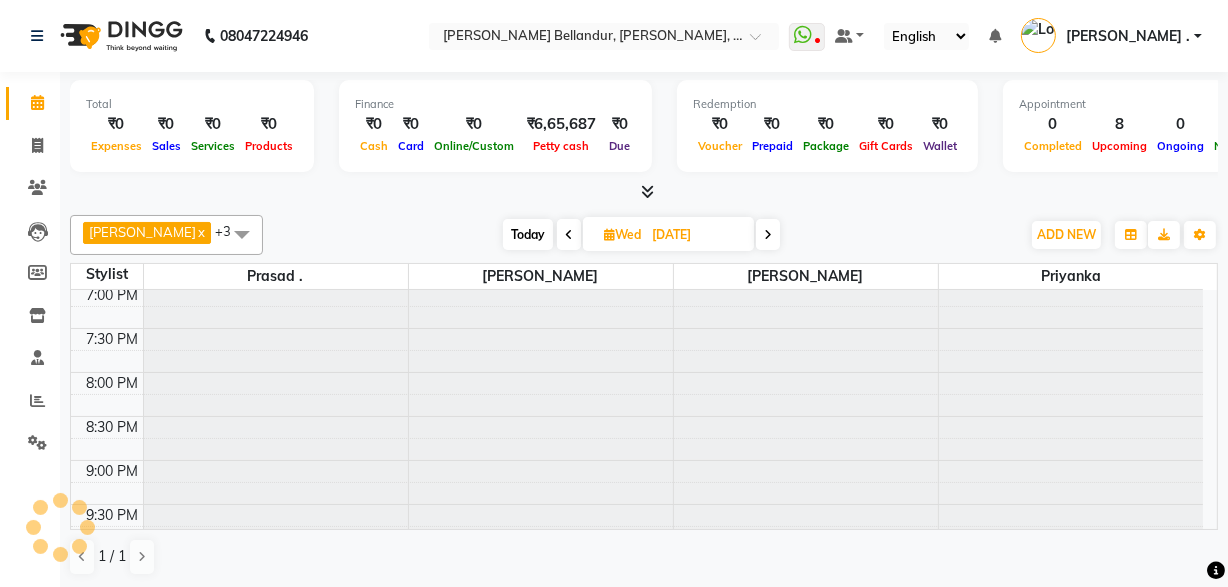 scroll, scrollTop: 176, scrollLeft: 0, axis: vertical 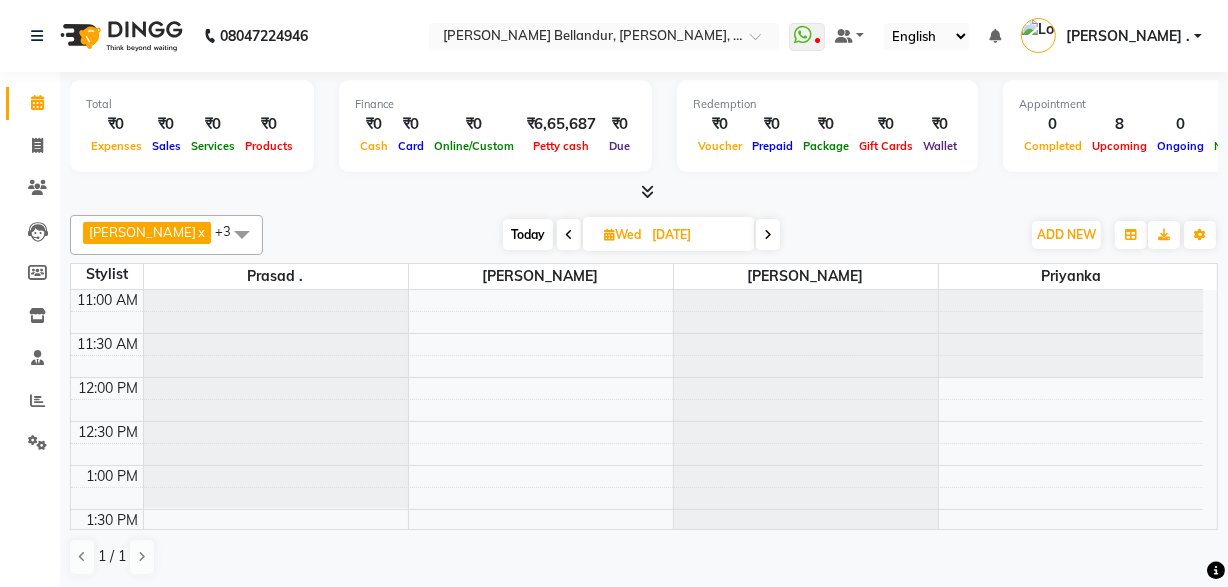 click at bounding box center (569, 235) 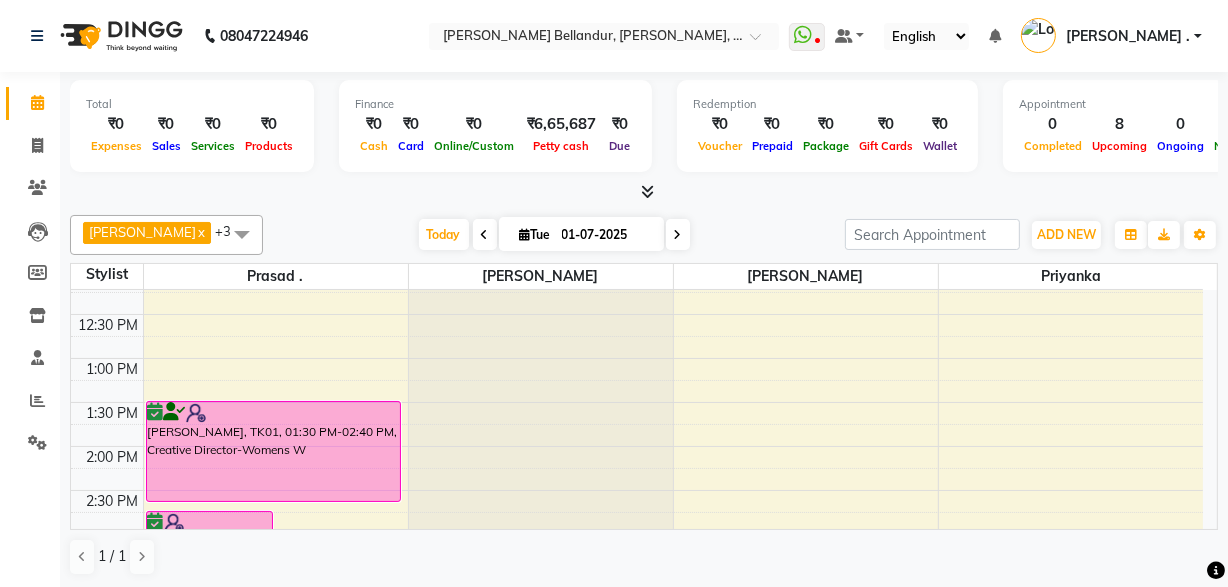scroll, scrollTop: 407, scrollLeft: 0, axis: vertical 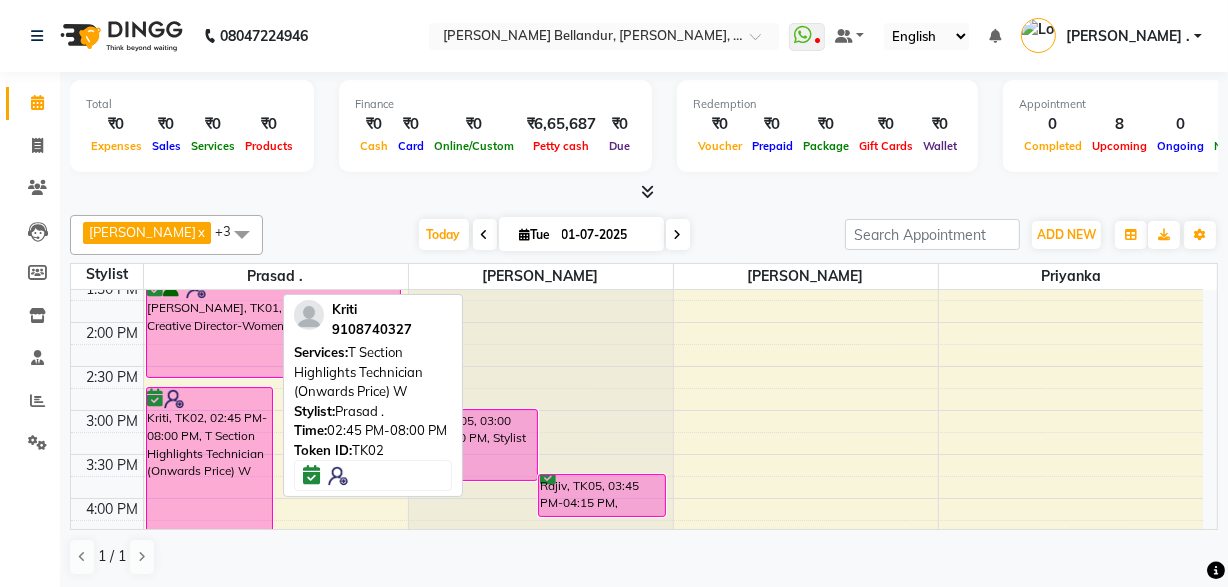 click on "Kriti, TK02, 02:45 PM-08:00 PM, T Section Highlights Technician (Onwards Price) W" at bounding box center (210, 616) 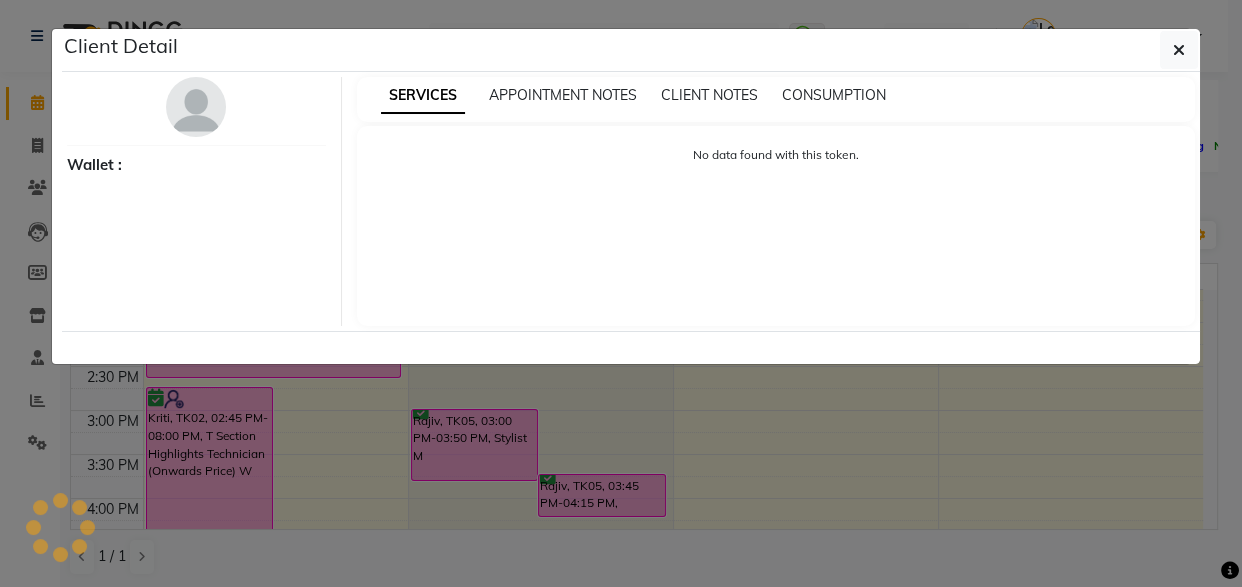 select on "6" 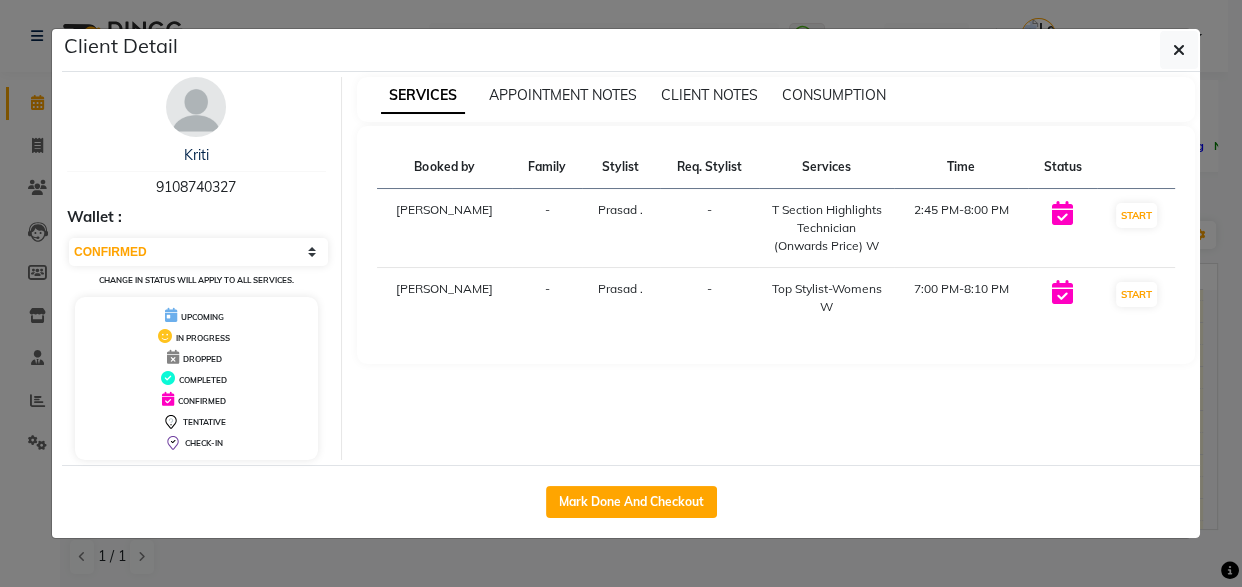 click on "Client Detail  Kriti    9108740327 Wallet : Select IN SERVICE CONFIRMED TENTATIVE CHECK IN MARK DONE DROPPED UPCOMING Change in status will apply to all services. UPCOMING IN PROGRESS DROPPED COMPLETED CONFIRMED TENTATIVE CHECK-IN SERVICES APPOINTMENT NOTES CLIENT NOTES CONSUMPTION Booked by Family Stylist Req. Stylist Services Time Status  [PERSON_NAME][GEOGRAPHIC_DATA] . -  T Section Highlights Technician (Onwards Price) W   2:45 PM-8:00 PM   START   [PERSON_NAME] . -  Top Stylist-Womens W   7:00 PM-8:10 PM   START   Mark Done And Checkout" 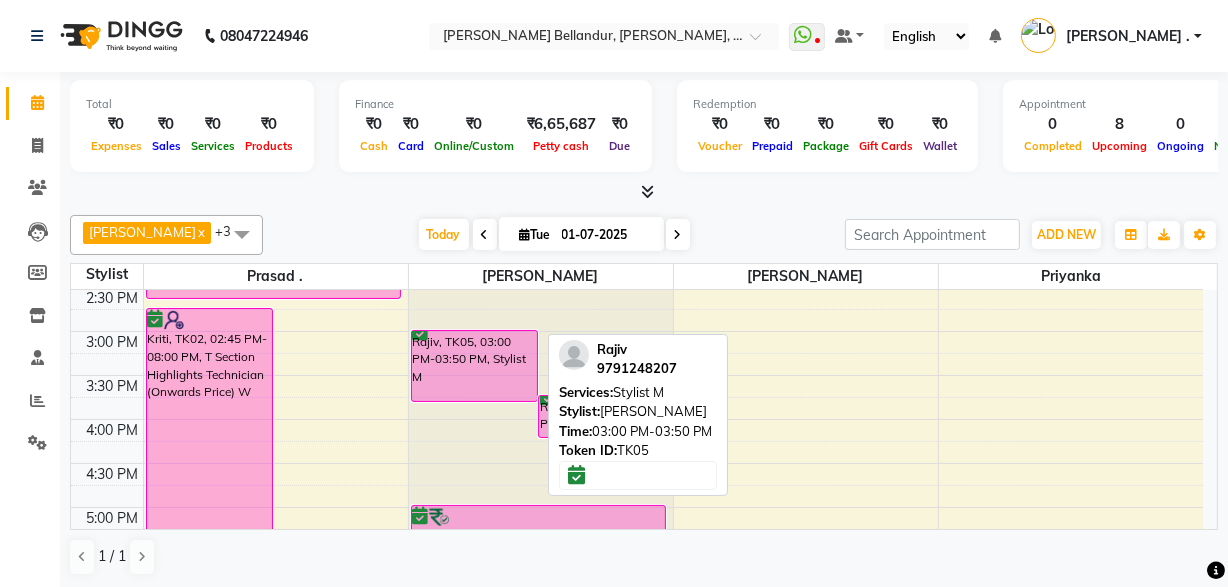 scroll, scrollTop: 557, scrollLeft: 0, axis: vertical 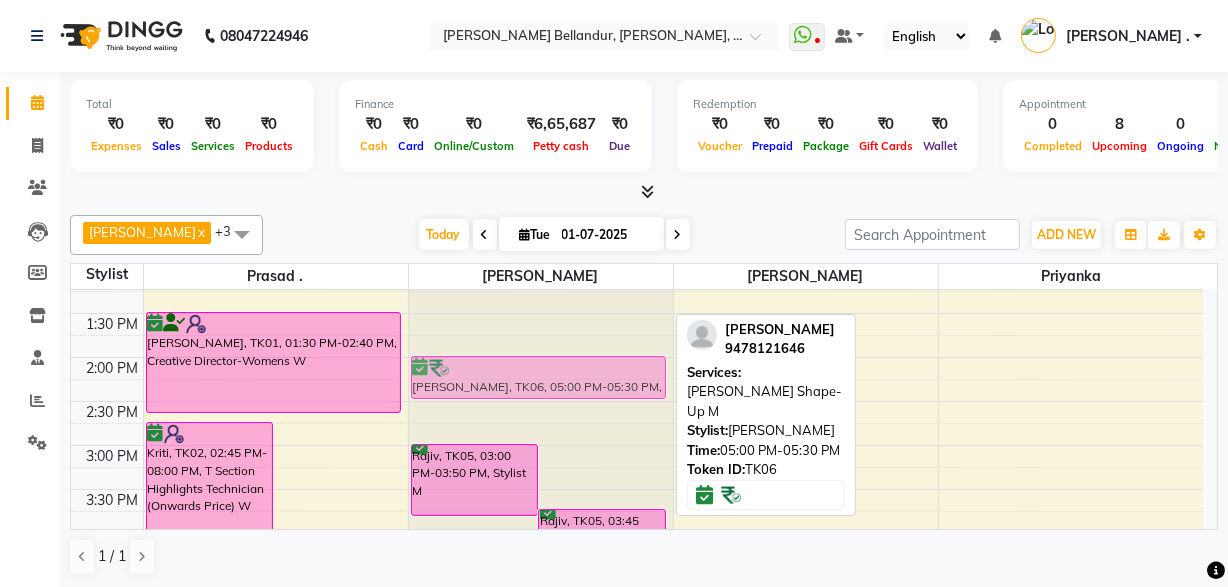 drag, startPoint x: 528, startPoint y: 456, endPoint x: 518, endPoint y: 375, distance: 81.61495 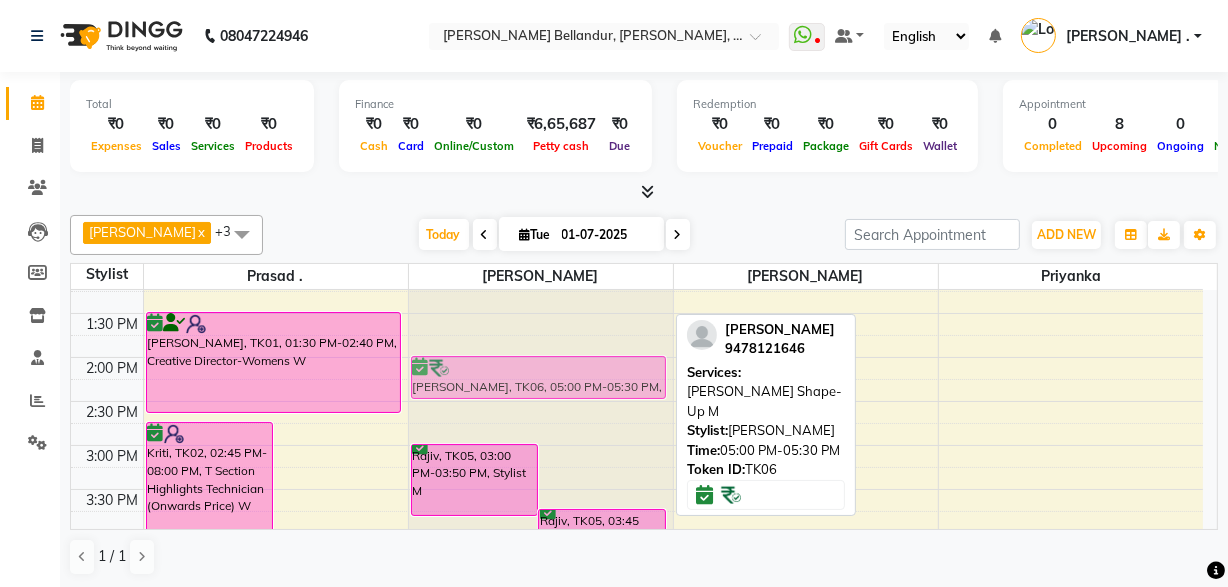 click on "Rajiv, TK05, 03:00 PM-03:50 PM, Stylist M     [PERSON_NAME], TK05, 03:45 PM-04:15 PM, [PERSON_NAME] Shape-Up M     [PERSON_NAME], TK06, 05:00 PM-05:30 PM, [PERSON_NAME] Shape-Up M     [PERSON_NAME], TK04, 05:30 PM-06:35 PM, Stylist M     [PERSON_NAME], TK06, 05:00 PM-05:30 PM, [PERSON_NAME] Shape-Up M" at bounding box center (541, 489) 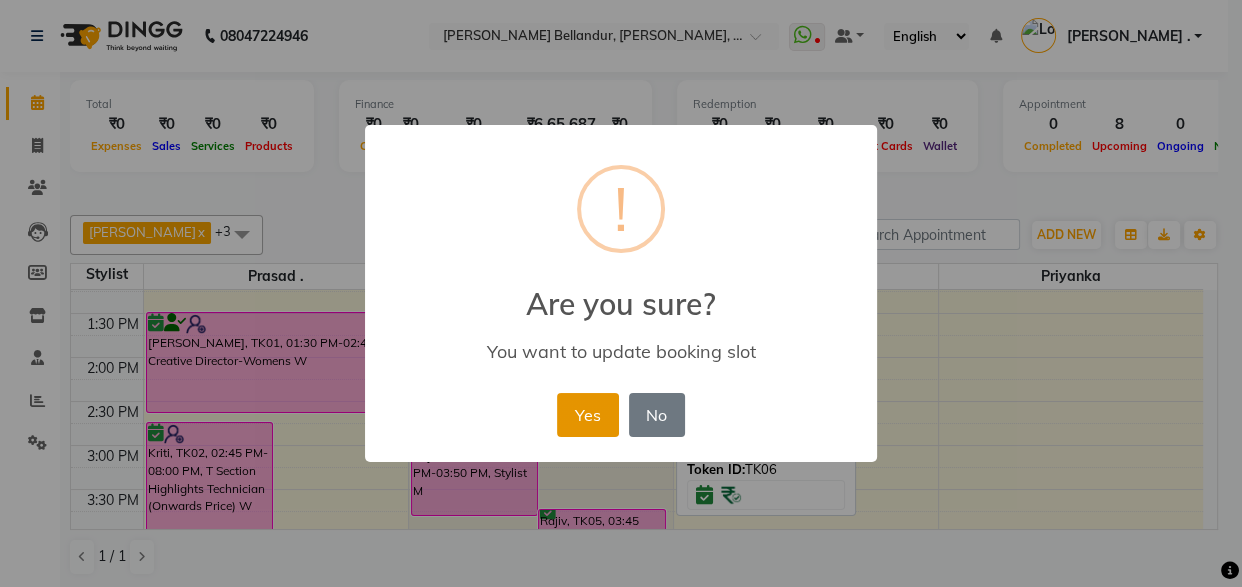 click on "Yes" at bounding box center [587, 415] 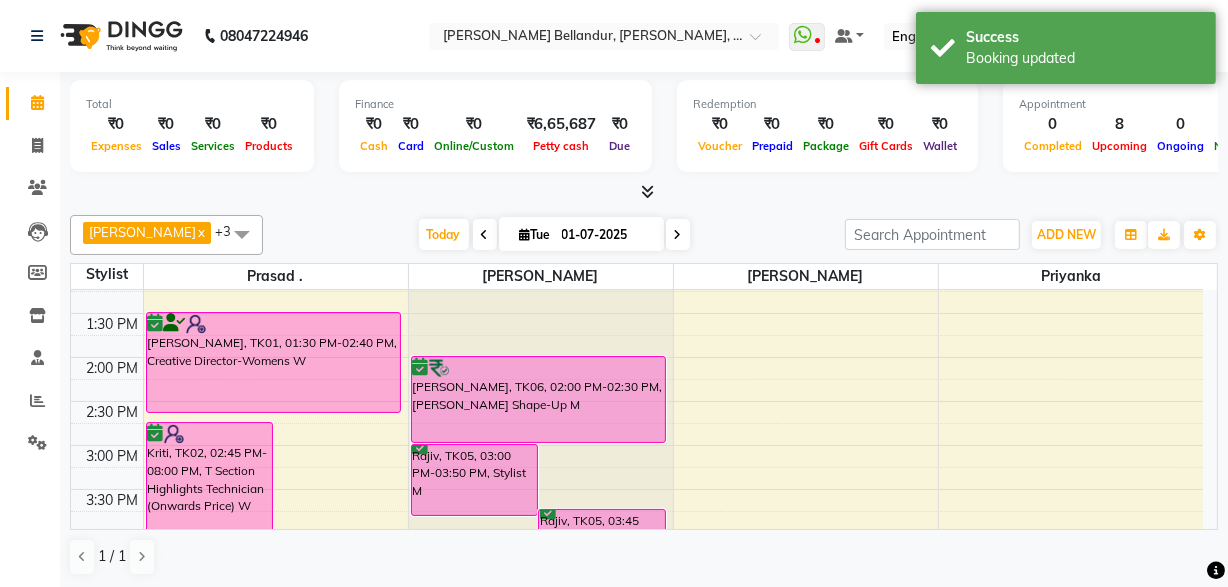 click on "Rajiv, TK05, 03:00 PM-03:50 PM, Stylist M     [PERSON_NAME], TK05, 03:45 PM-04:15 PM, [PERSON_NAME] Shape-Up M     [PERSON_NAME], TK06, 02:00 PM-02:30 PM, [PERSON_NAME] Shape-Up M     [PERSON_NAME], TK04, 05:30 PM-06:35 PM, Stylist M     [PERSON_NAME], TK06, 02:00 PM-02:30 PM, [PERSON_NAME] Shape-Up M" at bounding box center (541, 489) 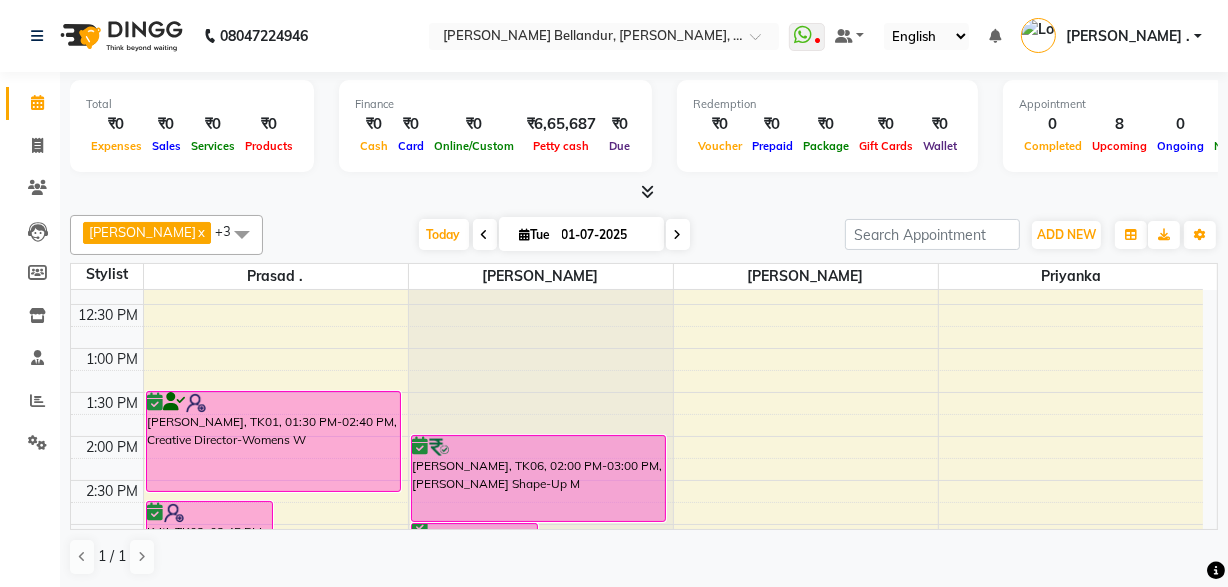 scroll, scrollTop: 278, scrollLeft: 0, axis: vertical 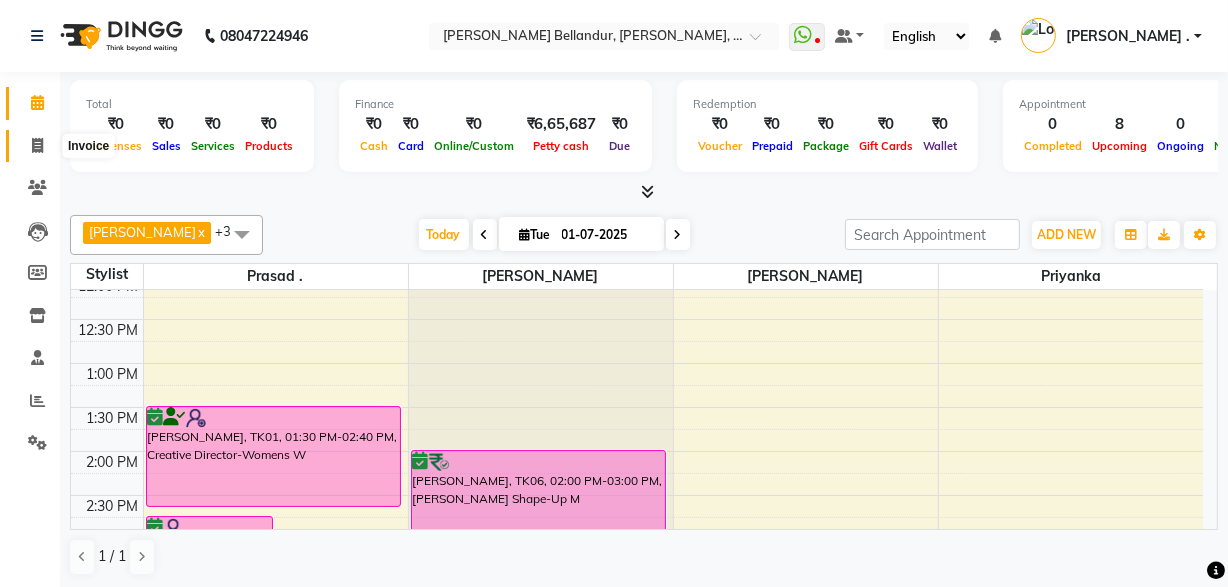 click 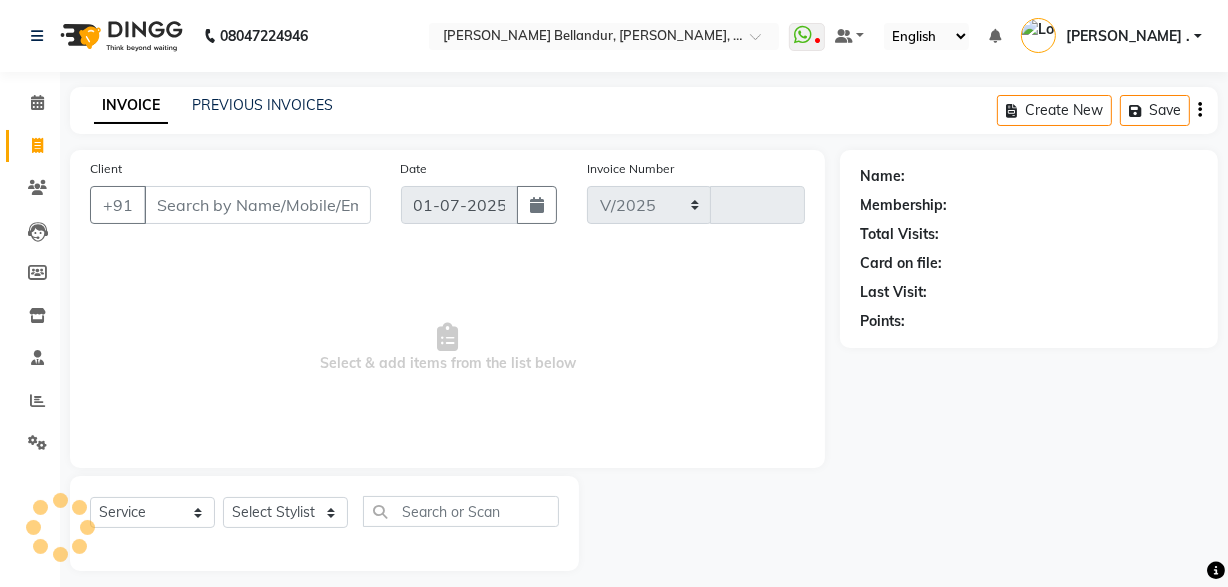 select on "5743" 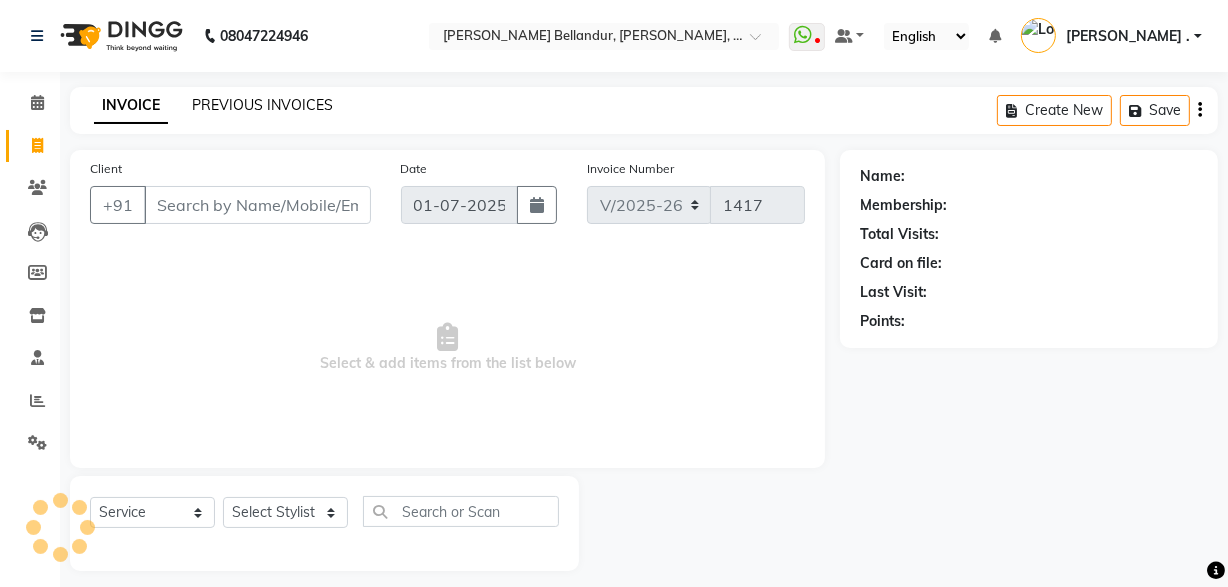 click on "PREVIOUS INVOICES" 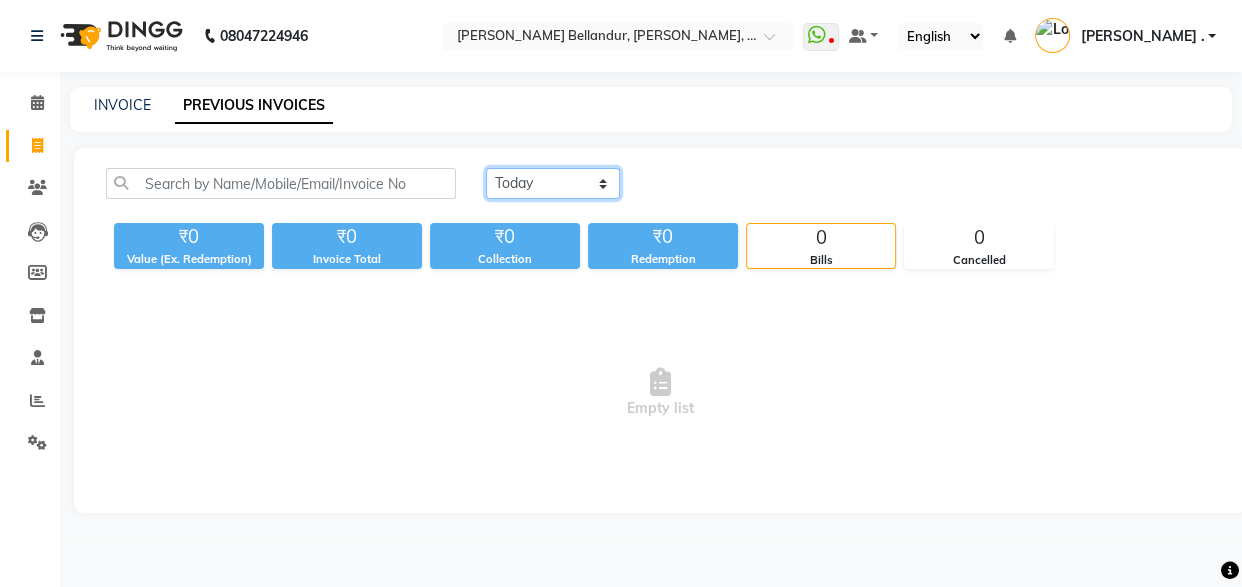 click on "[DATE] [DATE] Custom Range" 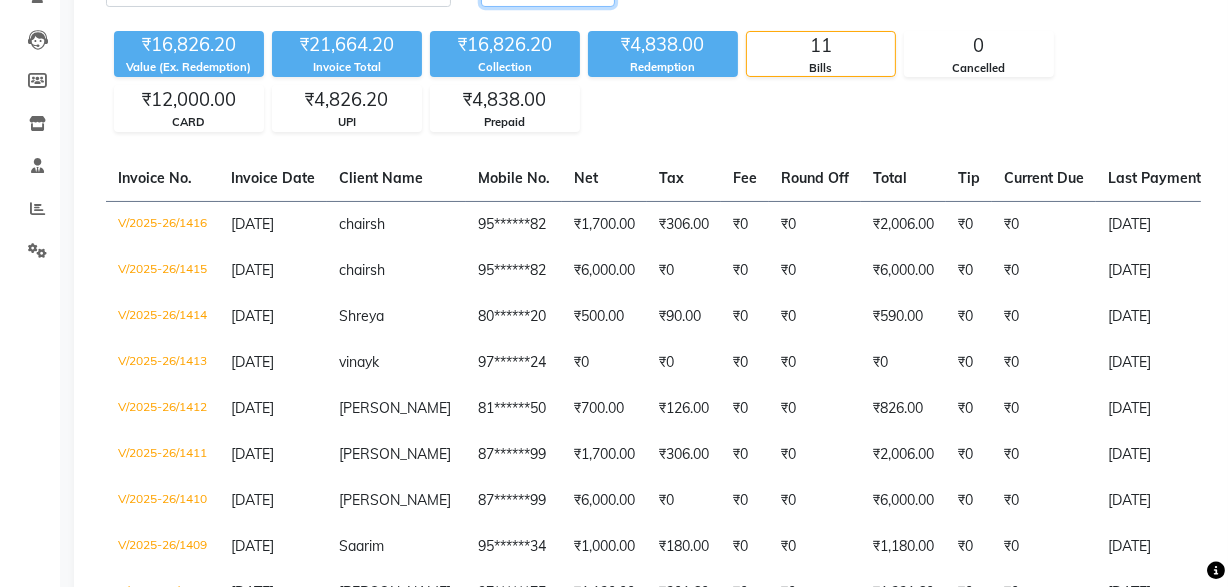 scroll, scrollTop: 196, scrollLeft: 0, axis: vertical 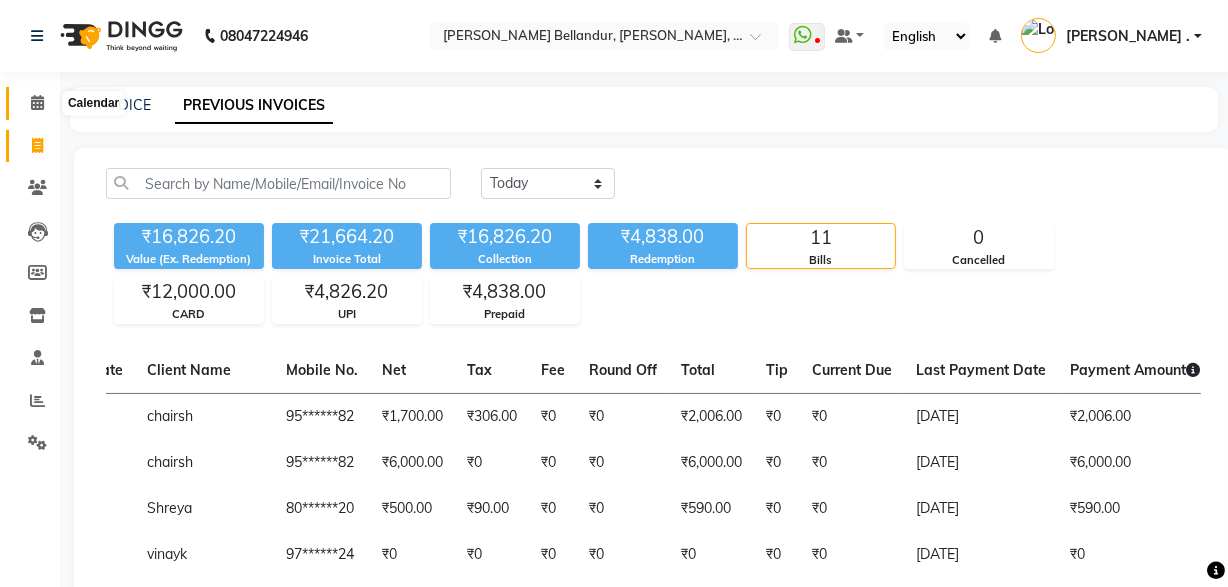click 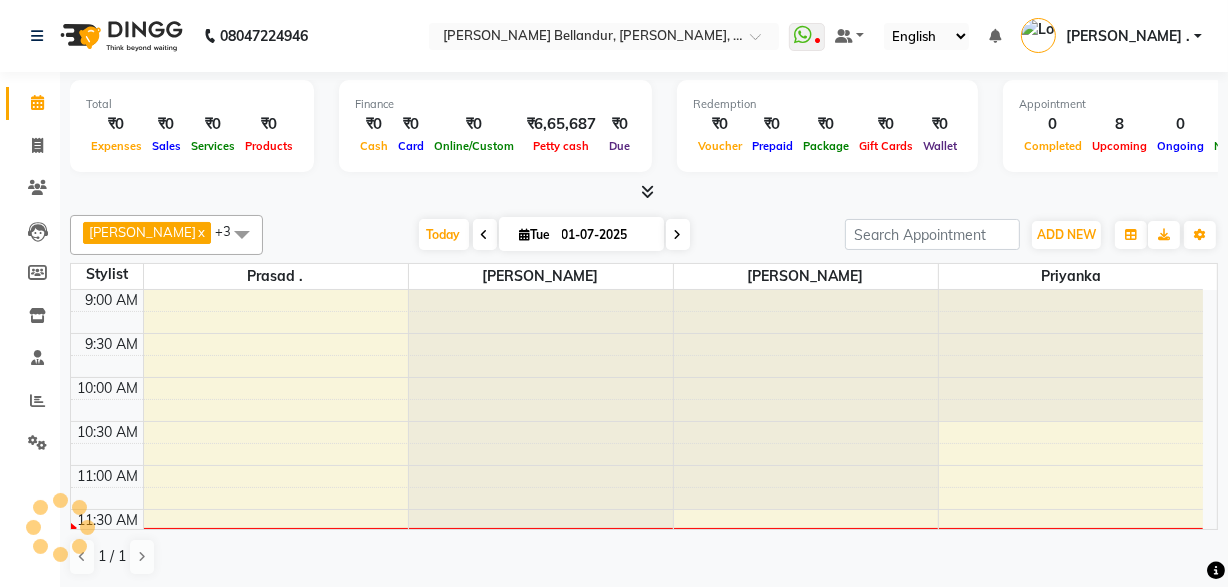 scroll, scrollTop: 0, scrollLeft: 0, axis: both 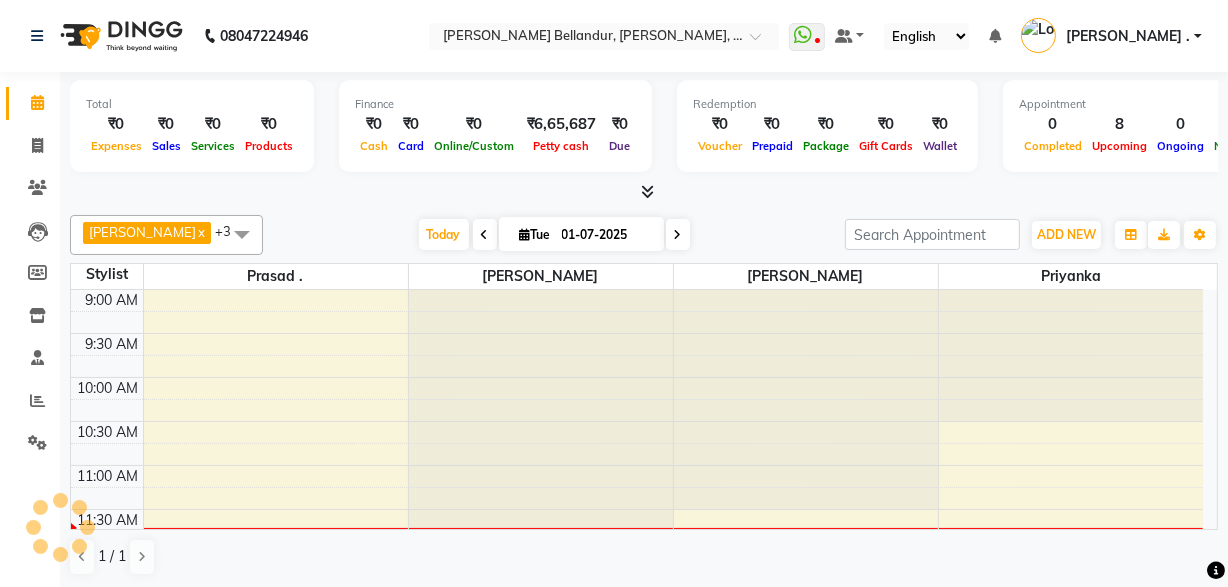 click on "Tue" at bounding box center [535, 234] 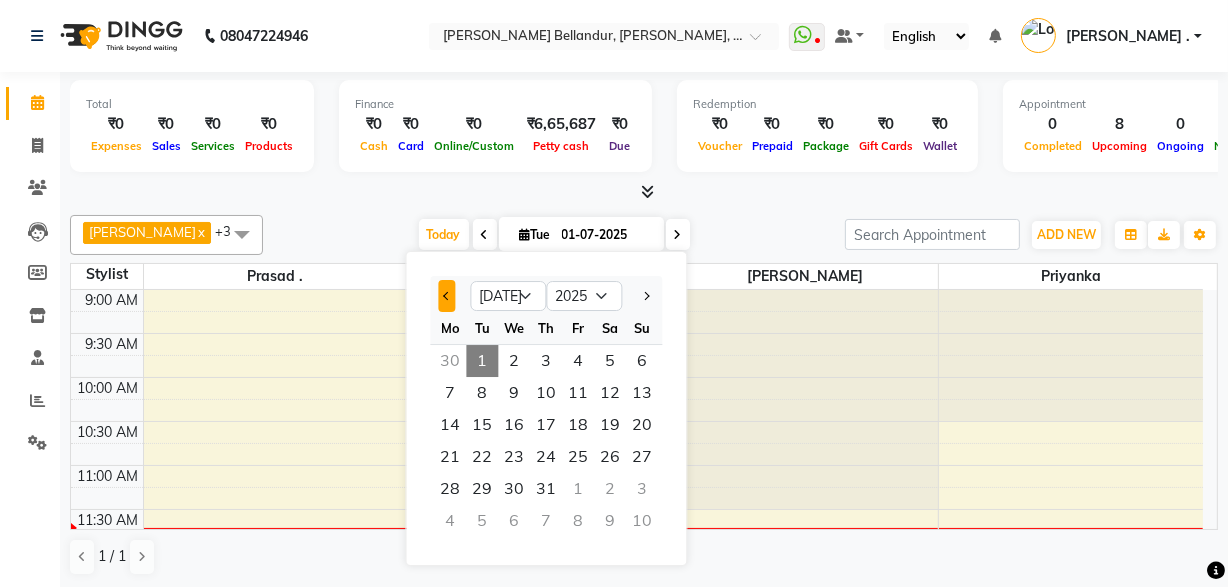 click at bounding box center (446, 296) 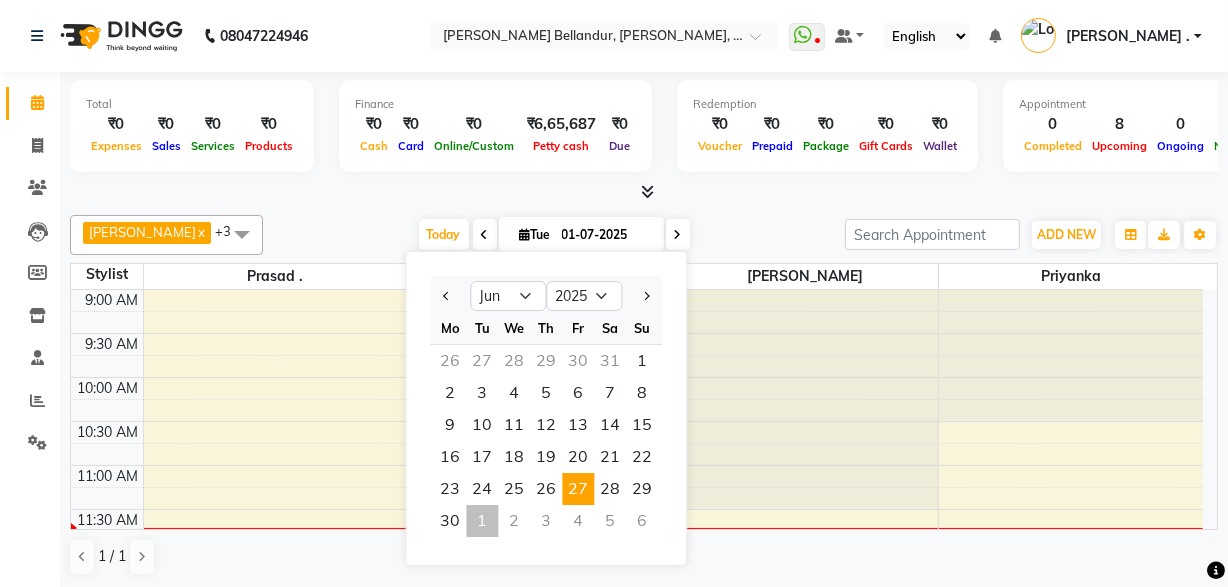 click on "27" at bounding box center (578, 489) 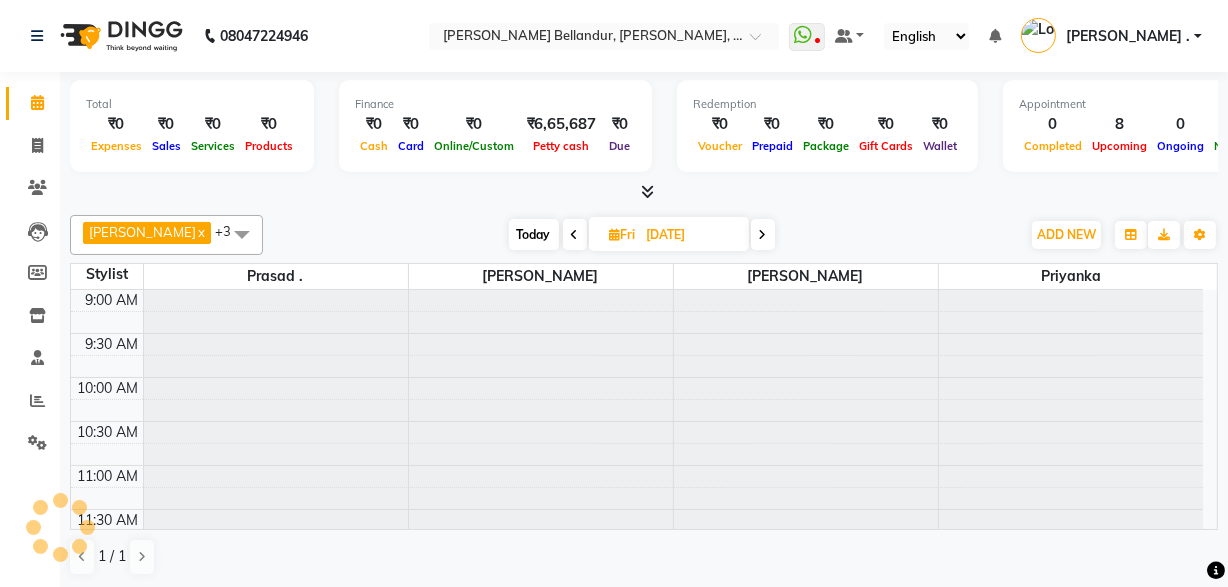 scroll, scrollTop: 176, scrollLeft: 0, axis: vertical 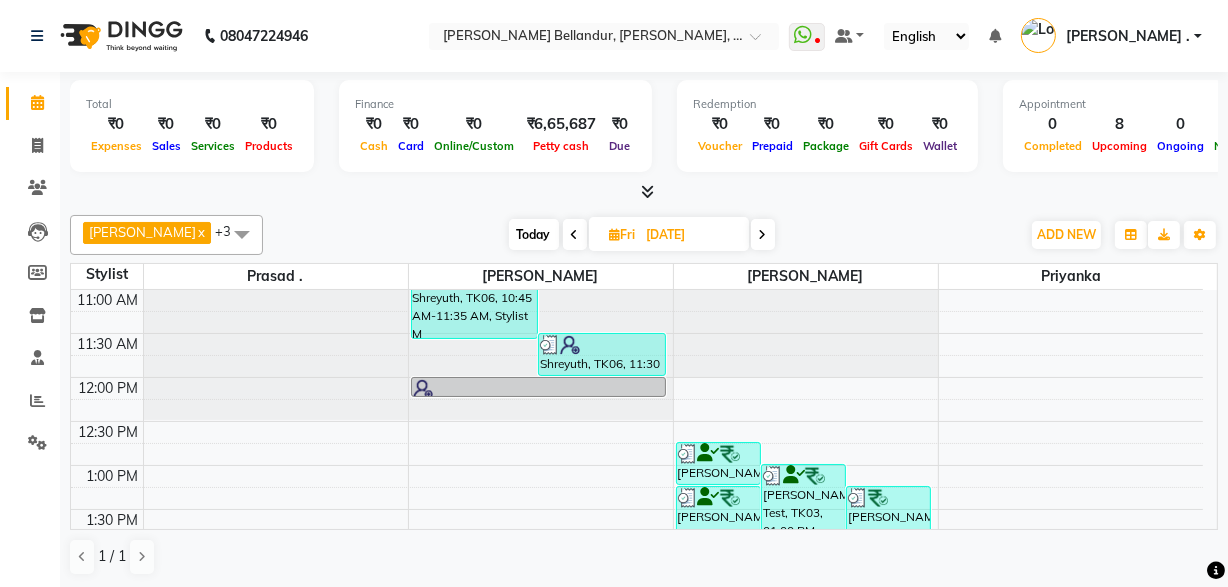 click at bounding box center [242, 234] 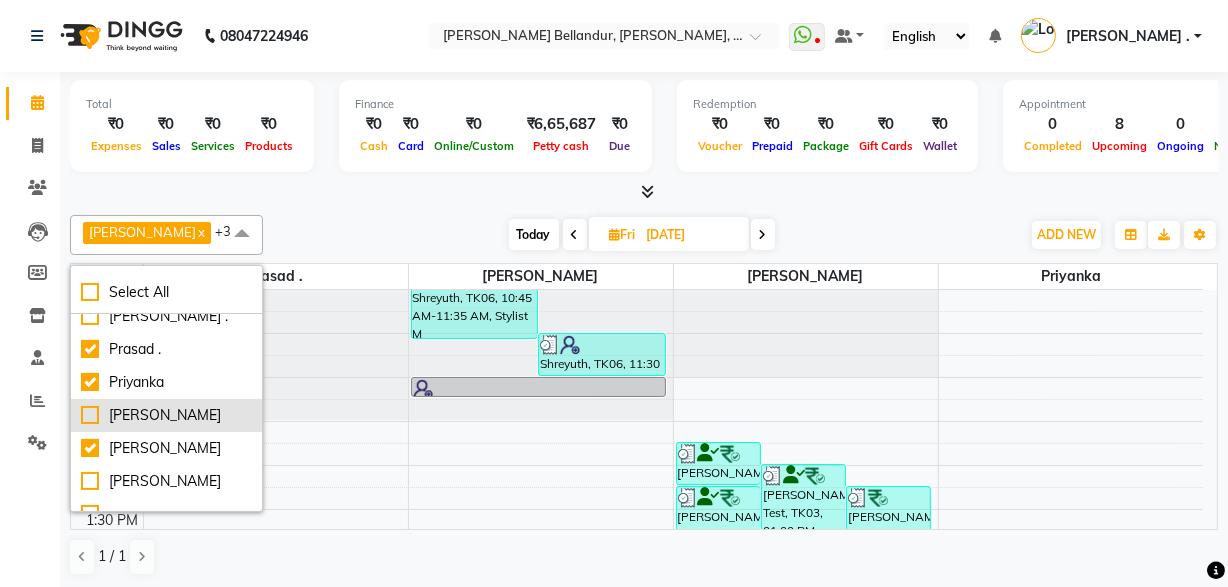 scroll, scrollTop: 62, scrollLeft: 0, axis: vertical 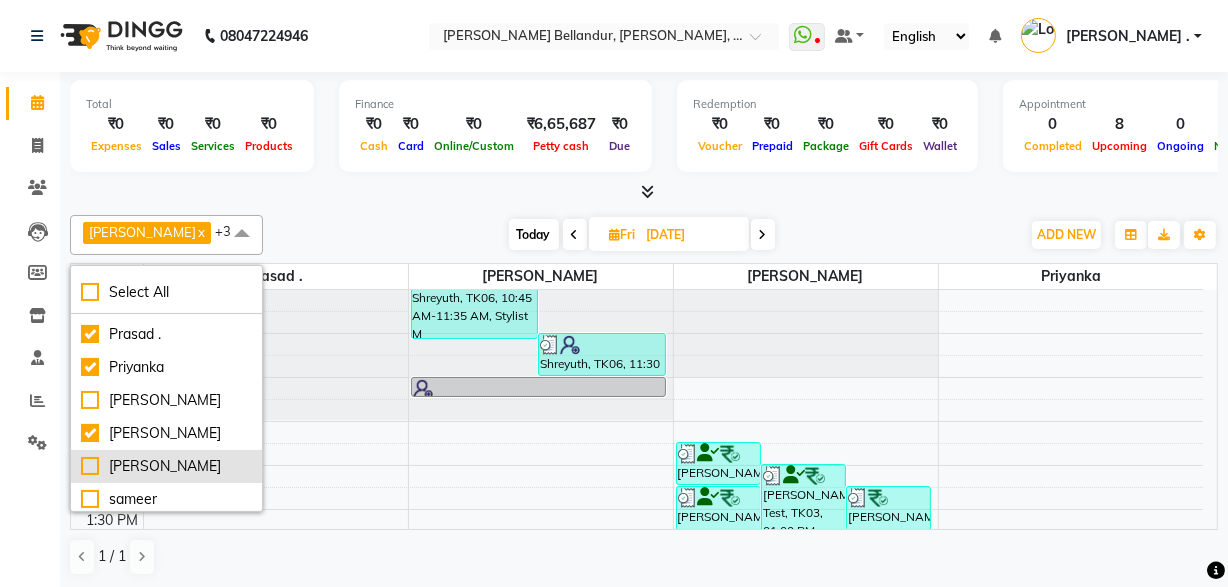 click on "[PERSON_NAME]" at bounding box center [166, 466] 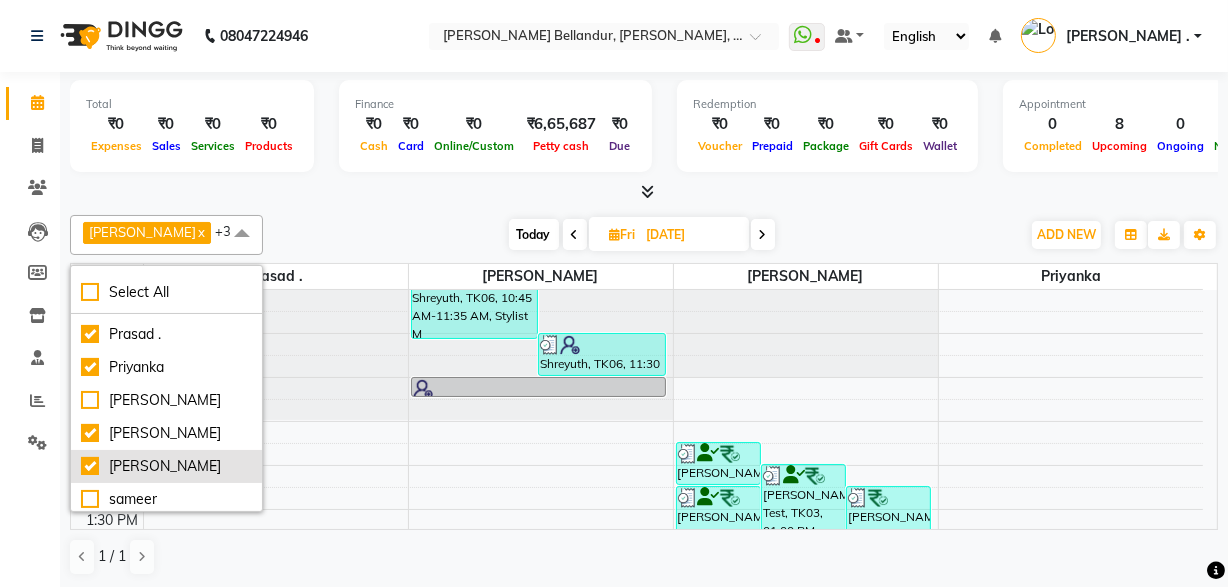 checkbox on "true" 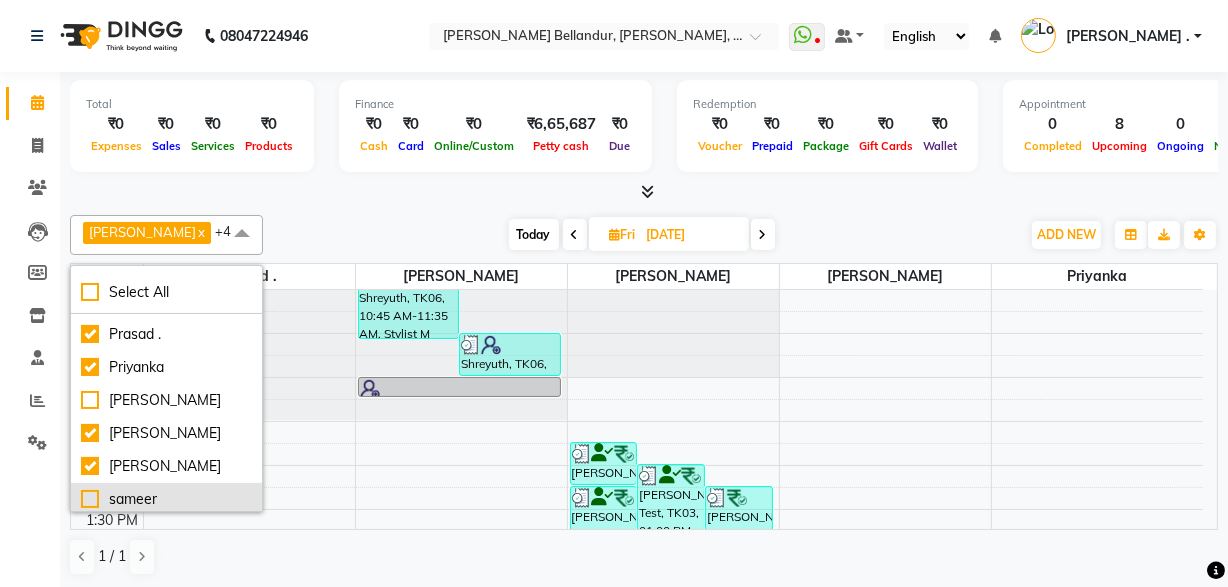 click on "sameer" at bounding box center (166, 499) 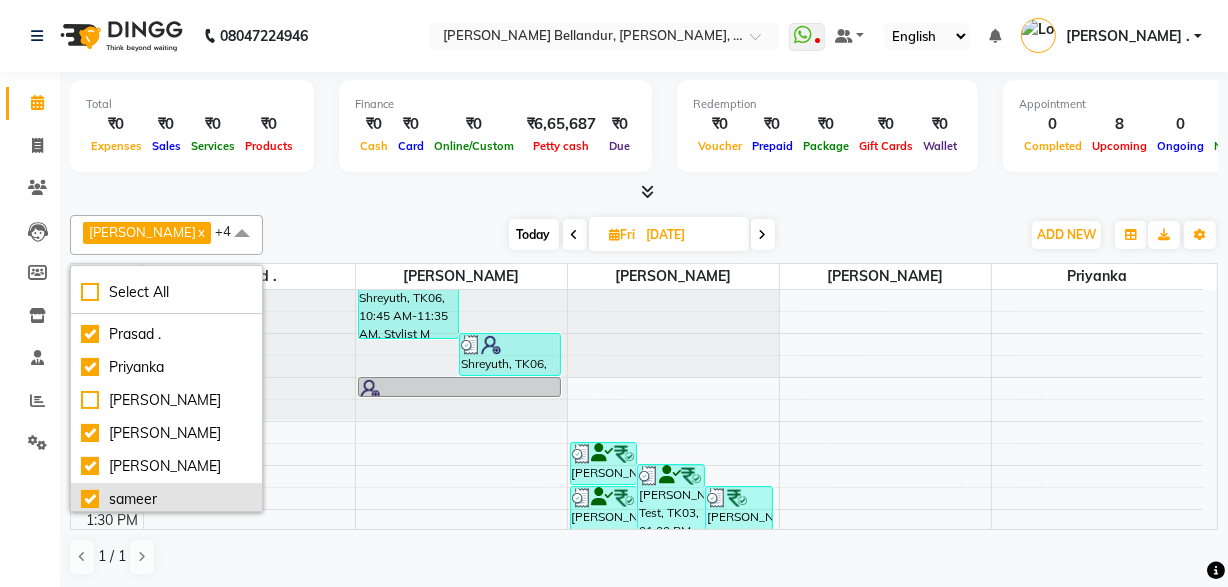 checkbox on "true" 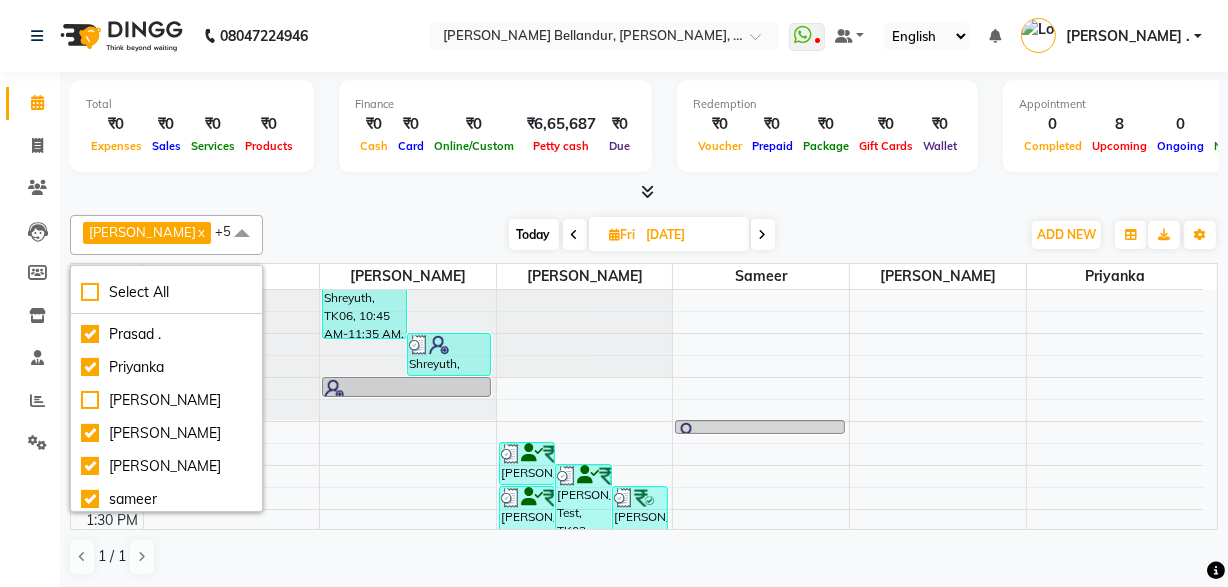 click on "Total  ₹0  Expenses ₹0  Sales ₹0  Services ₹0  Products Finance  ₹0  Cash ₹0  Card ₹0  Online/Custom ₹6,65,687 [PERSON_NAME] cash ₹0 Due  Redemption  ₹0 Voucher ₹0 Prepaid ₹0 Package ₹0  Gift Cards ₹0  Wallet  Appointment  0 Completed 8 Upcoming 0 Ongoing 0 No show  Other sales  ₹0  Packages ₹0  Memberships ₹0  Vouchers ₹0  Prepaids ₹0  Gift Cards" at bounding box center [644, 129] 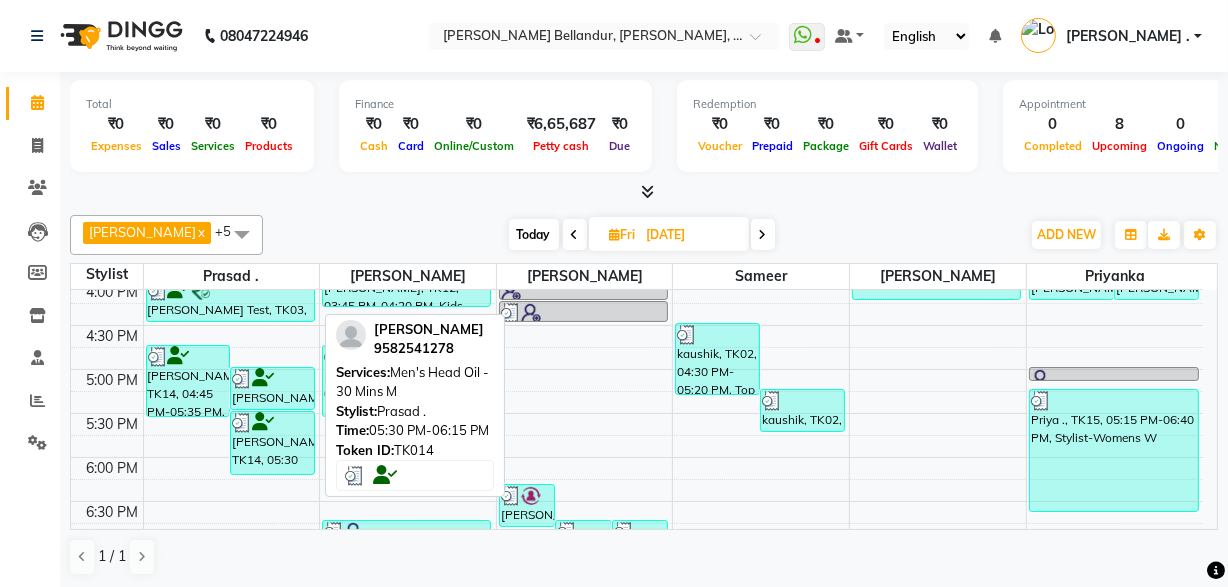scroll, scrollTop: 627, scrollLeft: 0, axis: vertical 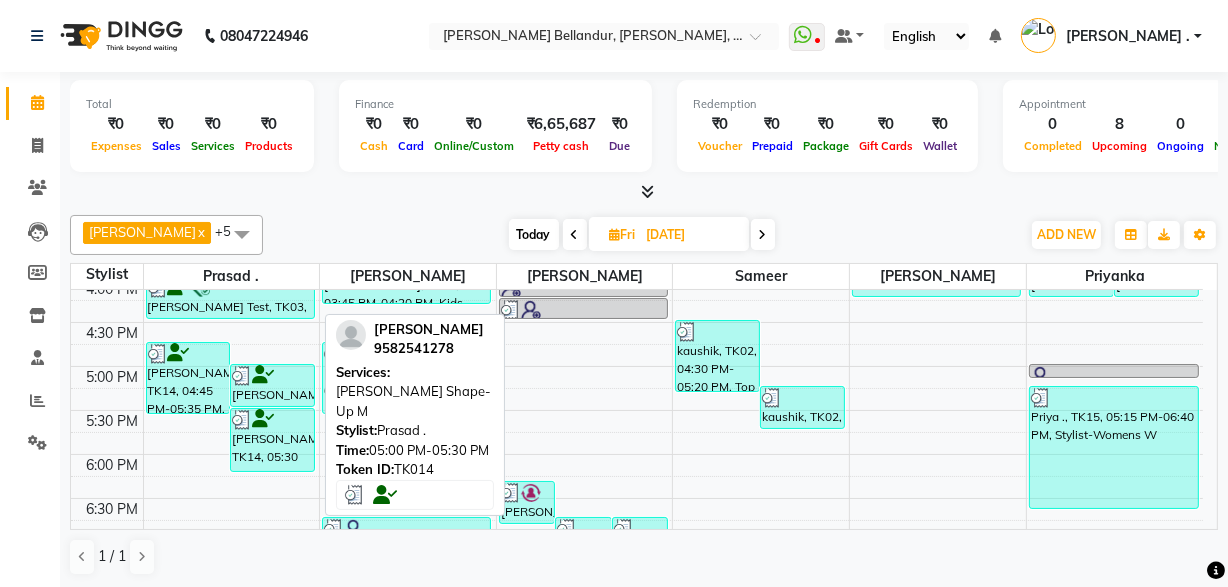click on "[PERSON_NAME], TK14, 05:00 PM-05:30 PM, [PERSON_NAME] Shape-Up M" at bounding box center [272, 385] 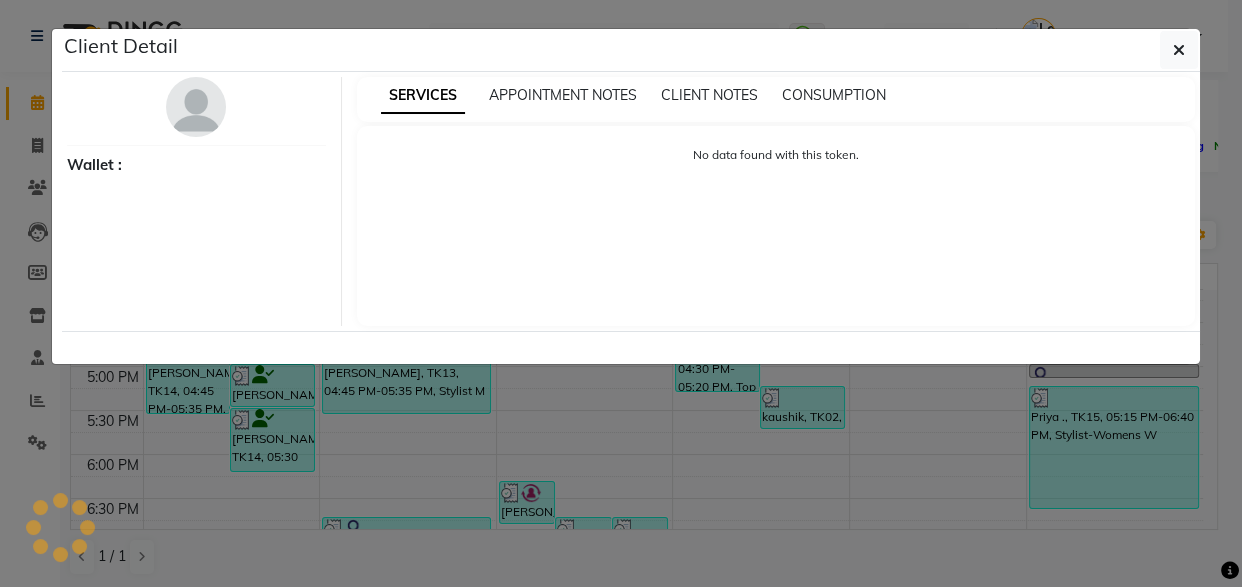 select on "3" 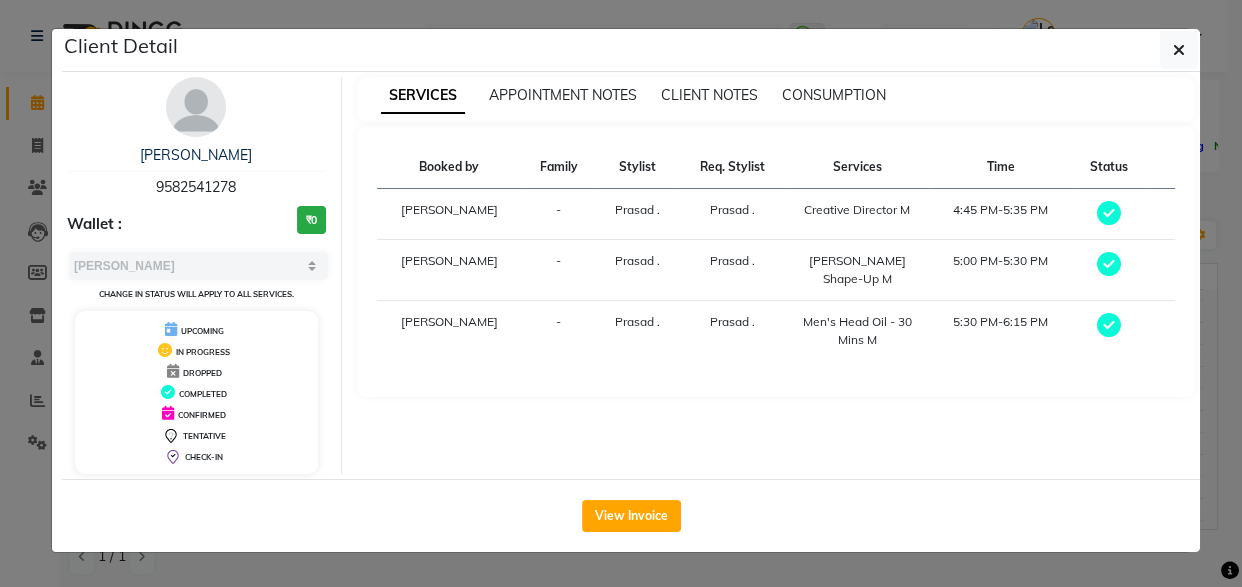 click on "Client Detail  [PERSON_NAME]    9582541278 Wallet : ₹0 Select MARK DONE UPCOMING Change in status will apply to all services. UPCOMING IN PROGRESS DROPPED COMPLETED CONFIRMED TENTATIVE CHECK-IN SERVICES APPOINTMENT NOTES CLIENT NOTES CONSUMPTION Booked by Family Stylist Req. Stylist Services Time Status  [PERSON_NAME][GEOGRAPHIC_DATA] . [GEOGRAPHIC_DATA] .  Creative Director M   4:45 PM-5:35 PM   [PERSON_NAME] . [GEOGRAPHIC_DATA] .  [PERSON_NAME] Shape-Up M   5:00 PM-5:30 PM   [PERSON_NAME][GEOGRAPHIC_DATA] . [GEOGRAPHIC_DATA] .  Men's Head Oil - 30 Mins M   5:30 PM-6:15 PM   View Invoice" 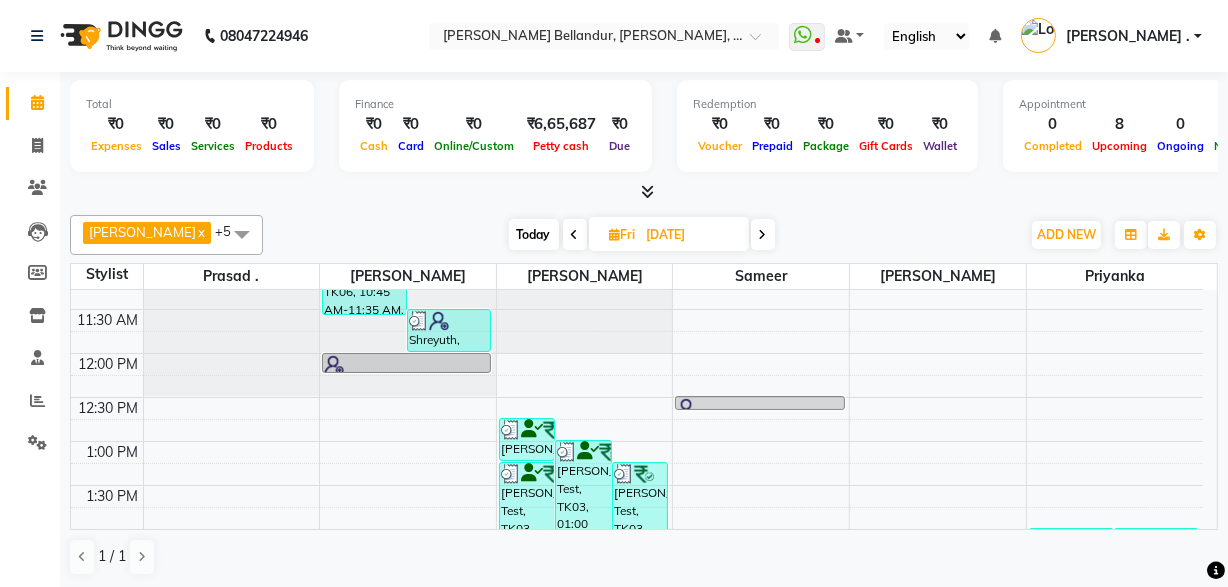 scroll, scrollTop: 121, scrollLeft: 0, axis: vertical 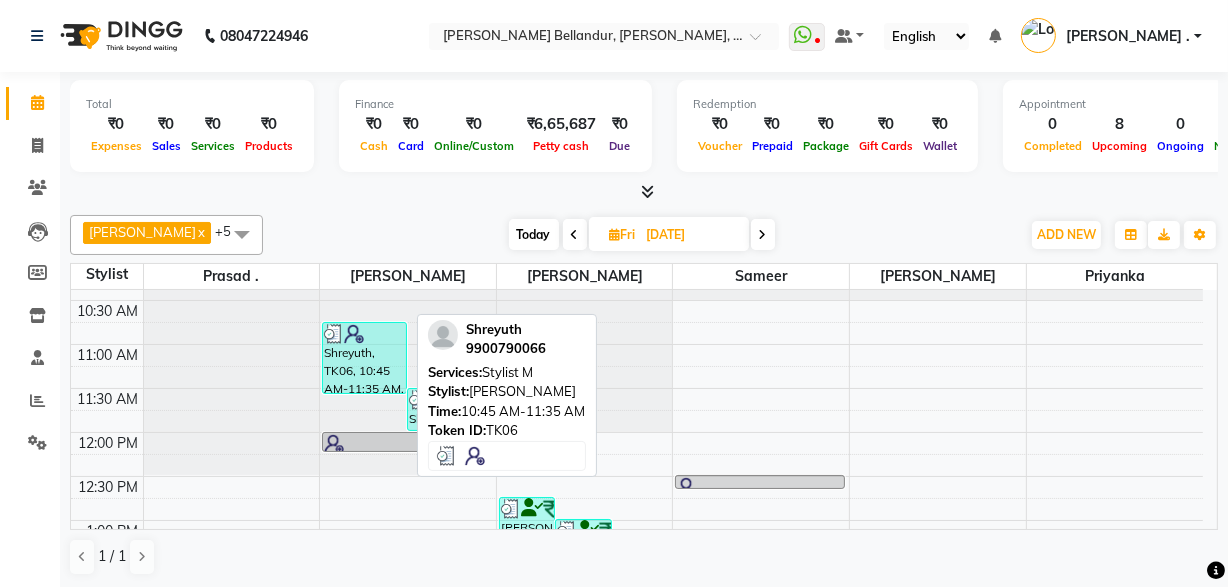 click on "Shreyuth, TK06, 10:45 AM-11:35 AM, Stylist M" at bounding box center [364, 358] 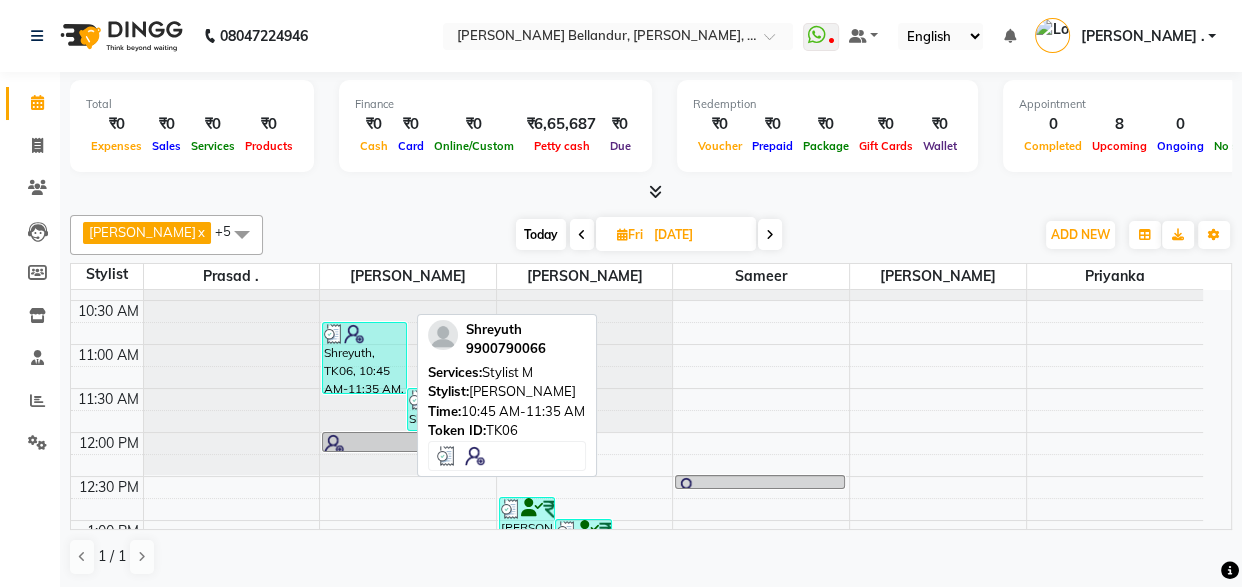 select on "3" 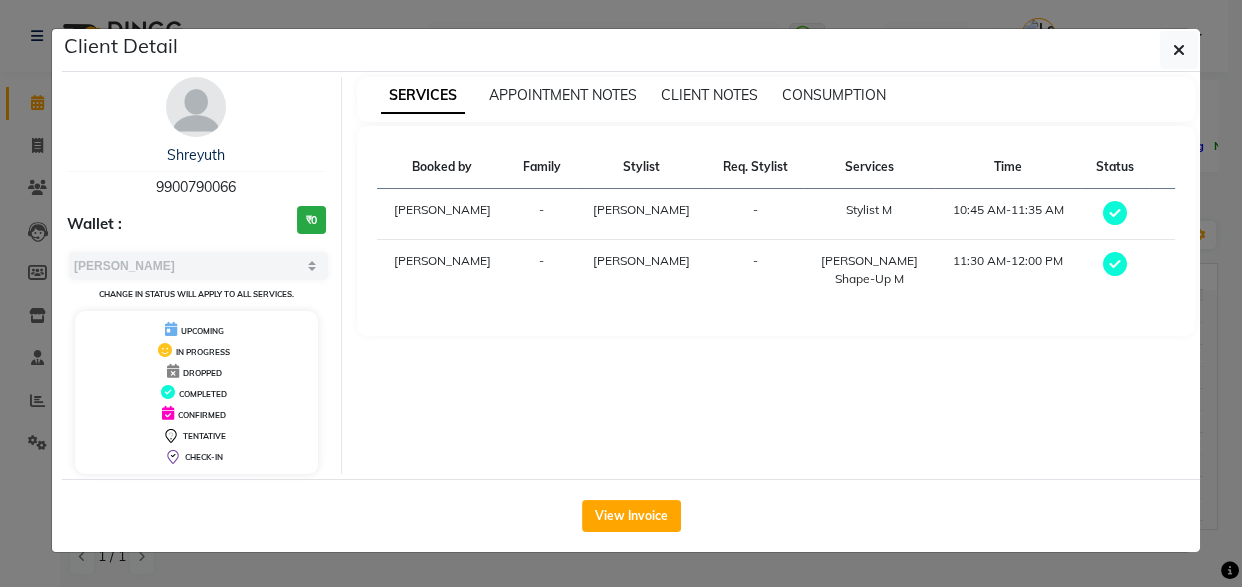 click on "Client Detail  Shreyuth    9900790066 Wallet : ₹0 Select MARK DONE UPCOMING Change in status will apply to all services. UPCOMING IN PROGRESS DROPPED COMPLETED CONFIRMED TENTATIVE CHECK-IN SERVICES APPOINTMENT NOTES CLIENT NOTES CONSUMPTION Booked by Family Stylist Req. Stylist Services Time Status  [PERSON_NAME] -  Stylist M   10:45 AM-11:35 AM   [PERSON_NAME] -  [PERSON_NAME] Shape-Up M   11:30 AM-12:00 PM   View Invoice" 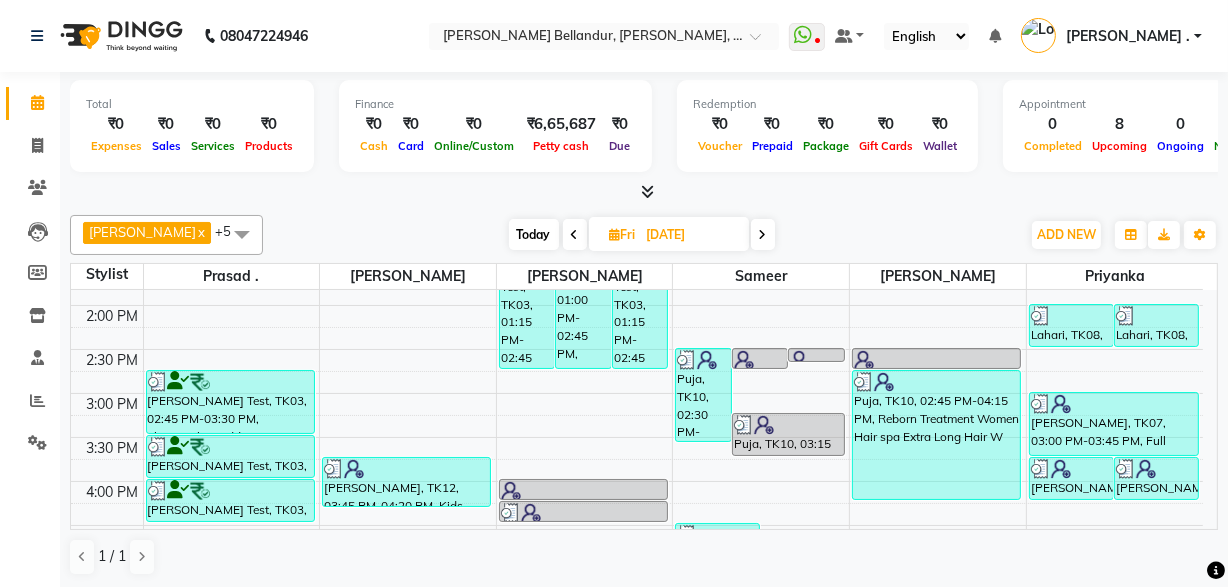 scroll, scrollTop: 426, scrollLeft: 0, axis: vertical 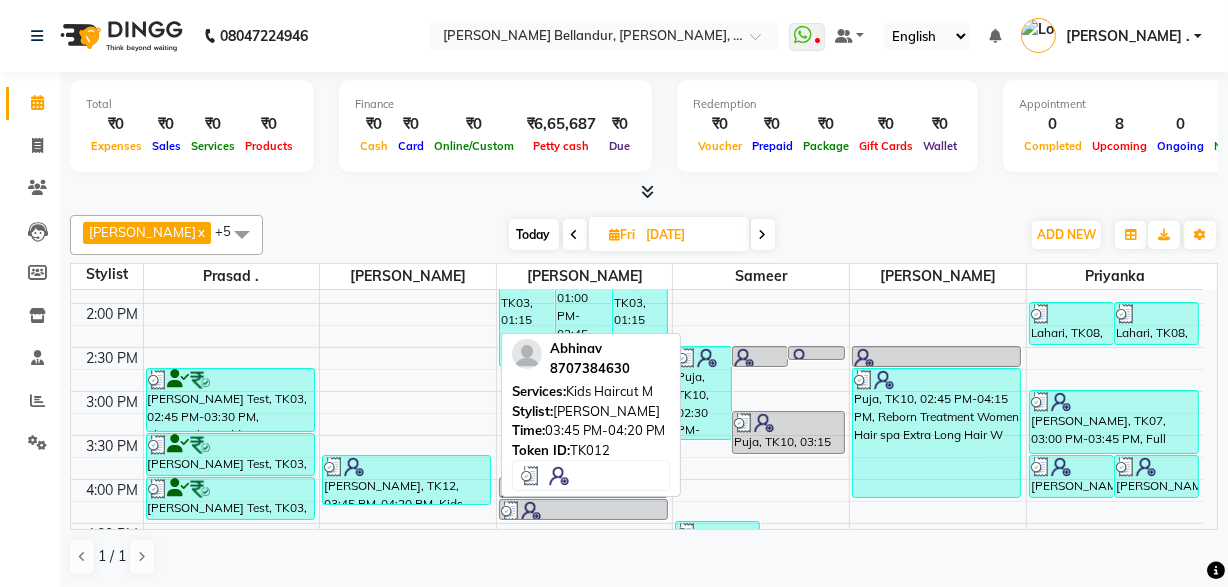 click on "[PERSON_NAME], TK12, 03:45 PM-04:20 PM, Kids Haircut M" at bounding box center (406, 480) 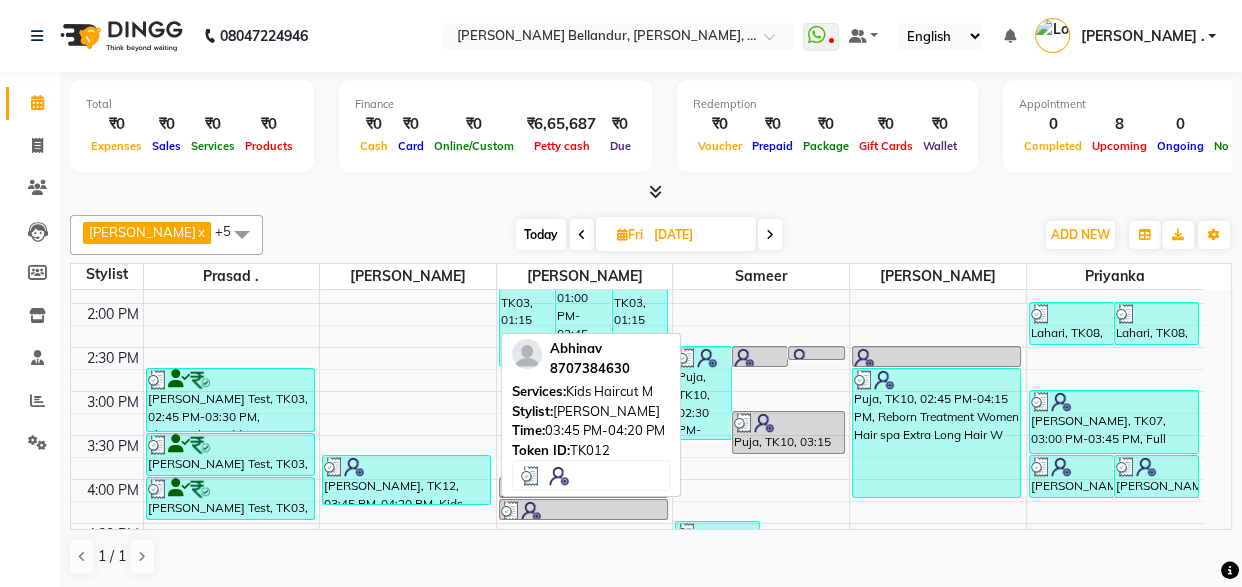 select on "3" 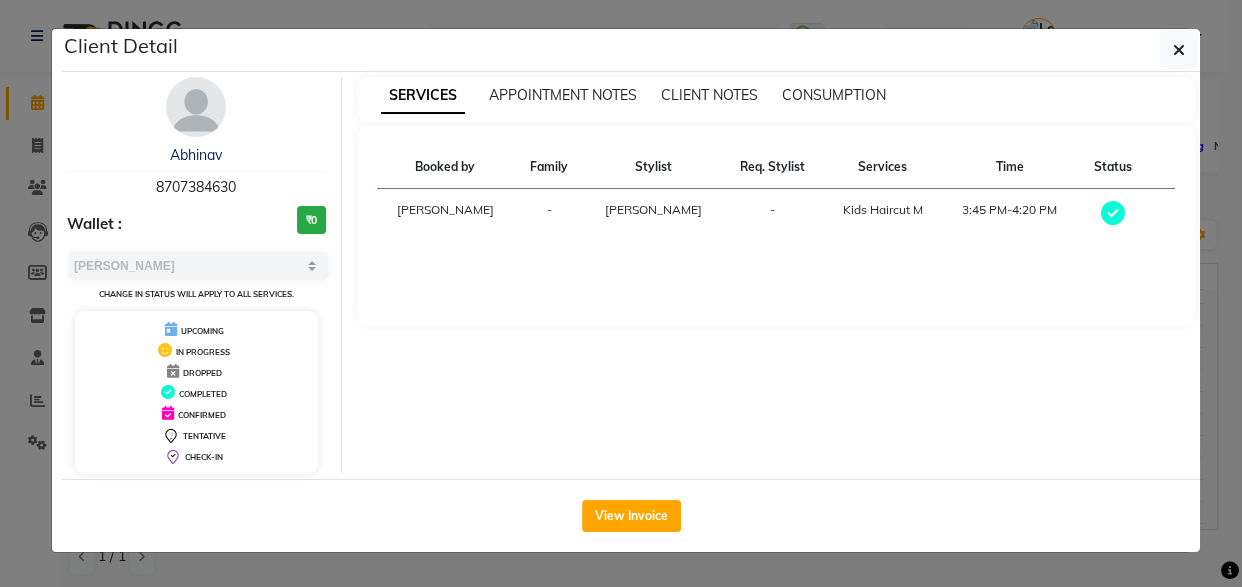click on "Client Detail  [PERSON_NAME]    8707384630 Wallet : ₹0 Select MARK DONE UPCOMING Change in status will apply to all services. UPCOMING IN PROGRESS DROPPED COMPLETED CONFIRMED TENTATIVE CHECK-IN SERVICES APPOINTMENT NOTES CLIENT NOTES CONSUMPTION Booked by Family Stylist Req. Stylist Services Time Status  [PERSON_NAME] -  Kids Haircut M   3:45 PM-4:20 PM   View Invoice" 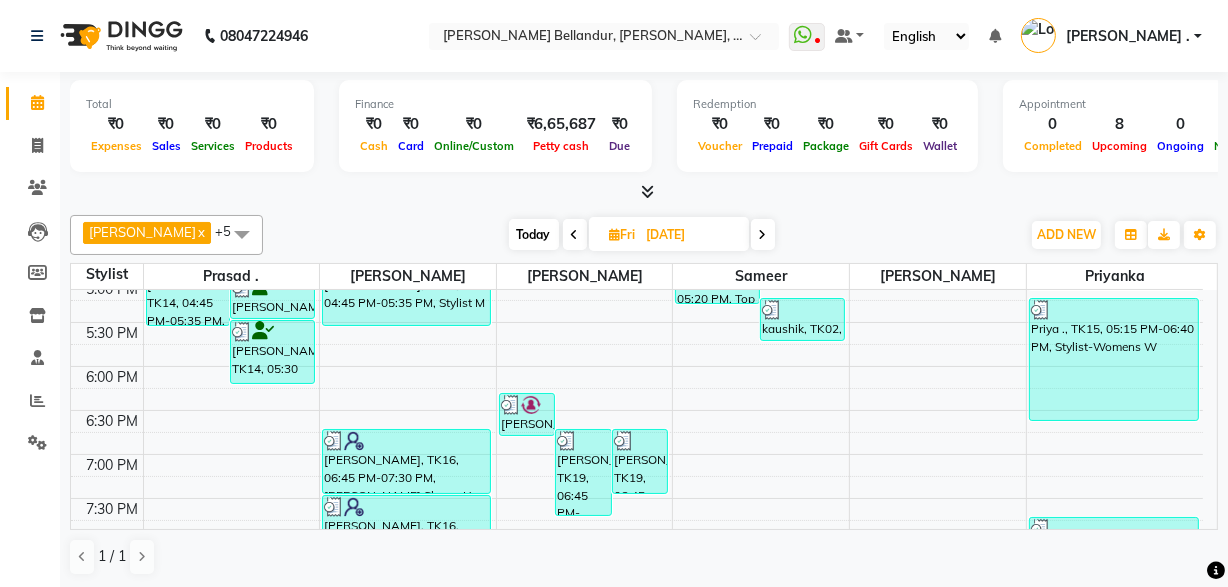 scroll, scrollTop: 722, scrollLeft: 0, axis: vertical 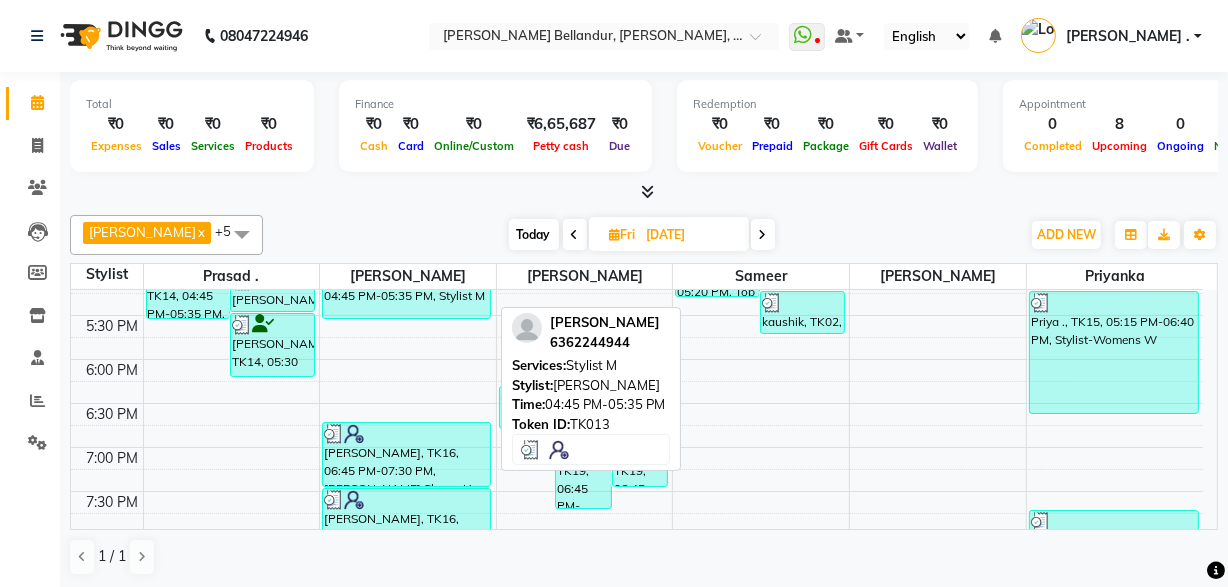 click on "[PERSON_NAME], TK13, 04:45 PM-05:35 PM, Stylist M" at bounding box center [406, 283] 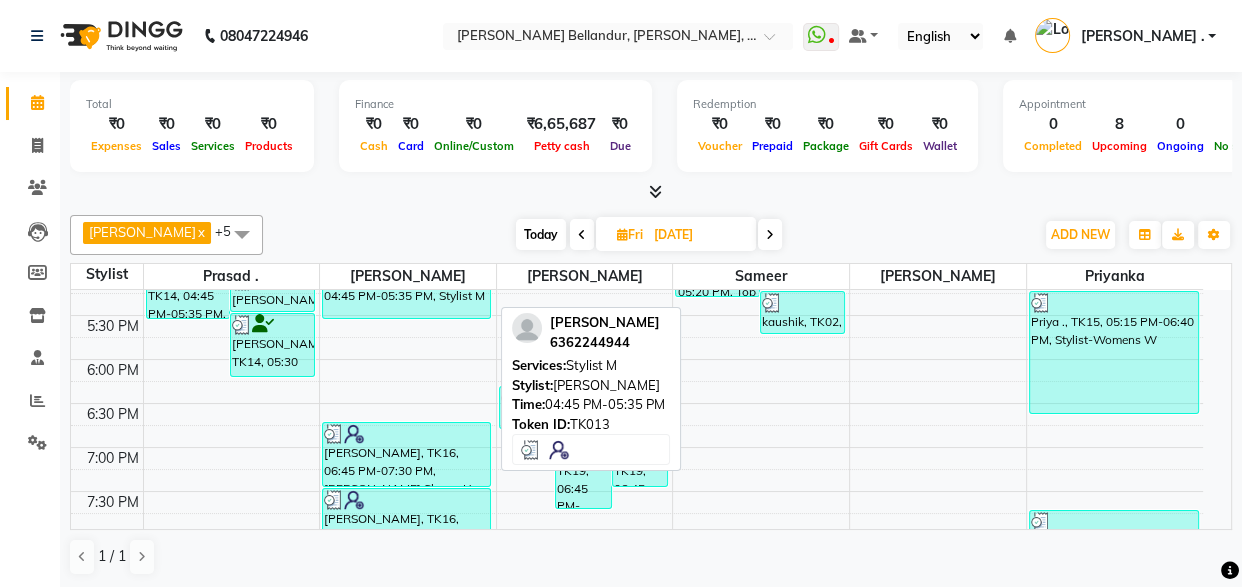 select on "3" 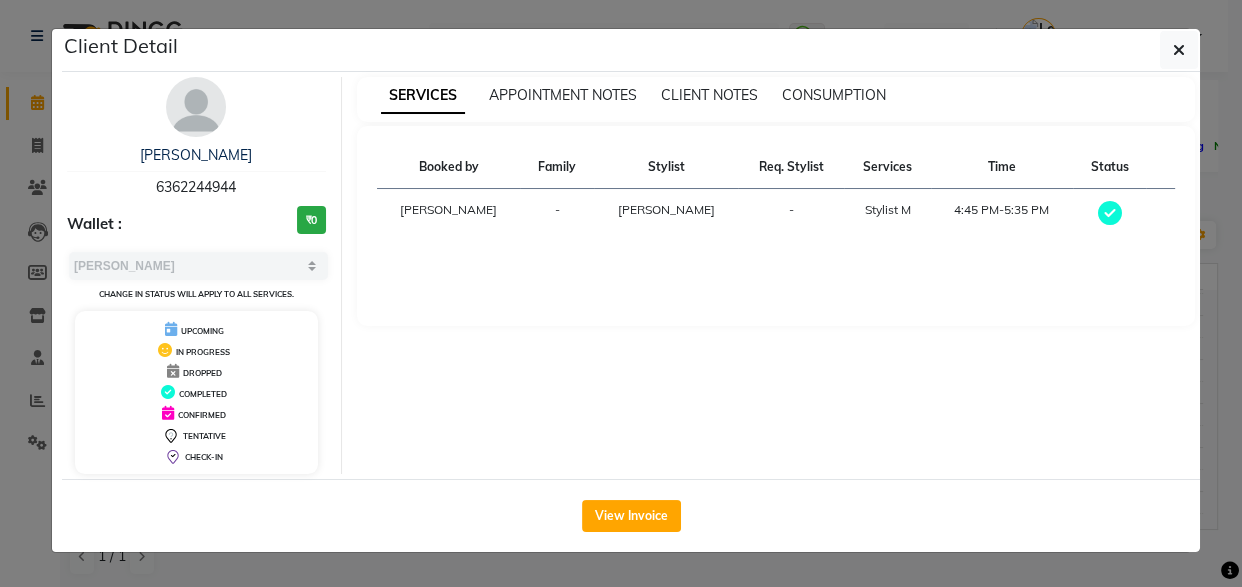 click on "Client Detail  [PERSON_NAME]    6362244944 Wallet : ₹0 Select MARK DONE UPCOMING Change in status will apply to all services. UPCOMING IN PROGRESS DROPPED COMPLETED CONFIRMED TENTATIVE CHECK-IN SERVICES APPOINTMENT NOTES CLIENT NOTES CONSUMPTION Booked by Family Stylist Req. Stylist Services Time Status  [PERSON_NAME] -  Stylist M   4:45 PM-5:35 PM   View Invoice" 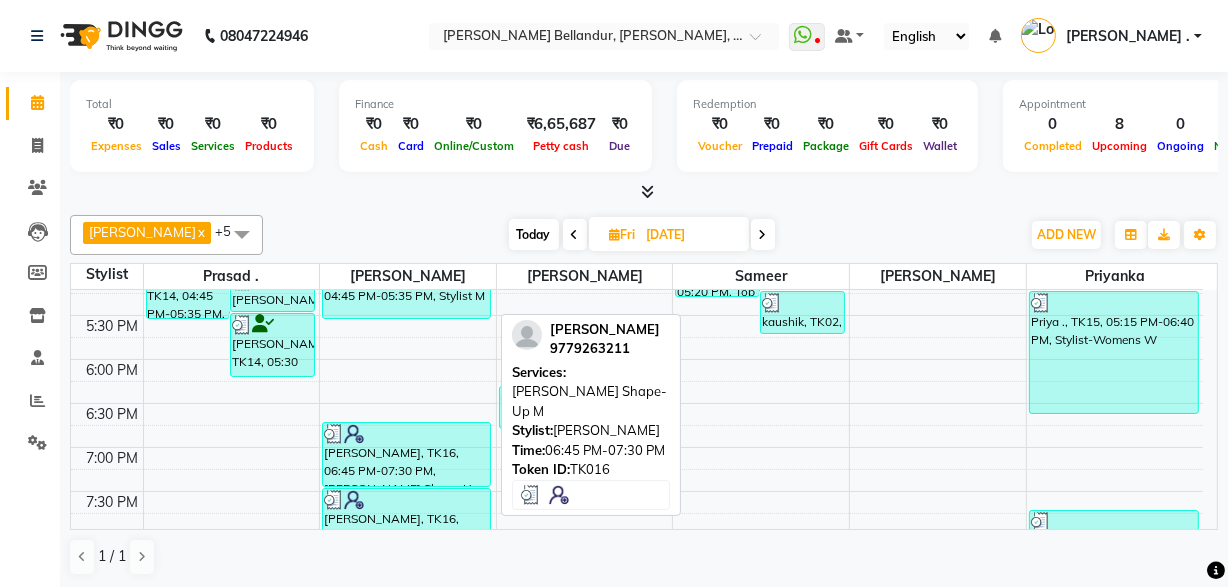 click on "[PERSON_NAME], TK16, 06:45 PM-07:30 PM, [PERSON_NAME] Shape-Up M" at bounding box center [406, 454] 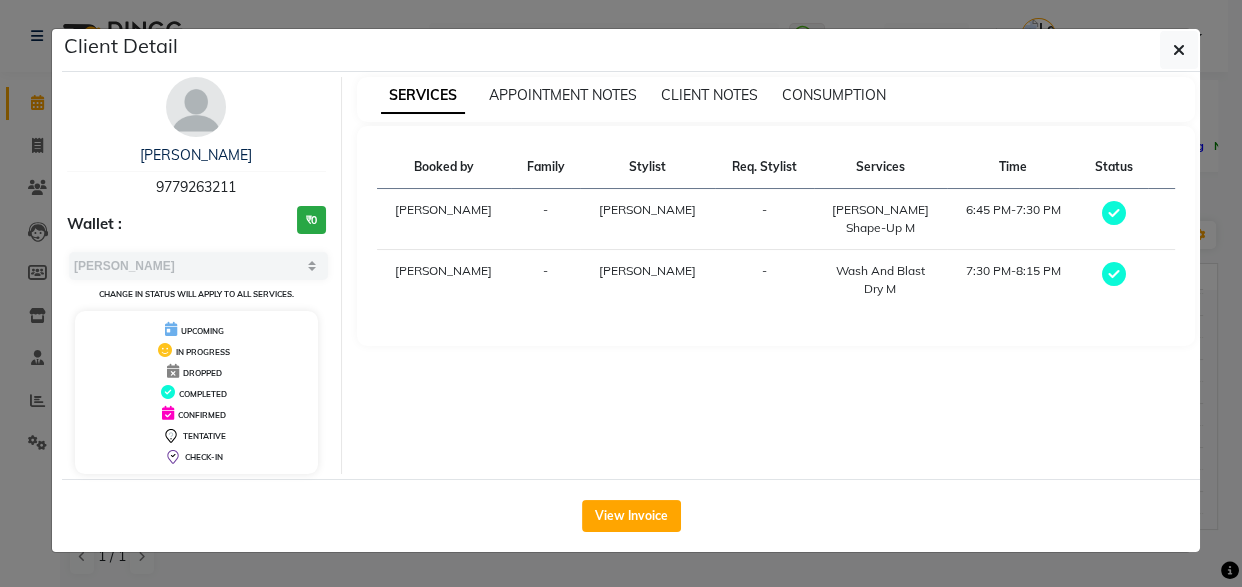 click on "Client Detail  [PERSON_NAME]    9779263211 Wallet : ₹0 Select MARK DONE UPCOMING Change in status will apply to all services. UPCOMING IN PROGRESS DROPPED COMPLETED CONFIRMED TENTATIVE CHECK-IN SERVICES APPOINTMENT NOTES CLIENT NOTES CONSUMPTION Booked by Family Stylist Req. Stylist Services Time Status  [PERSON_NAME] -  [PERSON_NAME] Shape-Up M   6:45 PM-7:30 PM   [PERSON_NAME] -  Wash And Blast Dry M   7:30 PM-8:15 PM   View Invoice" 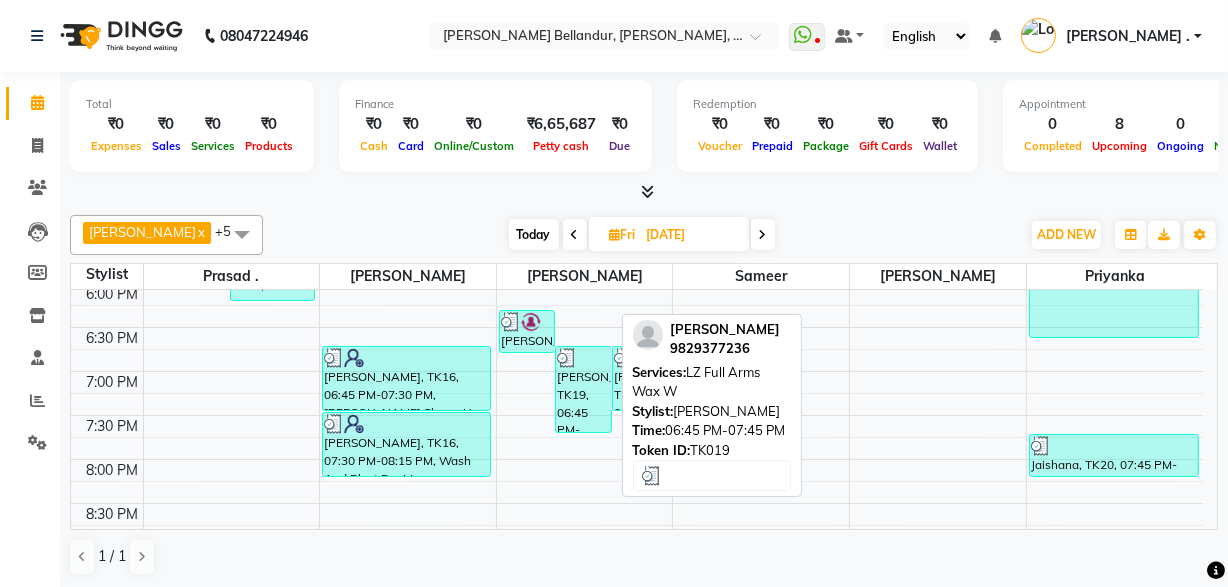 scroll, scrollTop: 799, scrollLeft: 0, axis: vertical 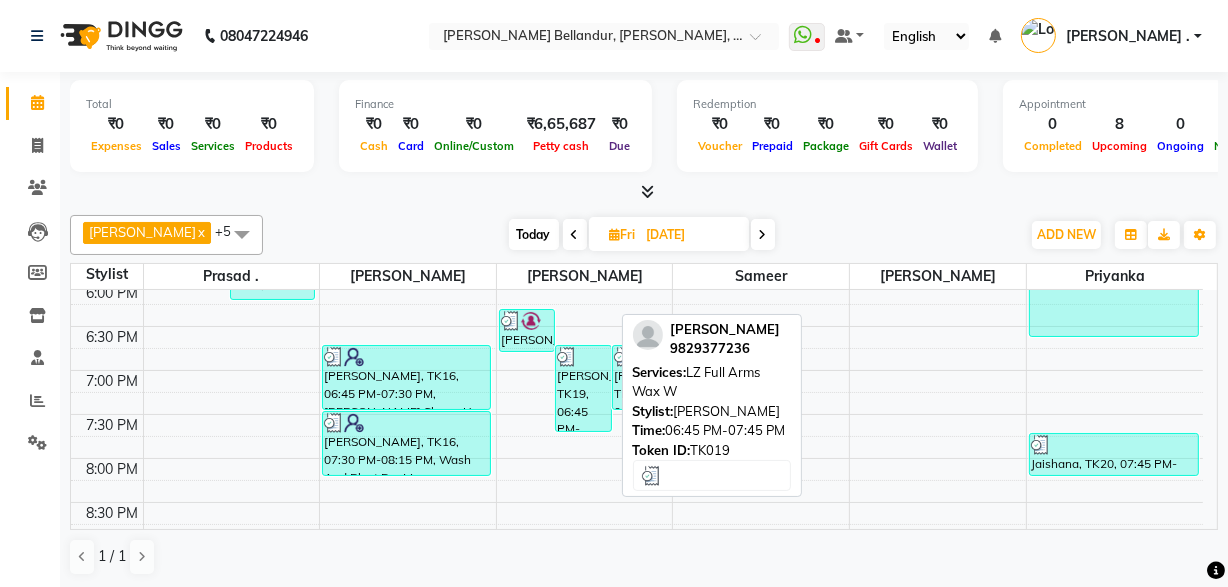 click on "[PERSON_NAME], TK19, 06:45 PM-07:45 PM, LZ Full Arms Wax W" at bounding box center (583, 388) 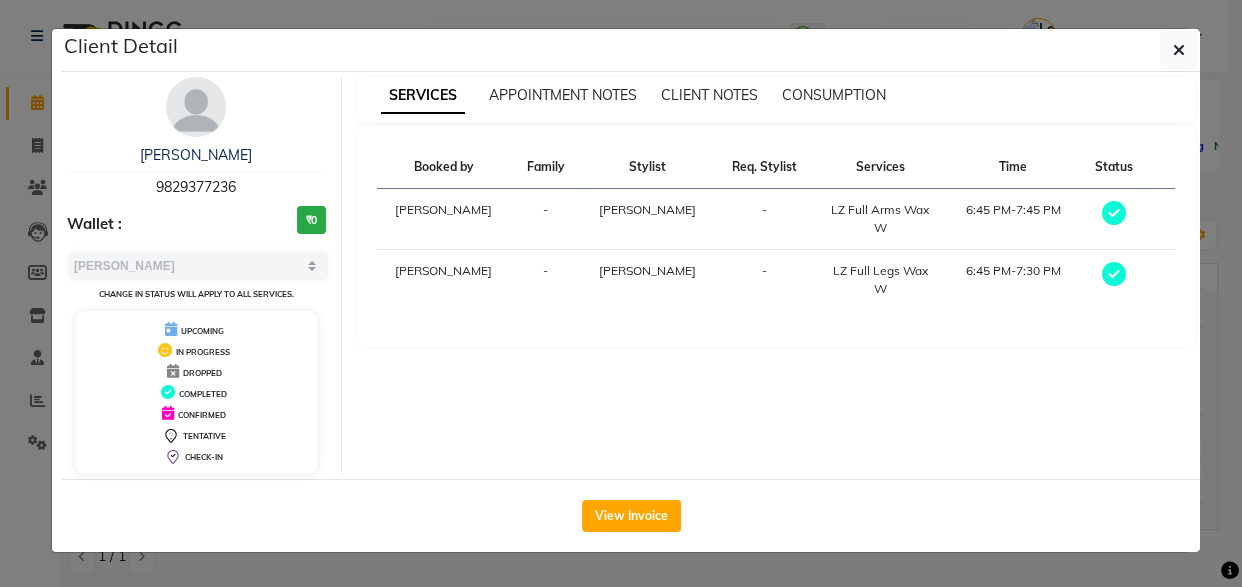 click on "Client Detail  [PERSON_NAME]    9829377236 Wallet : ₹0 Select MARK DONE UPCOMING Change in status will apply to all services. UPCOMING IN PROGRESS DROPPED COMPLETED CONFIRMED TENTATIVE CHECK-IN SERVICES APPOINTMENT NOTES CLIENT NOTES CONSUMPTION Booked by Family Stylist Req. Stylist Services Time Status  [PERSON_NAME] -  LZ Full Arms Wax W   6:45 PM-7:45 PM   [PERSON_NAME] -  LZ Full Legs Wax W   6:45 PM-7:30 PM   View Invoice" 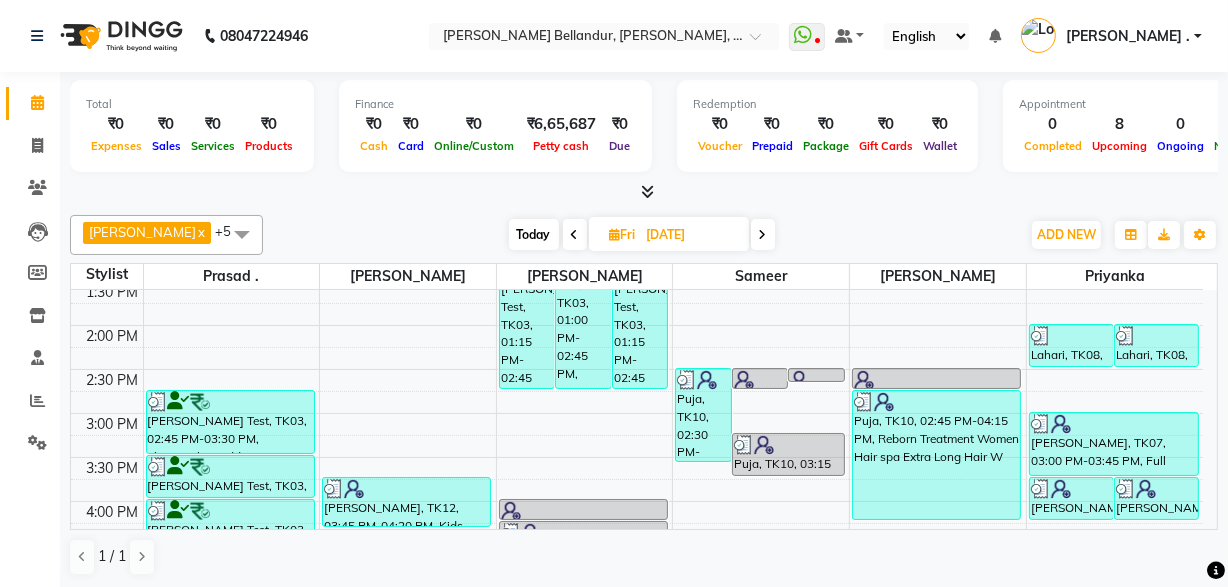 scroll, scrollTop: 400, scrollLeft: 0, axis: vertical 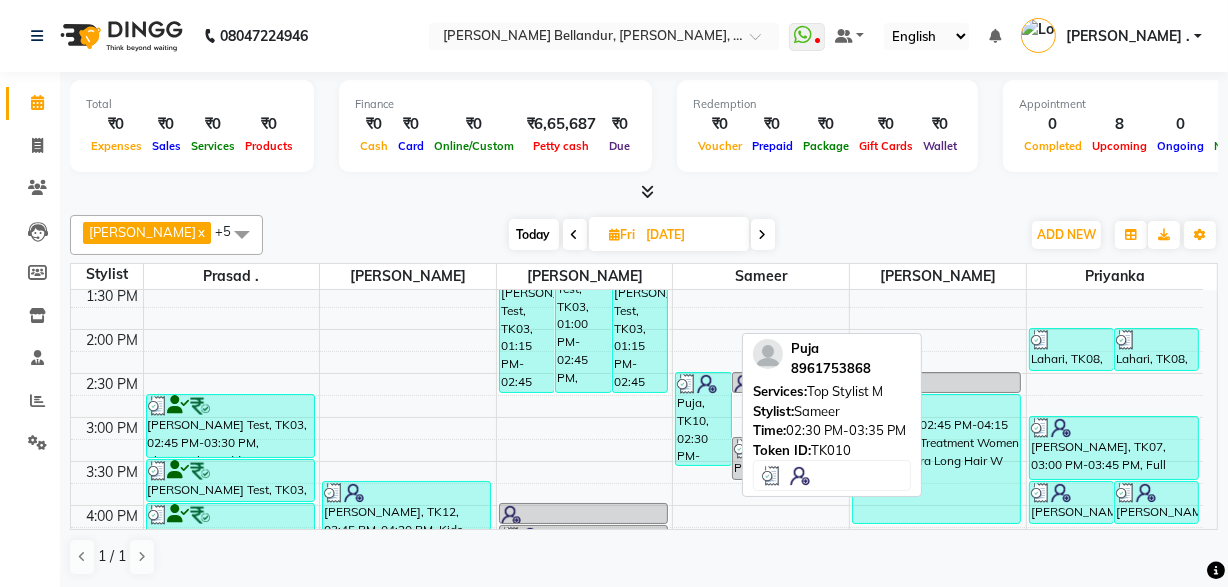 click on "Puja, TK10, 02:30 PM-03:35 PM, Top Stylist M" at bounding box center (703, 419) 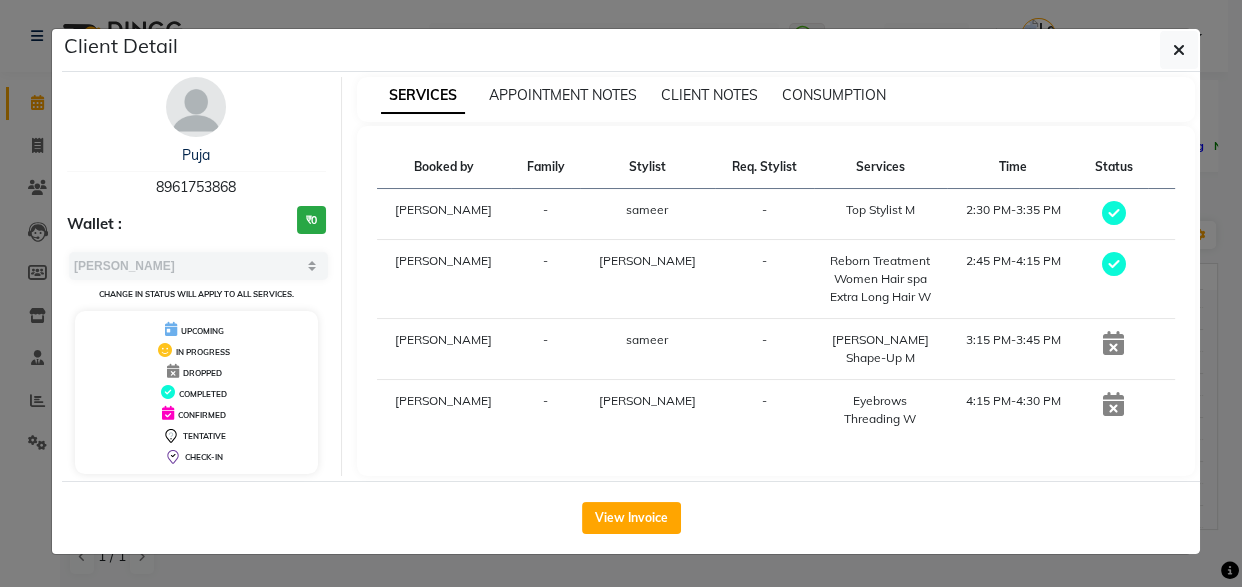 click on "Client Detail  Puja    8961753868 Wallet : ₹0 Select MARK DONE UPCOMING Change in status will apply to all services. UPCOMING IN PROGRESS DROPPED COMPLETED CONFIRMED TENTATIVE CHECK-IN SERVICES APPOINTMENT NOTES CLIENT NOTES CONSUMPTION Booked by Family Stylist Req. Stylist Services Time Status  [PERSON_NAME] -  Top Stylist M   2:30 PM-3:35 PM   [PERSON_NAME] -  Reborn Treatment Women Hair spa Extra Long Hair W   2:45 PM-4:15 PM   [PERSON_NAME] -  [PERSON_NAME] Shape-Up M   3:15 PM-3:45 PM   [PERSON_NAME] -  Eyebrows Threading W   4:15 PM-4:30 PM   View Invoice" 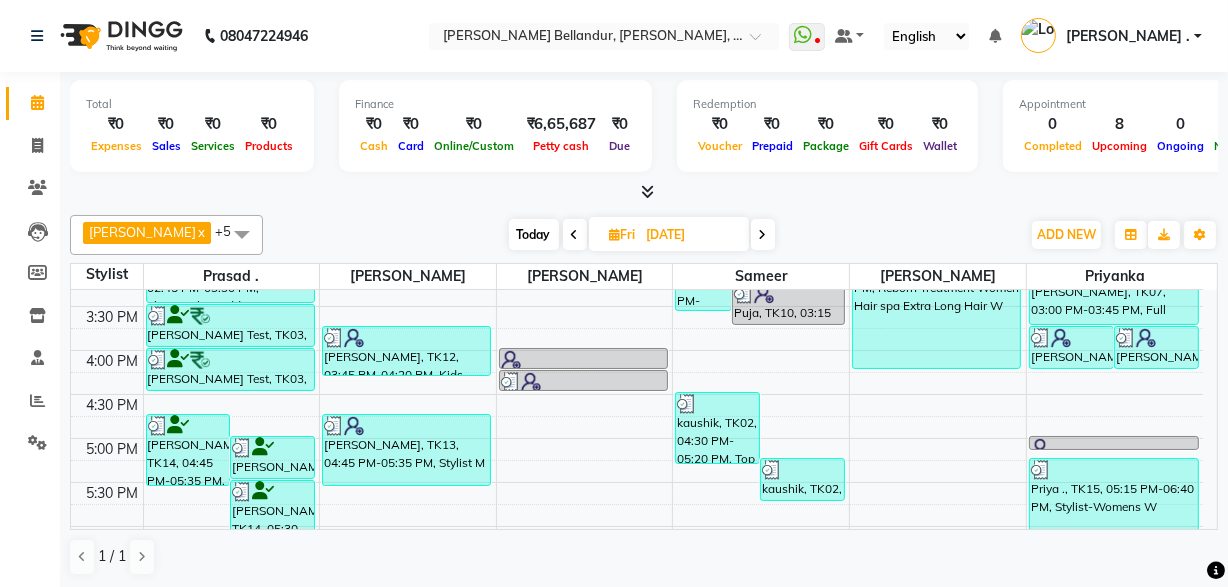 scroll, scrollTop: 605, scrollLeft: 0, axis: vertical 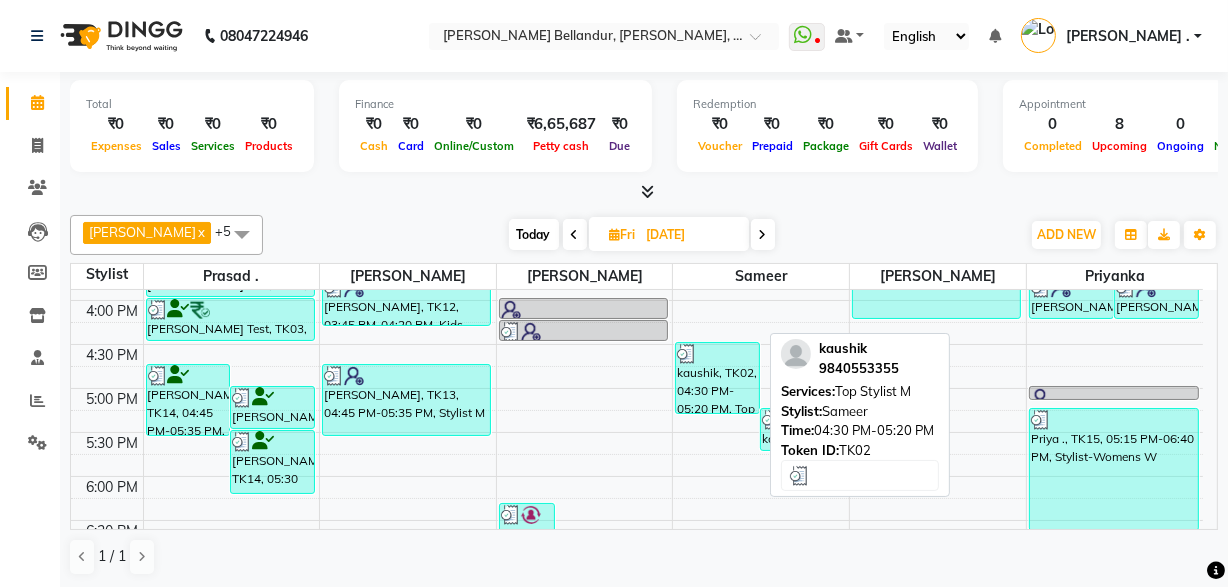 click on "kaushik, TK02, 04:30 PM-05:20 PM, Top Stylist M" at bounding box center (717, 378) 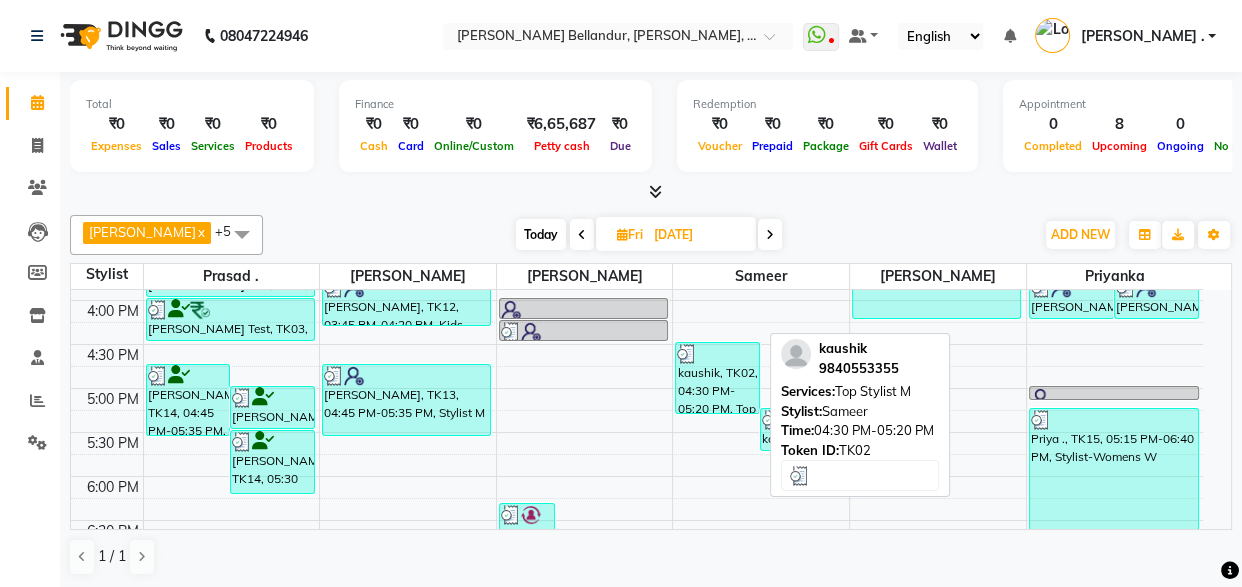 select on "3" 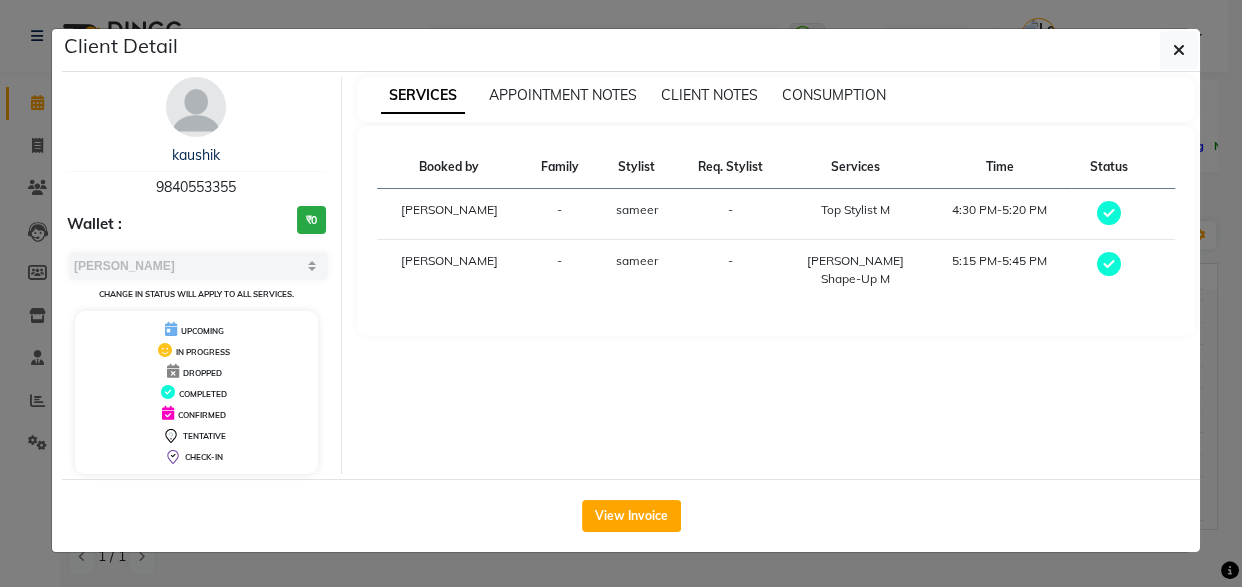 click on "Client Detail  kaushik    9840553355 Wallet : ₹0 Select MARK DONE UPCOMING Change in status will apply to all services. UPCOMING IN PROGRESS DROPPED COMPLETED CONFIRMED TENTATIVE CHECK-IN SERVICES APPOINTMENT NOTES CLIENT NOTES CONSUMPTION Booked by Family Stylist Req. Stylist Services Time Status  [PERSON_NAME] -  Top Stylist M   4:30 PM-5:20 PM   [PERSON_NAME] -  [PERSON_NAME] Shape-Up M   5:15 PM-5:45 PM   View Invoice" 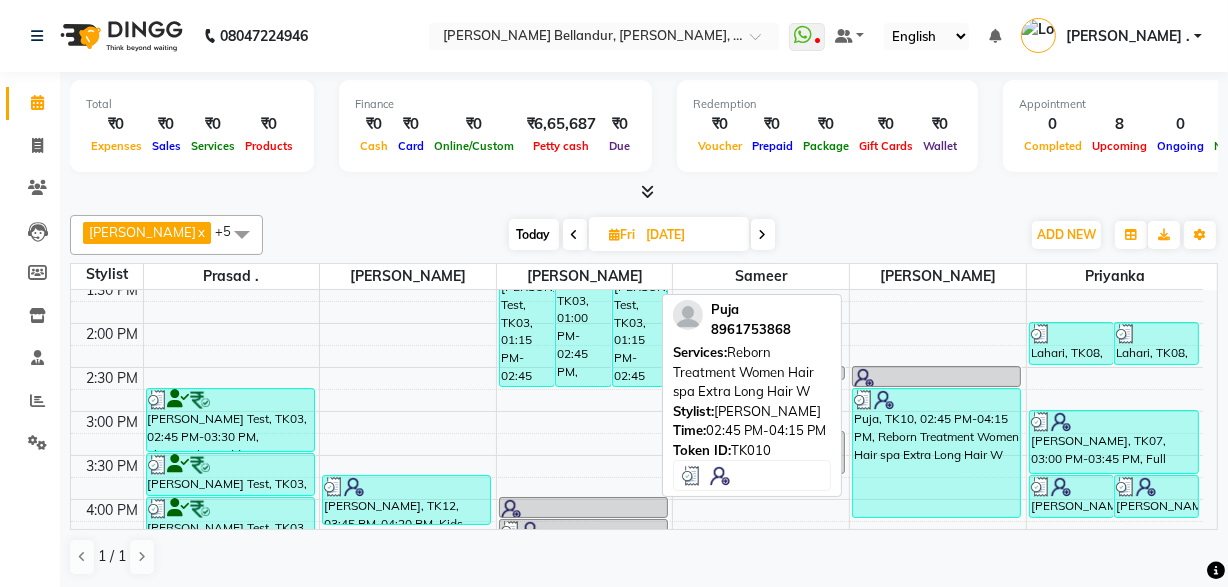 scroll, scrollTop: 391, scrollLeft: 0, axis: vertical 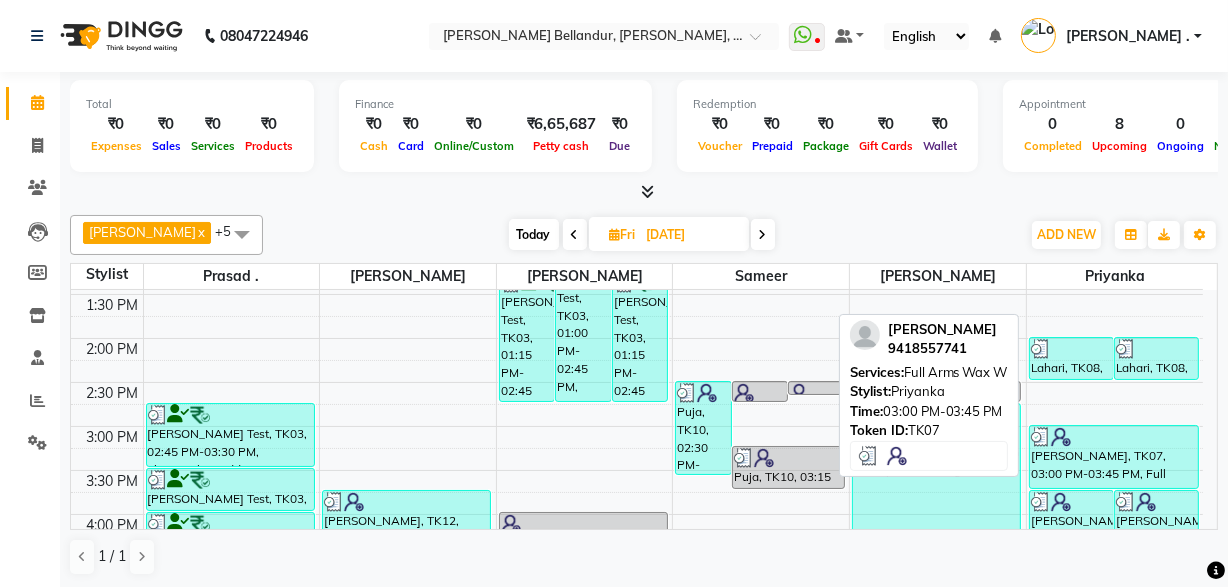 click on "[PERSON_NAME], TK07, 03:00 PM-03:45 PM, Full Arms Wax W" at bounding box center (1114, 457) 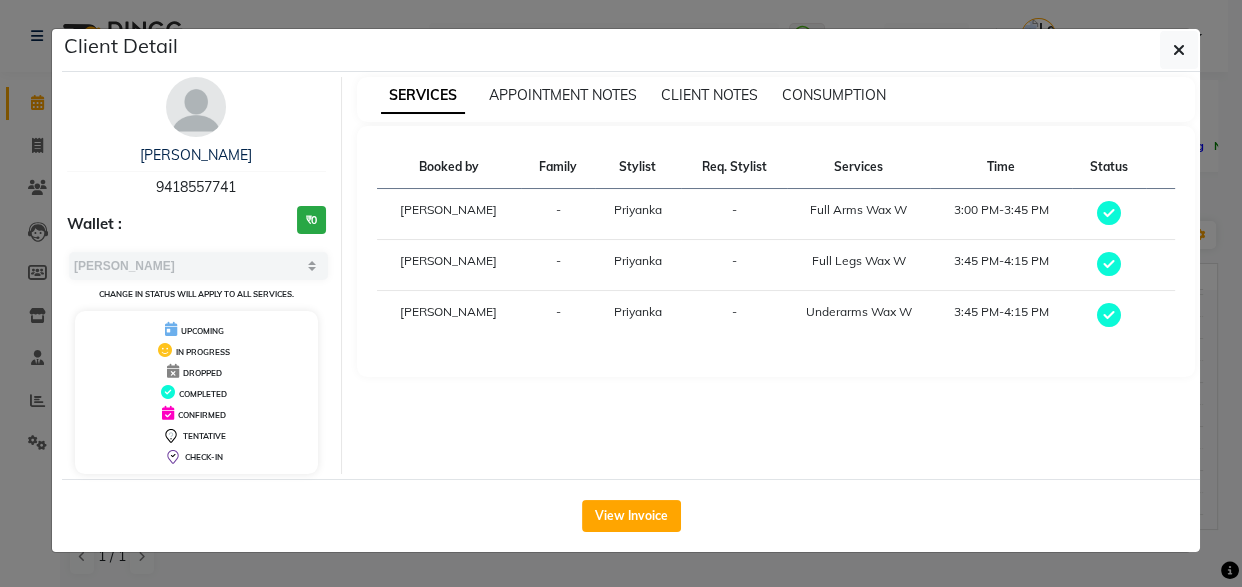 click on "Client Detail  [PERSON_NAME]    9418557741 Wallet : ₹0 Select MARK DONE UPCOMING Change in status will apply to all services. UPCOMING IN PROGRESS DROPPED COMPLETED CONFIRMED TENTATIVE CHECK-IN SERVICES APPOINTMENT NOTES CLIENT NOTES CONSUMPTION Booked by Family Stylist Req. Stylist Services Time Status  [PERSON_NAME]  - Priyanka -  Full Arms Wax W   3:00 PM-3:45 PM   [PERSON_NAME]  - Priyanka -  Full Legs Wax W   3:45 PM-4:15 PM   [PERSON_NAME]  - Priyanka -  Underarms Wax W   3:45 PM-4:15 PM   View Invoice" 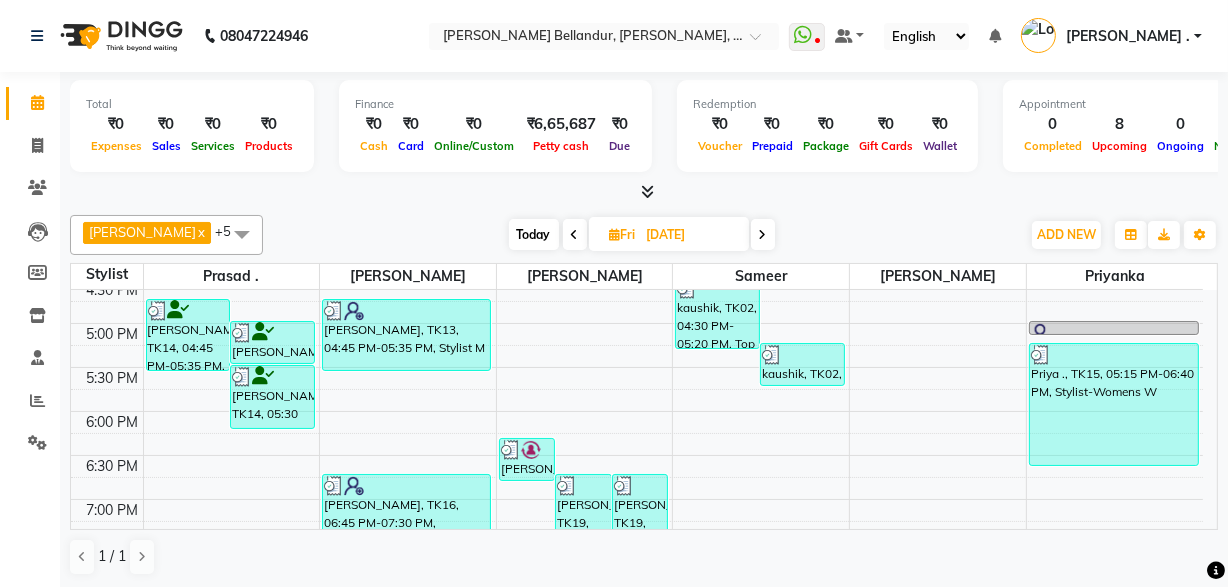 scroll, scrollTop: 670, scrollLeft: 0, axis: vertical 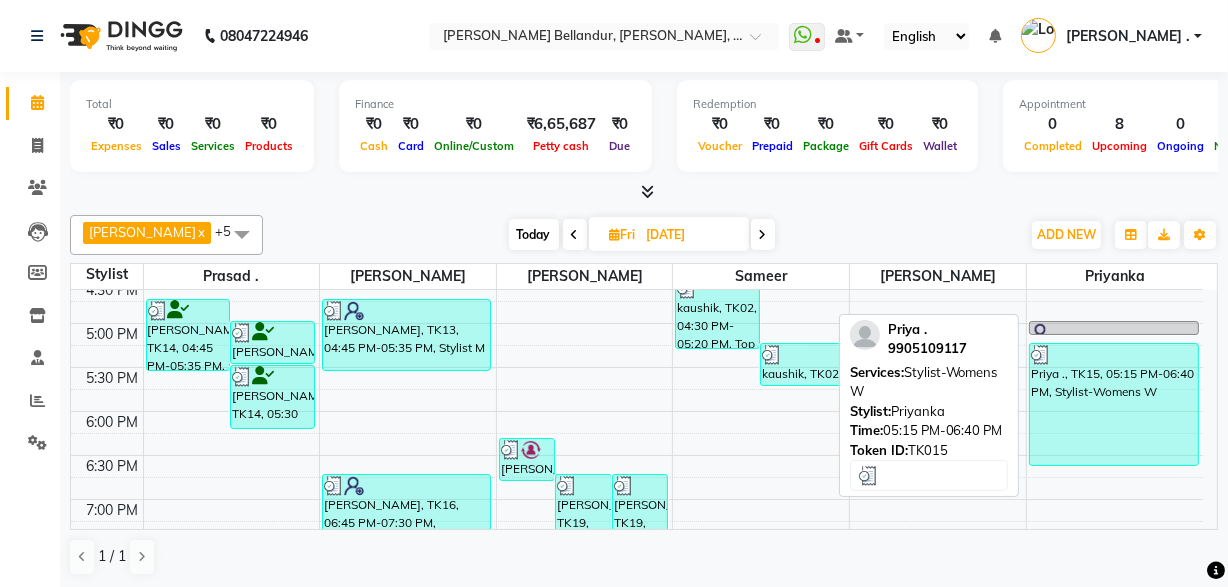 click on "Priya ., TK15, 05:15 PM-06:40 PM, Stylist-Womens W" at bounding box center [1114, 404] 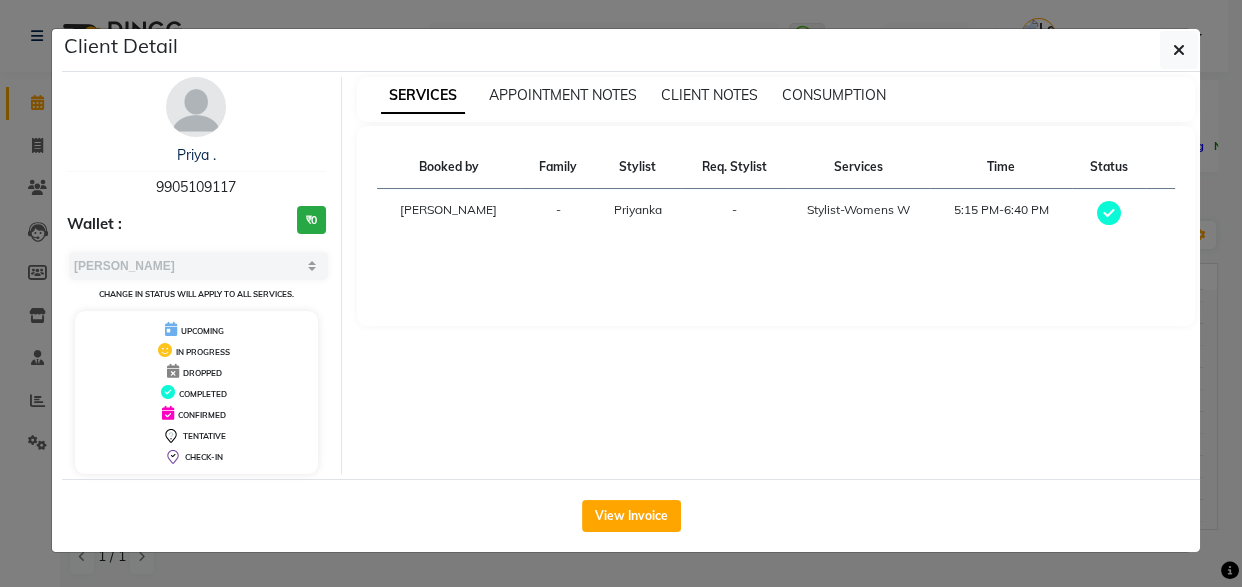 click on "Client Detail  Priya .   9905109117 Wallet : ₹0 Select MARK DONE UPCOMING Change in status will apply to all services. UPCOMING IN PROGRESS DROPPED COMPLETED CONFIRMED TENTATIVE CHECK-IN SERVICES APPOINTMENT NOTES CLIENT NOTES CONSUMPTION Booked by Family Stylist Req. Stylist Services Time Status  [PERSON_NAME]  - Priyanka -  Stylist-Womens W   5:15 PM-6:40 PM   View Invoice" 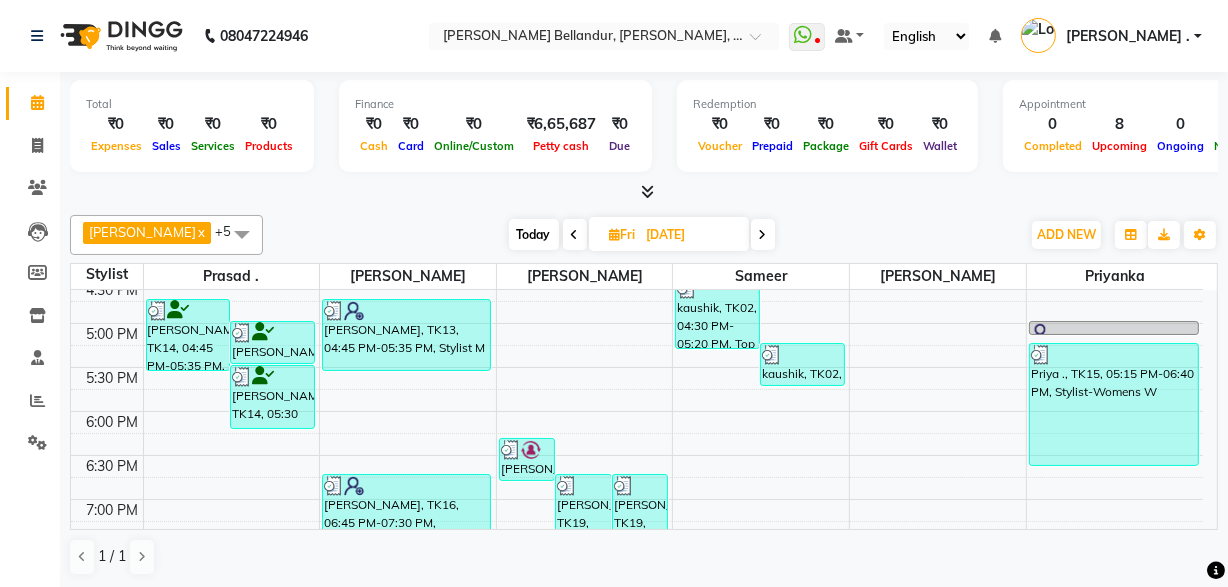 click on "[DATE]  [DATE]" at bounding box center [642, 235] 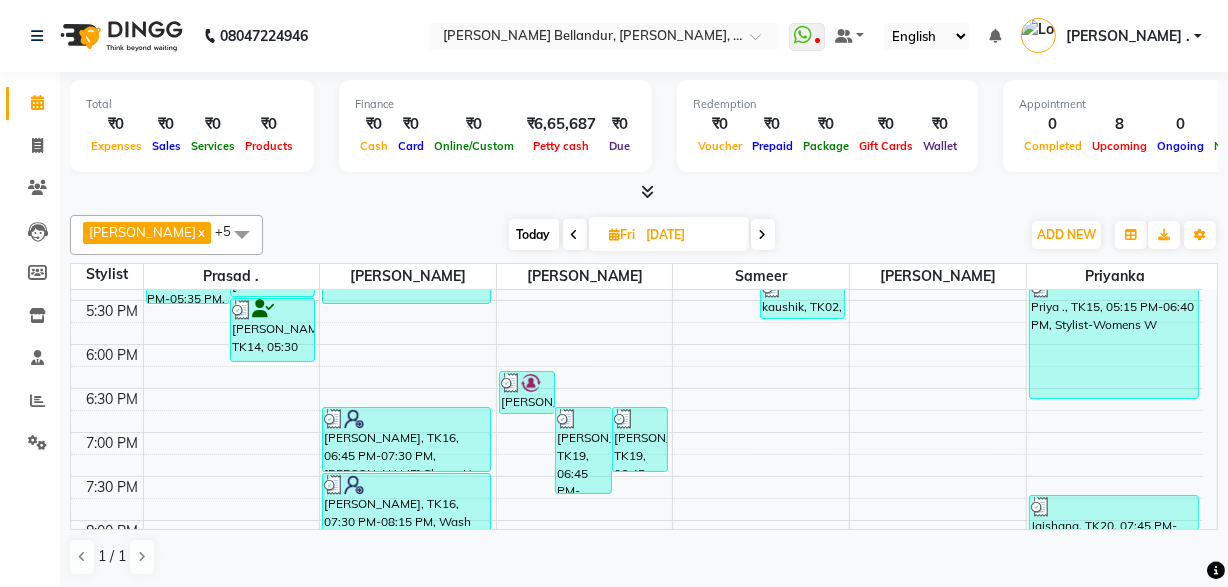 scroll, scrollTop: 739, scrollLeft: 0, axis: vertical 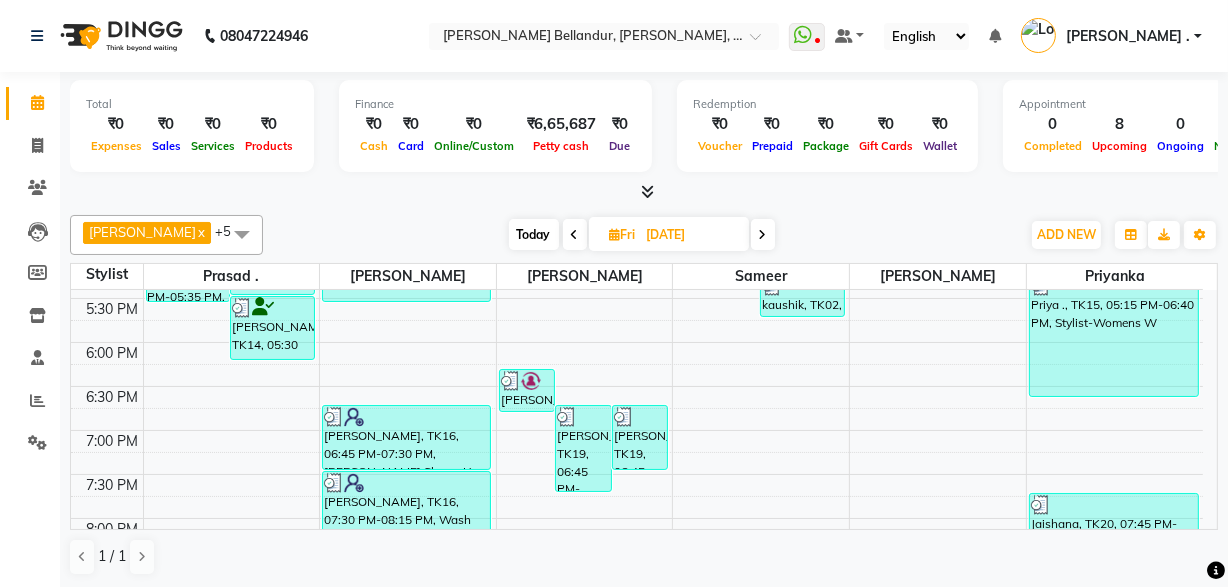 click at bounding box center [763, 235] 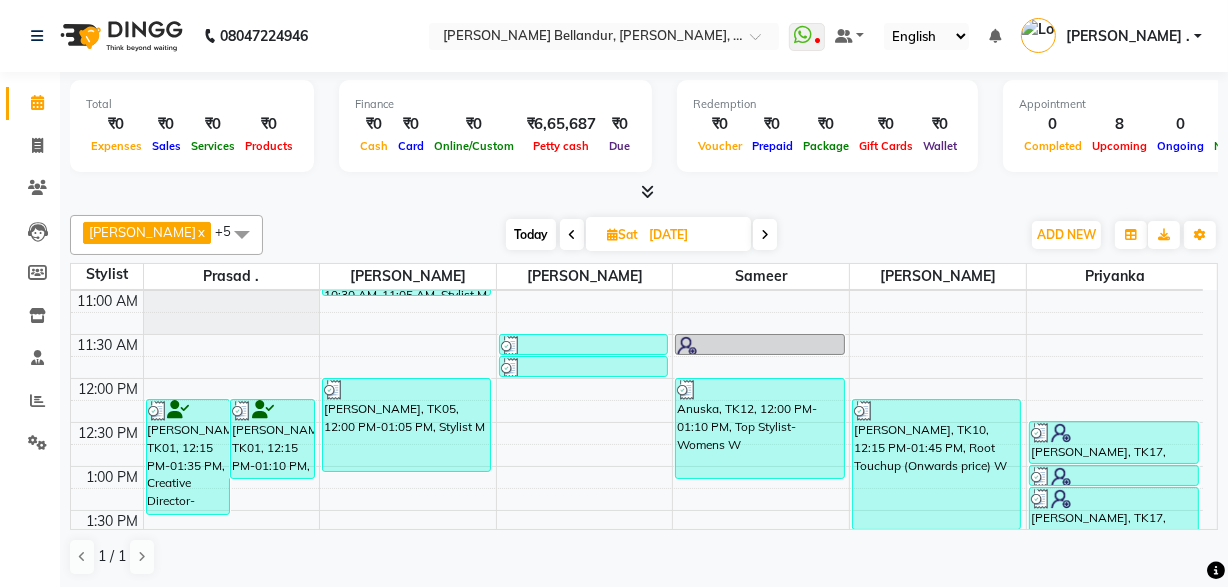 scroll, scrollTop: 285, scrollLeft: 0, axis: vertical 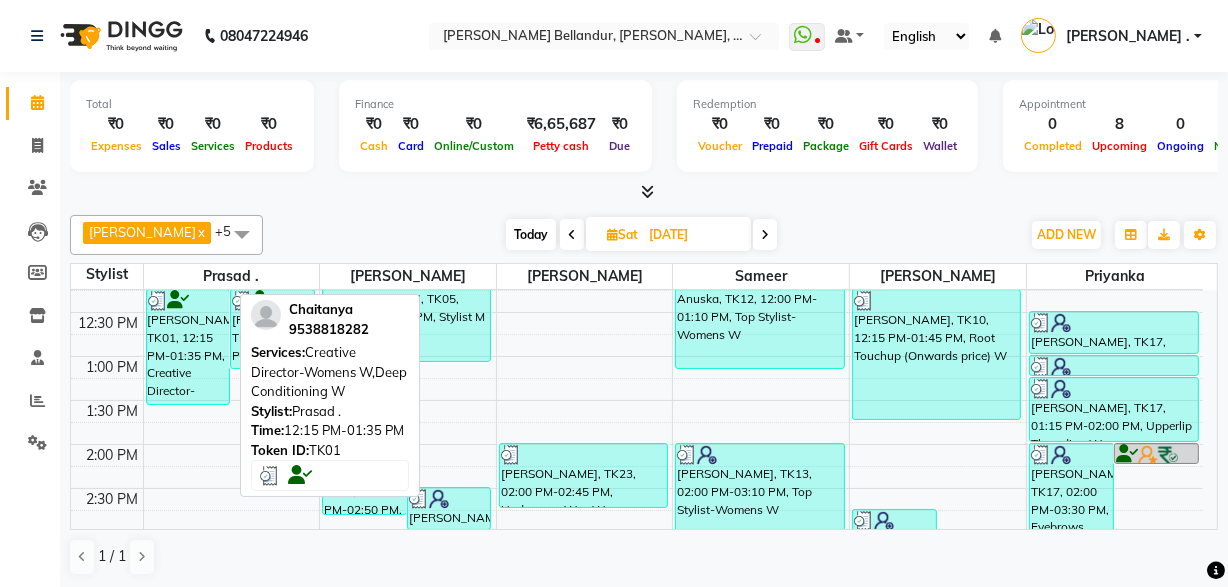 click on "[PERSON_NAME], TK01, 12:15 PM-01:35 PM, Creative Director-Womens W,Deep Conditioning W" at bounding box center [188, 347] 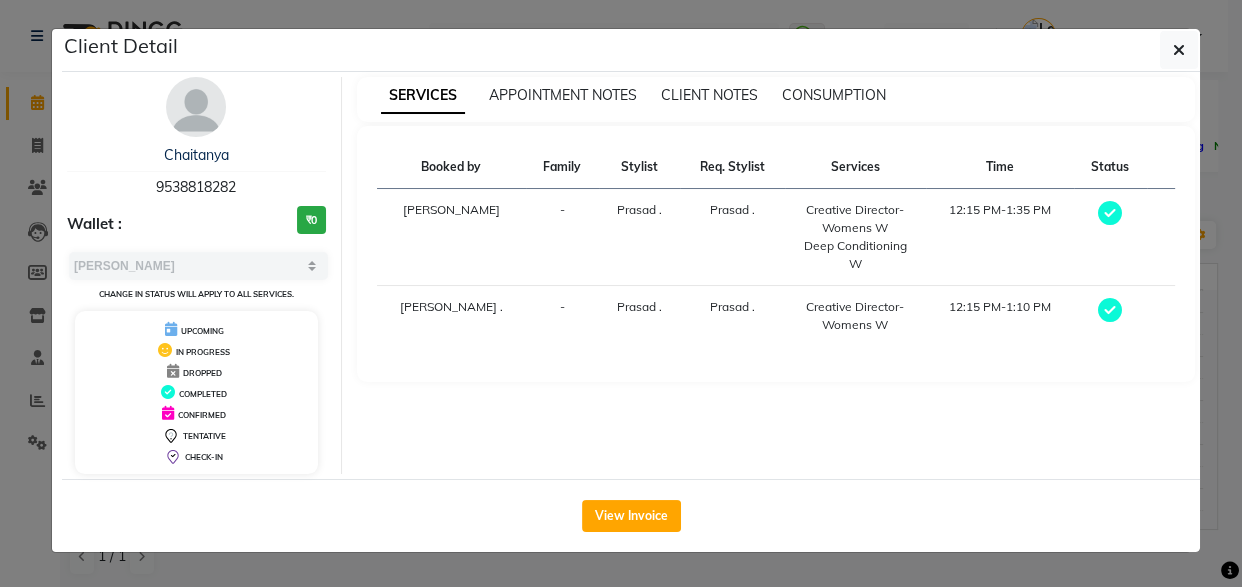 click on "Client Detail  [PERSON_NAME]    9538818282 Wallet : ₹0 Select MARK DONE UPCOMING Change in status will apply to all services. UPCOMING IN PROGRESS DROPPED COMPLETED CONFIRMED TENTATIVE CHECK-IN SERVICES APPOINTMENT NOTES CLIENT NOTES CONSUMPTION Booked by Family Stylist Req. Stylist Services Time Status  [PERSON_NAME][GEOGRAPHIC_DATA] . [GEOGRAPHIC_DATA] .  Creative Director-Womens W   Deep Conditioning W   12:15 PM-1:35 PM   [PERSON_NAME] .  - [GEOGRAPHIC_DATA] . [GEOGRAPHIC_DATA] .  Creative Director-Womens W   12:15 PM-1:10 PM   View Invoice" 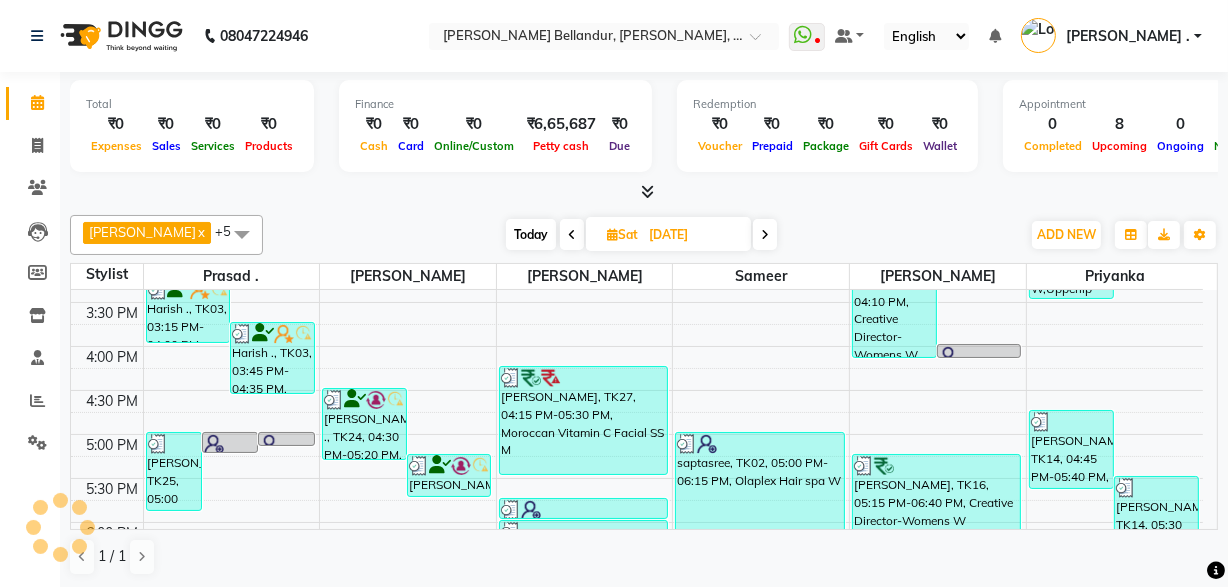 scroll, scrollTop: 558, scrollLeft: 0, axis: vertical 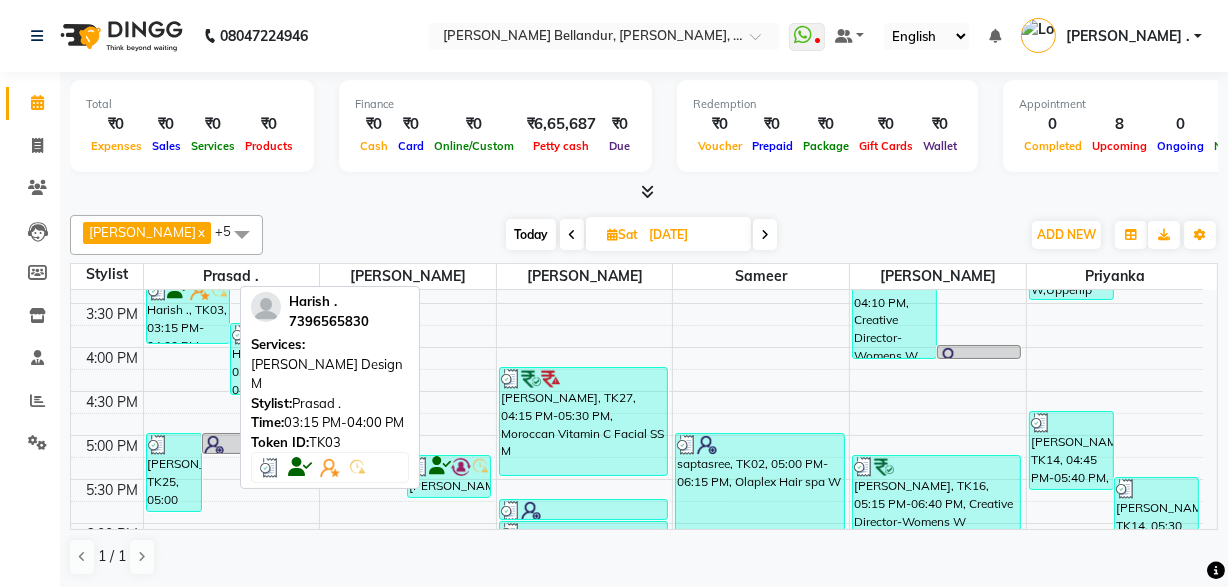 click on "Harish ., TK03, 03:15 PM-04:00 PM, [PERSON_NAME] Design M" at bounding box center [188, 311] 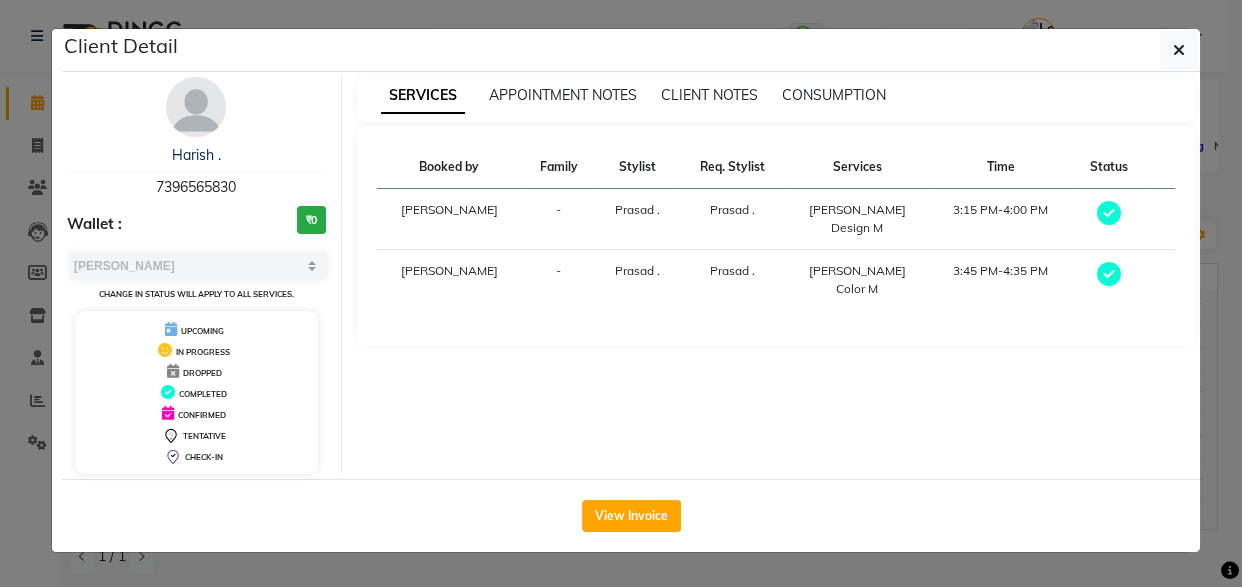 click on "Client Detail  Harish .   7396565830 Wallet : ₹0 Select MARK DONE UPCOMING Change in status will apply to all services. UPCOMING IN PROGRESS DROPPED COMPLETED CONFIRMED TENTATIVE CHECK-IN SERVICES APPOINTMENT NOTES CLIENT NOTES CONSUMPTION Booked by Family Stylist Req. Stylist Services Time Status  [PERSON_NAME][GEOGRAPHIC_DATA] . [GEOGRAPHIC_DATA] .  [PERSON_NAME] Design M   3:15 PM-4:00 PM   [PERSON_NAME] . [GEOGRAPHIC_DATA] .  [PERSON_NAME] Color M   3:45 PM-4:35 PM   View Invoice" 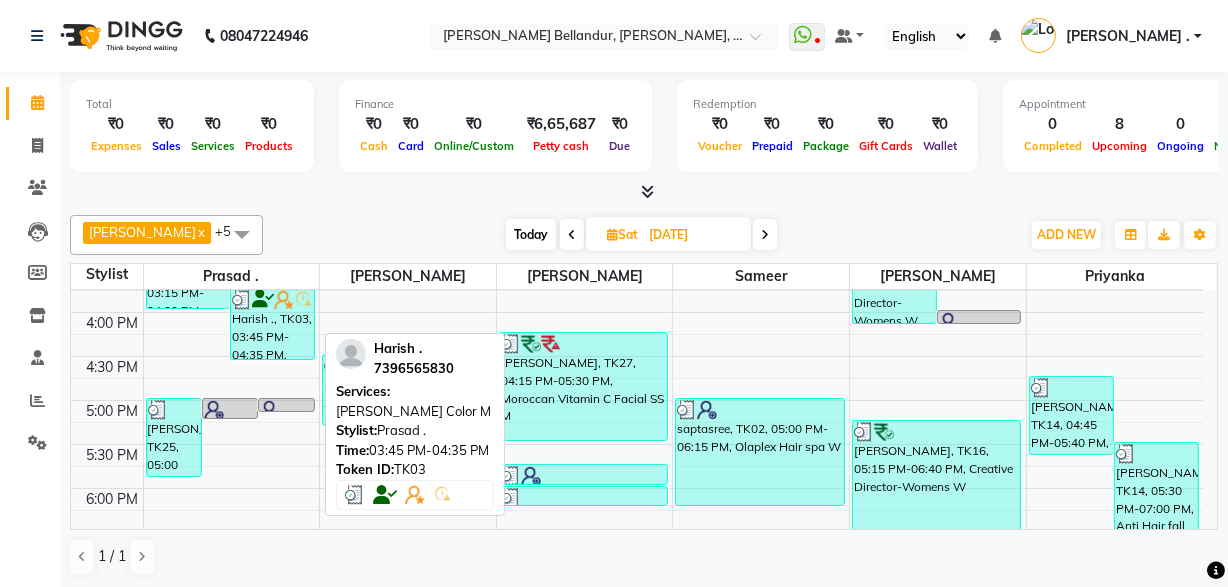 scroll, scrollTop: 610, scrollLeft: 0, axis: vertical 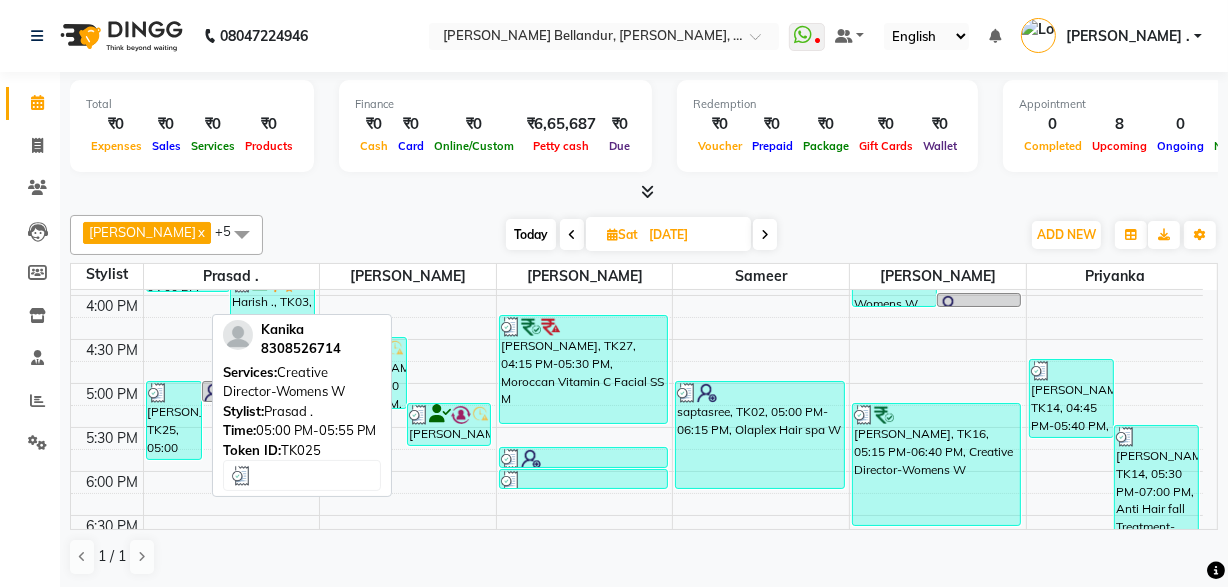 click on "[PERSON_NAME], TK25, 05:00 PM-05:55 PM, Creative Director-Womens W" at bounding box center [174, 420] 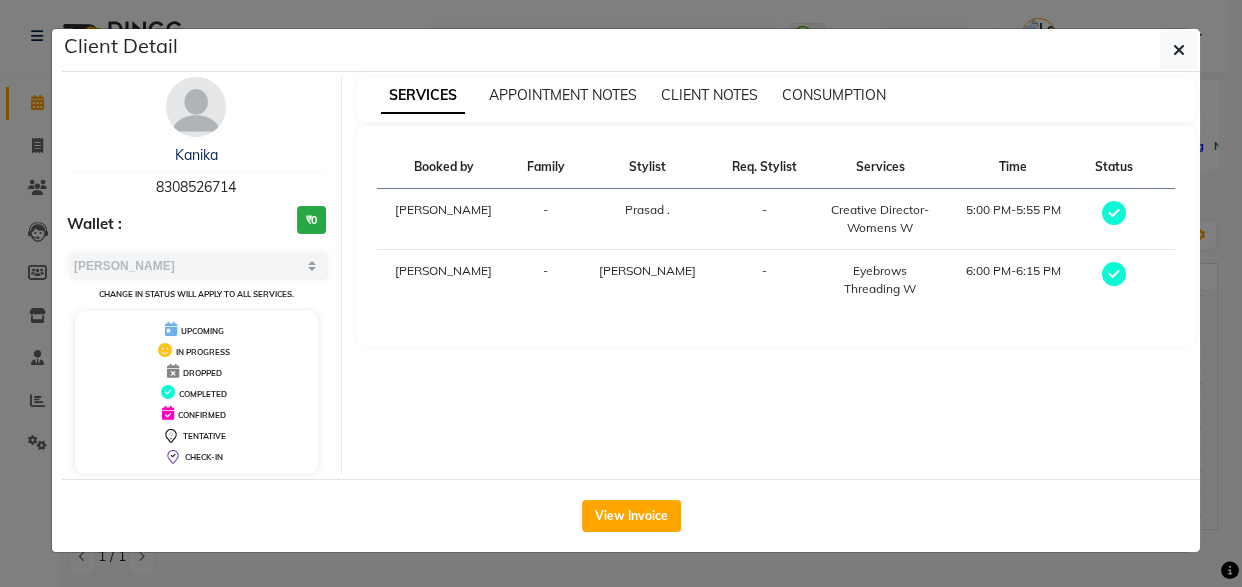 click on "Client Detail  [PERSON_NAME]    8308526714 Wallet : ₹0 Select MARK DONE UPCOMING Change in status will apply to all services. UPCOMING IN PROGRESS DROPPED COMPLETED CONFIRMED TENTATIVE CHECK-IN SERVICES APPOINTMENT NOTES CLIENT NOTES CONSUMPTION Booked by Family Stylist Req. Stylist Services Time Status  [PERSON_NAME][GEOGRAPHIC_DATA] . -  Creative Director-Womens W   5:00 PM-5:55 PM   [PERSON_NAME] -  Eyebrows Threading W   6:00 PM-6:15 PM   View Invoice" 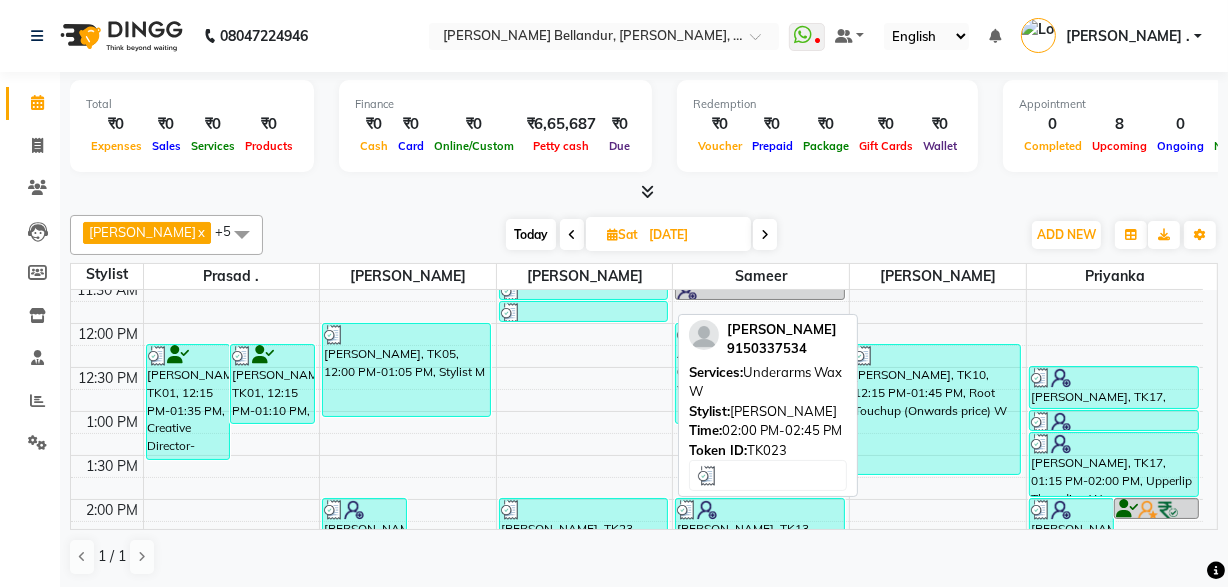 scroll, scrollTop: 92, scrollLeft: 0, axis: vertical 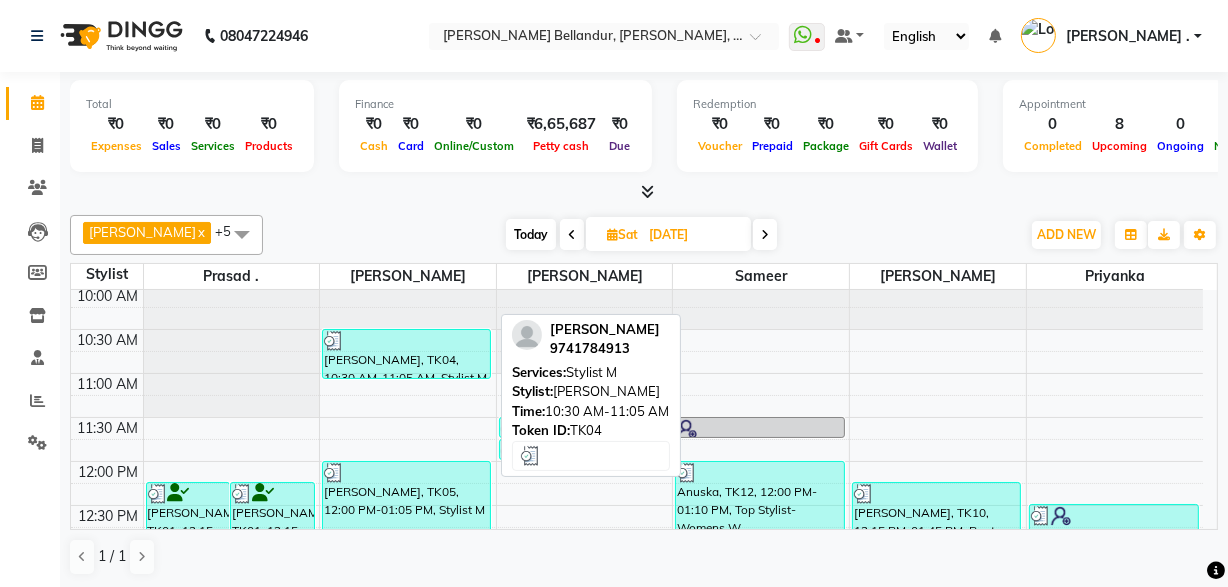 click on "[PERSON_NAME], TK04, 10:30 AM-11:05 AM, Stylist M" at bounding box center (406, 354) 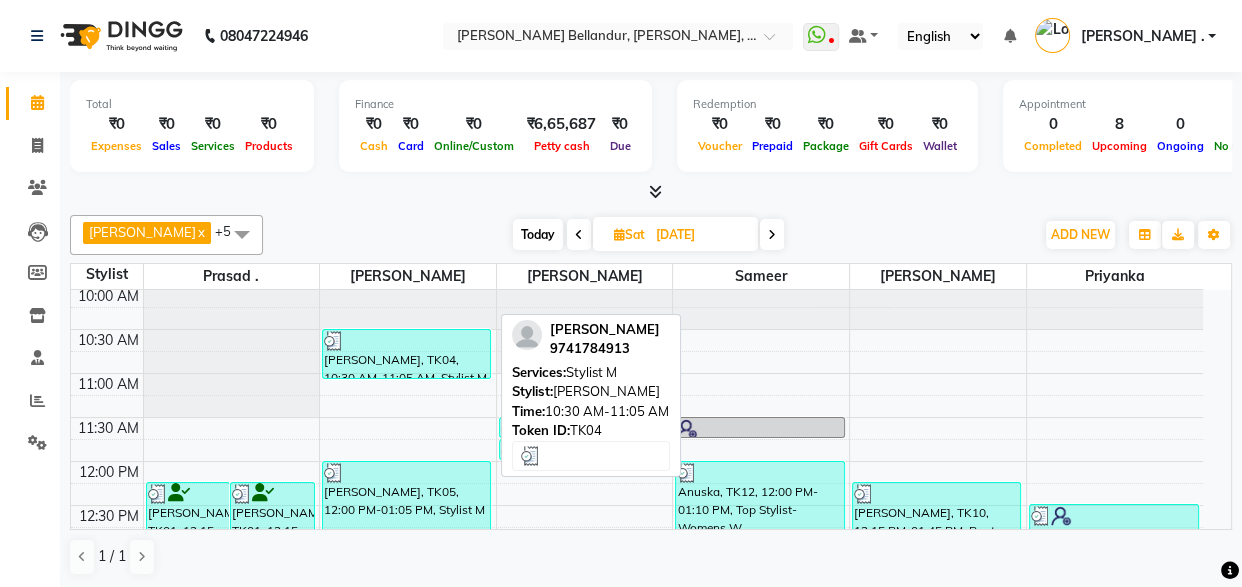 select on "3" 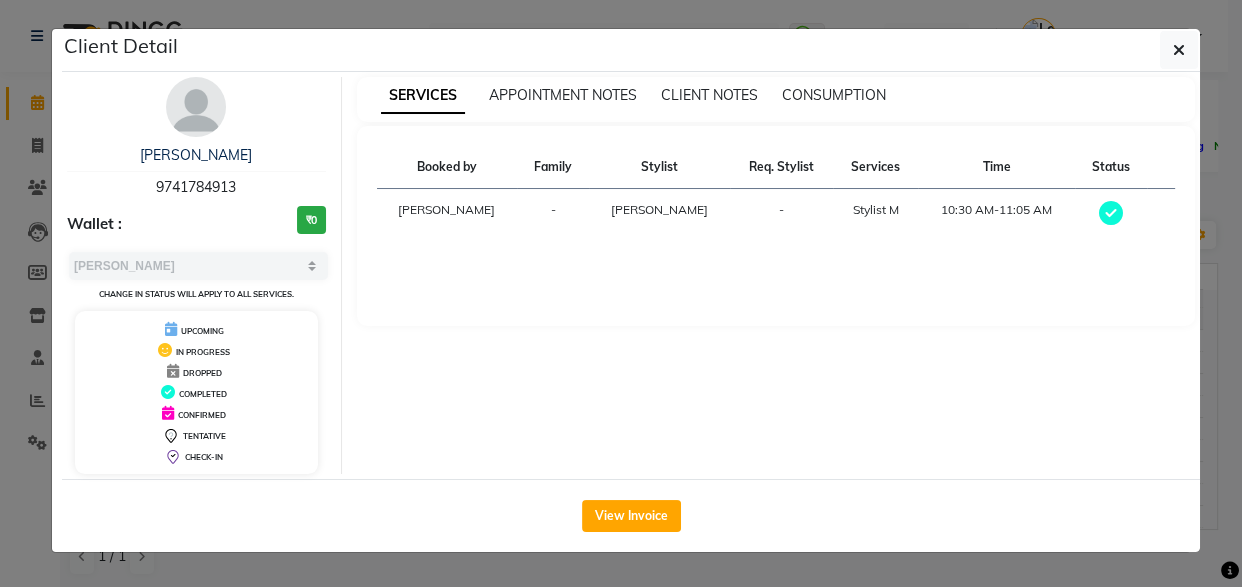 click on "Client Detail  Ravi    9741784913 Wallet : ₹0 Select MARK DONE UPCOMING Change in status will apply to all services. UPCOMING IN PROGRESS DROPPED COMPLETED CONFIRMED TENTATIVE CHECK-IN SERVICES APPOINTMENT NOTES CLIENT NOTES CONSUMPTION Booked by Family Stylist Req. Stylist Services Time Status  [PERSON_NAME] -  Stylist M   10:30 AM-11:05 AM   View Invoice" 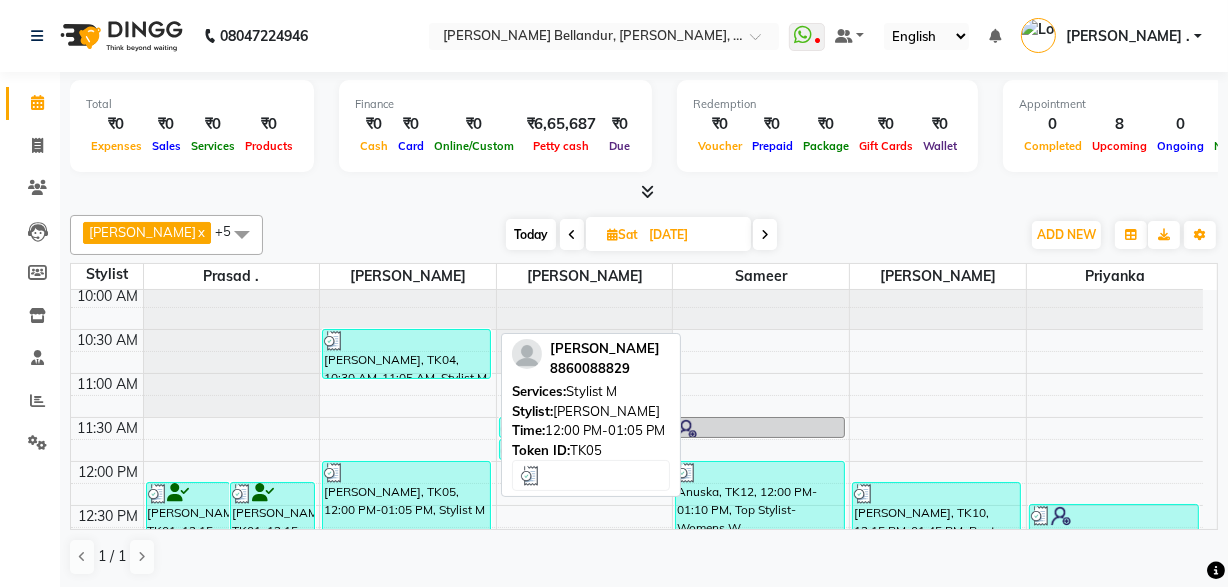 click on "[PERSON_NAME], TK05, 12:00 PM-01:05 PM, Stylist M" at bounding box center (406, 508) 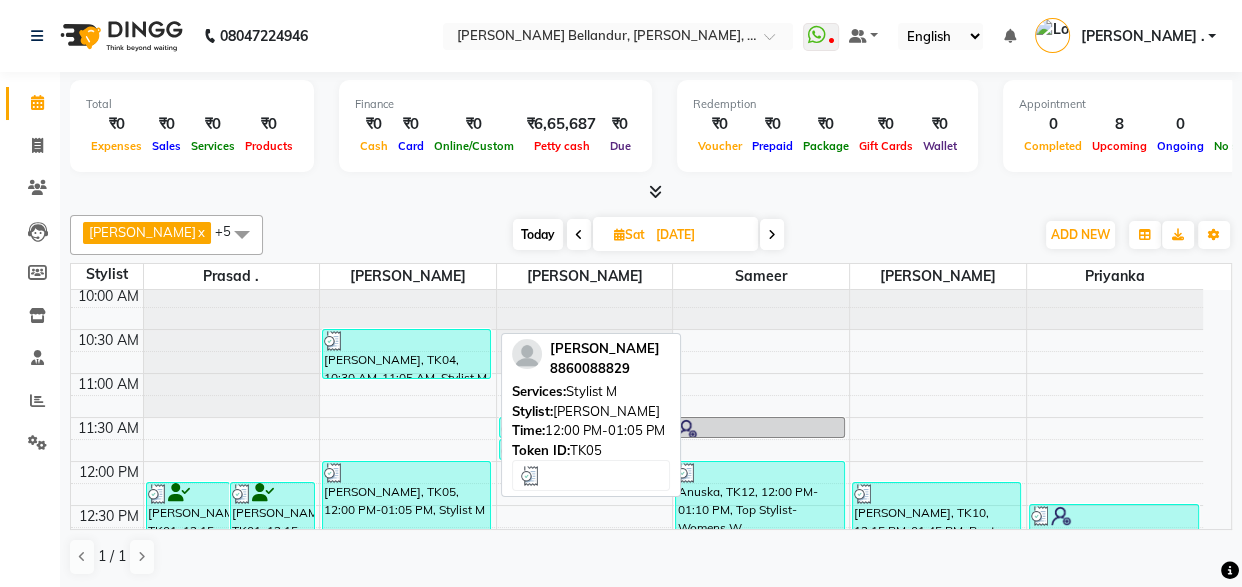 select on "3" 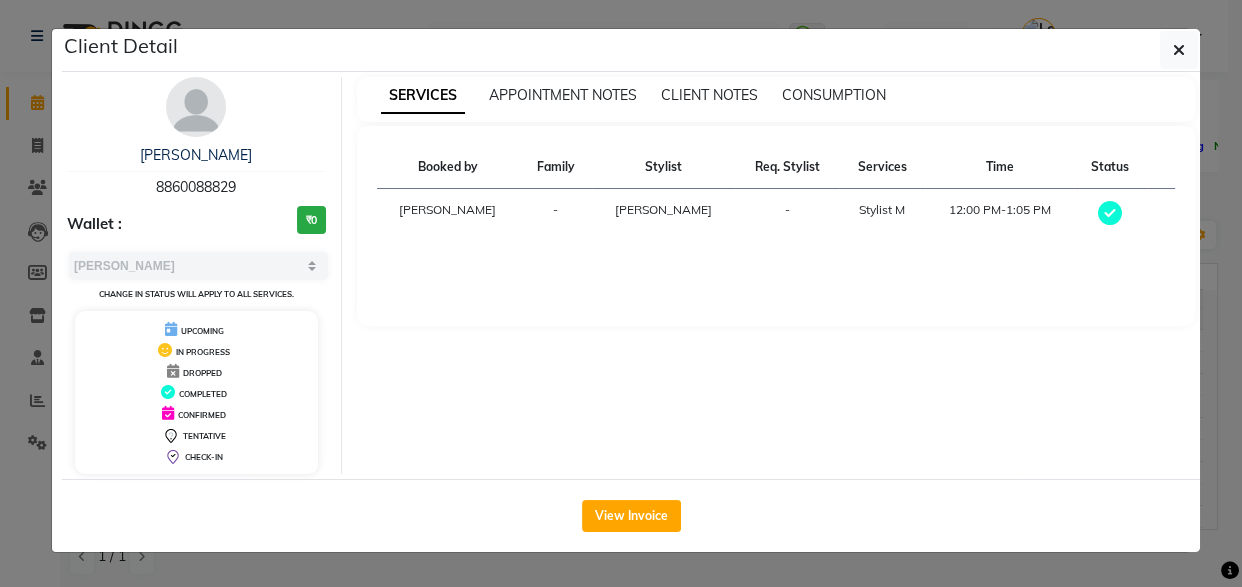 click on "Client Detail  [PERSON_NAME]   8860088829 Wallet : ₹0 Select MARK DONE UPCOMING Change in status will apply to all services. UPCOMING IN PROGRESS DROPPED COMPLETED CONFIRMED TENTATIVE CHECK-IN SERVICES APPOINTMENT NOTES CLIENT NOTES CONSUMPTION Booked by Family Stylist Req. Stylist Services Time Status  [PERSON_NAME] -  Stylist M   12:00 PM-1:05 PM   View Invoice" 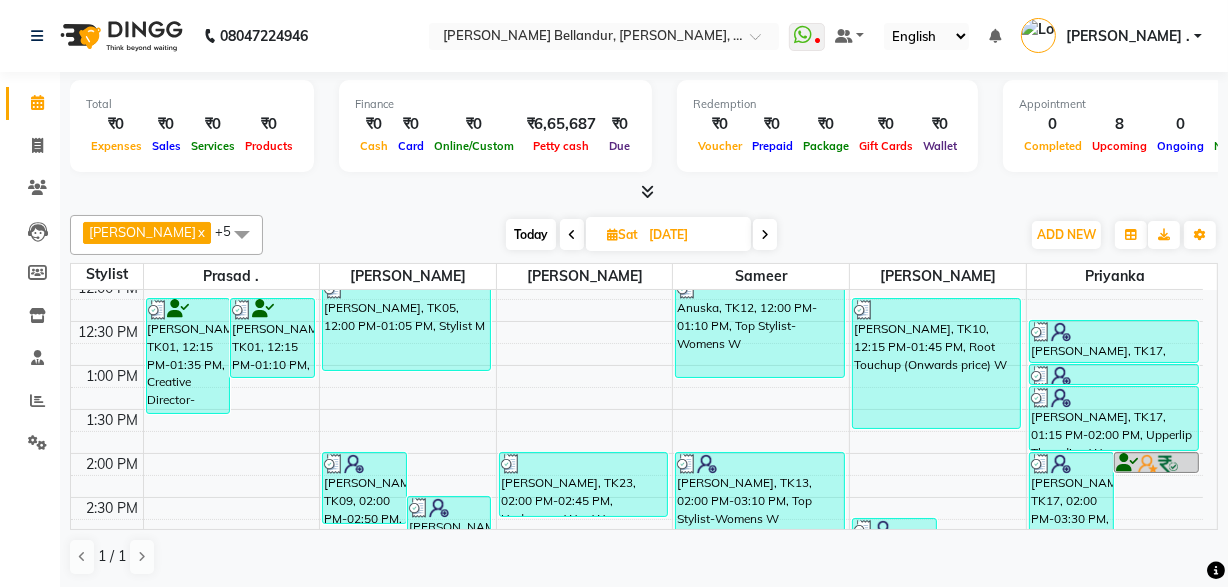 scroll, scrollTop: 321, scrollLeft: 0, axis: vertical 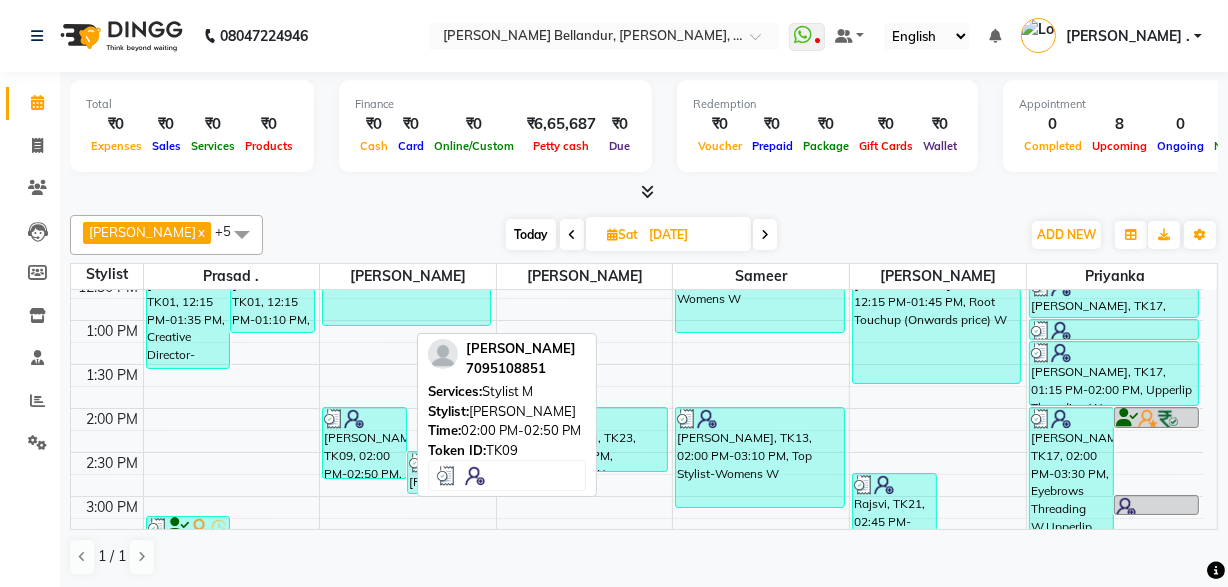 click on "[PERSON_NAME], TK09, 02:00 PM-02:50 PM, Stylist M" at bounding box center (364, 443) 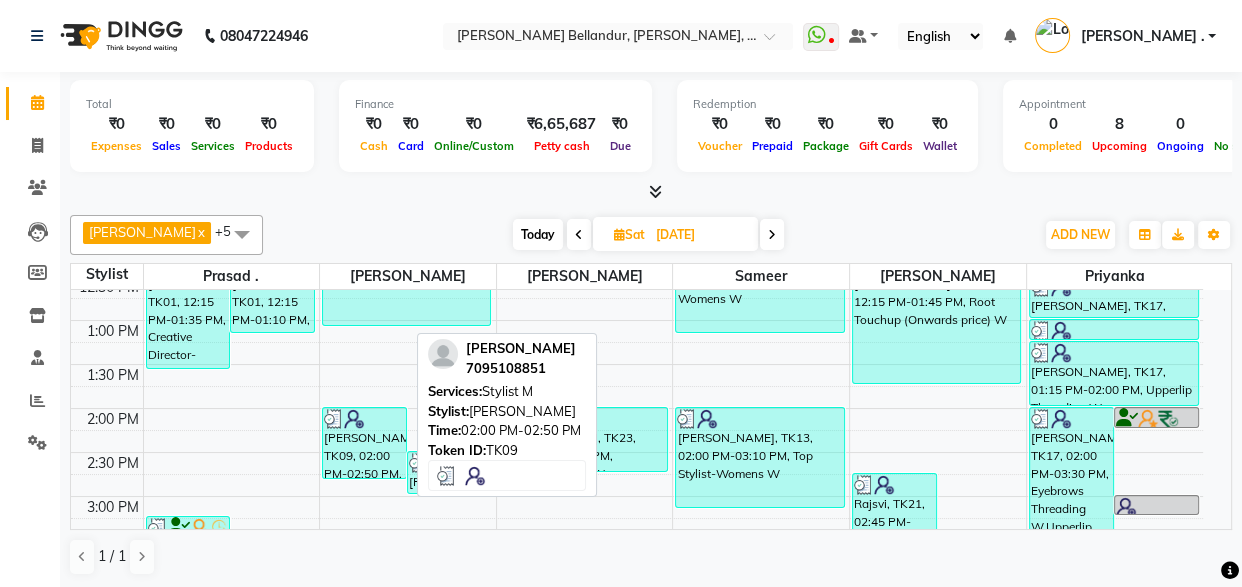 select on "3" 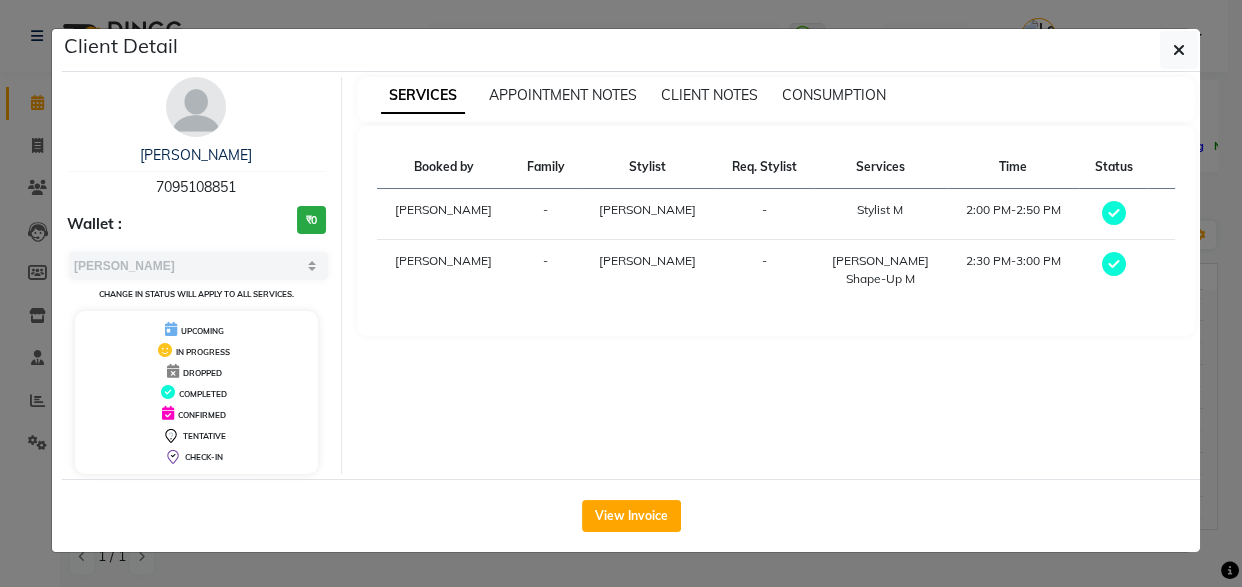 click on "Client Detail  Jyoti kiran    7095108851 Wallet : ₹0 Select MARK DONE UPCOMING Change in status will apply to all services. UPCOMING IN PROGRESS DROPPED COMPLETED CONFIRMED TENTATIVE CHECK-IN SERVICES APPOINTMENT NOTES CLIENT NOTES CONSUMPTION Booked by Family Stylist Req. Stylist Services Time Status  [PERSON_NAME] -  Stylist M   2:00 PM-2:50 PM   [PERSON_NAME] -  [PERSON_NAME] Shape-Up M   2:30 PM-3:00 PM   View Invoice" 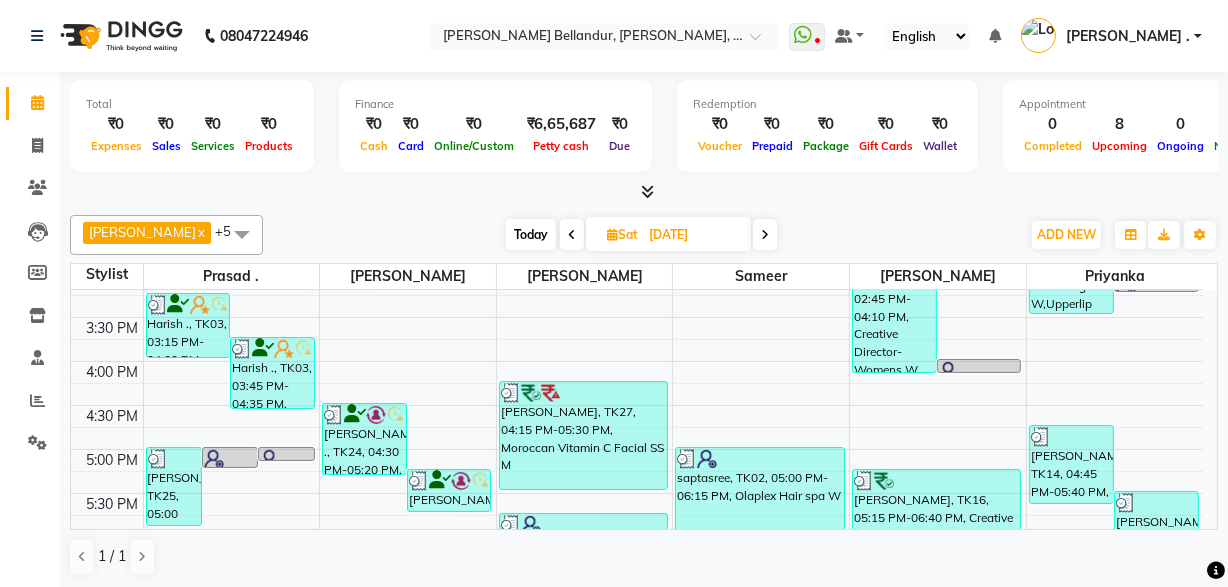 scroll, scrollTop: 549, scrollLeft: 0, axis: vertical 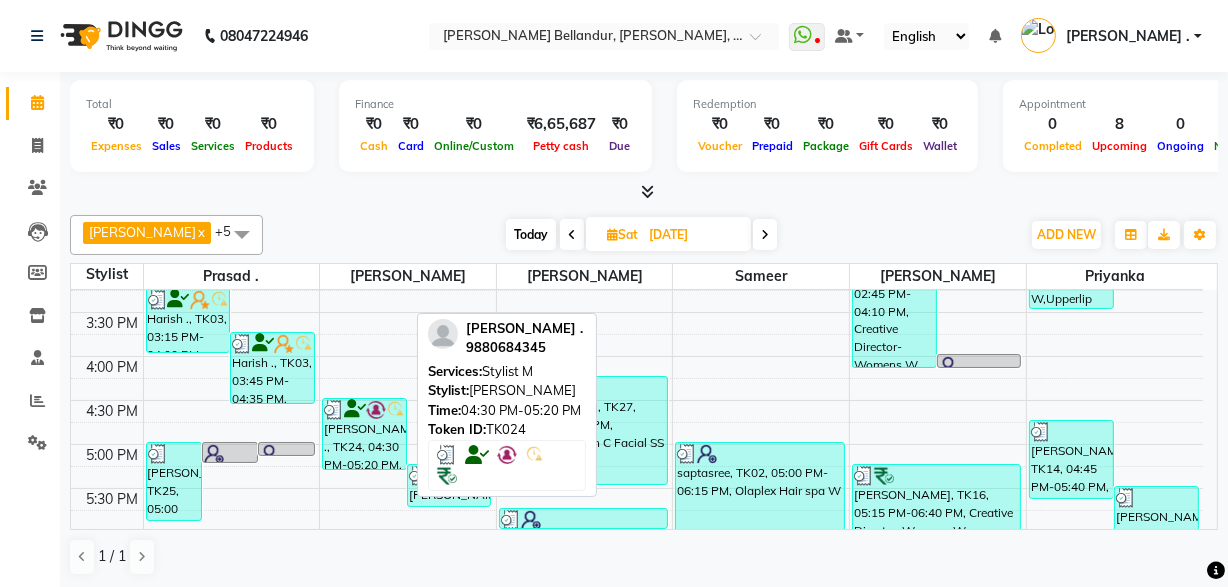 click on "[PERSON_NAME] ., TK24, 04:30 PM-05:20 PM, Stylist M" at bounding box center [364, 434] 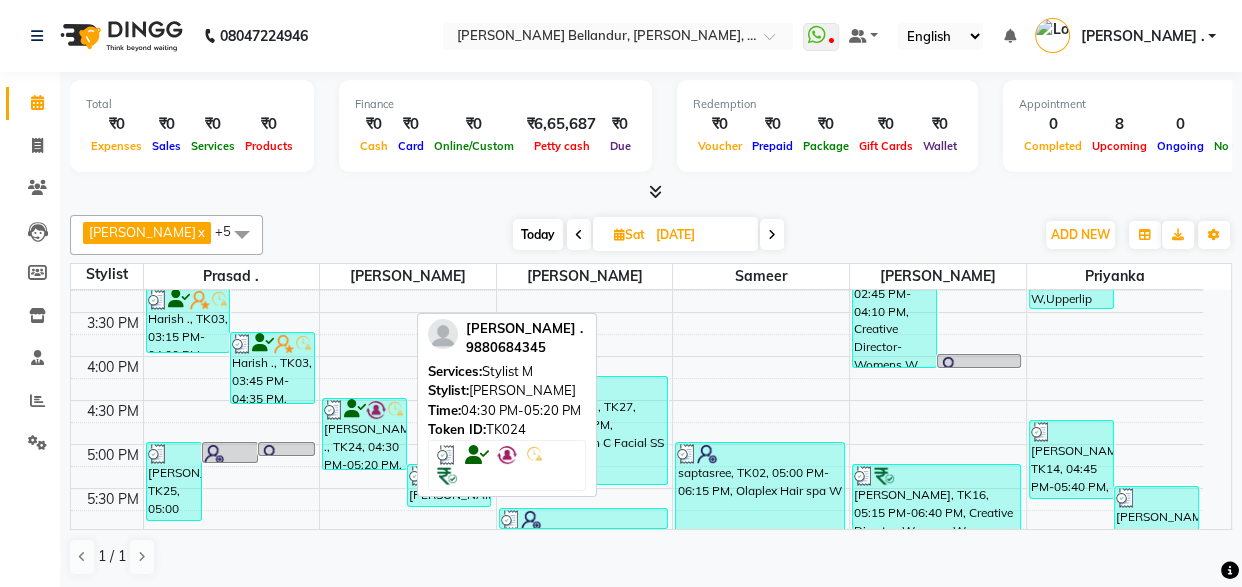 select on "3" 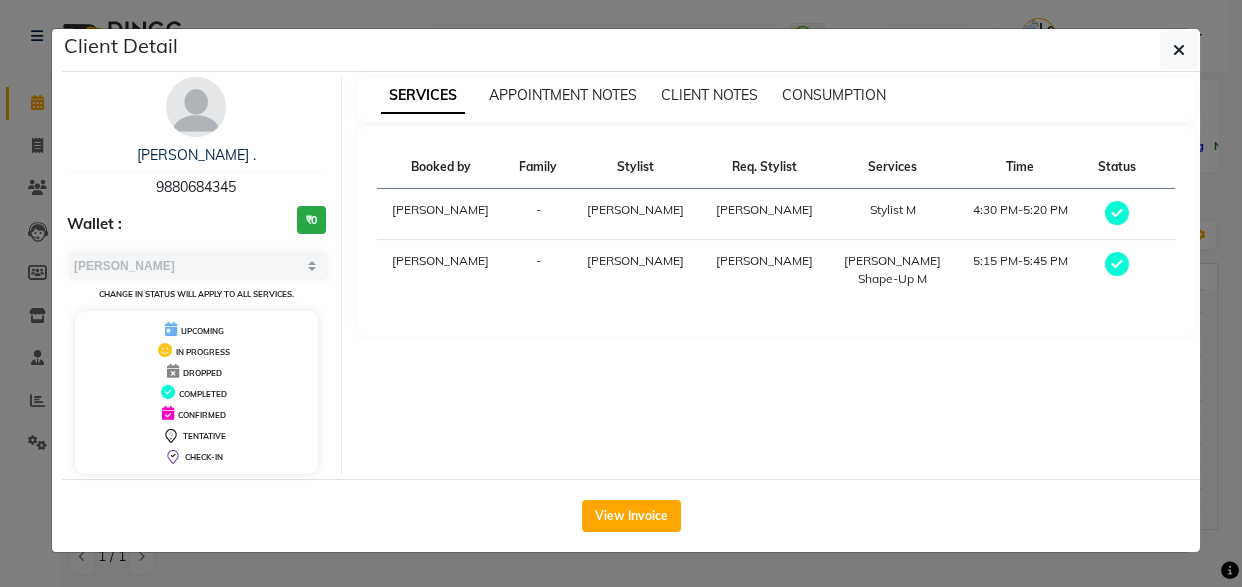 click on "Client Detail  [PERSON_NAME] .   9880684345 Wallet : ₹0 Select MARK DONE UPCOMING Change in status will apply to all services. UPCOMING IN PROGRESS DROPPED COMPLETED CONFIRMED TENTATIVE CHECK-IN SERVICES APPOINTMENT NOTES CLIENT NOTES CONSUMPTION Booked by Family Stylist Req. Stylist Services Time Status  [PERSON_NAME]  Stylist M   4:30 PM-5:20 PM   [PERSON_NAME] [PERSON_NAME] Shape-Up M   5:15 PM-5:45 PM   View Invoice" 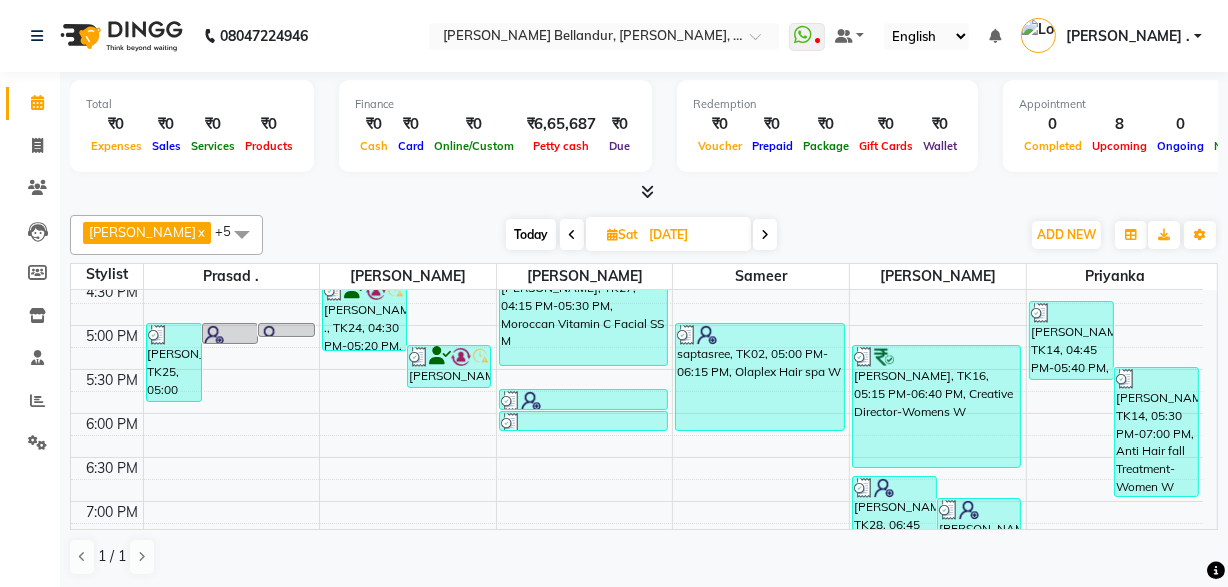 scroll, scrollTop: 651, scrollLeft: 0, axis: vertical 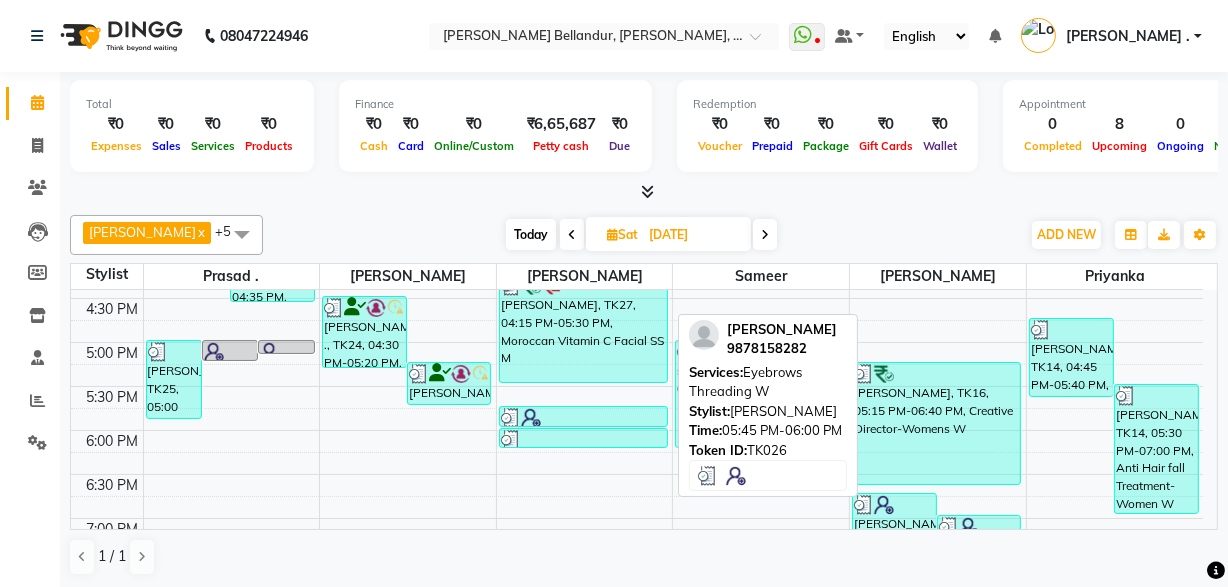 click at bounding box center (583, 418) 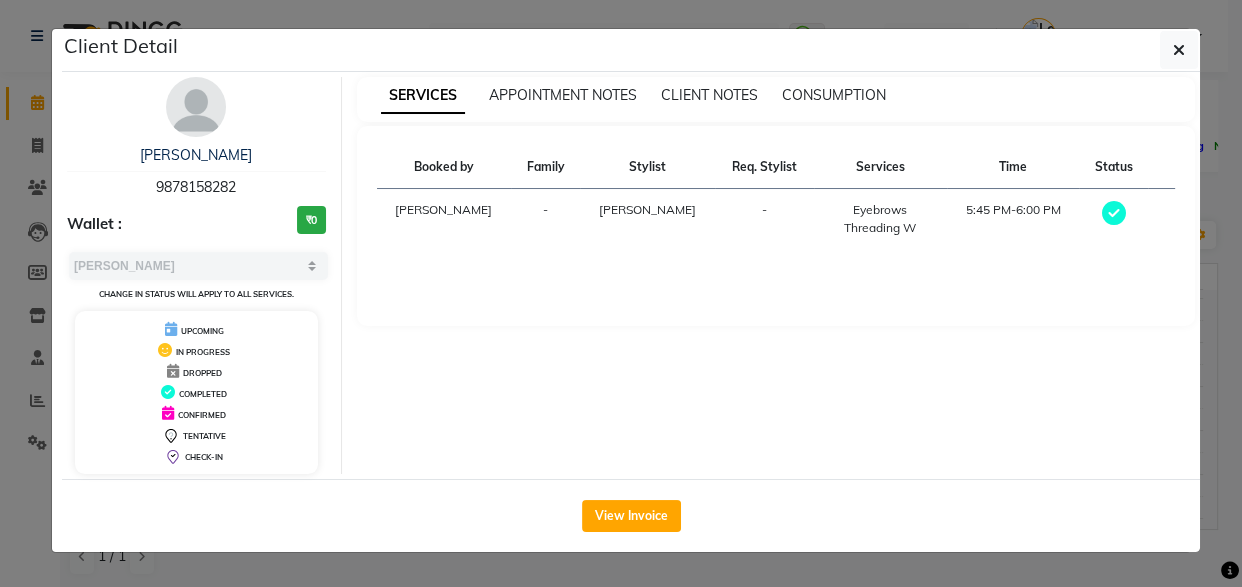 click on "Client Detail  [PERSON_NAME]    9878158282 Wallet : ₹0 Select MARK DONE UPCOMING Change in status will apply to all services. UPCOMING IN PROGRESS DROPPED COMPLETED CONFIRMED TENTATIVE CHECK-IN SERVICES APPOINTMENT NOTES CLIENT NOTES CONSUMPTION Booked by Family Stylist Req. Stylist Services Time Status  [PERSON_NAME] -  Eyebrows Threading W   5:45 PM-6:00 PM   View Invoice" 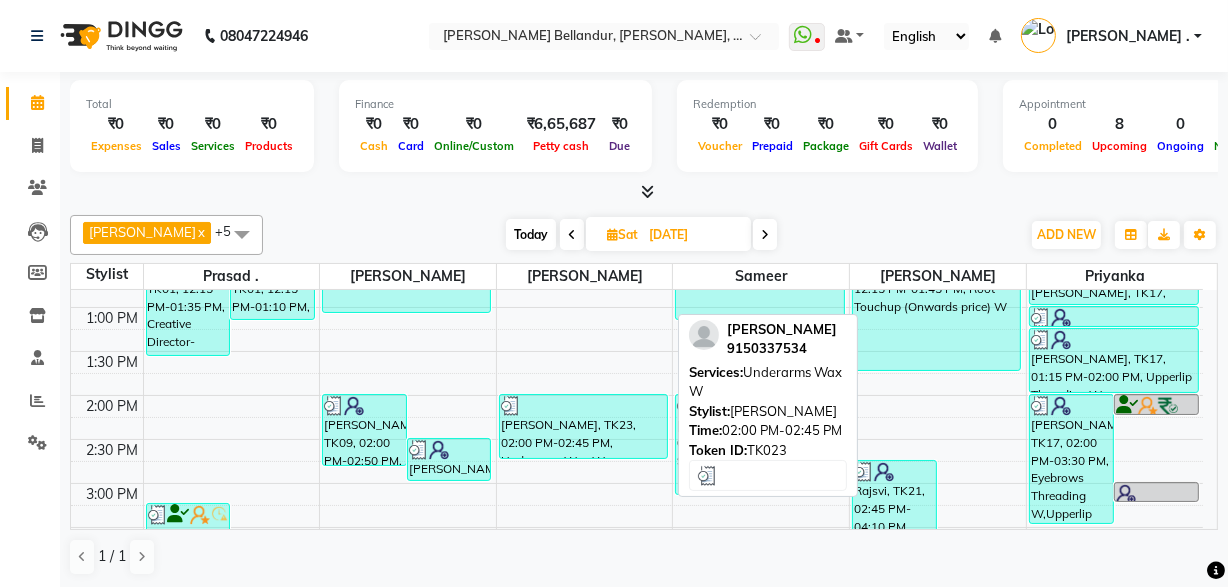 scroll, scrollTop: 331, scrollLeft: 0, axis: vertical 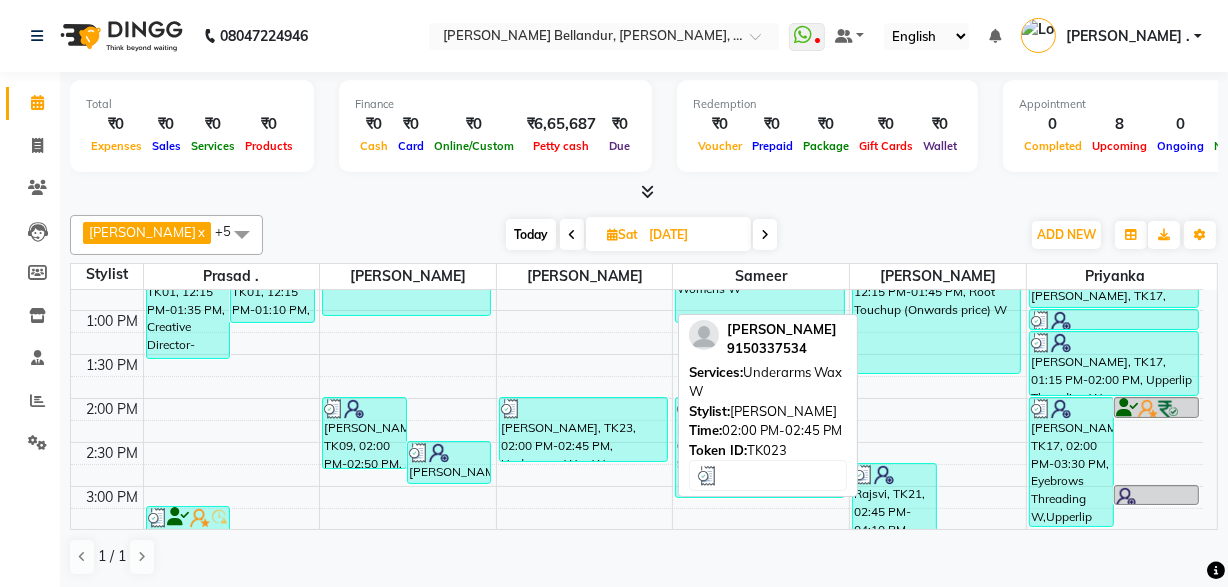 click on "[PERSON_NAME], TK23, 02:00 PM-02:45 PM, Underarms Wax W" at bounding box center [583, 429] 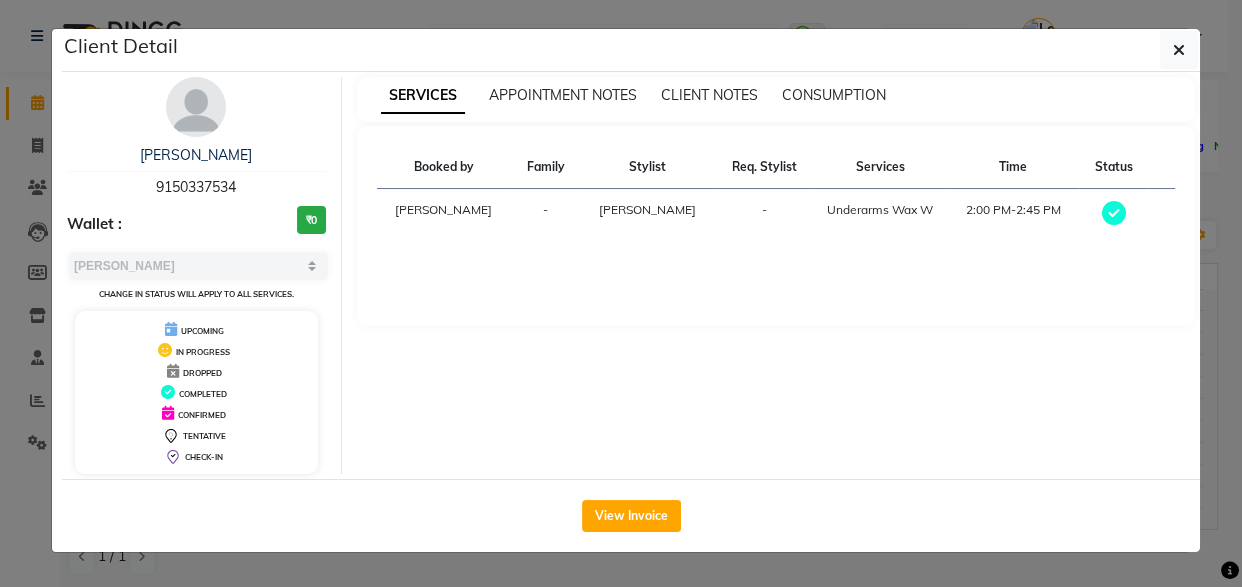 click on "Client Detail  [PERSON_NAME]    9150337534 Wallet : ₹0 Select MARK DONE UPCOMING Change in status will apply to all services. UPCOMING IN PROGRESS DROPPED COMPLETED CONFIRMED TENTATIVE CHECK-IN SERVICES APPOINTMENT NOTES CLIENT NOTES CONSUMPTION Booked by Family Stylist Req. Stylist Services Time Status  [PERSON_NAME] -  Underarms Wax W   2:00 PM-2:45 PM   View Invoice" 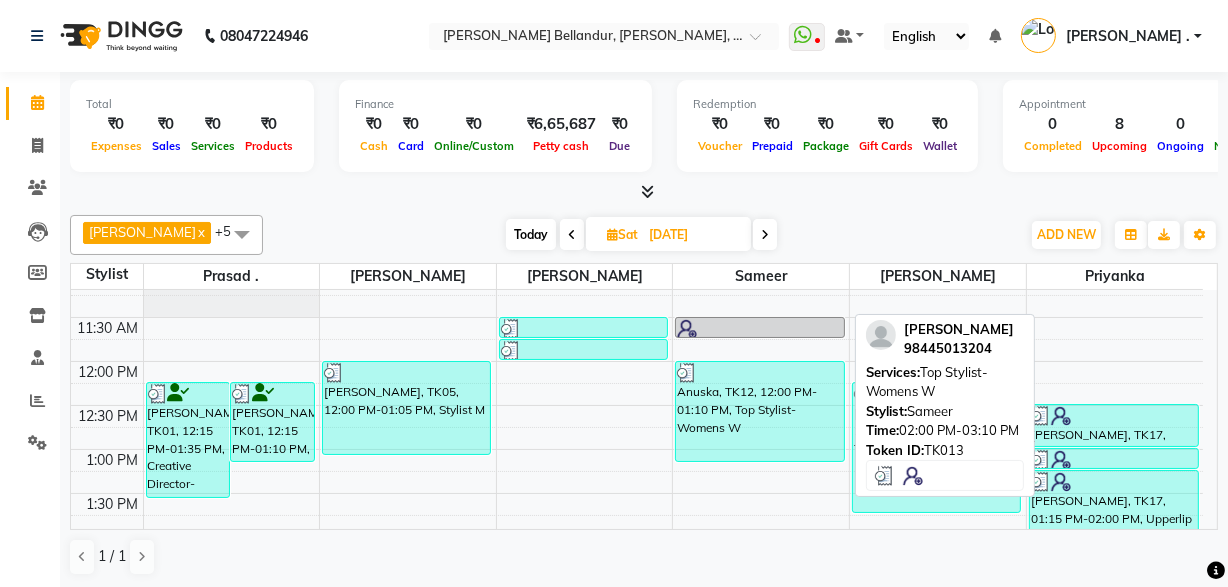 scroll, scrollTop: 159, scrollLeft: 0, axis: vertical 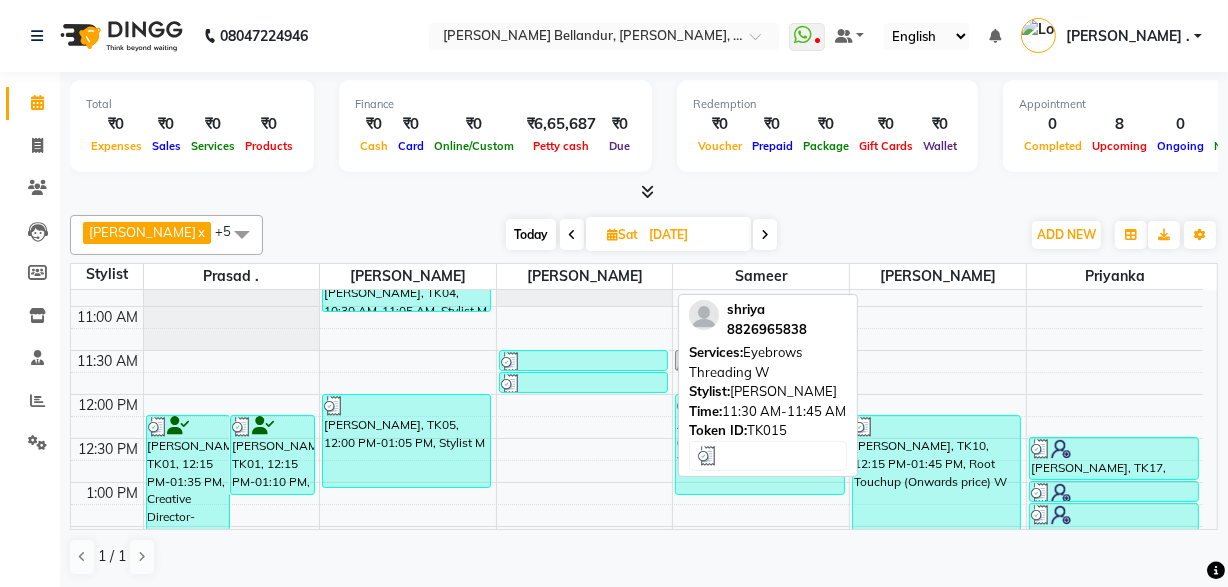 click at bounding box center (583, 362) 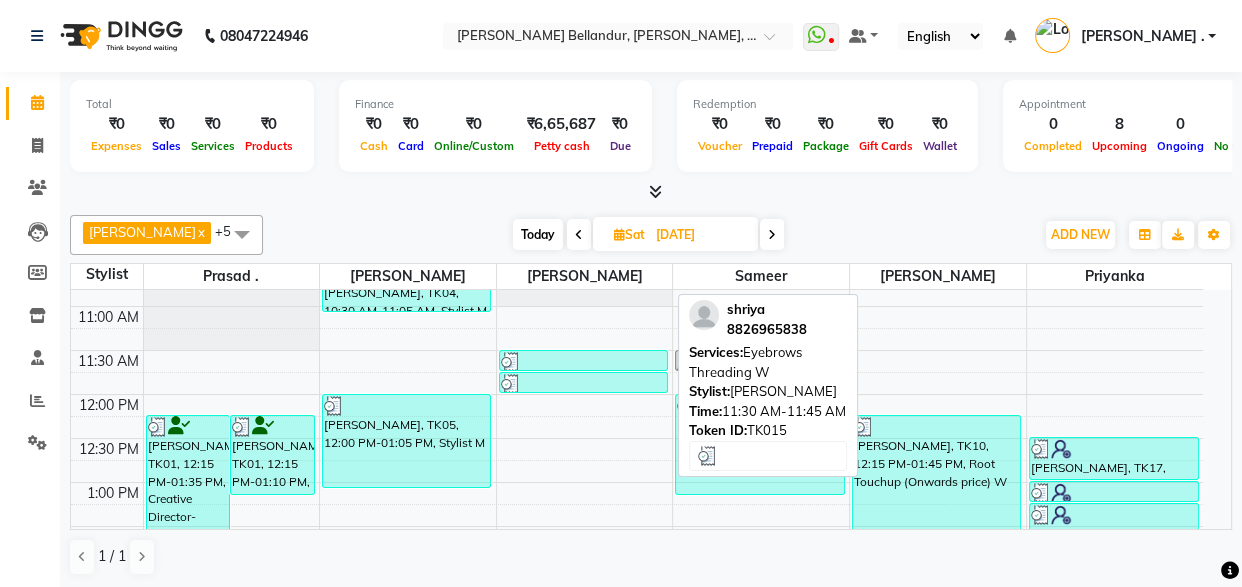 select on "3" 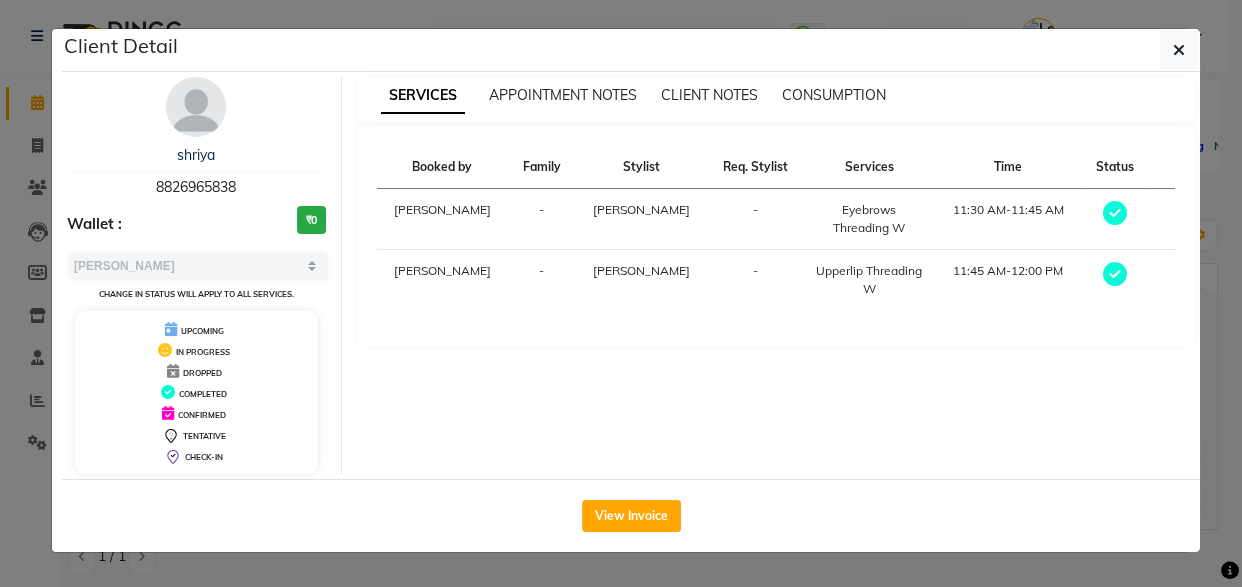 click on "Client Detail  shriya    8826965838 Wallet : ₹0 Select MARK DONE UPCOMING Change in status will apply to all services. UPCOMING IN PROGRESS DROPPED COMPLETED CONFIRMED TENTATIVE CHECK-IN SERVICES APPOINTMENT NOTES CLIENT NOTES CONSUMPTION Booked by Family Stylist Req. Stylist Services Time Status  [PERSON_NAME] -  Eyebrows Threading W   11:30 AM-11:45 AM   [PERSON_NAME] -  Upperlip Threading W   11:45 AM-12:00 PM   View Invoice" 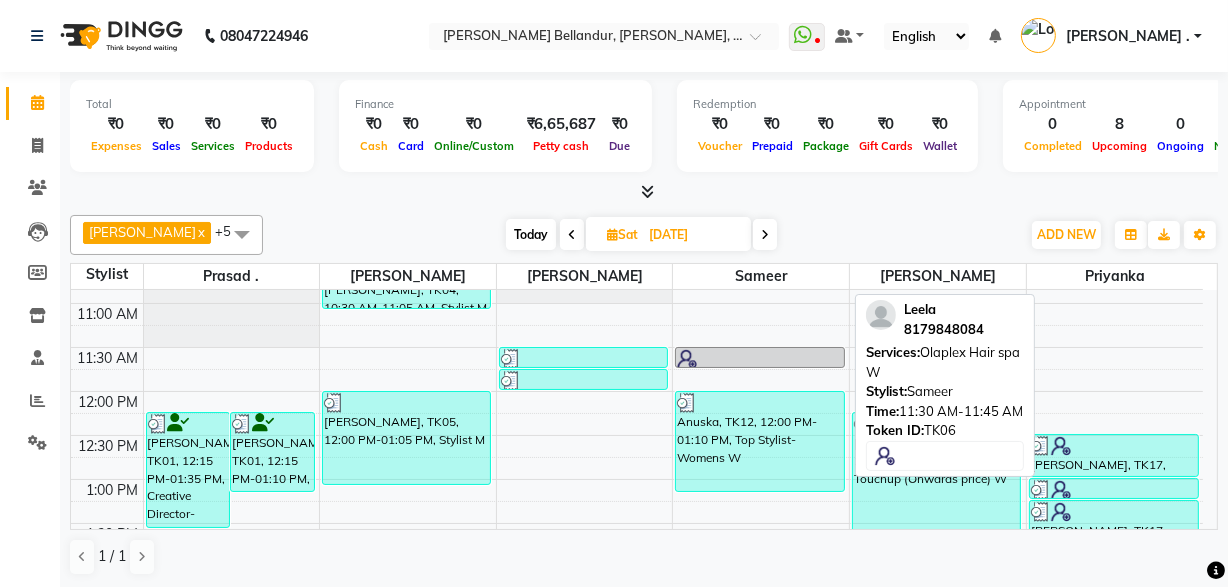 scroll, scrollTop: 219, scrollLeft: 0, axis: vertical 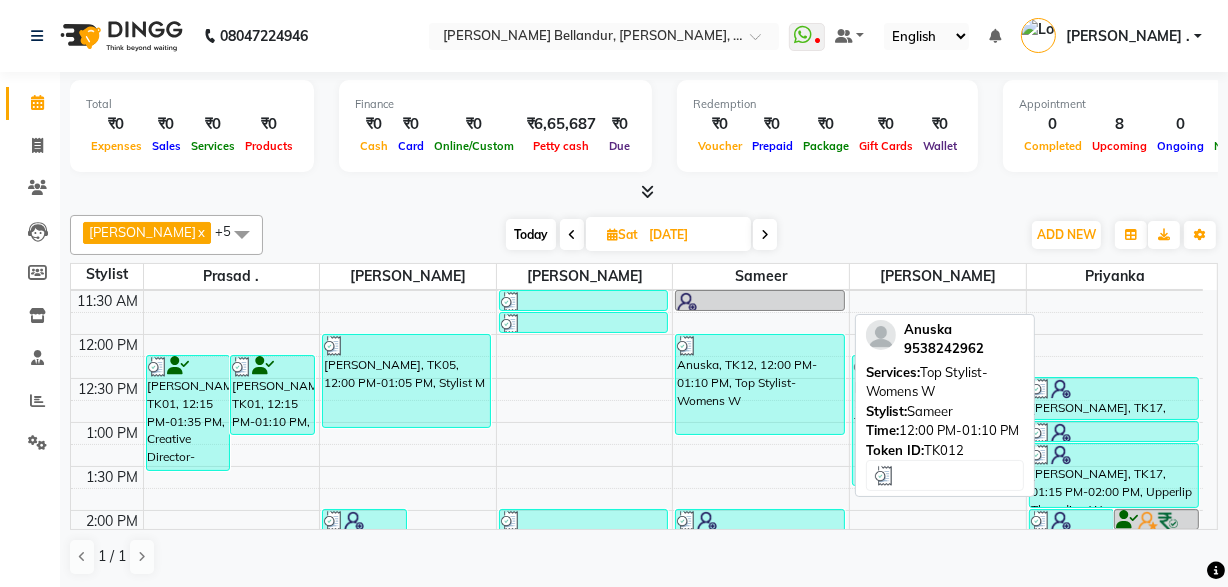 click on "Anuska, TK12, 12:00 PM-01:10 PM, Top Stylist-Womens W" at bounding box center (759, 384) 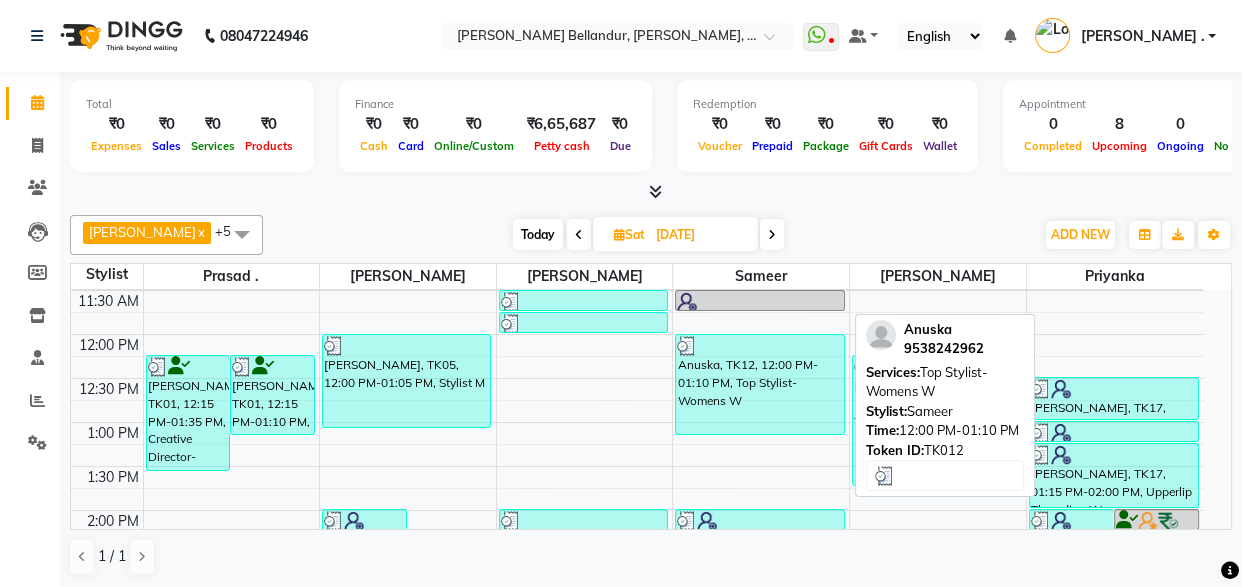 select on "3" 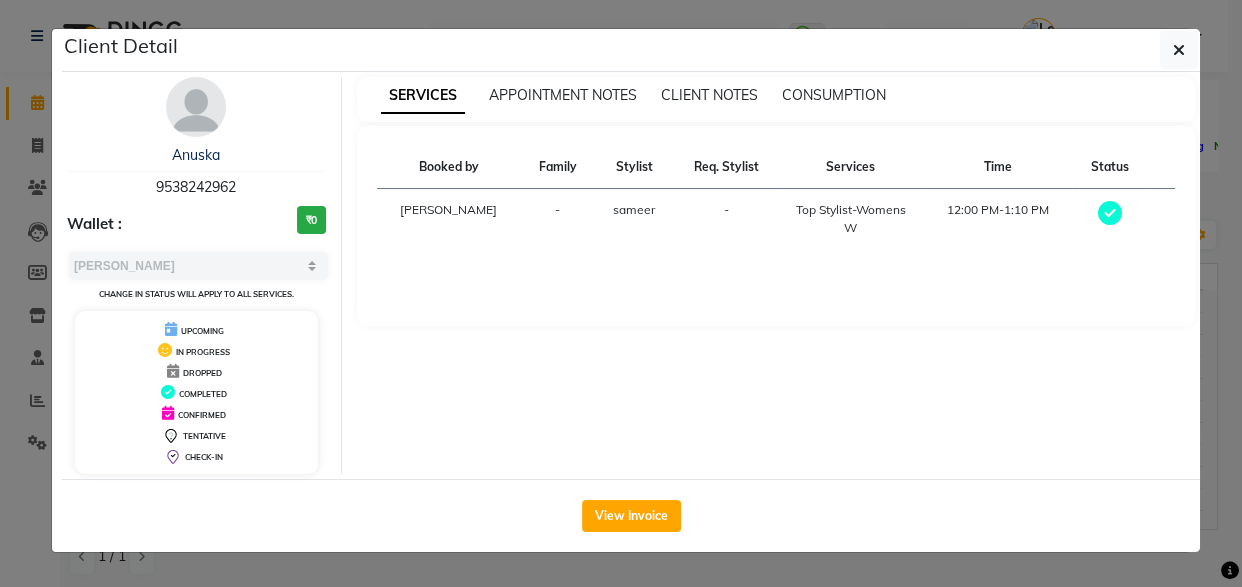 click on "Client Detail  Anuska    9538242962 Wallet : ₹0 Select MARK DONE UPCOMING Change in status will apply to all services. UPCOMING IN PROGRESS DROPPED COMPLETED CONFIRMED TENTATIVE CHECK-IN SERVICES APPOINTMENT NOTES CLIENT NOTES CONSUMPTION Booked by Family Stylist Req. Stylist Services Time Status  [PERSON_NAME] -  Top Stylist-Womens W   12:00 PM-1:10 PM   View Invoice" 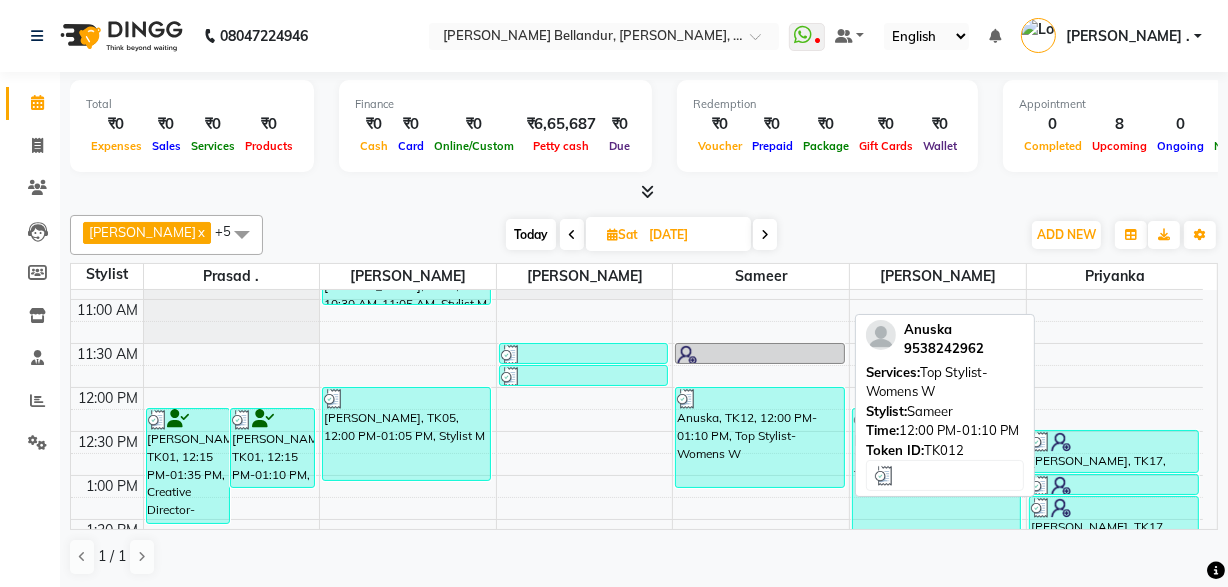 scroll, scrollTop: 203, scrollLeft: 0, axis: vertical 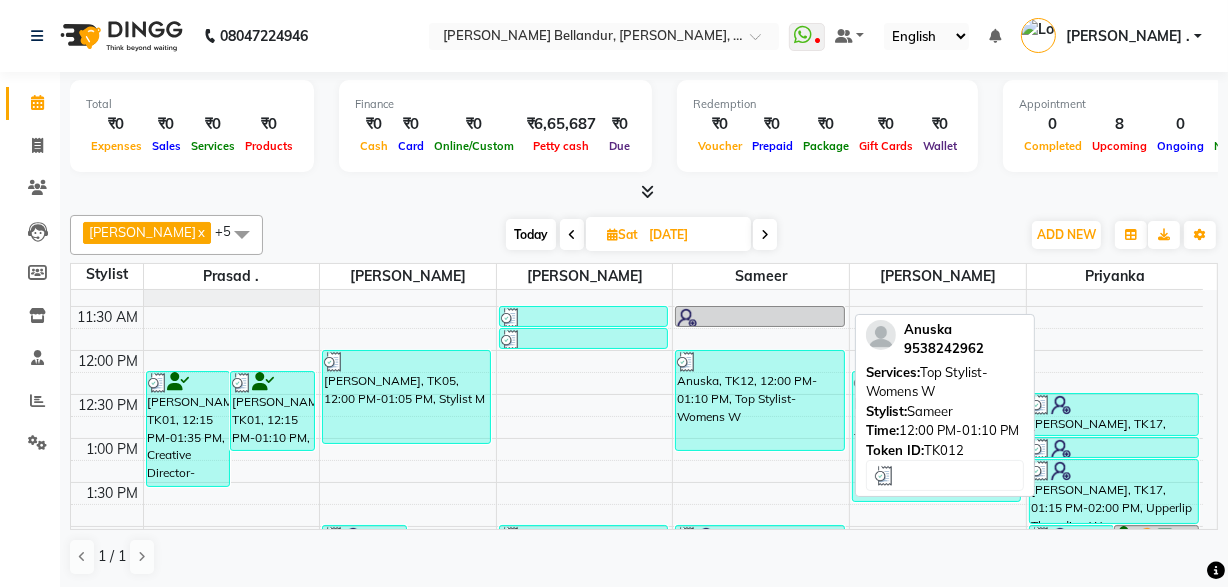 click on "Anuska, TK12, 12:00 PM-01:10 PM, Top Stylist-Womens W" at bounding box center (759, 400) 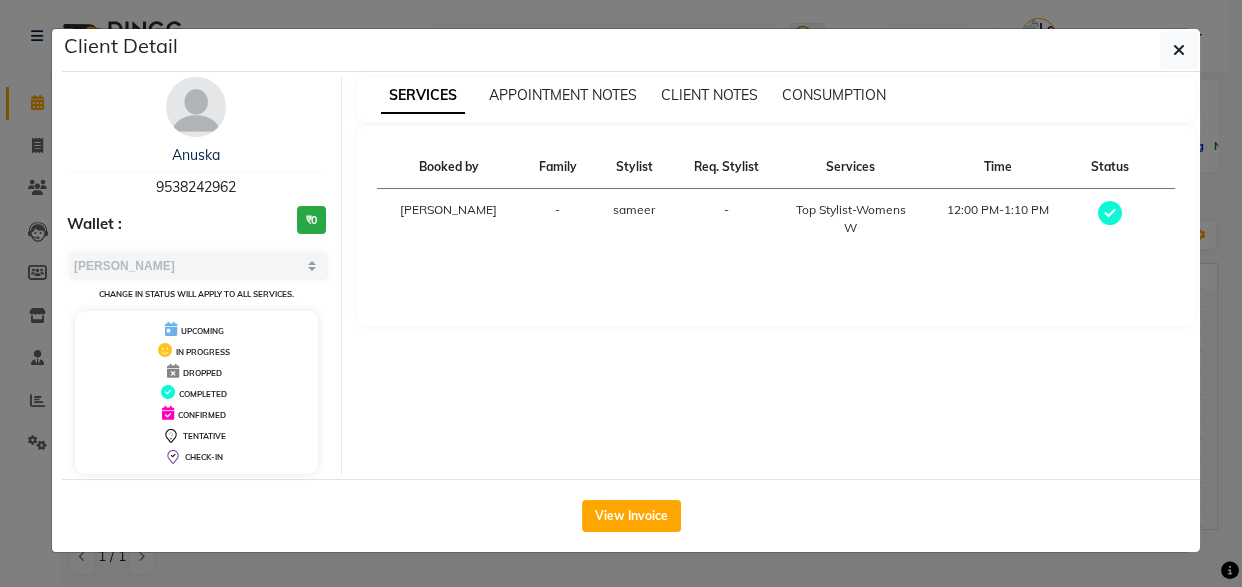 click on "Client Detail  Anuska    9538242962 Wallet : ₹0 Select MARK DONE UPCOMING Change in status will apply to all services. UPCOMING IN PROGRESS DROPPED COMPLETED CONFIRMED TENTATIVE CHECK-IN SERVICES APPOINTMENT NOTES CLIENT NOTES CONSUMPTION Booked by Family Stylist Req. Stylist Services Time Status  [PERSON_NAME] -  Top Stylist-Womens W   12:00 PM-1:10 PM   View Invoice" 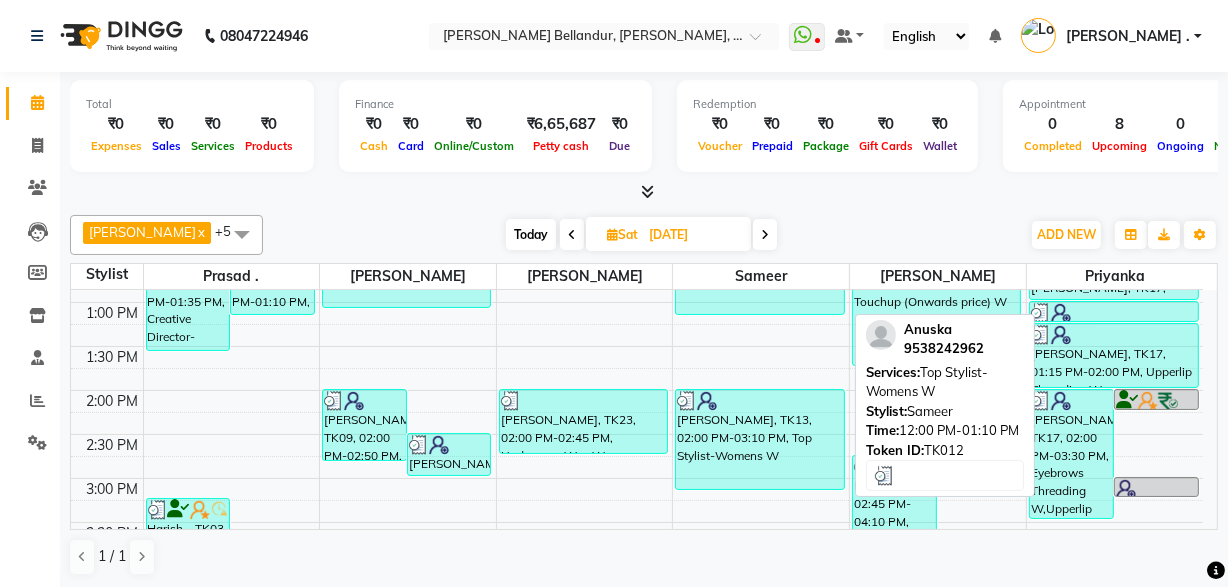 scroll, scrollTop: 360, scrollLeft: 0, axis: vertical 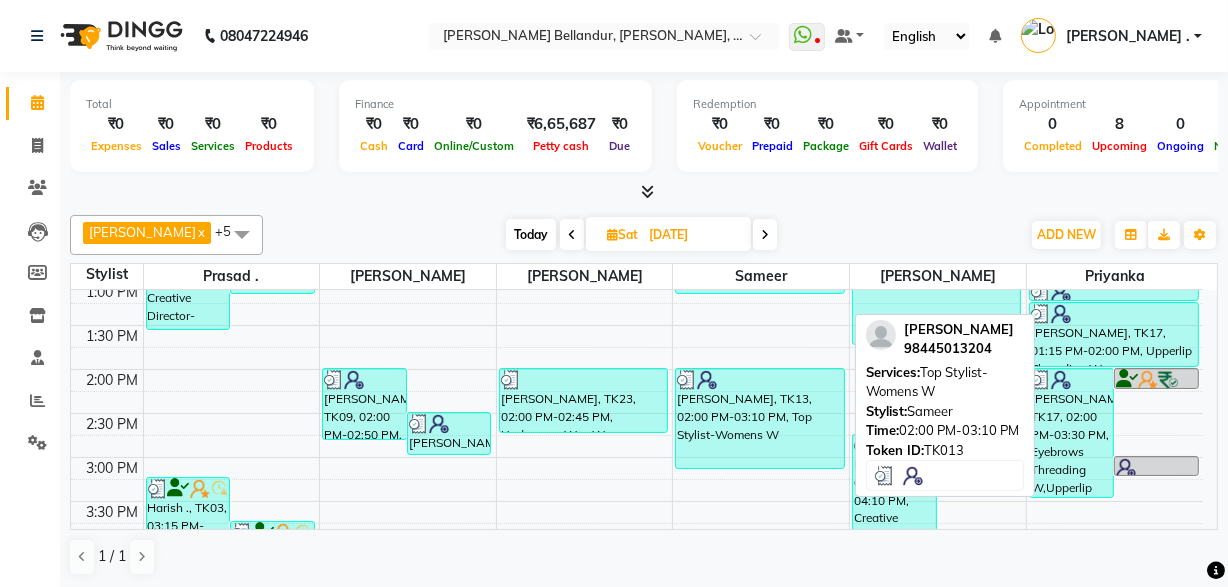 click on "[PERSON_NAME], TK13, 02:00 PM-03:10 PM, Top Stylist-Womens W" at bounding box center (759, 418) 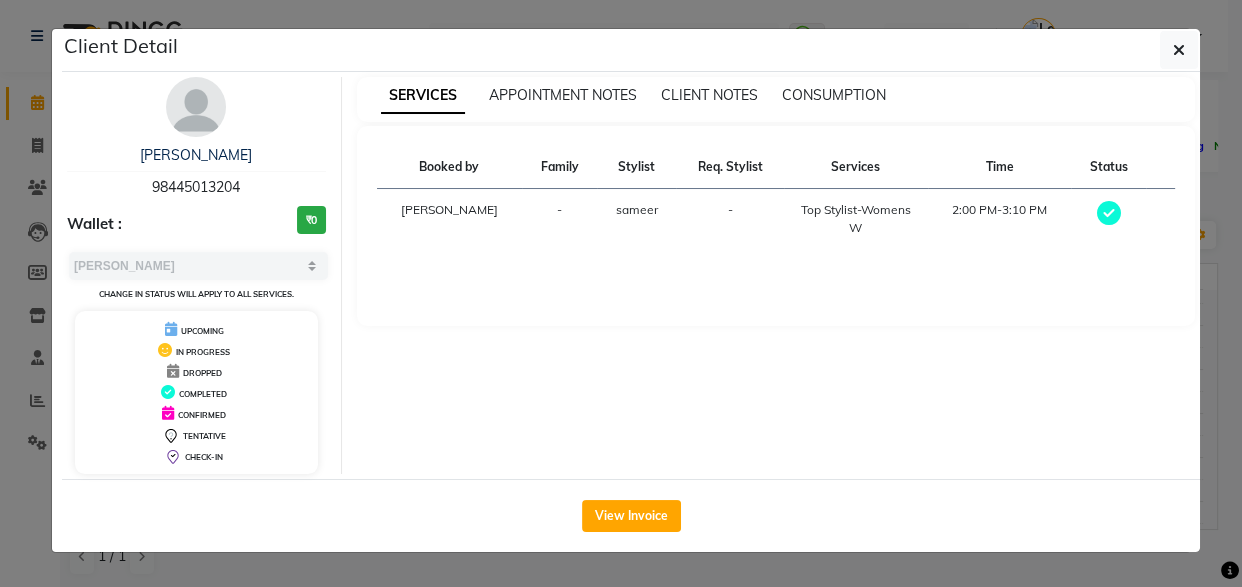 click on "Client Detail  [PERSON_NAME]    98445013204 Wallet : ₹0 Select MARK DONE UPCOMING Change in status will apply to all services. UPCOMING IN PROGRESS DROPPED COMPLETED CONFIRMED TENTATIVE CHECK-IN SERVICES APPOINTMENT NOTES CLIENT NOTES CONSUMPTION Booked by Family Stylist Req. Stylist Services Time Status  [PERSON_NAME] -  Top Stylist-Womens W   2:00 PM-3:10 PM   View Invoice" 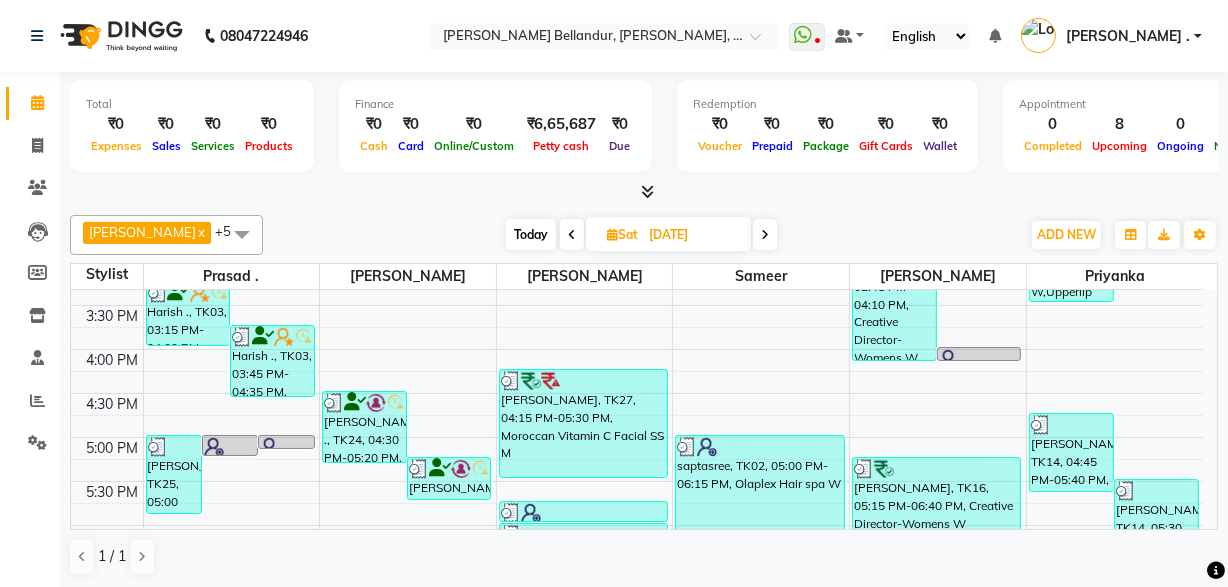scroll, scrollTop: 620, scrollLeft: 0, axis: vertical 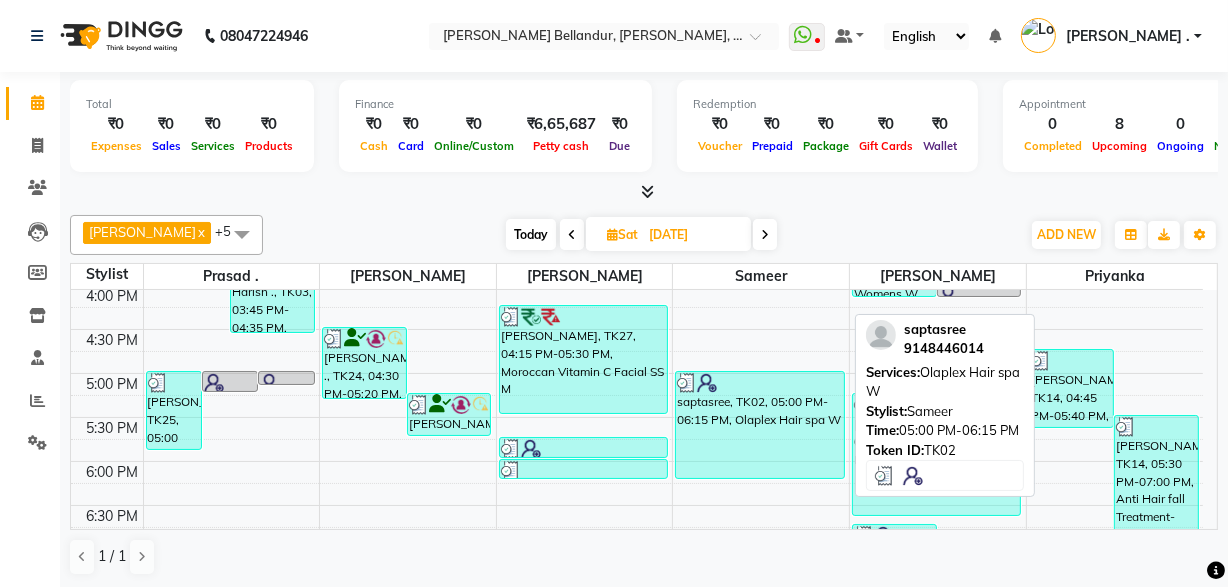 click on "saptasree, TK02, 05:00 PM-06:15 PM, Olaplex Hair spa W" at bounding box center (759, 425) 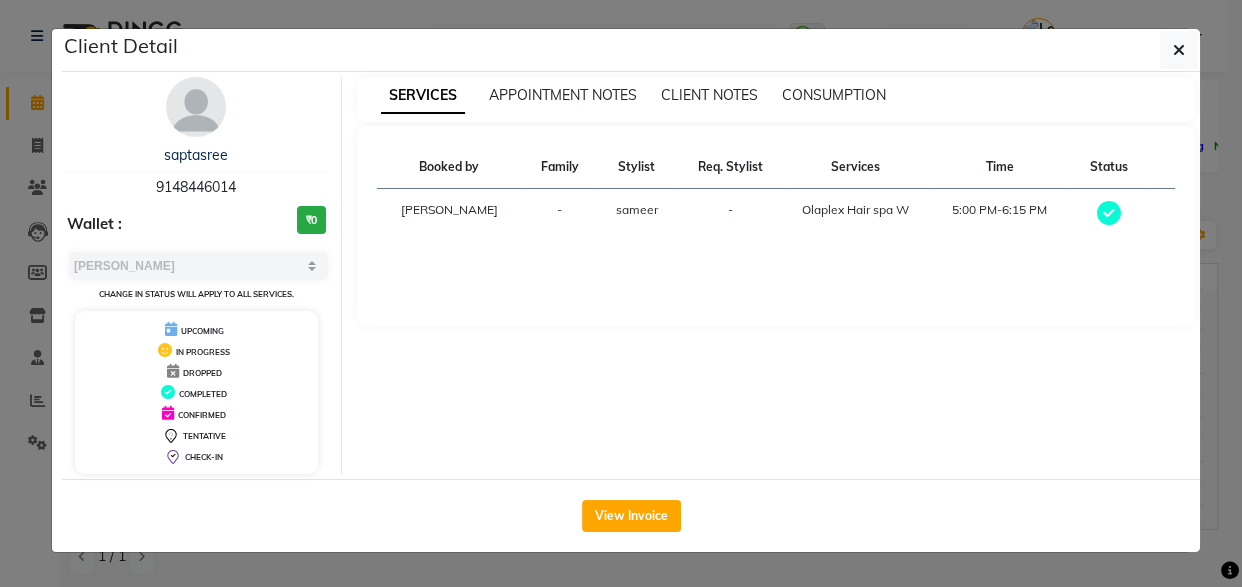 click on "Client Detail  saptasree    9148446014 Wallet : ₹0 Select MARK DONE UPCOMING Change in status will apply to all services. UPCOMING IN PROGRESS DROPPED COMPLETED CONFIRMED TENTATIVE CHECK-IN SERVICES APPOINTMENT NOTES CLIENT NOTES CONSUMPTION Booked by Family Stylist Req. Stylist Services Time Status  [PERSON_NAME] -  Olaplex Hair spa W   5:00 PM-6:15 PM   View Invoice" 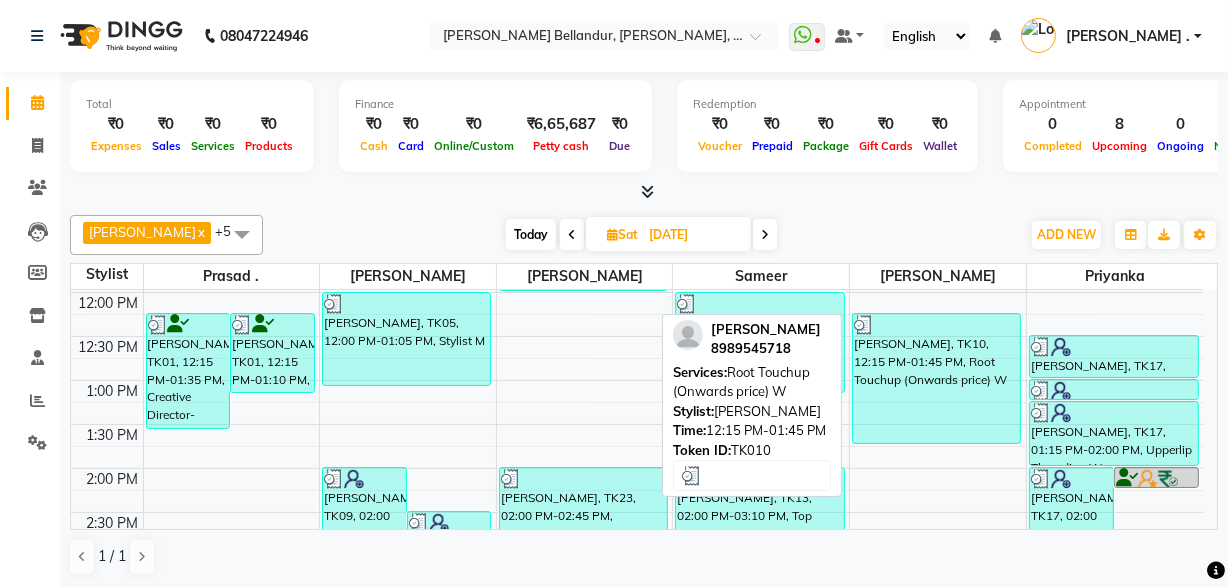 scroll, scrollTop: 260, scrollLeft: 0, axis: vertical 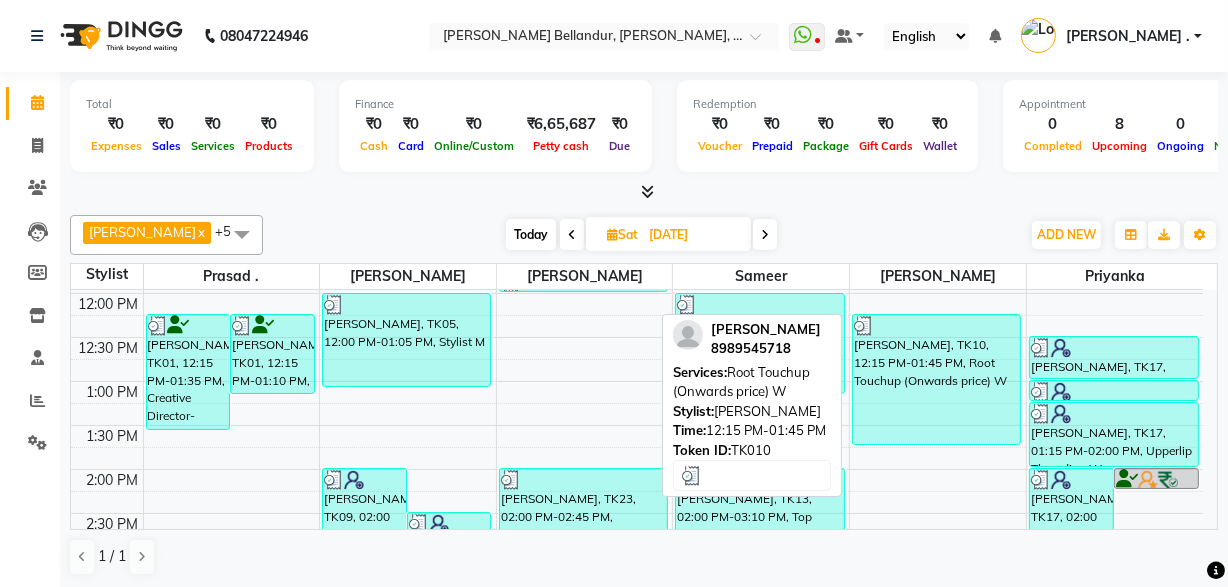 click on "[PERSON_NAME], TK10, 12:15 PM-01:45 PM, Root Touchup (Onwards price) W" at bounding box center (936, 379) 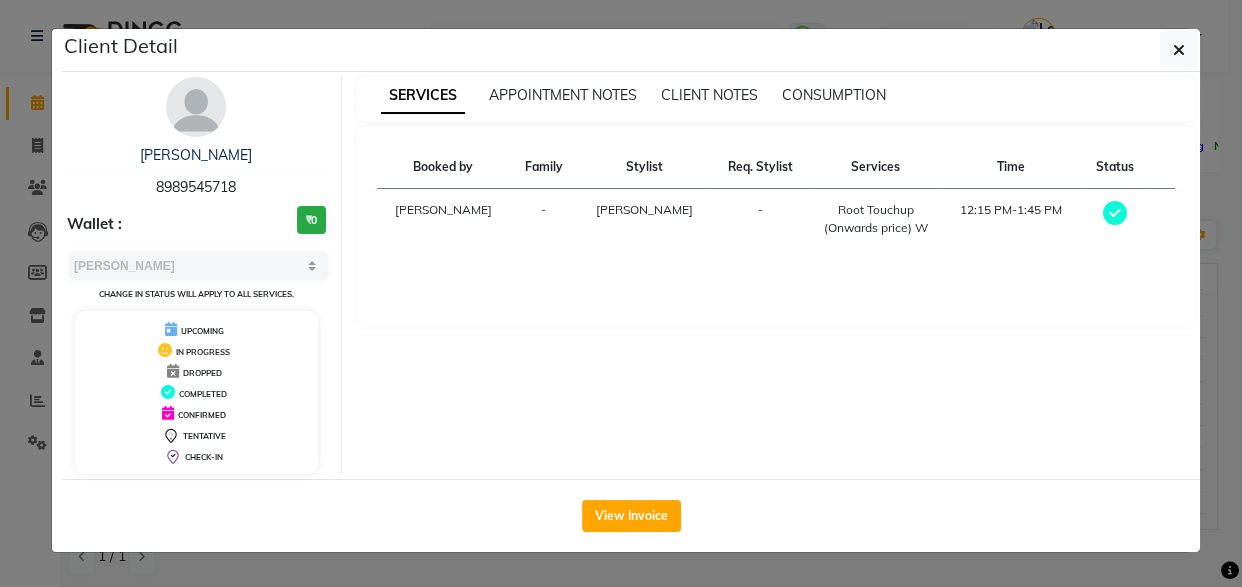 click on "Client Detail  [PERSON_NAME]    8989545718 Wallet : ₹0 Select MARK DONE UPCOMING Change in status will apply to all services. UPCOMING IN PROGRESS DROPPED COMPLETED CONFIRMED TENTATIVE CHECK-IN SERVICES APPOINTMENT NOTES CLIENT NOTES CONSUMPTION Booked by Family Stylist Req. Stylist Services Time Status  [PERSON_NAME] -  Root Touchup (Onwards price) W   12:15 PM-1:45 PM   View Invoice" 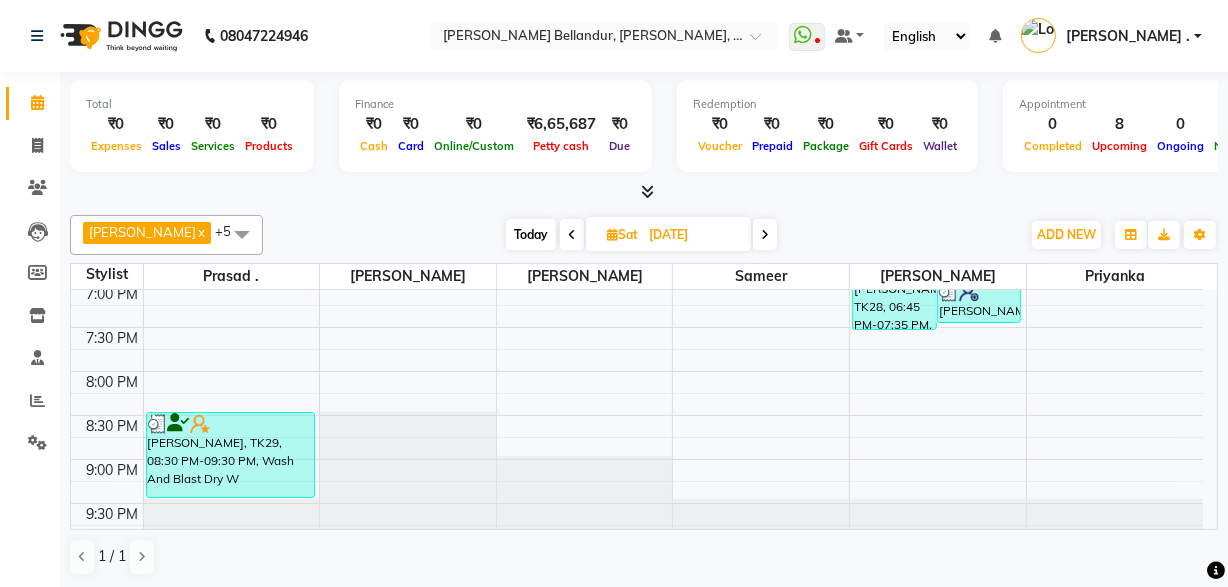 scroll, scrollTop: 900, scrollLeft: 0, axis: vertical 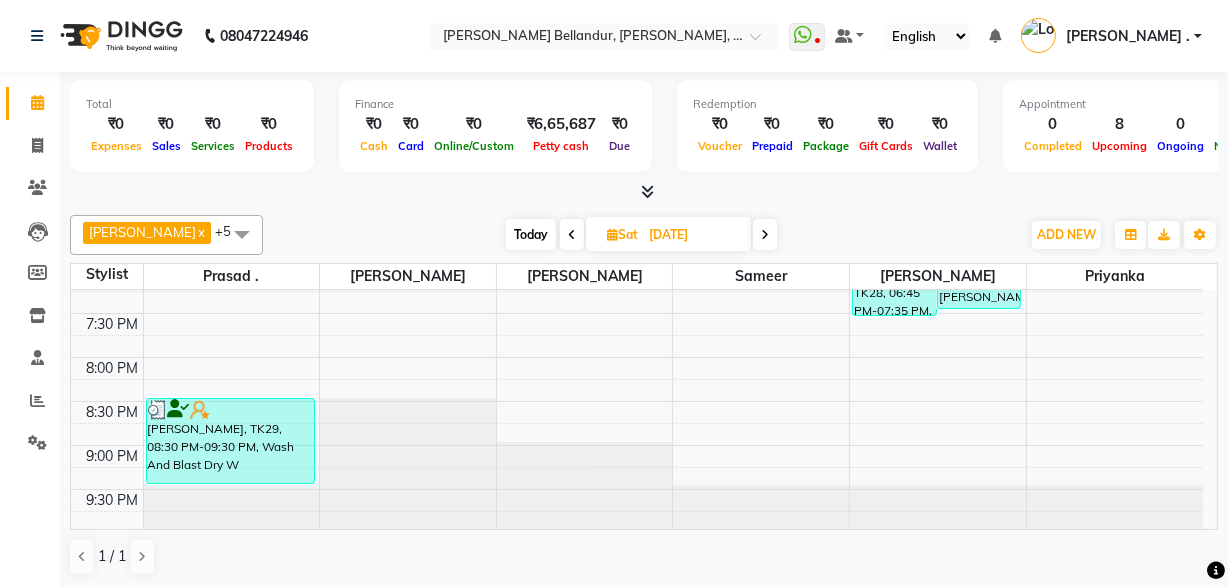 click at bounding box center [765, 234] 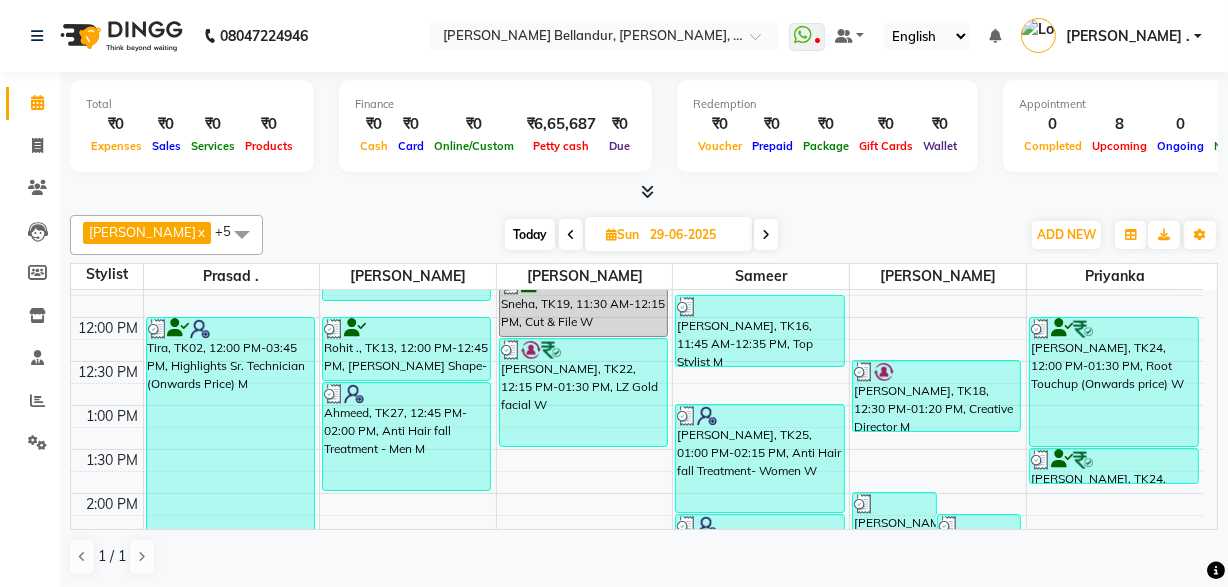 scroll, scrollTop: 238, scrollLeft: 0, axis: vertical 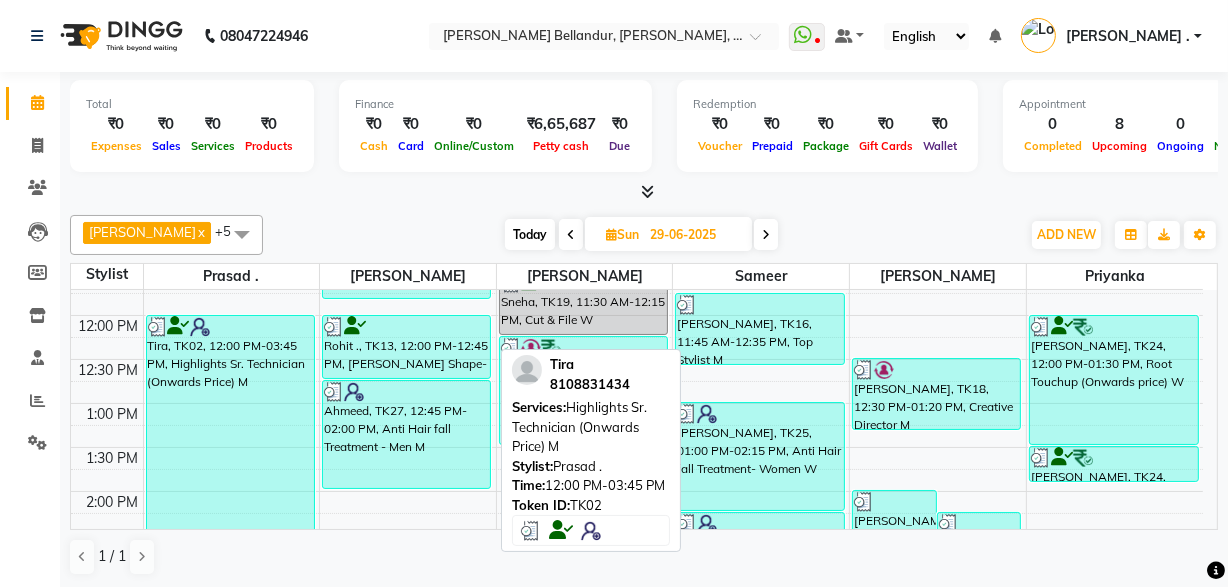 click on "Tira, TK02, 12:00 PM-03:45 PM, Highlights Sr. Technician (Onwards Price) M" at bounding box center [230, 478] 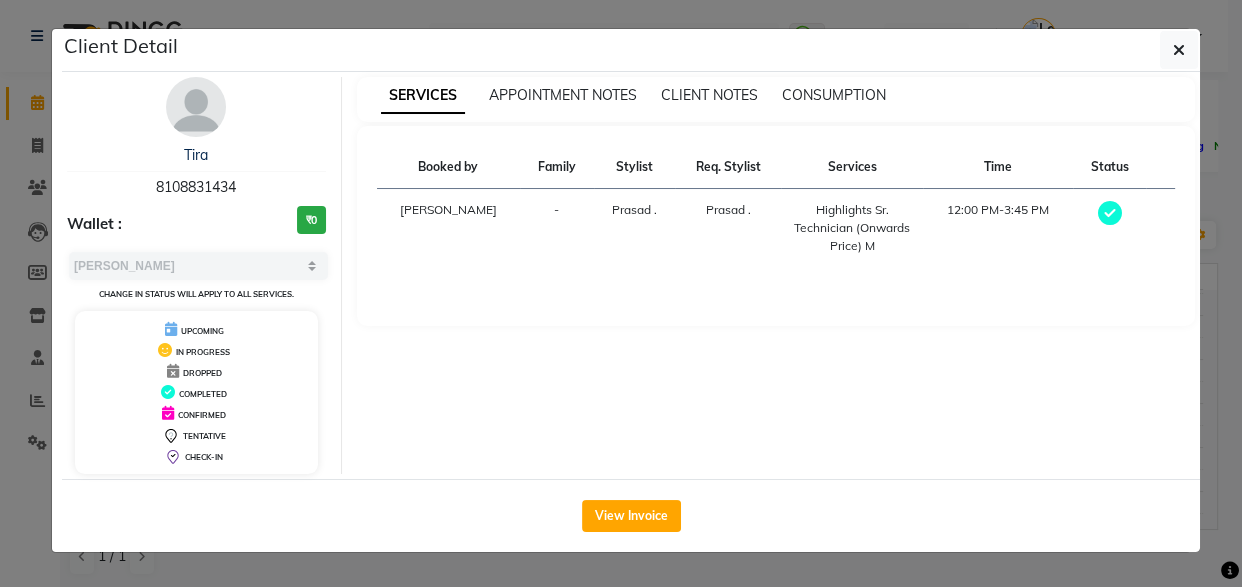 click on "Client Detail  Tira    8108831434 Wallet : ₹0 Select MARK DONE UPCOMING Change in status will apply to all services. UPCOMING IN PROGRESS DROPPED COMPLETED CONFIRMED TENTATIVE CHECK-IN SERVICES APPOINTMENT NOTES CLIENT NOTES CONSUMPTION Booked by Family Stylist Req. Stylist Services Time Status  [PERSON_NAME][GEOGRAPHIC_DATA] . [GEOGRAPHIC_DATA] .  Highlights Sr. Technician (Onwards Price) M   12:00 PM-3:45 PM   View Invoice" 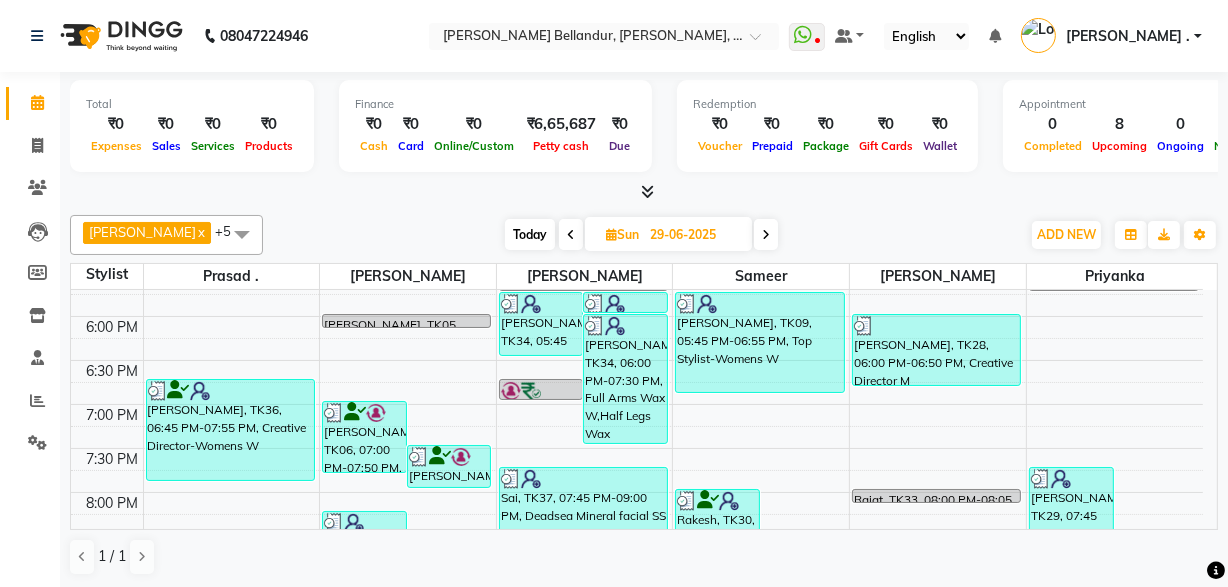 scroll, scrollTop: 785, scrollLeft: 0, axis: vertical 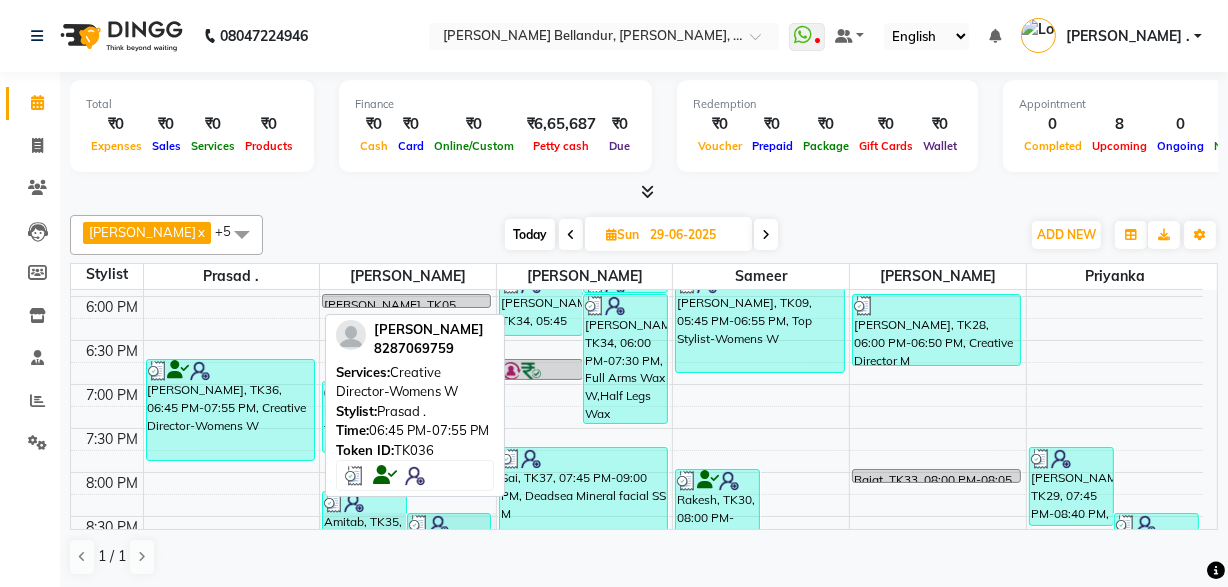 click on "[PERSON_NAME], TK36, 06:45 PM-07:55 PM, Creative Director-Womens W" at bounding box center [230, 410] 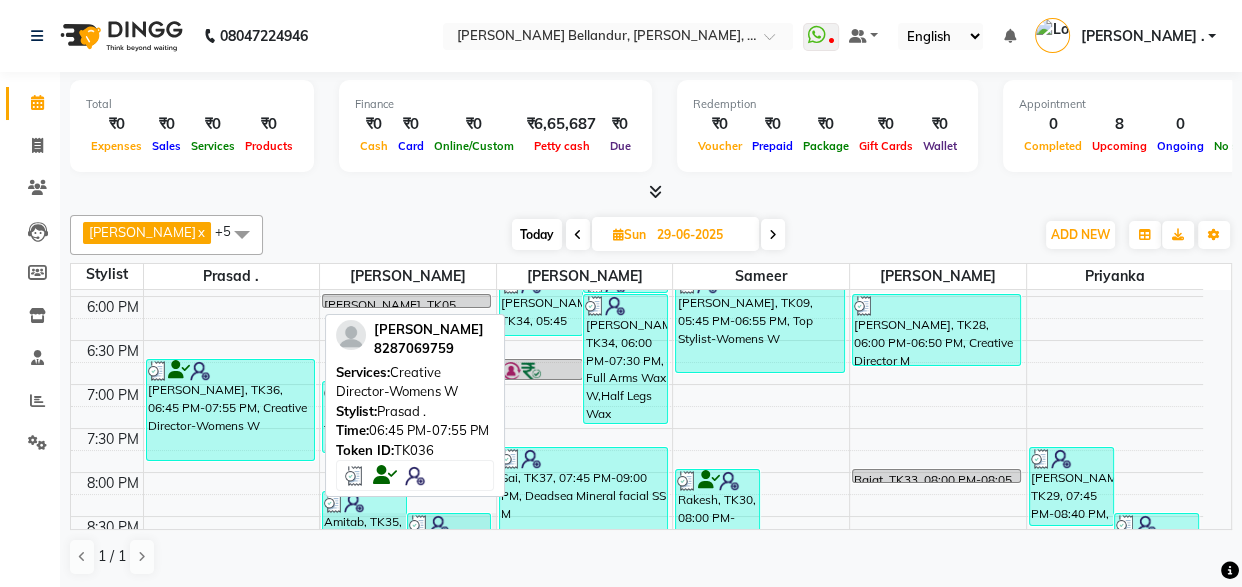 select on "3" 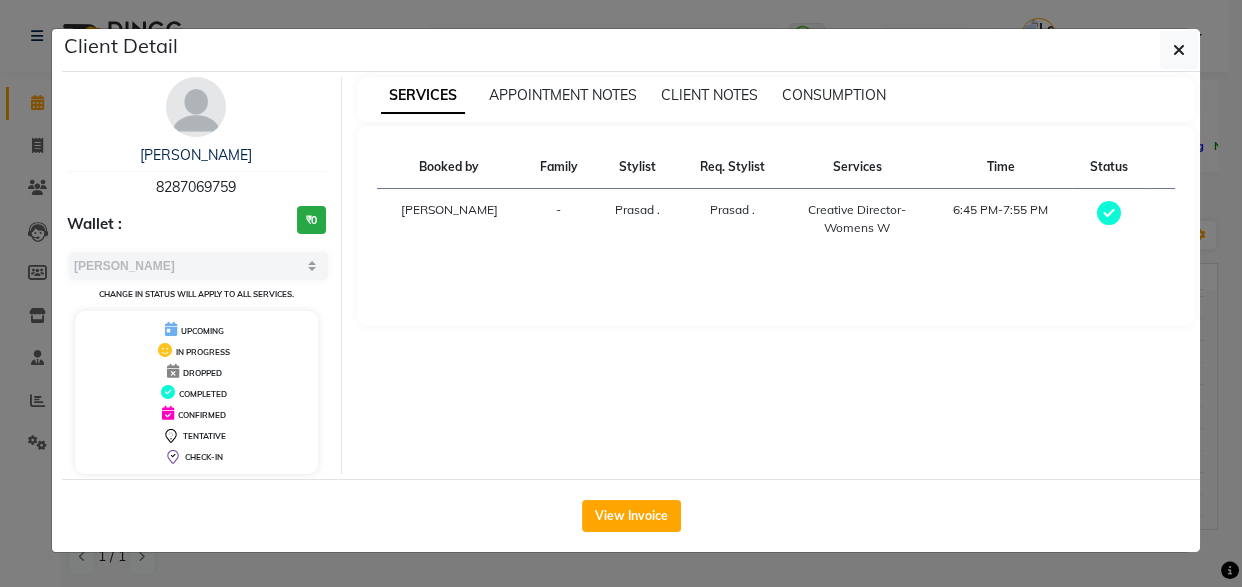 click on "Client Detail  [PERSON_NAME]    8287069759 Wallet : ₹0 Select MARK DONE UPCOMING Change in status will apply to all services. UPCOMING IN PROGRESS DROPPED COMPLETED CONFIRMED TENTATIVE CHECK-IN SERVICES APPOINTMENT NOTES CLIENT NOTES CONSUMPTION Booked by Family Stylist Req. Stylist Services Time Status  [PERSON_NAME][GEOGRAPHIC_DATA] . [GEOGRAPHIC_DATA] .  Creative Director-Womens W   6:45 PM-7:55 PM   View Invoice" 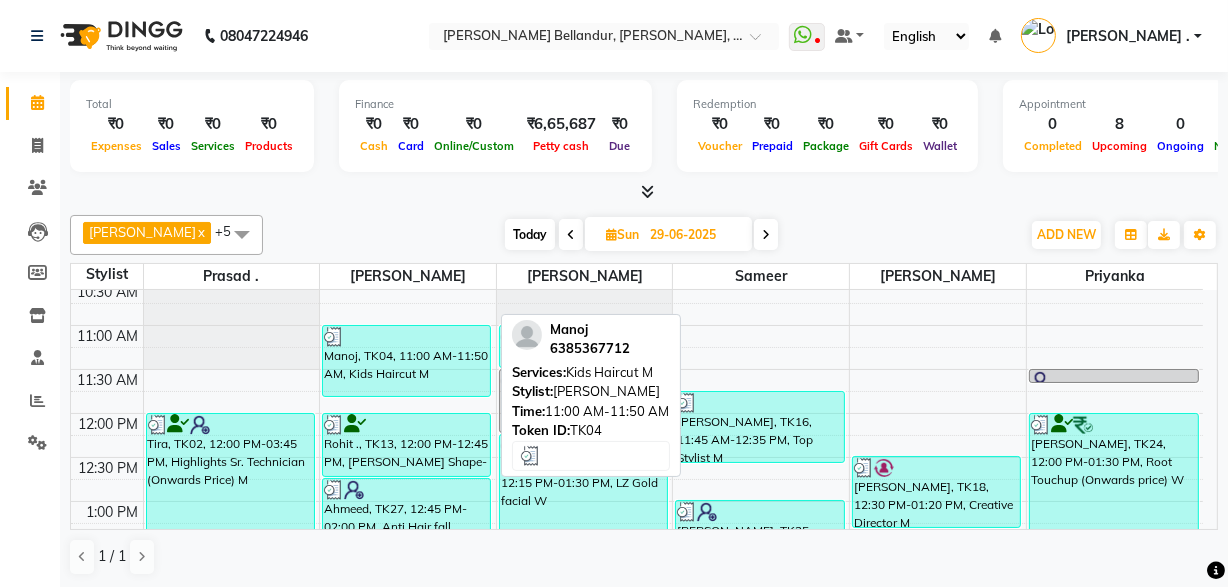 scroll, scrollTop: 139, scrollLeft: 0, axis: vertical 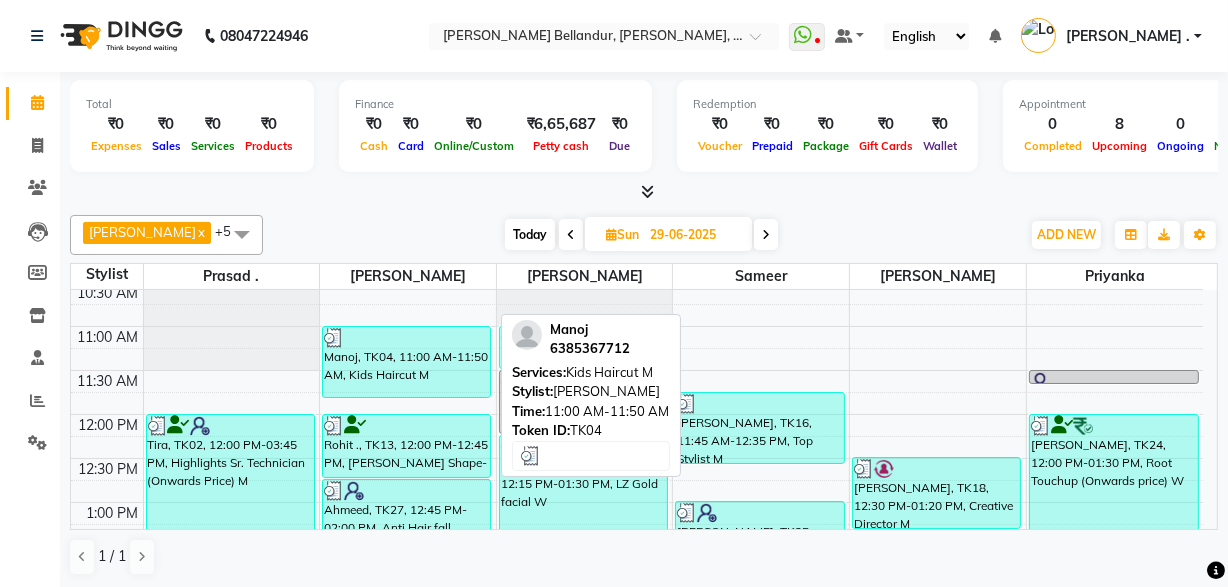 click on "Manoj, TK04, 11:00 AM-11:50 AM, Kids Haircut M" at bounding box center (406, 362) 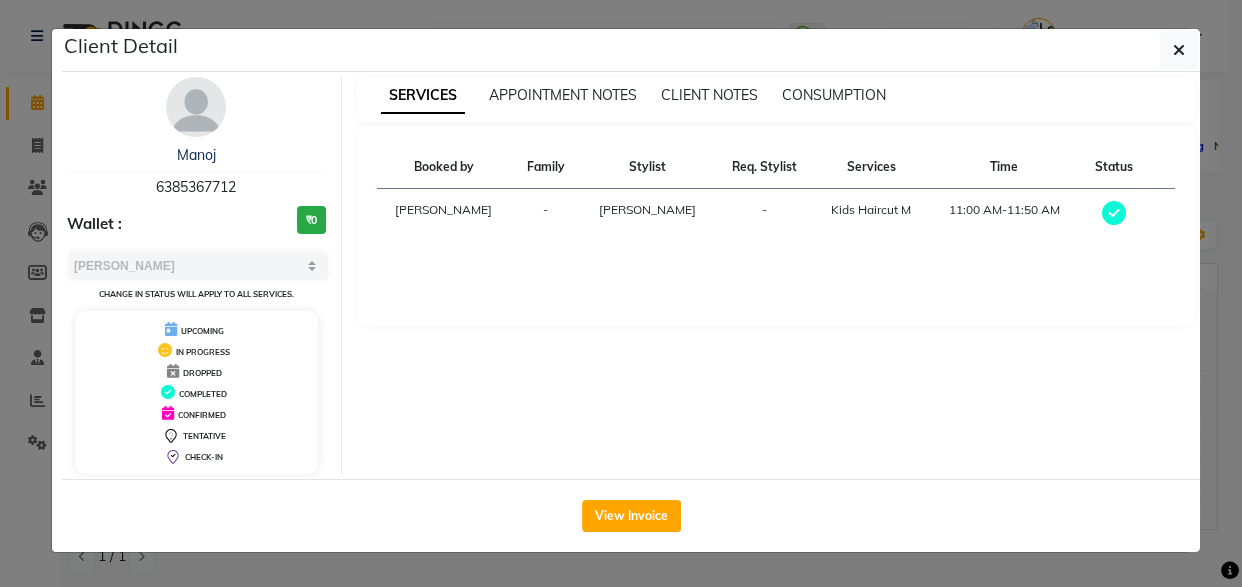 click on "Client Detail  Manoj    6385367712 Wallet : ₹0 Select MARK DONE UPCOMING Change in status will apply to all services. UPCOMING IN PROGRESS DROPPED COMPLETED CONFIRMED TENTATIVE CHECK-IN SERVICES APPOINTMENT NOTES CLIENT NOTES CONSUMPTION Booked by Family Stylist Req. Stylist Services Time Status  [PERSON_NAME] -  Kids Haircut M   11:00 AM-11:50 AM   View Invoice" 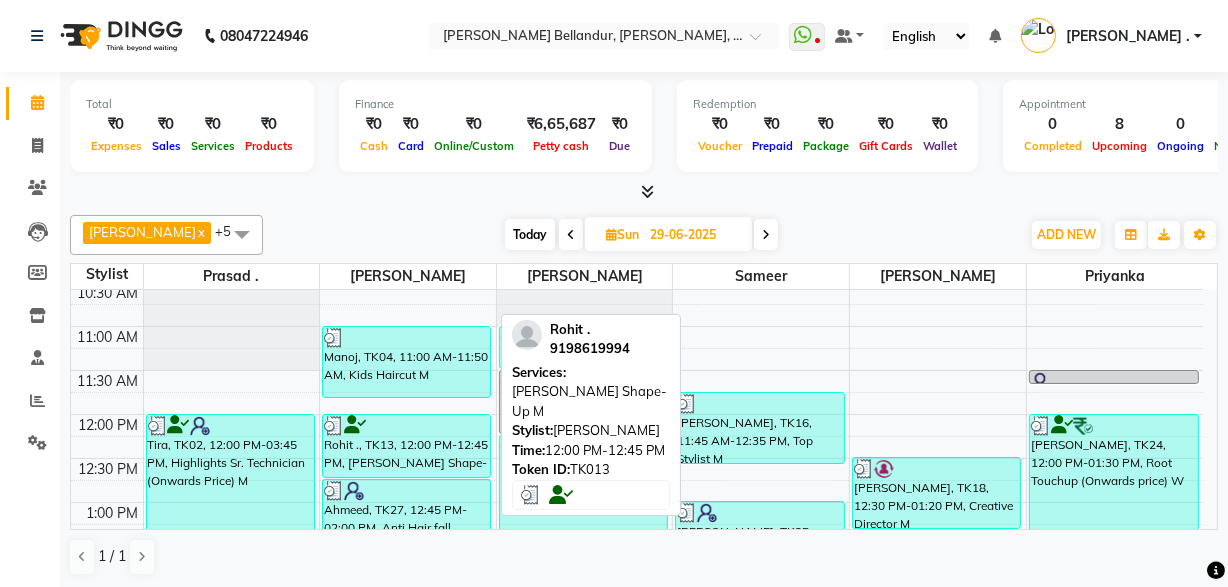 click on "Rohit ., TK13, 12:00 PM-12:45 PM, [PERSON_NAME] Shape-Up M" at bounding box center (406, 446) 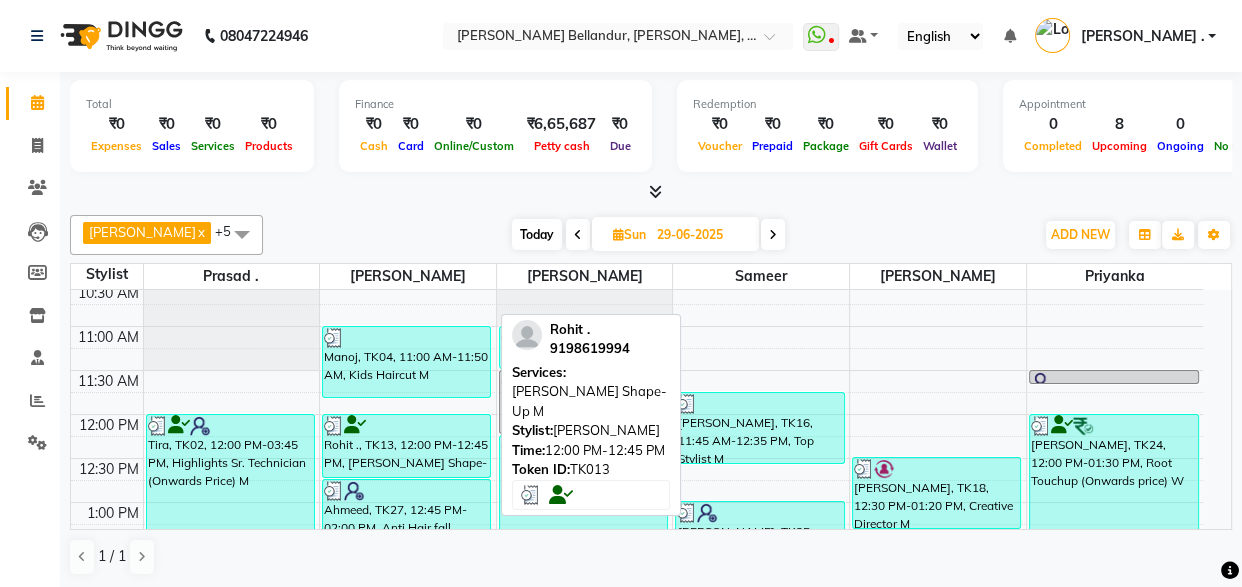 select on "3" 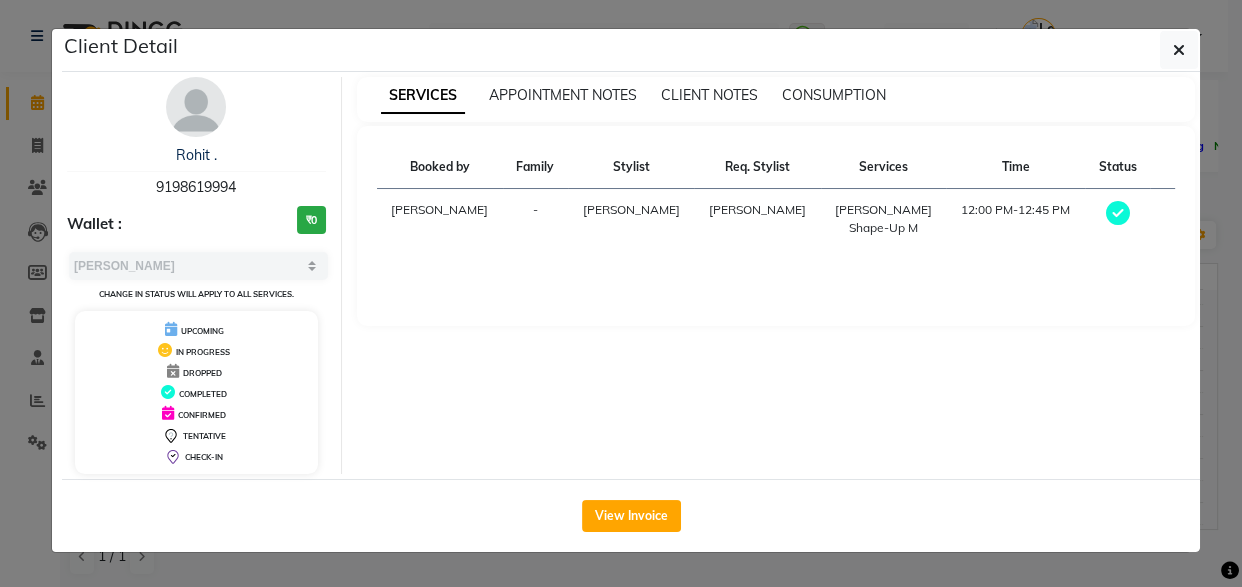 click on "Client Detail  Rohit .   9198619994 Wallet : ₹0 Select MARK DONE UPCOMING Change in status will apply to all services. UPCOMING IN PROGRESS DROPPED COMPLETED CONFIRMED TENTATIVE CHECK-IN SERVICES APPOINTMENT NOTES CLIENT NOTES CONSUMPTION Booked by Family Stylist Req. Stylist Services Time Status  [PERSON_NAME] [PERSON_NAME] Shape-Up M   12:00 PM-12:45 PM   View Invoice" 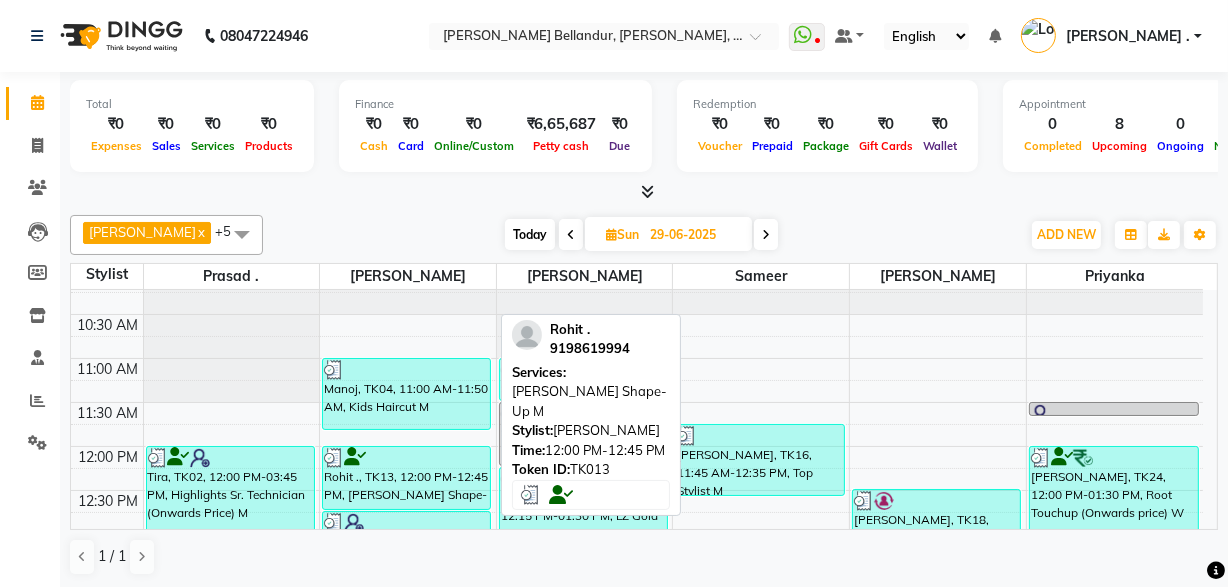scroll, scrollTop: 100, scrollLeft: 0, axis: vertical 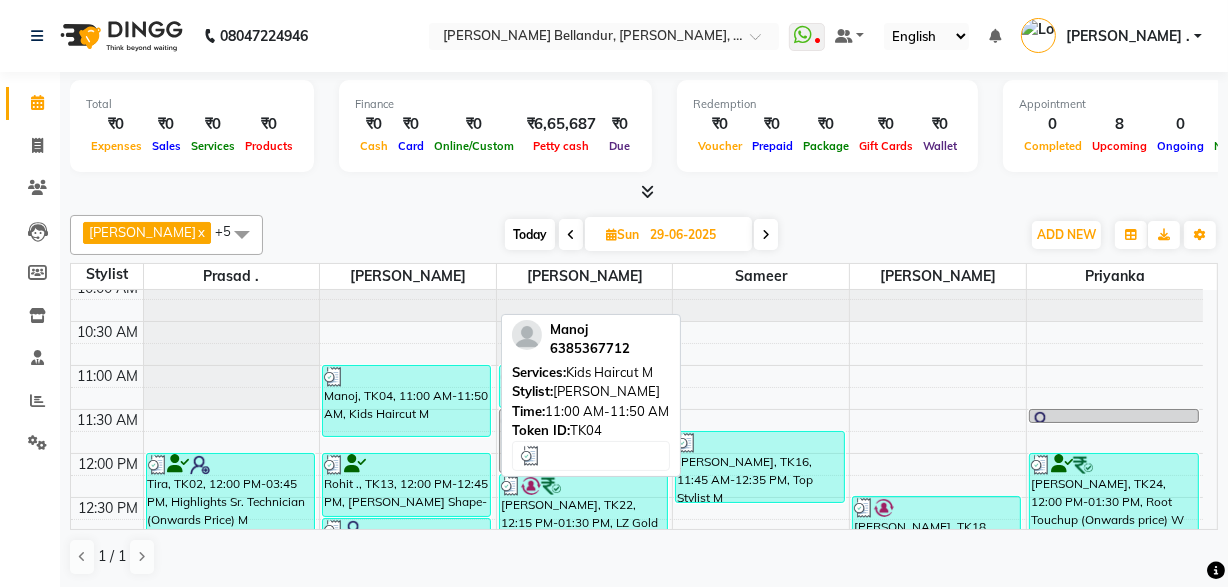 click on "Manoj, TK04, 11:00 AM-11:50 AM, Kids Haircut M" at bounding box center (406, 401) 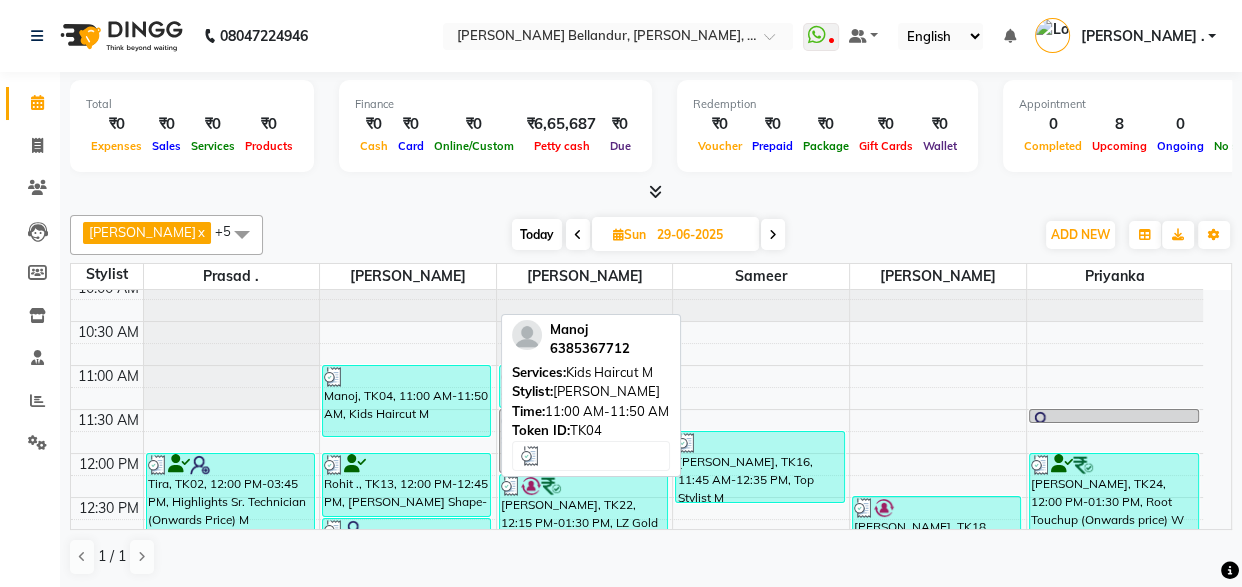 select on "3" 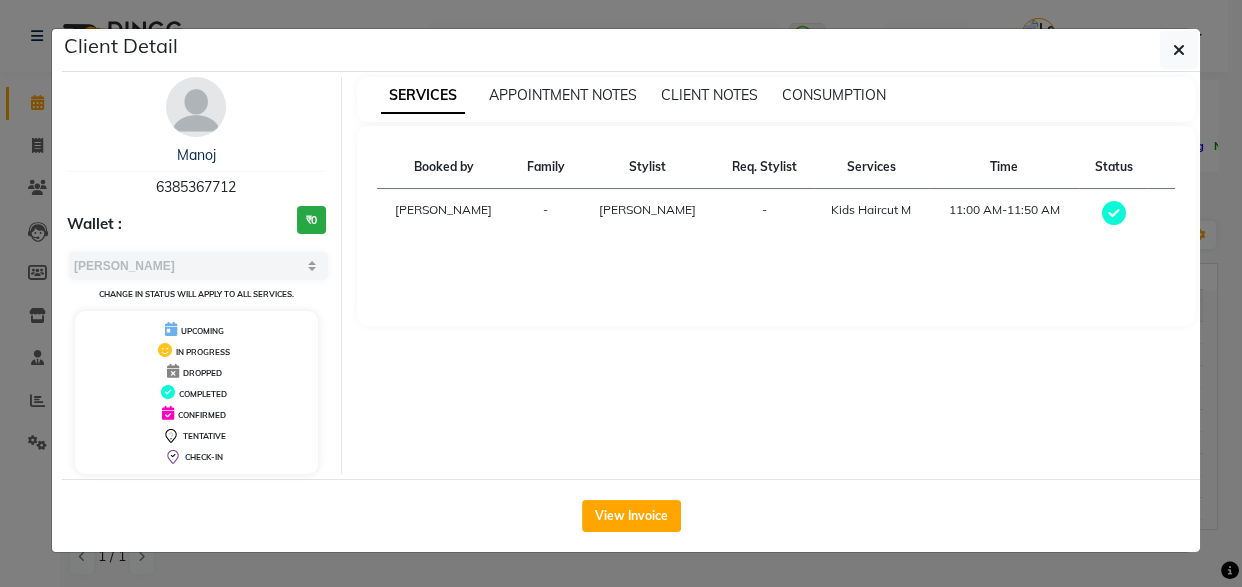 click on "Client Detail  Manoj    6385367712 Wallet : ₹0 Select MARK DONE UPCOMING Change in status will apply to all services. UPCOMING IN PROGRESS DROPPED COMPLETED CONFIRMED TENTATIVE CHECK-IN SERVICES APPOINTMENT NOTES CLIENT NOTES CONSUMPTION Booked by Family Stylist Req. Stylist Services Time Status  [PERSON_NAME] -  Kids Haircut M   11:00 AM-11:50 AM   View Invoice" 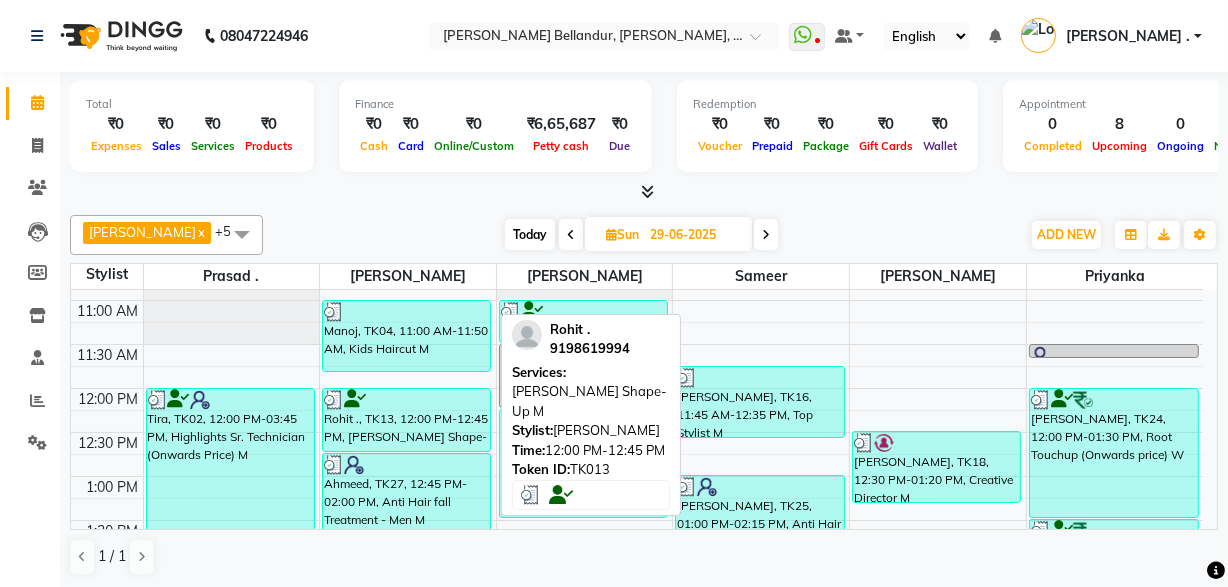 scroll, scrollTop: 167, scrollLeft: 0, axis: vertical 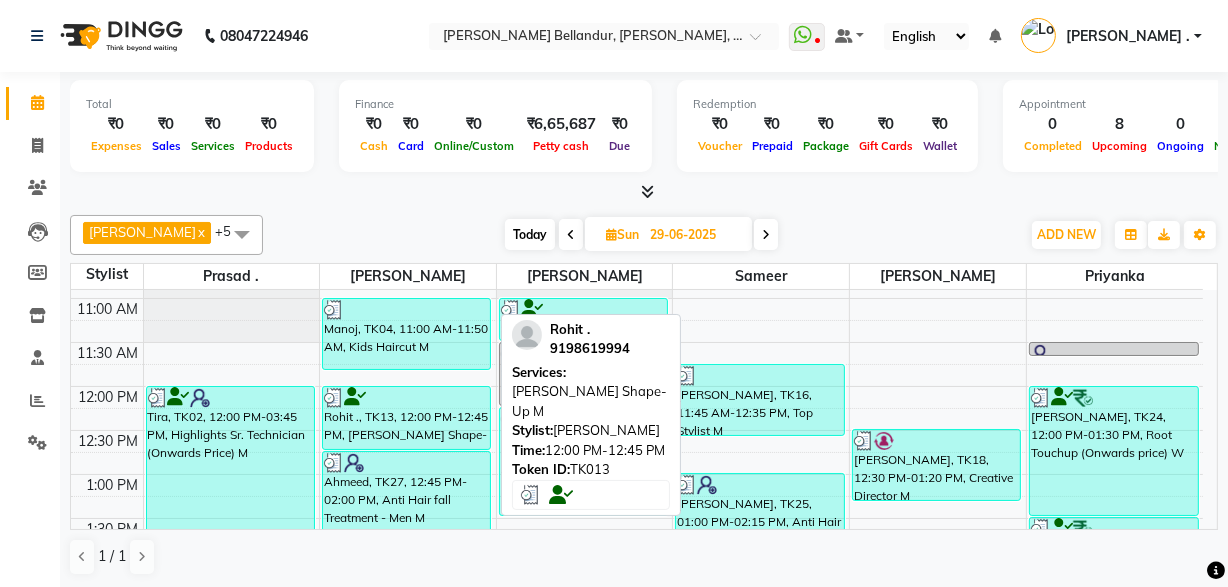 click on "Rohit ., TK13, 12:00 PM-12:45 PM, [PERSON_NAME] Shape-Up M" at bounding box center (406, 418) 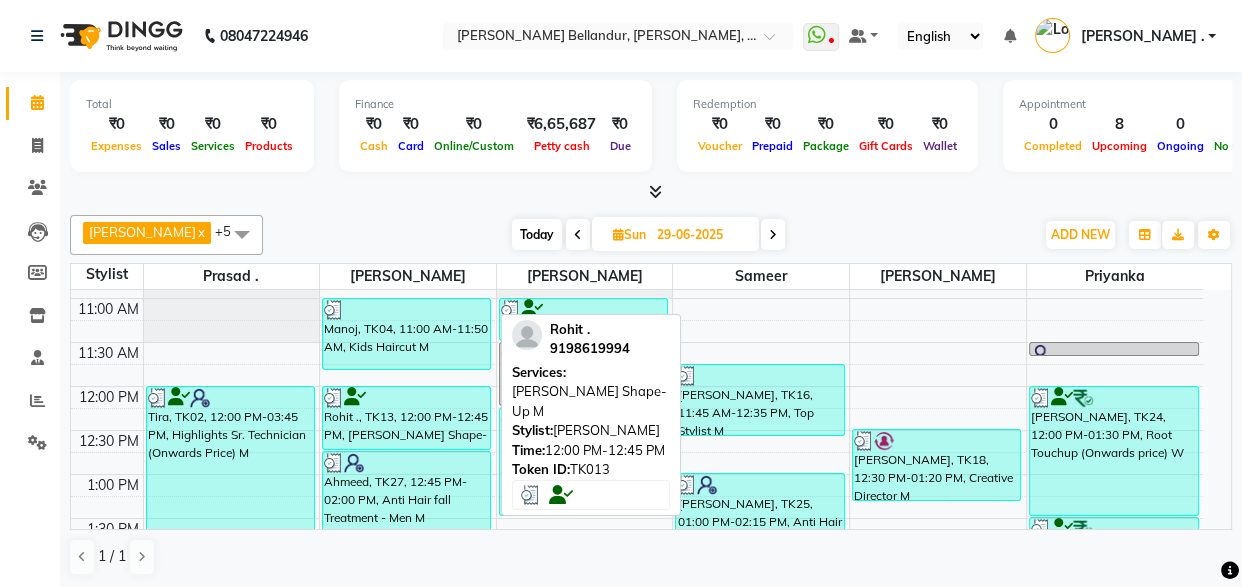 select on "3" 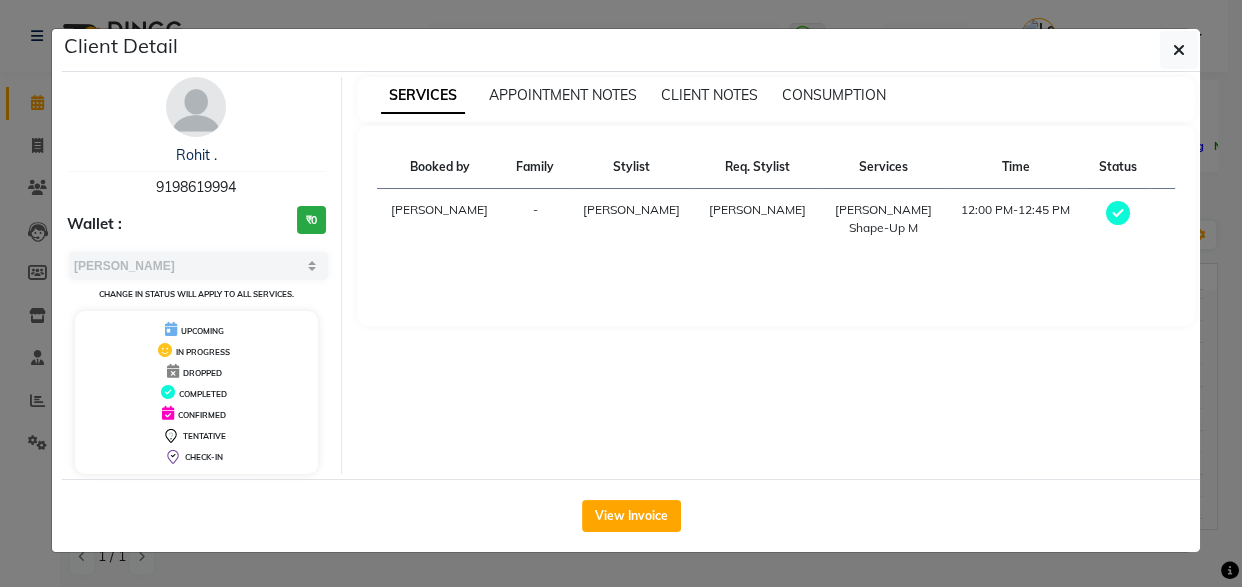 click on "Client Detail  Rohit .   9198619994 Wallet : ₹0 Select MARK DONE UPCOMING Change in status will apply to all services. UPCOMING IN PROGRESS DROPPED COMPLETED CONFIRMED TENTATIVE CHECK-IN SERVICES APPOINTMENT NOTES CLIENT NOTES CONSUMPTION Booked by Family Stylist Req. Stylist Services Time Status  [PERSON_NAME] [PERSON_NAME] Shape-Up M   12:00 PM-12:45 PM   View Invoice" 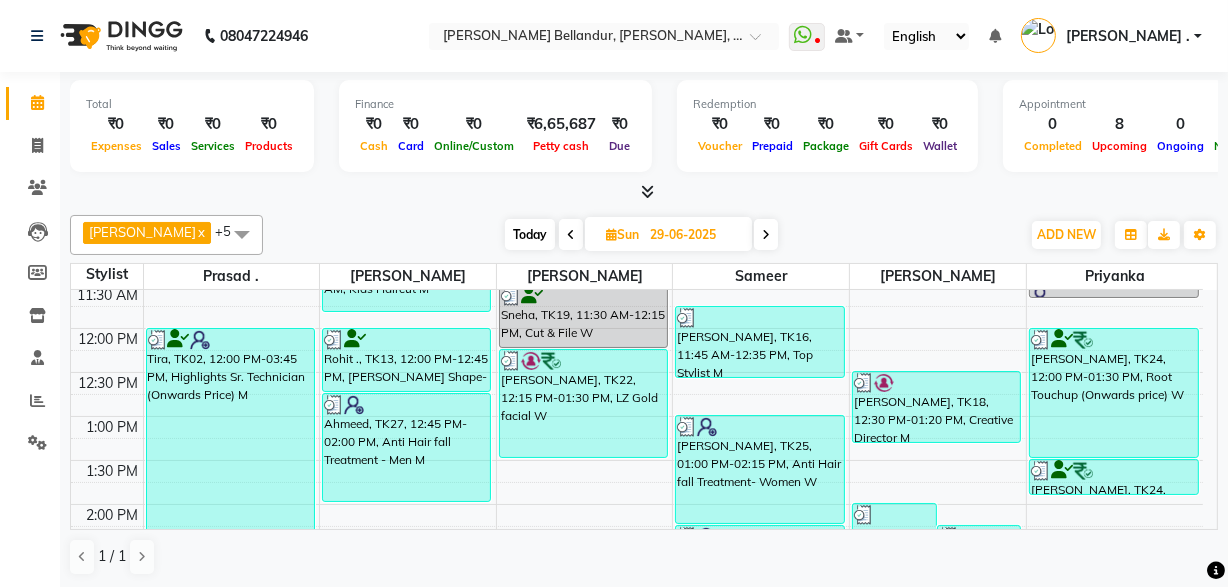 scroll, scrollTop: 240, scrollLeft: 0, axis: vertical 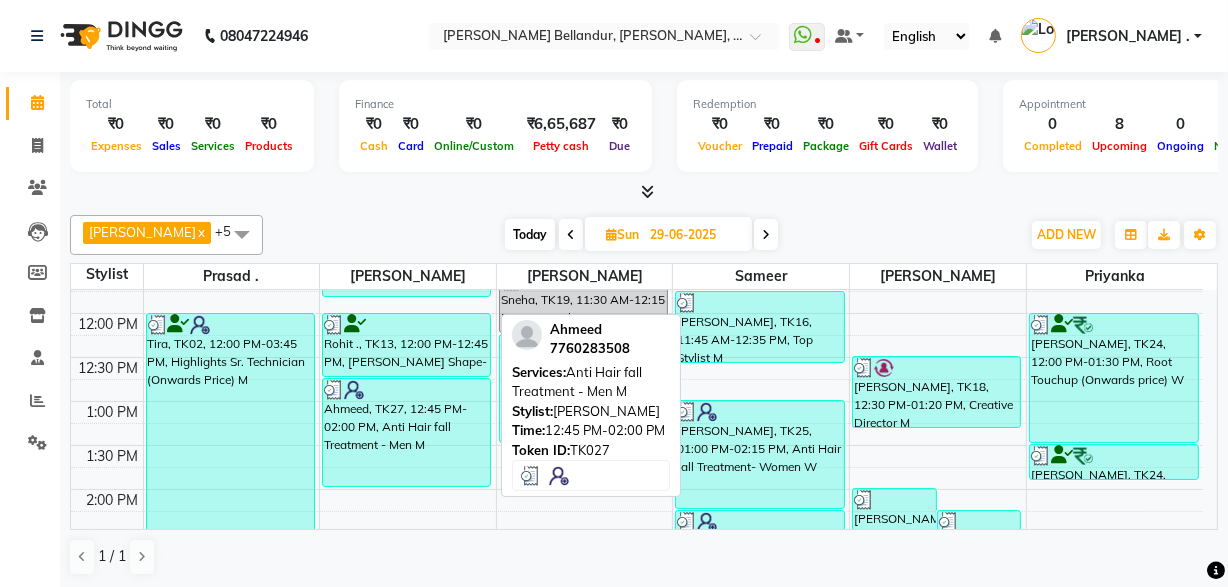 click on "Ahmeed, TK27, 12:45 PM-02:00 PM, Anti Hair fall Treatment - Men M" at bounding box center [406, 432] 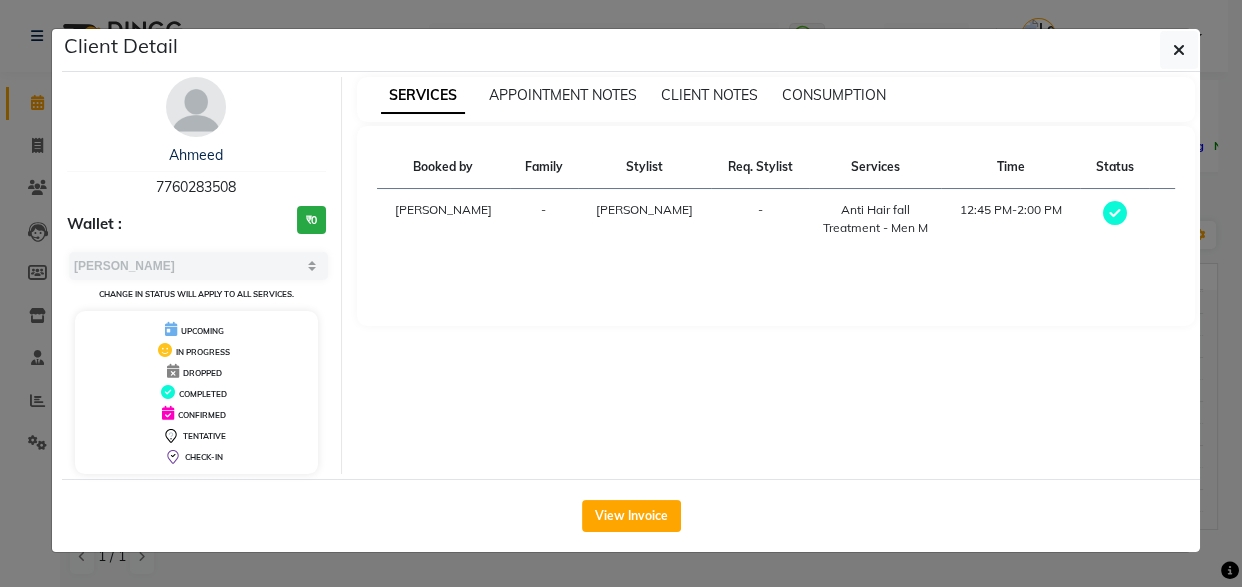 click on "Client Detail  Ahmeed    7760283508 Wallet : ₹0 Select MARK DONE UPCOMING Change in status will apply to all services. UPCOMING IN PROGRESS DROPPED COMPLETED CONFIRMED TENTATIVE CHECK-IN SERVICES APPOINTMENT NOTES CLIENT NOTES CONSUMPTION Booked by Family Stylist Req. Stylist Services Time Status  [PERSON_NAME] -  Anti Hair fall Treatment - Men M   12:45 PM-2:00 PM   View Invoice" 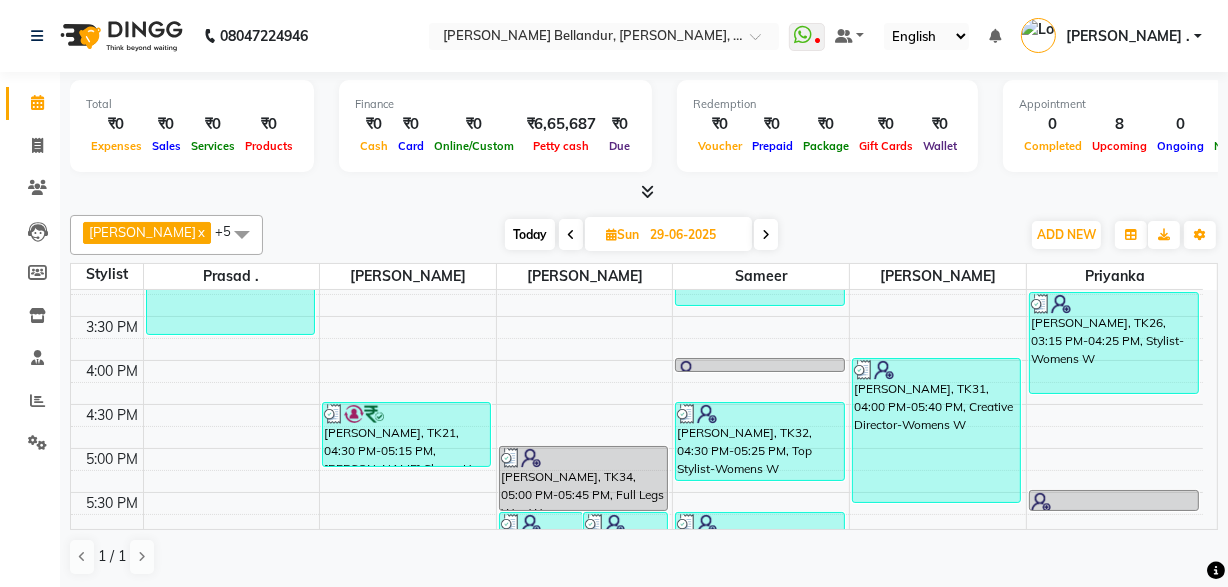 scroll, scrollTop: 571, scrollLeft: 0, axis: vertical 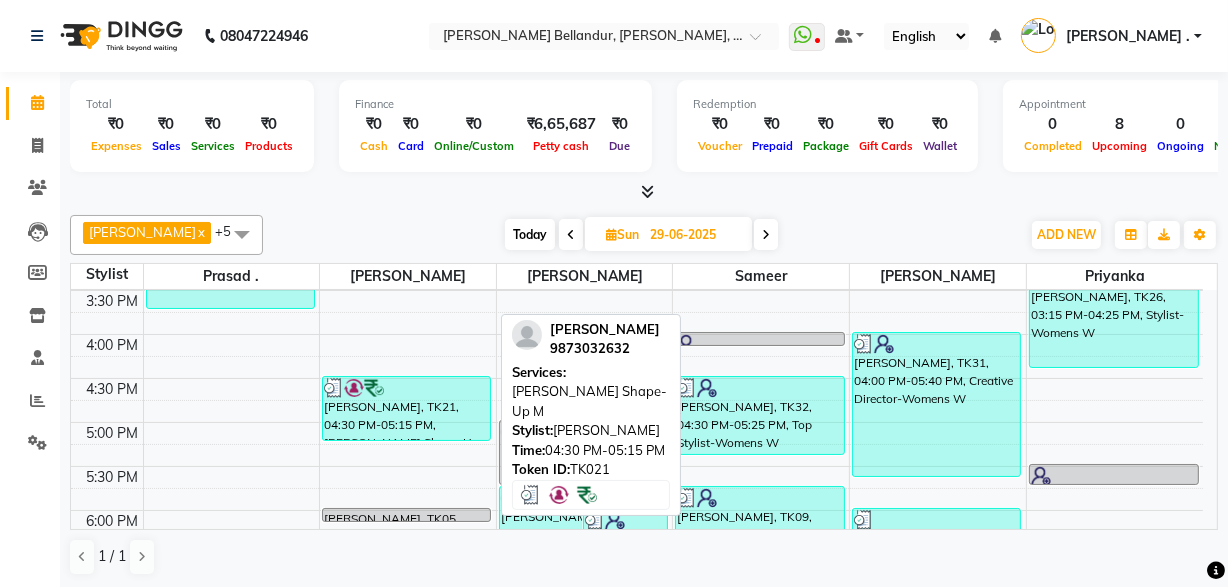 click on "[PERSON_NAME], TK21, 04:30 PM-05:15 PM, [PERSON_NAME] Shape-Up M" at bounding box center [406, 408] 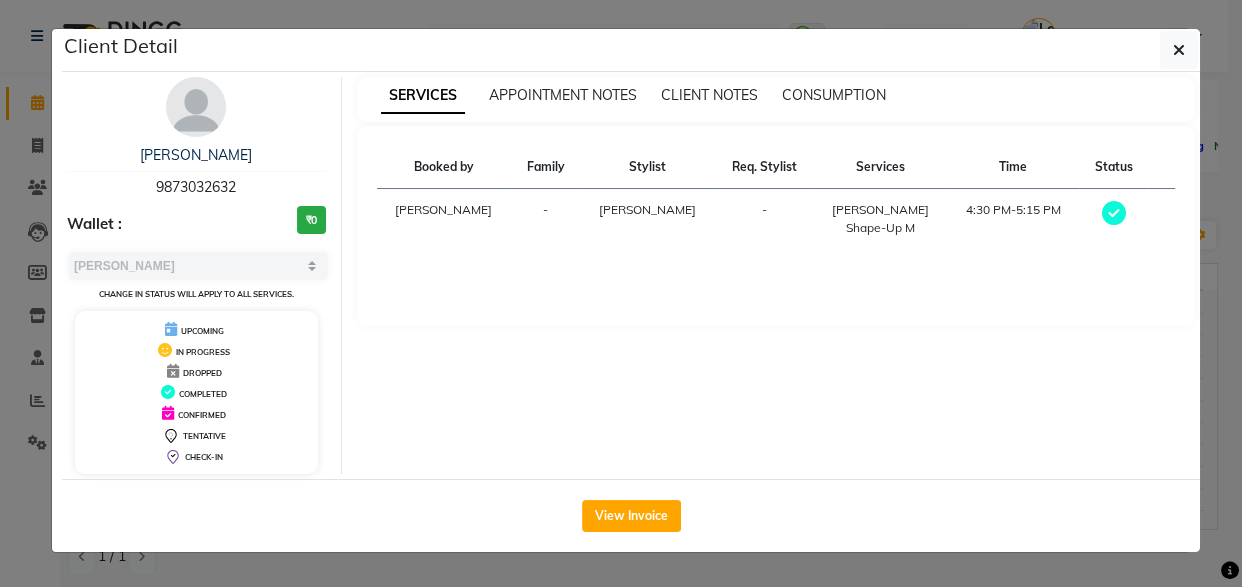 click on "Client Detail  [PERSON_NAME]   9873032632 Wallet : ₹0 Select MARK DONE UPCOMING Change in status will apply to all services. UPCOMING IN PROGRESS DROPPED COMPLETED CONFIRMED TENTATIVE CHECK-IN SERVICES APPOINTMENT NOTES CLIENT NOTES CONSUMPTION Booked by Family Stylist Req. Stylist Services Time Status  [PERSON_NAME] -  [PERSON_NAME] Shape-Up M   4:30 PM-5:15 PM   View Invoice" 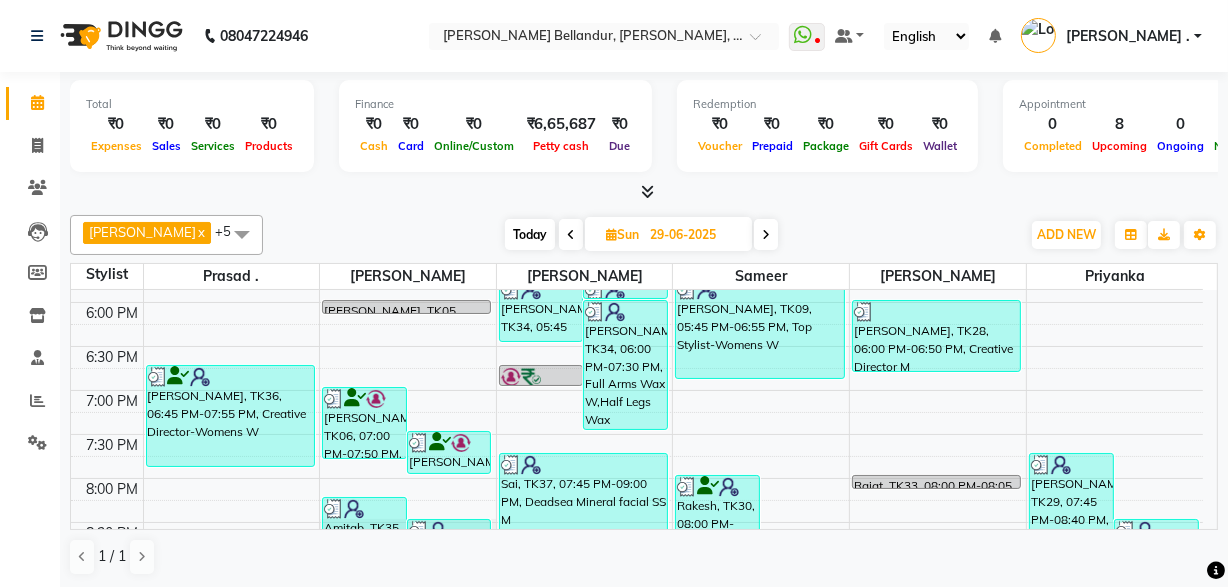 scroll, scrollTop: 788, scrollLeft: 0, axis: vertical 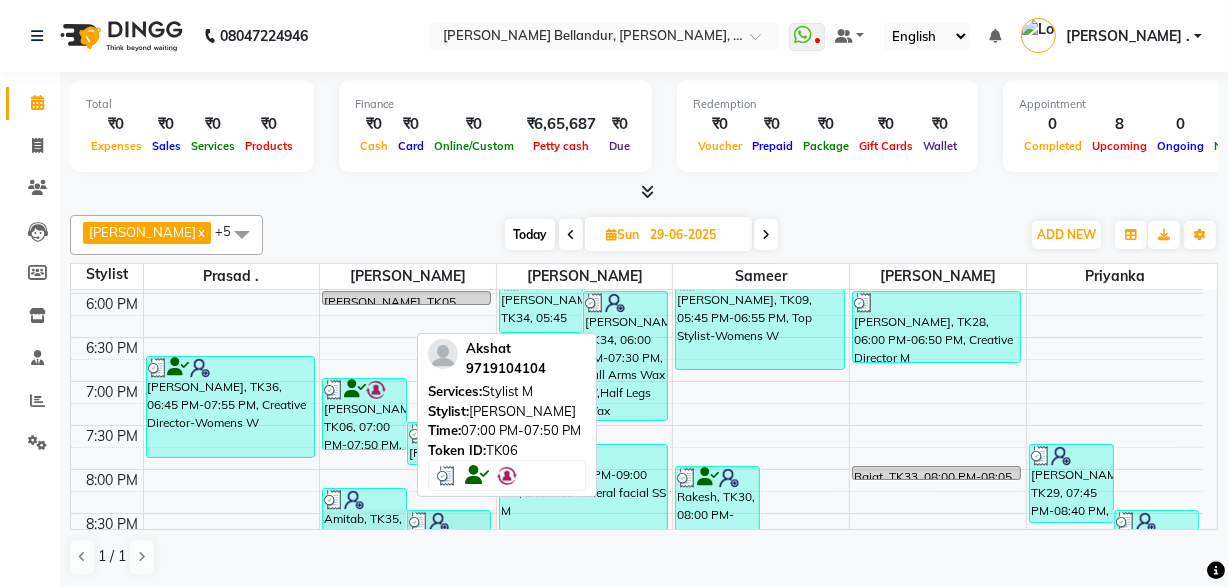 click on "[PERSON_NAME], TK06, 07:00 PM-07:50 PM, Stylist M" at bounding box center [364, 414] 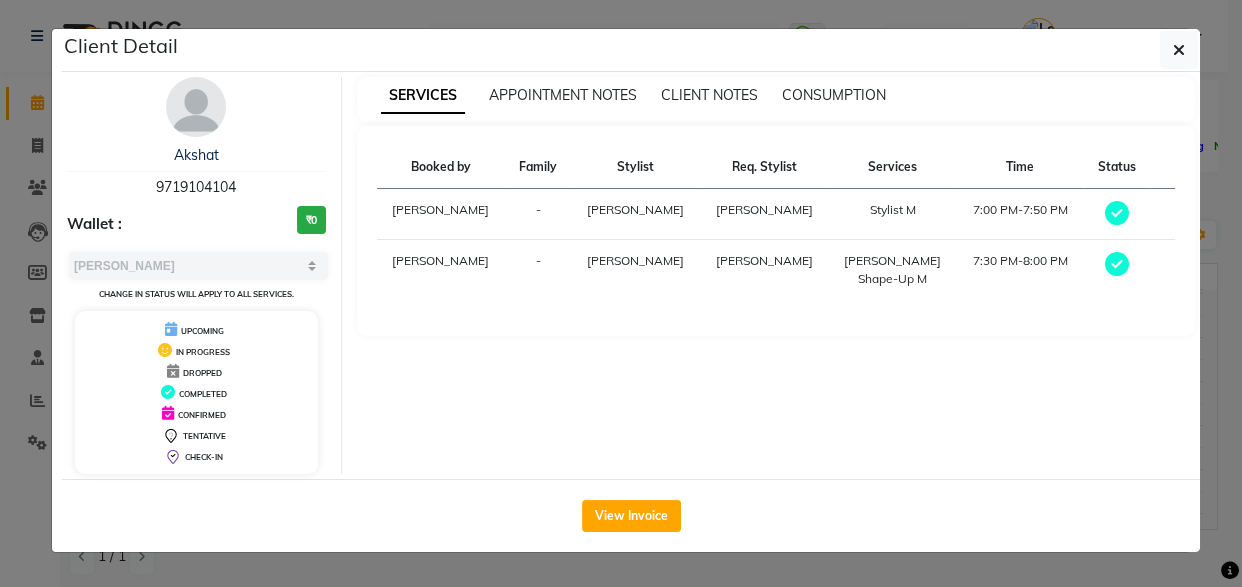 click on "Client Detail  [PERSON_NAME]    9719104104 Wallet : ₹0 Select MARK DONE UPCOMING Change in status will apply to all services. UPCOMING IN PROGRESS DROPPED COMPLETED CONFIRMED TENTATIVE CHECK-IN SERVICES APPOINTMENT NOTES CLIENT NOTES CONSUMPTION Booked by Family Stylist Req. Stylist Services Time Status  [PERSON_NAME]  Stylist M   7:00 PM-7:50 PM   [PERSON_NAME] [PERSON_NAME] Shape-Up M   7:30 PM-8:00 PM   View Invoice" 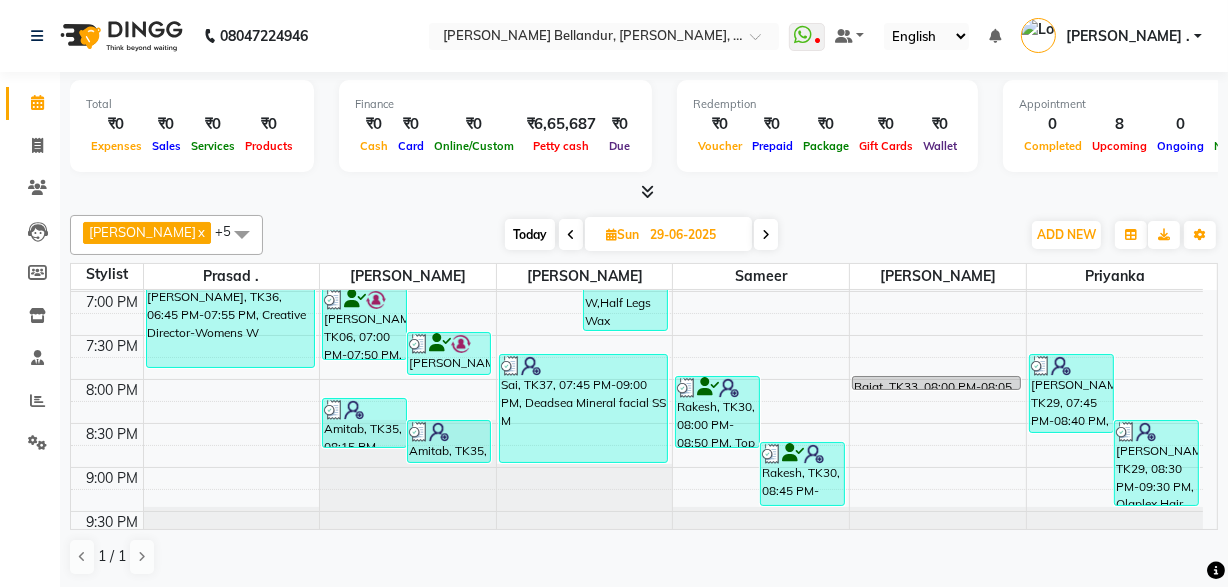 scroll, scrollTop: 900, scrollLeft: 0, axis: vertical 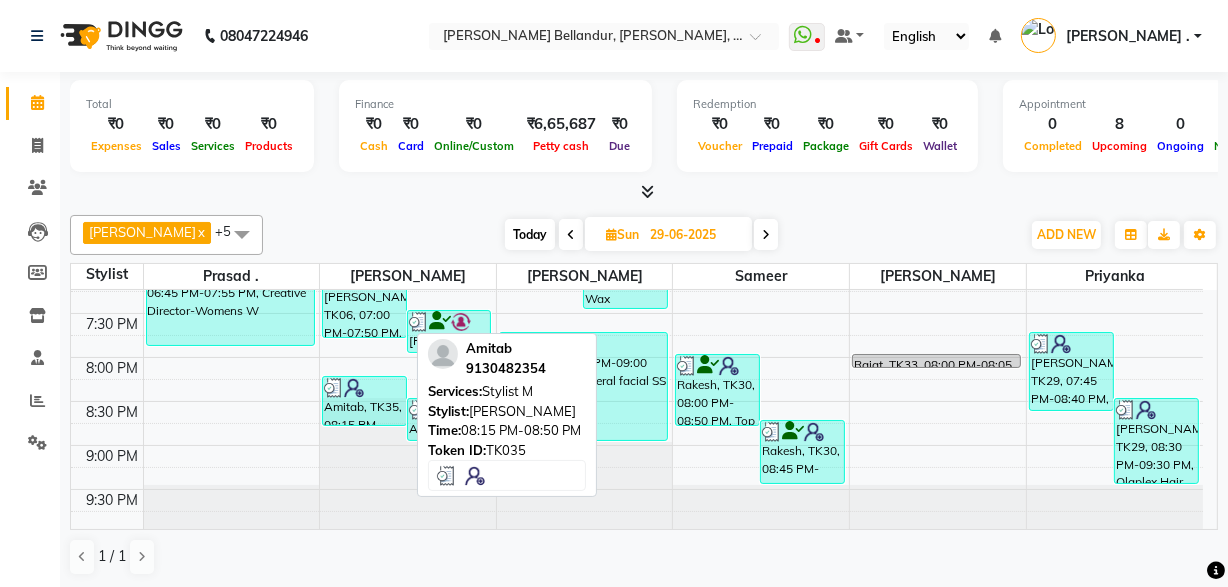 click at bounding box center (364, 388) 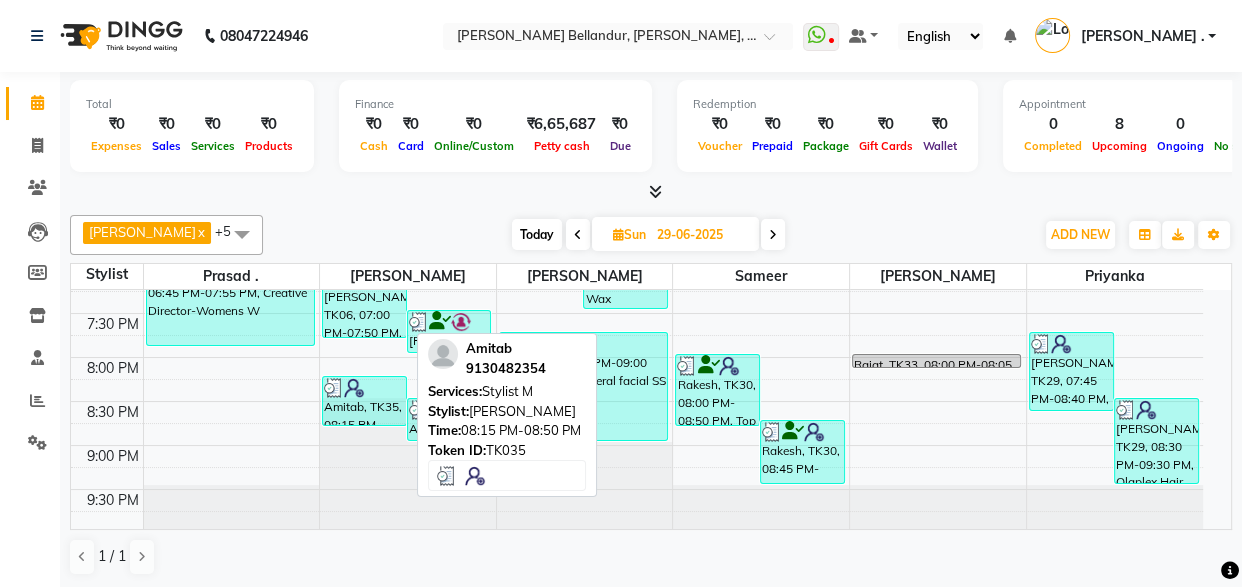 select on "3" 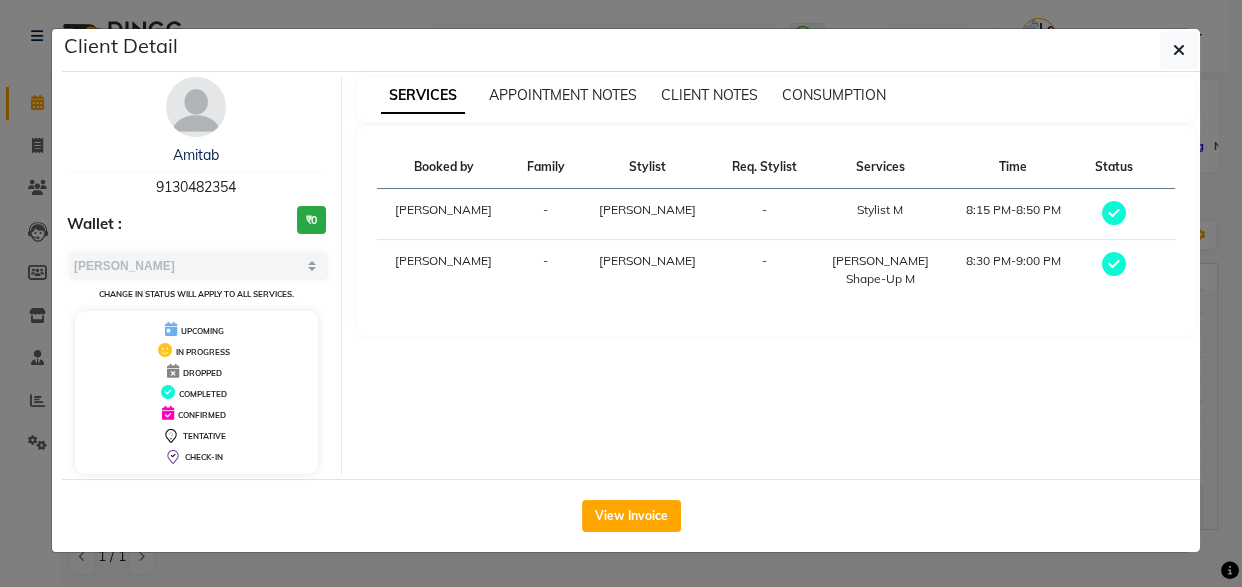 click on "Client Detail  Amitab    9130482354 Wallet : ₹0 Select MARK DONE UPCOMING Change in status will apply to all services. UPCOMING IN PROGRESS DROPPED COMPLETED CONFIRMED TENTATIVE CHECK-IN SERVICES APPOINTMENT NOTES CLIENT NOTES CONSUMPTION Booked by Family Stylist Req. Stylist Services Time Status  [PERSON_NAME] -  Stylist M   8:15 PM-8:50 PM   [PERSON_NAME] -  [PERSON_NAME] Shape-Up M   8:30 PM-9:00 PM   View Invoice" 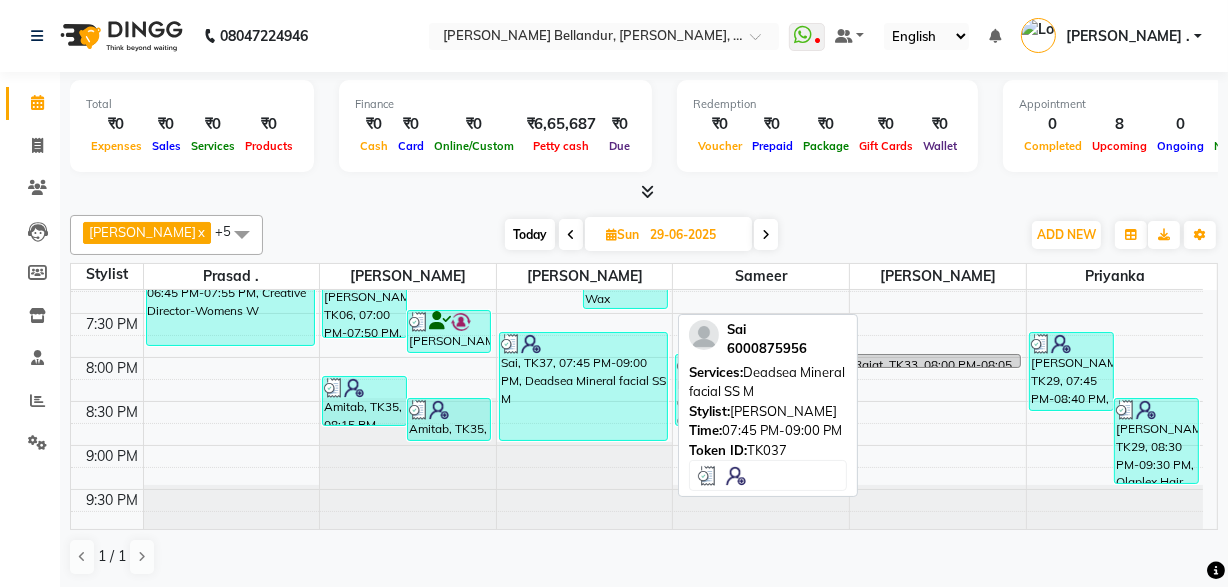 click on "Sai, TK37, 07:45 PM-09:00 PM, Deadsea Mineral facial SS M" at bounding box center [583, 386] 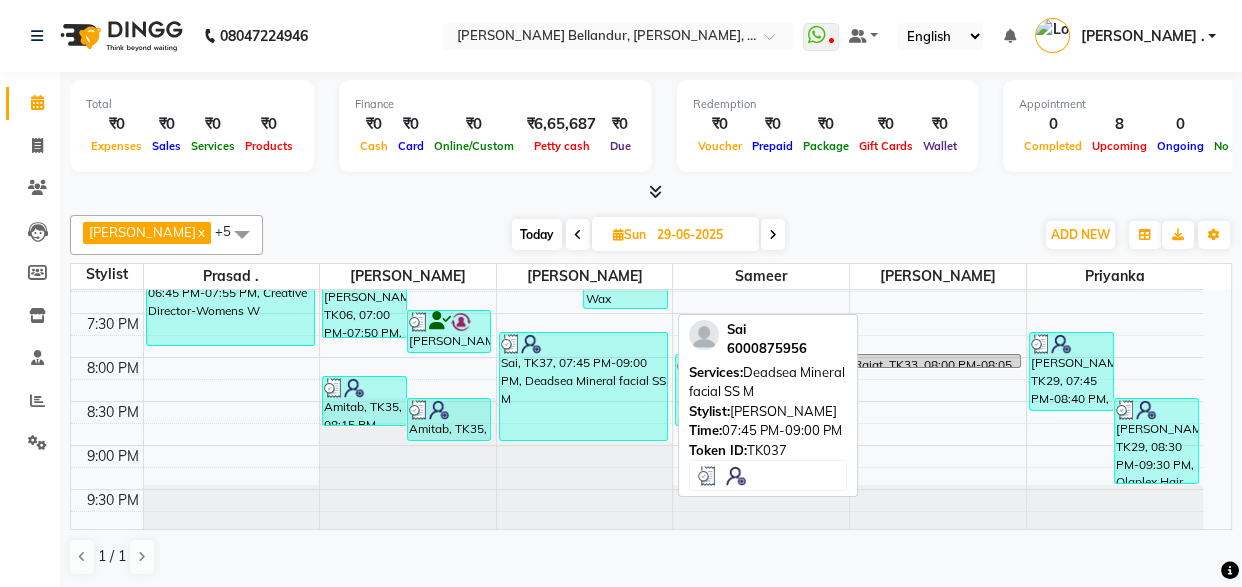select on "3" 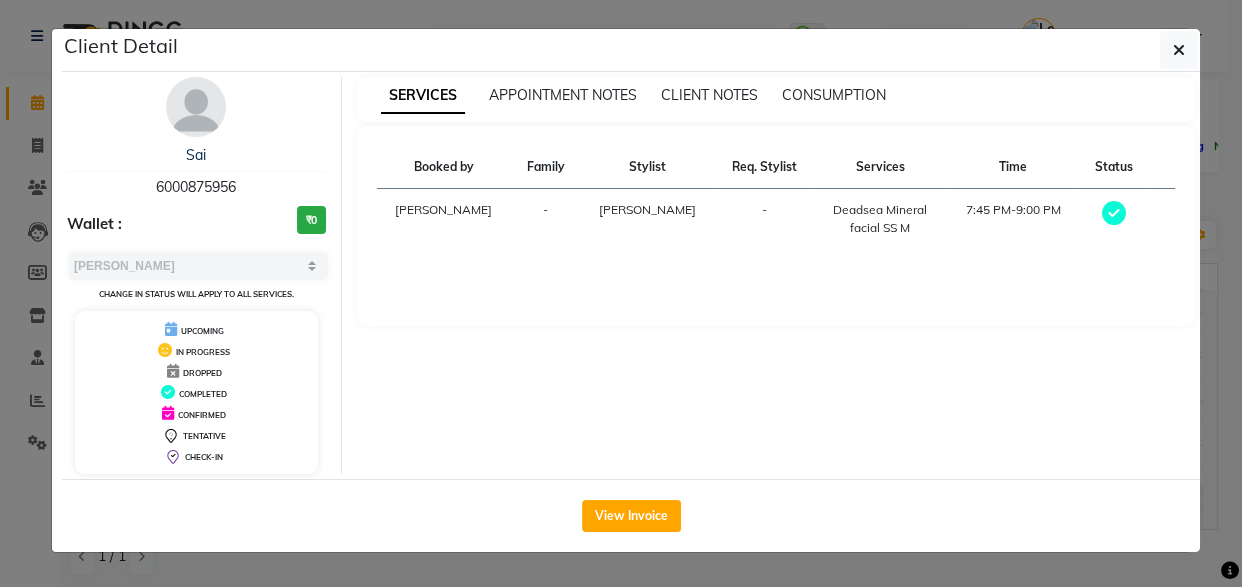 click on "Client Detail  Sai    6000875956 Wallet : ₹0 Select MARK DONE UPCOMING Change in status will apply to all services. UPCOMING IN PROGRESS DROPPED COMPLETED CONFIRMED TENTATIVE CHECK-IN SERVICES APPOINTMENT NOTES CLIENT NOTES CONSUMPTION Booked by Family Stylist Req. Stylist Services Time Status  [PERSON_NAME] -  Deadsea Mineral facial SS M   7:45 PM-9:00 PM   View Invoice" 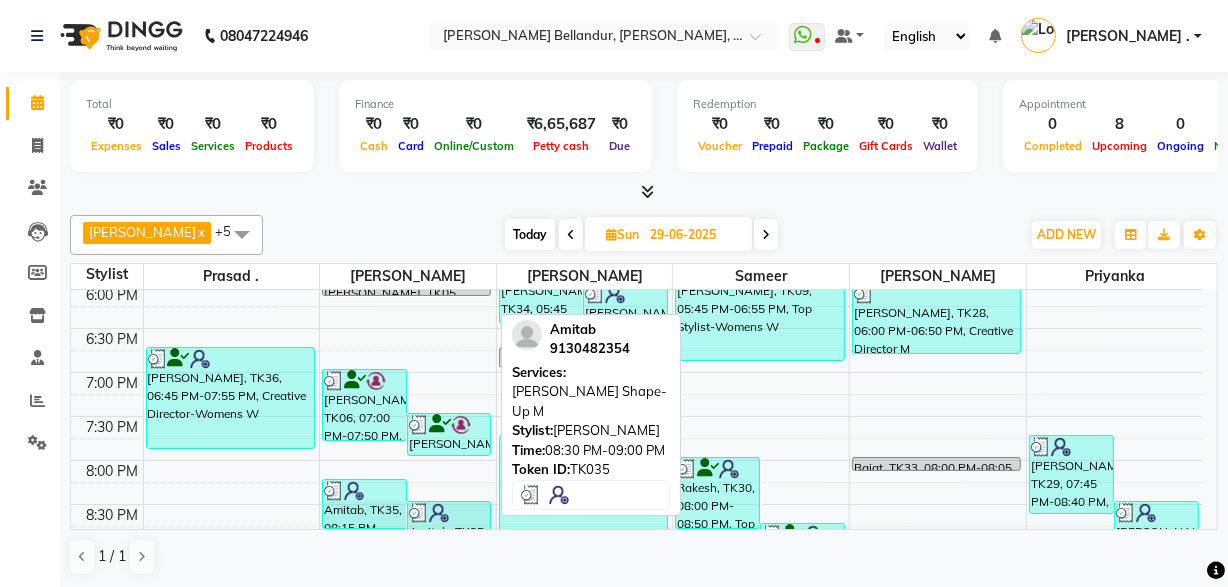 scroll, scrollTop: 793, scrollLeft: 0, axis: vertical 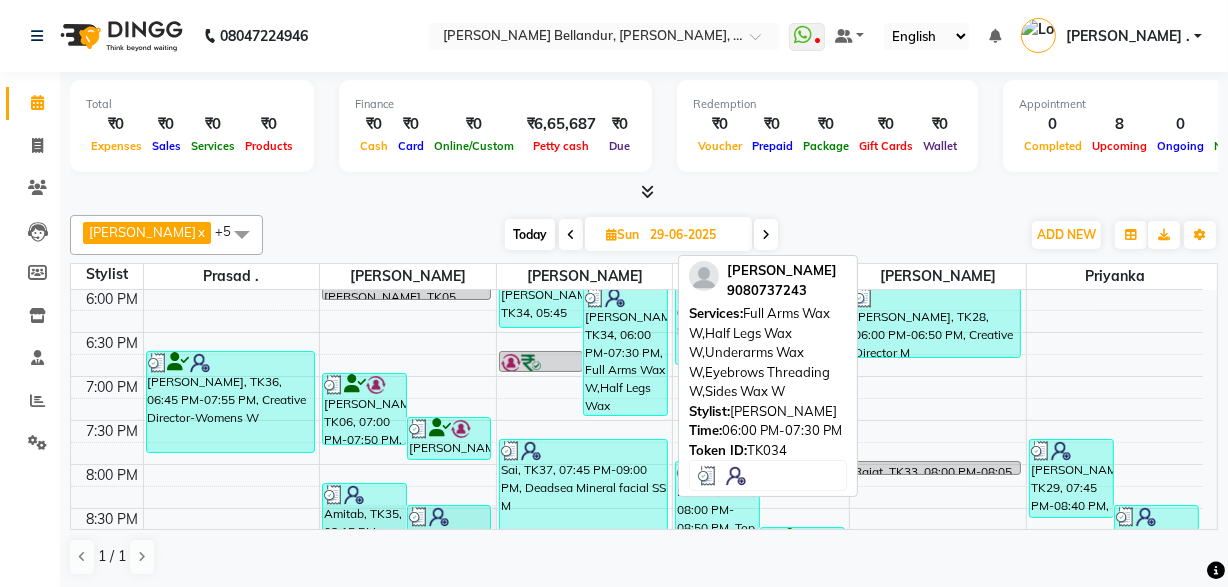 click on "[PERSON_NAME], TK34, 06:00 PM-07:30 PM, Full Arms Wax W,Half Legs Wax W,Underarms Wax W,Eyebrows Threading W,Sides Wax W" at bounding box center (625, 351) 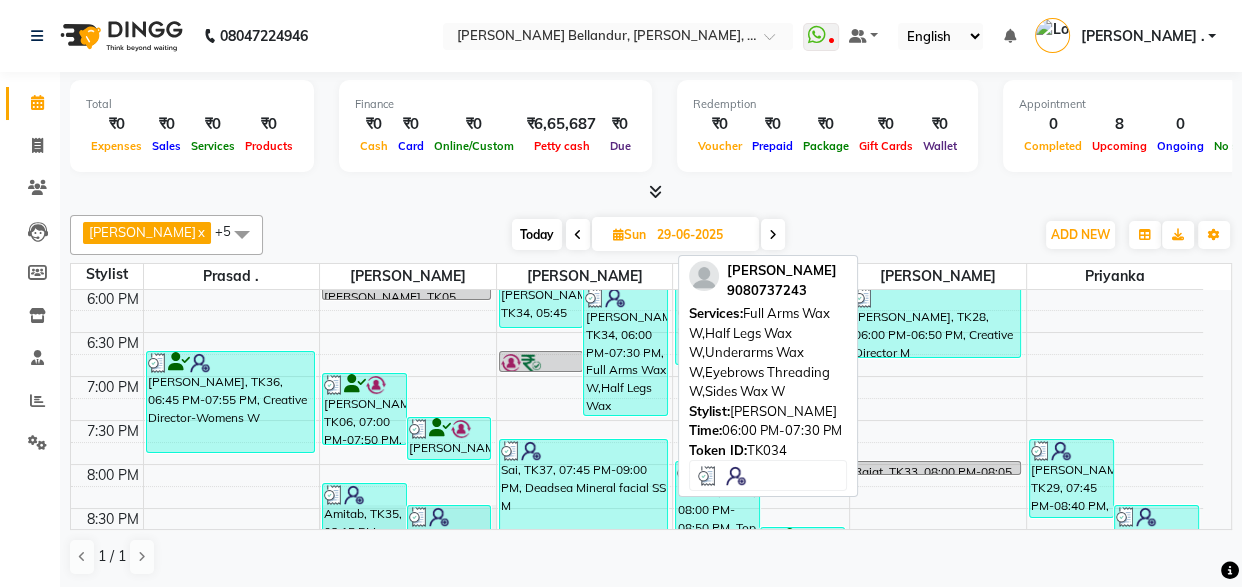 select on "3" 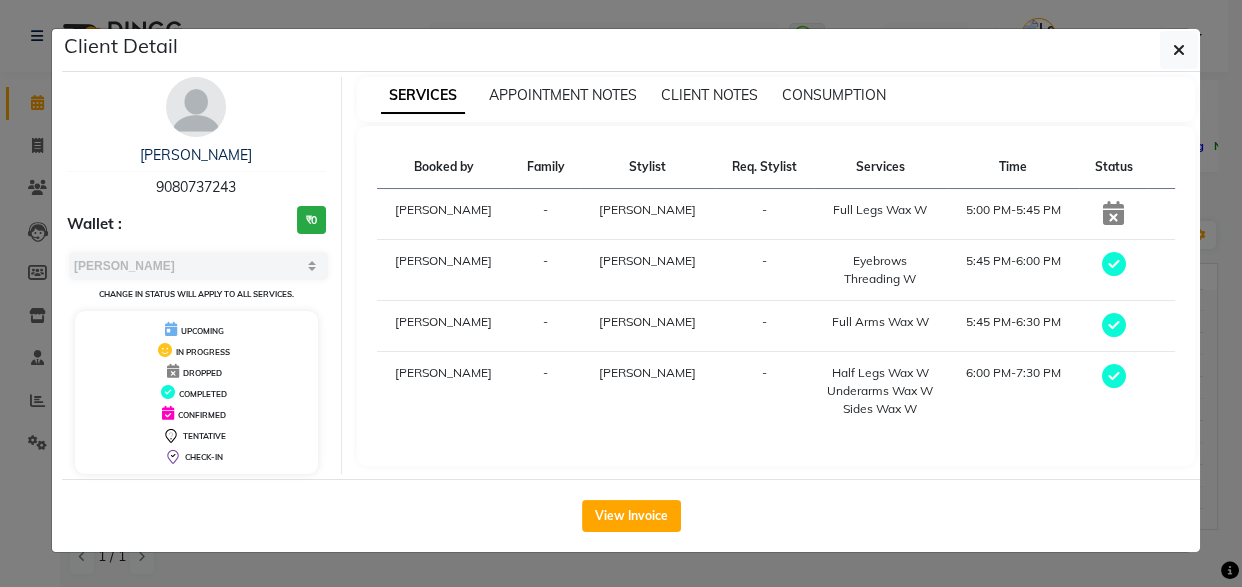 click on "Client Detail  [PERSON_NAME]    9080737243 Wallet : ₹0 Select MARK DONE UPCOMING Change in status will apply to all services. UPCOMING IN PROGRESS DROPPED COMPLETED CONFIRMED TENTATIVE CHECK-IN SERVICES APPOINTMENT NOTES CLIENT NOTES CONSUMPTION Booked by Family Stylist Req. Stylist Services Time Status  [PERSON_NAME] -  Full Legs Wax W   5:00 PM-5:45 PM   [PERSON_NAME] -  Eyebrows Threading W   5:45 PM-6:00 PM   [PERSON_NAME] -  Full Arms Wax W   5:45 PM-6:30 PM   [PERSON_NAME] -  Half Legs Wax W   Underarms Wax W   Sides Wax W   6:00 PM-7:30 PM   View Invoice" 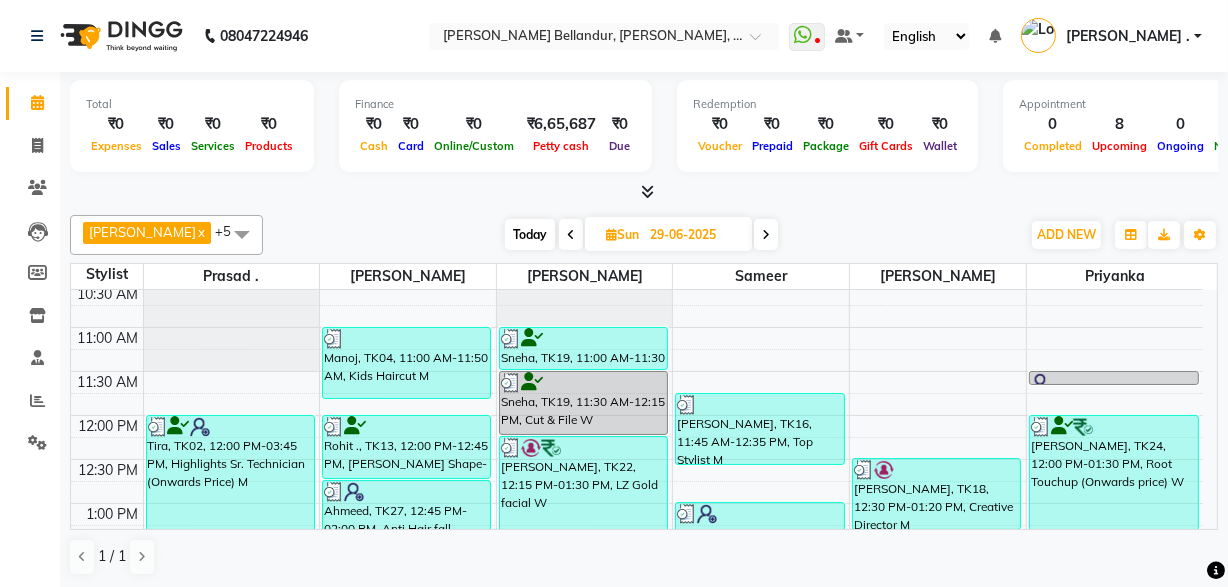 scroll, scrollTop: 136, scrollLeft: 0, axis: vertical 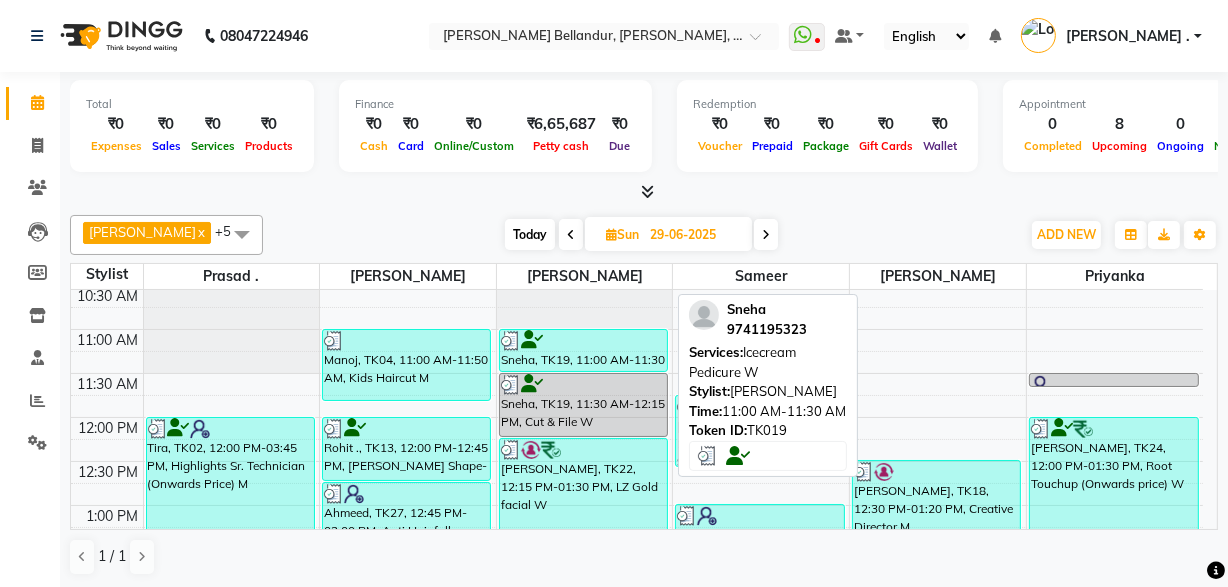 click on "Sneha, TK19, 11:00 AM-11:30 AM, Icecream Pedicure W" at bounding box center [583, 350] 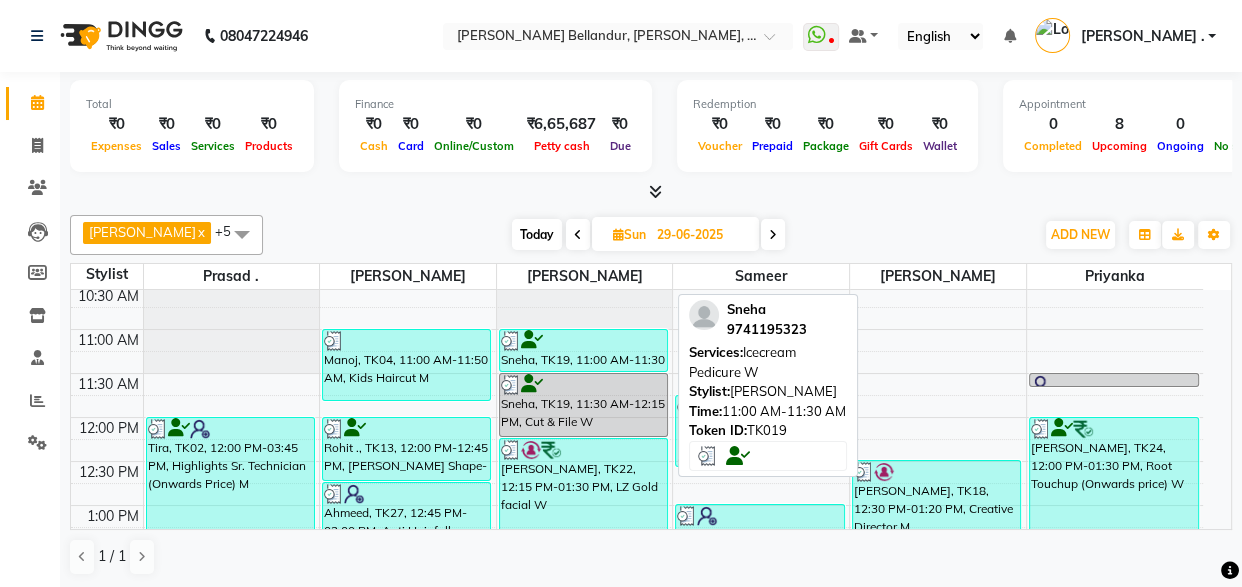 select on "3" 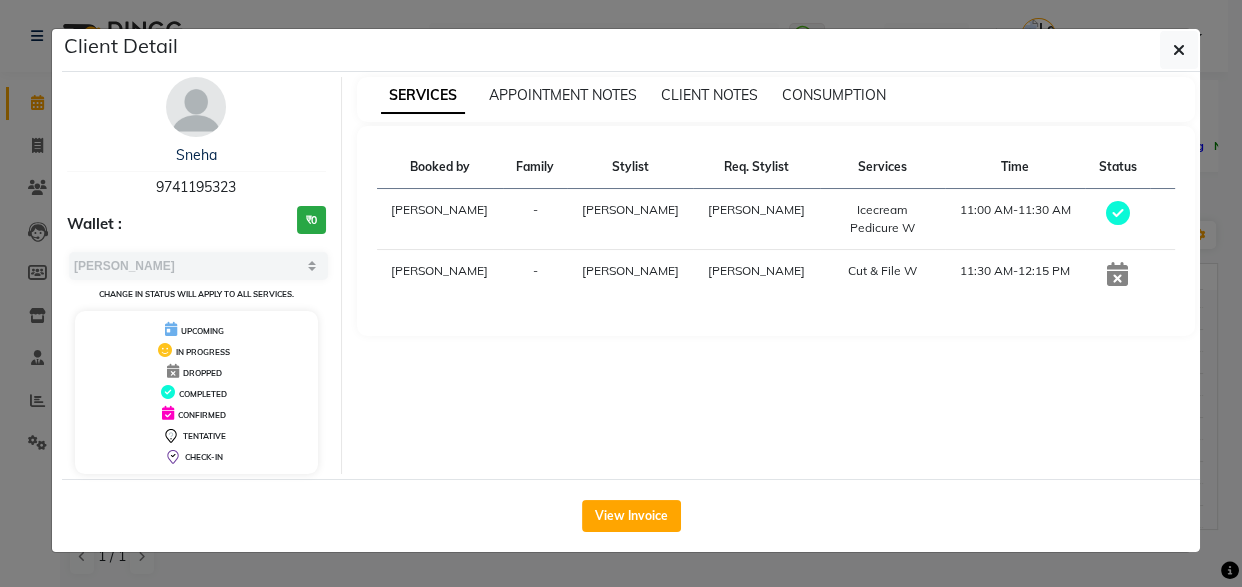 click on "Client Detail  Sneha    9741195323 Wallet : ₹0 Select MARK DONE UPCOMING Change in status will apply to all services. UPCOMING IN PROGRESS DROPPED COMPLETED CONFIRMED TENTATIVE CHECK-IN SERVICES APPOINTMENT NOTES CLIENT NOTES CONSUMPTION Booked by Family Stylist Req. Stylist Services Time Status  [PERSON_NAME] [PERSON_NAME]  Icecream Pedicure W   11:00 AM-11:30 AM   [PERSON_NAME] [PERSON_NAME]  Cut & File W   11:30 AM-12:15 PM   View Invoice" 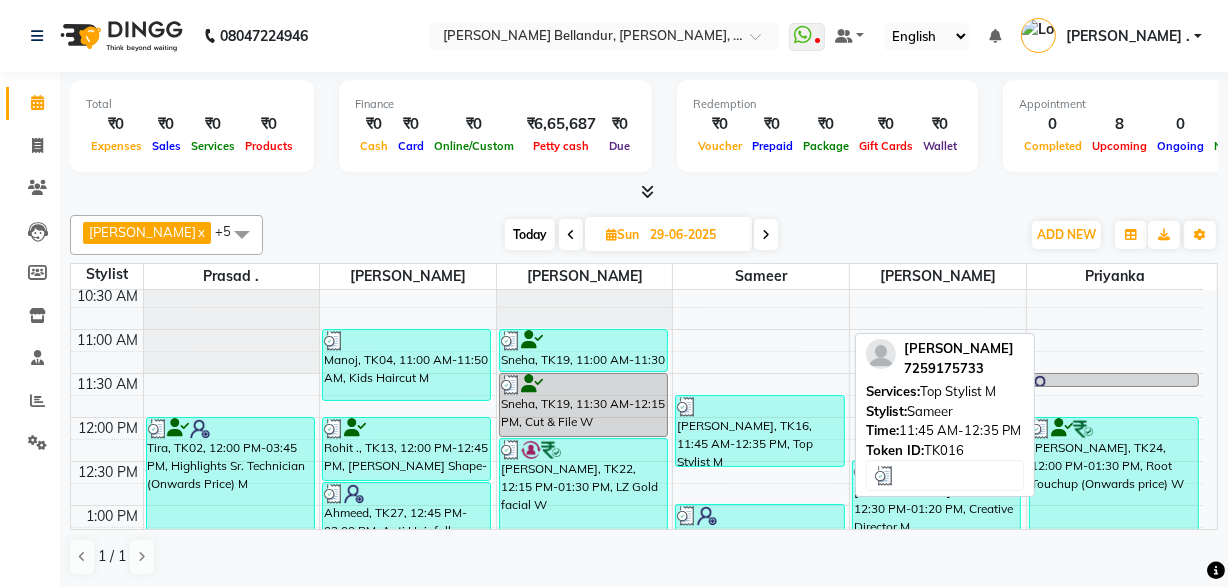 click on "[PERSON_NAME], TK16, 11:45 AM-12:35 PM, Top Stylist M" at bounding box center (759, 431) 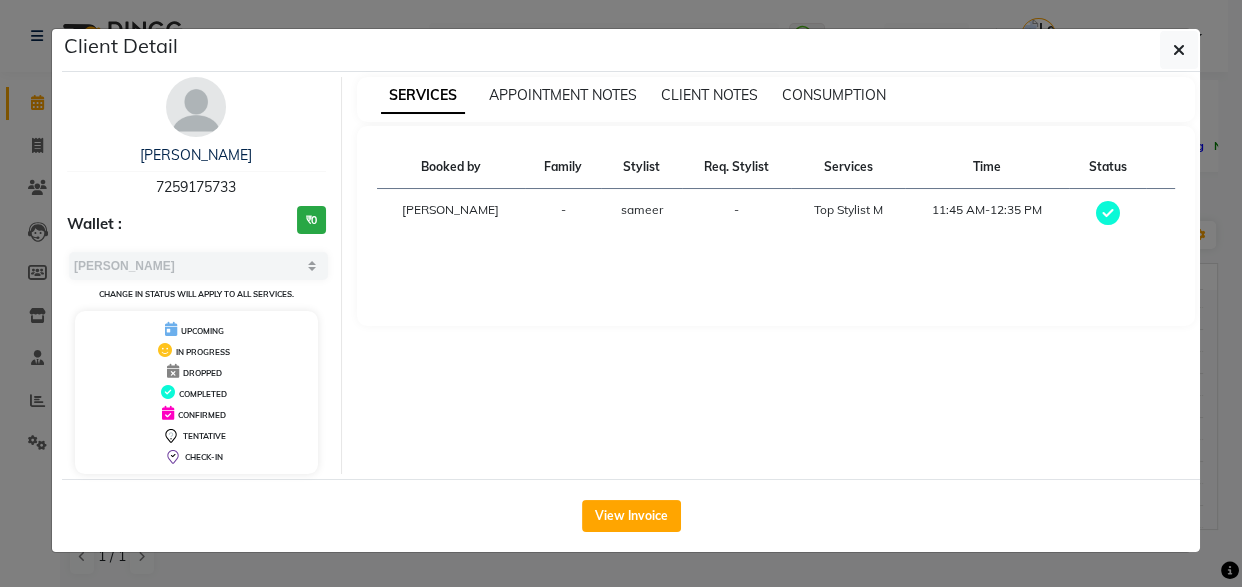 click on "Client Detail  [PERSON_NAME]   7259175733 Wallet : ₹0 Select MARK DONE UPCOMING Change in status will apply to all services. UPCOMING IN PROGRESS DROPPED COMPLETED CONFIRMED TENTATIVE CHECK-IN SERVICES APPOINTMENT NOTES CLIENT NOTES CONSUMPTION Booked by Family Stylist Req. Stylist Services Time Status  [PERSON_NAME] -  Top Stylist M   11:45 AM-12:35 PM   View Invoice" 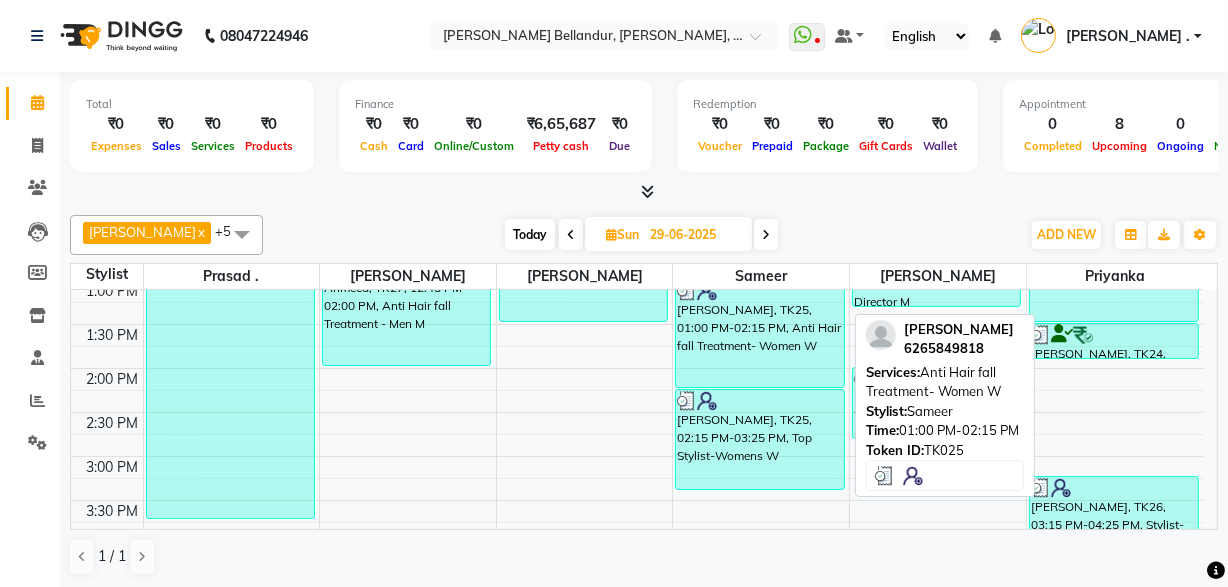 scroll, scrollTop: 364, scrollLeft: 0, axis: vertical 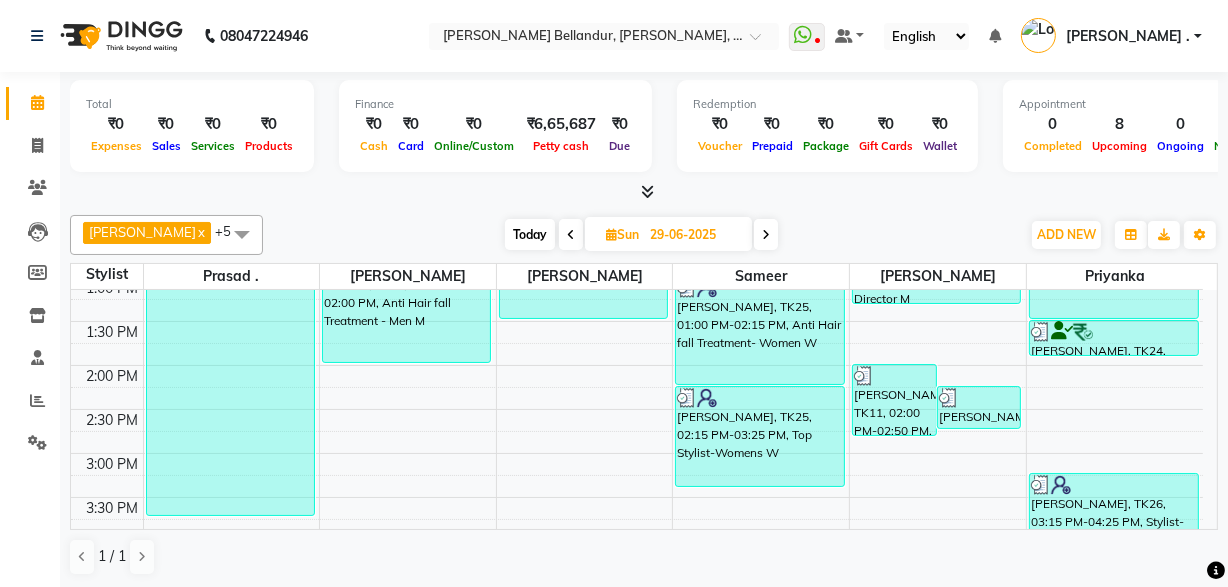 click at bounding box center (766, 235) 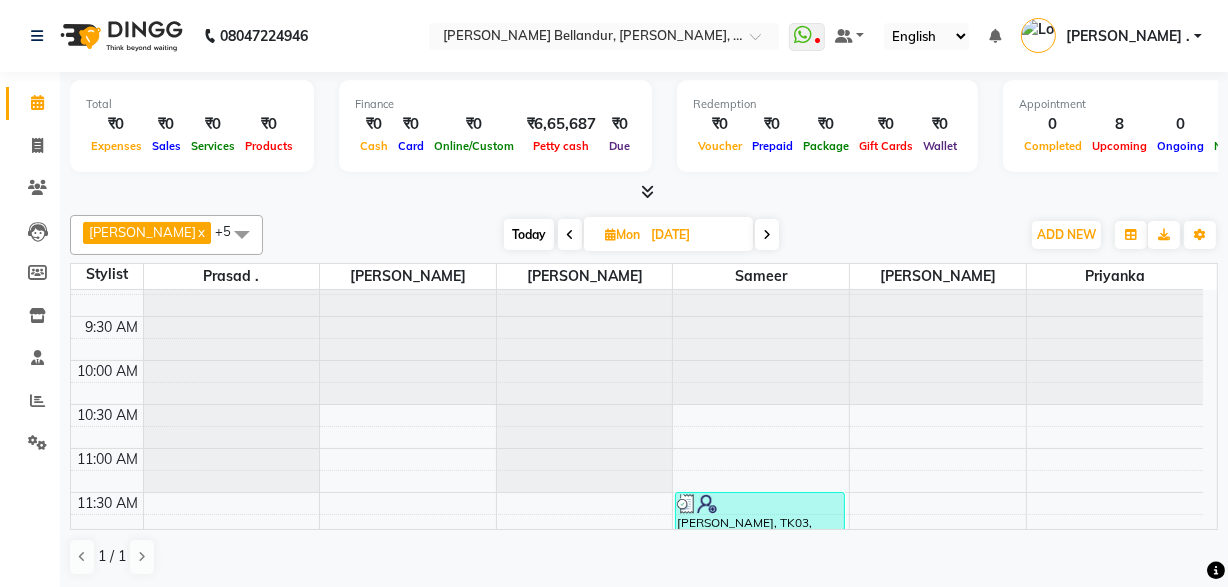 scroll, scrollTop: 0, scrollLeft: 0, axis: both 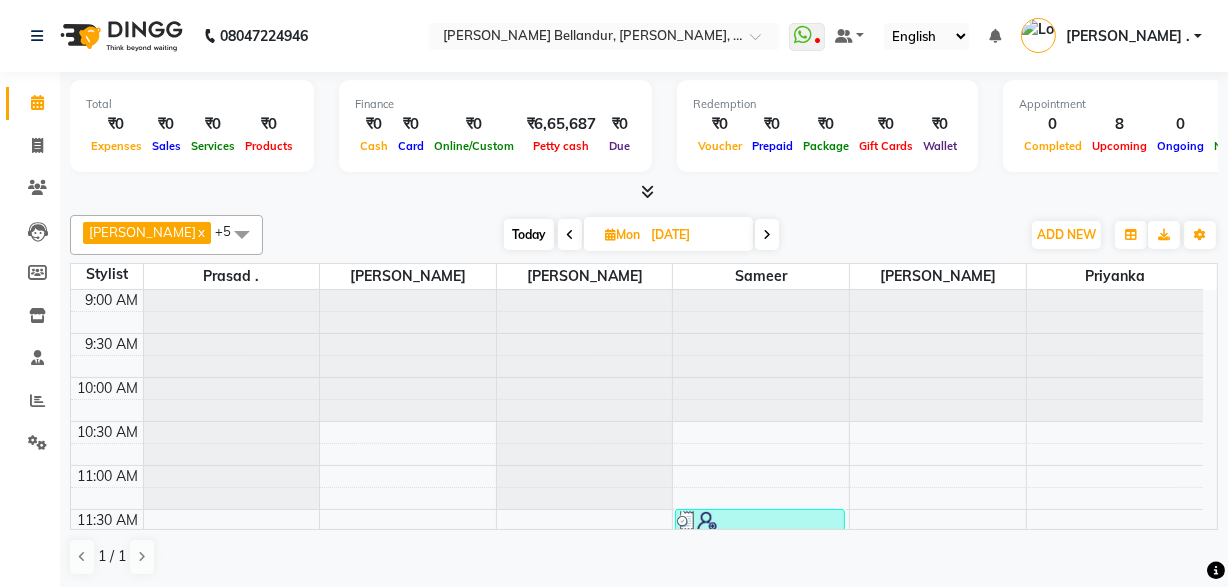 click at bounding box center [767, 235] 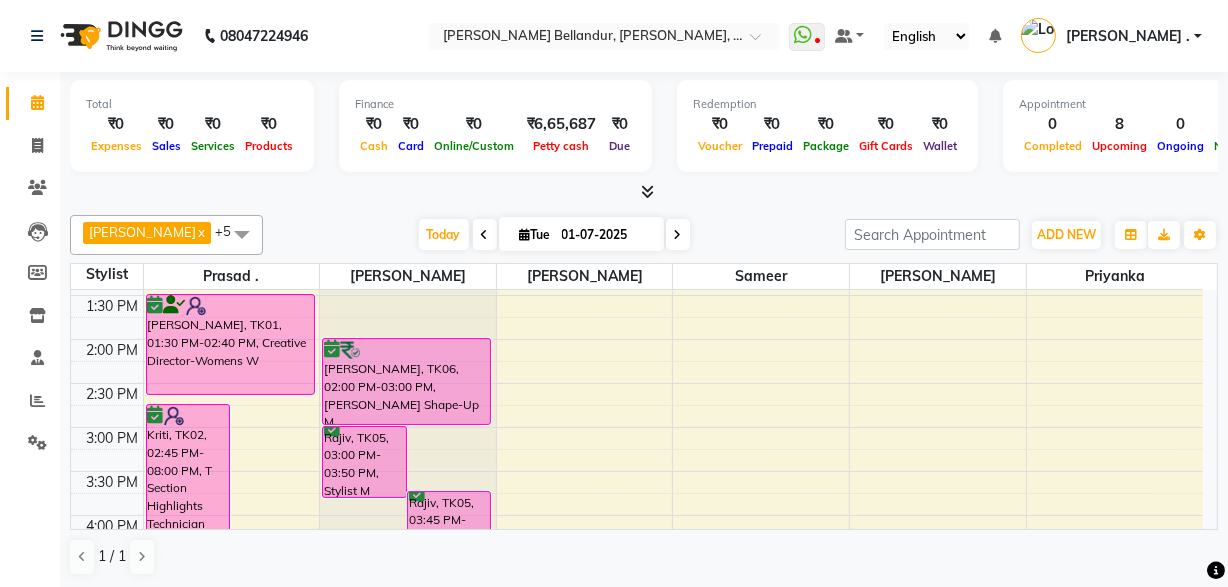 scroll, scrollTop: 391, scrollLeft: 0, axis: vertical 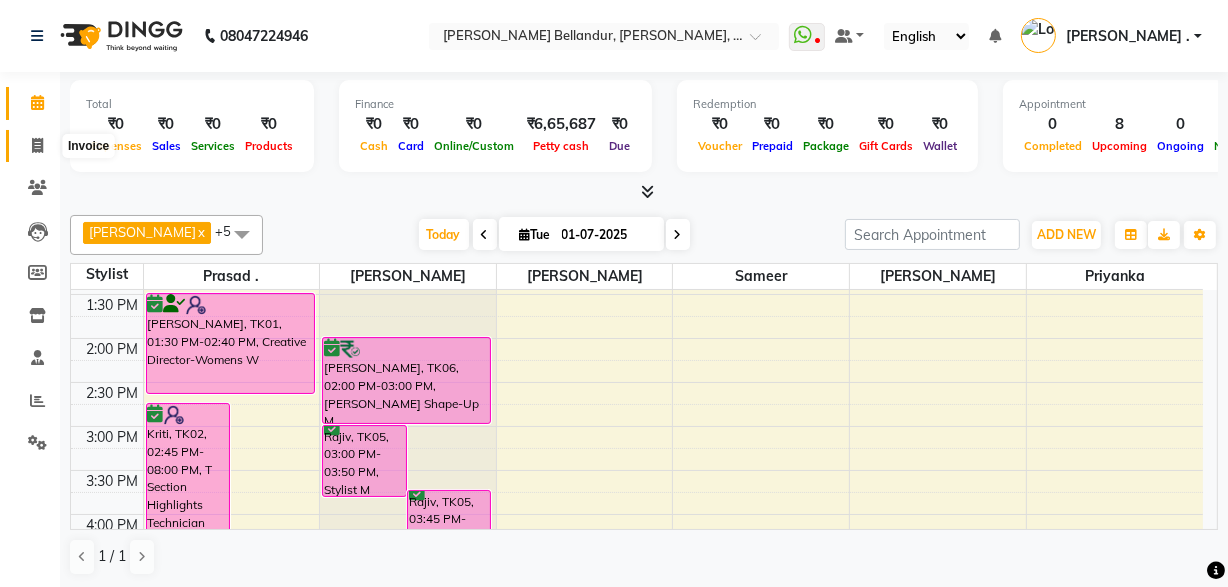 click 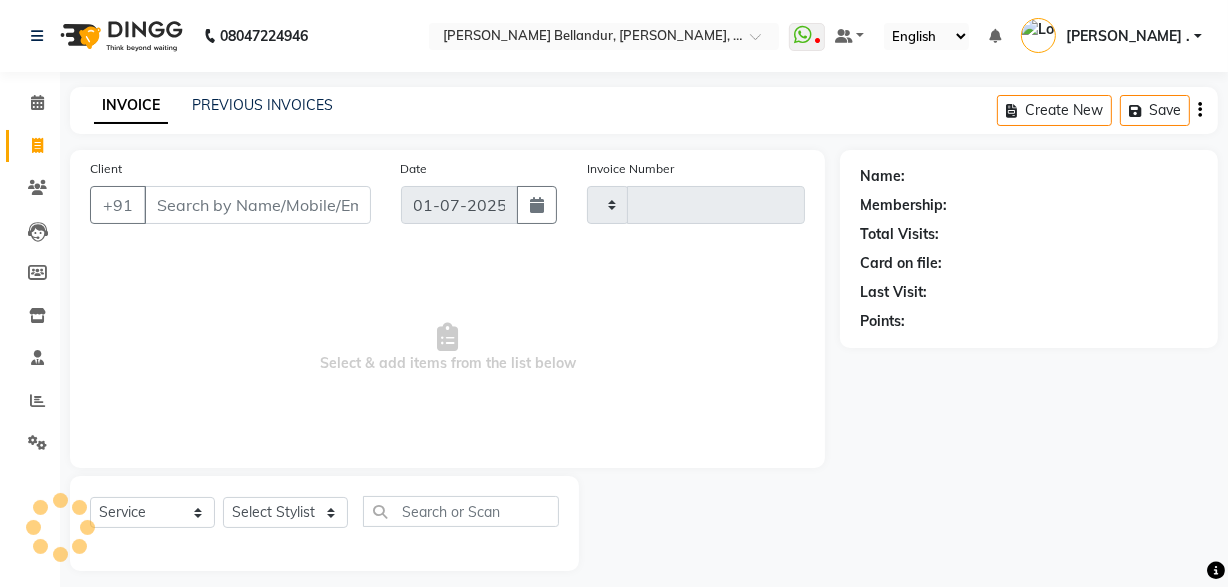 type on "1417" 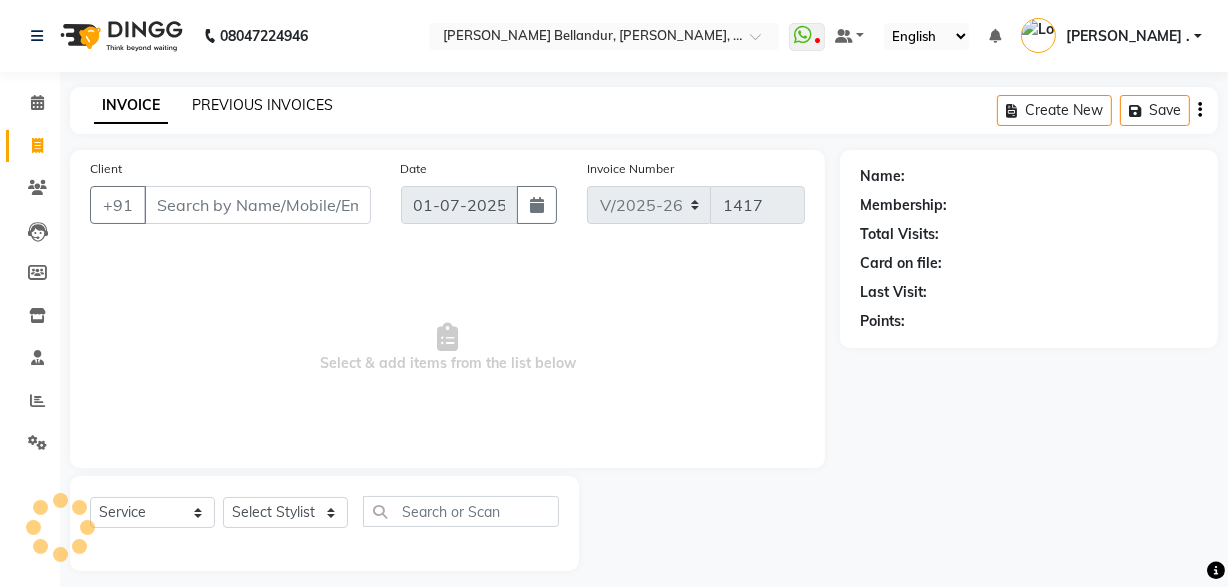 click on "PREVIOUS INVOICES" 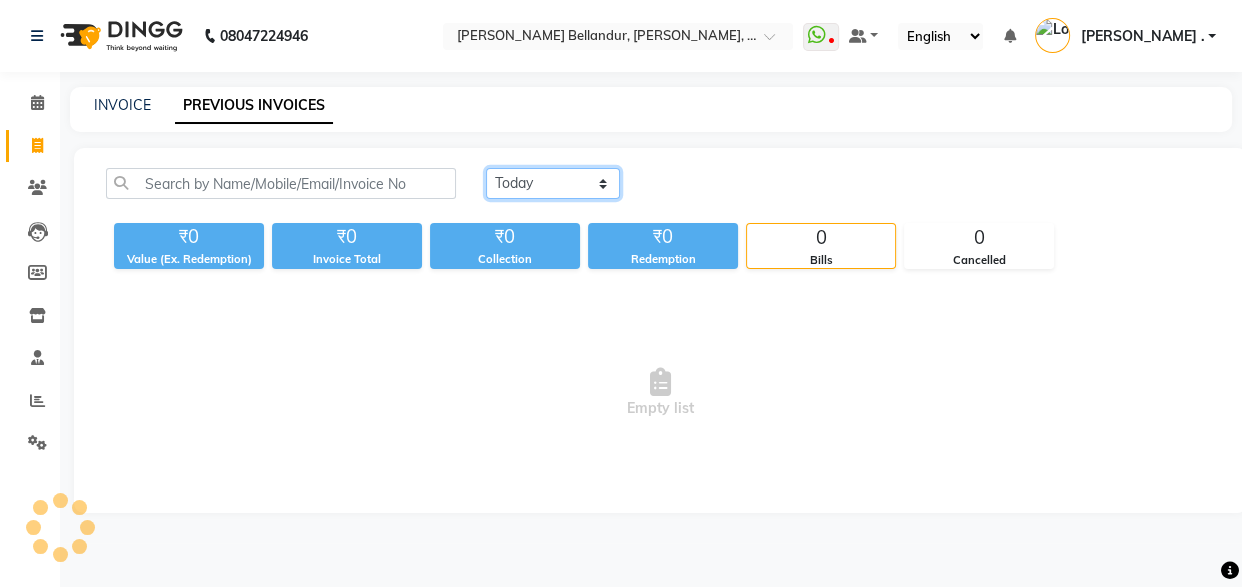 click on "[DATE] [DATE] Custom Range" 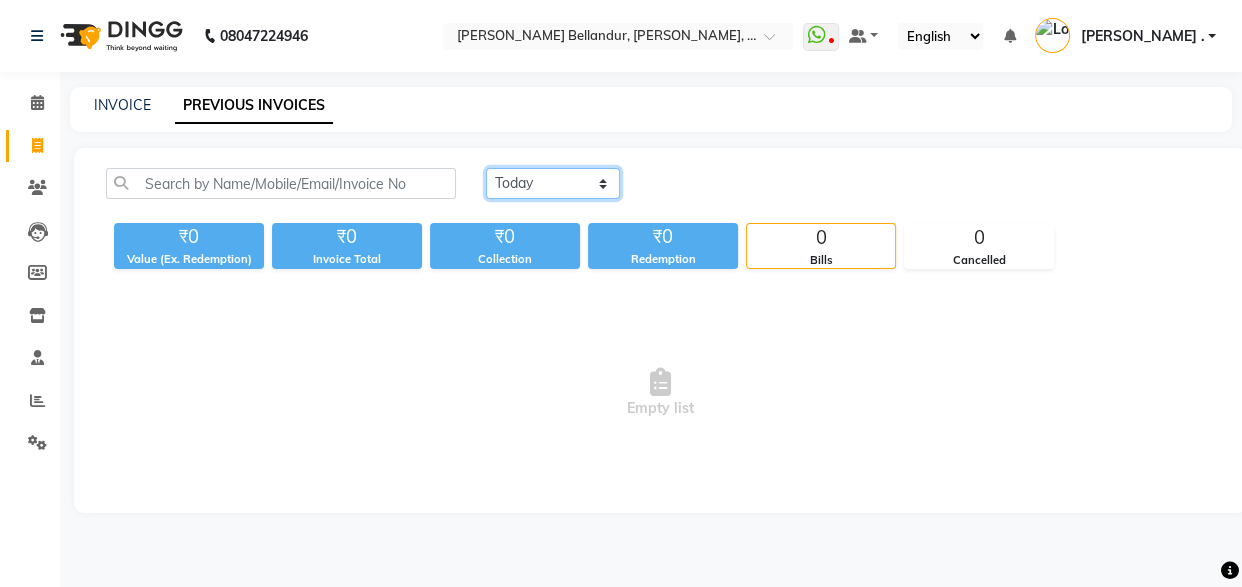 select on "range" 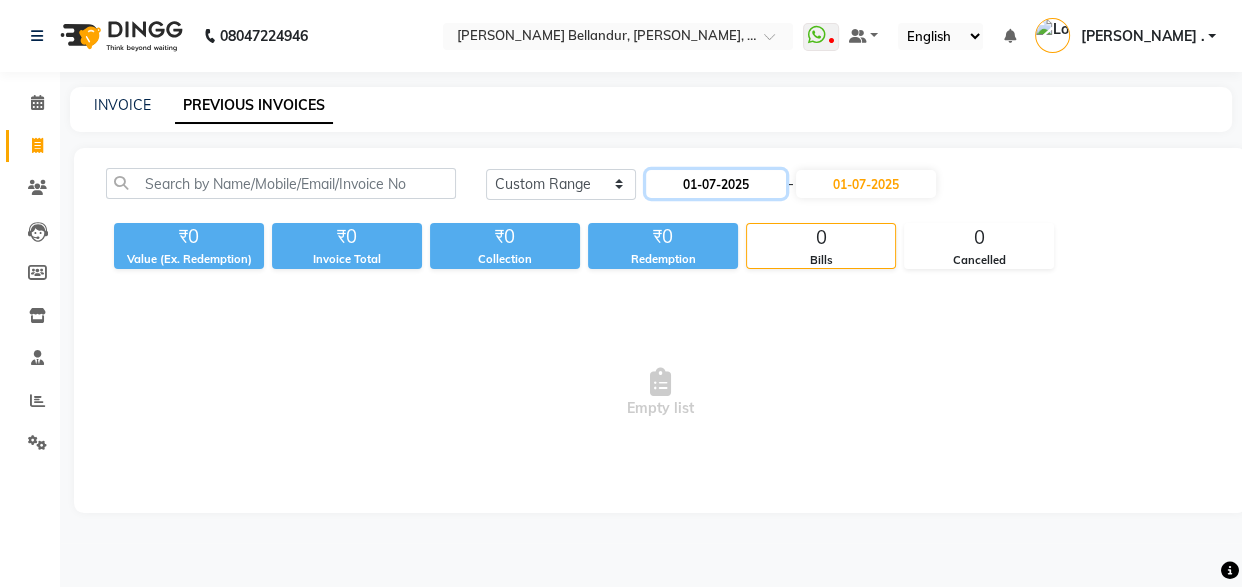 click on "01-07-2025" 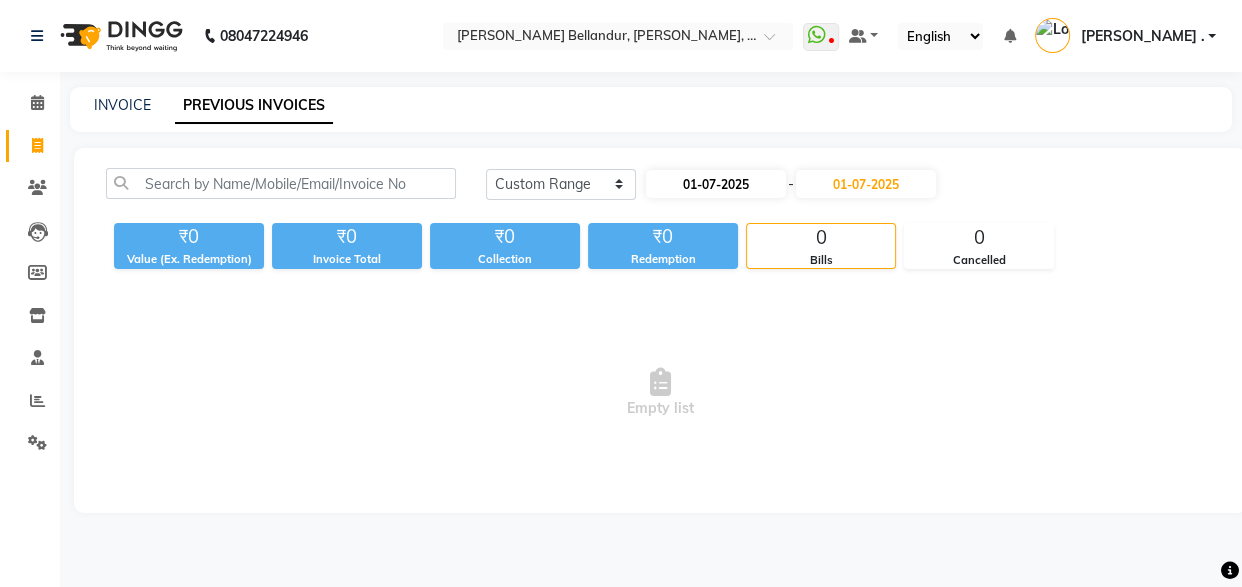 select on "7" 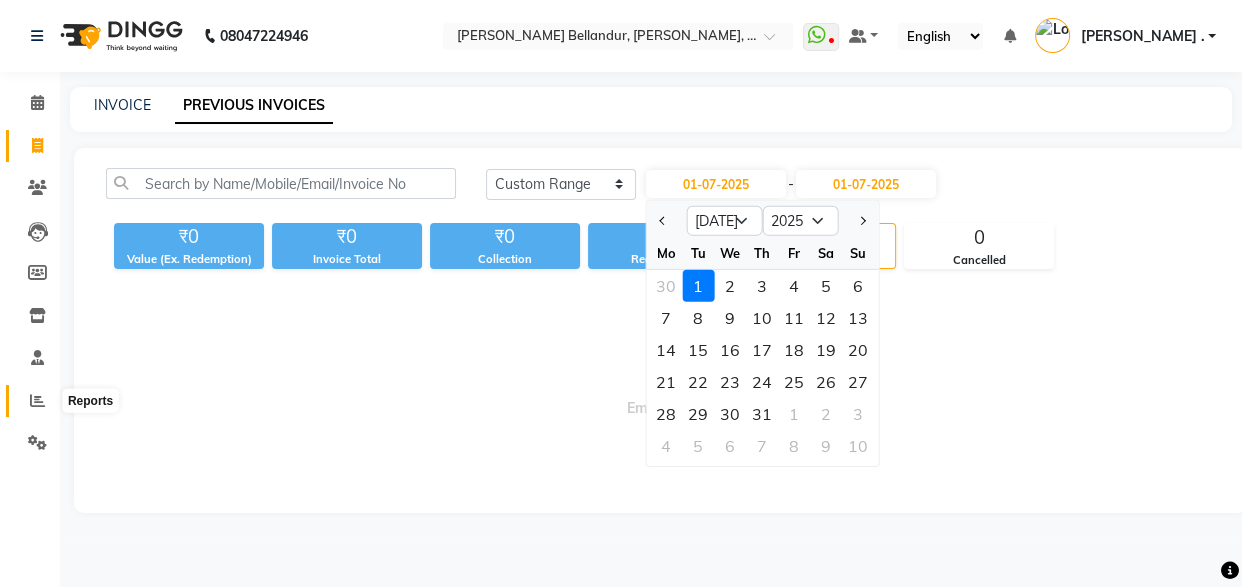 click 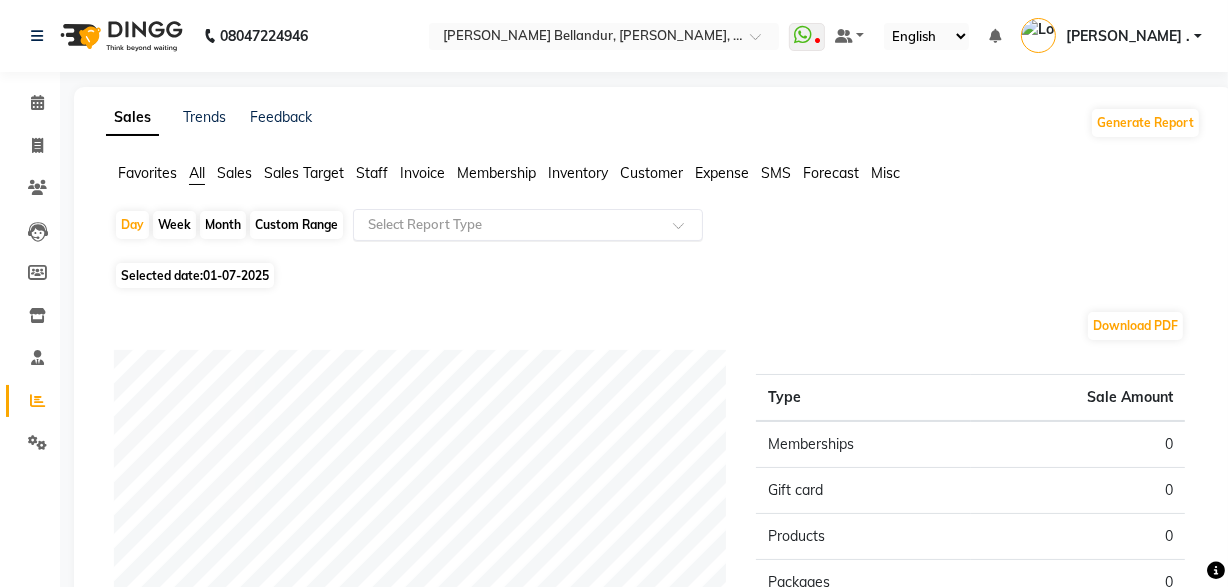 click 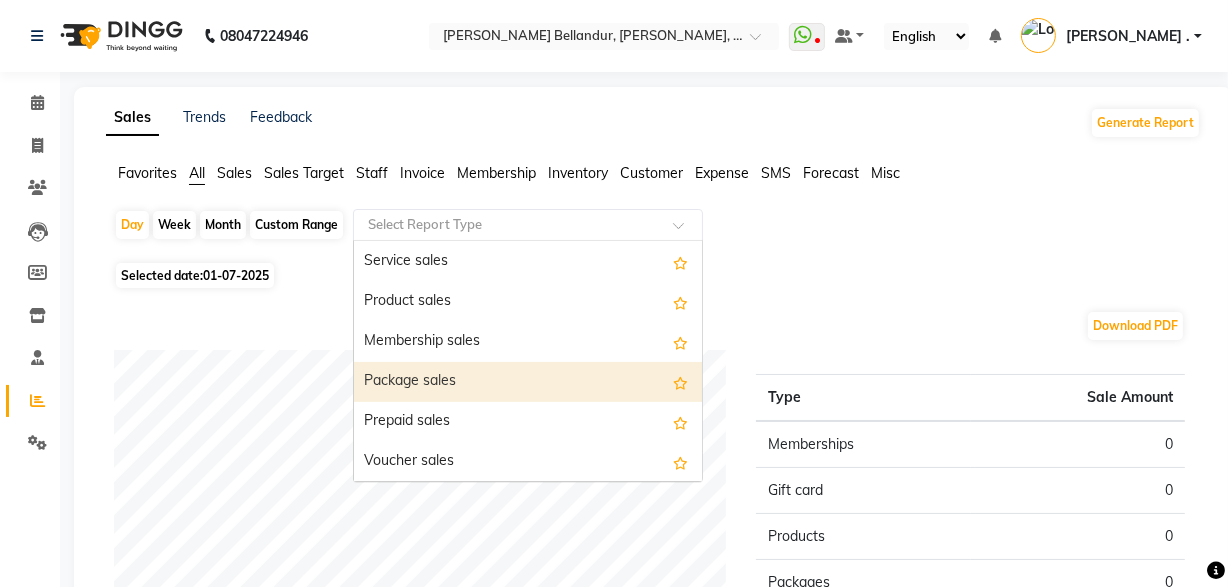 scroll, scrollTop: 114, scrollLeft: 0, axis: vertical 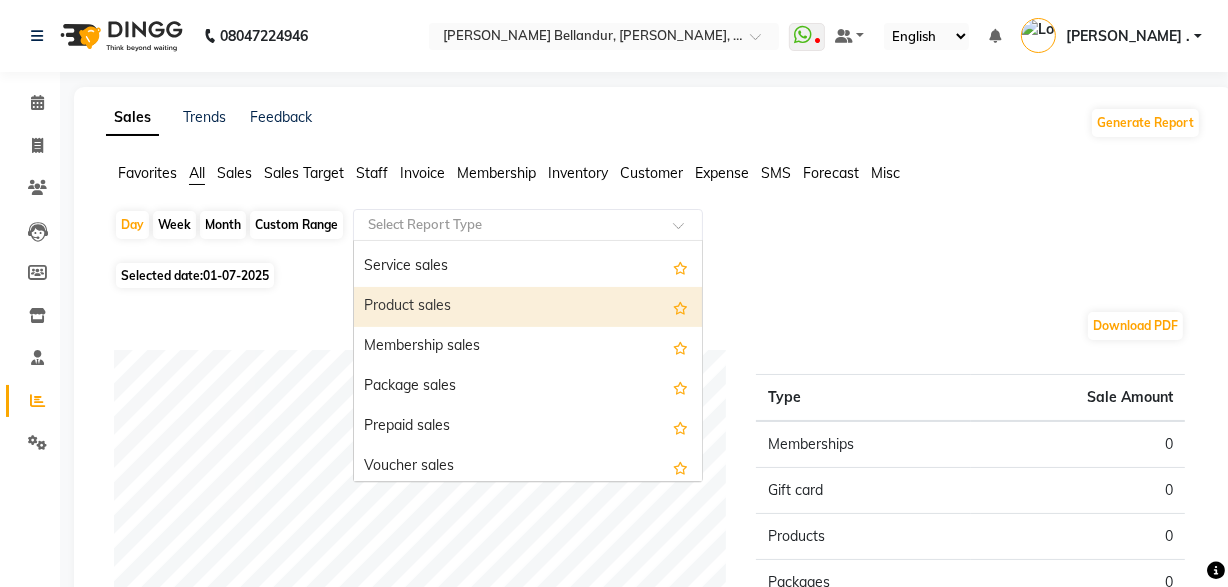 click on "Product sales" at bounding box center (528, 307) 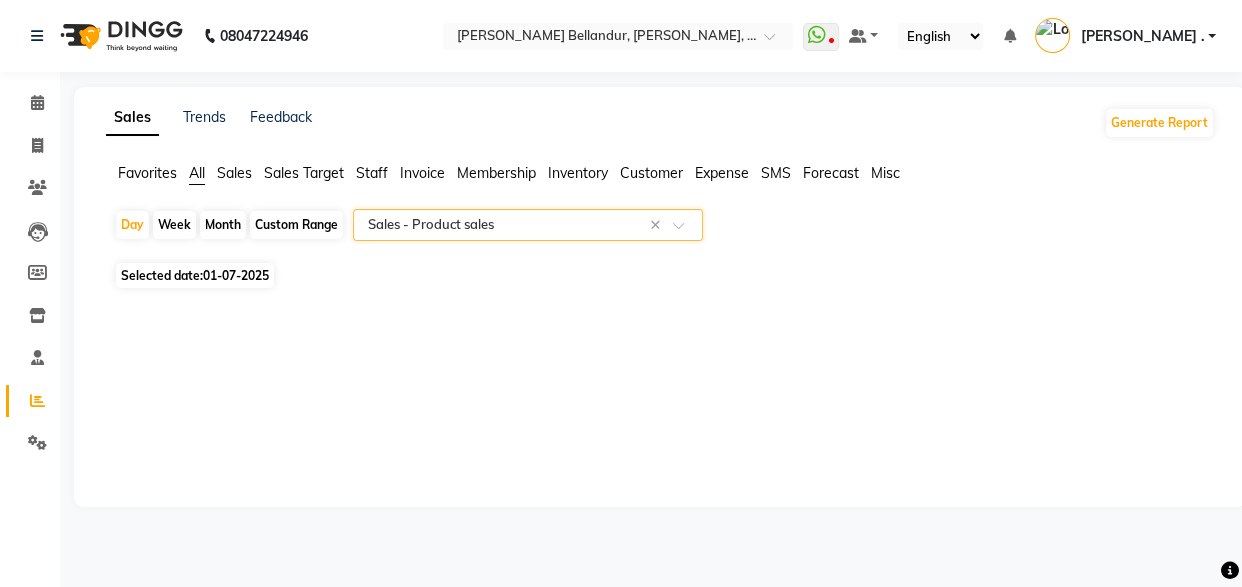 click on "Month" 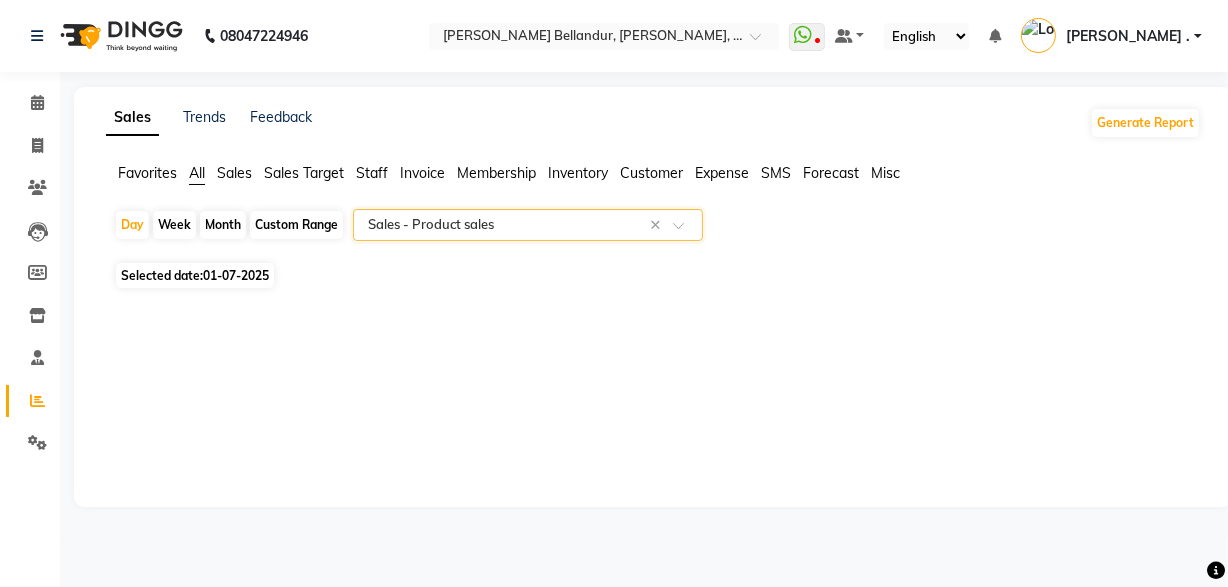 select on "7" 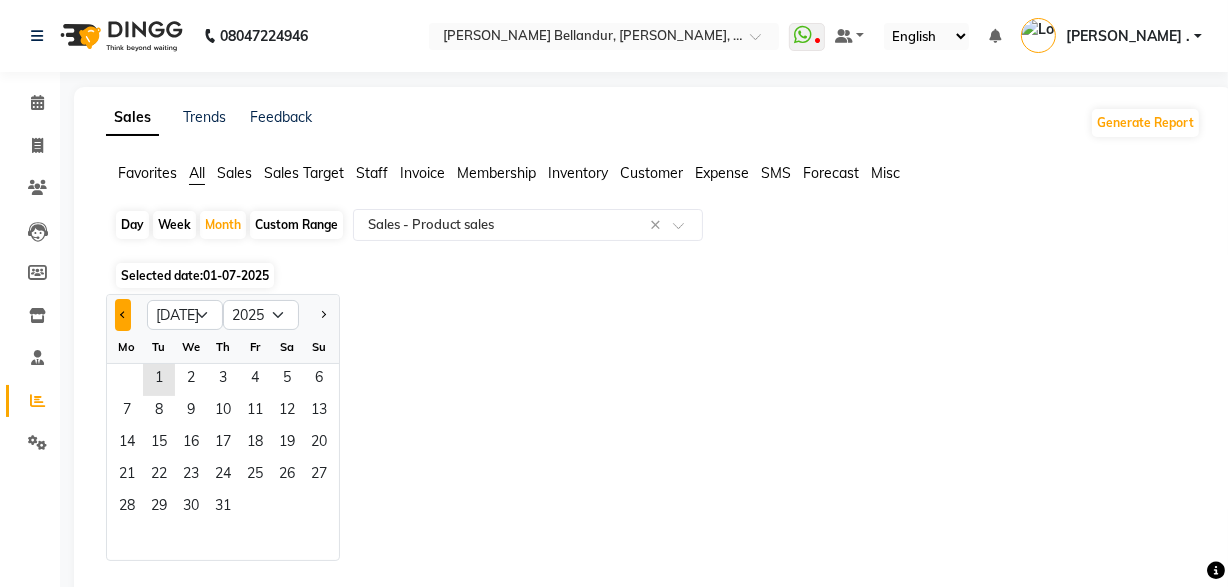click 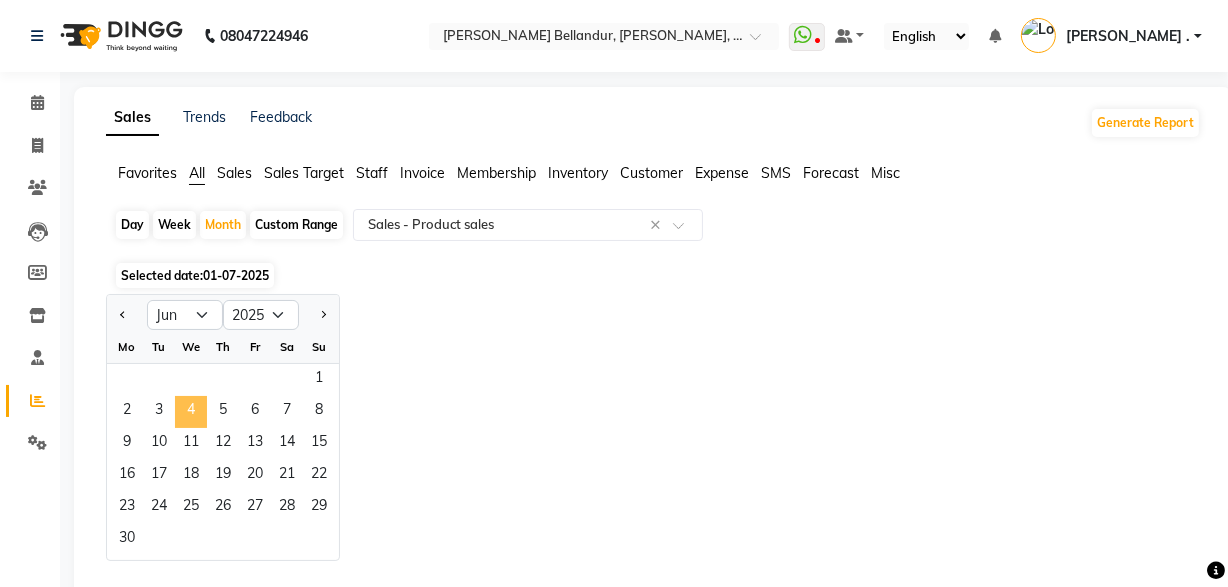 click on "4" 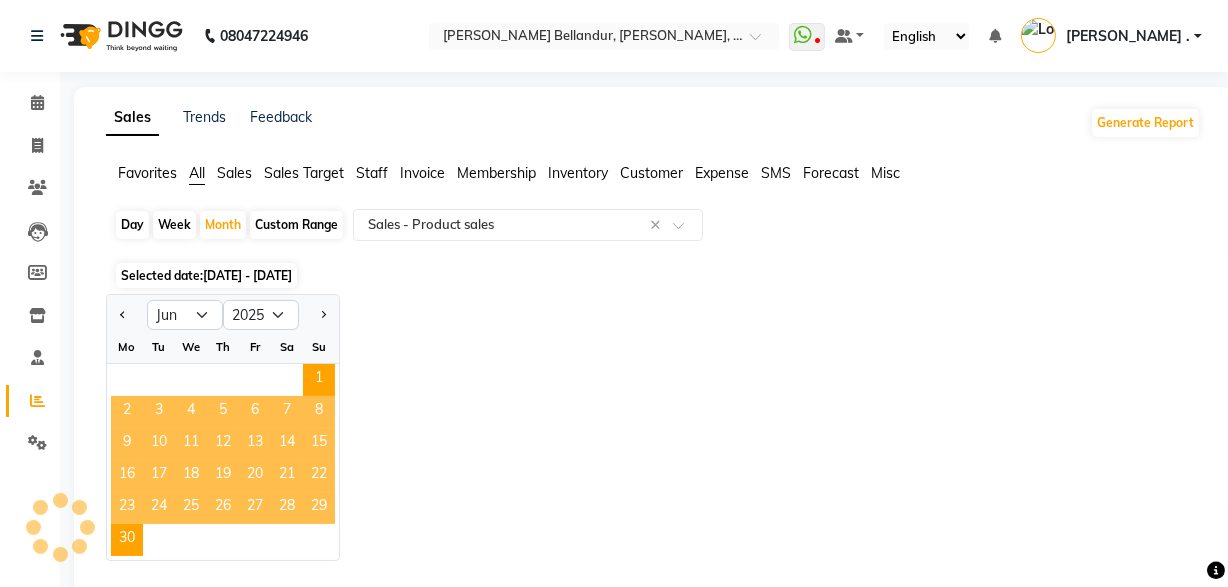select on "full_report" 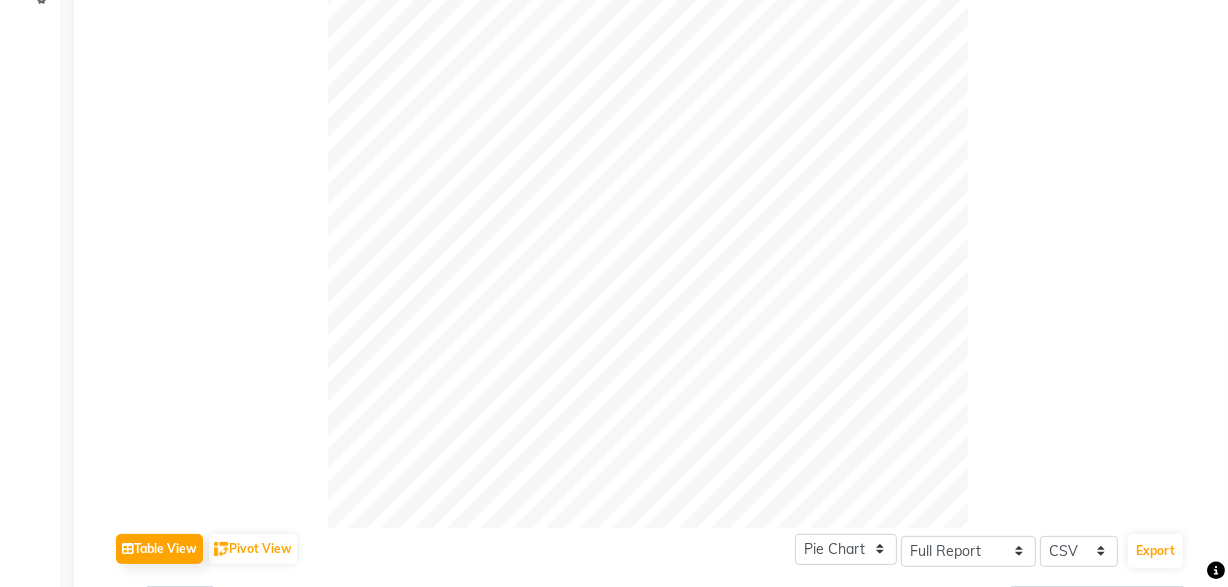 scroll, scrollTop: 0, scrollLeft: 0, axis: both 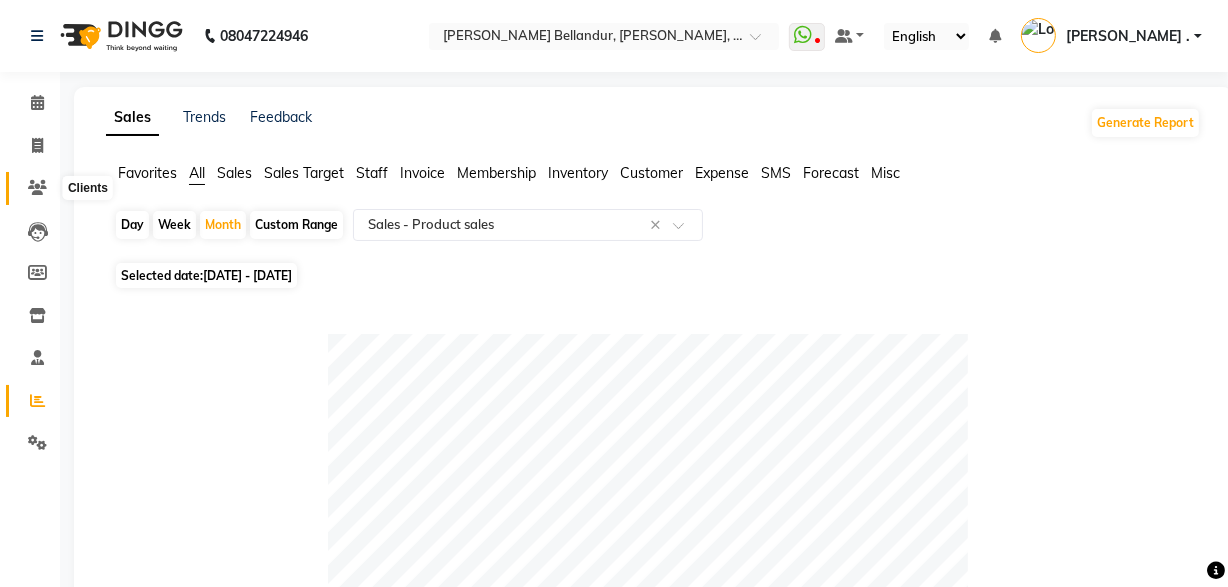 click 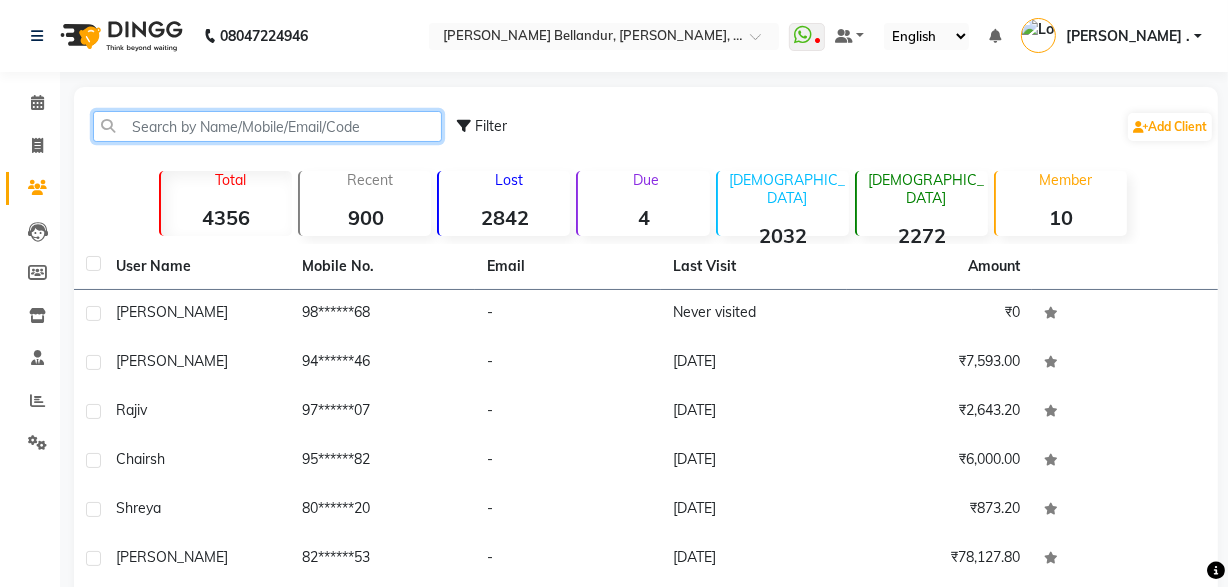 click 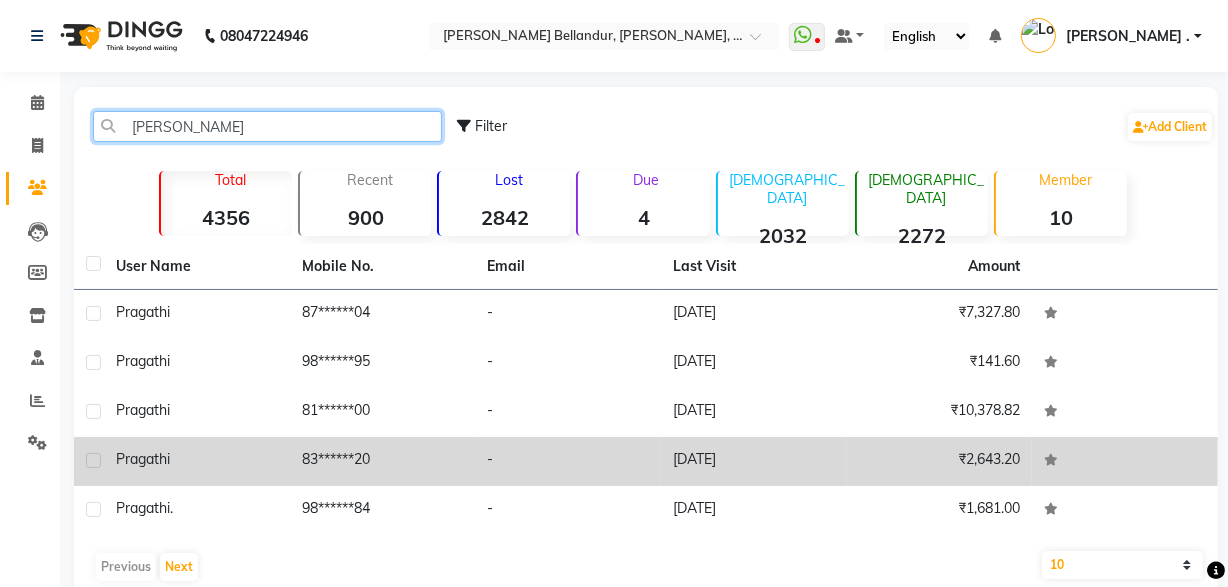 type on "[PERSON_NAME]" 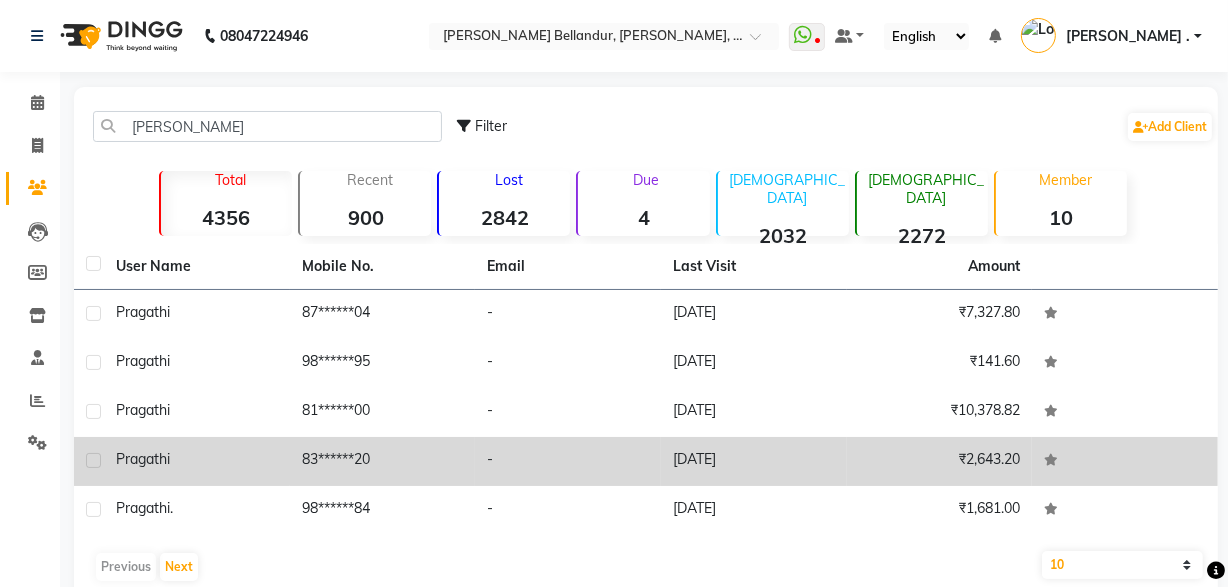 click on "Pragathi" 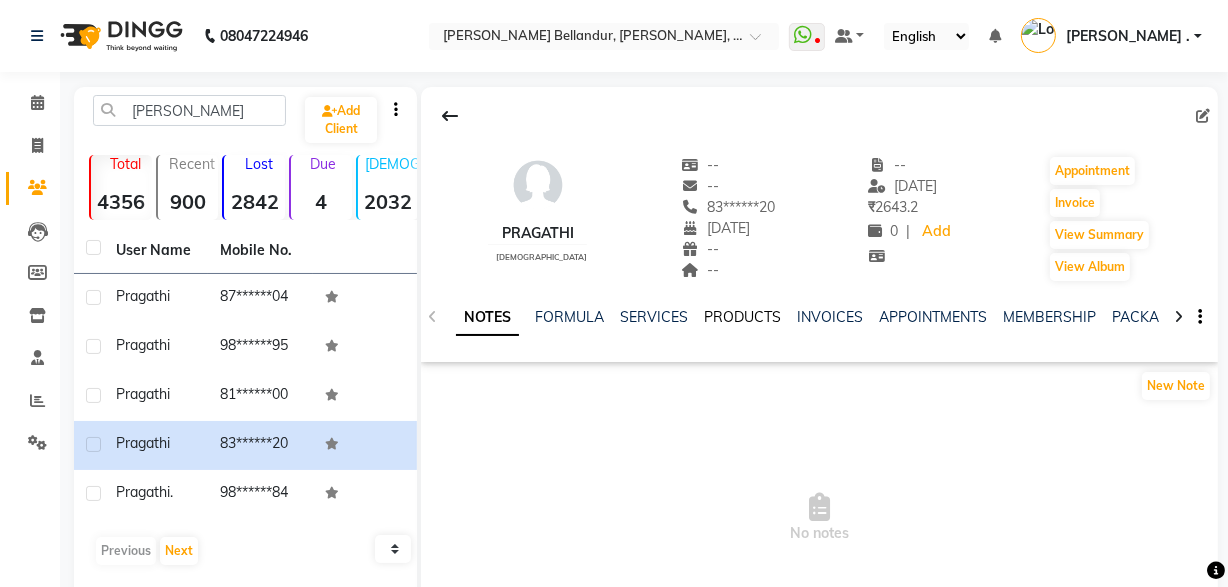 click on "PRODUCTS" 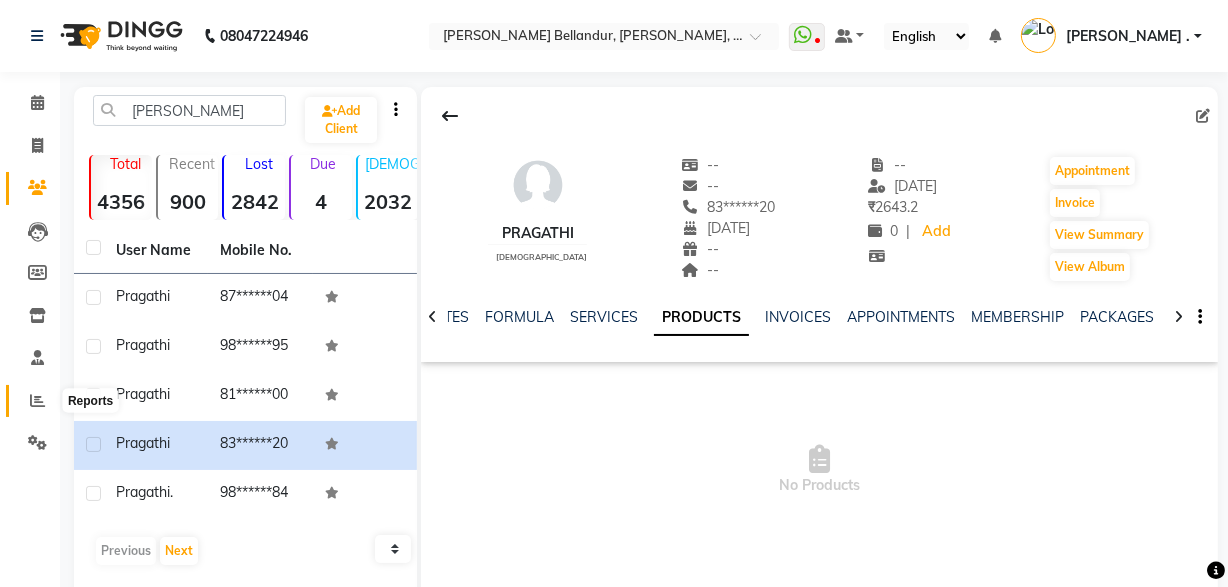 click 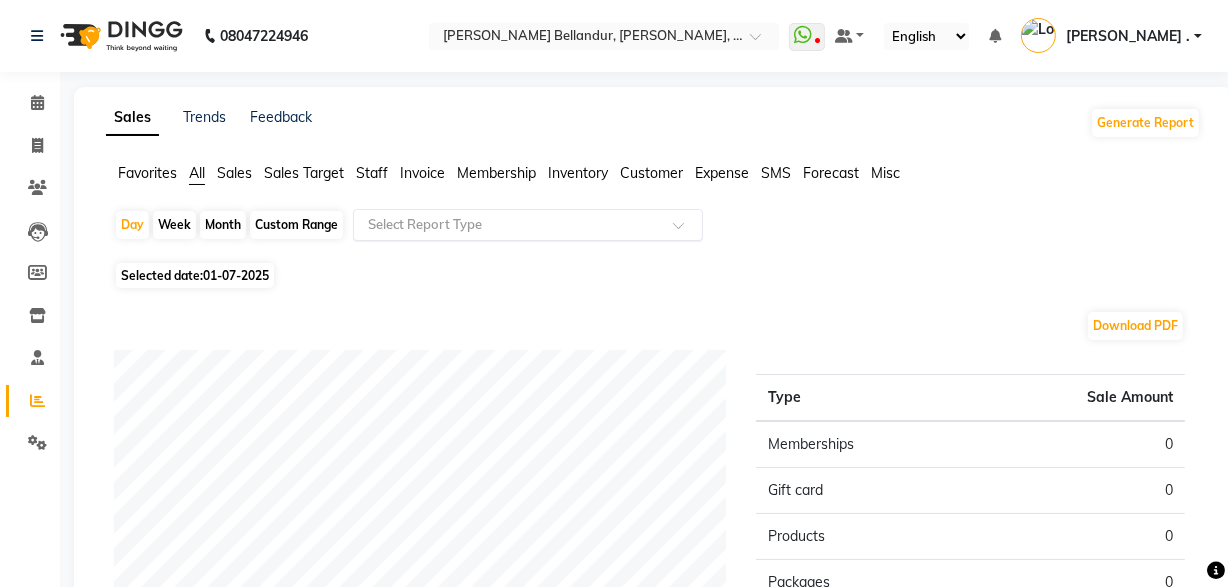 click 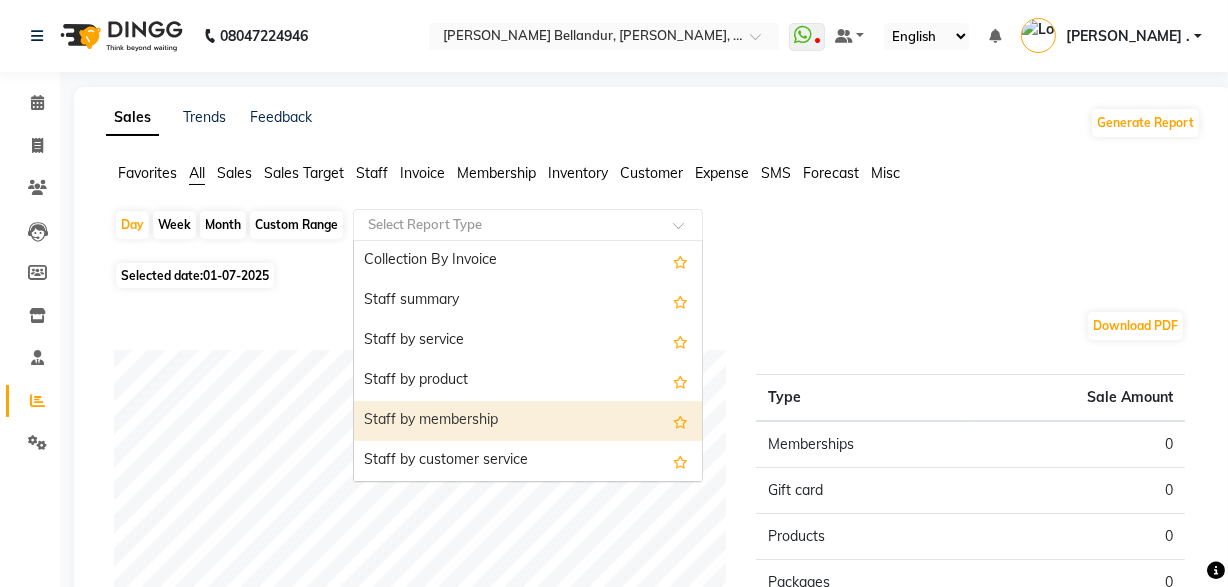 scroll, scrollTop: 692, scrollLeft: 0, axis: vertical 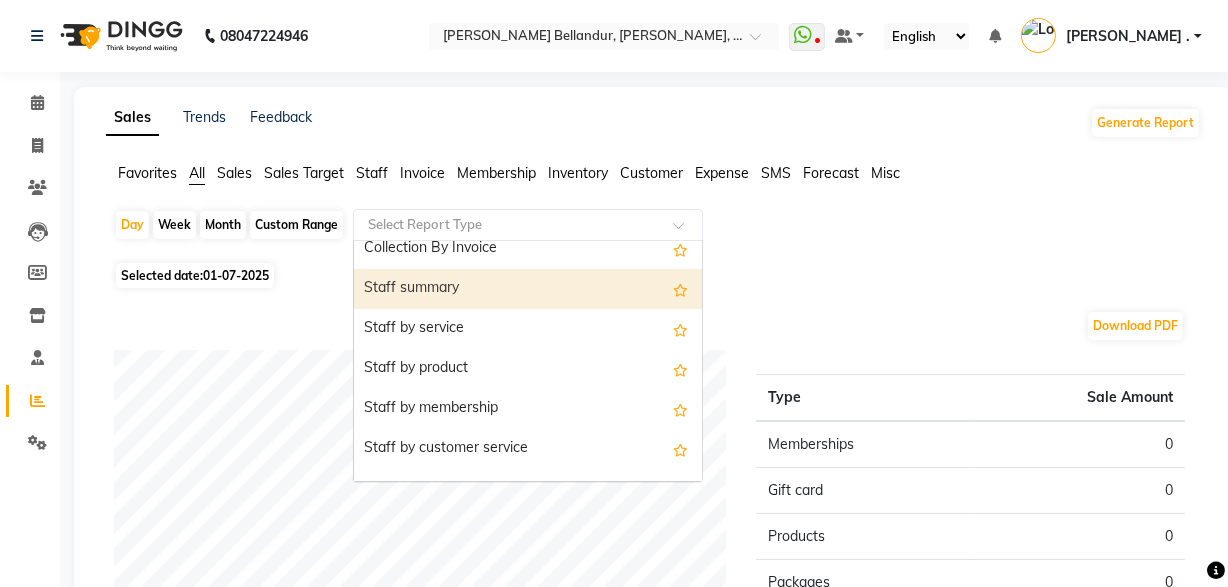click on "Staff summary" at bounding box center [528, 289] 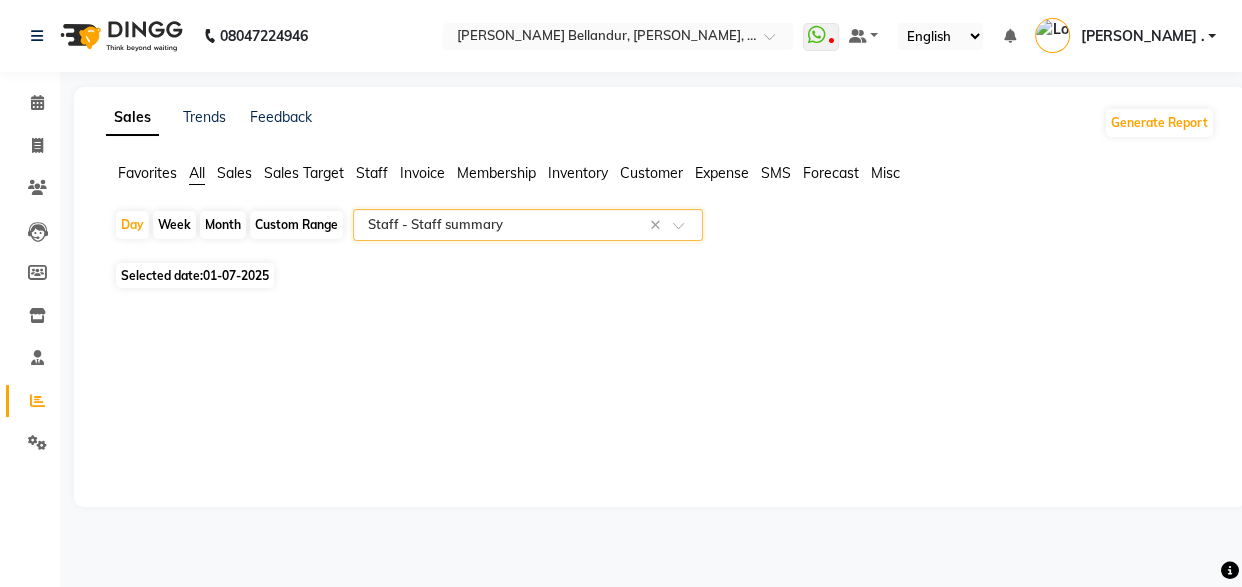 click on "Month" 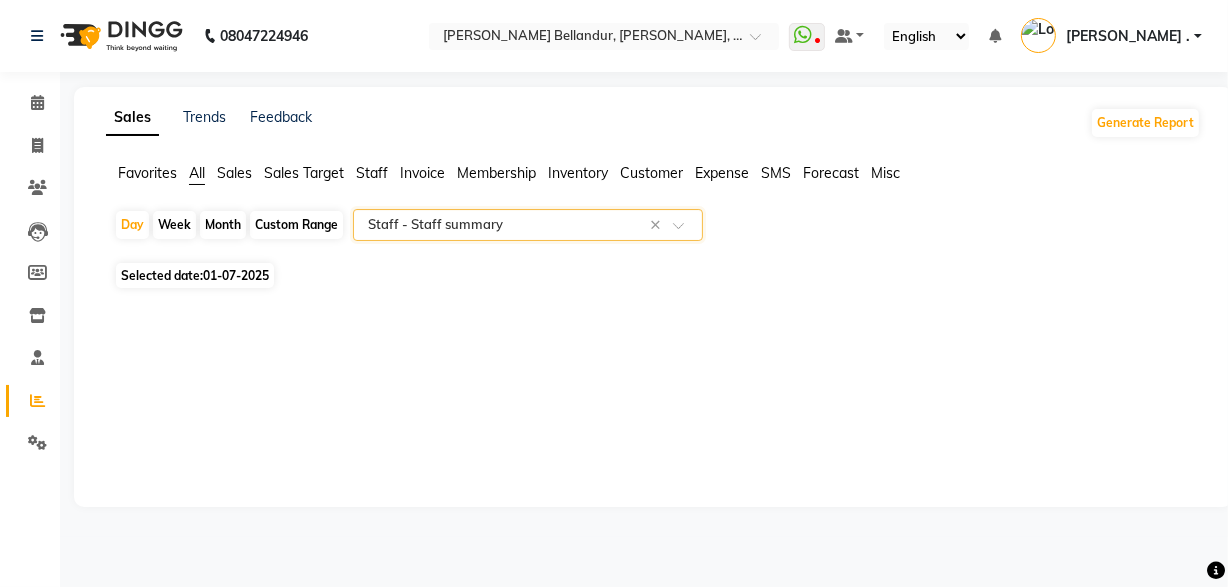 select on "7" 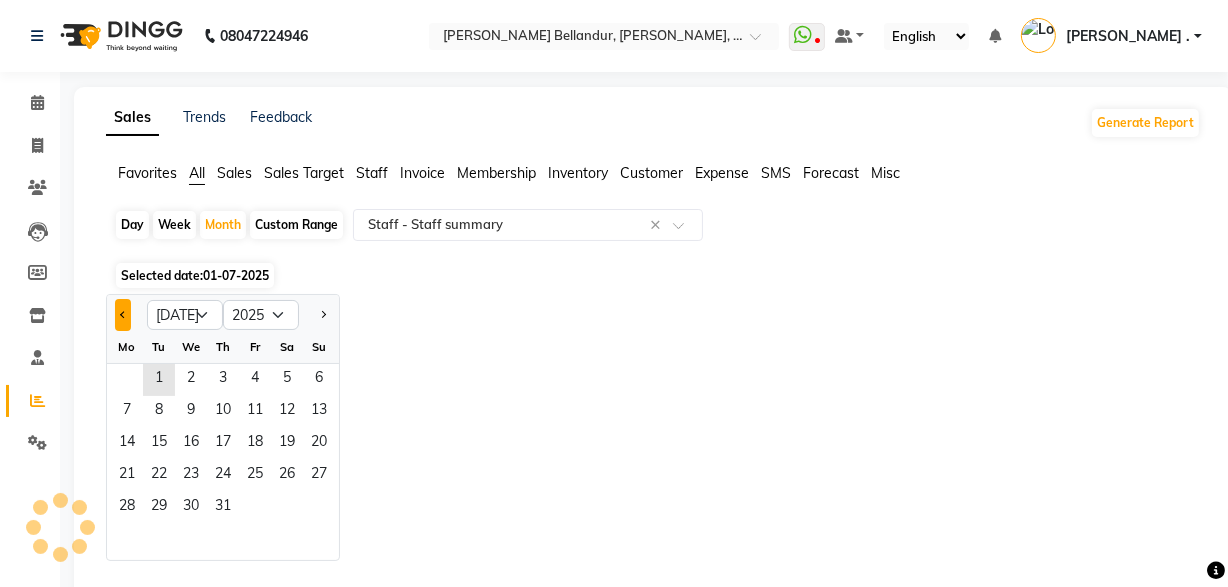 click 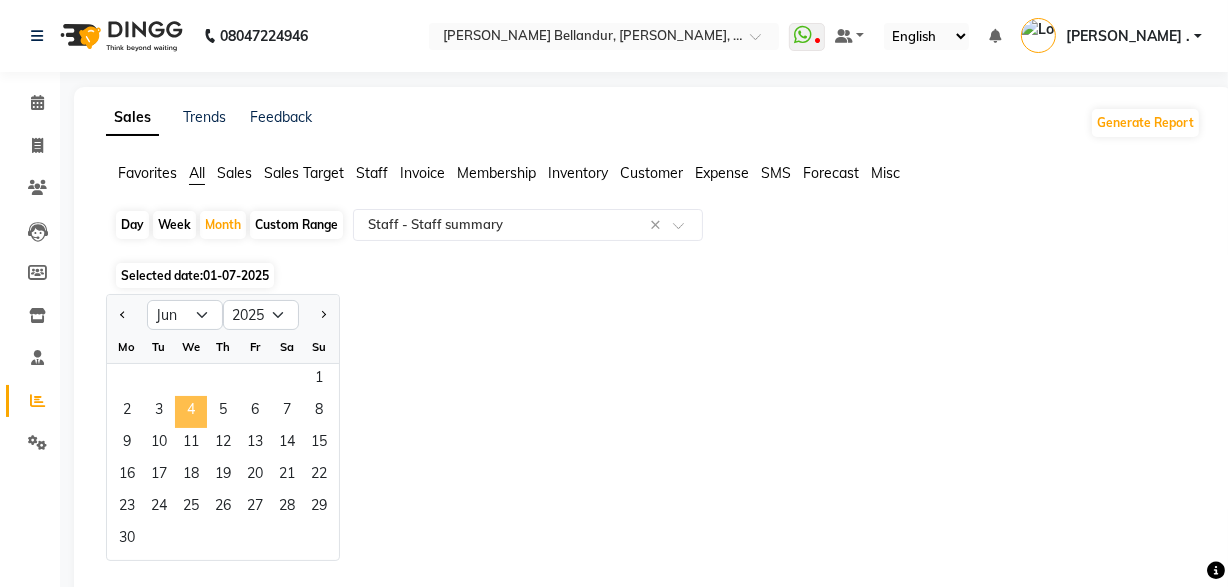 click on "4" 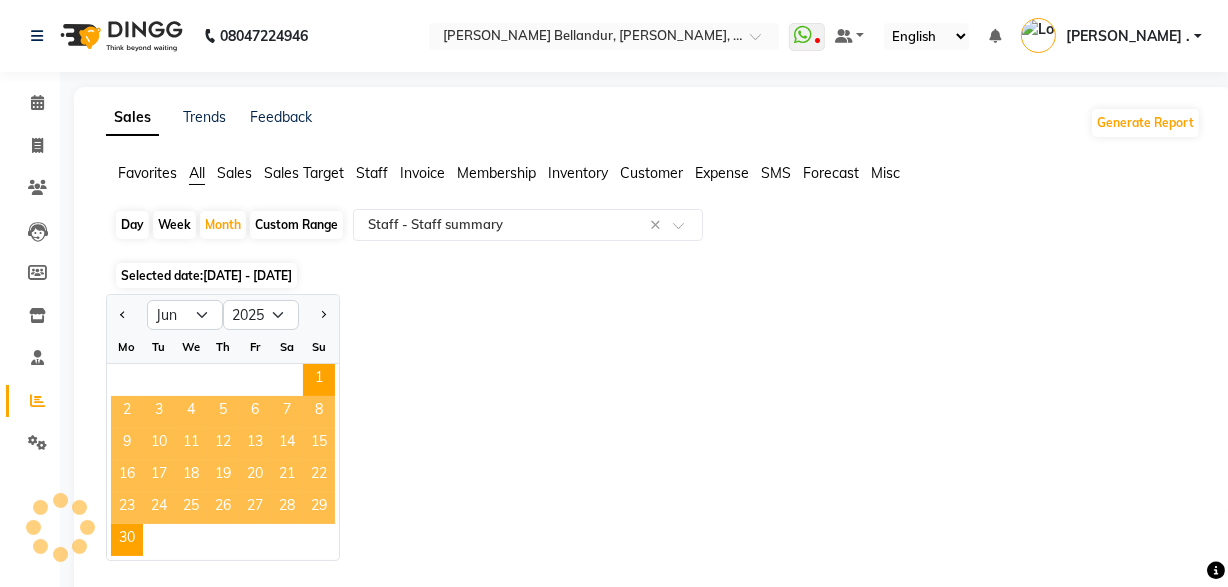 select on "full_report" 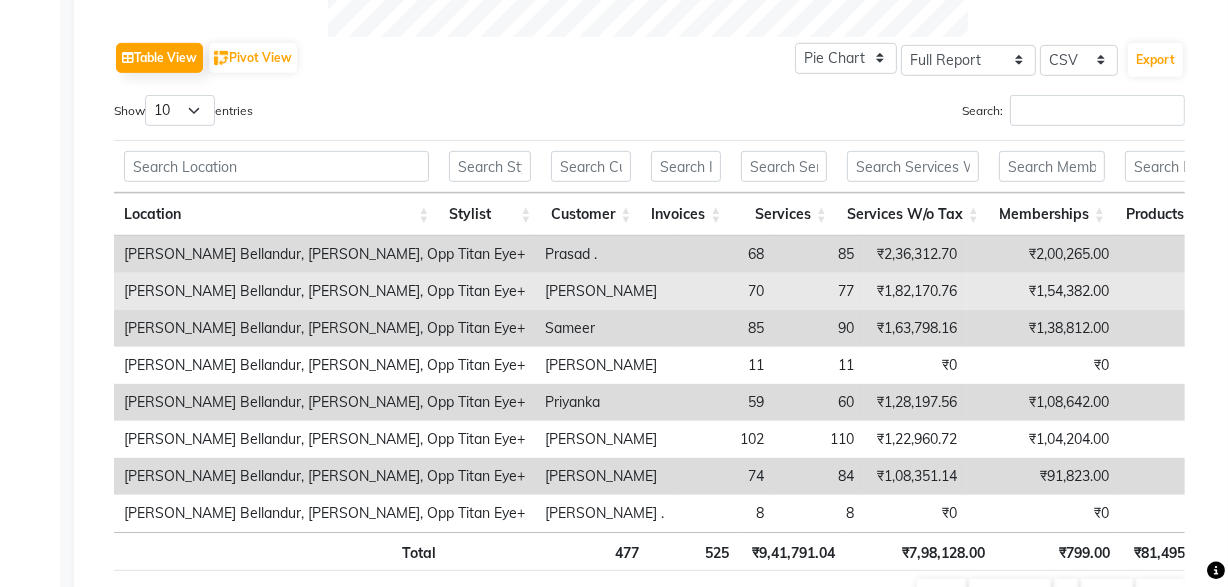 scroll, scrollTop: 941, scrollLeft: 0, axis: vertical 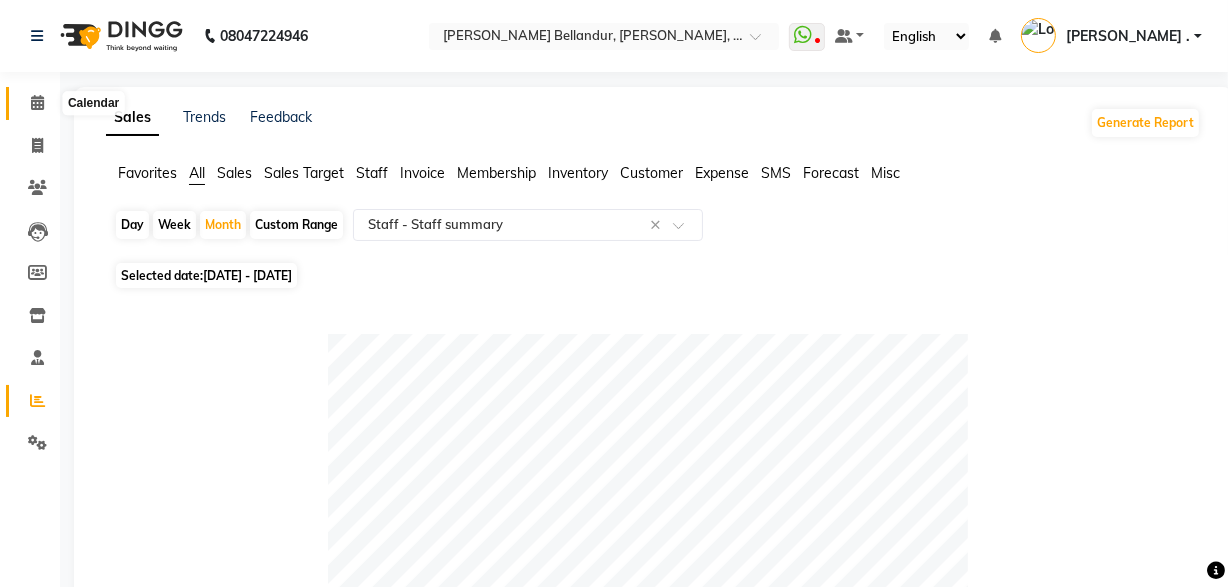 click 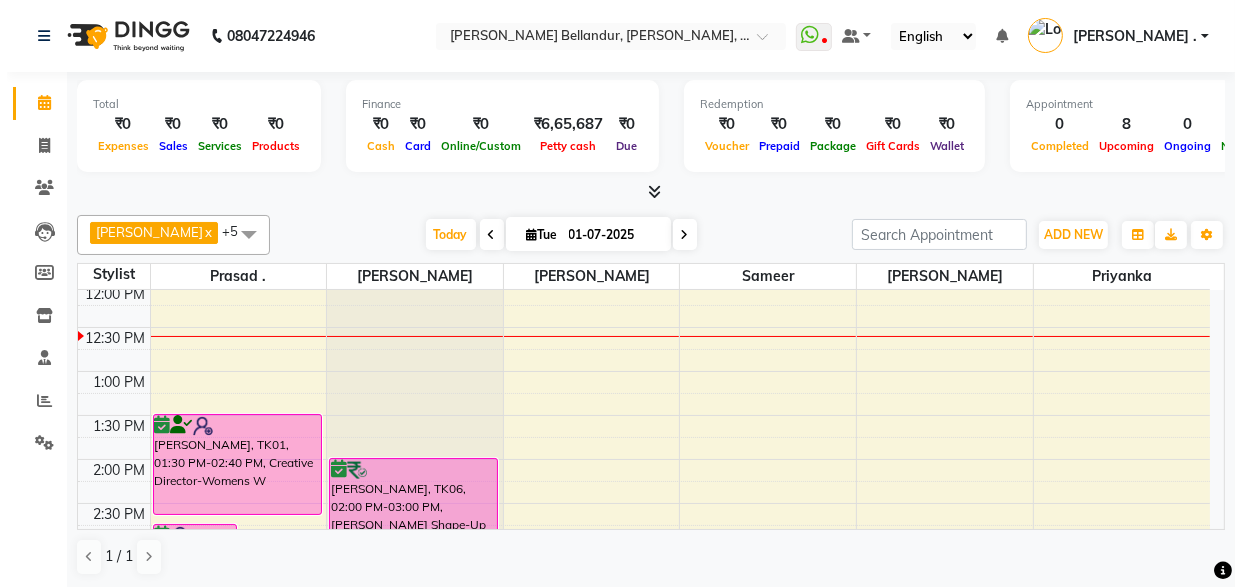 scroll, scrollTop: 243, scrollLeft: 0, axis: vertical 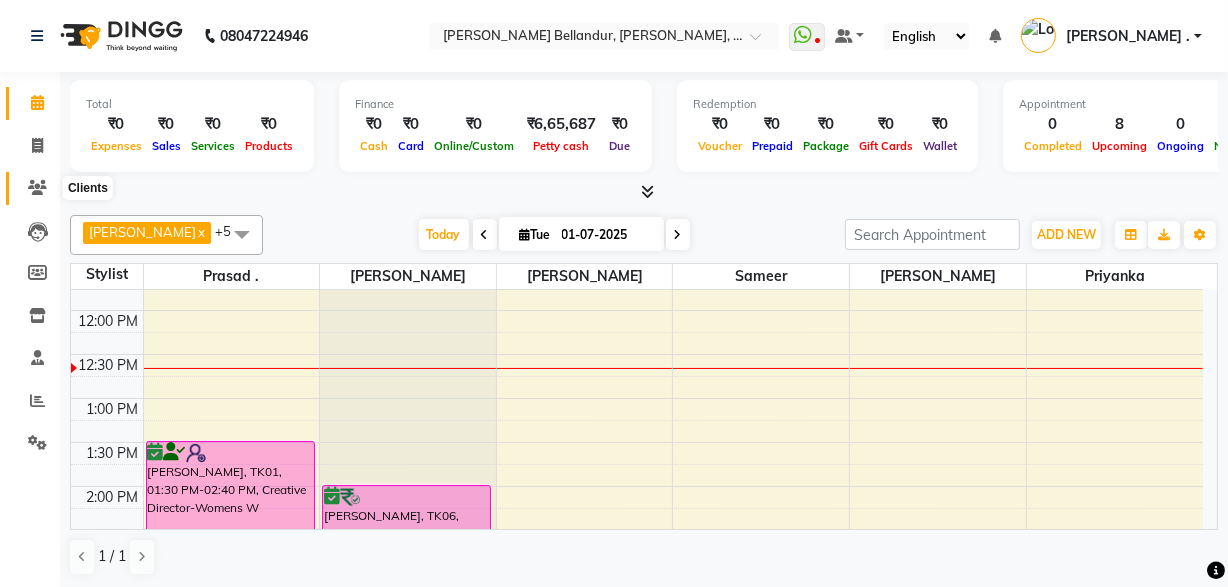click 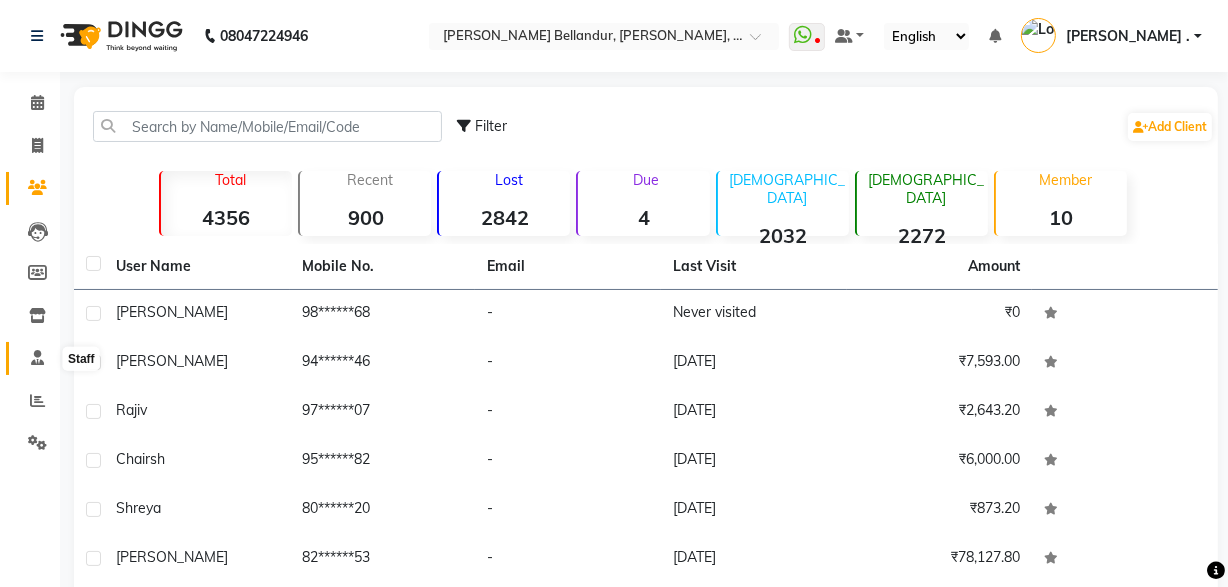 click 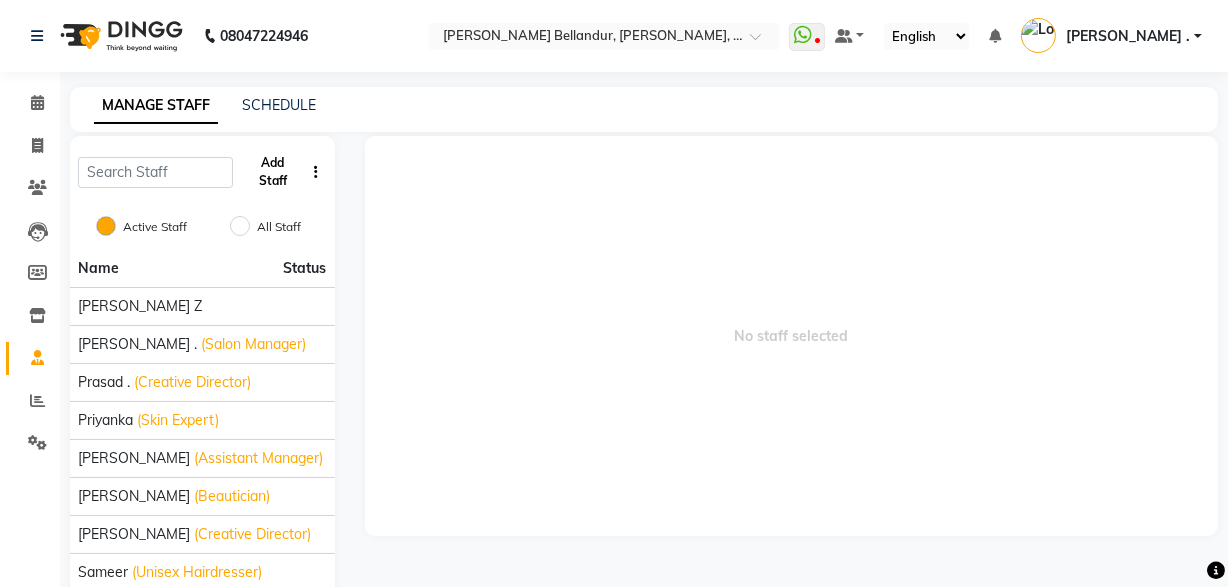 click on "Add Staff" 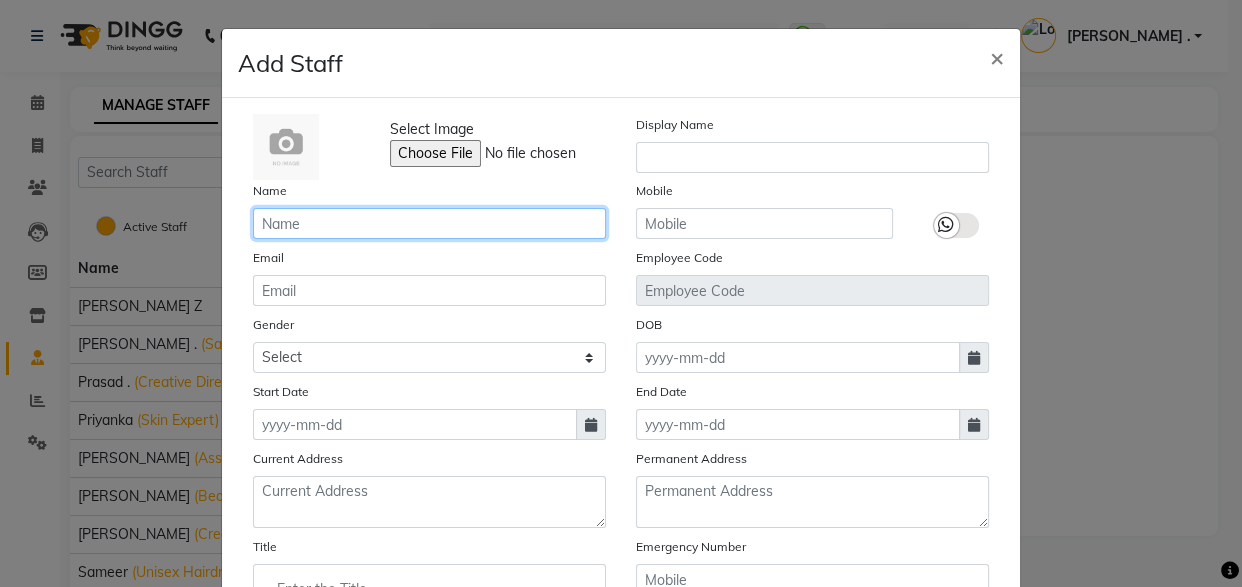 click 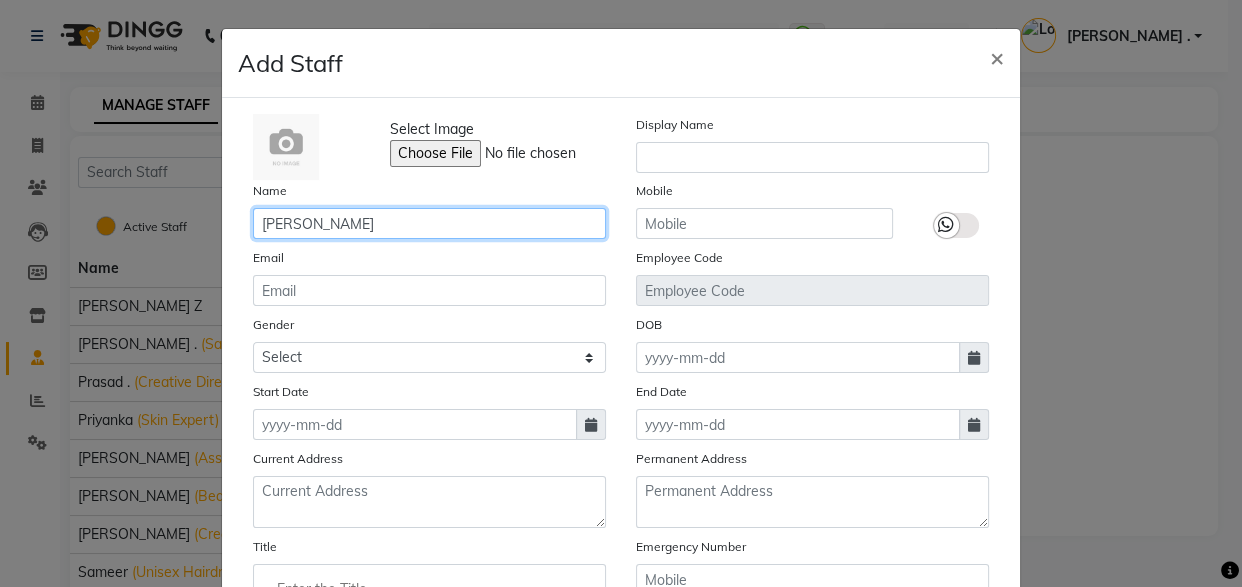 type on "[PERSON_NAME]" 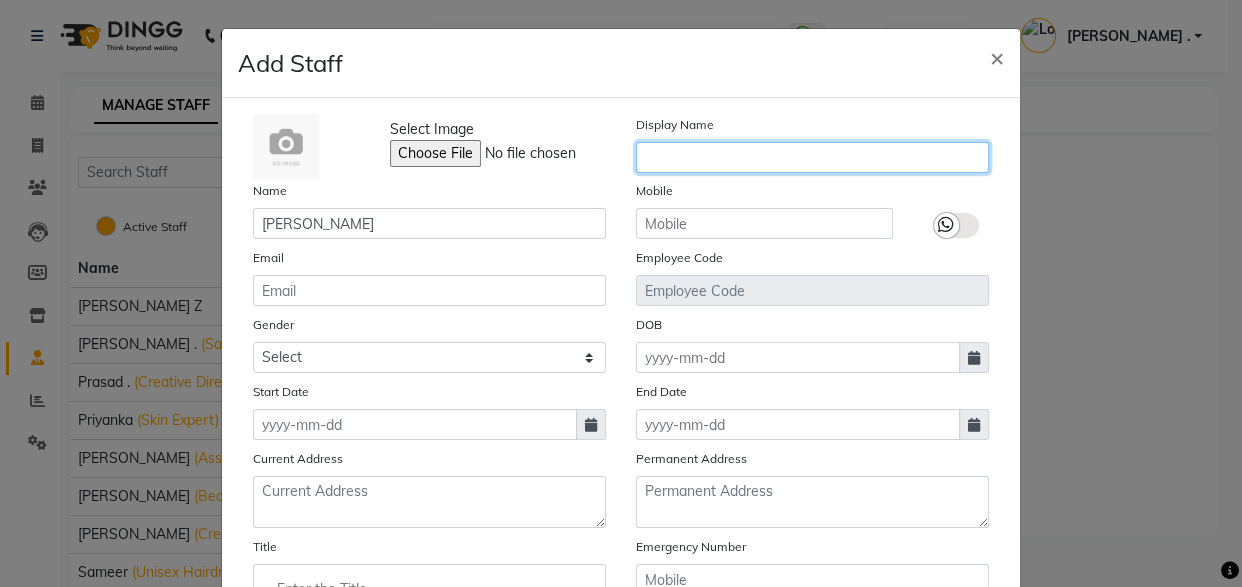 click 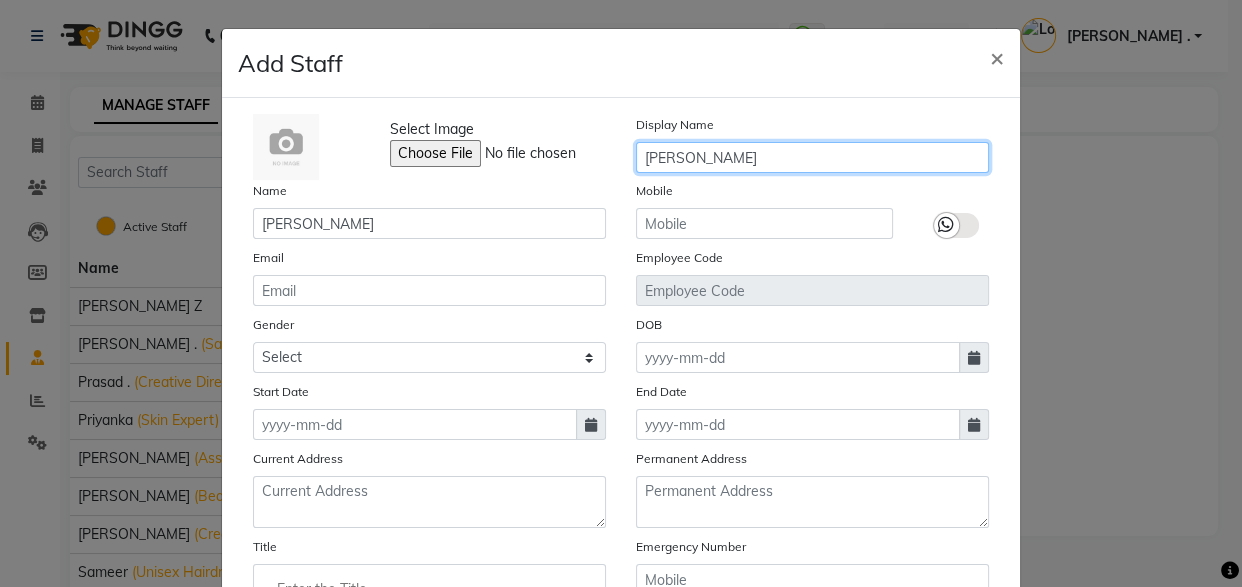type on "[PERSON_NAME]" 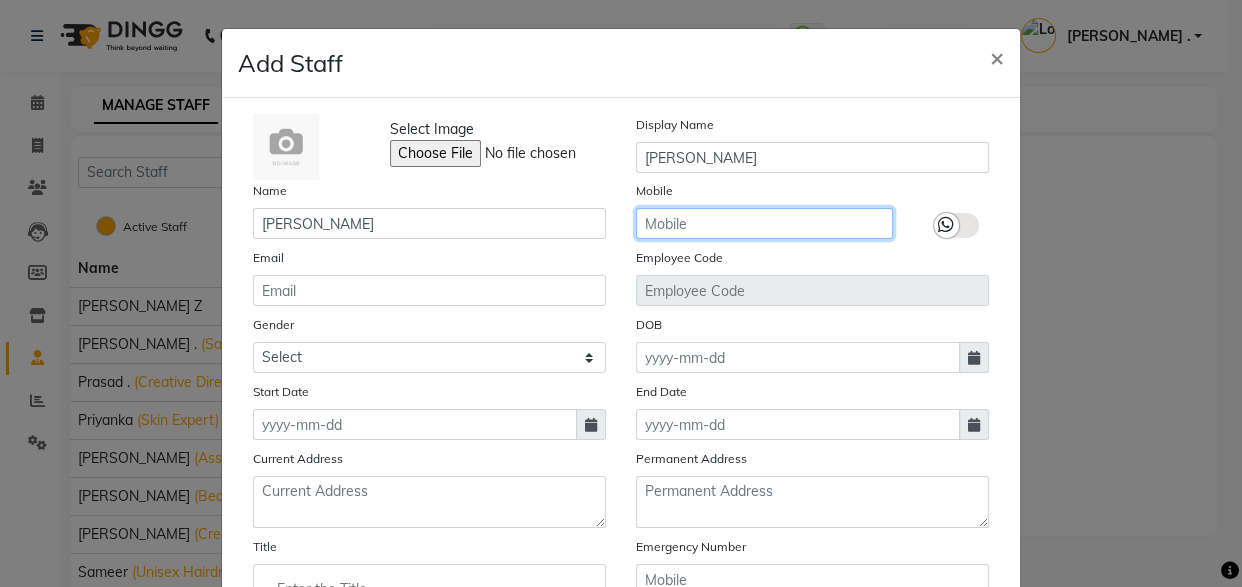 click 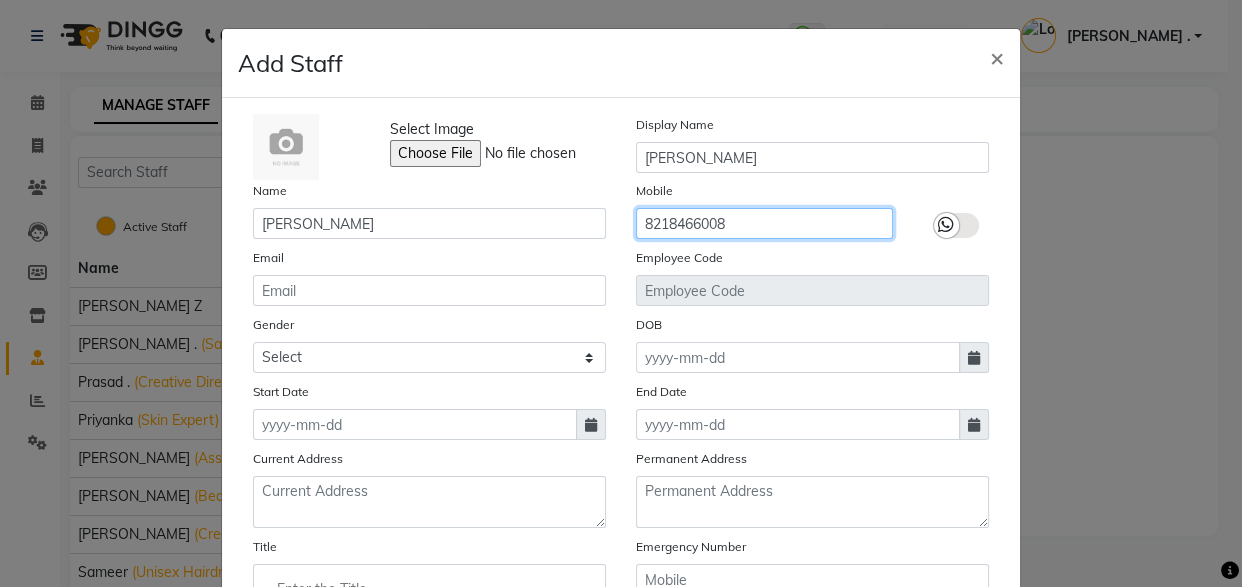 type on "8218466008" 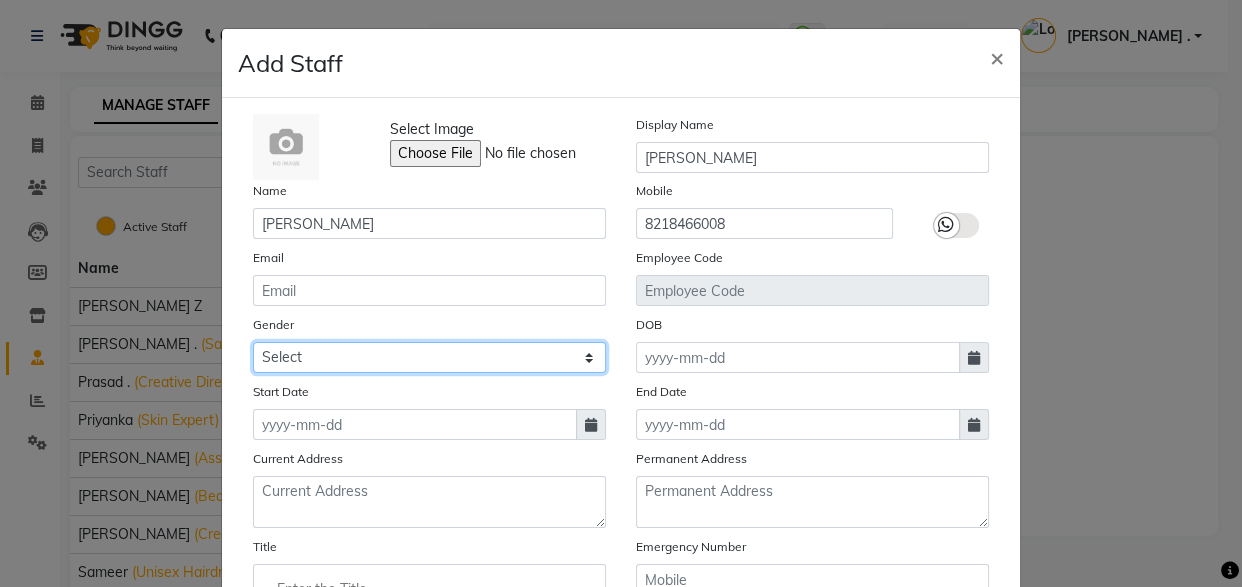 click on "Select [DEMOGRAPHIC_DATA] [DEMOGRAPHIC_DATA] Other Prefer Not To Say" 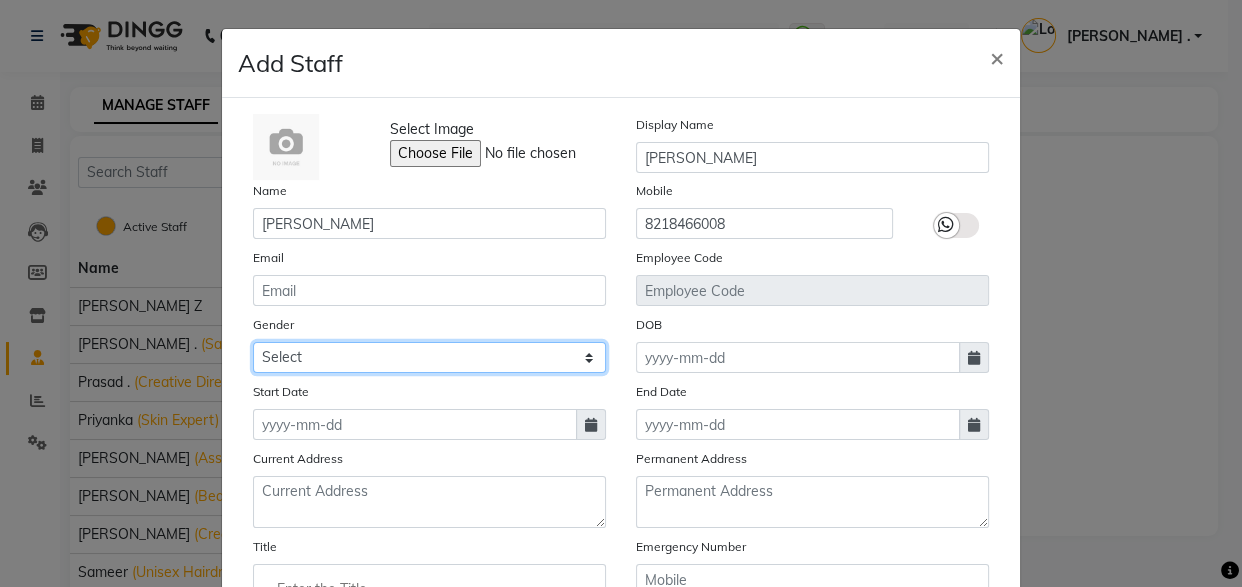 select on "[DEMOGRAPHIC_DATA]" 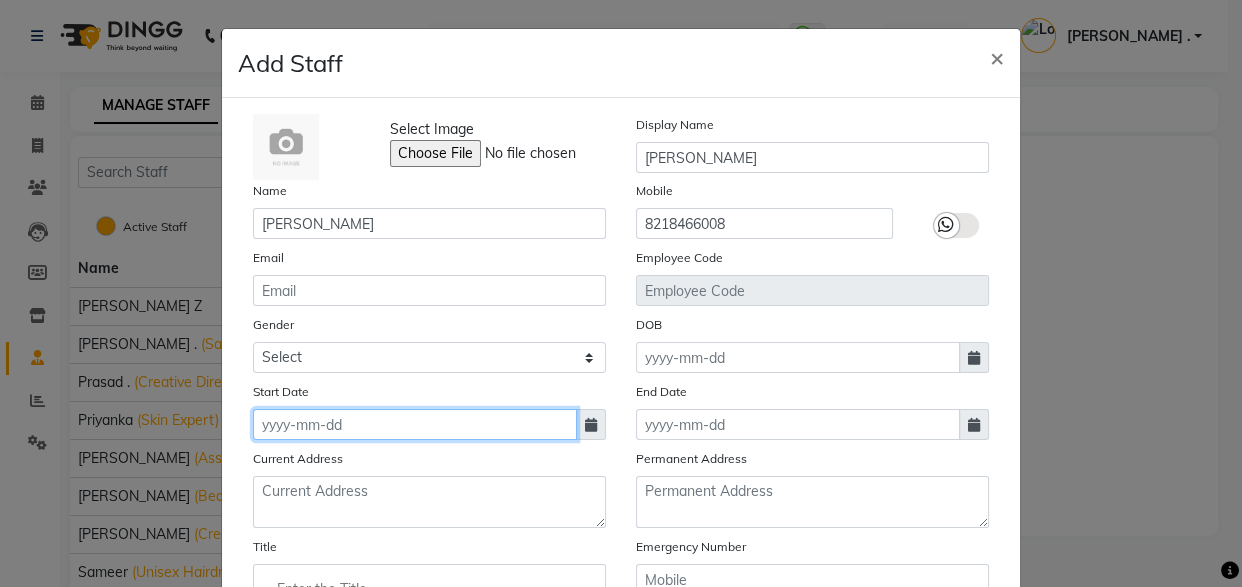 click 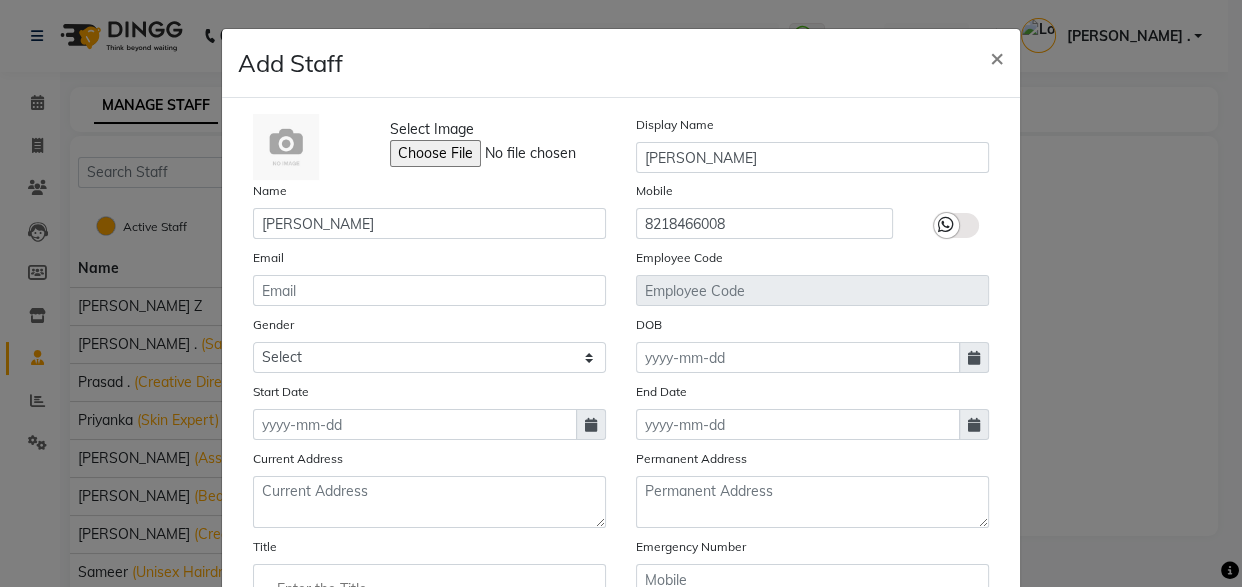 select on "7" 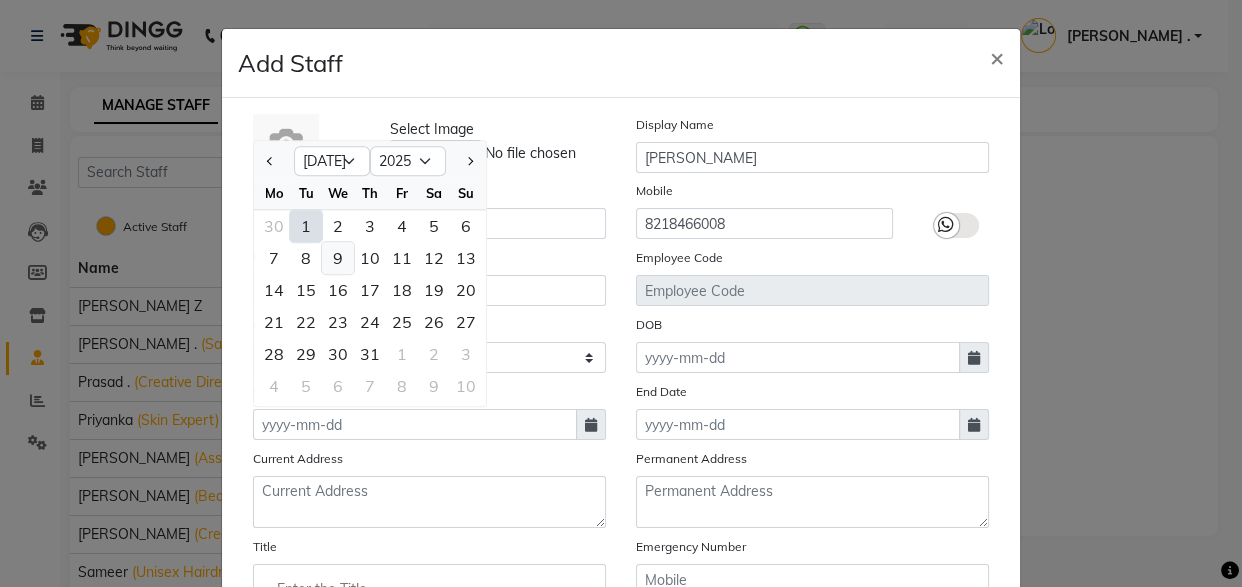 click on "9" 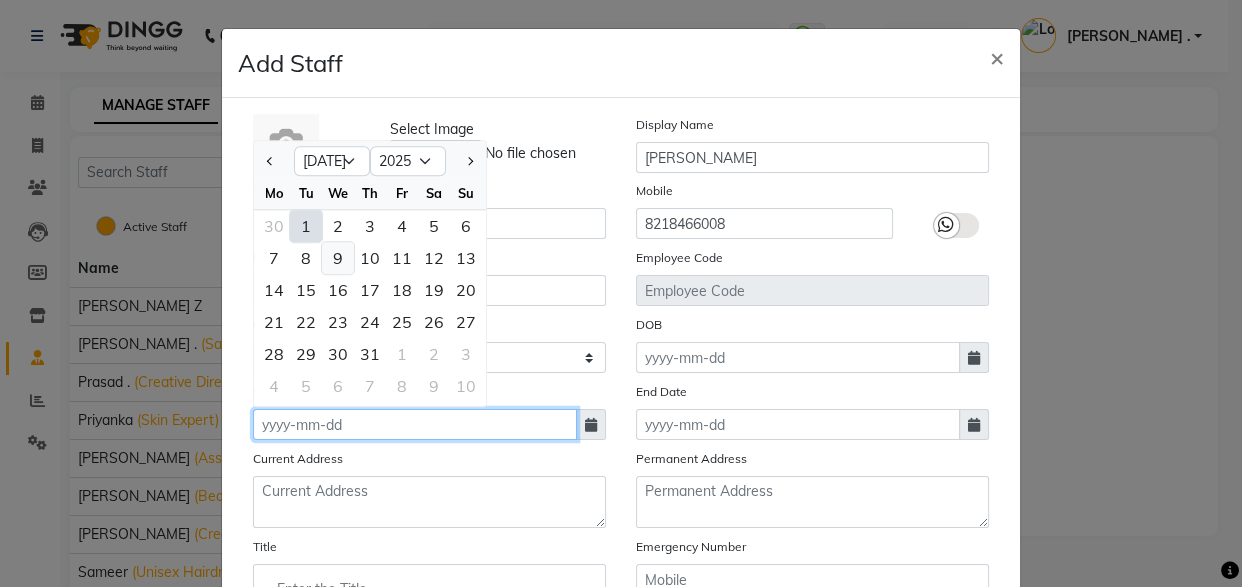 type on "[DATE]" 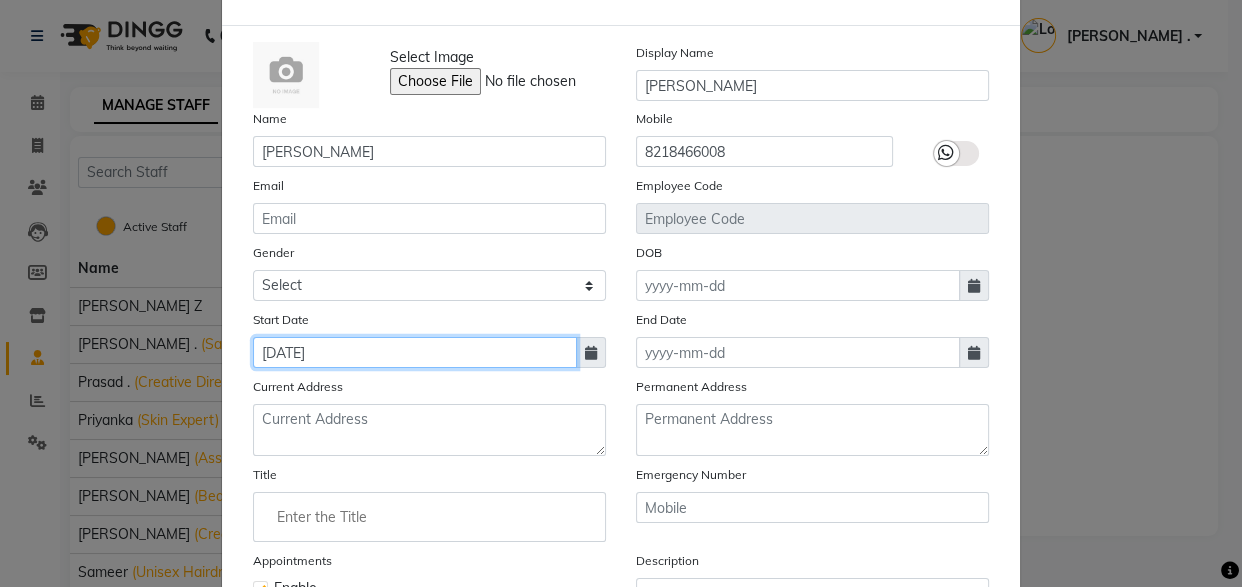 scroll, scrollTop: 73, scrollLeft: 0, axis: vertical 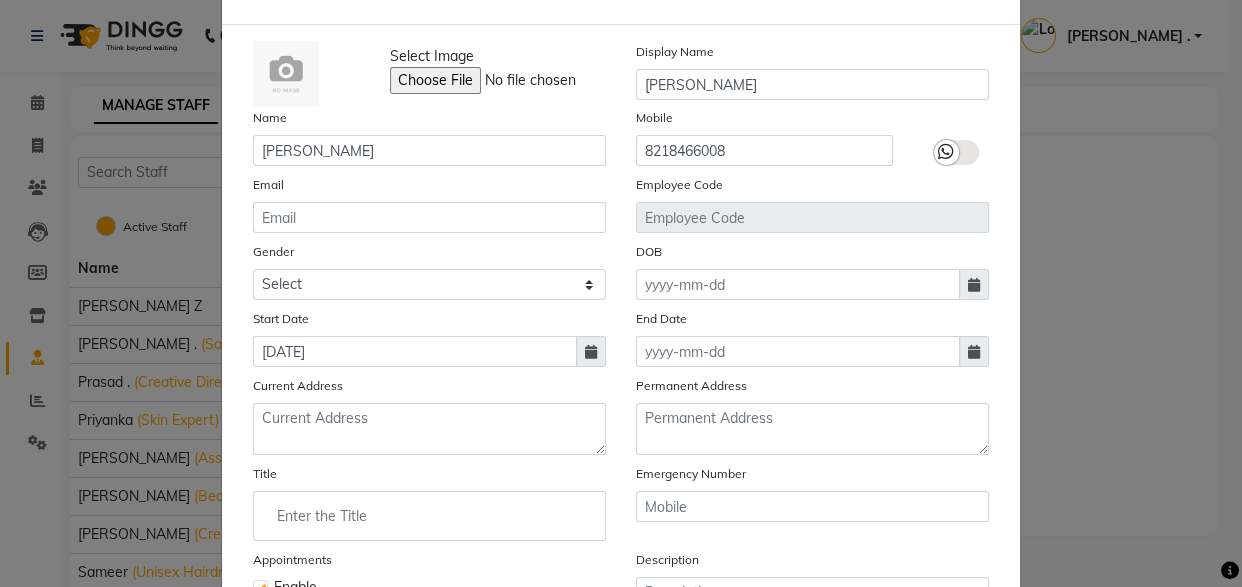 click 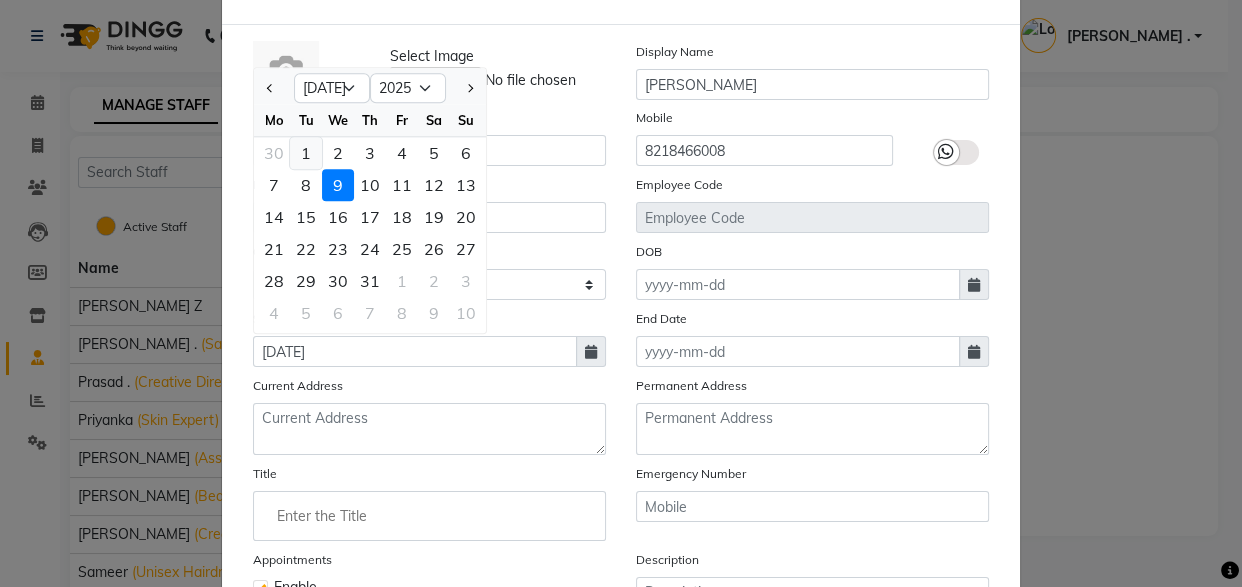 click on "1" 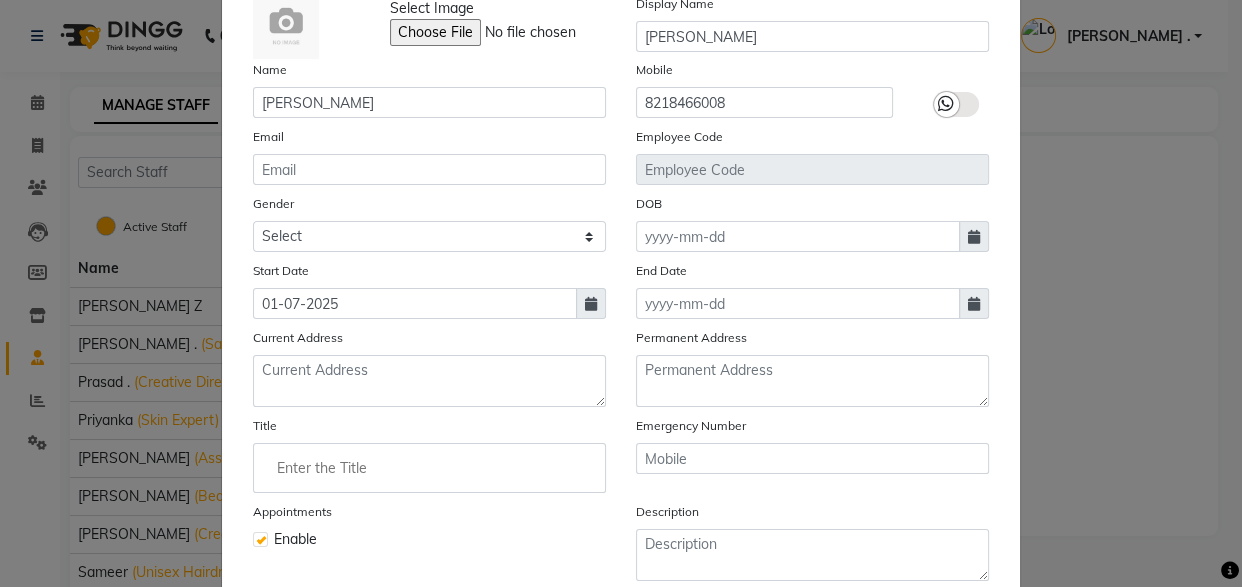 scroll, scrollTop: 124, scrollLeft: 0, axis: vertical 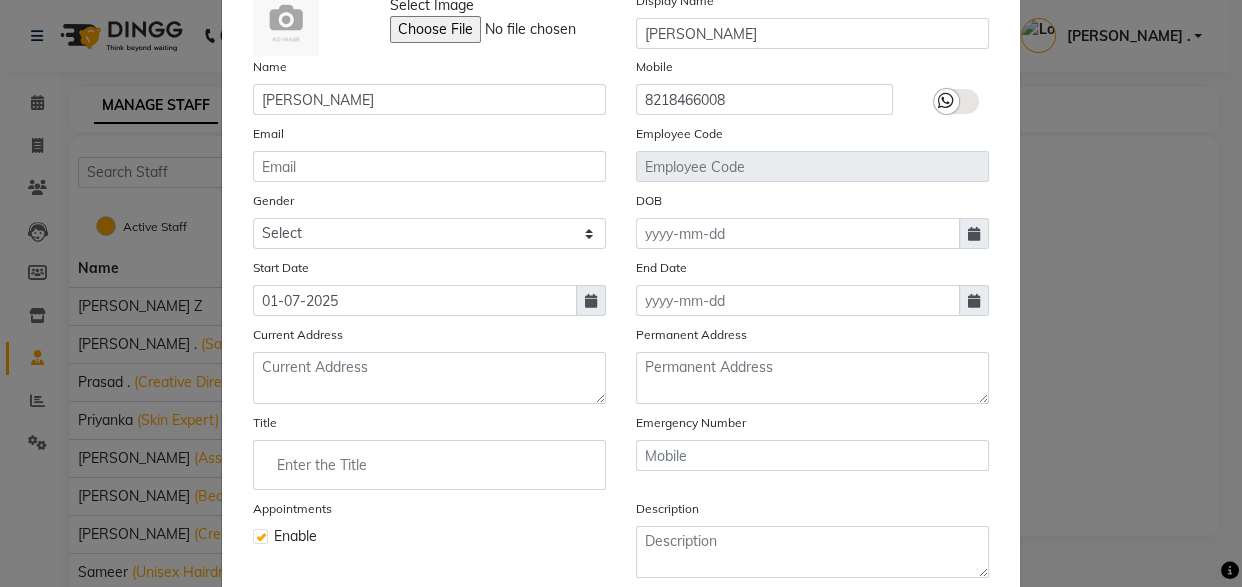 click 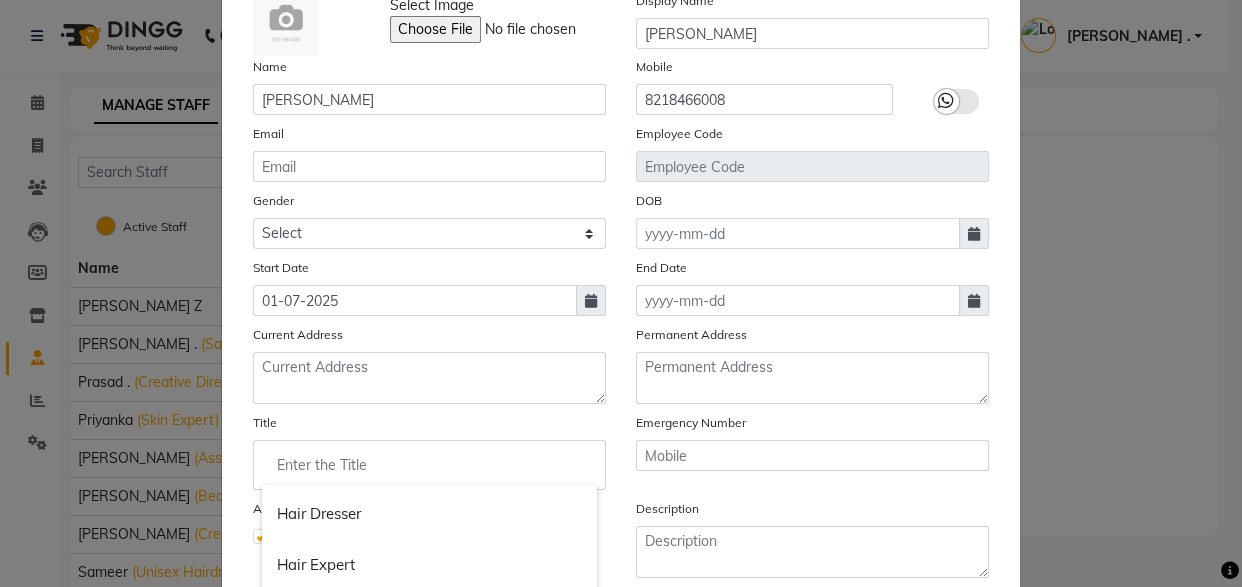 scroll, scrollTop: 693, scrollLeft: 0, axis: vertical 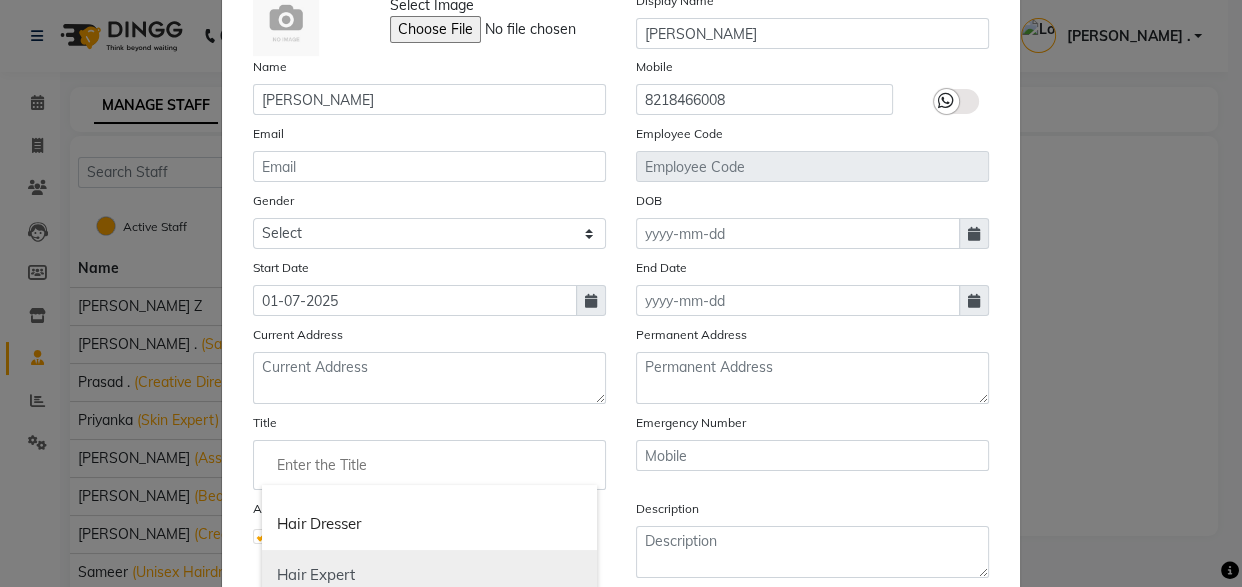 click on "Hair Expert" at bounding box center [429, 575] 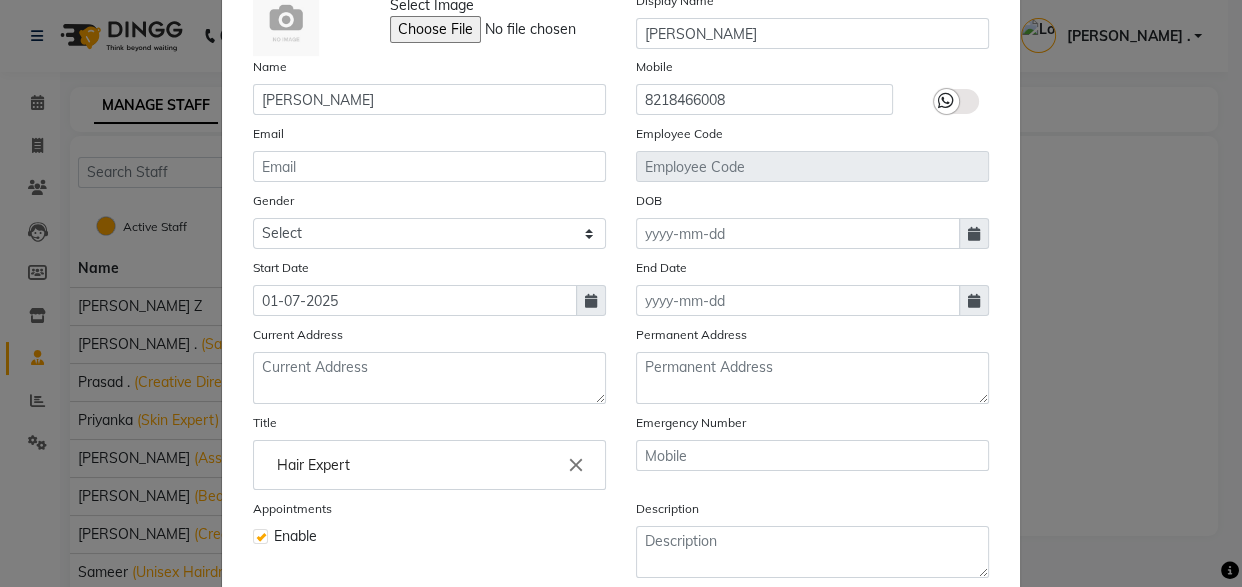 scroll, scrollTop: 0, scrollLeft: 0, axis: both 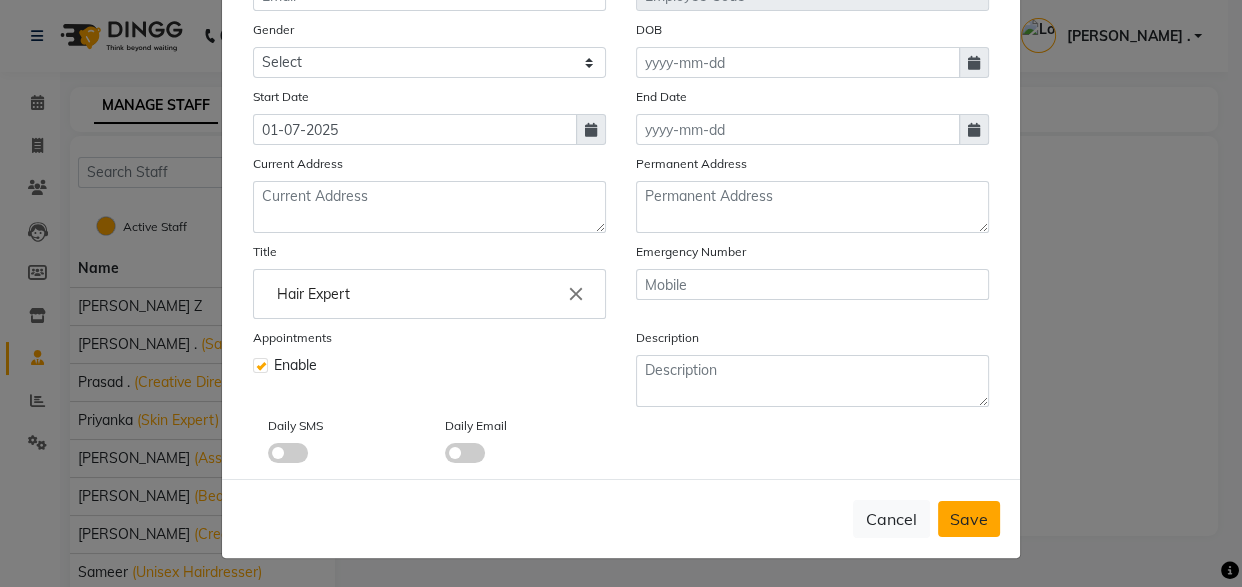click on "Save" at bounding box center (969, 519) 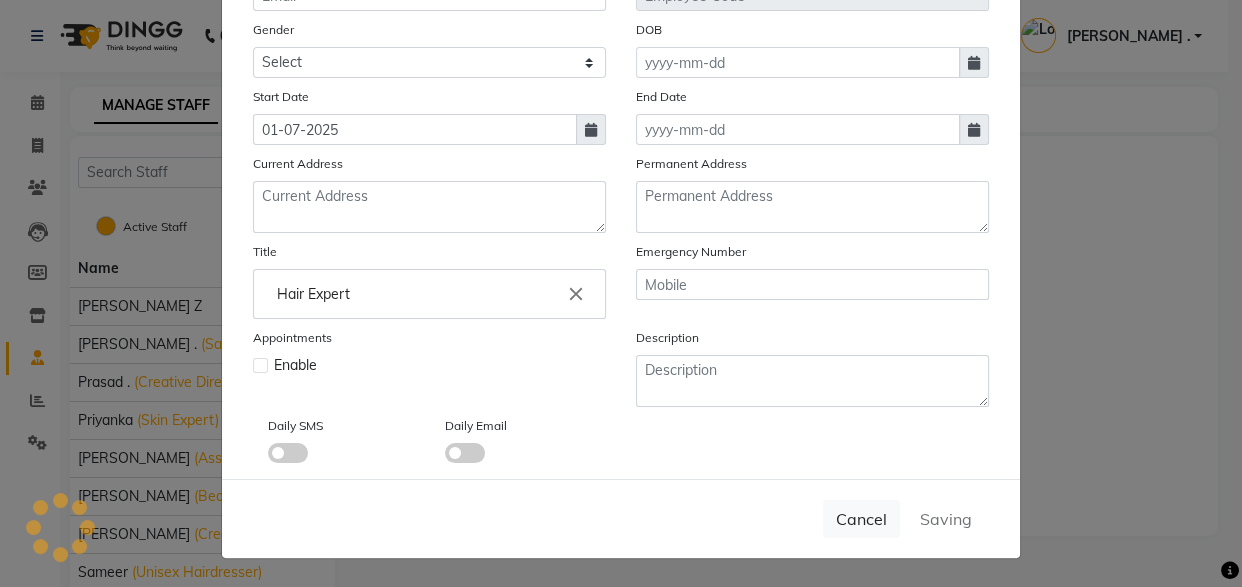 type 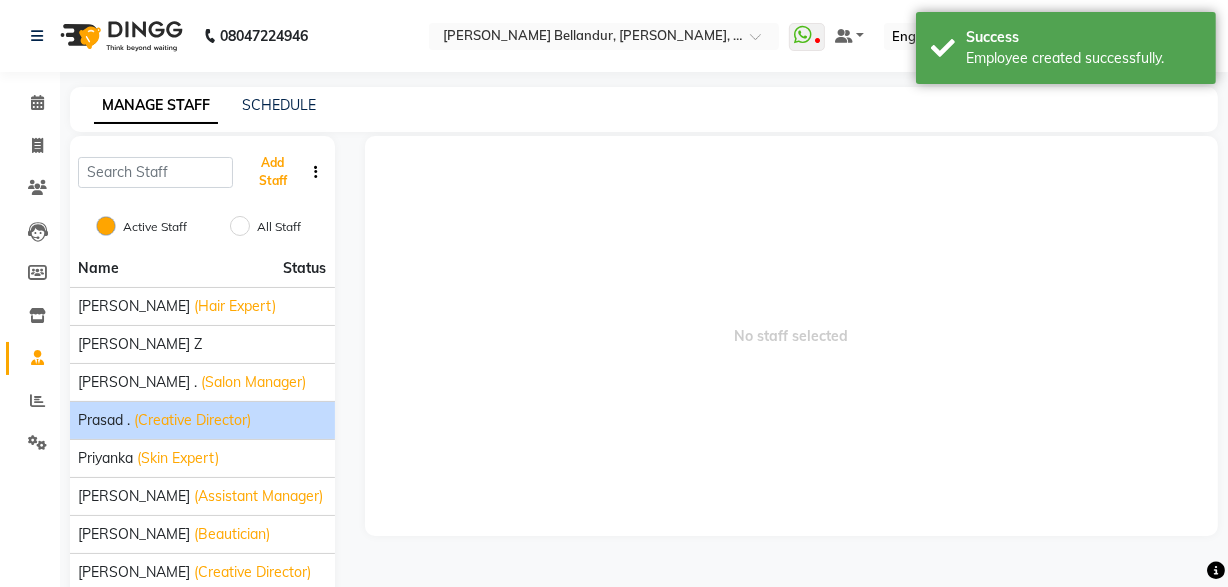 scroll, scrollTop: 168, scrollLeft: 0, axis: vertical 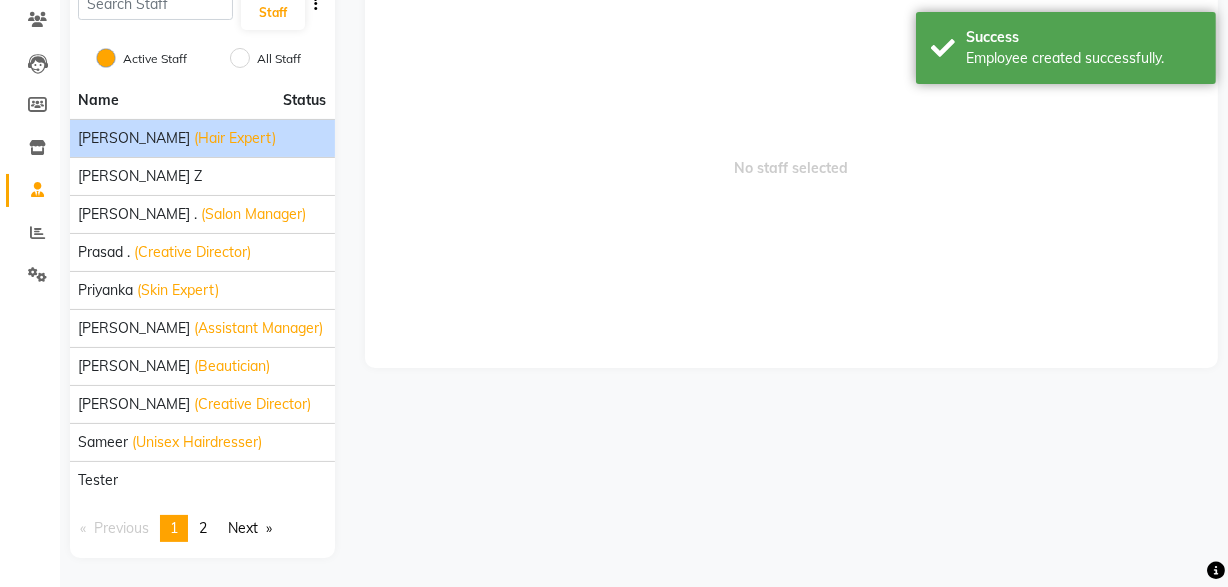 click on "(Hair Expert)" 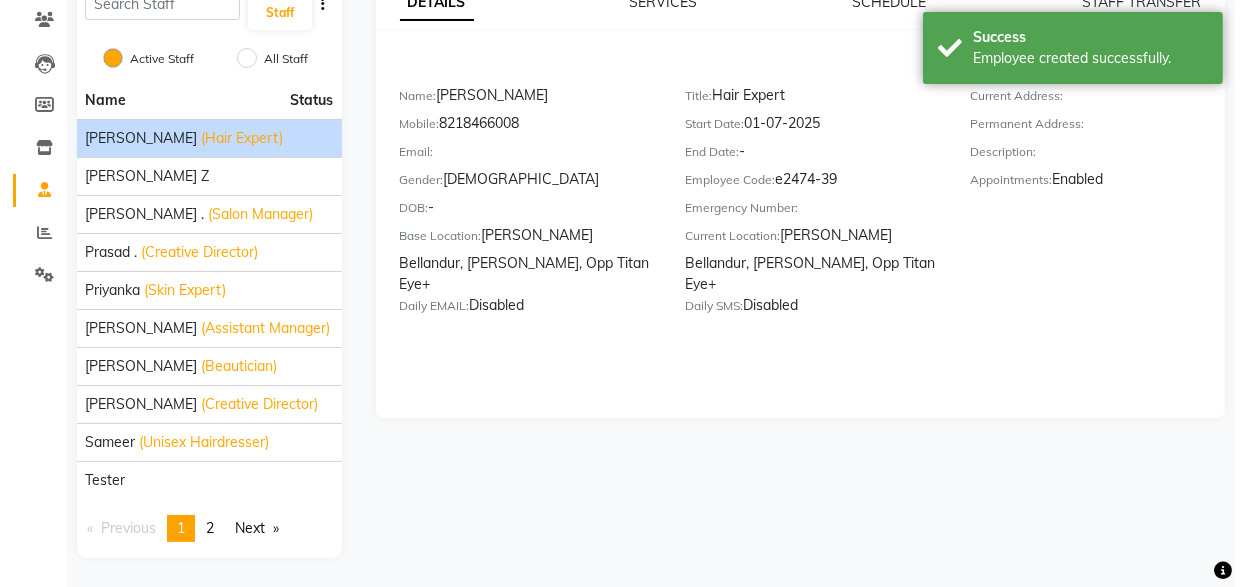 scroll, scrollTop: 0, scrollLeft: 0, axis: both 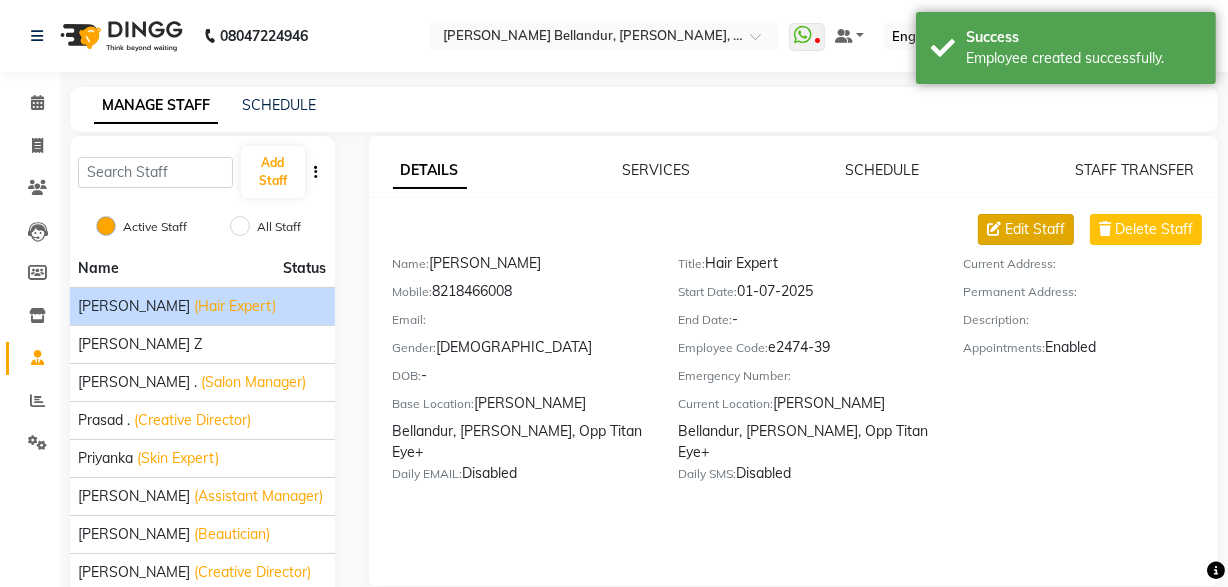 click on "Edit Staff" 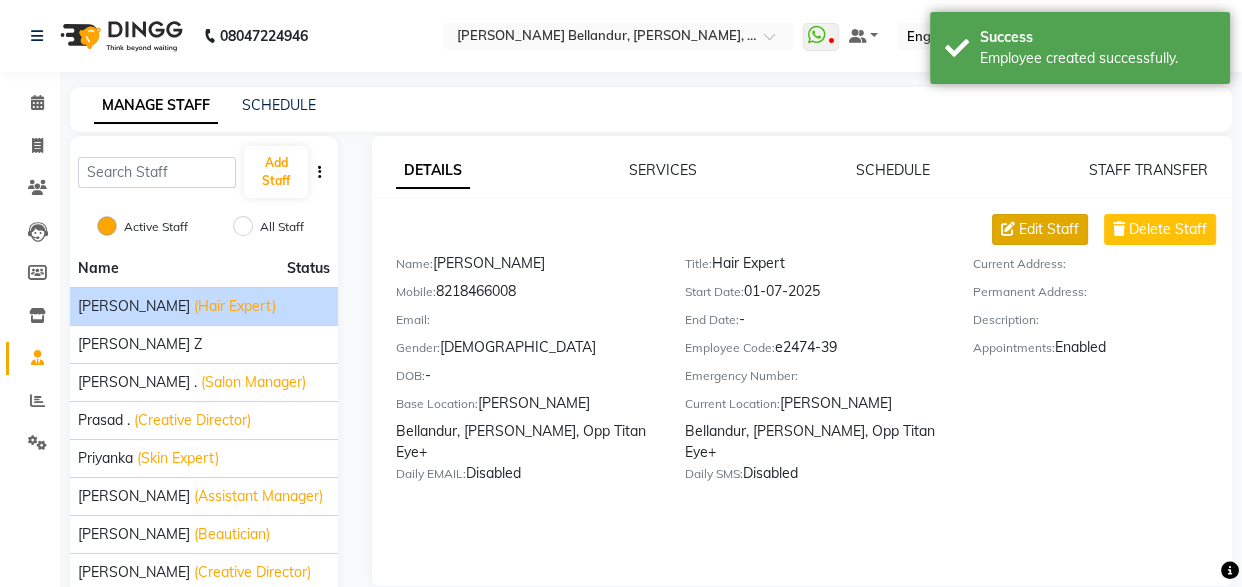 select on "[DEMOGRAPHIC_DATA]" 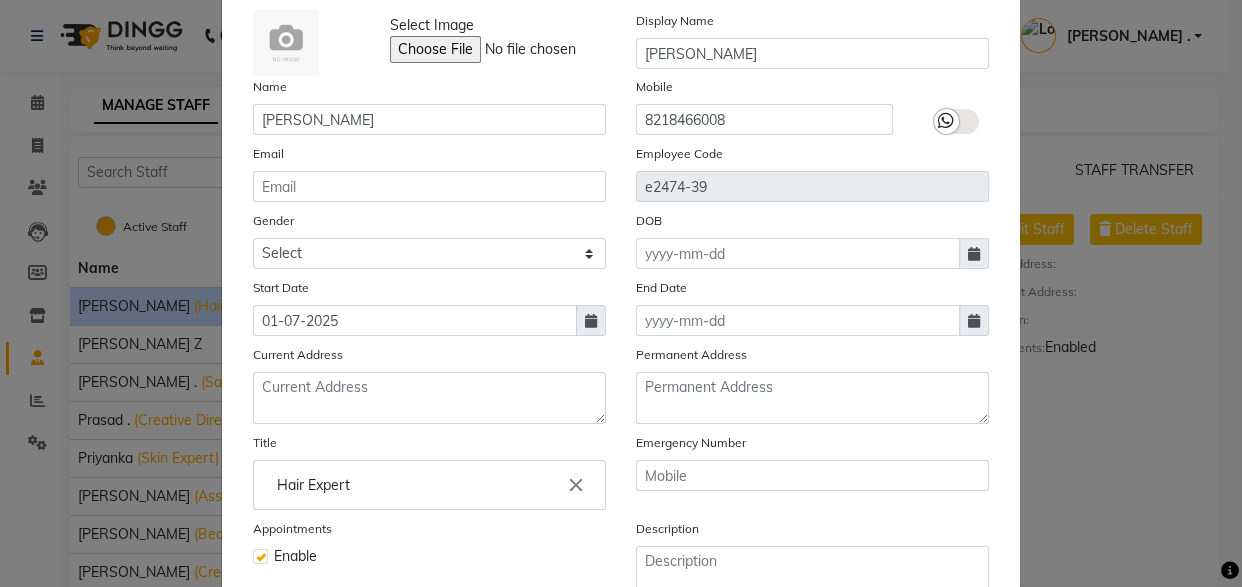 scroll, scrollTop: 143, scrollLeft: 0, axis: vertical 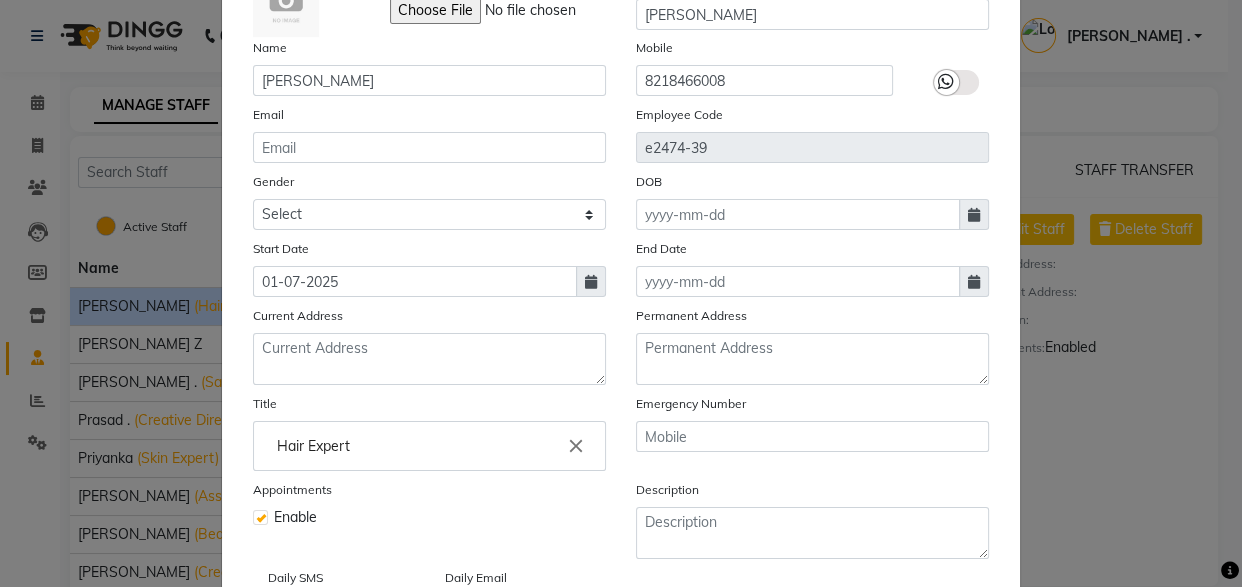 click on "Hair Expert" 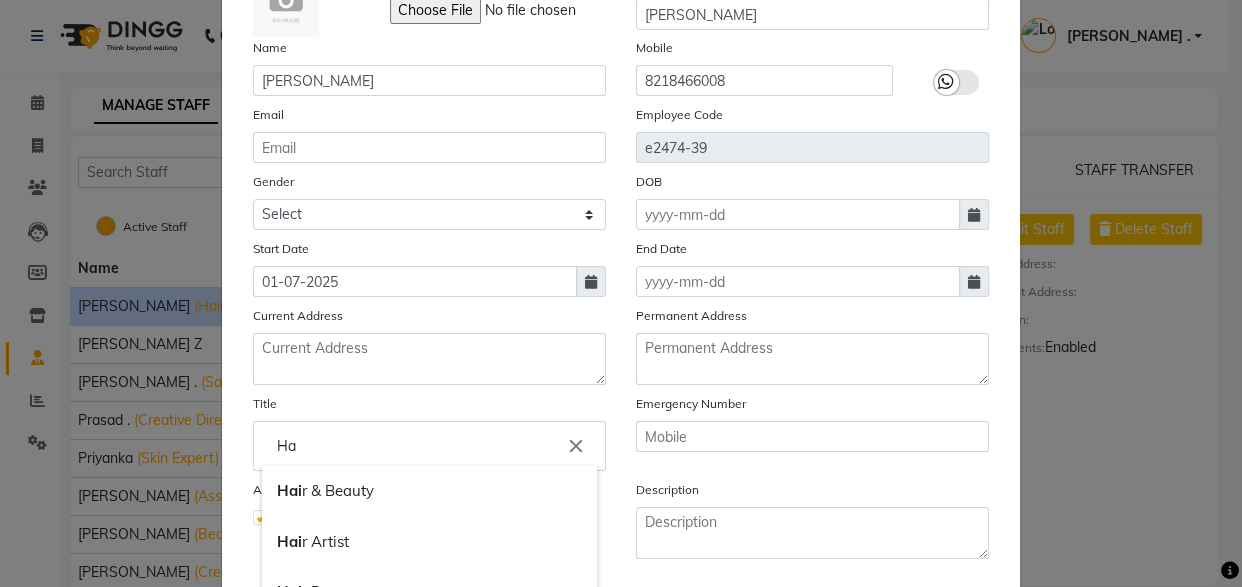 type on "H" 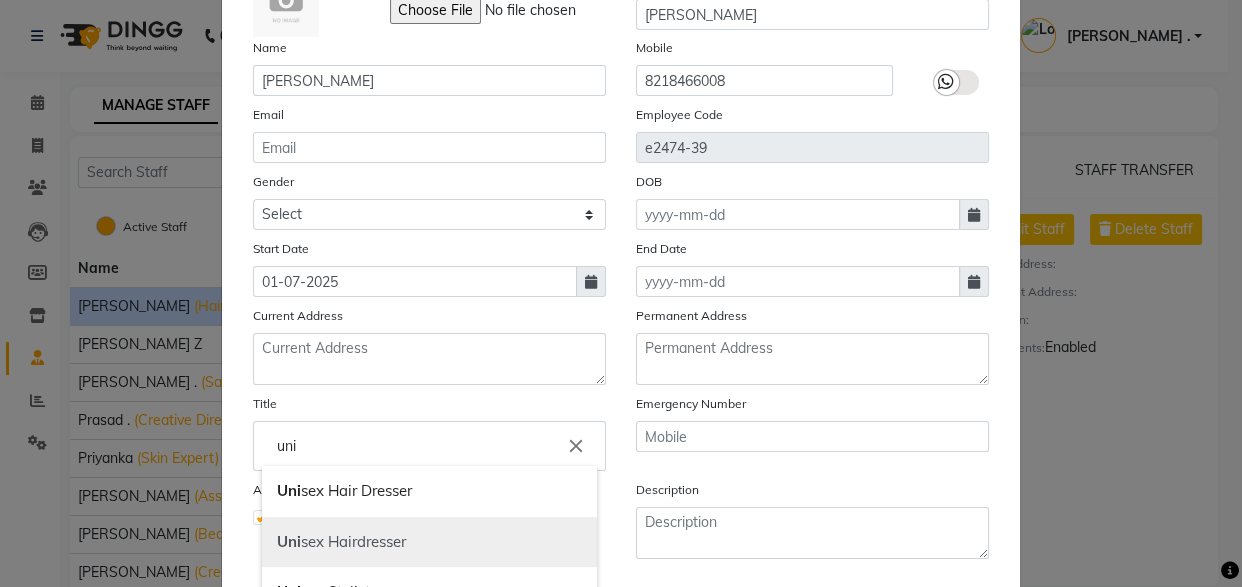 click on "Uni sex Hairdresser" at bounding box center (429, 542) 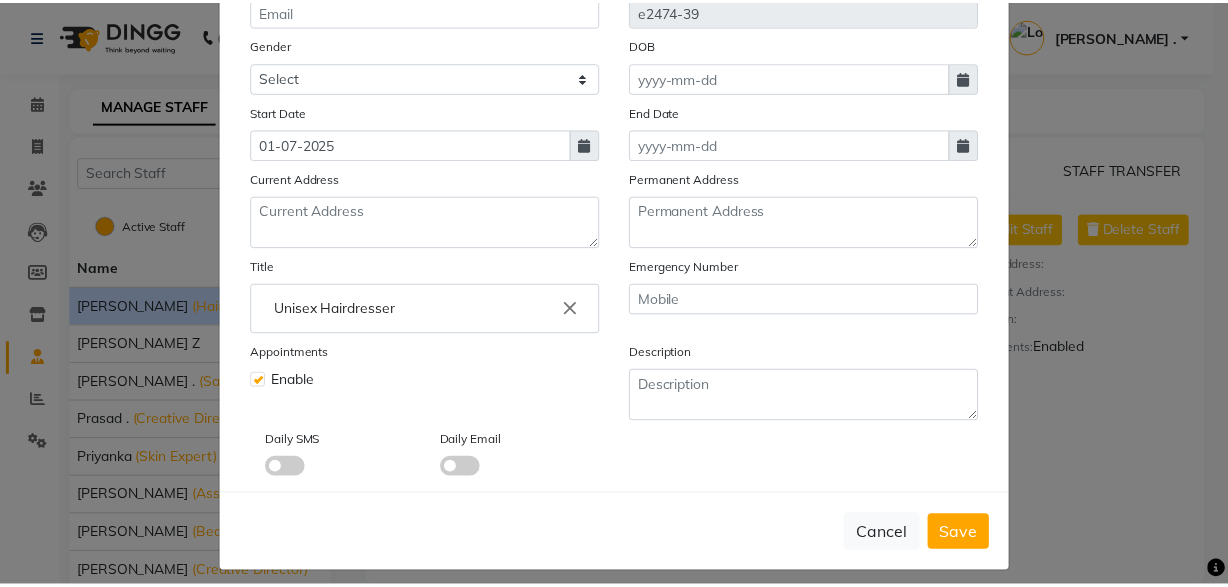 scroll, scrollTop: 299, scrollLeft: 0, axis: vertical 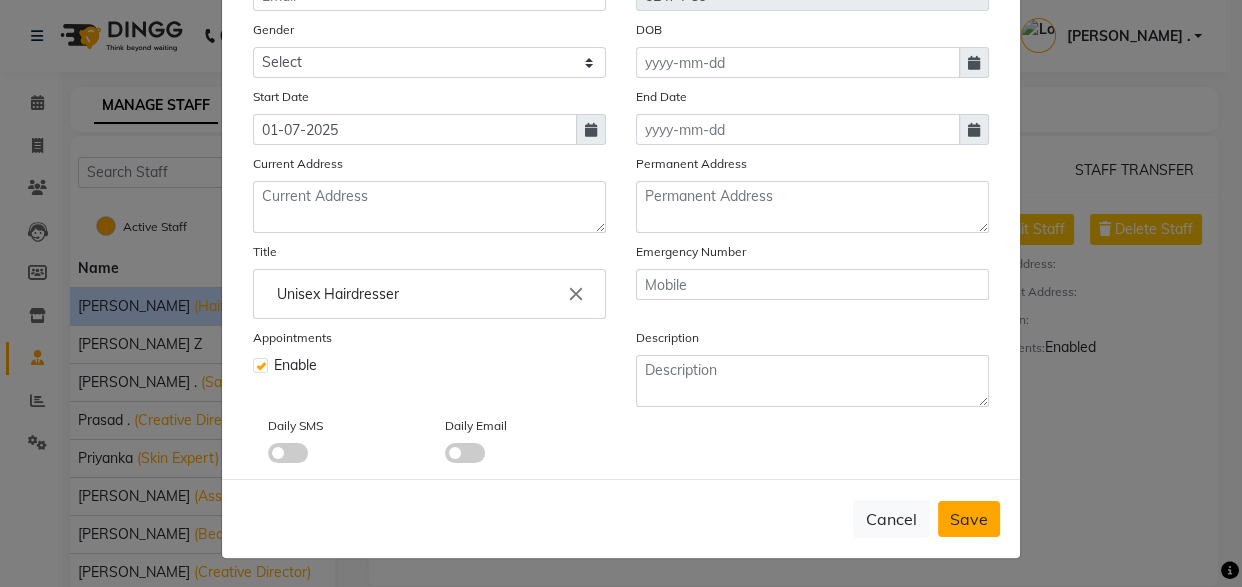 click on "Save" at bounding box center [969, 519] 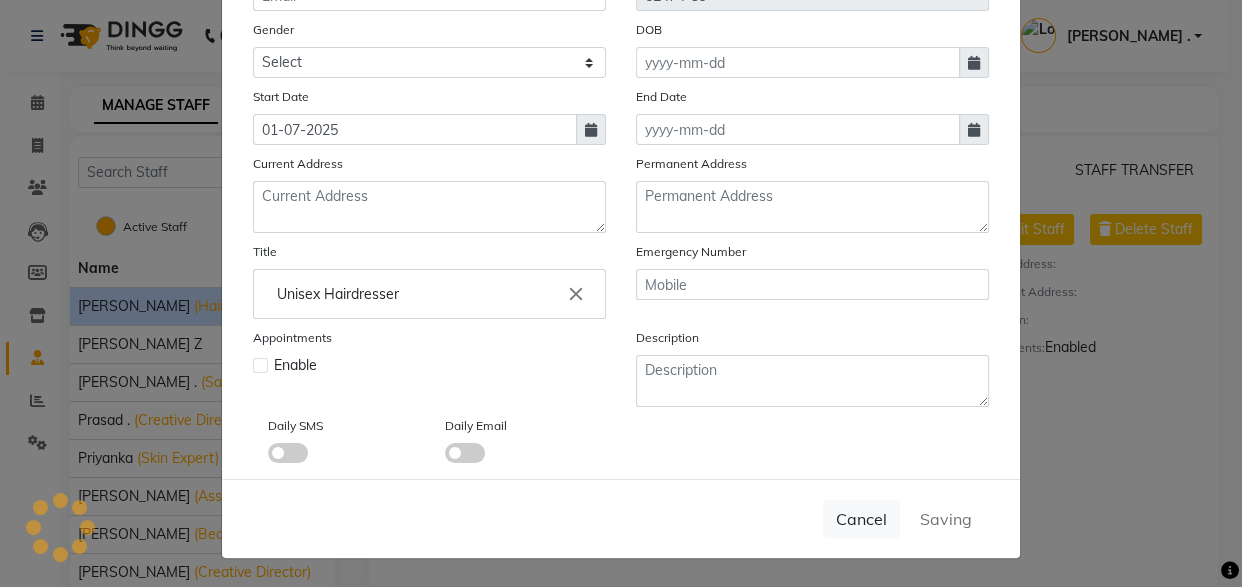 type 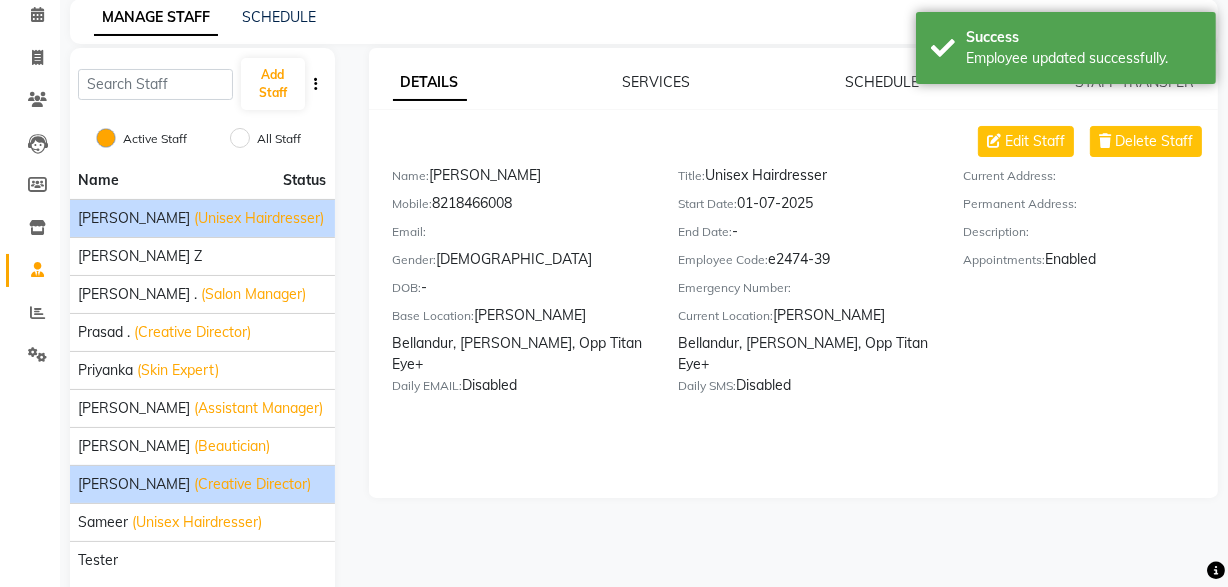 scroll, scrollTop: 102, scrollLeft: 0, axis: vertical 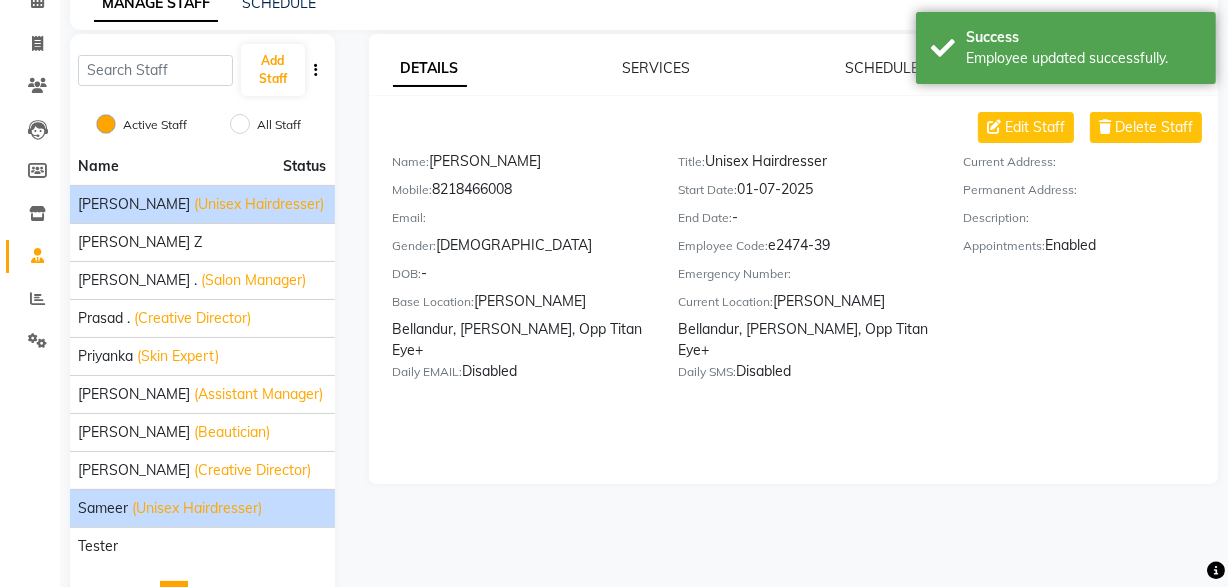 click on "sameer" 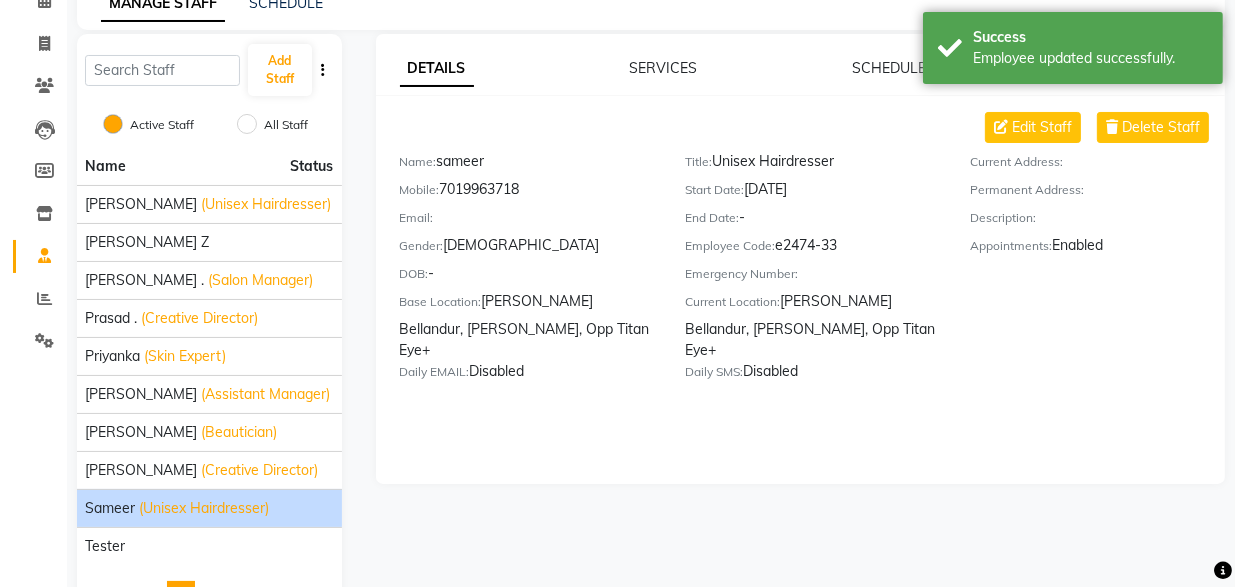 scroll, scrollTop: 0, scrollLeft: 0, axis: both 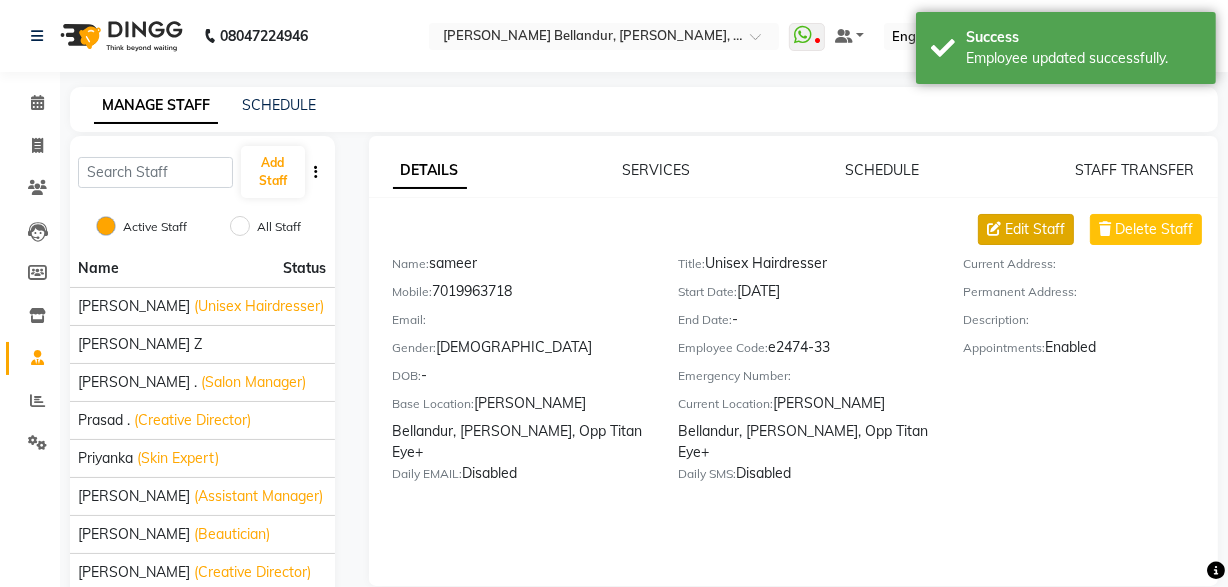 click on "Edit Staff" 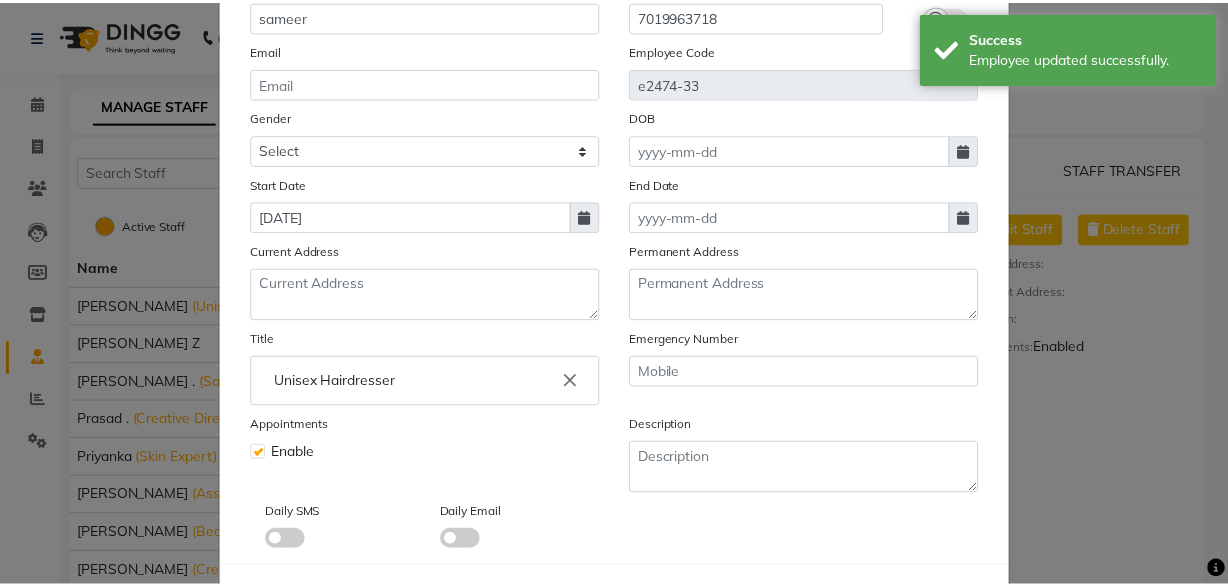 scroll, scrollTop: 299, scrollLeft: 0, axis: vertical 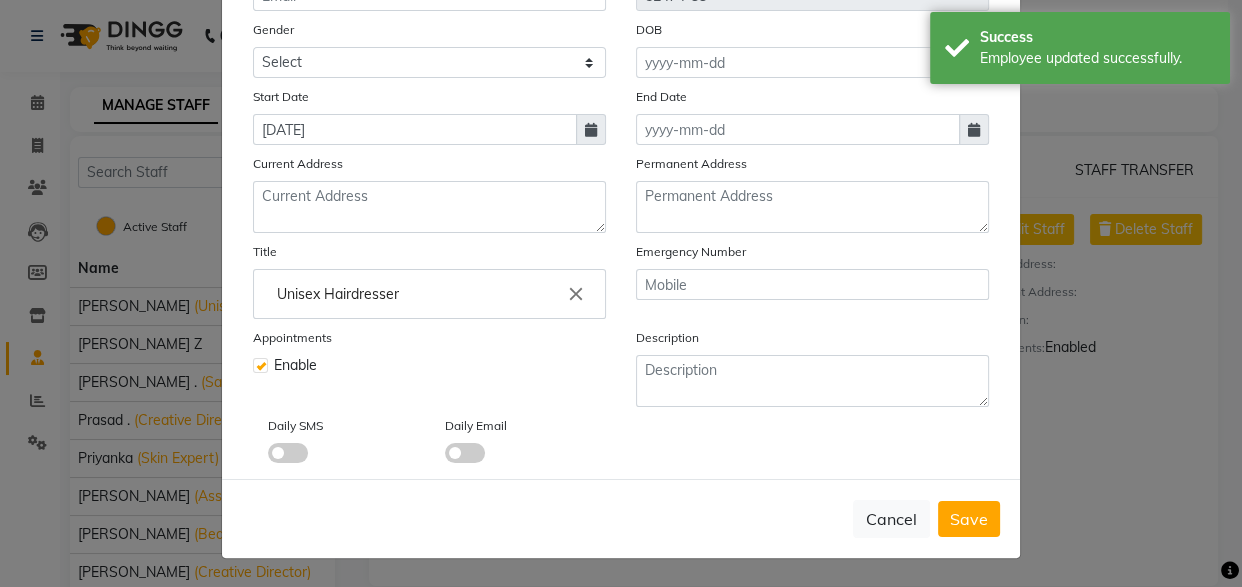 click 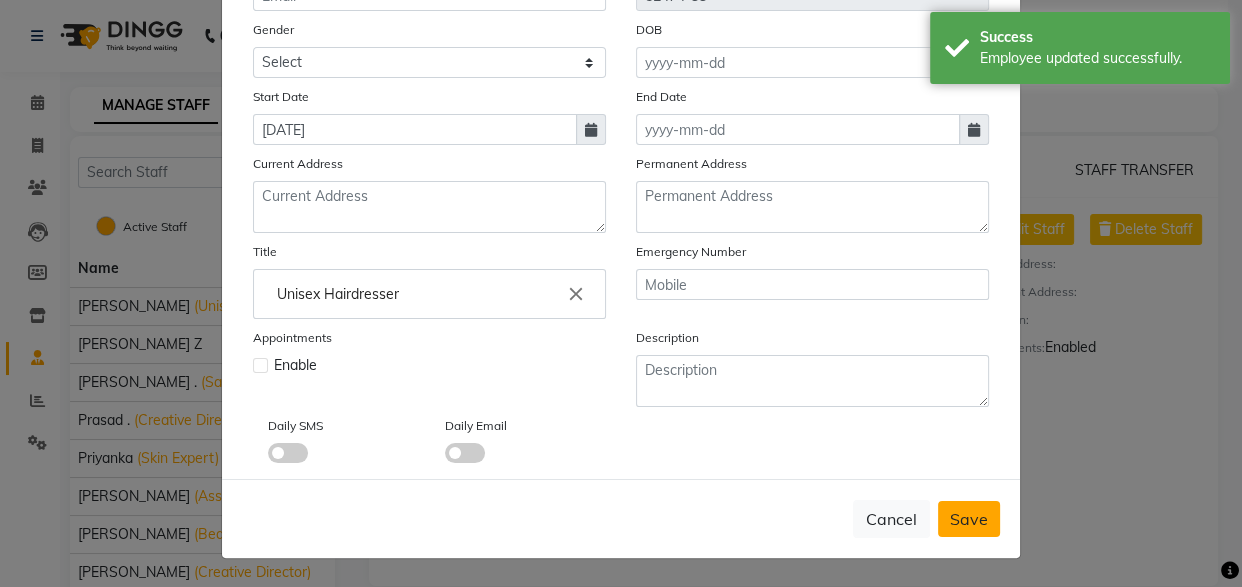click on "Save" at bounding box center (969, 519) 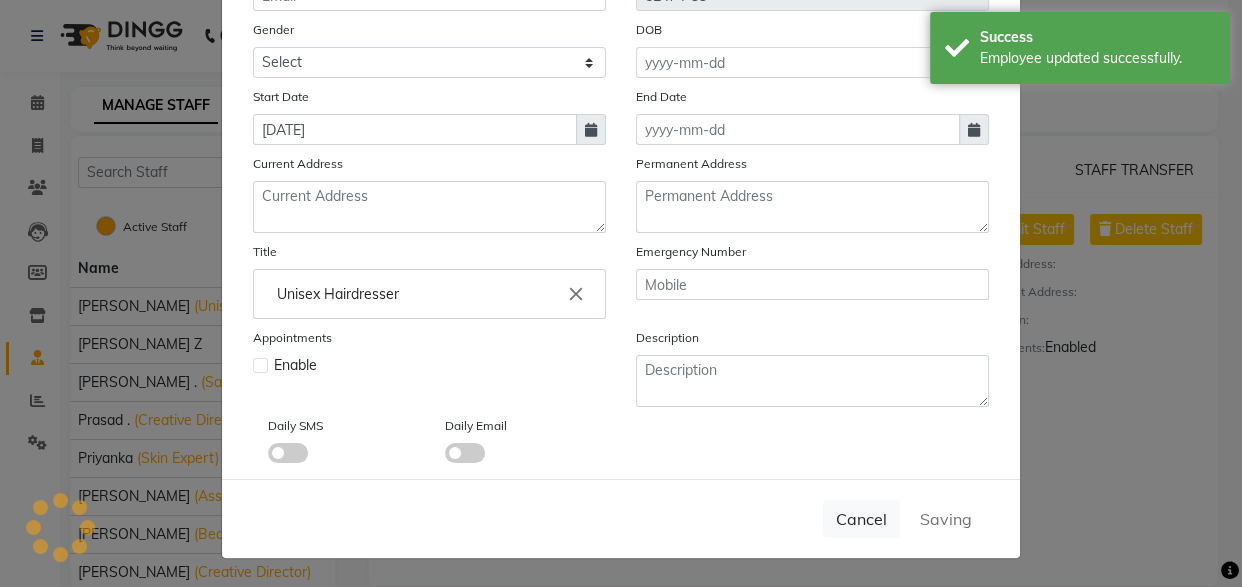 type 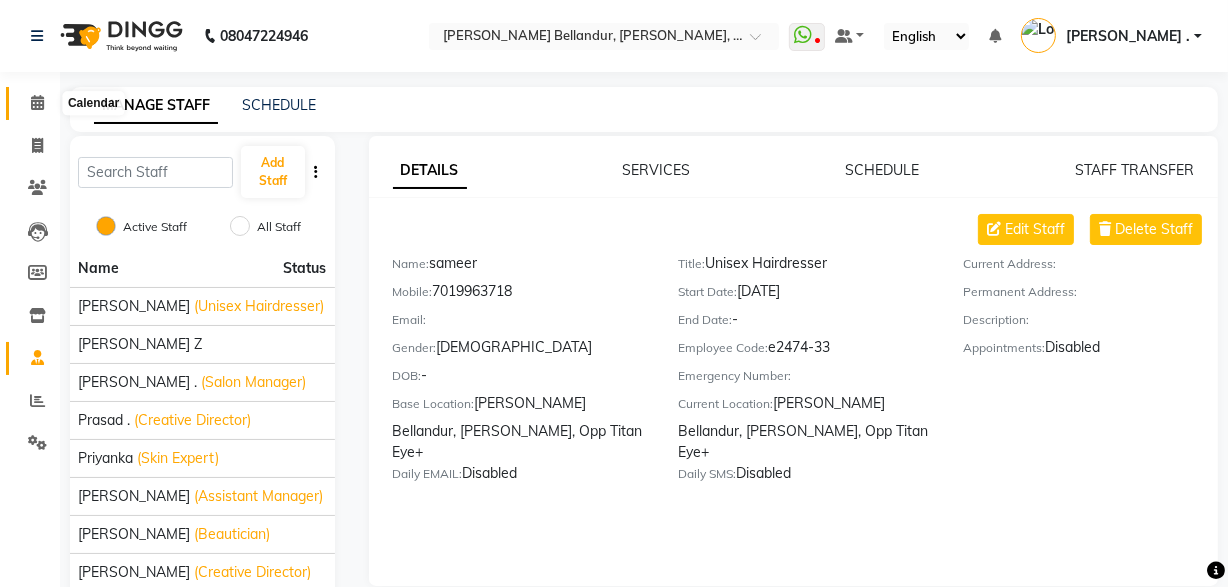 click 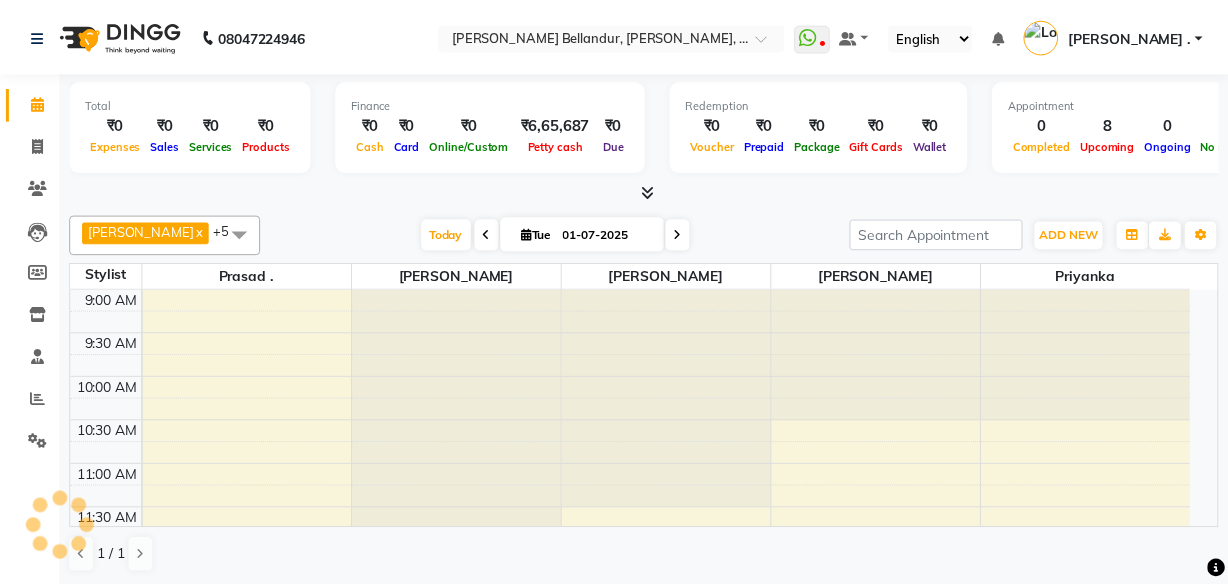 scroll, scrollTop: 0, scrollLeft: 0, axis: both 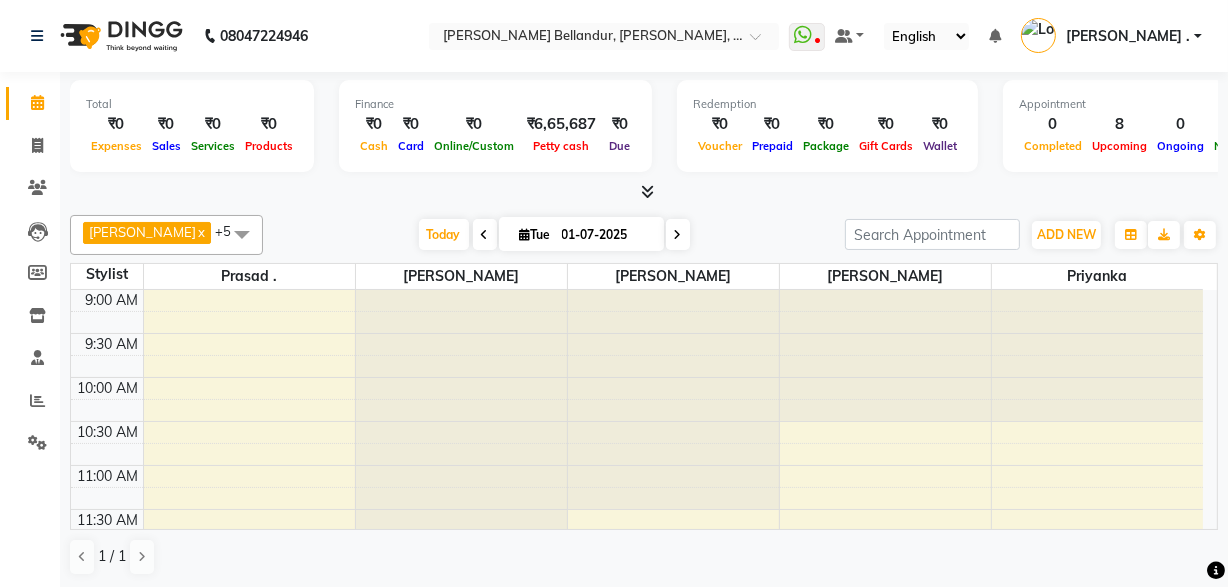 click at bounding box center (242, 234) 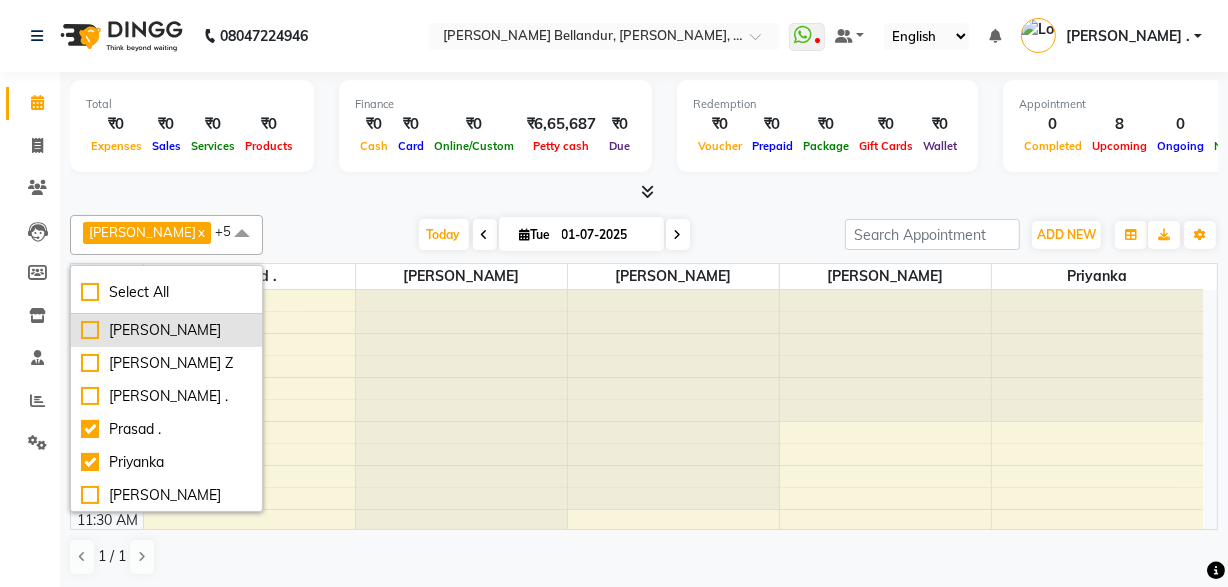 click on "[PERSON_NAME]" at bounding box center (166, 330) 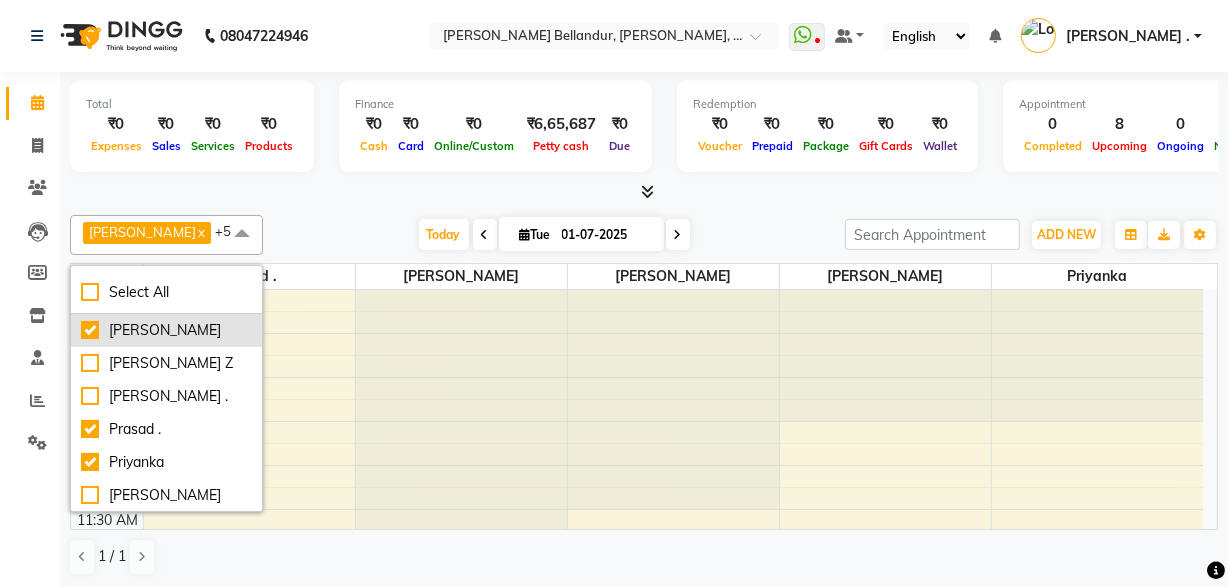 checkbox on "true" 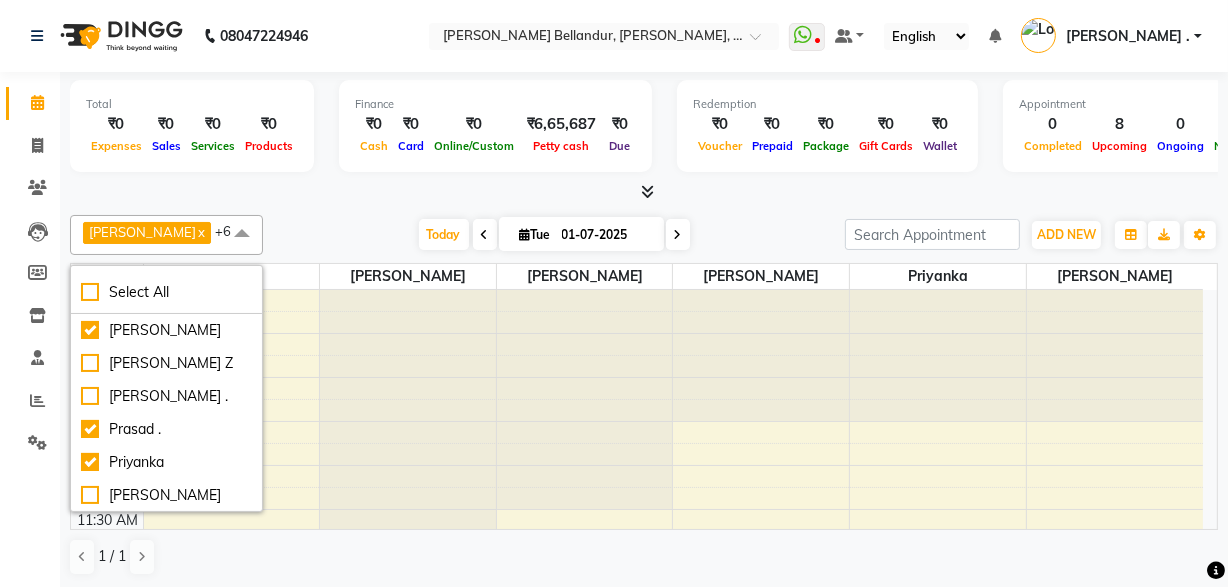 click on "Total  ₹0  Expenses ₹0  Sales ₹0  Services ₹0  Products Finance  ₹0  Cash ₹0  Card ₹0  Online/Custom ₹6,65,687 [PERSON_NAME] cash ₹0 Due  Redemption  ₹0 Voucher ₹0 Prepaid ₹0 Package ₹0  Gift Cards ₹0  Wallet  Appointment  0 Completed 8 Upcoming 0 Ongoing 0 No show  Other sales  ₹0  Packages ₹0  Memberships ₹0  Vouchers ₹0  Prepaids ₹0  Gift Cards" at bounding box center (644, 129) 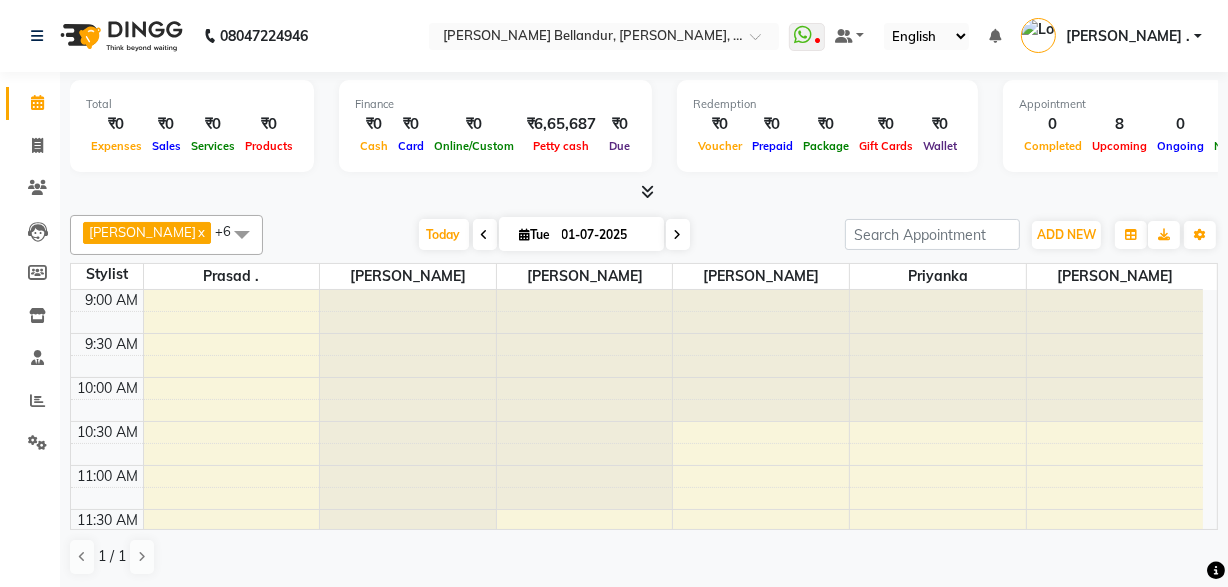 click on "+6" at bounding box center (230, 231) 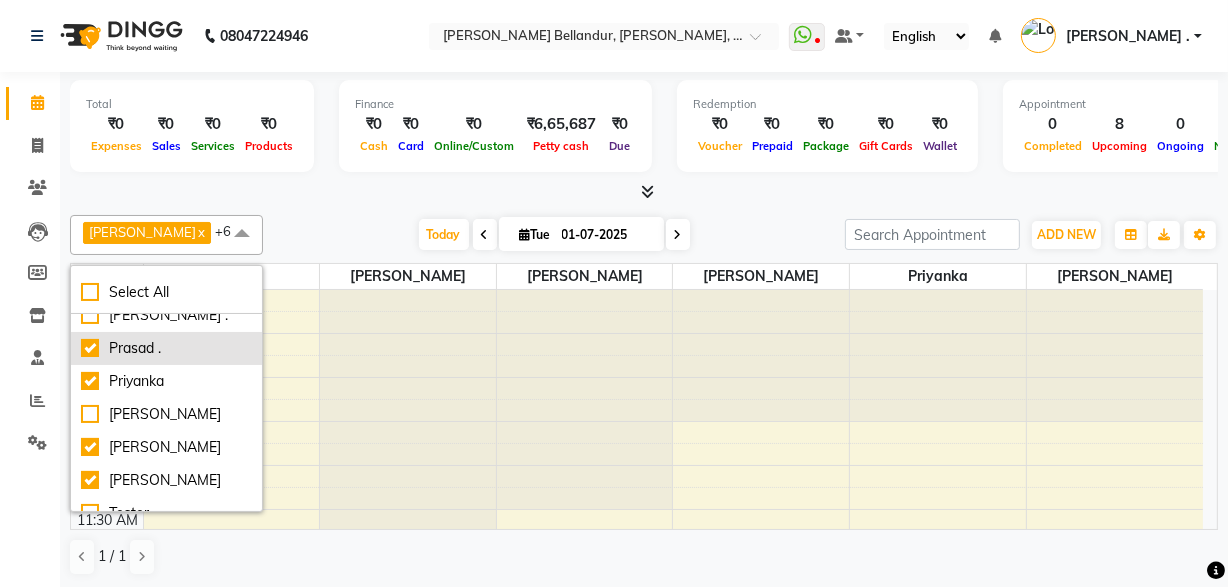 scroll, scrollTop: 88, scrollLeft: 0, axis: vertical 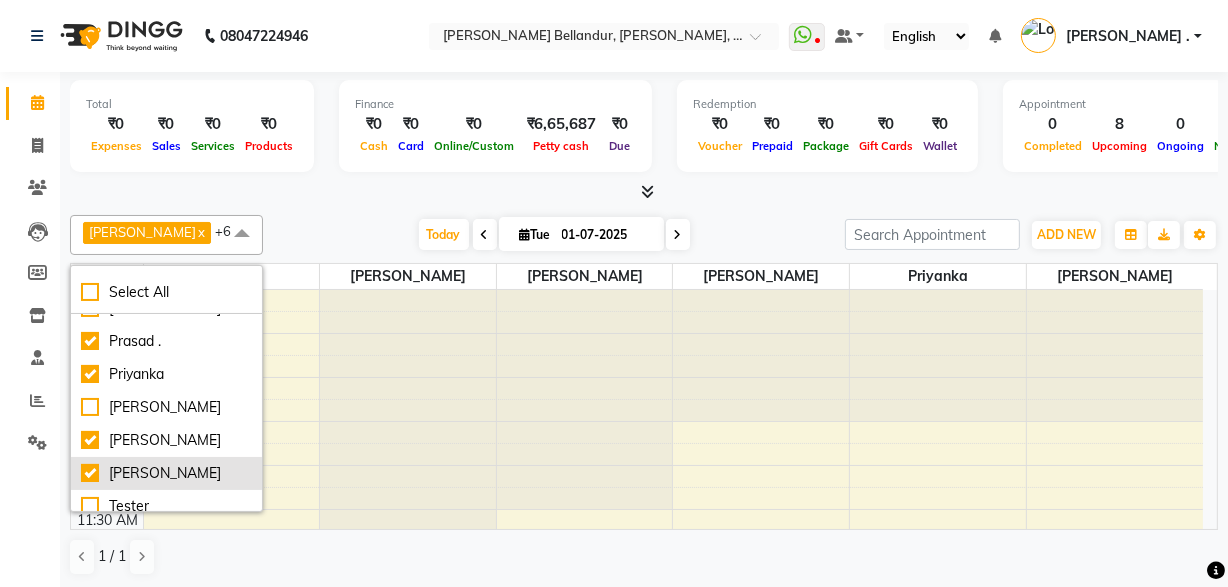 click on "[PERSON_NAME]" at bounding box center (166, 473) 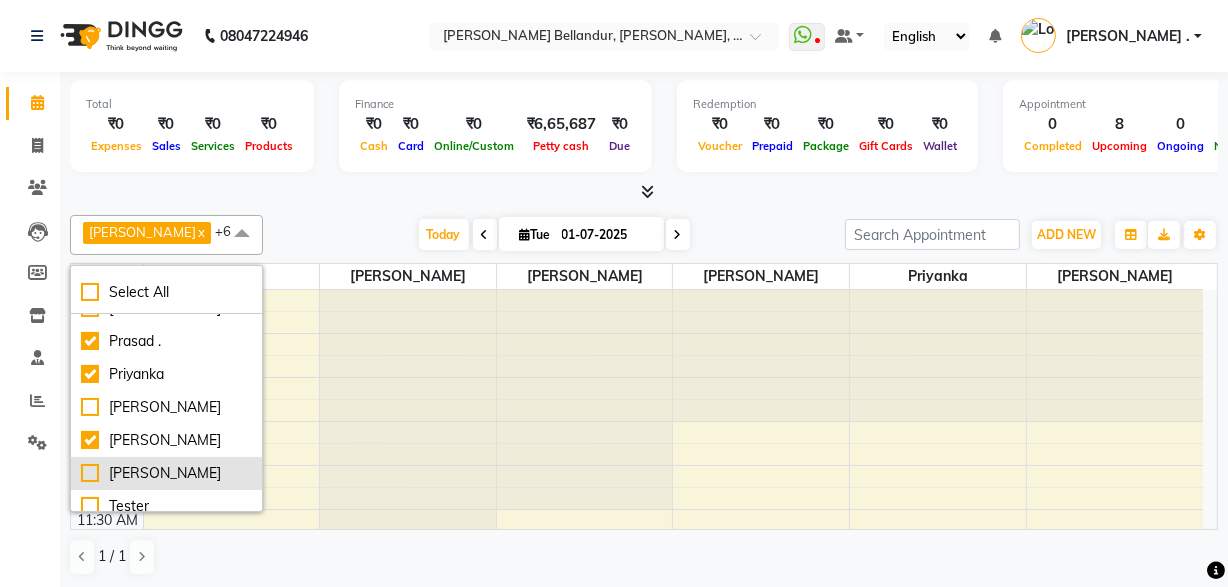 checkbox on "false" 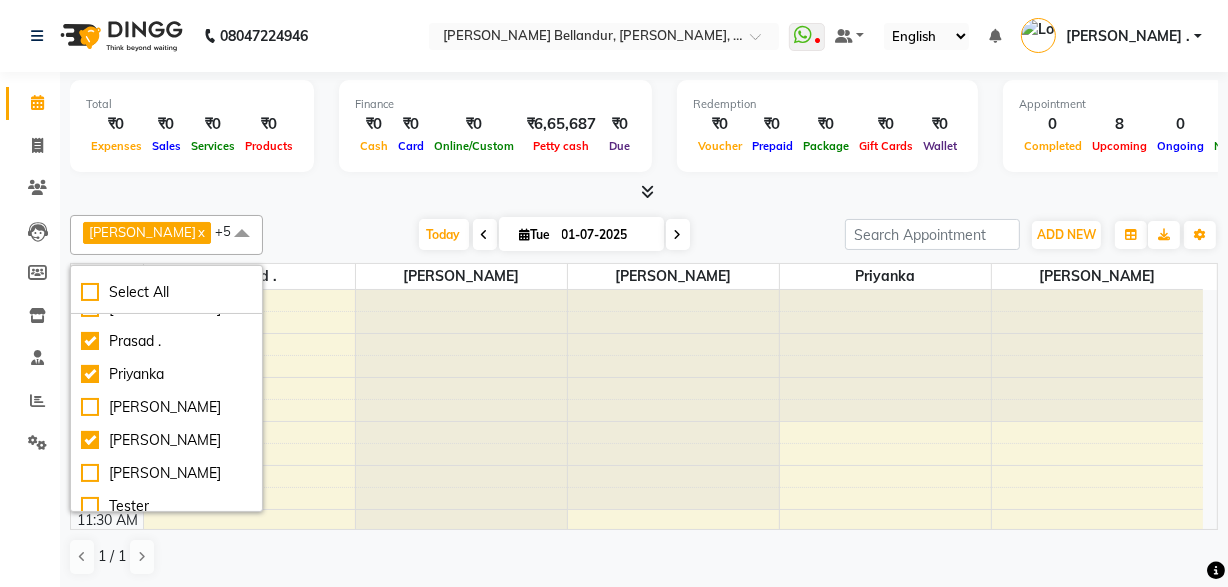 click on "[PERSON_NAME]  x [PERSON_NAME] .  x Priyanka  x sameer  x Aftab  x +5 Select All [PERSON_NAME] [PERSON_NAME] . [GEOGRAPHIC_DATA] . [PERSON_NAME] [PERSON_NAME] [PERSON_NAME] KL [DATE]  [DATE] Toggle Dropdown Add Appointment Add Invoice Add Attendance Add Client Add Transaction Toggle Dropdown Add Appointment Add Invoice Add Attendance Add Client ADD NEW Toggle Dropdown Add Appointment Add Invoice Add Attendance Add Client Add Transaction Umar  x [PERSON_NAME] .  x Priyanka  x sameer  x Aftab  x +5 Select All [PERSON_NAME] [PERSON_NAME] . [GEOGRAPHIC_DATA] . [PERSON_NAME] [PERSON_NAME] [PERSON_NAME] KL Group By  Staff View   Room View  View as Vertical  Vertical - Week View  Horizontal  Horizontal - Week View  List  Toggle Dropdown Calendar Settings Manage Tags   Arrange Stylists   Reset Stylists  Full Screen Appointment Form Zoom 100% Staff/Room Display Count 11 Stylist Prasad . [PERSON_NAME] [PERSON_NAME] 9:00 AM 9:30 AM 10:00 AM 10:30 AM 11:00 AM 11:30 AM 12:00 PM 12:30 PM 1:00 PM 1:30 PM 2:00 PM 2:30 PM" 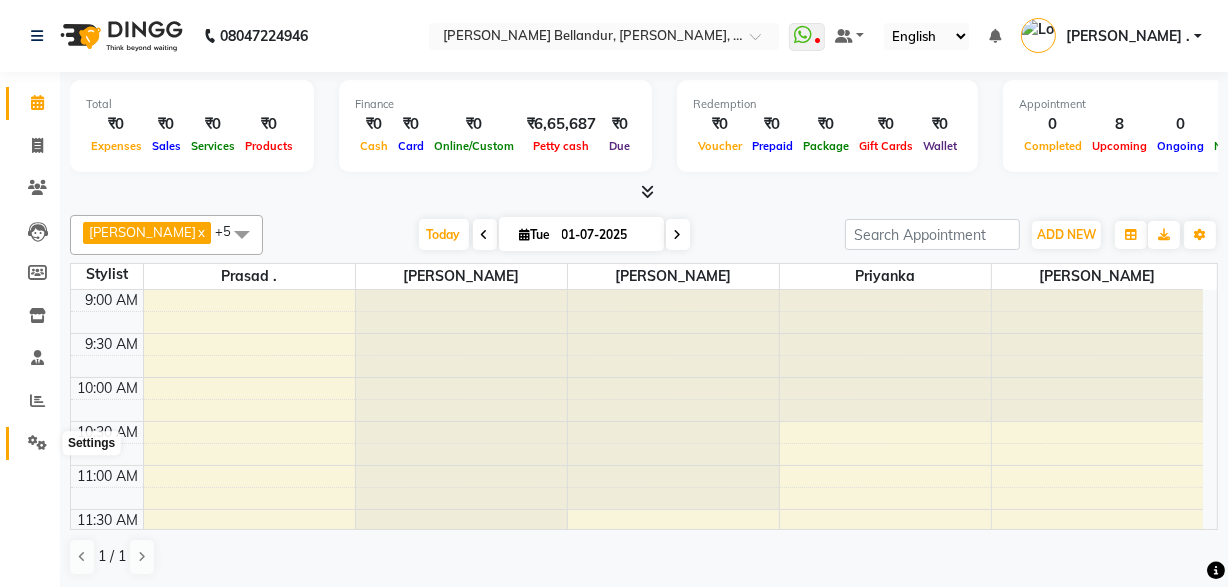 click 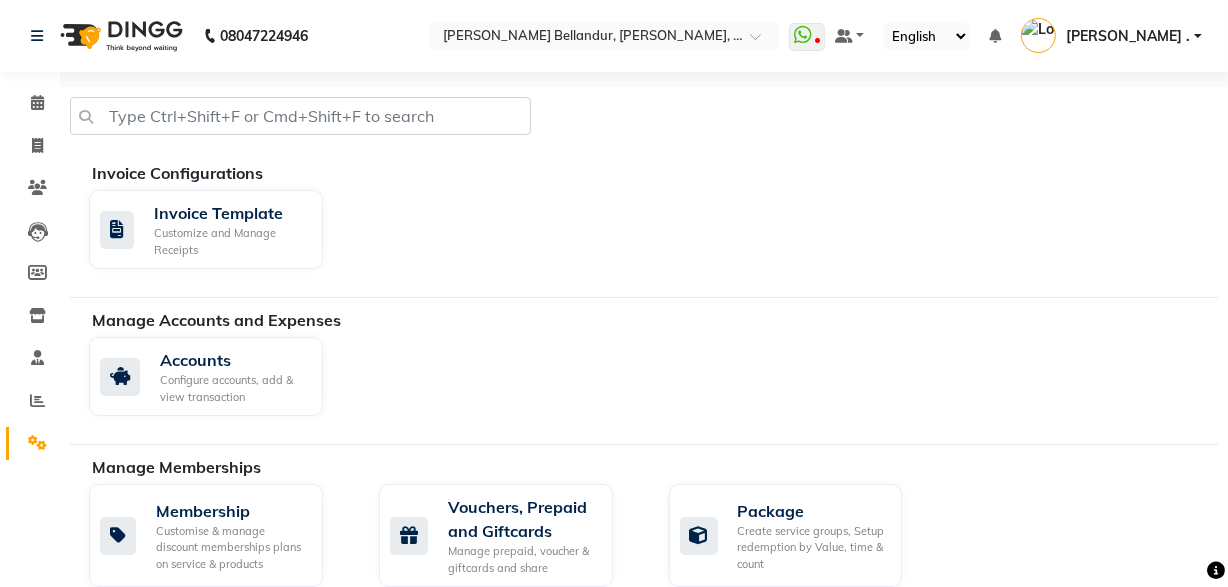 scroll, scrollTop: 824, scrollLeft: 0, axis: vertical 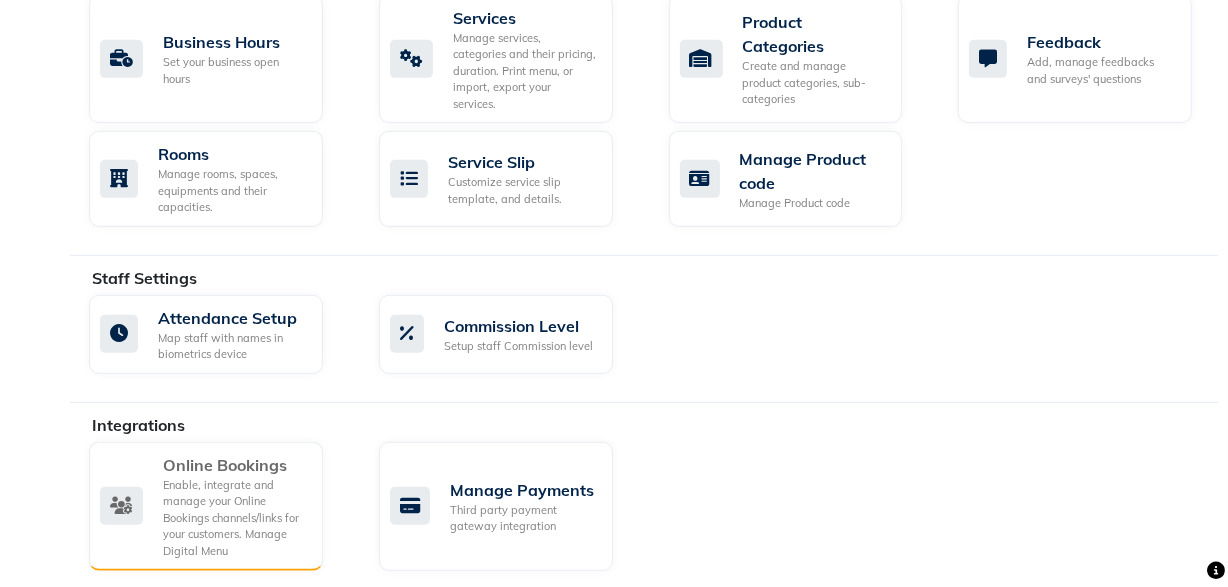 click on "Enable, integrate and manage your Online Bookings channels/links for your customers. Manage Digital Menu" 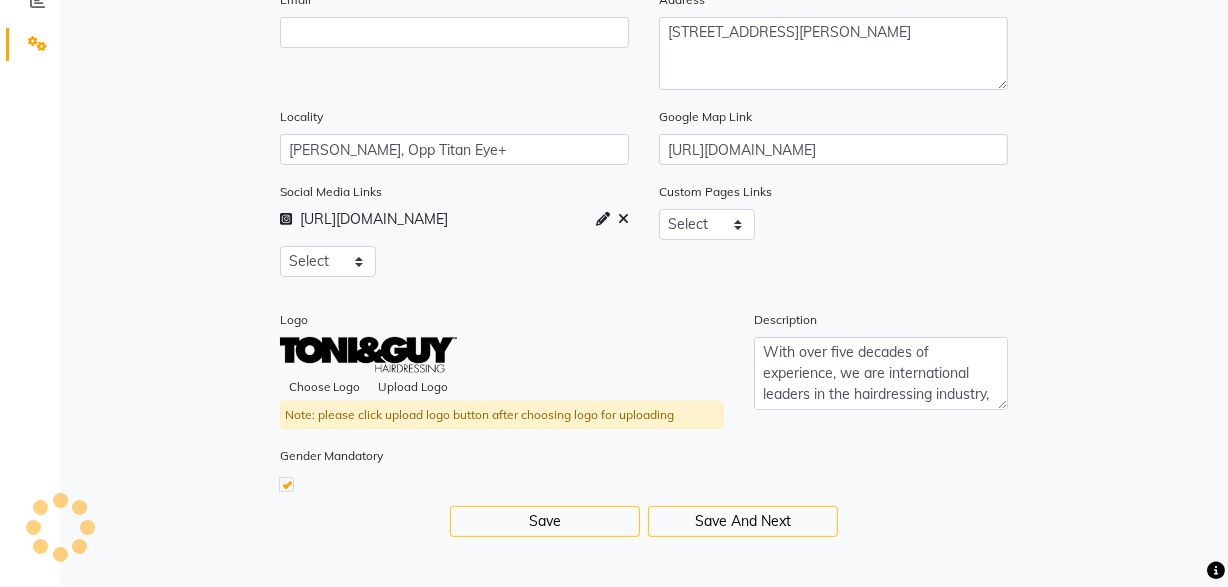 scroll, scrollTop: 0, scrollLeft: 0, axis: both 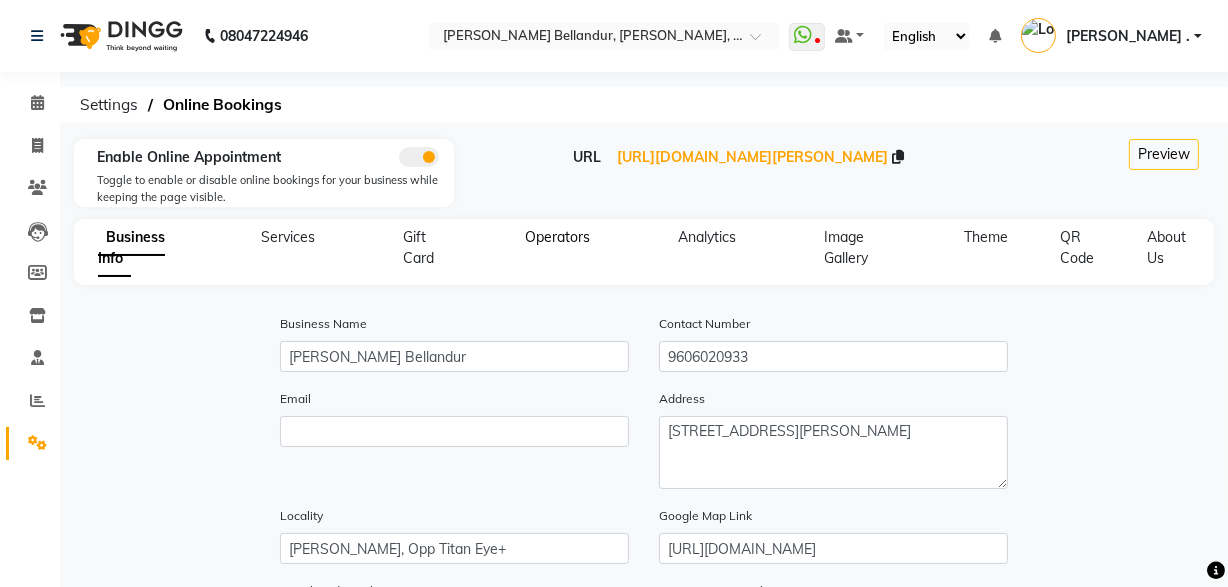 click on "Operators" 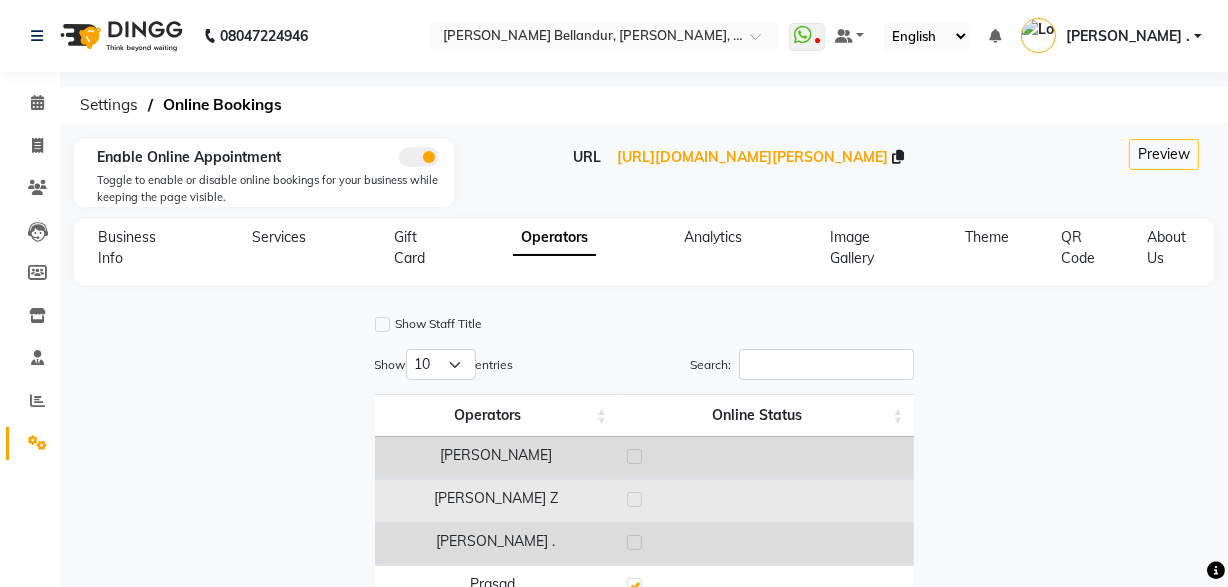 scroll, scrollTop: 80, scrollLeft: 0, axis: vertical 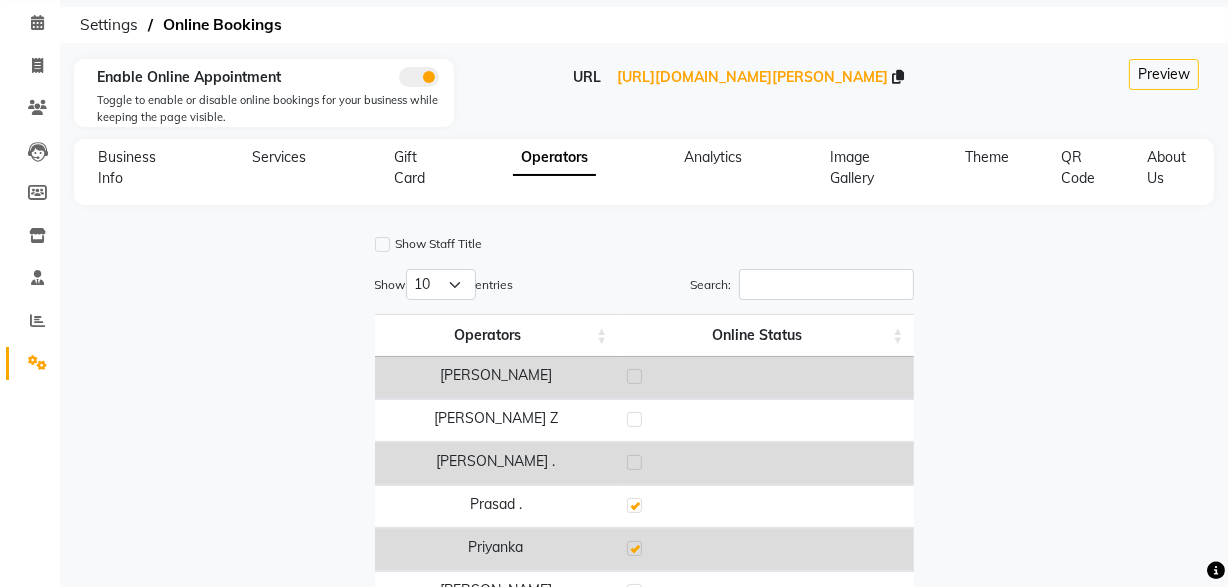 click at bounding box center (634, 376) 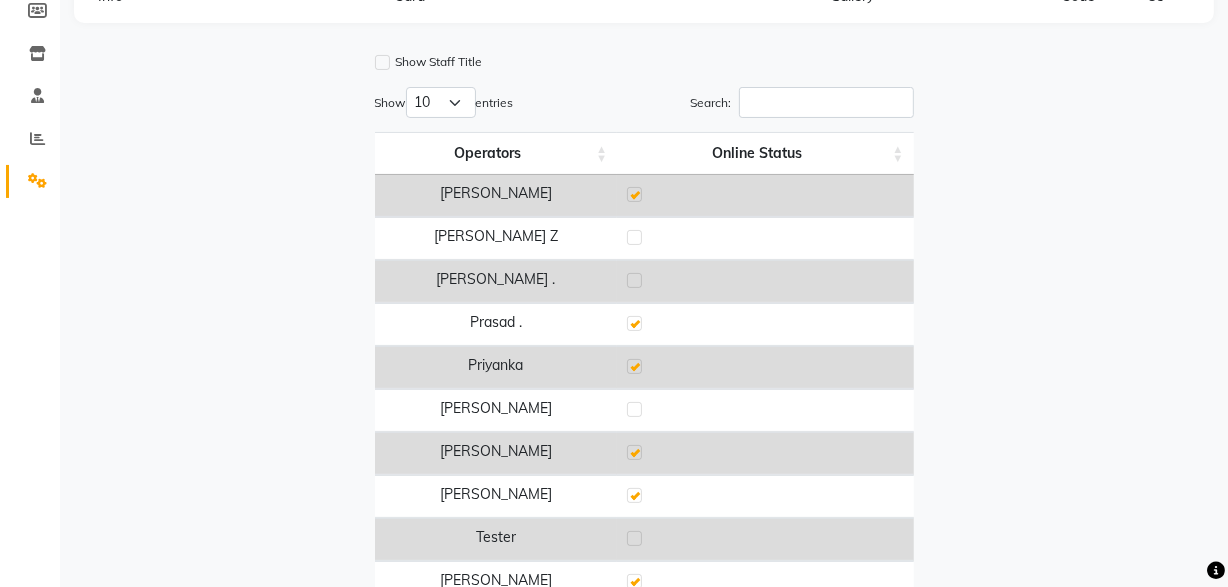 scroll, scrollTop: 266, scrollLeft: 0, axis: vertical 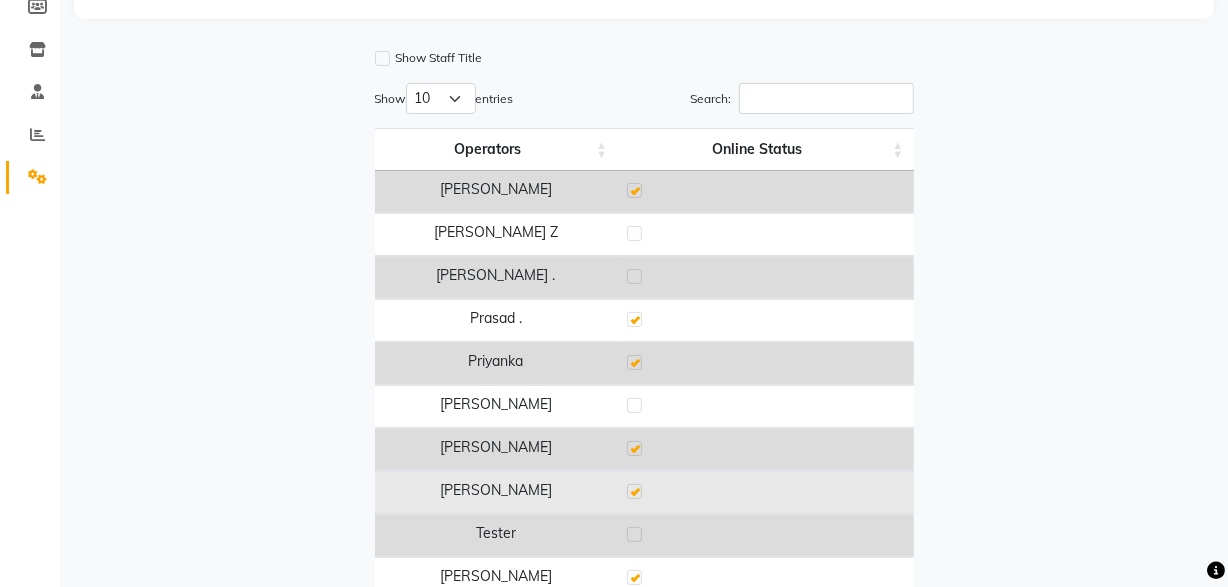 click at bounding box center (634, 491) 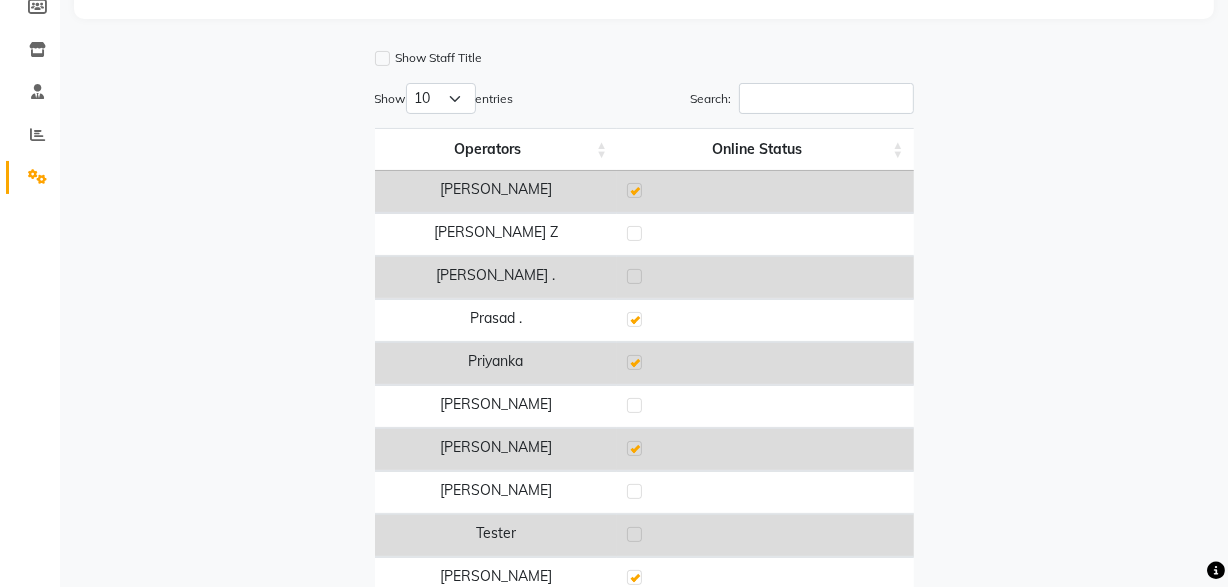 scroll, scrollTop: 432, scrollLeft: 0, axis: vertical 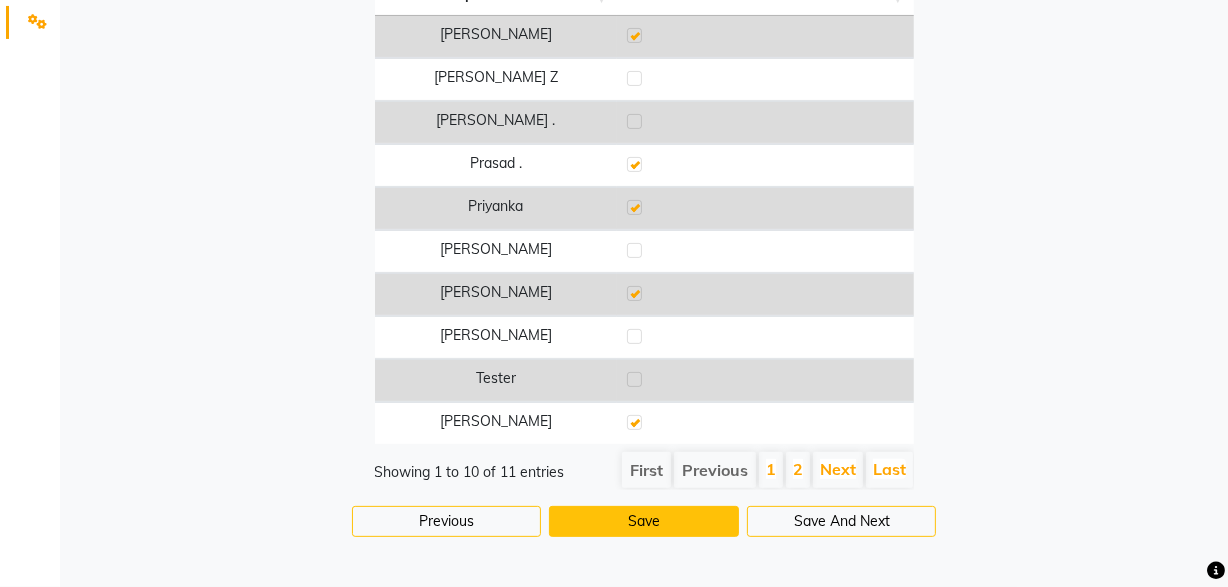 click on "Save" 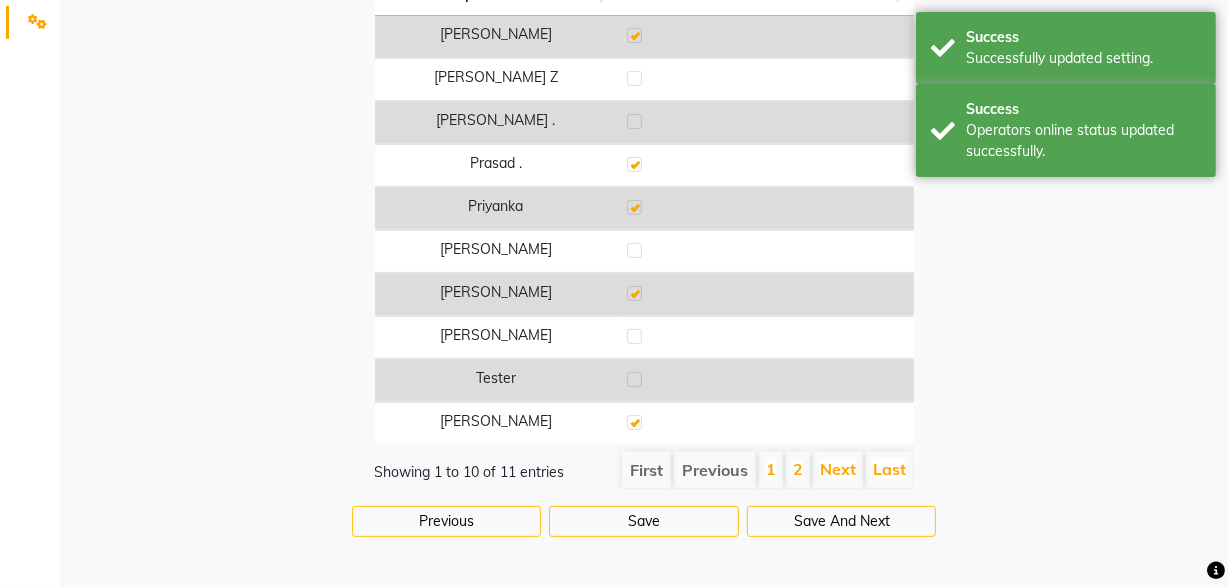 scroll, scrollTop: 0, scrollLeft: 0, axis: both 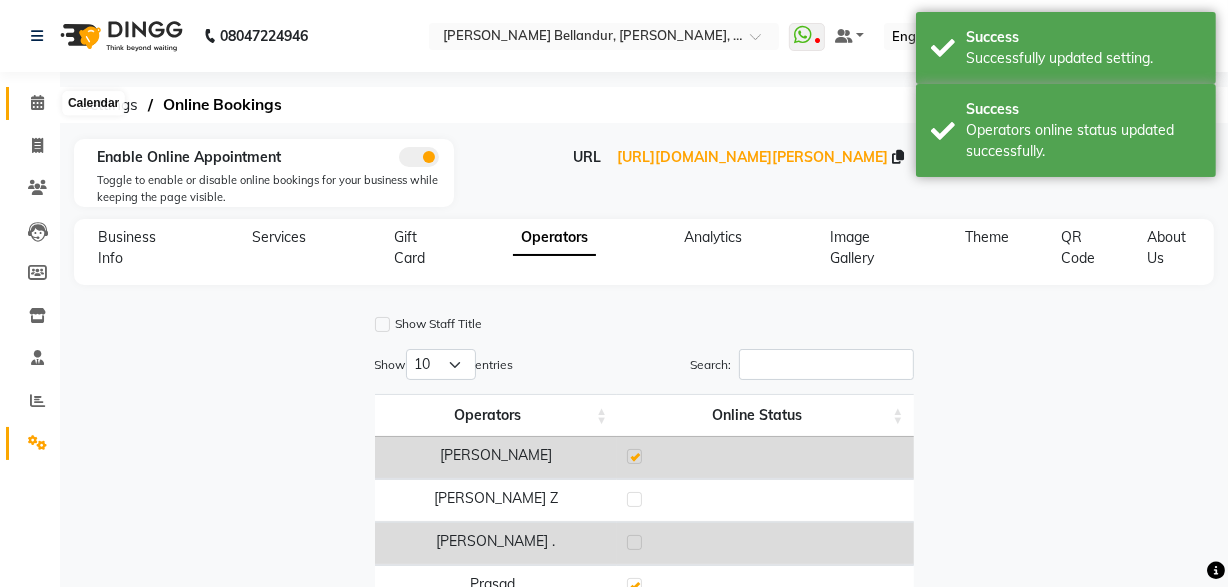 click 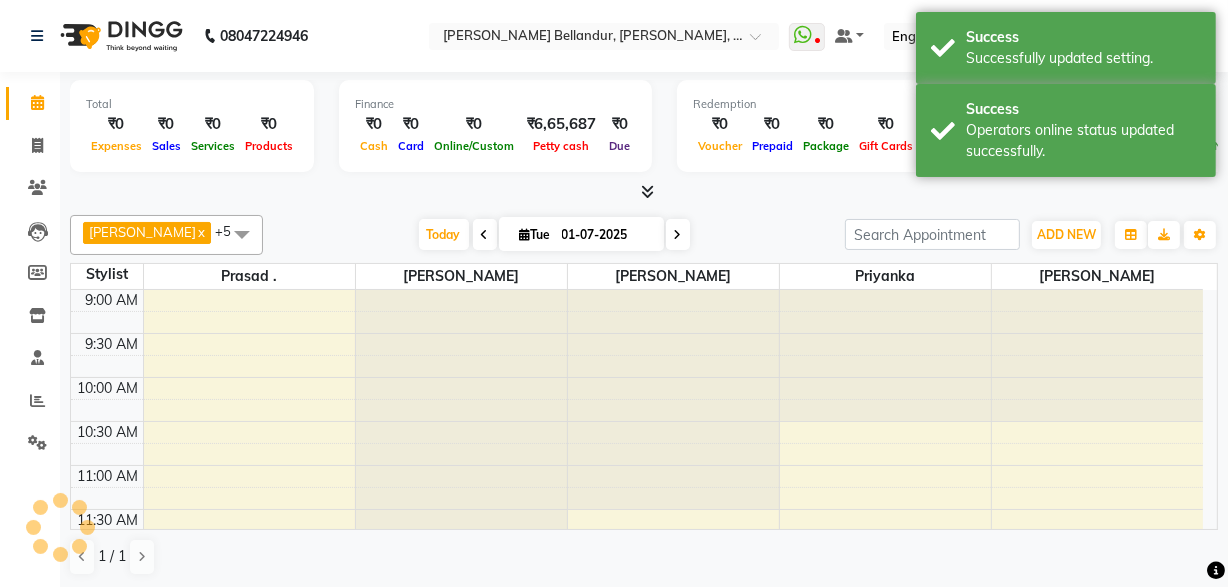 scroll, scrollTop: 0, scrollLeft: 0, axis: both 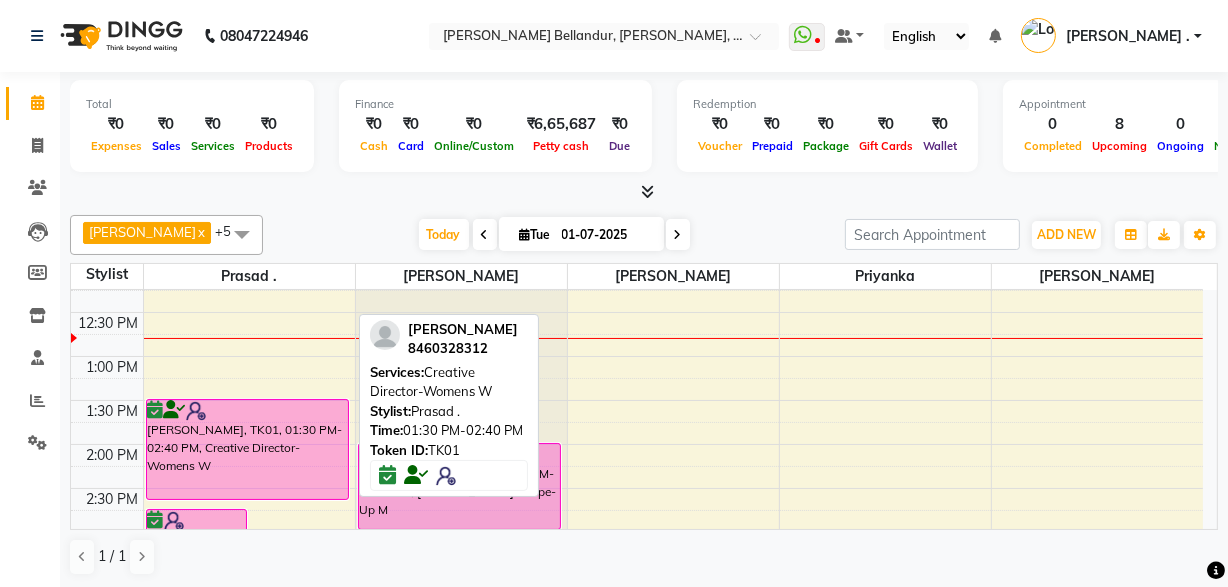 click on "Calendar  Invoice  Clients  Leads   Members  Inventory  Staff  Reports  Settings Completed InProgress Upcoming Dropped Tentative Check-In Confirm Bookings Generate Report Segments Page Builder" 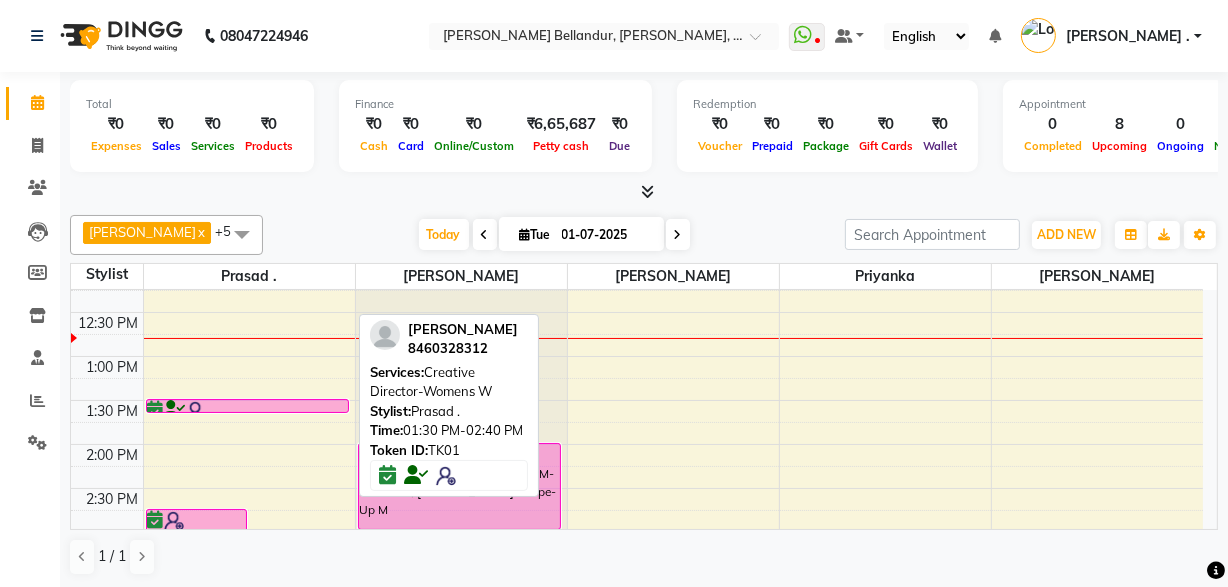 drag, startPoint x: 169, startPoint y: 496, endPoint x: 170, endPoint y: 407, distance: 89.005615 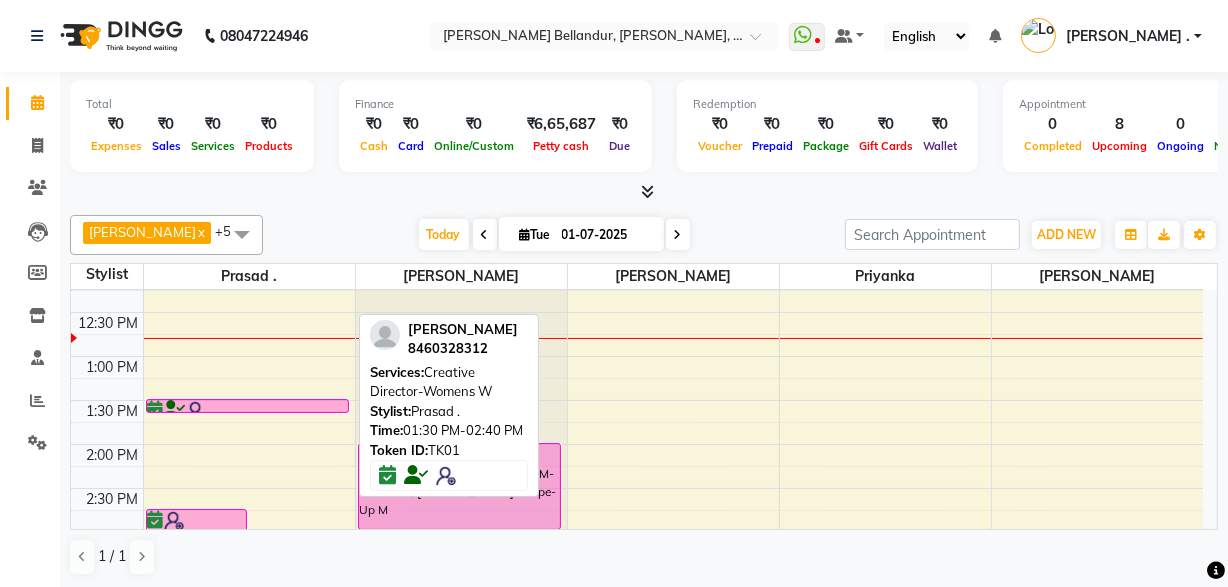 click on "Kriti, TK02, 02:45 PM-08:00 PM, T Section Highlights Technician (Onwards Price) W     Kriti, TK02, 07:00 PM-08:10 PM, Top Stylist-Womens W     [PERSON_NAME], TK03, 08:00 PM-09:30 PM, Wash And Blast Dry W     [PERSON_NAME], TK01, 01:30 PM-02:40 PM, Creative Director-Womens W     [PERSON_NAME], TK01, 01:30 PM-02:40 PM, Creative Director-Womens W" at bounding box center [249, 576] 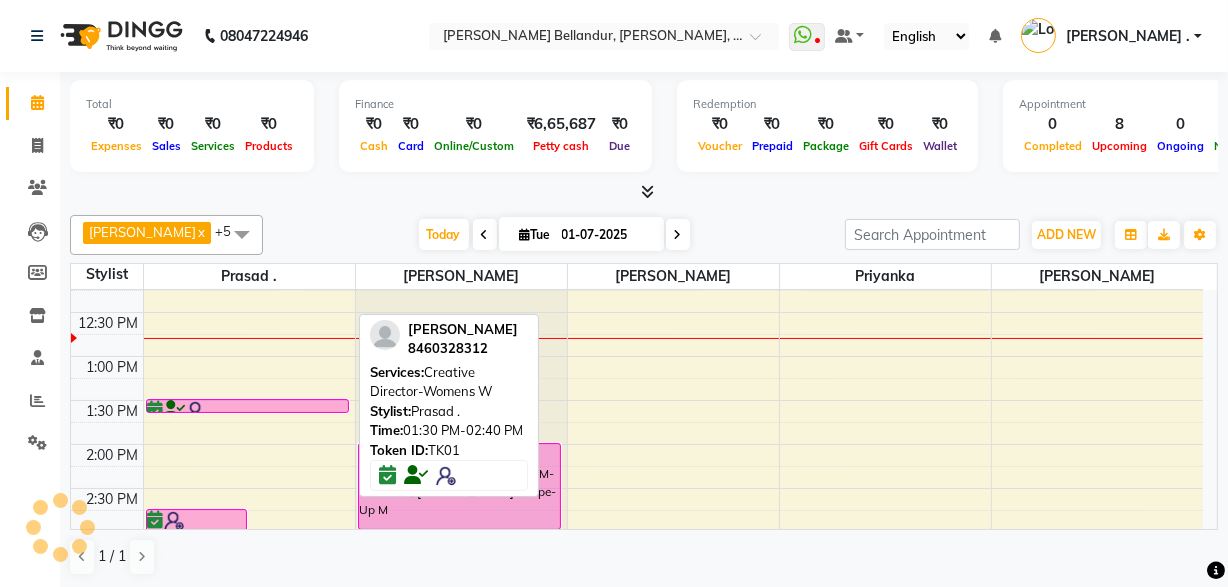 click at bounding box center [175, 410] 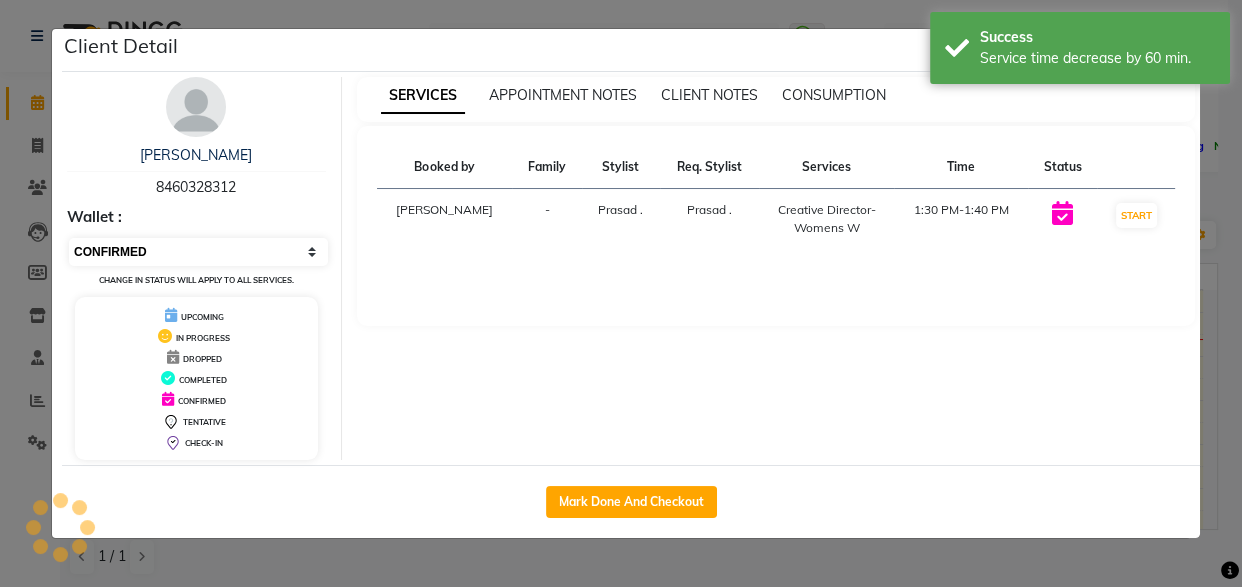 click on "Select IN SERVICE CONFIRMED TENTATIVE CHECK IN MARK DONE DROPPED UPCOMING" at bounding box center [198, 252] 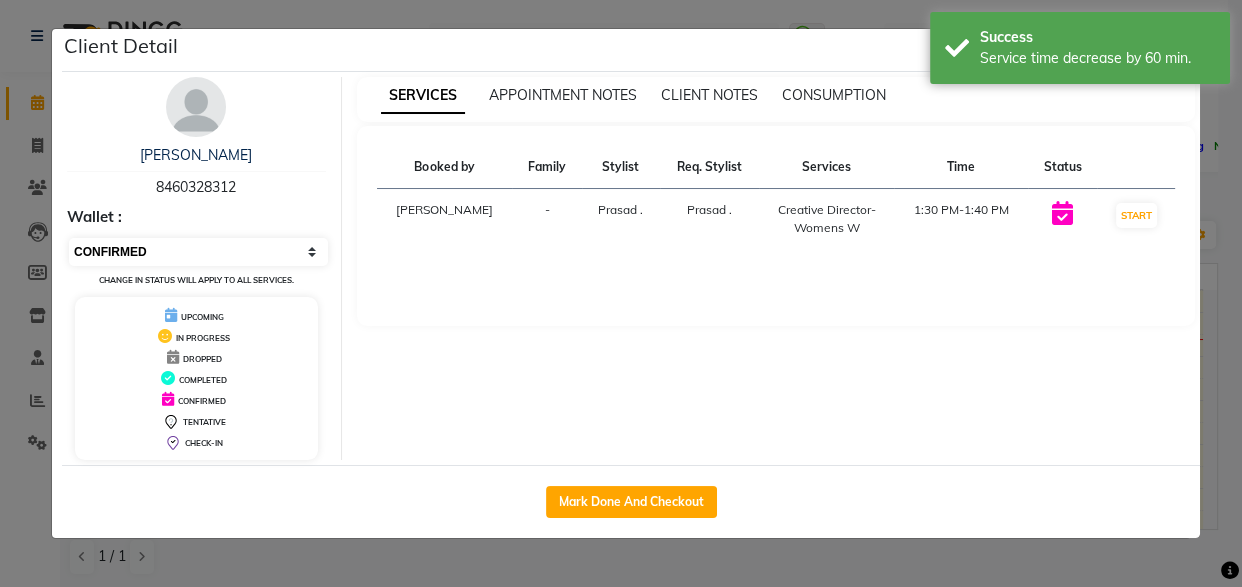 select on "2" 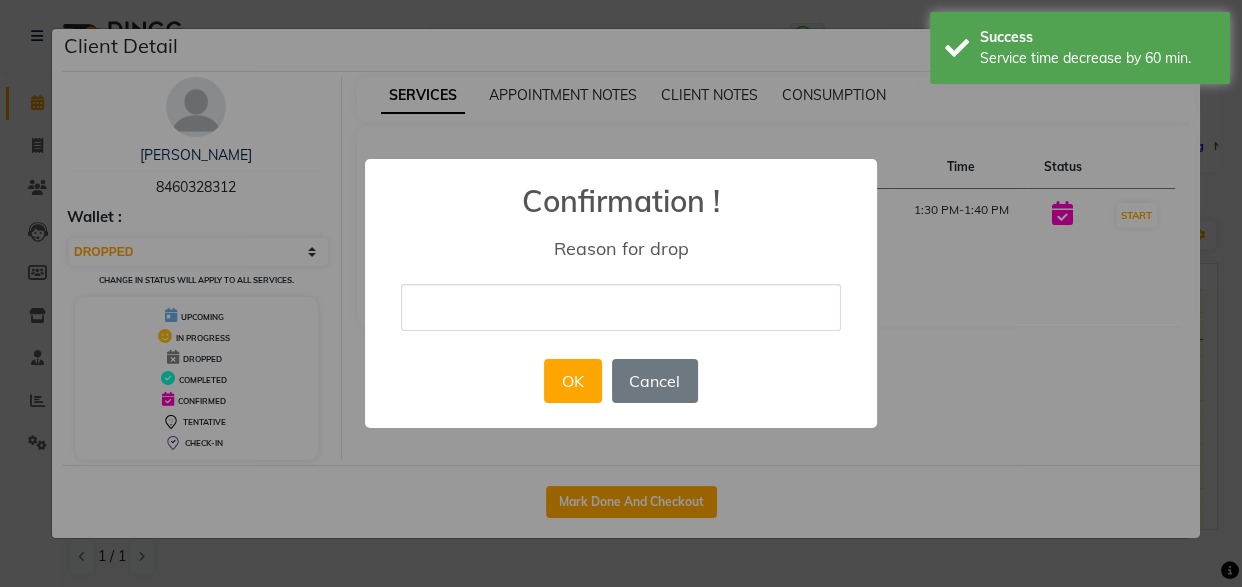 click at bounding box center [621, 307] 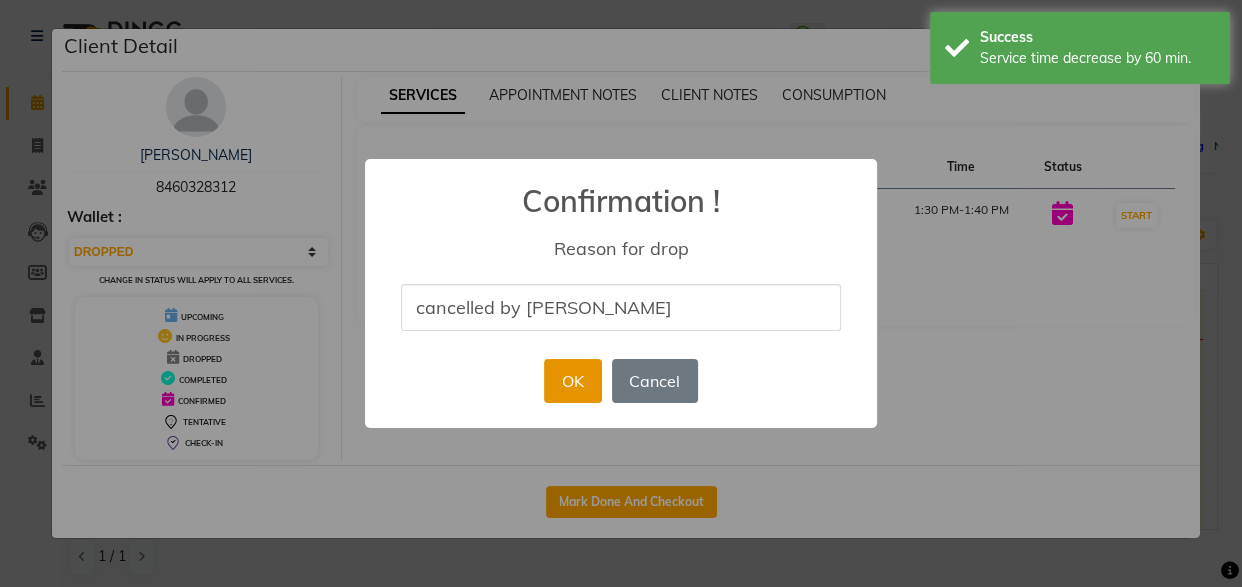 click on "OK" at bounding box center [572, 381] 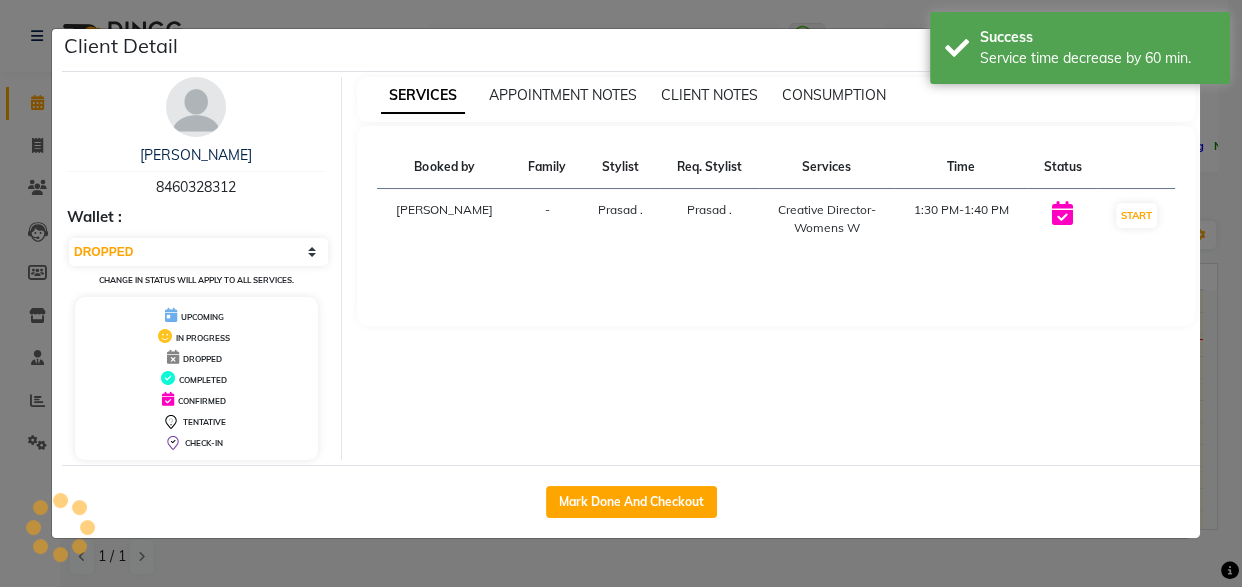click on "Client Detail  [PERSON_NAME]    8460328312 Wallet : Select IN SERVICE CONFIRMED TENTATIVE CHECK IN MARK DONE DROPPED UPCOMING Change in status will apply to all services. UPCOMING IN PROGRESS DROPPED COMPLETED CONFIRMED TENTATIVE CHECK-IN SERVICES APPOINTMENT NOTES CLIENT NOTES CONSUMPTION Booked by Family Stylist Req. Stylist Services Time Status  [PERSON_NAME][GEOGRAPHIC_DATA] . [GEOGRAPHIC_DATA] .  Creative Director-Womens W   1:30 PM-1:40 PM   START   Mark Done And Checkout" 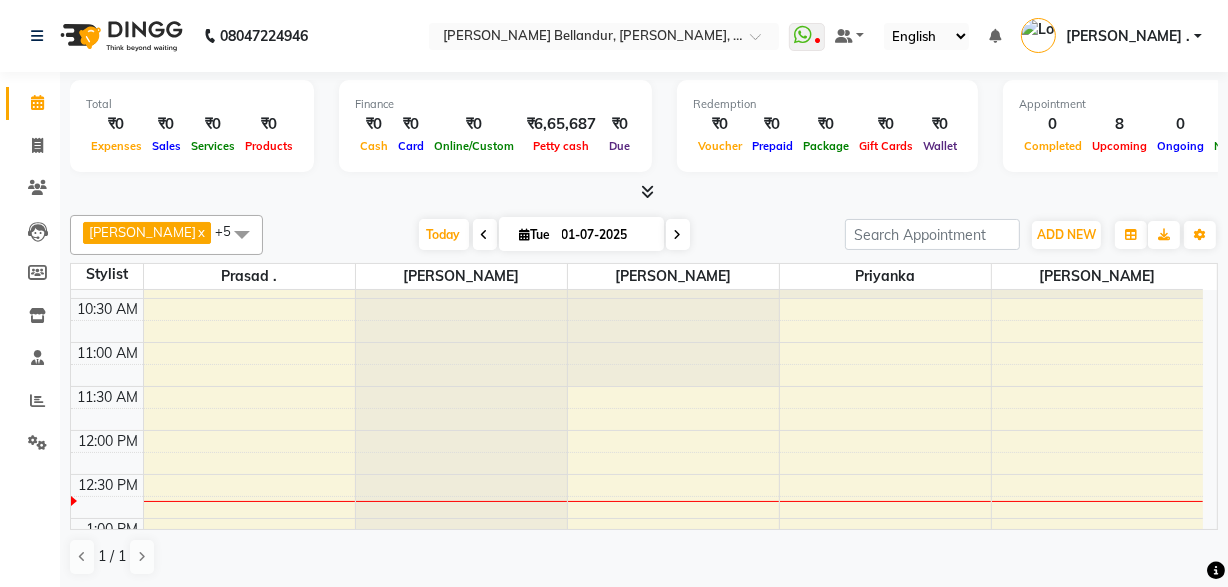 scroll, scrollTop: 131, scrollLeft: 0, axis: vertical 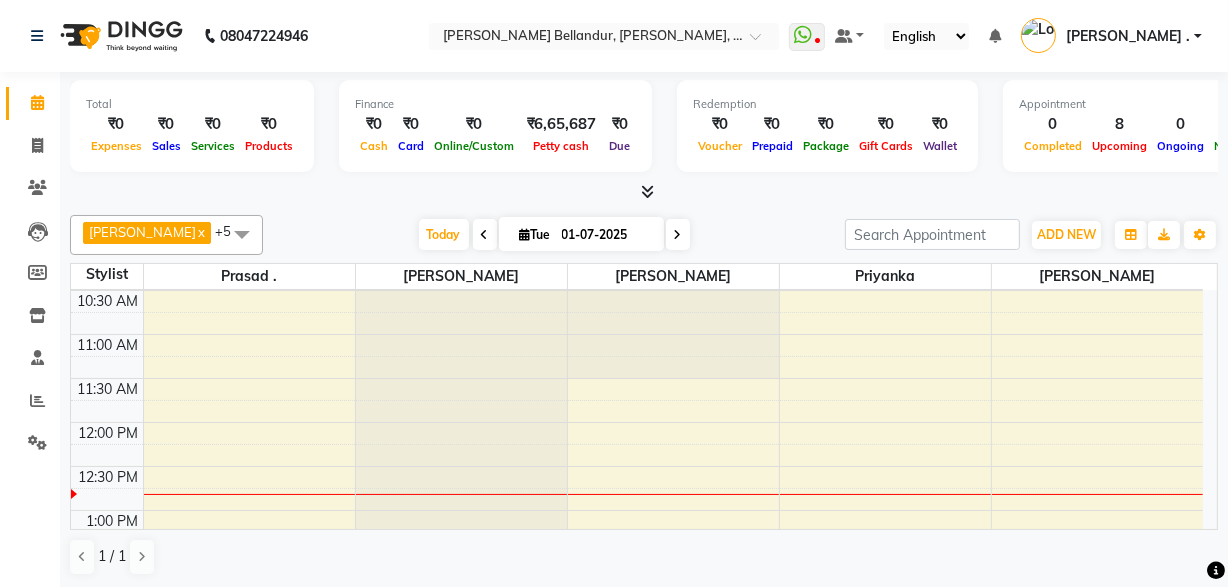 click at bounding box center (678, 235) 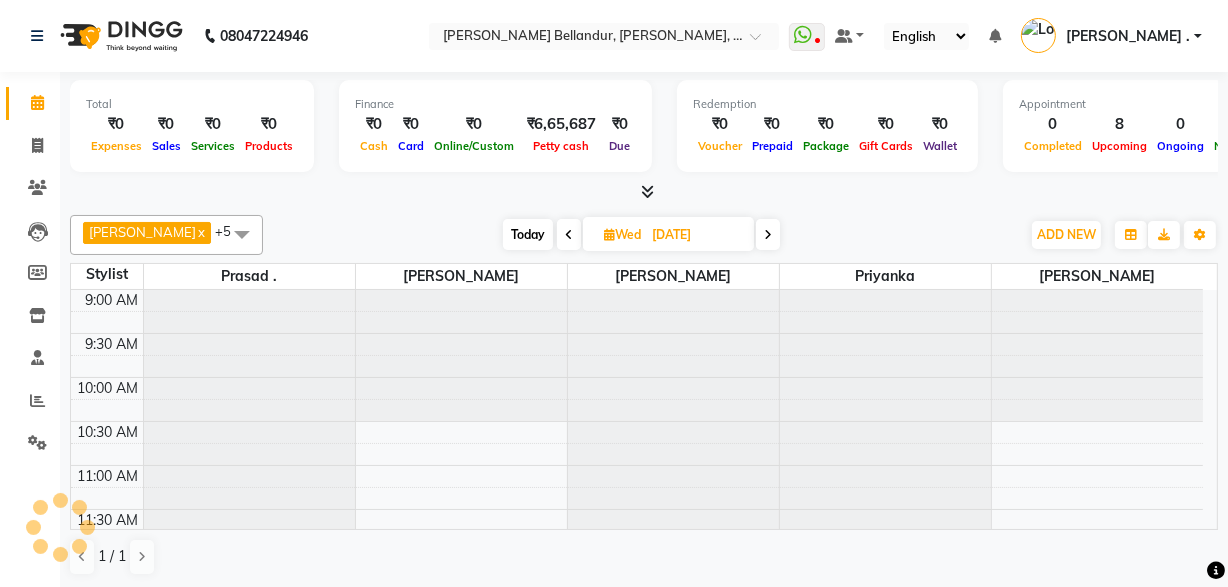 scroll, scrollTop: 263, scrollLeft: 0, axis: vertical 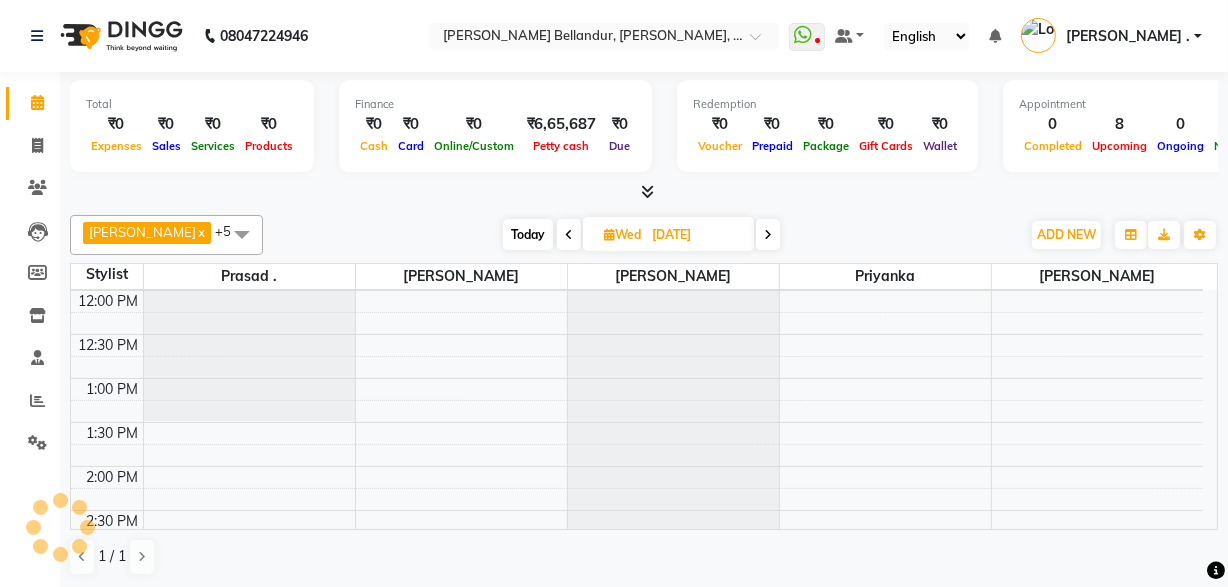 click at bounding box center (768, 234) 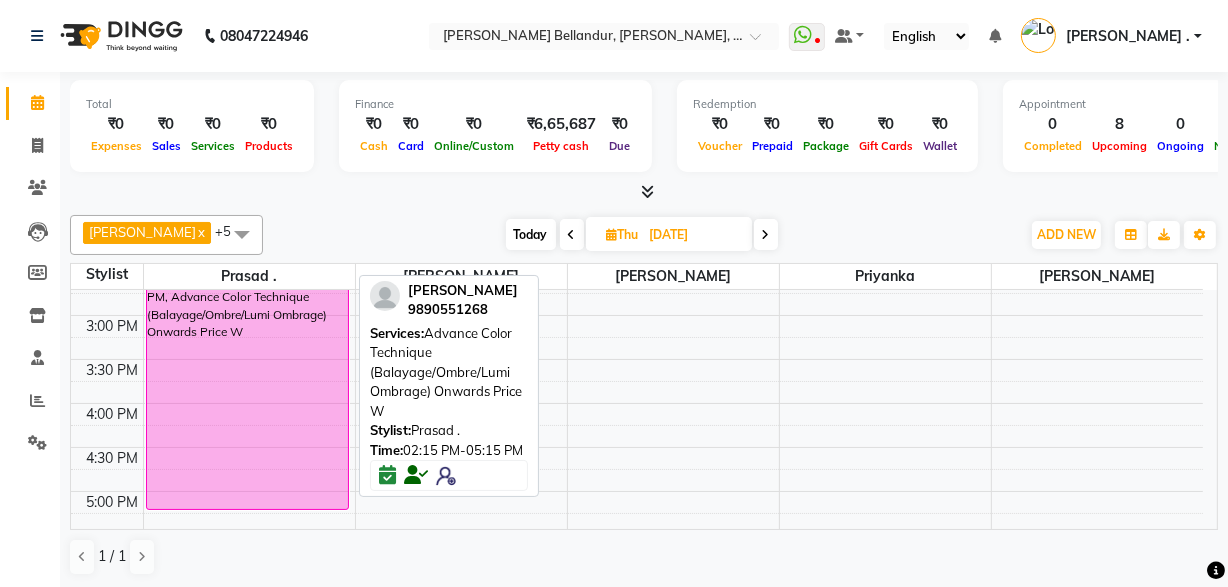 scroll, scrollTop: 491, scrollLeft: 0, axis: vertical 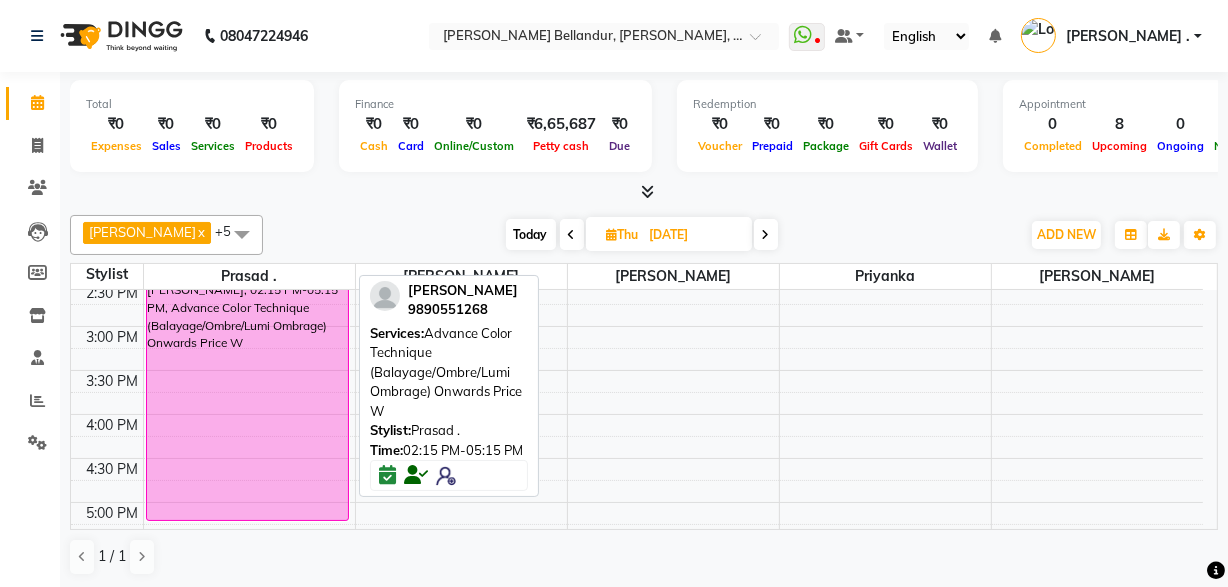 click on "[PERSON_NAME], 02:15 PM-05:15 PM, Advance Color Technique (Balayage/Ombre/Lumi Ombrage) Onwards Price W" at bounding box center [248, 390] 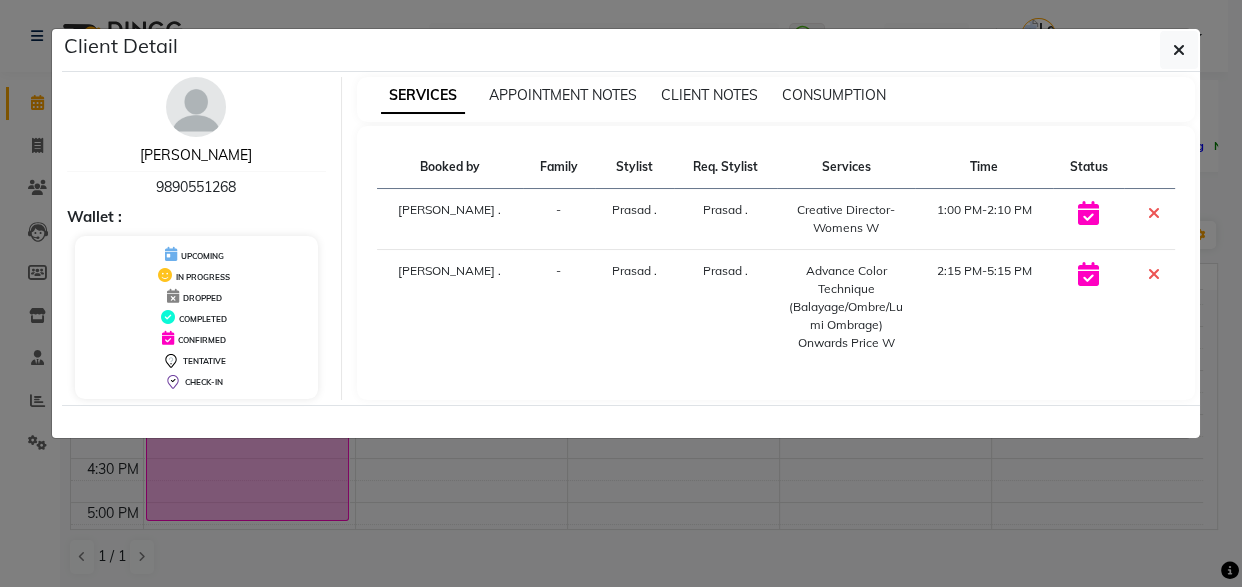 click on "[PERSON_NAME]" at bounding box center [196, 155] 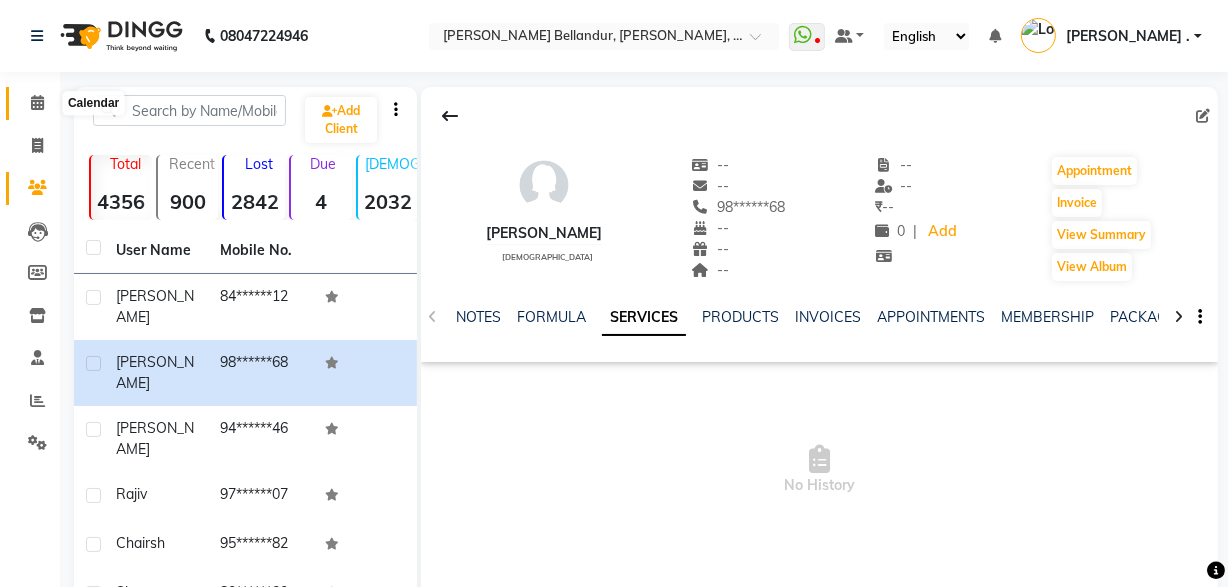 click 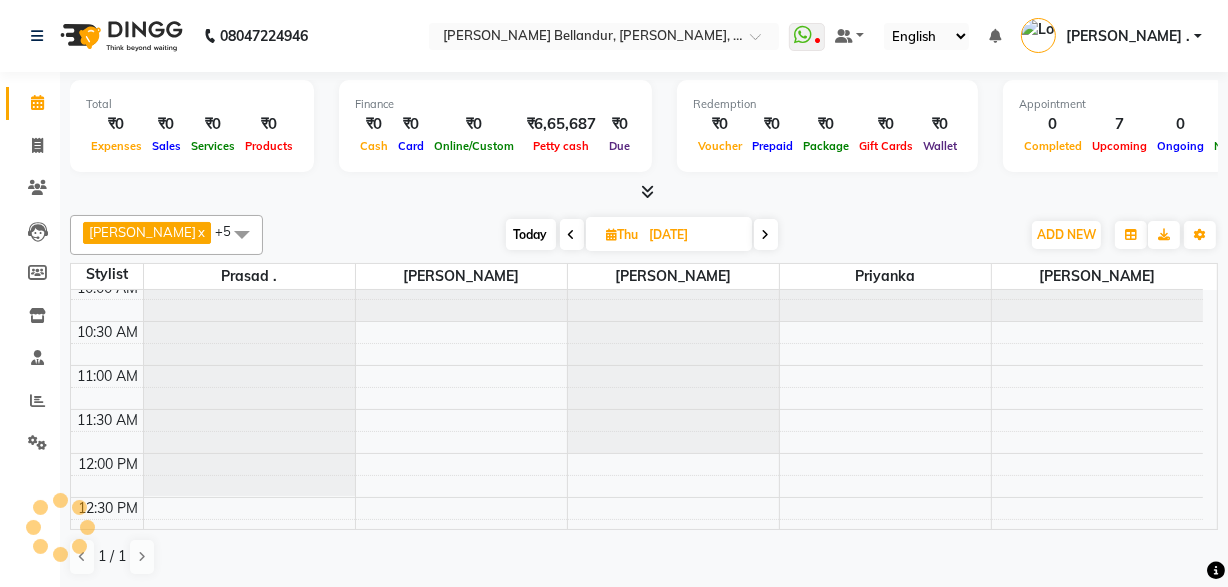 scroll, scrollTop: 136, scrollLeft: 0, axis: vertical 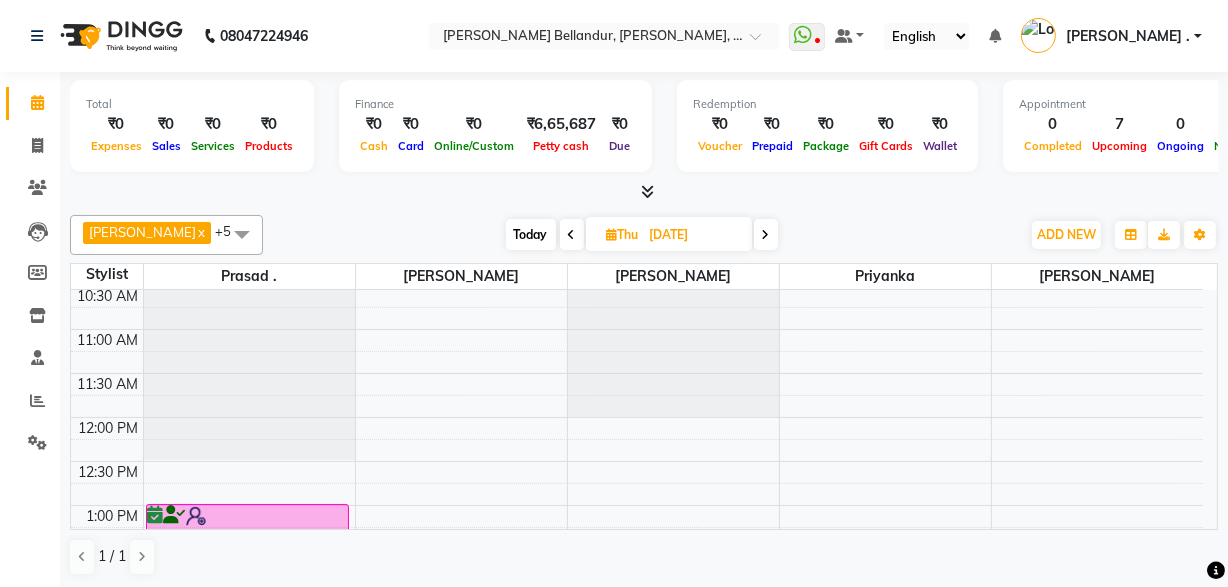 click at bounding box center (572, 234) 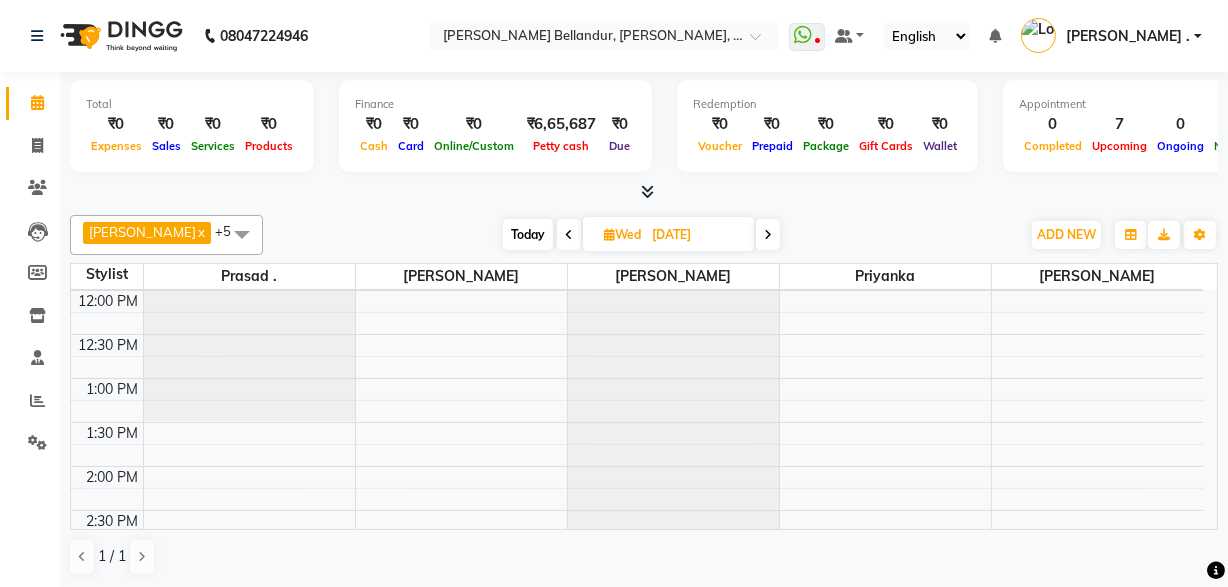 click at bounding box center [569, 235] 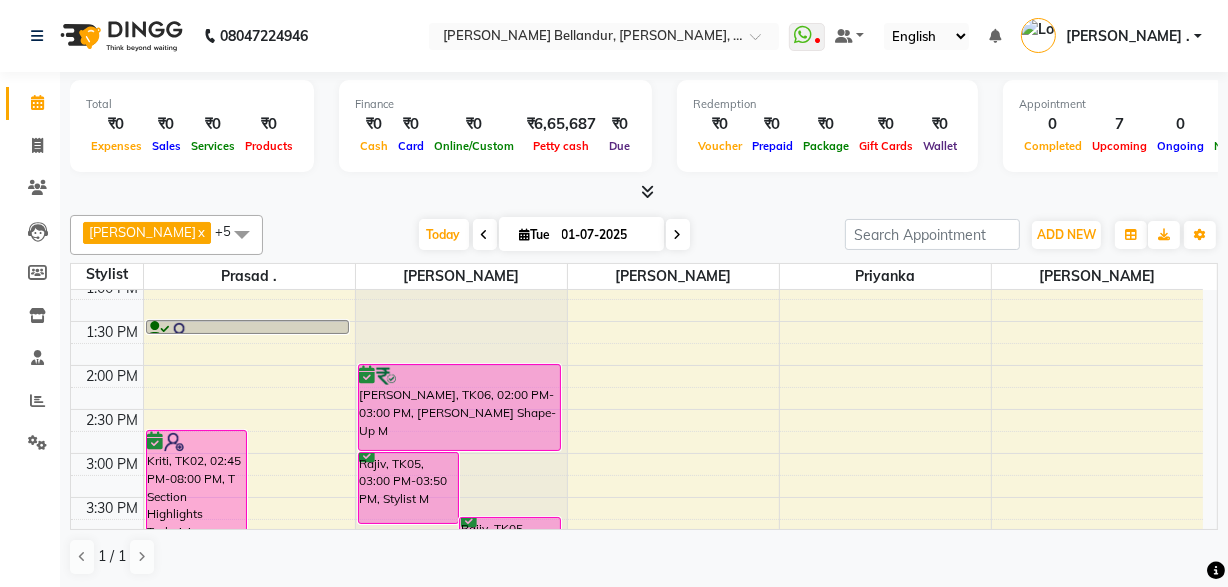 scroll, scrollTop: 368, scrollLeft: 0, axis: vertical 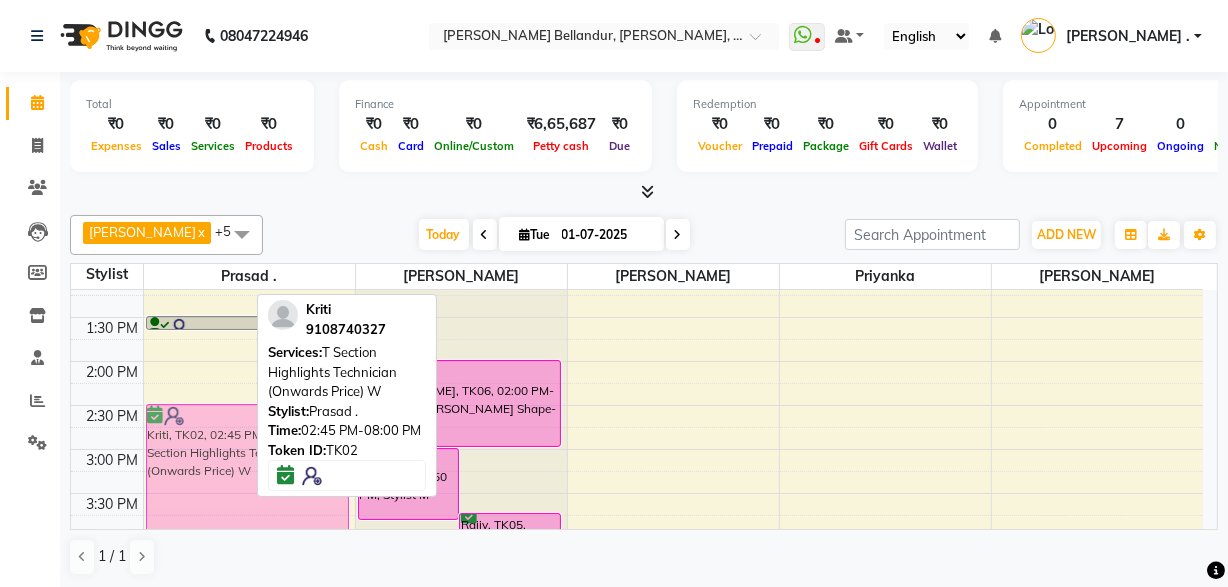 drag, startPoint x: 187, startPoint y: 459, endPoint x: 187, endPoint y: 438, distance: 21 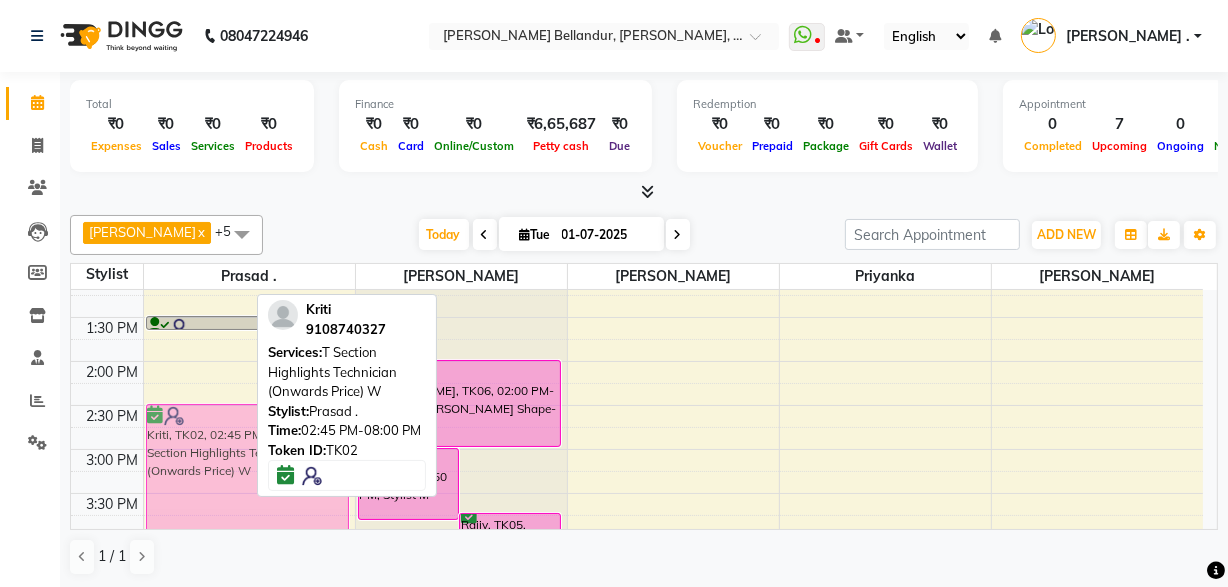 click on "Kriti, TK02, 02:45 PM-08:00 PM, T Section Highlights Technician (Onwards Price) W     Kriti, TK02, 07:00 PM-08:10 PM, Top Stylist-Womens W     [PERSON_NAME], TK03, 08:00 PM-09:30 PM, Wash And Blast Dry W     [PERSON_NAME], TK01, 01:30 PM-01:40 PM, Creative Director-Womens W     Kriti, TK02, 02:45 PM-08:00 PM, T Section Highlights Technician (Onwards Price) W" at bounding box center [249, 493] 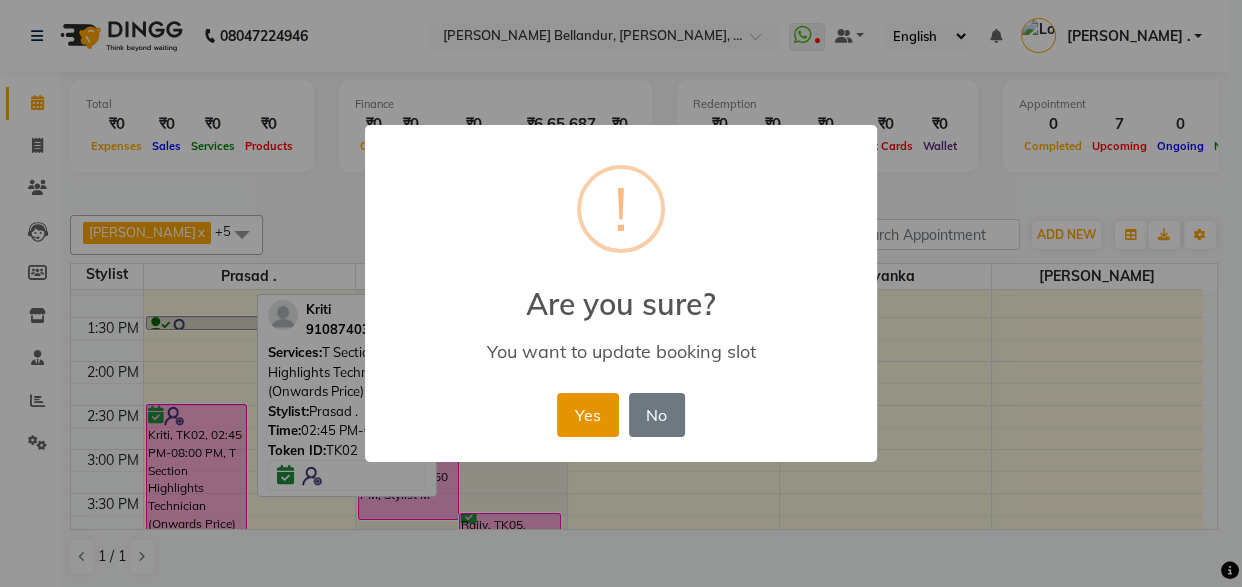 click on "Yes" at bounding box center [587, 415] 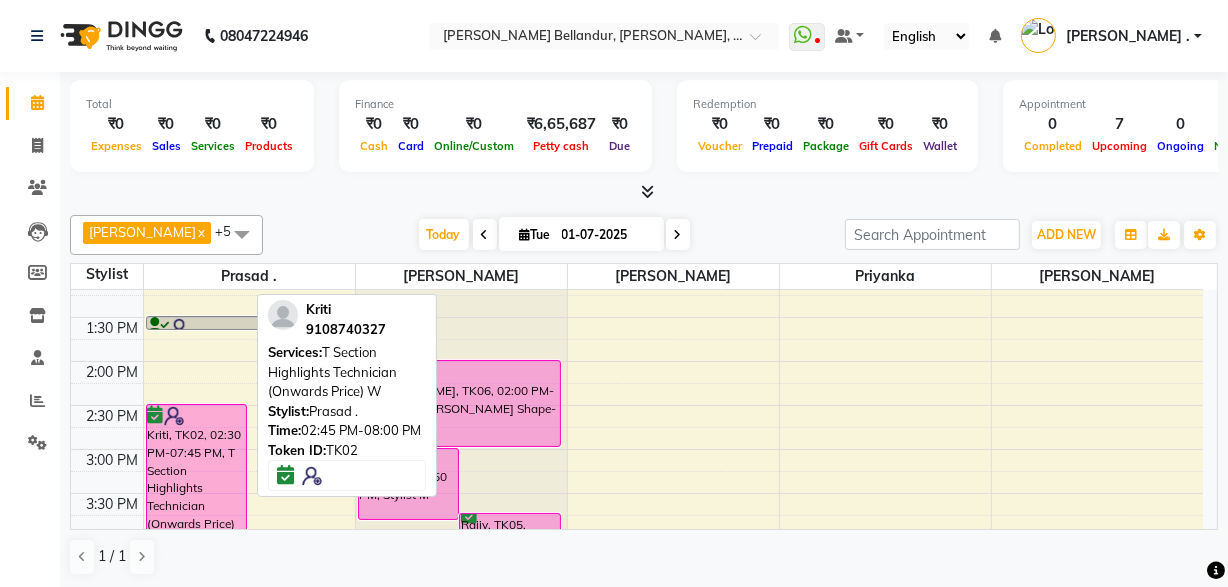 click on "Redemption  ₹0 Voucher ₹0 Prepaid ₹0 Package ₹0  Gift Cards ₹0  Wallet" at bounding box center [827, 126] 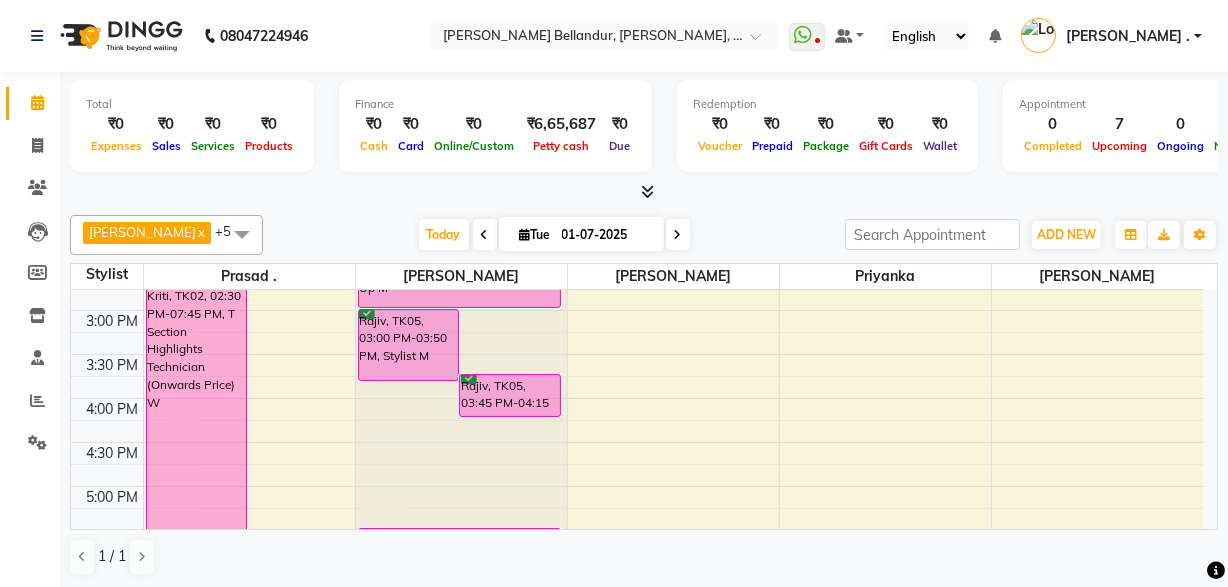 scroll, scrollTop: 508, scrollLeft: 0, axis: vertical 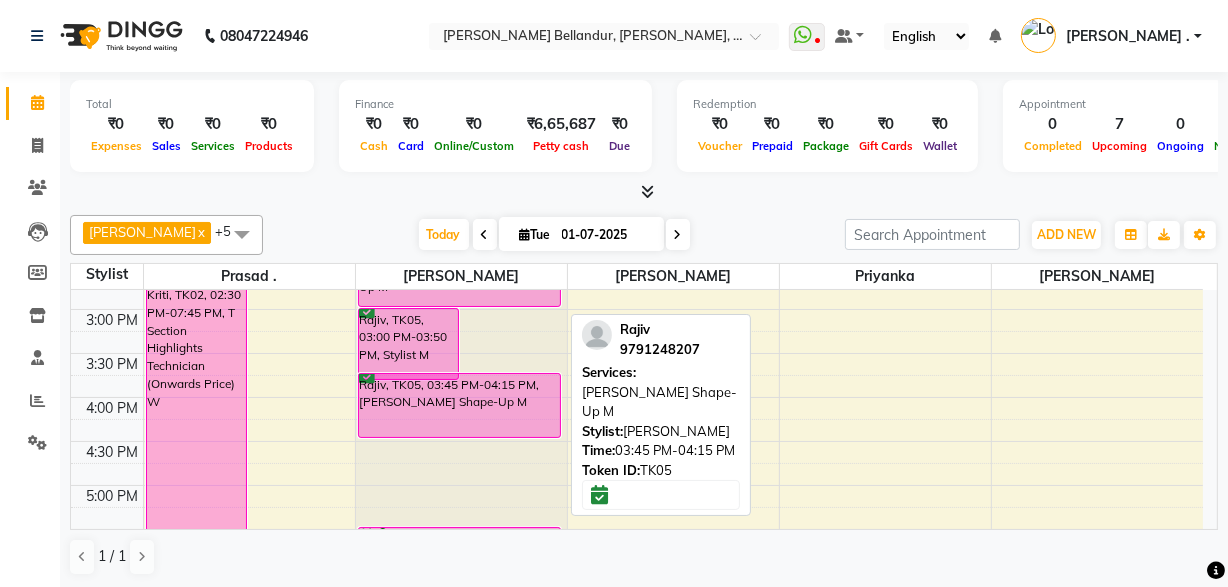 drag, startPoint x: 498, startPoint y: 412, endPoint x: 499, endPoint y: 427, distance: 15.033297 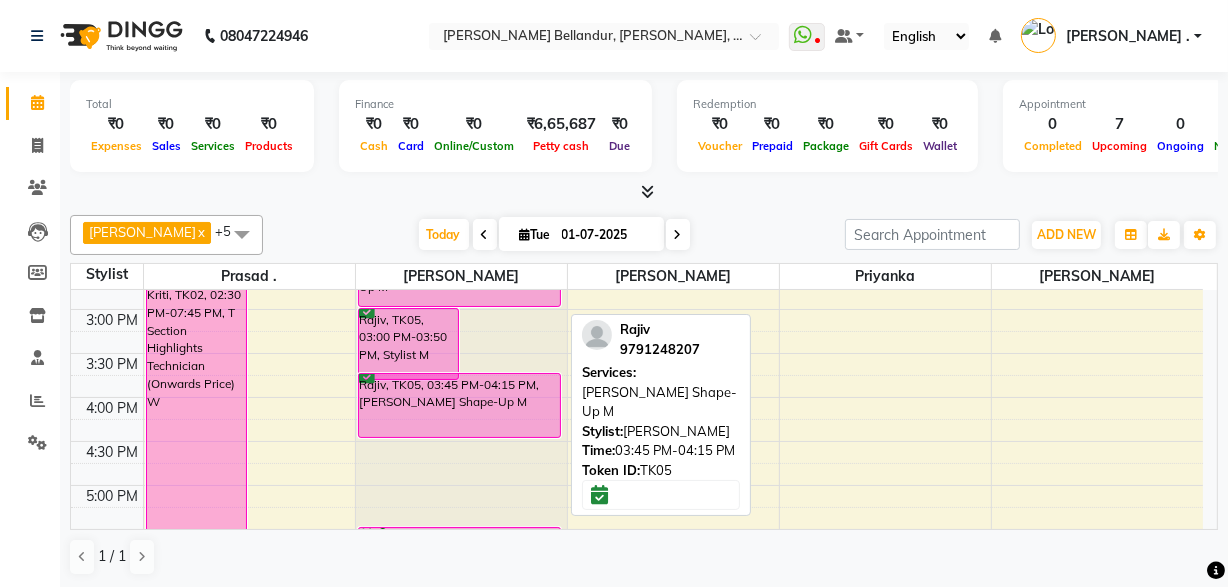click on "Rajiv, TK05, 03:00 PM-03:50 PM, Stylist M     [PERSON_NAME], TK05, 03:45 PM-04:15 PM, [PERSON_NAME] Shape-Up M     [PERSON_NAME], TK06, 02:00 PM-03:00 PM, [PERSON_NAME] Shape-Up M     [PERSON_NAME], TK04, 05:30 PM-06:35 PM, Stylist M     [PERSON_NAME], TK05, 03:45 PM-04:15 PM, [PERSON_NAME] Shape-Up M" at bounding box center [461, 353] 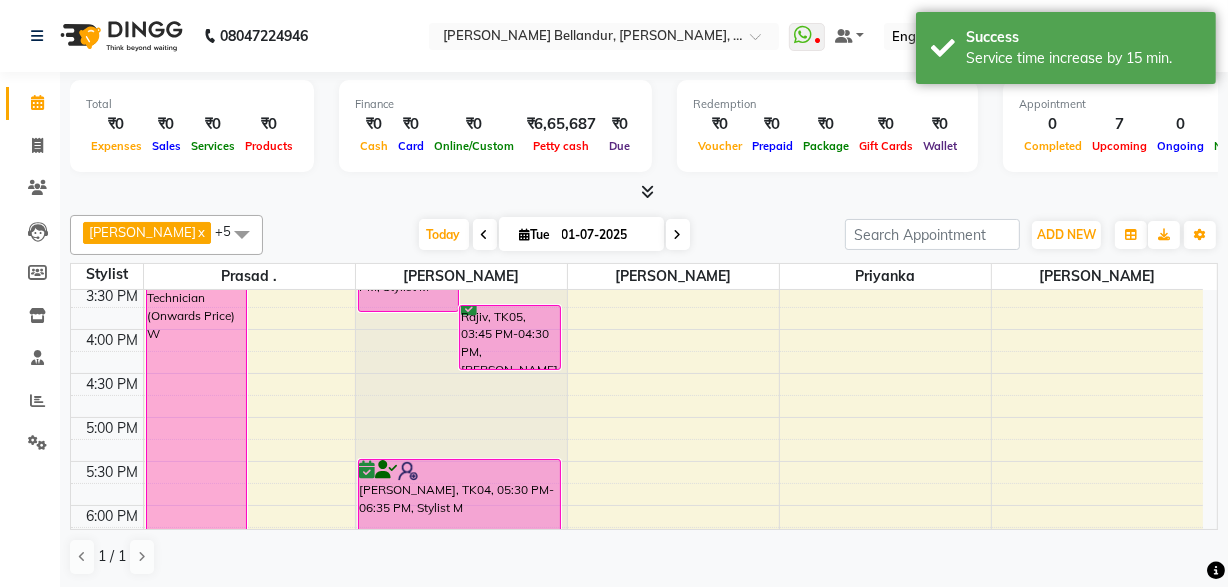 scroll, scrollTop: 517, scrollLeft: 0, axis: vertical 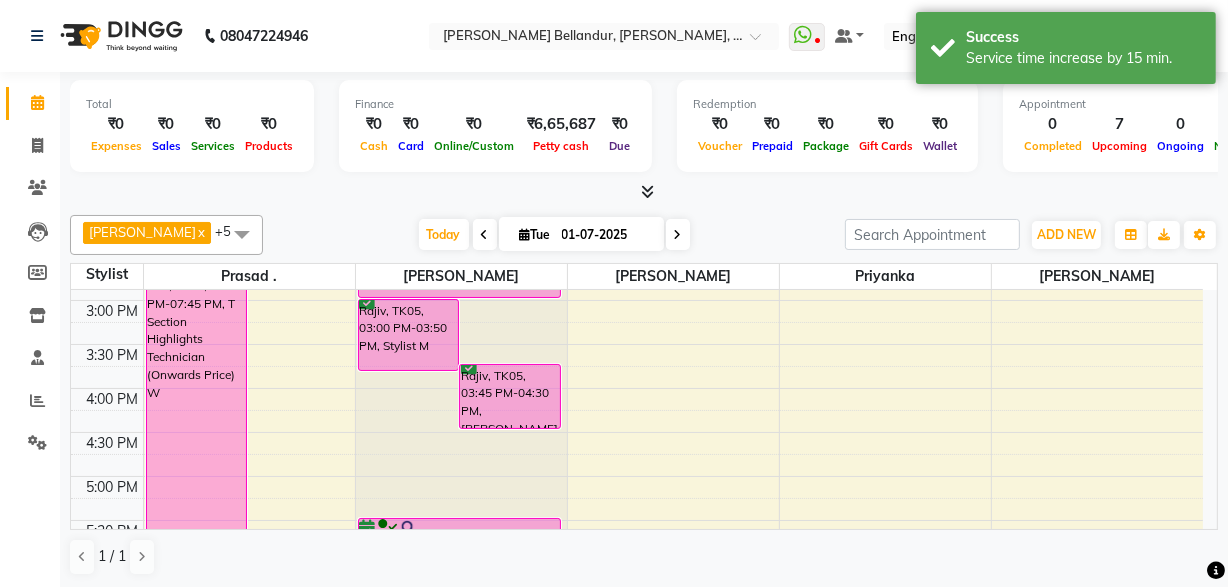 click at bounding box center [485, 234] 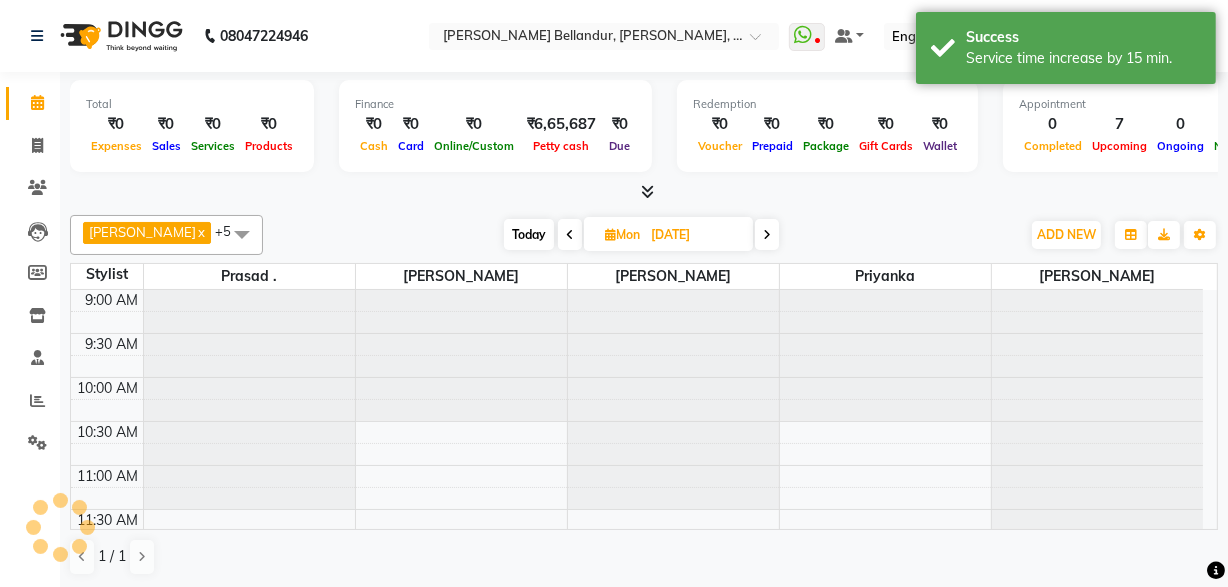scroll, scrollTop: 351, scrollLeft: 0, axis: vertical 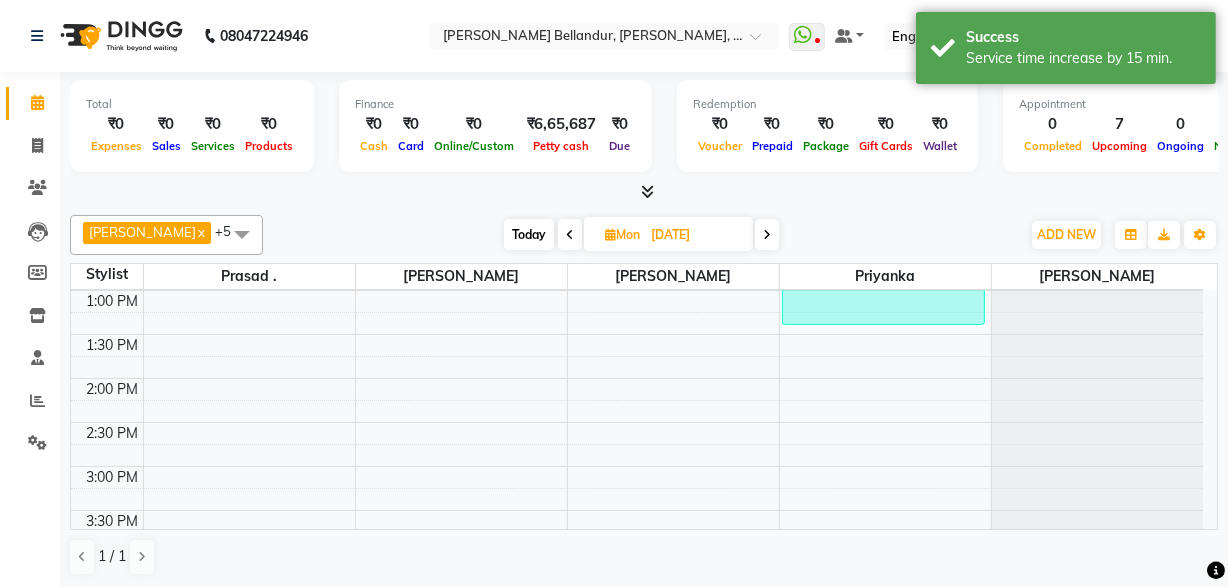 click at bounding box center [767, 235] 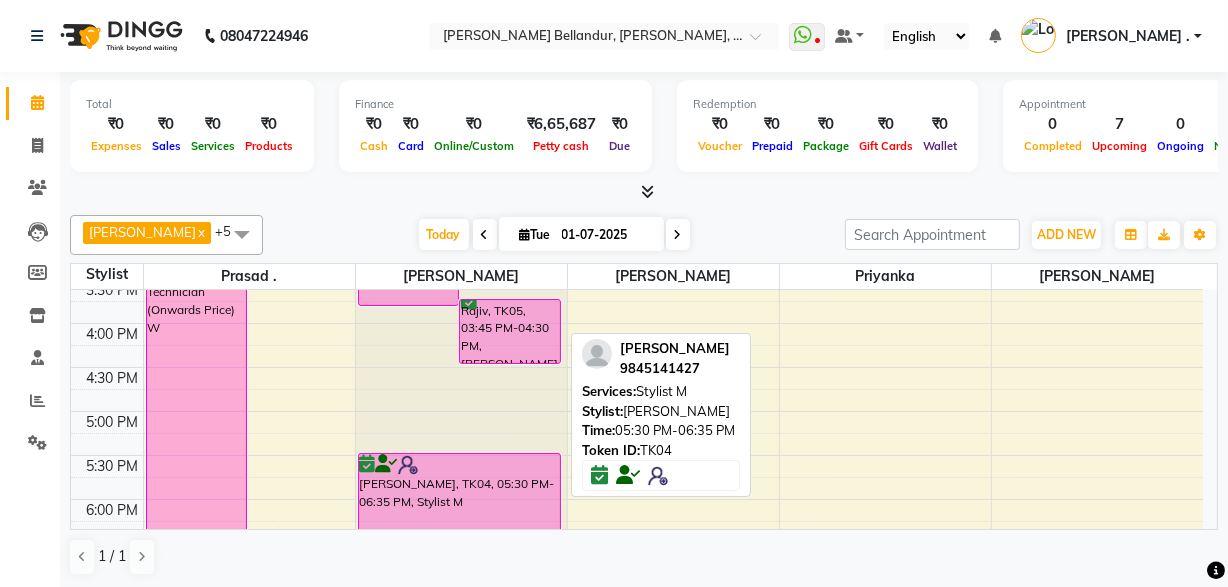 scroll, scrollTop: 575, scrollLeft: 0, axis: vertical 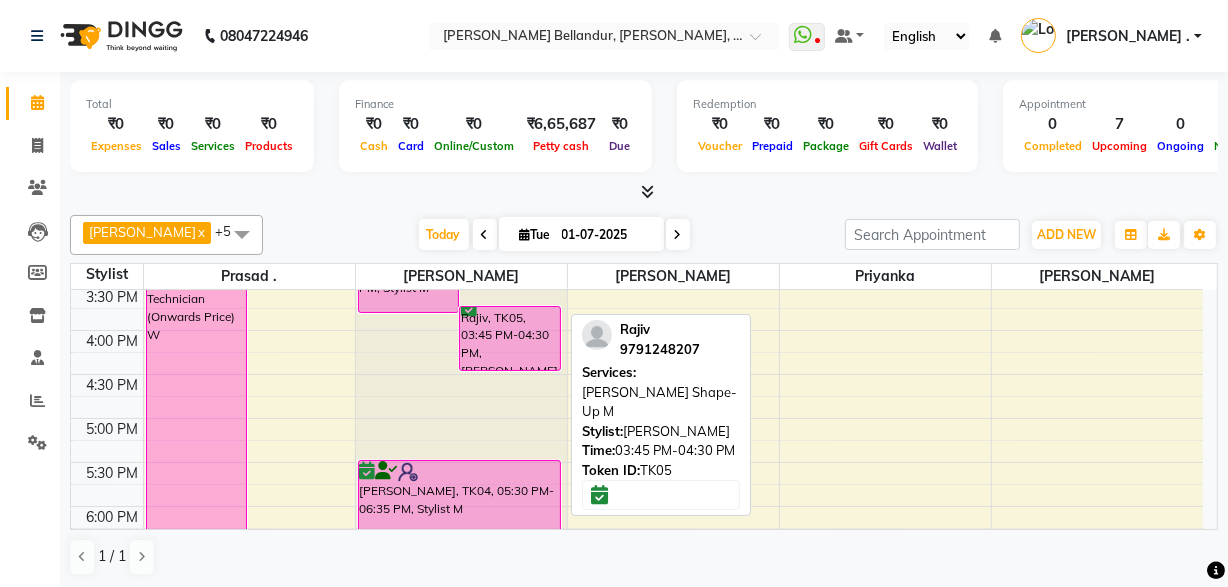 click on "Rajiv, TK05, 03:45 PM-04:30 PM, [PERSON_NAME] Shape-Up M" at bounding box center [510, 338] 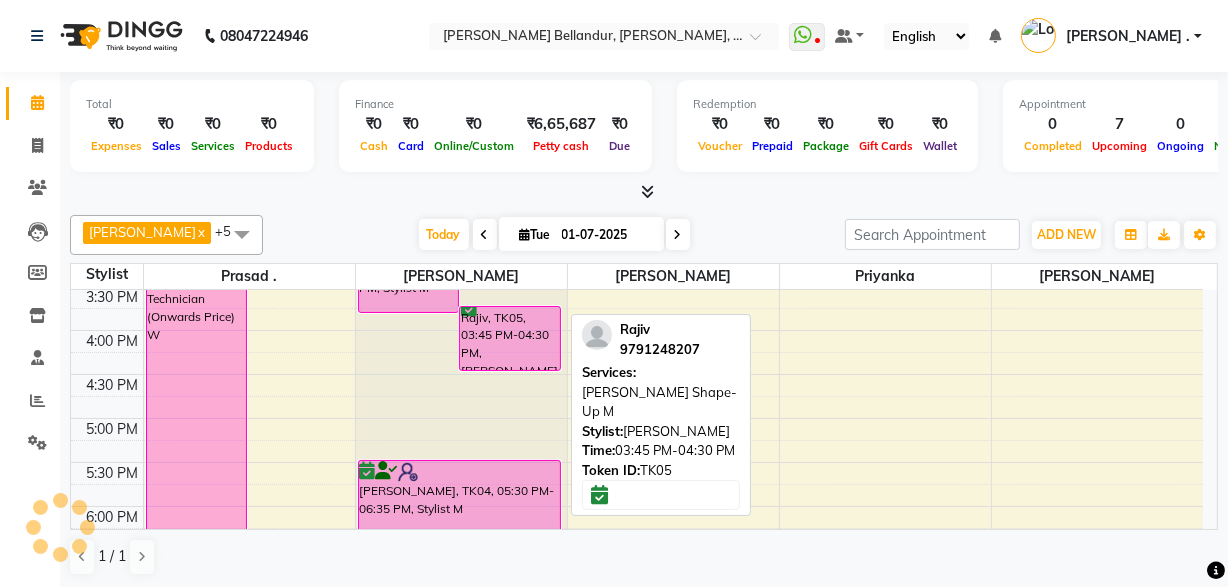 click on "Rajiv, TK05, 03:45 PM-04:30 PM, [PERSON_NAME] Shape-Up M" at bounding box center (510, 338) 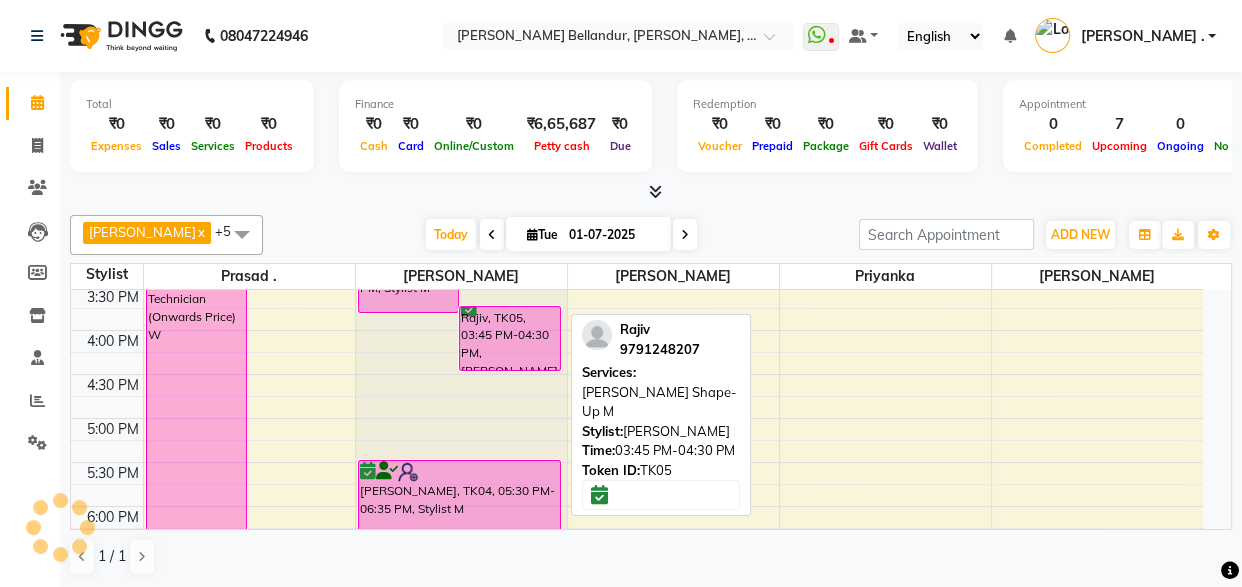 select on "6" 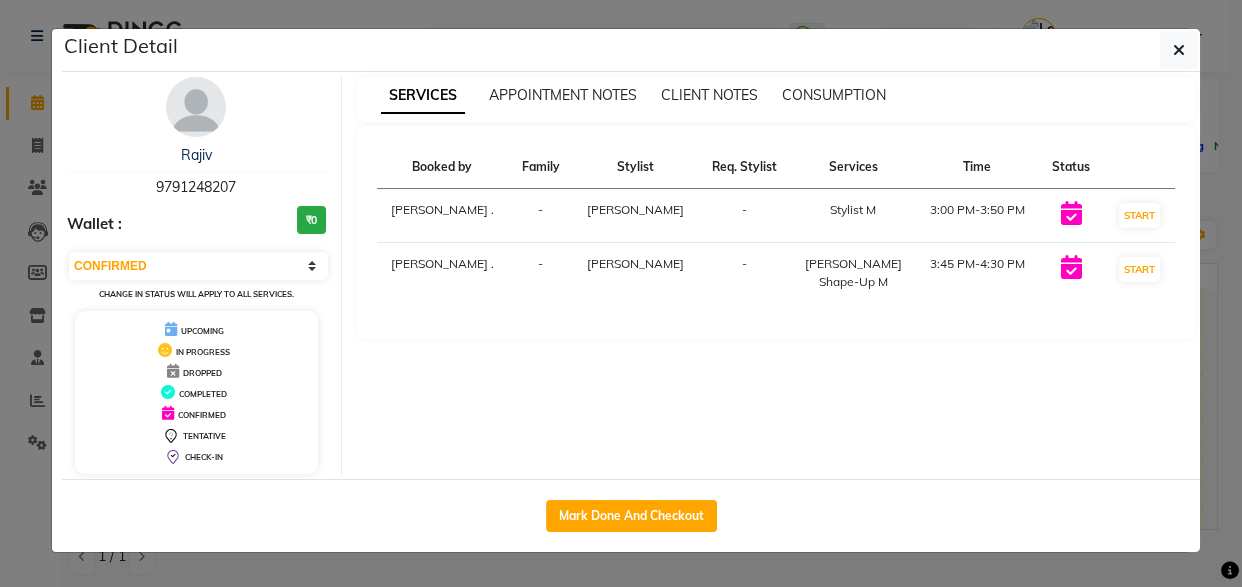 click on "Client Detail  Rajiv    9791248207 Wallet : ₹0 Select IN SERVICE CONFIRMED TENTATIVE CHECK IN MARK DONE DROPPED UPCOMING Change in status will apply to all services. UPCOMING IN PROGRESS DROPPED COMPLETED CONFIRMED TENTATIVE CHECK-IN SERVICES APPOINTMENT NOTES CLIENT NOTES CONSUMPTION Booked by Family Stylist Req. Stylist Services Time Status  [PERSON_NAME] .  - [PERSON_NAME] -  Stylist M   3:00 PM-3:50 PM   START   [PERSON_NAME] .  - [PERSON_NAME] Shape-Up M   3:45 PM-4:30 PM   START   Mark Done And Checkout" 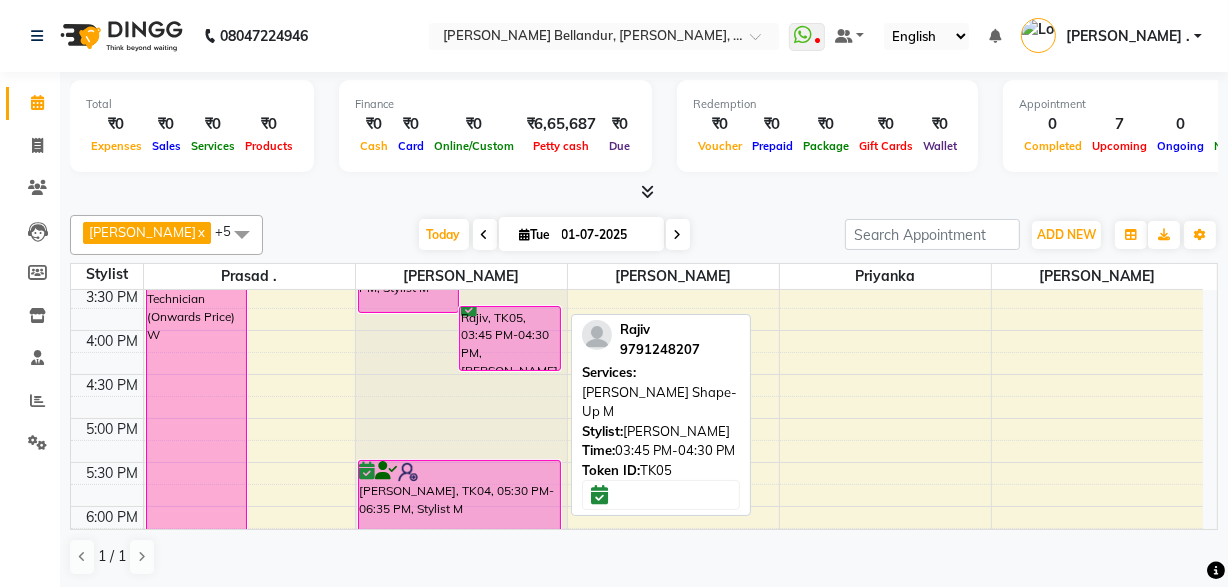 click on "Rajiv, TK05, 03:45 PM-04:30 PM, [PERSON_NAME] Shape-Up M" at bounding box center [510, 338] 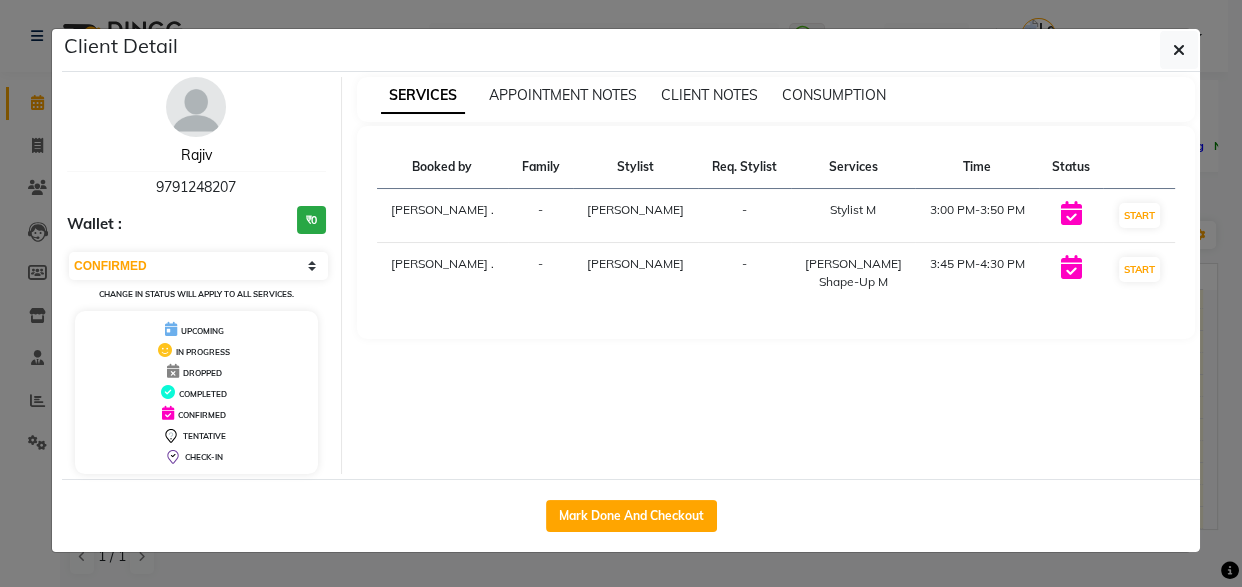 click on "Rajiv" at bounding box center (196, 155) 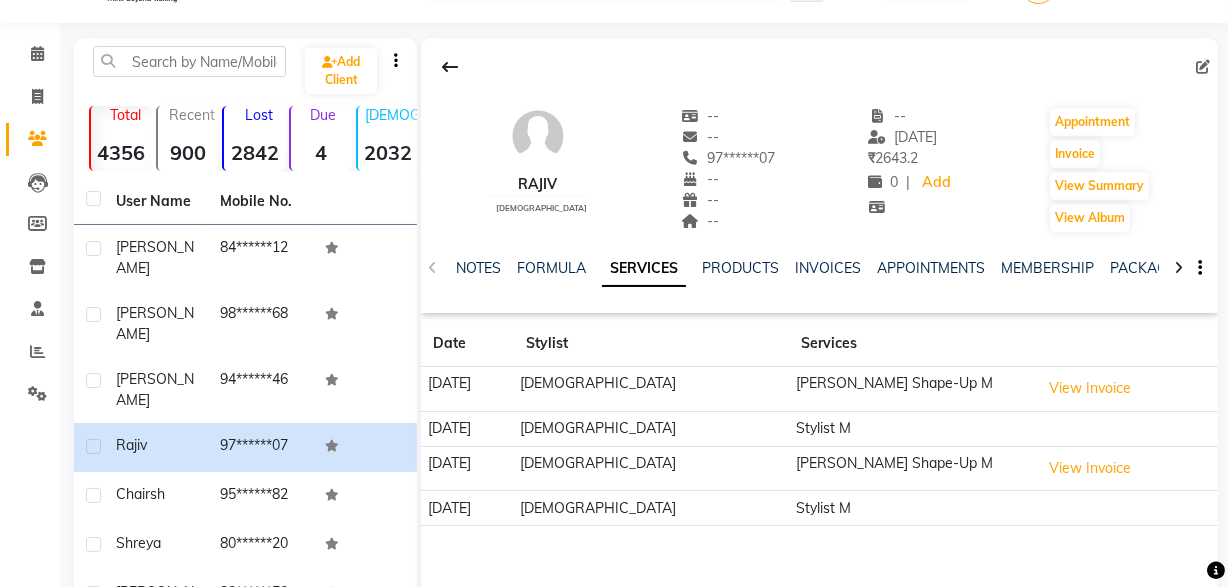 scroll, scrollTop: 0, scrollLeft: 0, axis: both 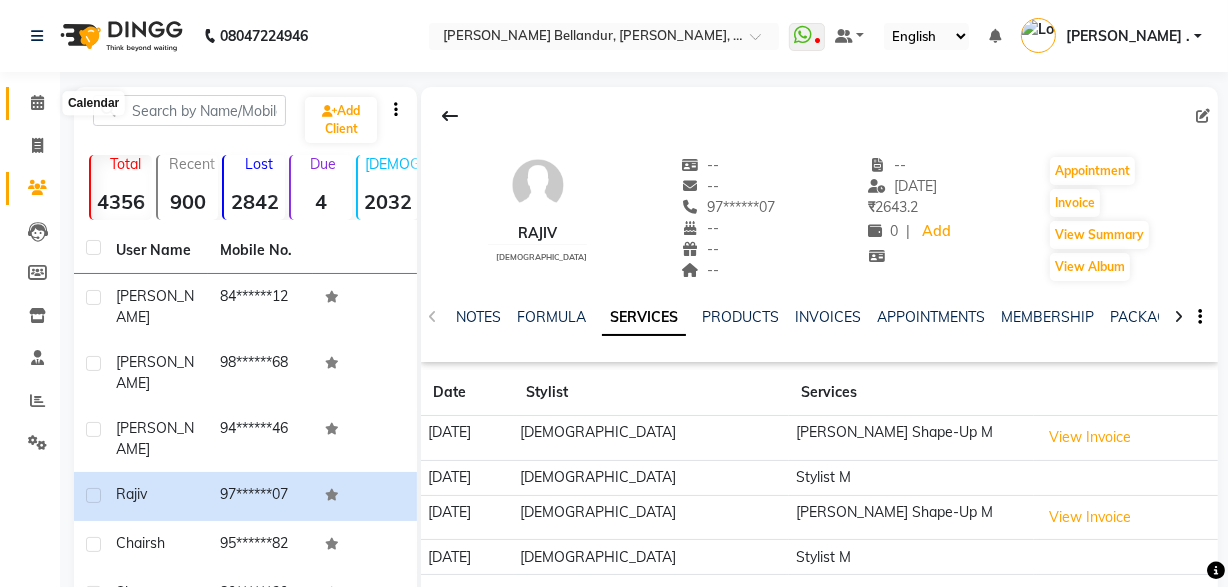 click 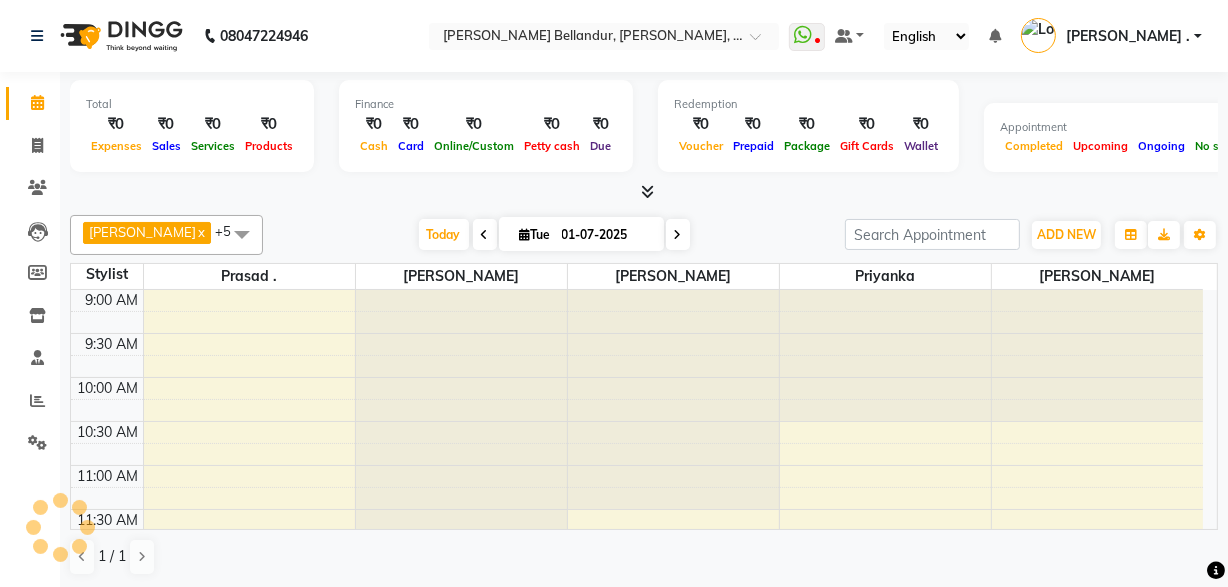 scroll, scrollTop: 0, scrollLeft: 0, axis: both 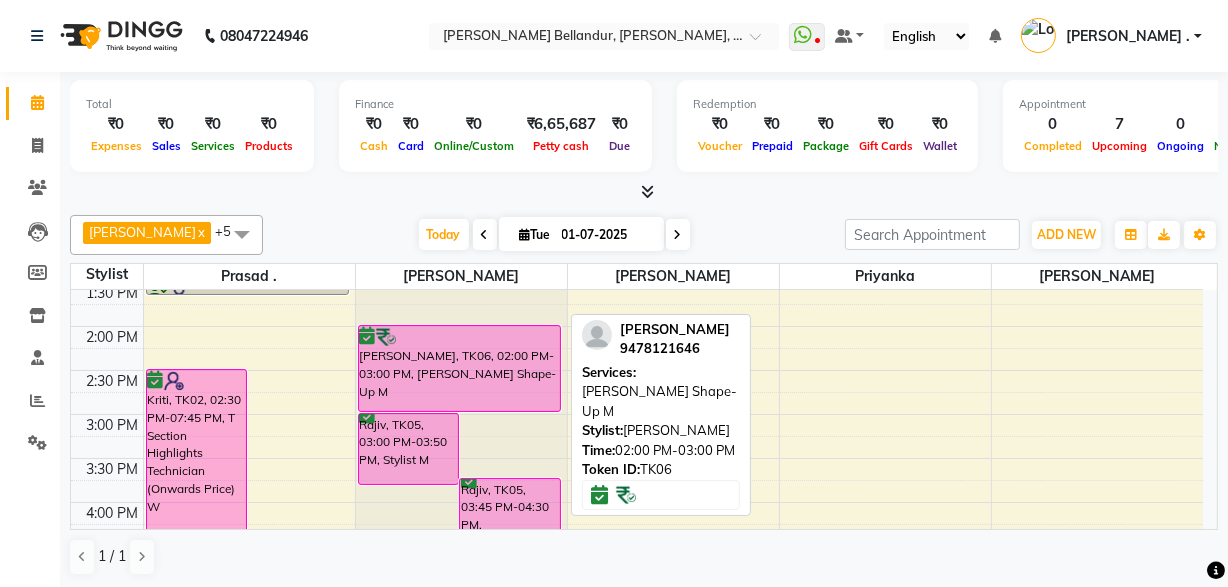 click on "[PERSON_NAME], TK06, 02:00 PM-03:00 PM, [PERSON_NAME] Shape-Up M" at bounding box center (460, 368) 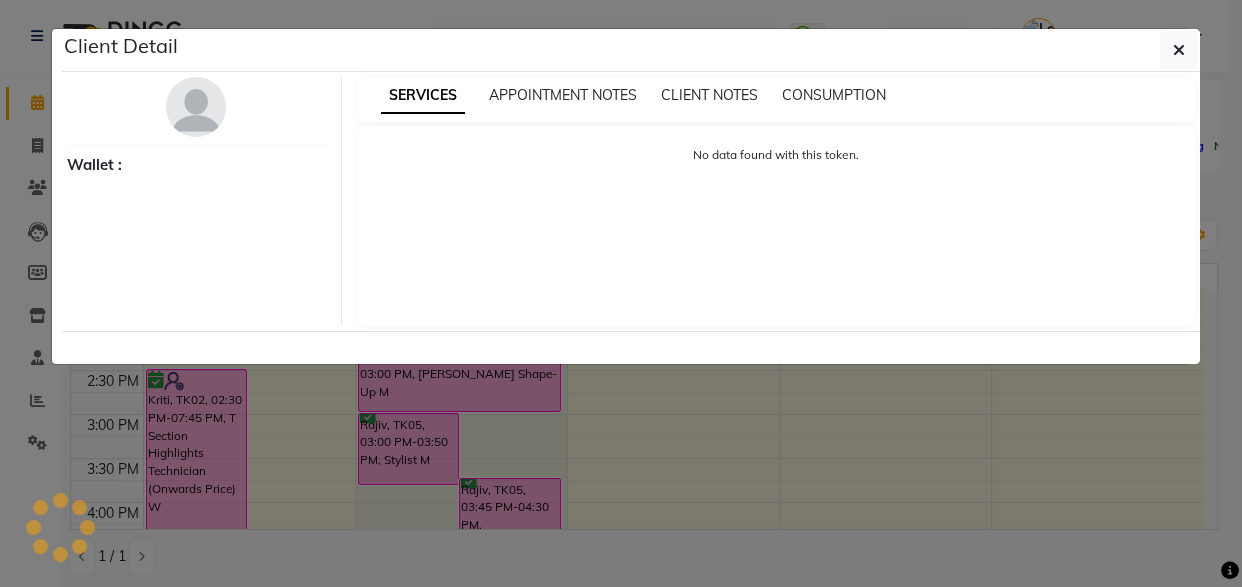 select on "6" 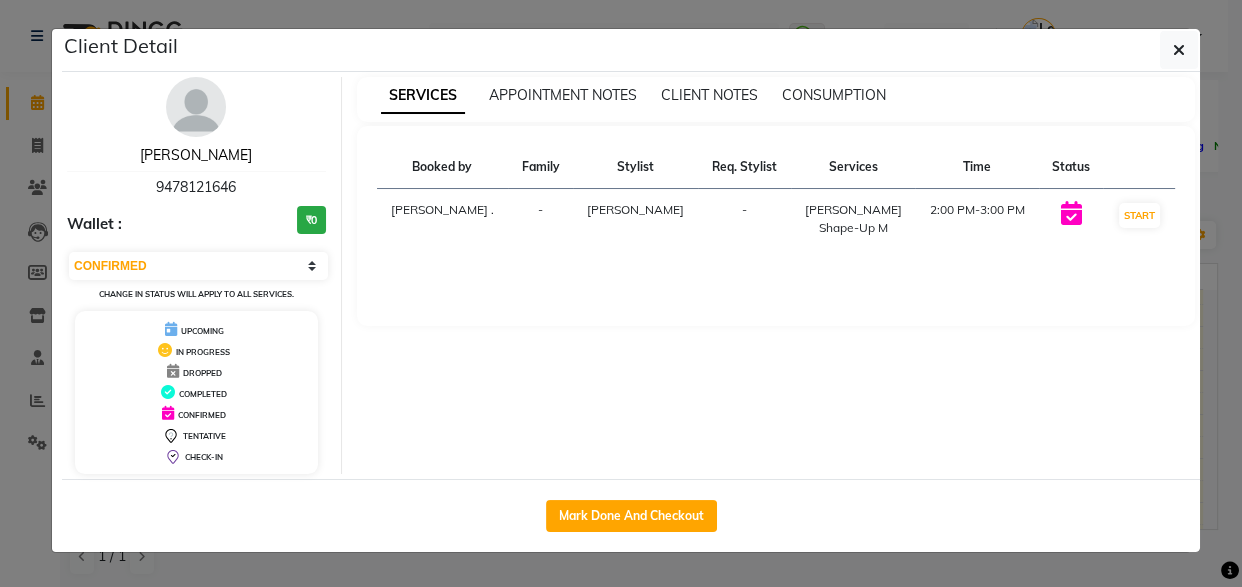 click on "[PERSON_NAME]" at bounding box center (196, 155) 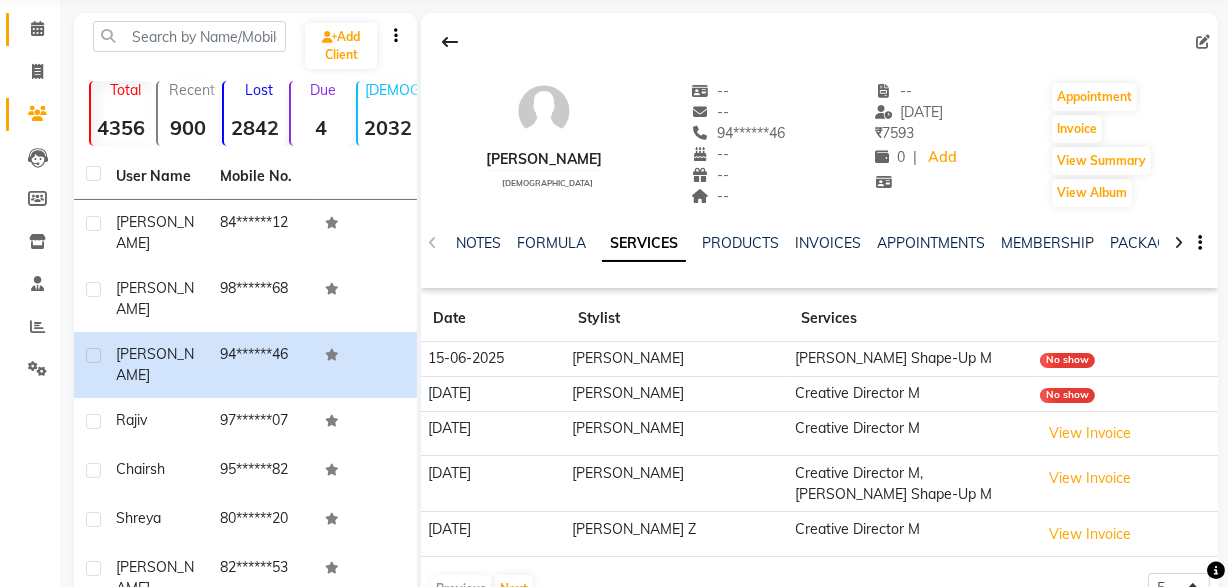 scroll, scrollTop: 90, scrollLeft: 0, axis: vertical 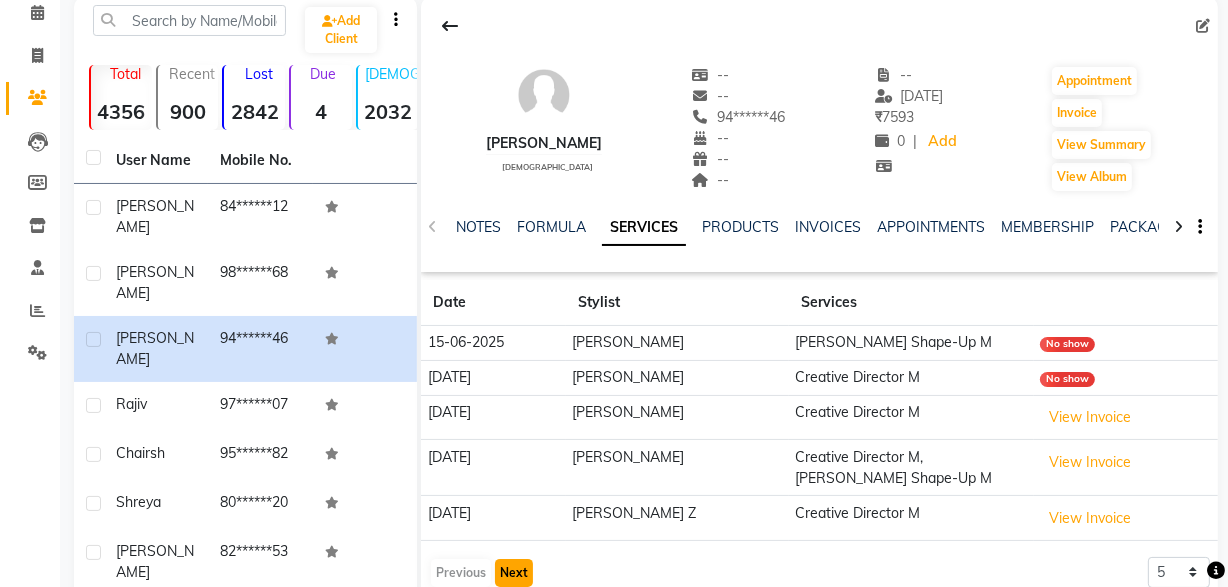 click on "Next" 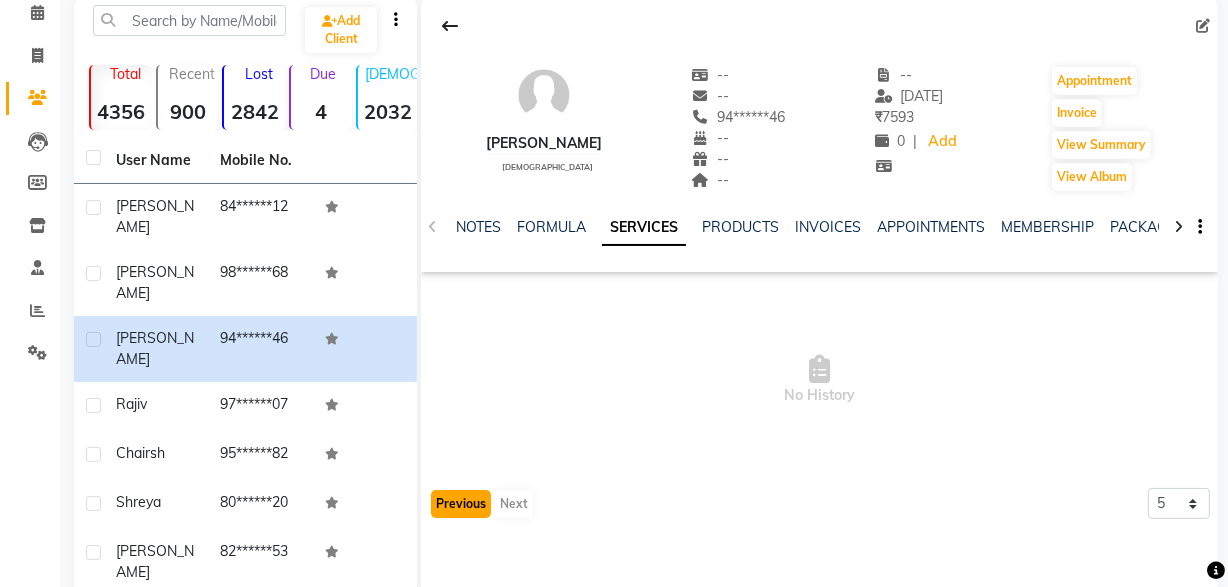 click on "Previous" 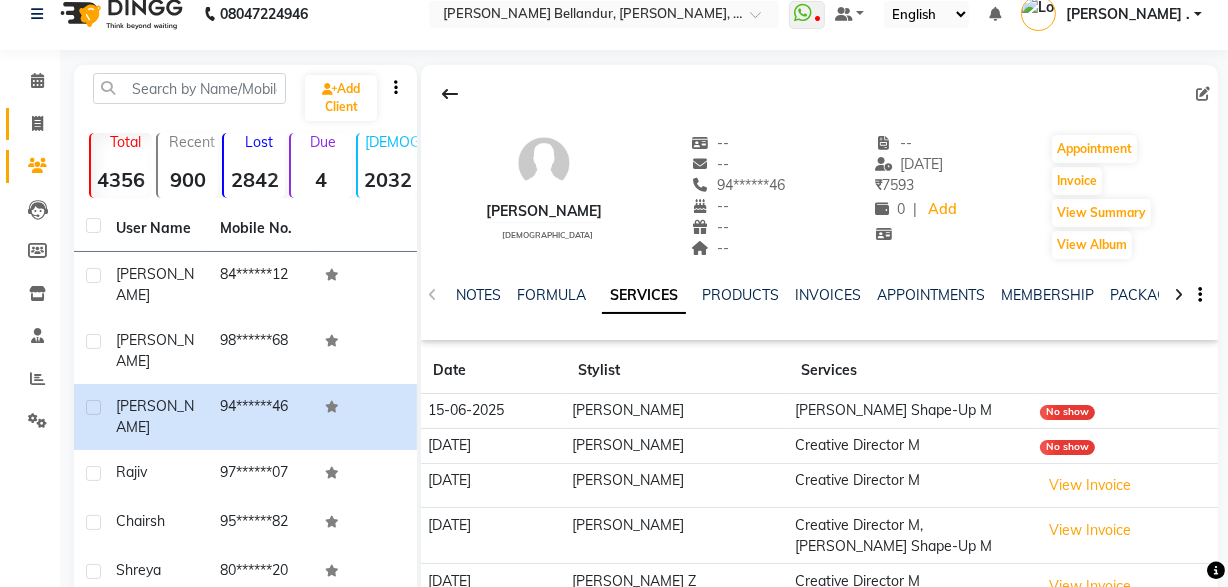 scroll, scrollTop: 0, scrollLeft: 0, axis: both 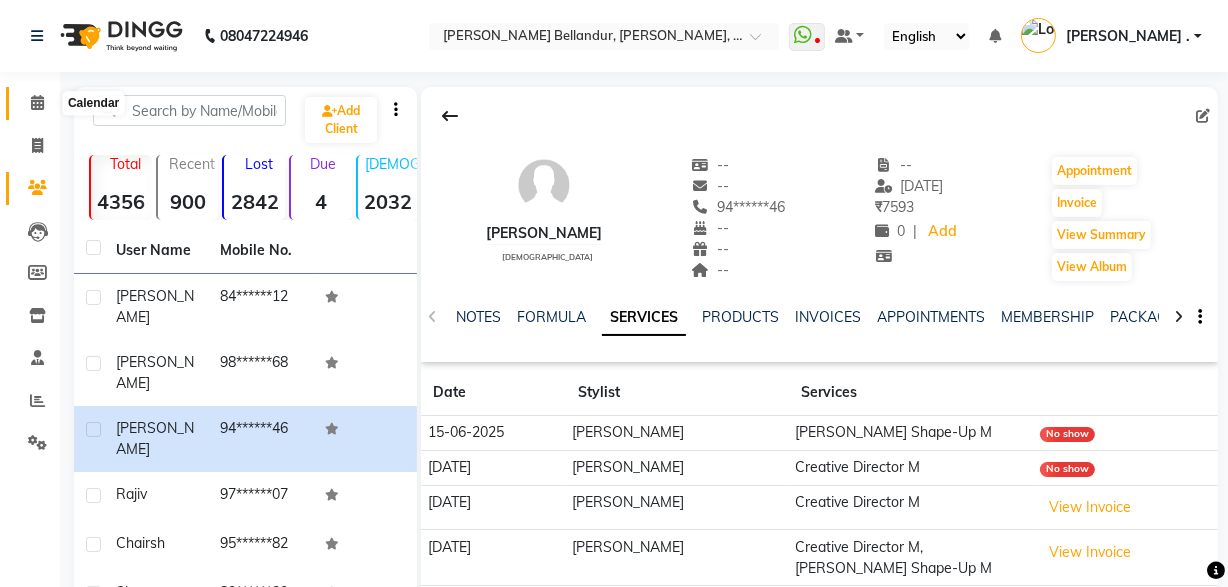 click 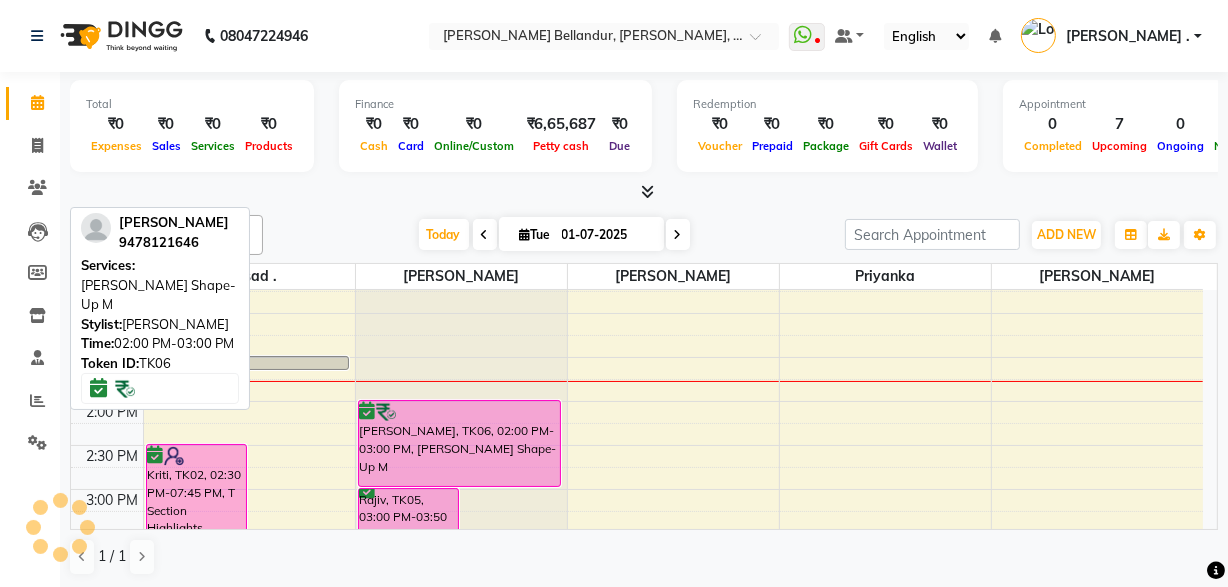 scroll, scrollTop: 349, scrollLeft: 0, axis: vertical 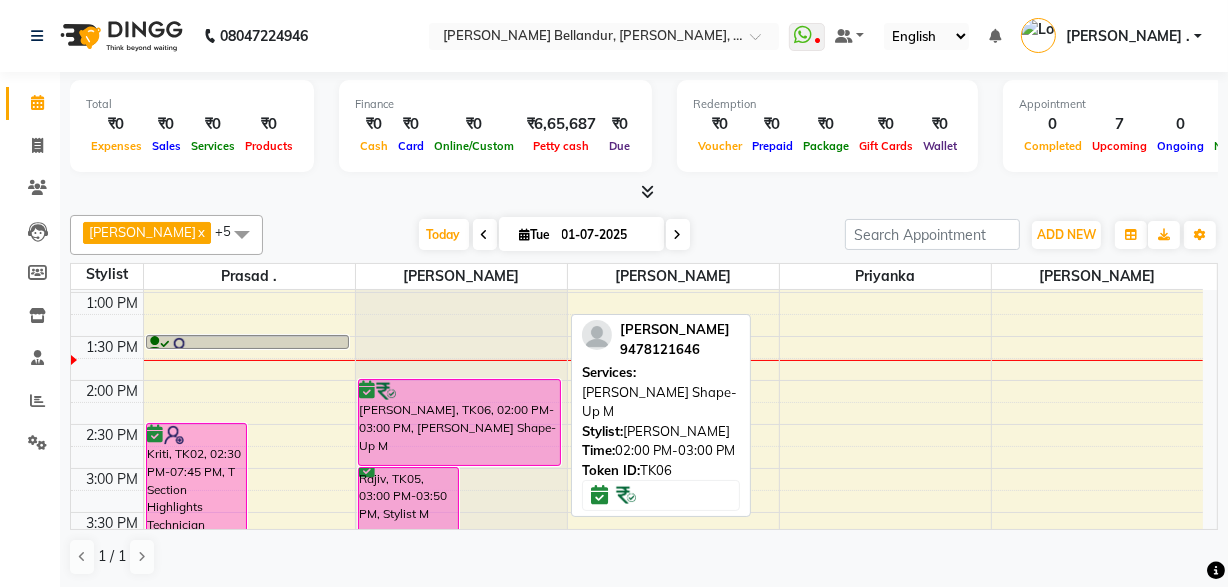 click on "[PERSON_NAME], TK06, 02:00 PM-03:00 PM, [PERSON_NAME] Shape-Up M" at bounding box center (460, 422) 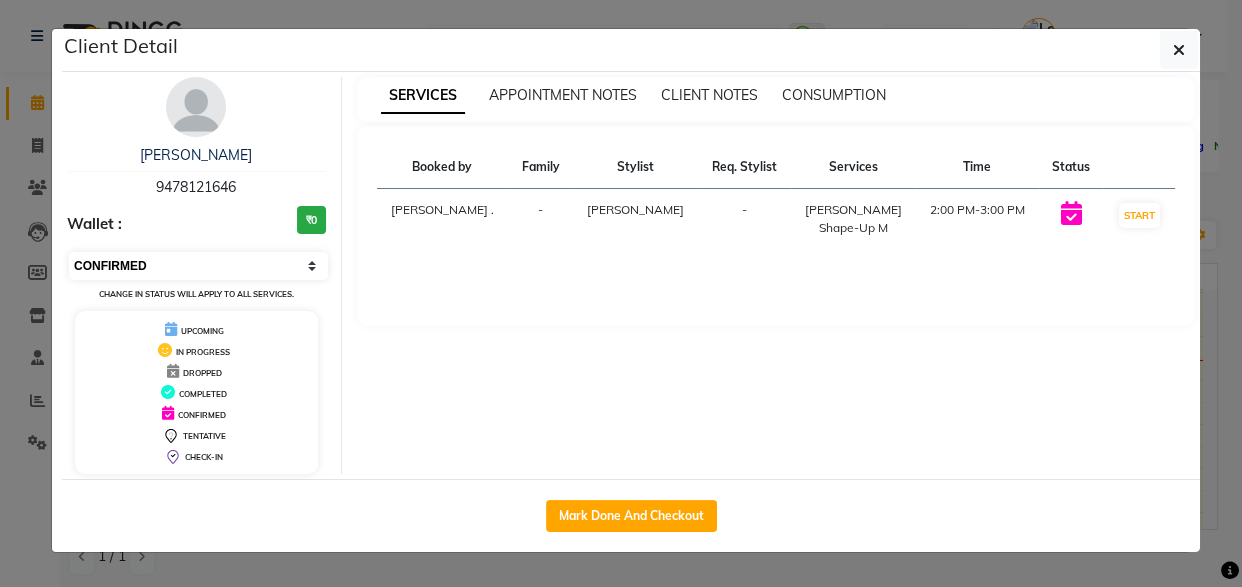click on "Select IN SERVICE CONFIRMED TENTATIVE CHECK IN MARK DONE DROPPED UPCOMING" at bounding box center (198, 266) 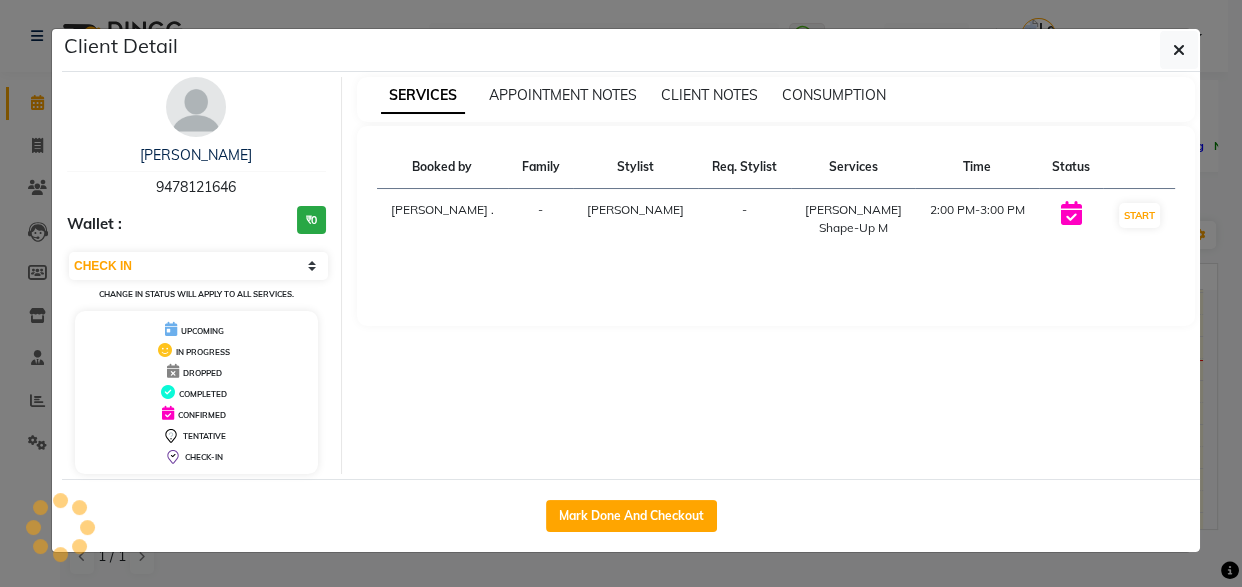 click on "Client Detail  [PERSON_NAME]    9478121646 Wallet : ₹0 Select IN SERVICE CONFIRMED TENTATIVE CHECK IN MARK DONE DROPPED UPCOMING Change in status will apply to all services. UPCOMING IN PROGRESS DROPPED COMPLETED CONFIRMED TENTATIVE CHECK-IN SERVICES APPOINTMENT NOTES CLIENT NOTES CONSUMPTION Booked by Family Stylist Req. Stylist Services Time Status  [PERSON_NAME] .  - [PERSON_NAME] Shape-Up M   2:00 PM-3:00 PM   START   Mark Done And Checkout" 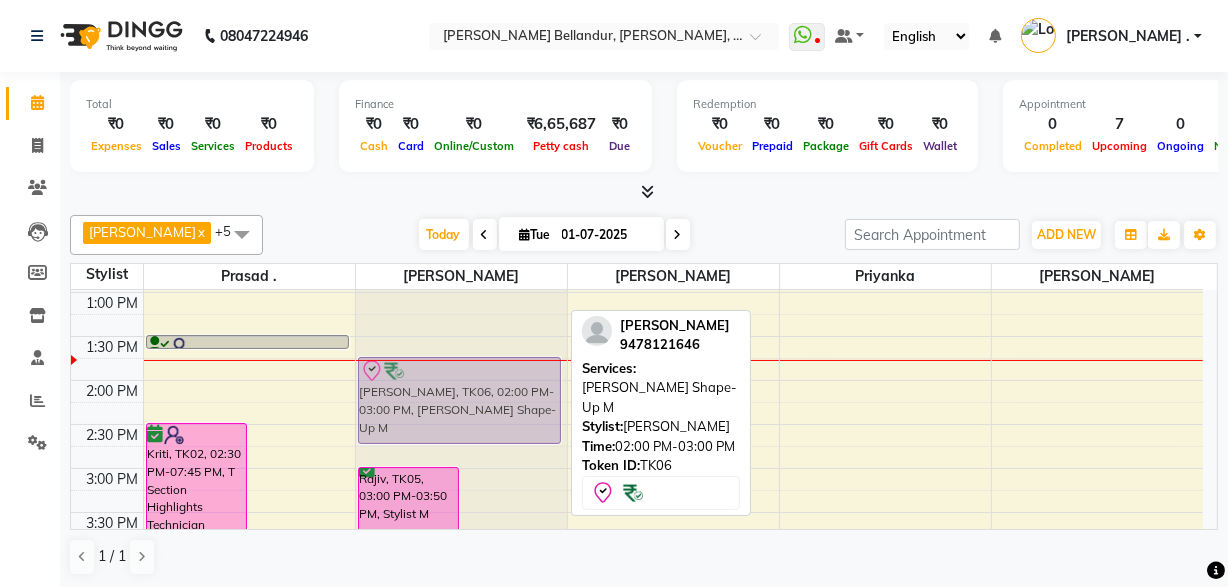 drag, startPoint x: 474, startPoint y: 408, endPoint x: 469, endPoint y: 395, distance: 13.928389 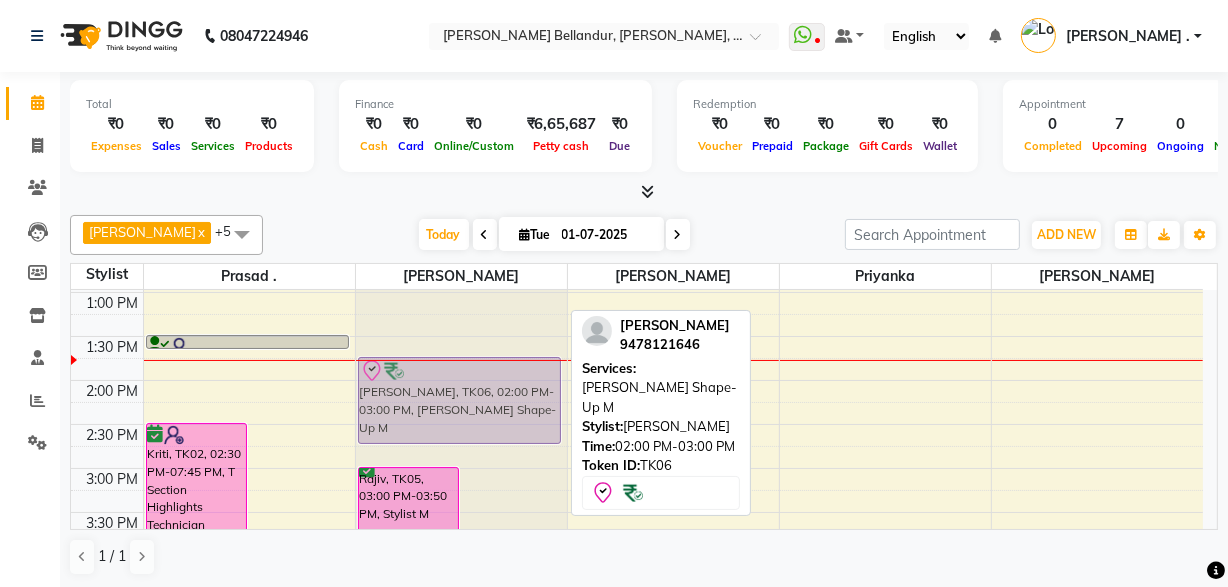 click on "Rajiv, TK05, 03:00 PM-03:50 PM, Stylist M     [PERSON_NAME], TK05, 03:45 PM-04:30 PM, [PERSON_NAME] Shape-Up M
[PERSON_NAME], TK06, 02:00 PM-03:00 PM, [PERSON_NAME] Shape-Up M     [PERSON_NAME], TK04, 05:30 PM-06:35 PM, Stylist M
[PERSON_NAME], TK06, 02:00 PM-03:00 PM, [PERSON_NAME] Shape-Up M" at bounding box center (461, 512) 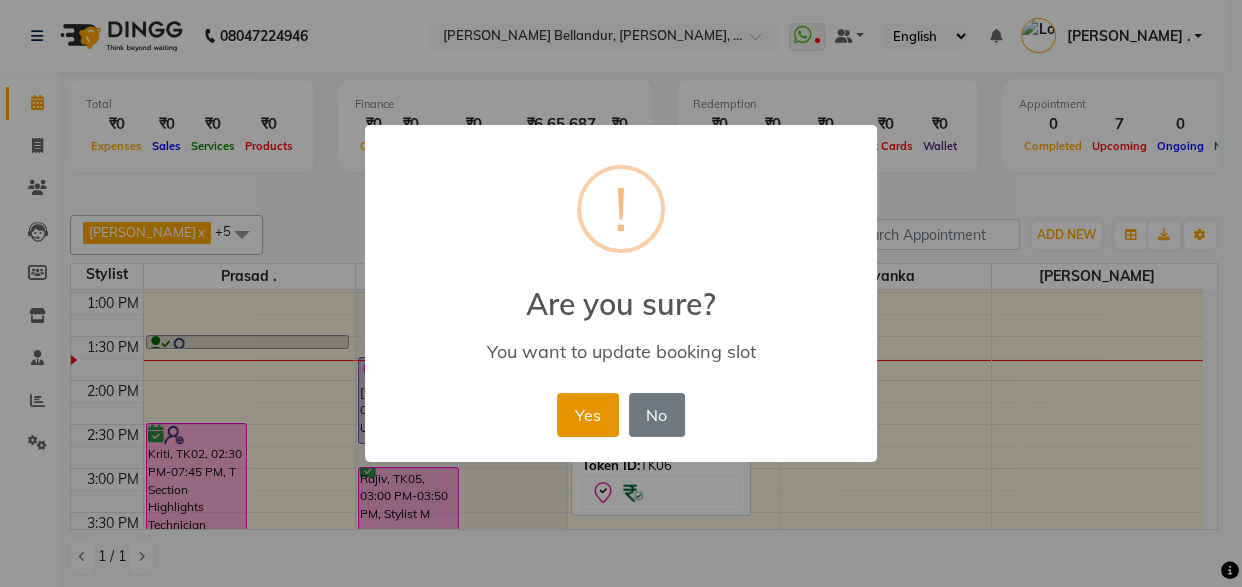 click on "Yes" at bounding box center [587, 415] 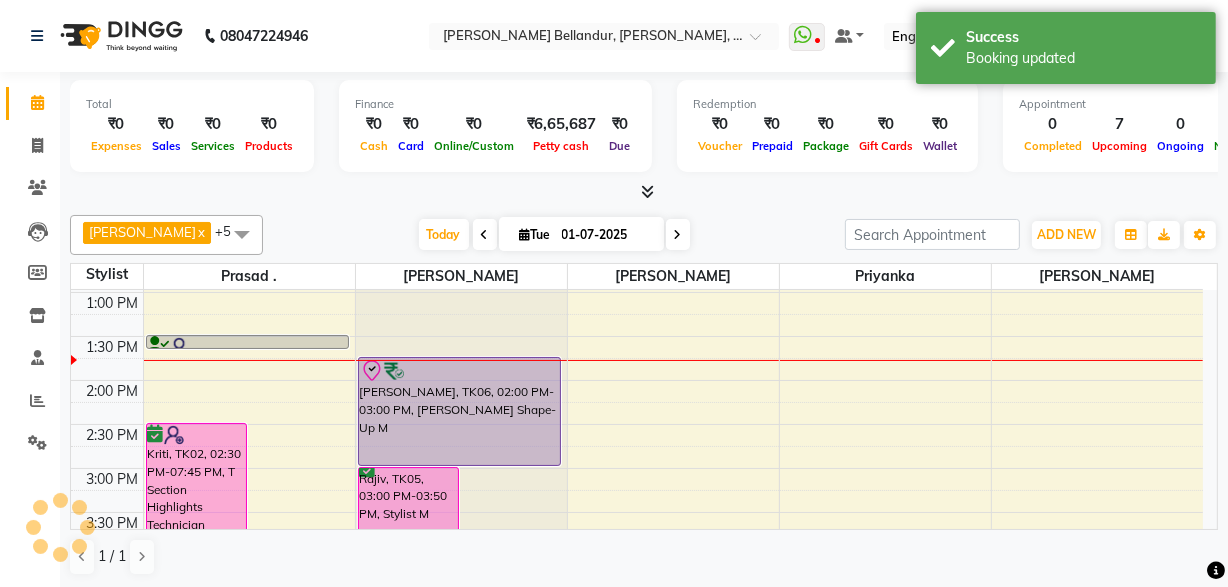 click on "Rajiv, TK05, 03:00 PM-03:50 PM, Stylist M     [PERSON_NAME], TK05, 03:45 PM-04:30 PM, [PERSON_NAME] Shape-Up M
[PERSON_NAME], TK06, 02:00 PM-03:00 PM, [PERSON_NAME] Shape-Up M     [PERSON_NAME], TK04, 05:30 PM-06:35 PM, Stylist M
[PERSON_NAME], TK06, 02:00 PM-03:00 PM, [PERSON_NAME] Shape-Up M" at bounding box center (461, 512) 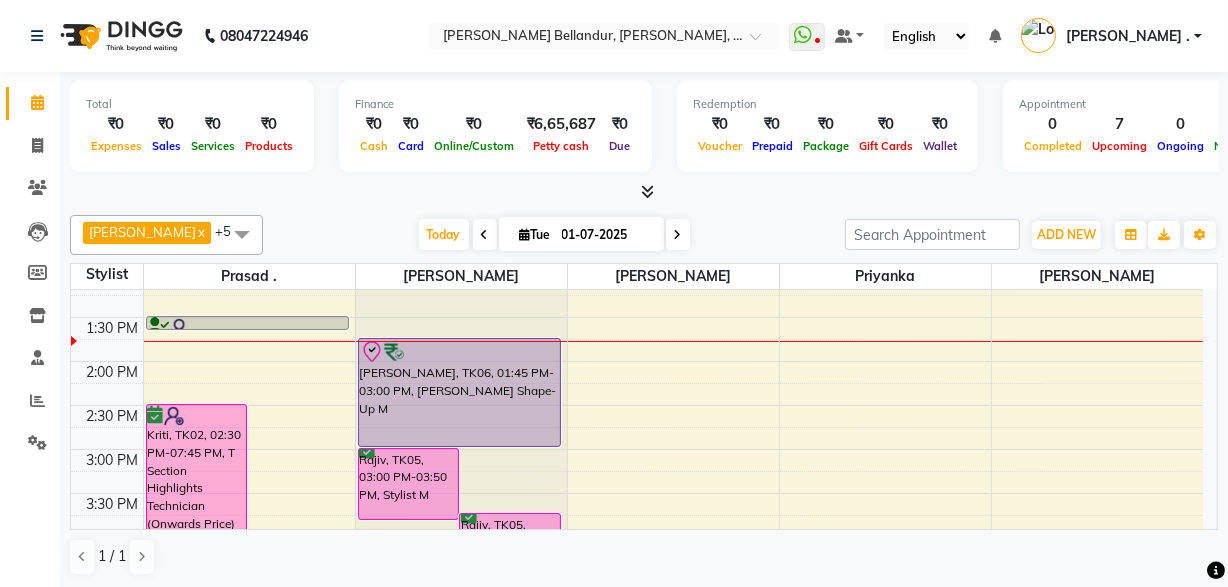 scroll, scrollTop: 373, scrollLeft: 0, axis: vertical 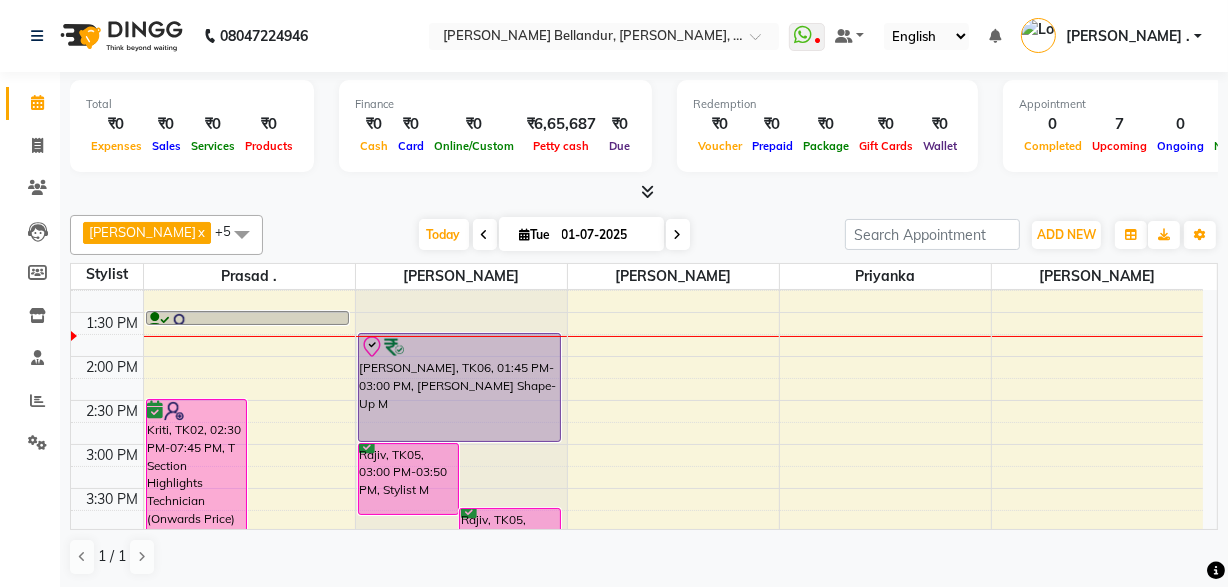 click on "9:00 AM 9:30 AM 10:00 AM 10:30 AM 11:00 AM 11:30 AM 12:00 PM 12:30 PM 1:00 PM 1:30 PM 2:00 PM 2:30 PM 3:00 PM 3:30 PM 4:00 PM 4:30 PM 5:00 PM 5:30 PM 6:00 PM 6:30 PM 7:00 PM 7:30 PM 8:00 PM 8:30 PM 9:00 PM 9:30 PM     Kriti, TK02, 02:30 PM-07:45 PM, T Section Highlights Technician (Onwards Price) W     [GEOGRAPHIC_DATA], TK02, 07:00 PM-08:10 PM, Top Stylist-Womens W     [PERSON_NAME], TK03, 08:00 PM-09:30 PM, Wash And Blast Dry W     [PERSON_NAME], TK01, 01:30 PM-01:40 PM, Creative Director-Womens W     Rajiv, TK05, 03:00 PM-03:50 PM, Stylist M     [PERSON_NAME], TK05, 03:45 PM-04:30 PM, [PERSON_NAME] Shape-Up M
[PERSON_NAME], TK06, 01:45 PM-03:00 PM, [PERSON_NAME] Shape-Up M     [PERSON_NAME], TK04, 05:30 PM-06:35 PM, Stylist M" at bounding box center [637, 488] 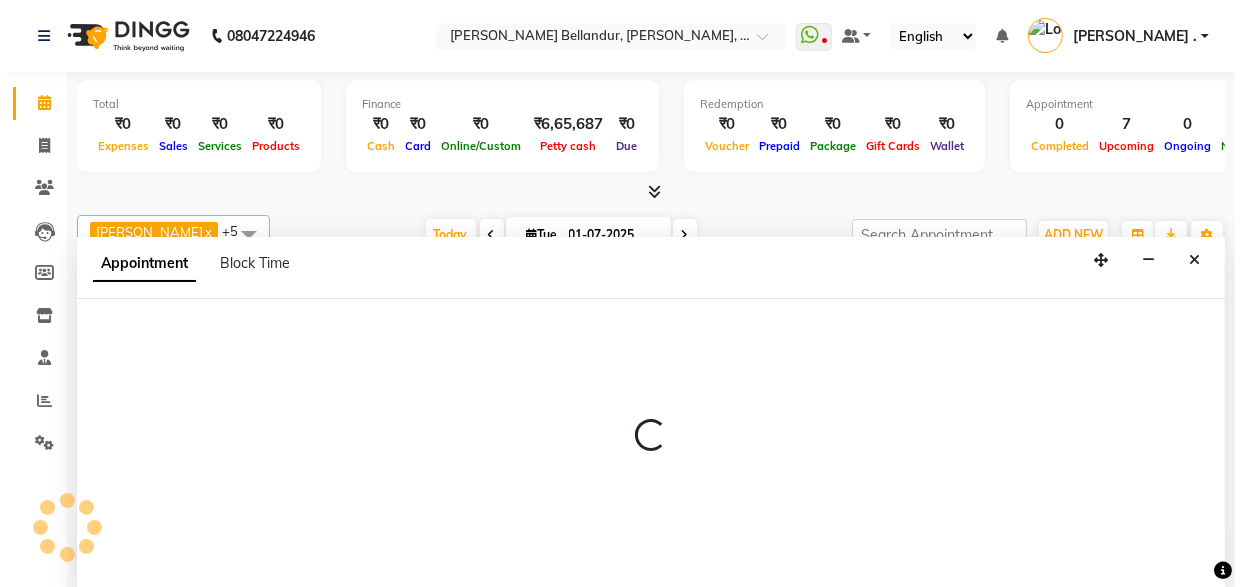 scroll, scrollTop: 0, scrollLeft: 0, axis: both 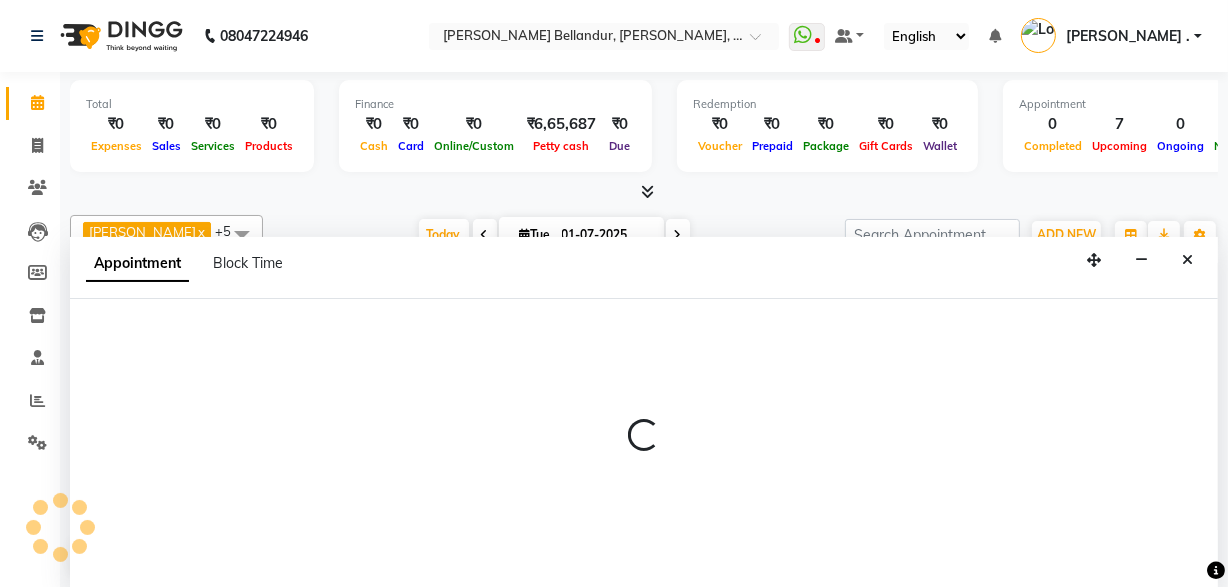 select on "85104" 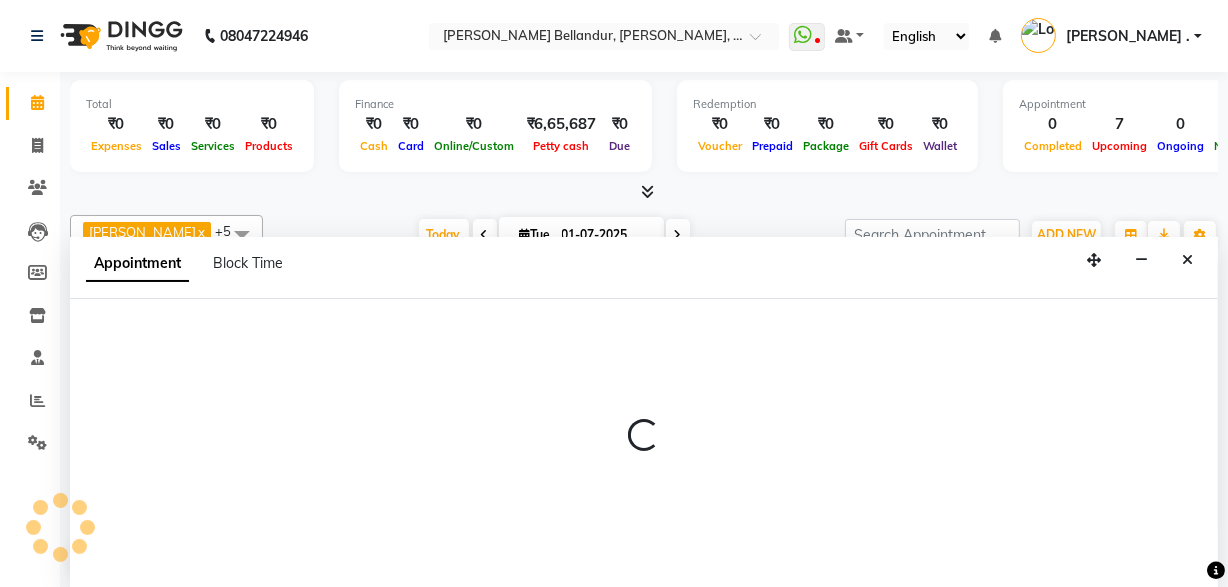 select on "tentative" 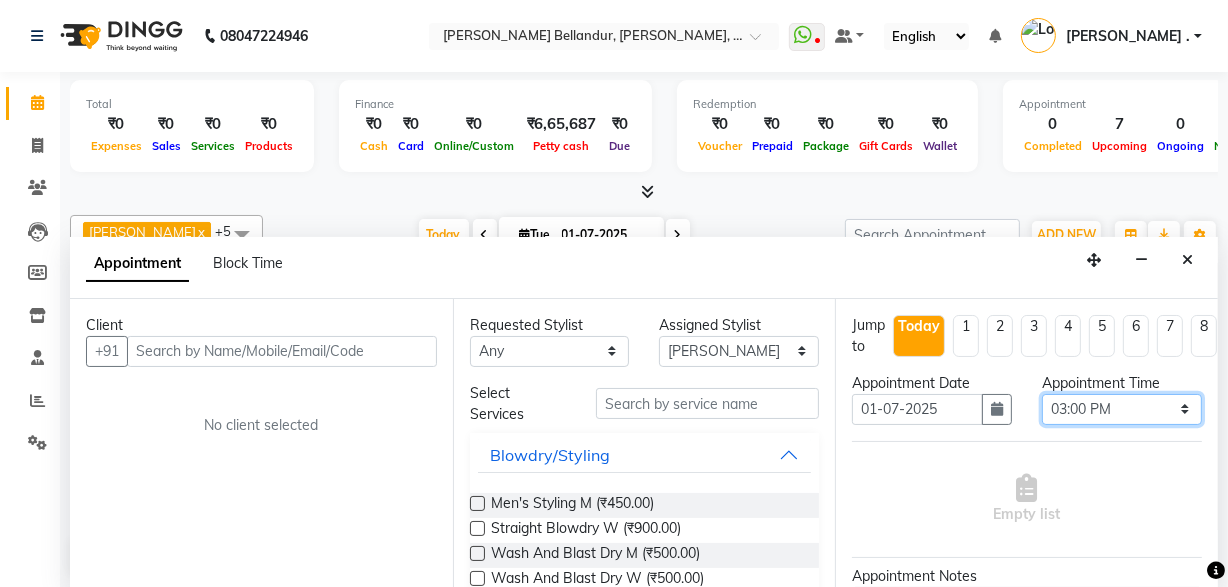 click on "Select 10:00 AM 10:15 AM 10:30 AM 10:45 AM 11:00 AM 11:15 AM 11:30 AM 11:45 AM 12:00 PM 12:15 PM 12:30 PM 12:45 PM 01:00 PM 01:15 PM 01:30 PM 01:45 PM 02:00 PM 02:15 PM 02:30 PM 02:45 PM 03:00 PM 03:15 PM 03:30 PM 03:45 PM 04:00 PM 04:15 PM 04:30 PM 04:45 PM 05:00 PM 05:15 PM 05:30 PM 05:45 PM 06:00 PM 06:15 PM 06:30 PM 06:45 PM 07:00 PM 07:15 PM 07:30 PM 07:45 PM 08:00 PM 08:15 PM 08:30 PM 08:45 PM 09:00 PM 09:15 PM 09:30 PM" at bounding box center (1122, 409) 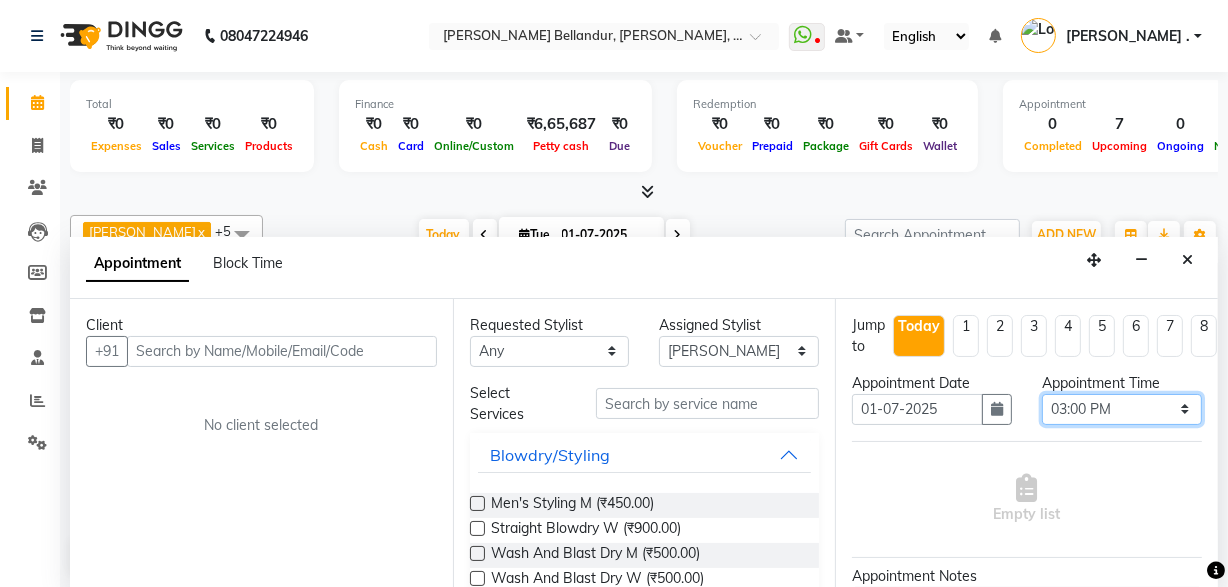 select on "930" 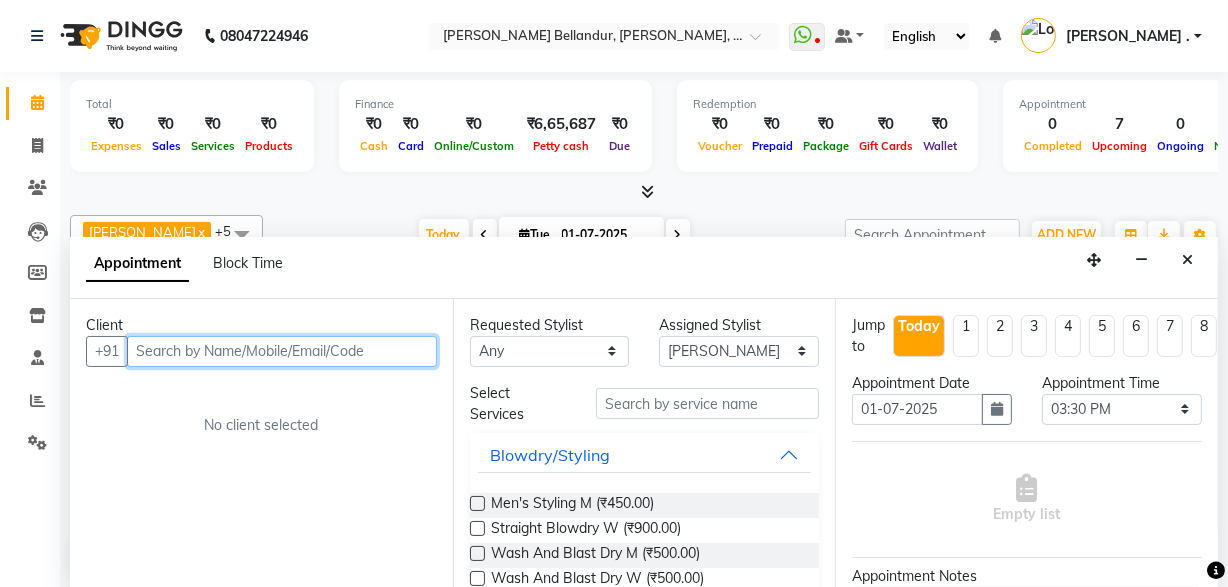 click at bounding box center (282, 351) 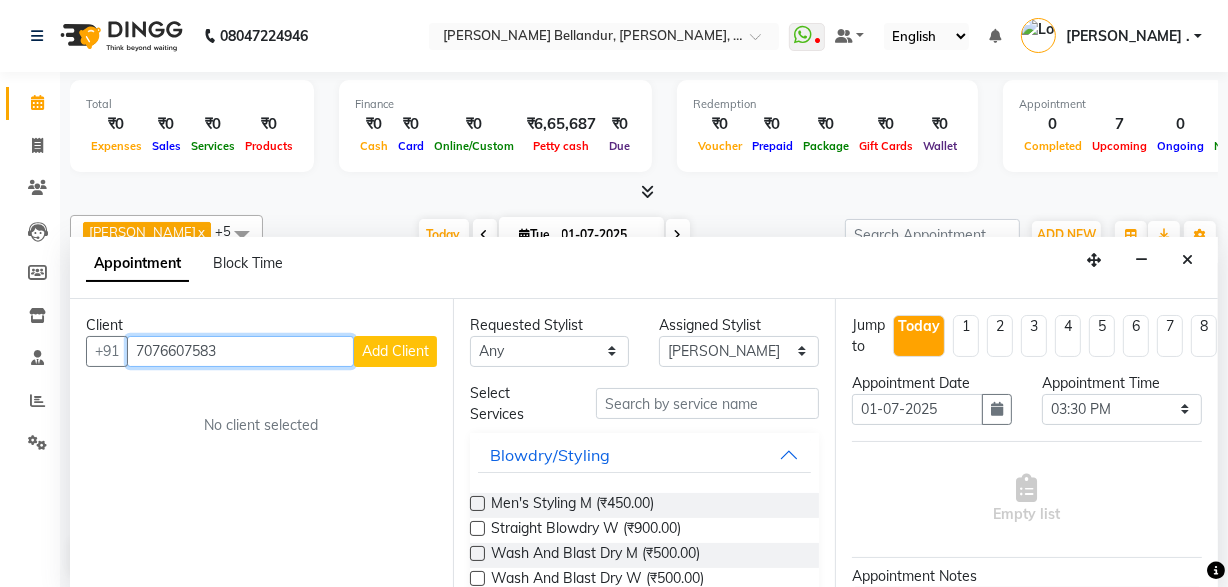 type on "7076607583" 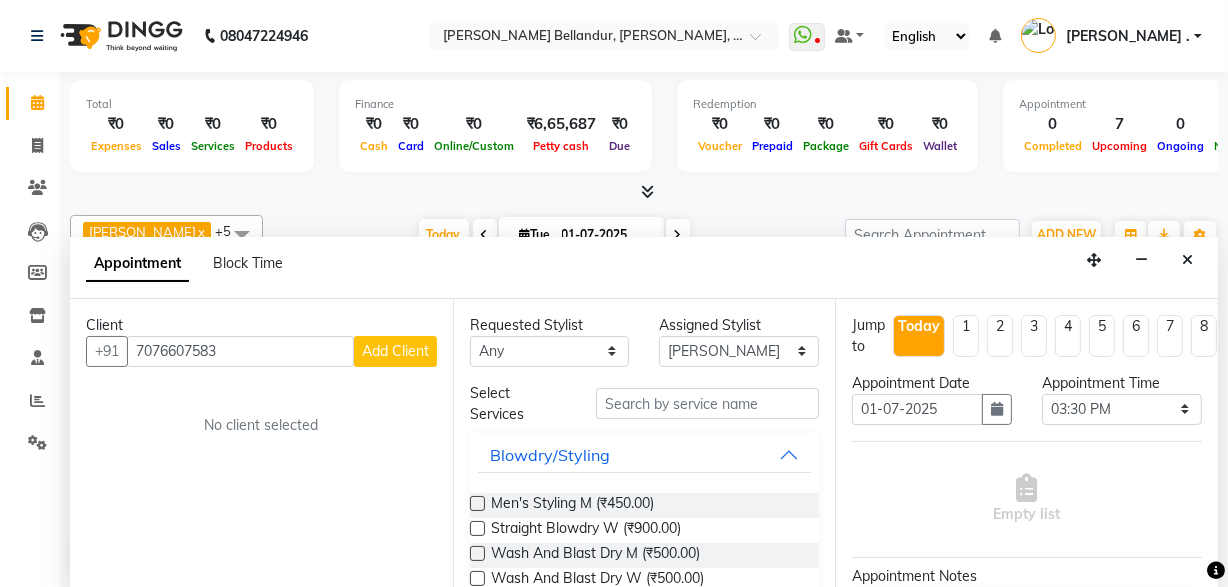 click on "Add Client" at bounding box center (395, 351) 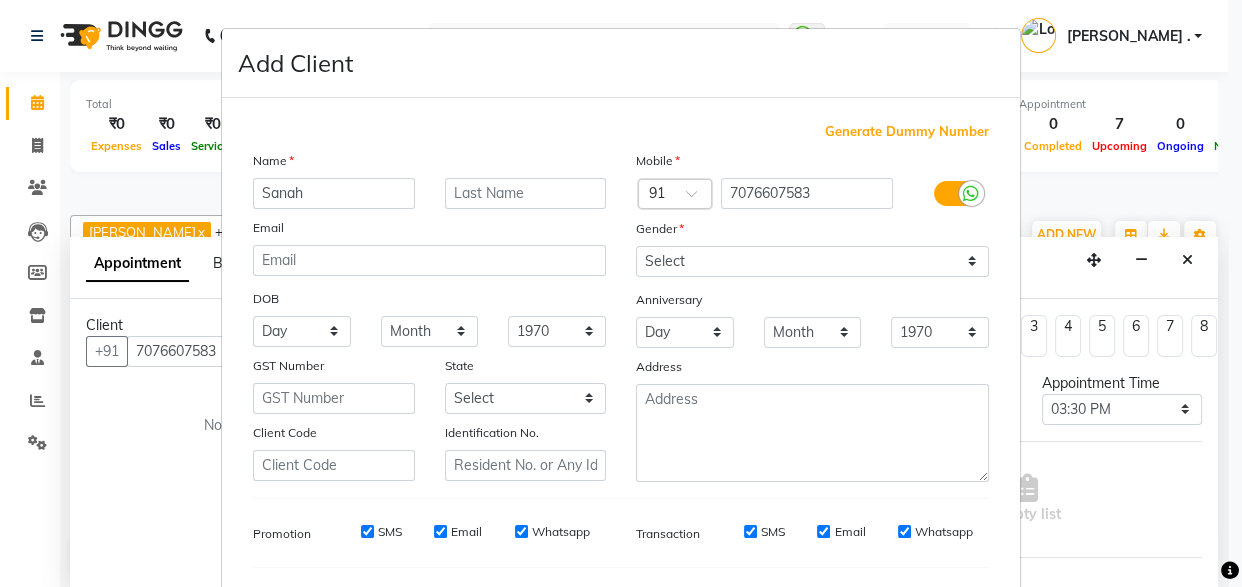 type on "Sanah" 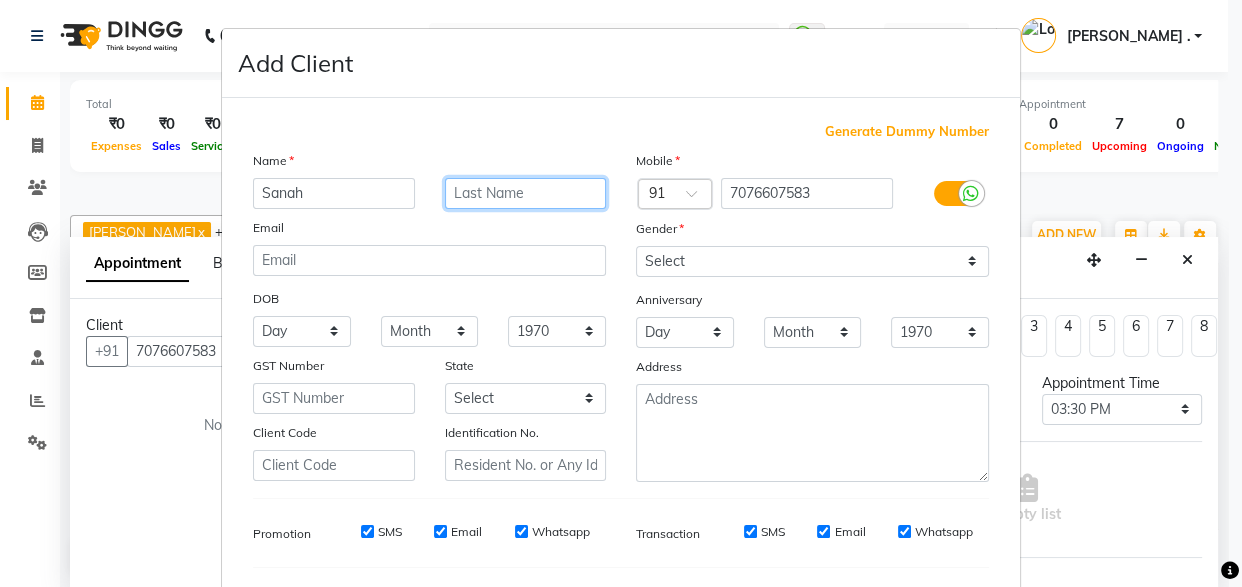 click at bounding box center [526, 193] 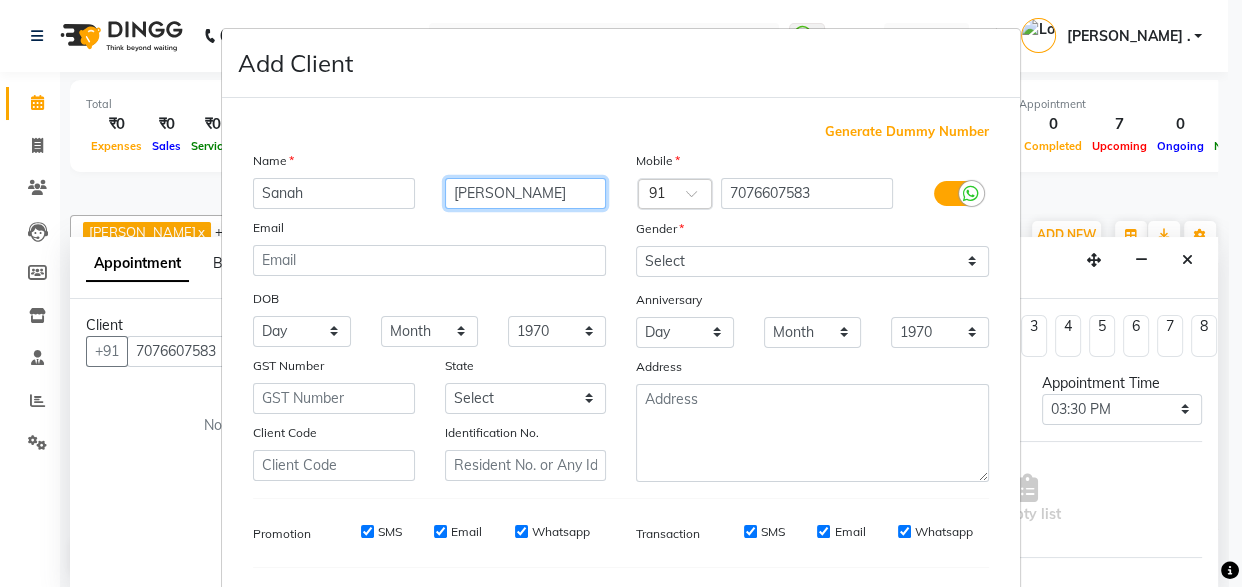 type on "[PERSON_NAME]" 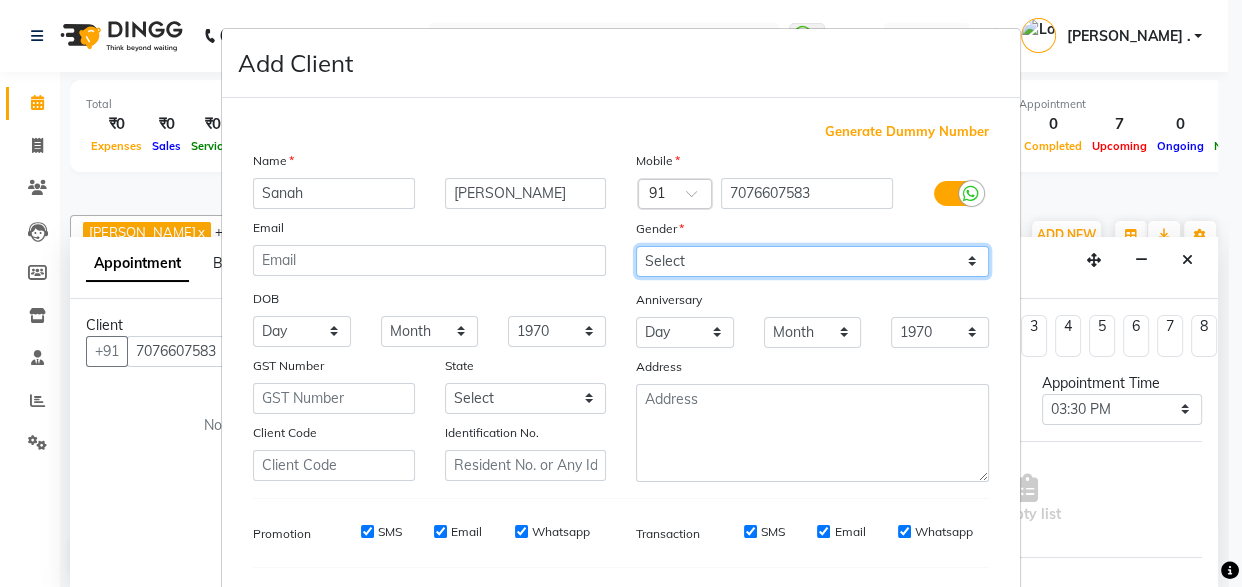 click on "Select [DEMOGRAPHIC_DATA] [DEMOGRAPHIC_DATA] Other Prefer Not To Say" at bounding box center (812, 261) 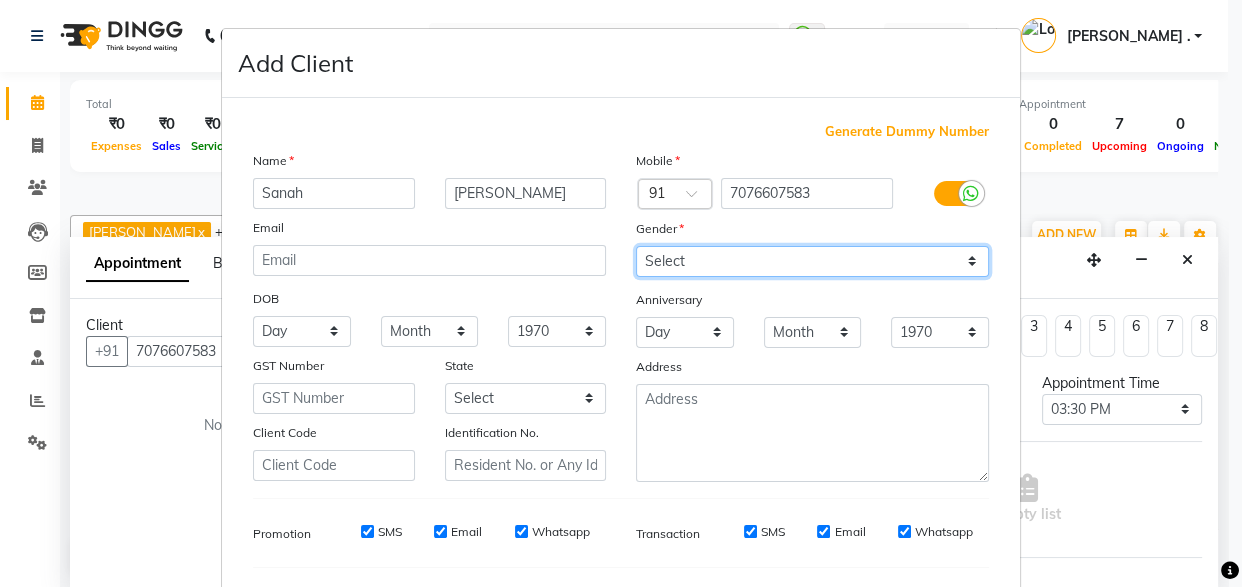select on "[DEMOGRAPHIC_DATA]" 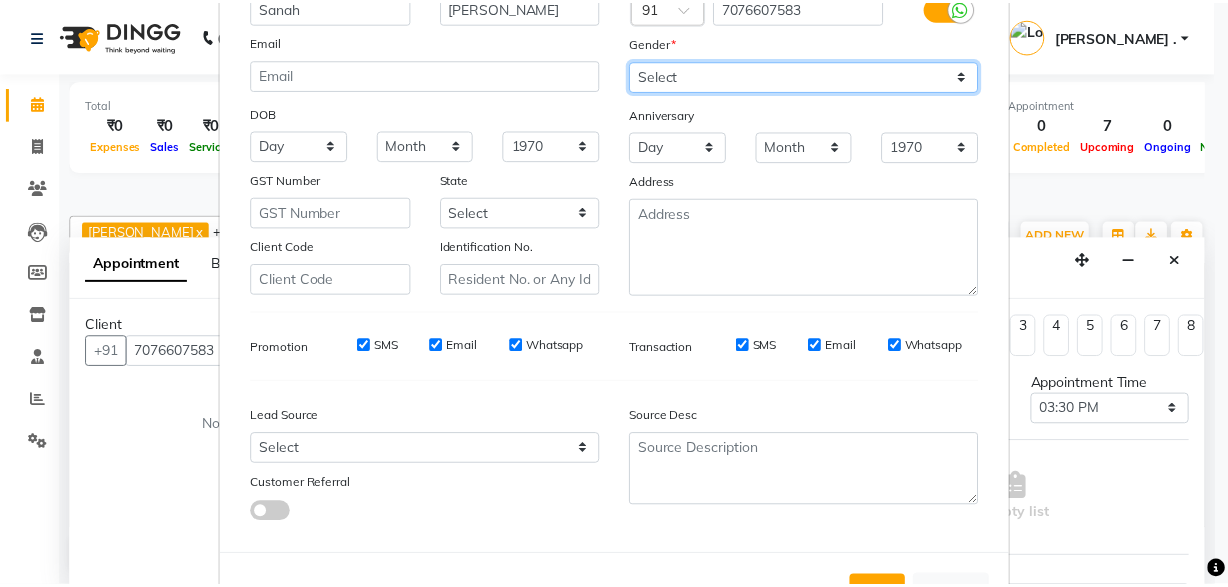 scroll, scrollTop: 266, scrollLeft: 0, axis: vertical 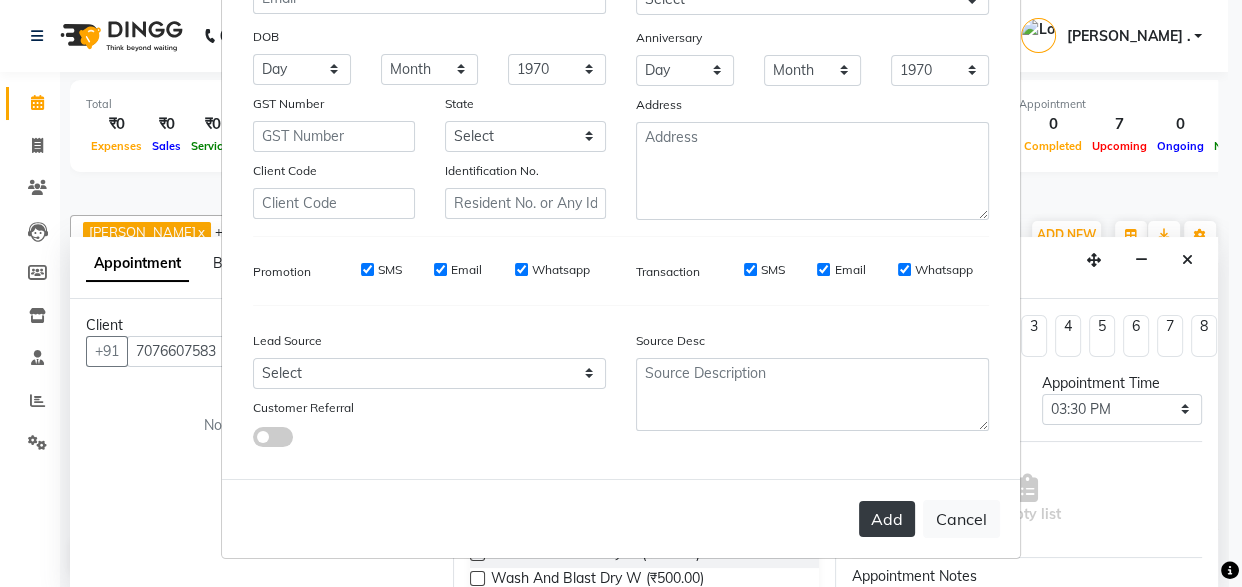 click on "Add" at bounding box center (887, 519) 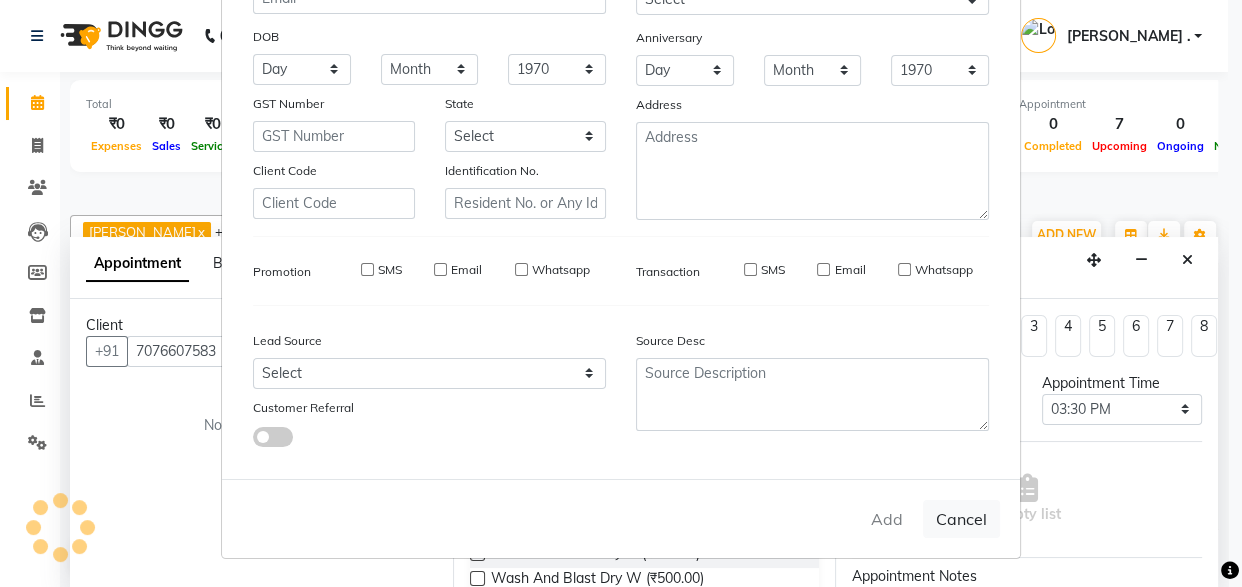 type on "70******83" 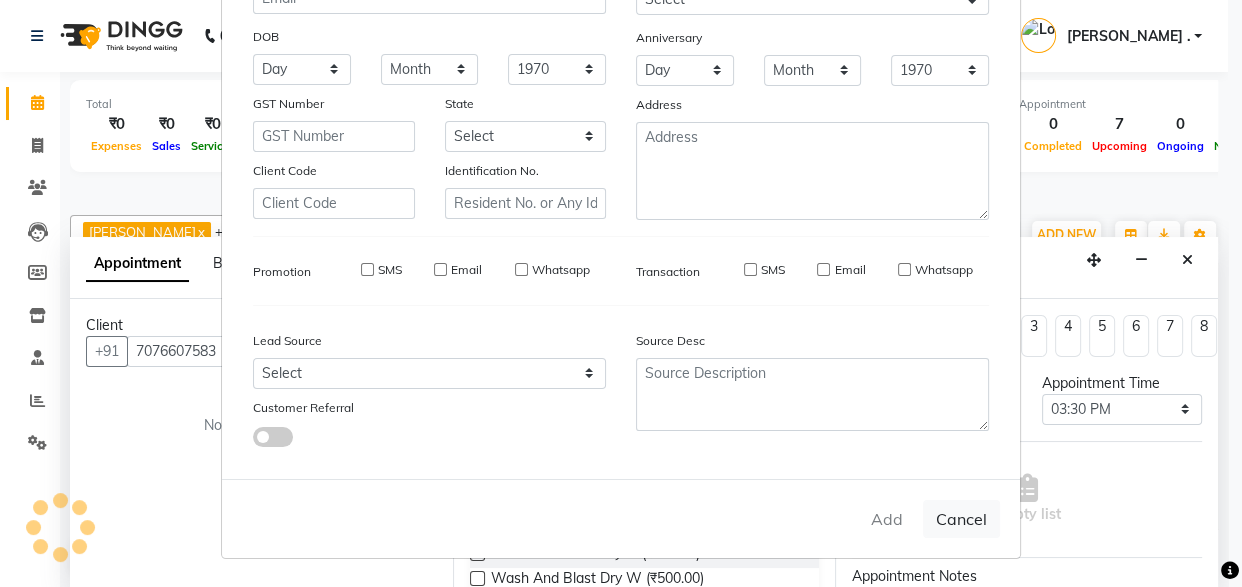 type 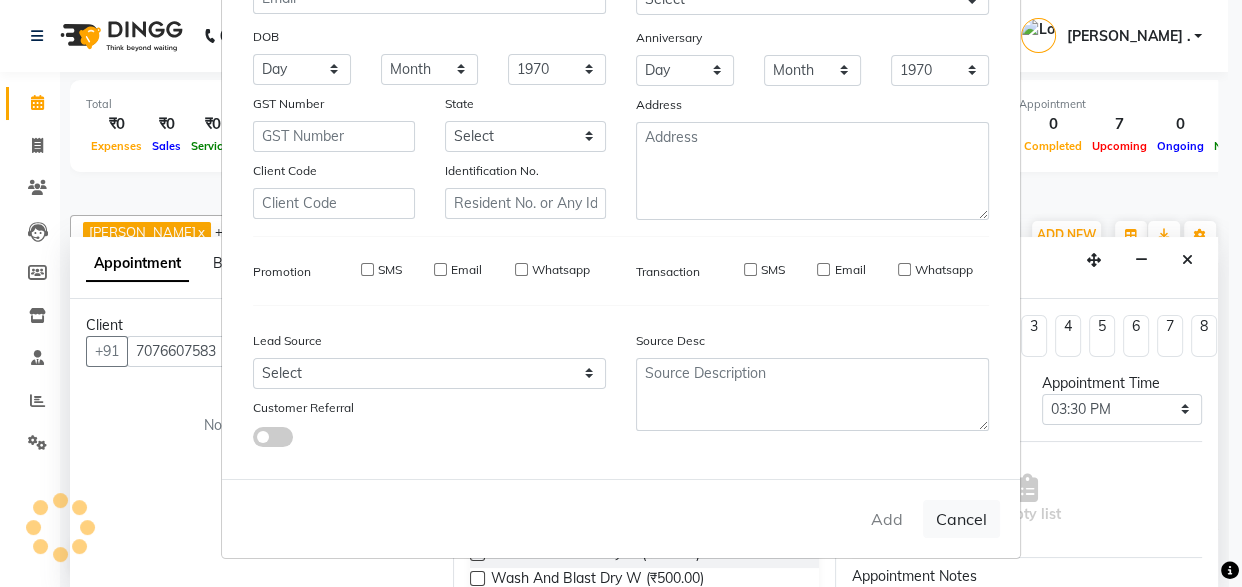 type 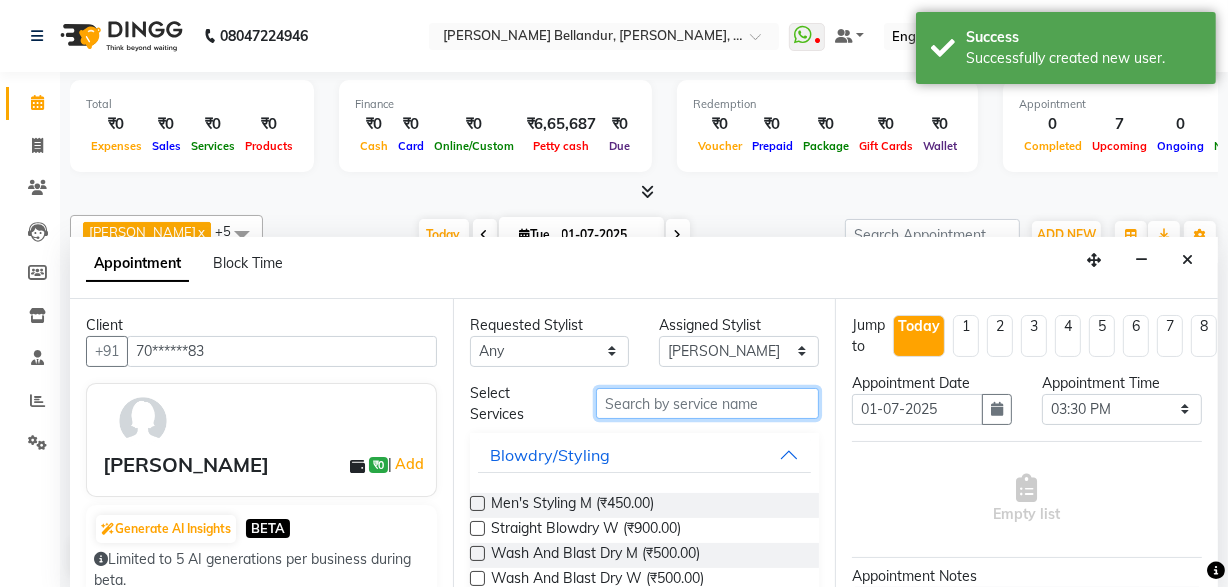 click at bounding box center [707, 403] 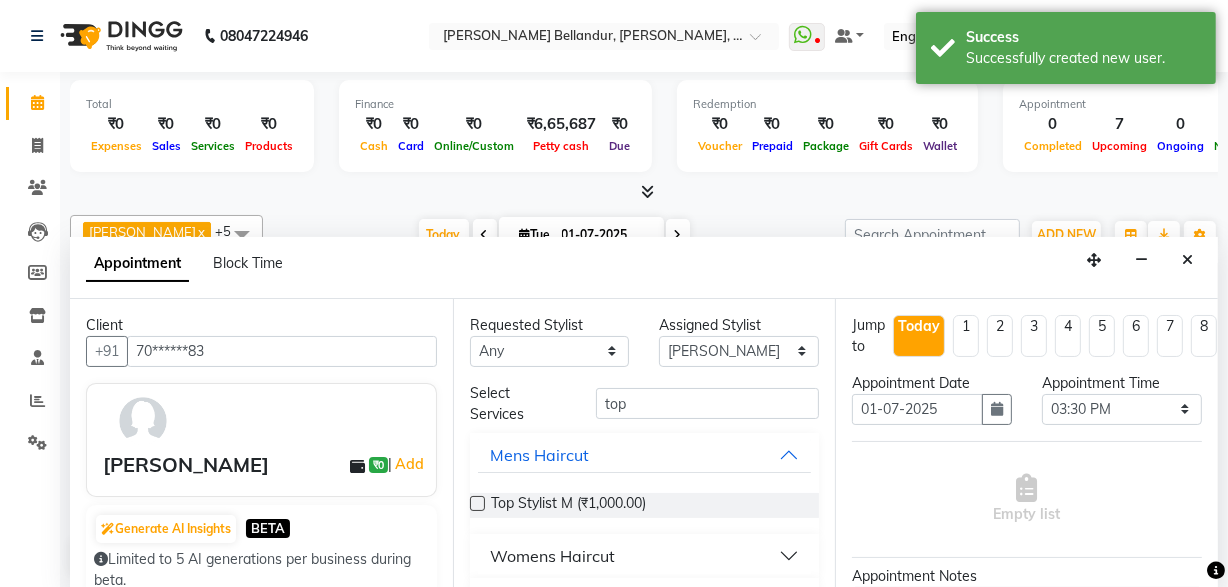 click on "Womens Haircut" at bounding box center (552, 556) 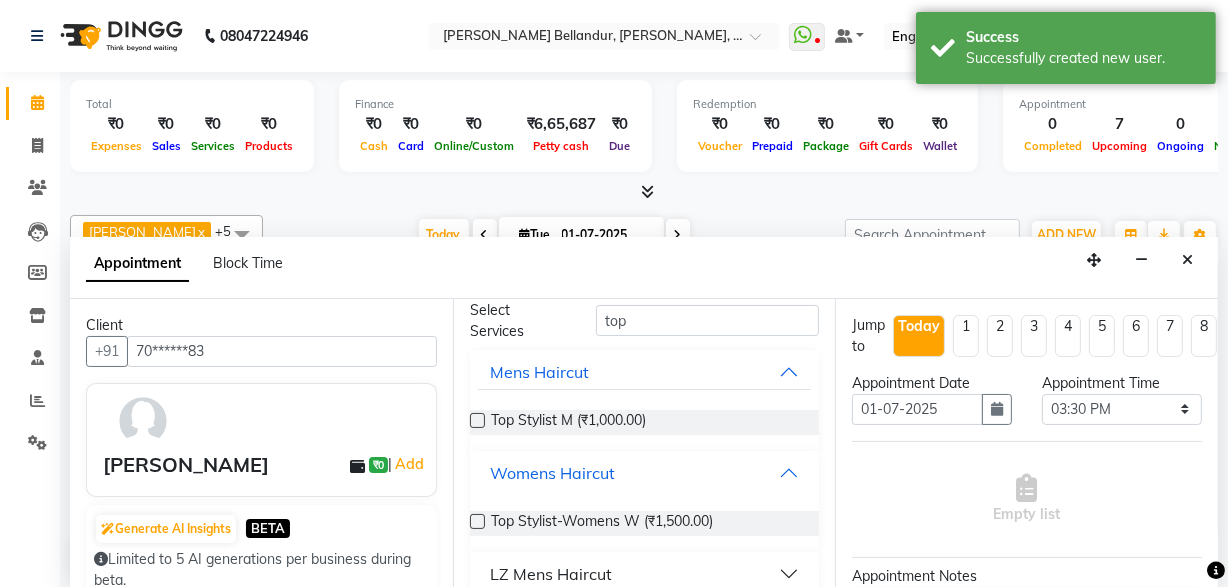 scroll, scrollTop: 87, scrollLeft: 0, axis: vertical 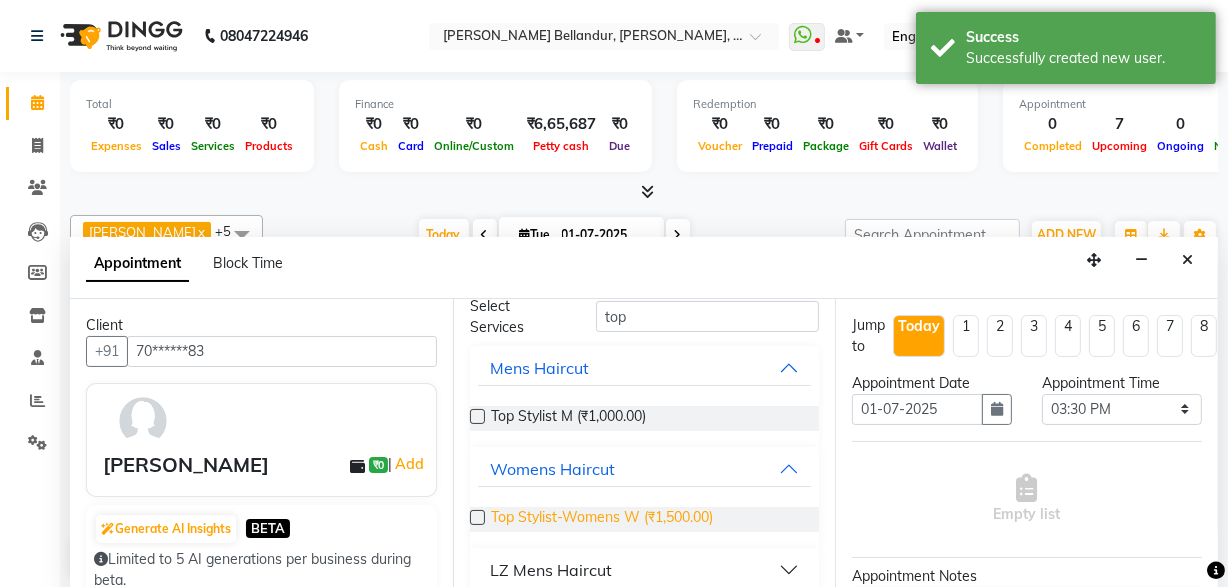click on "Top Stylist-Womens W (₹1,500.00)" at bounding box center [602, 519] 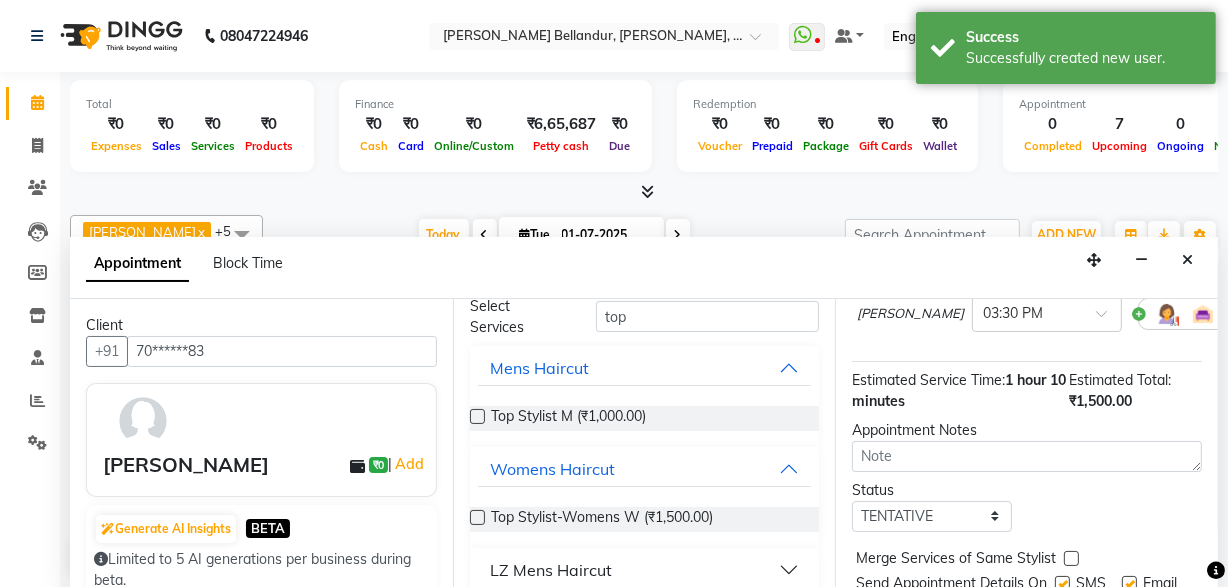 scroll, scrollTop: 286, scrollLeft: 0, axis: vertical 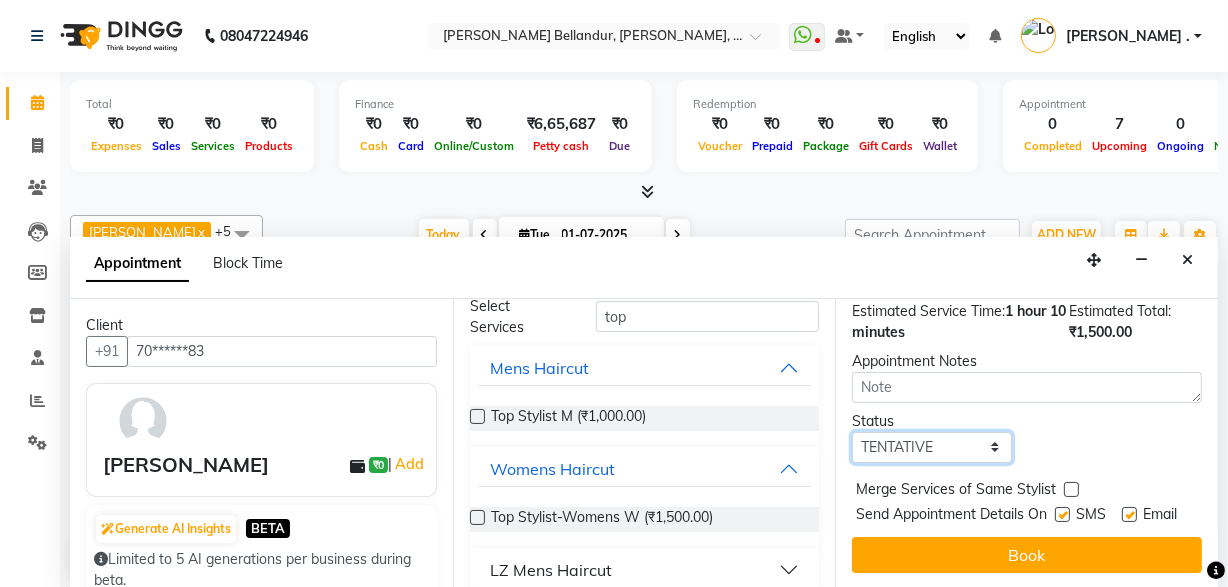 click on "Select TENTATIVE CONFIRM CHECK-IN UPCOMING" at bounding box center (932, 447) 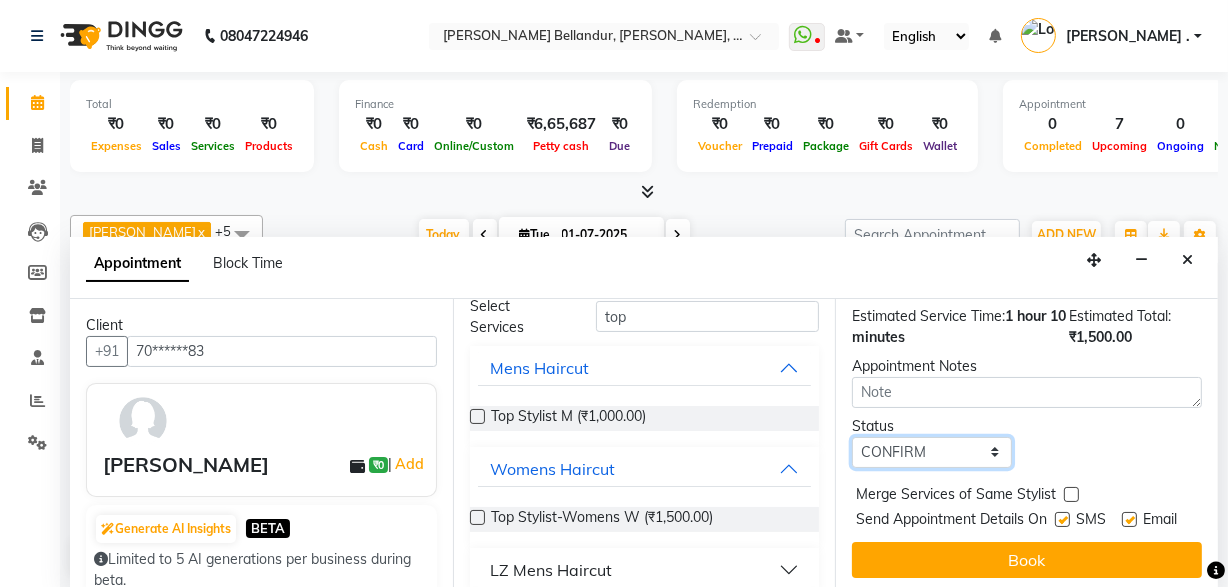 scroll, scrollTop: 259, scrollLeft: 0, axis: vertical 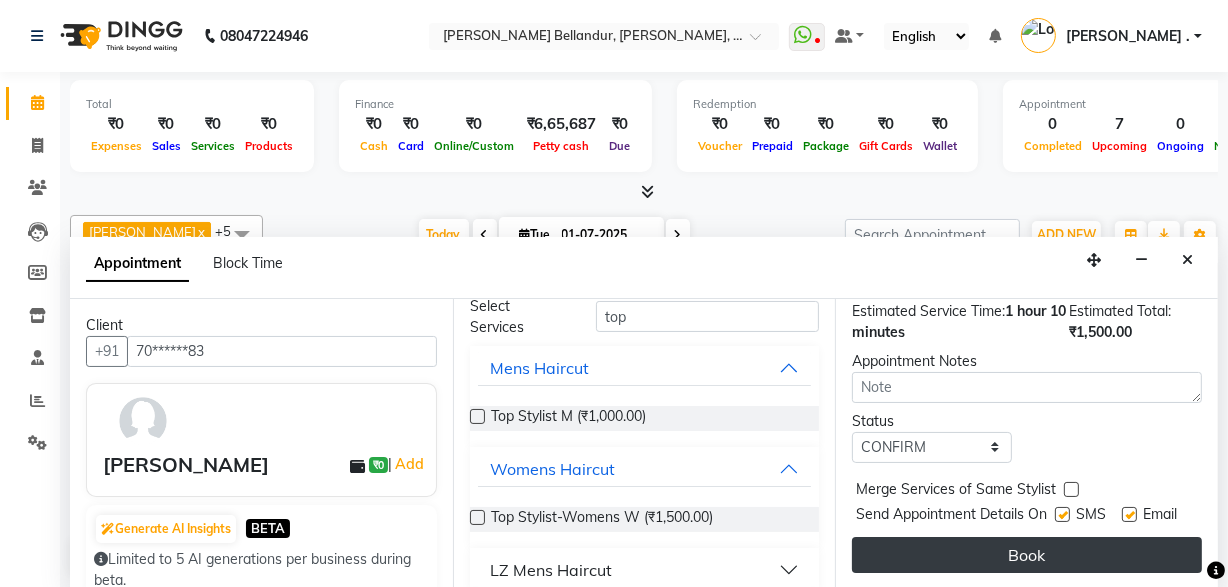 click on "Book" at bounding box center (1027, 555) 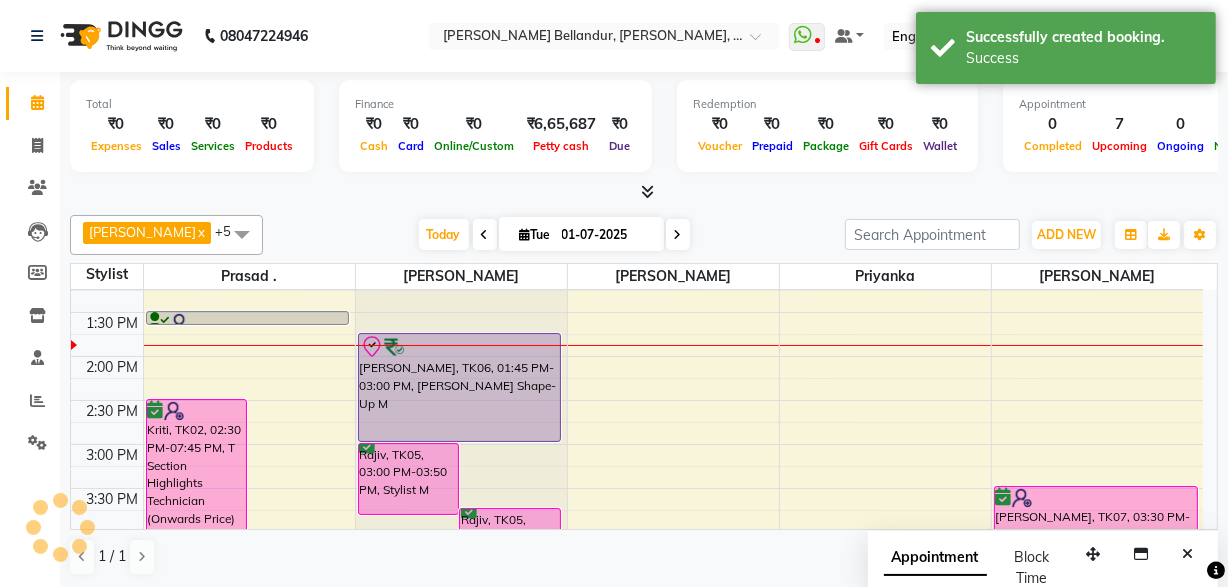 scroll, scrollTop: 0, scrollLeft: 0, axis: both 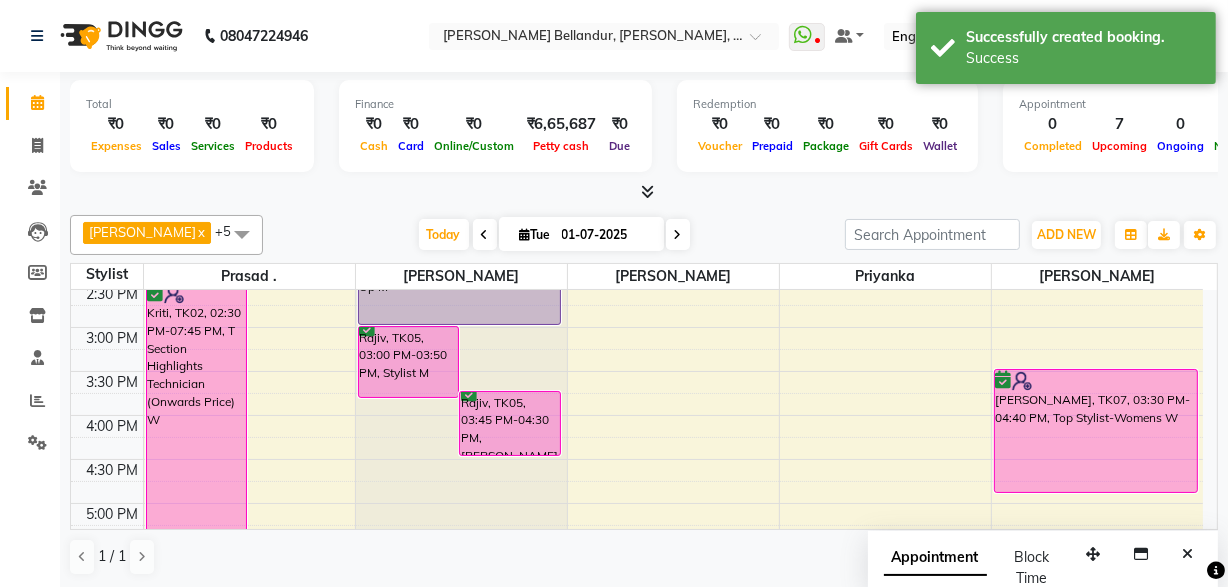drag, startPoint x: 1026, startPoint y: 469, endPoint x: 1026, endPoint y: 487, distance: 18 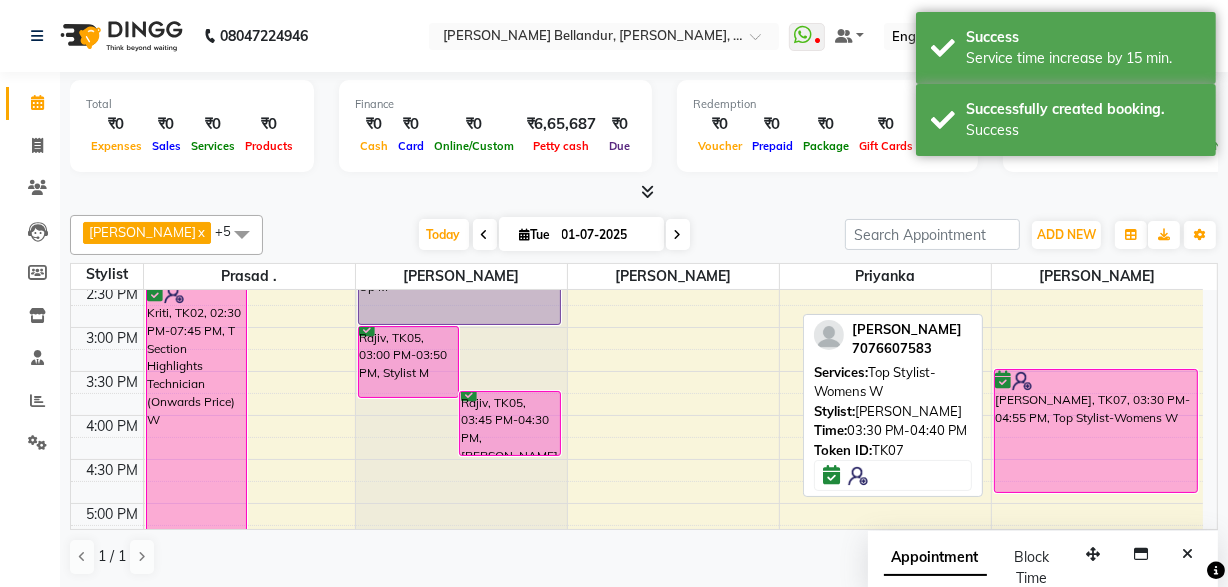 click on "[PERSON_NAME], TK07, 03:30 PM-04:55 PM, Top Stylist-Womens W" at bounding box center [1096, 431] 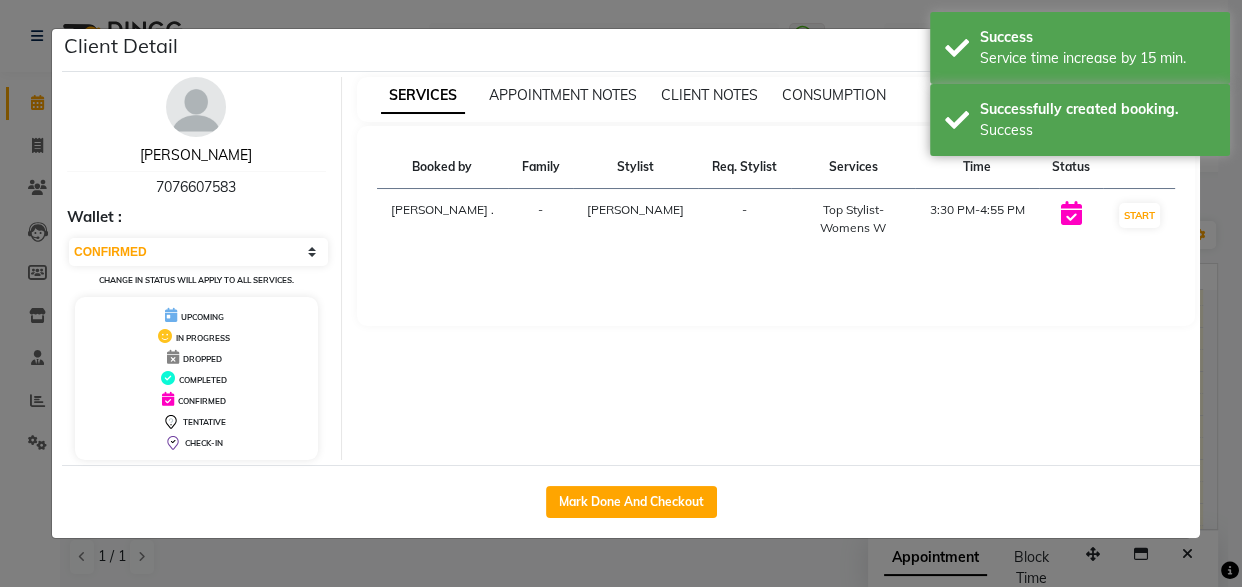 click on "[PERSON_NAME]" at bounding box center [196, 155] 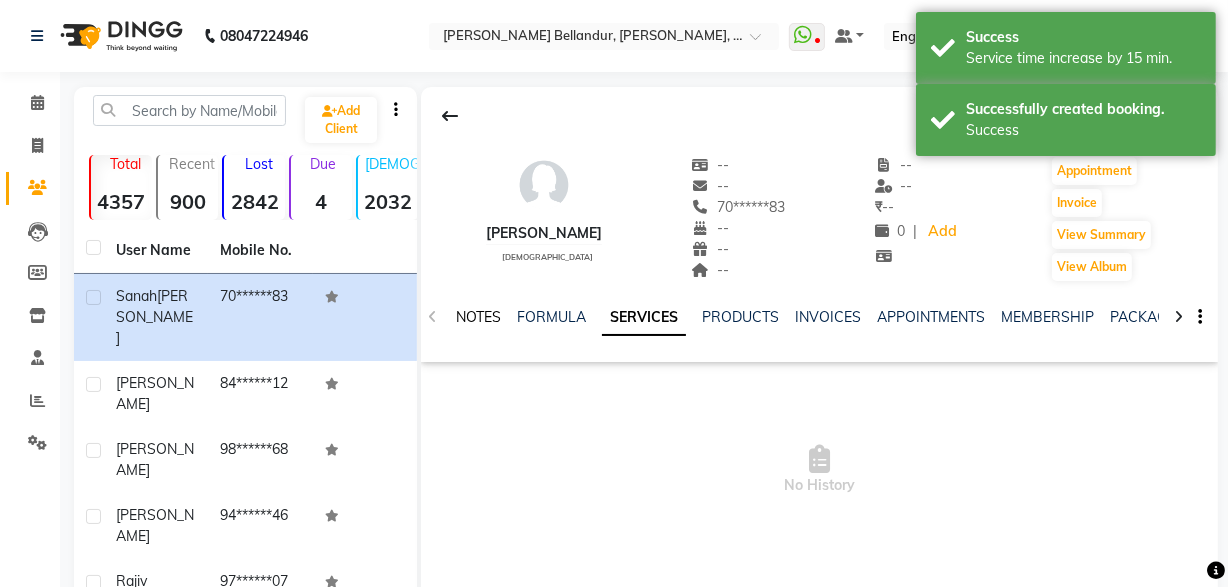 click on "NOTES" 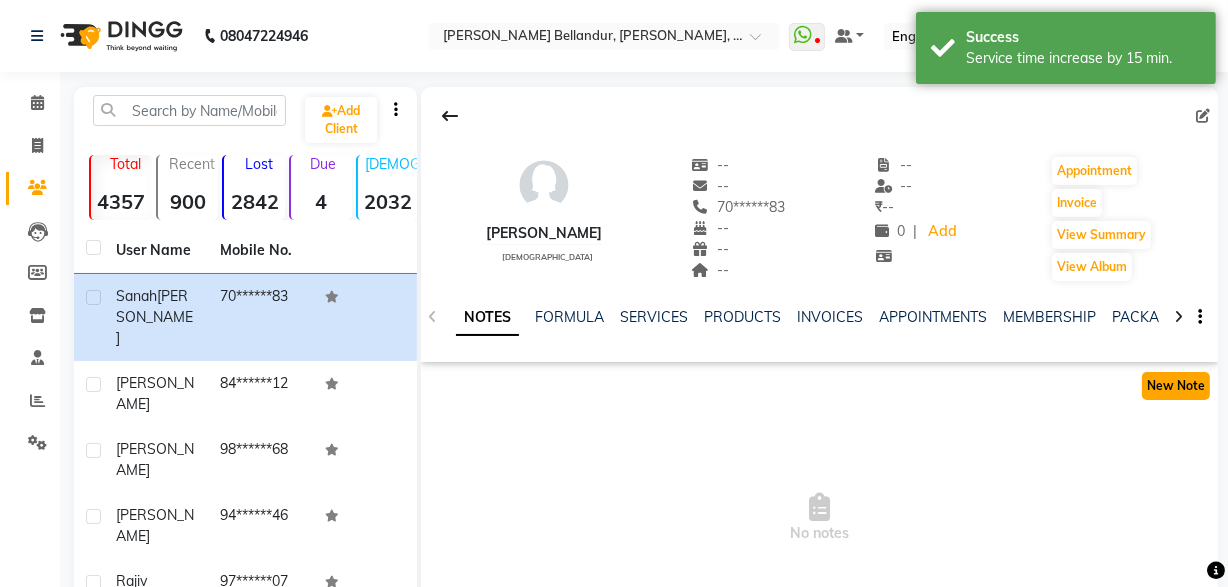 click on "New Note" 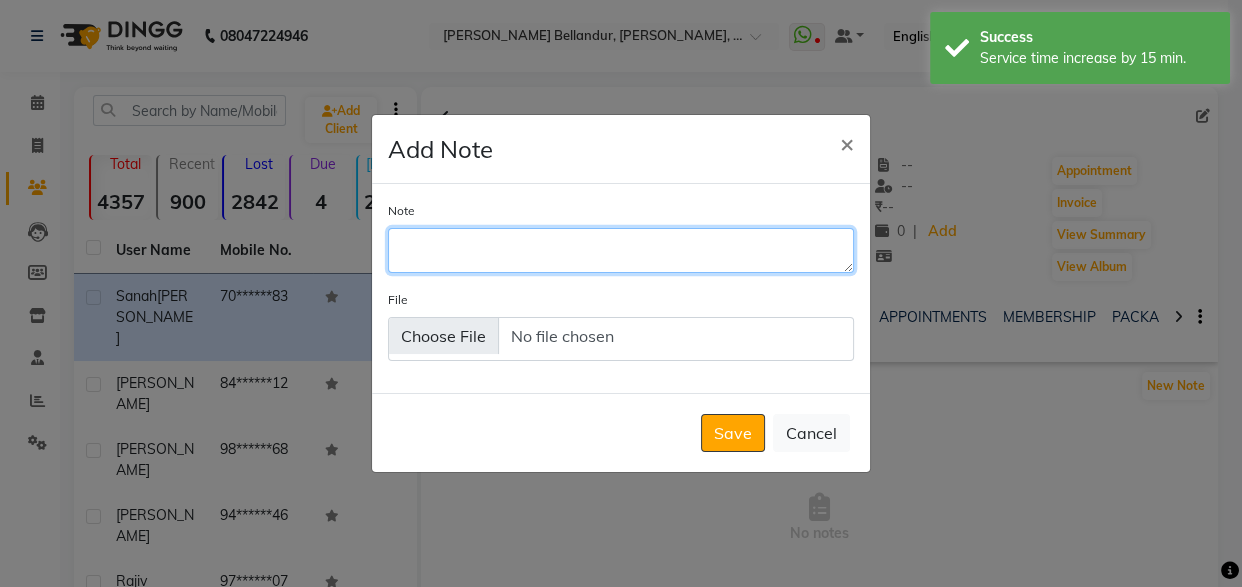 click on "Note" at bounding box center [621, 250] 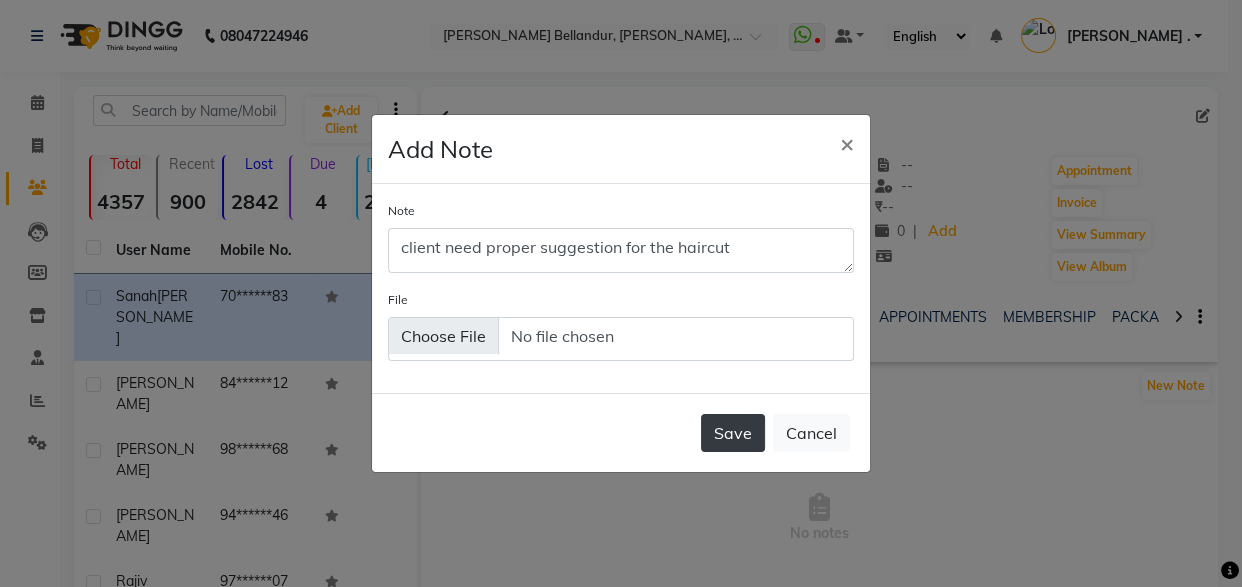 click on "Save" 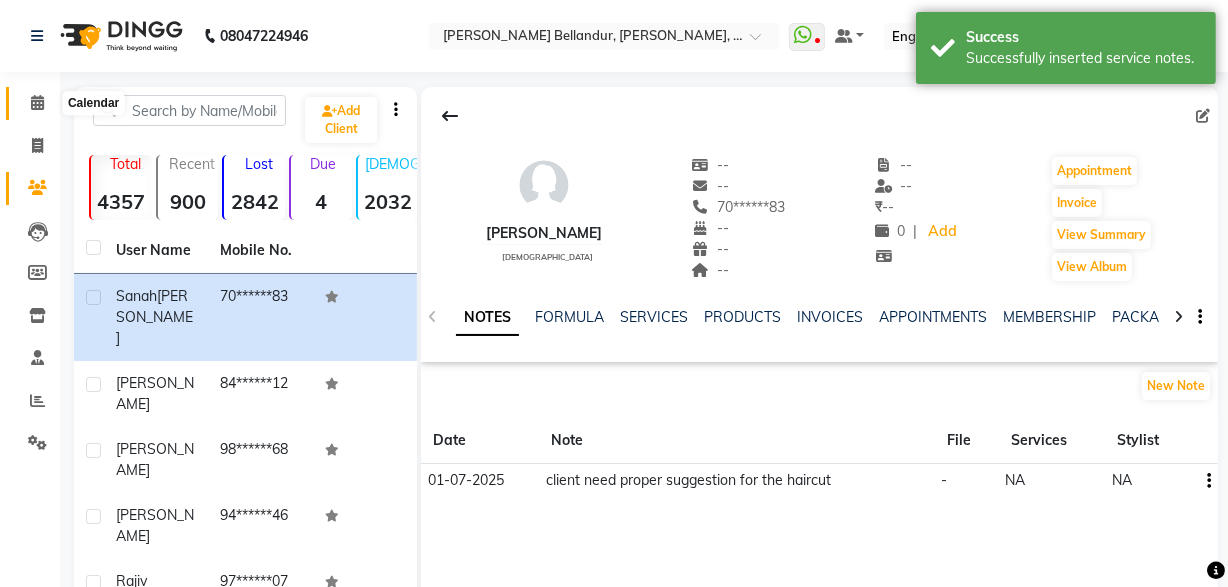 click 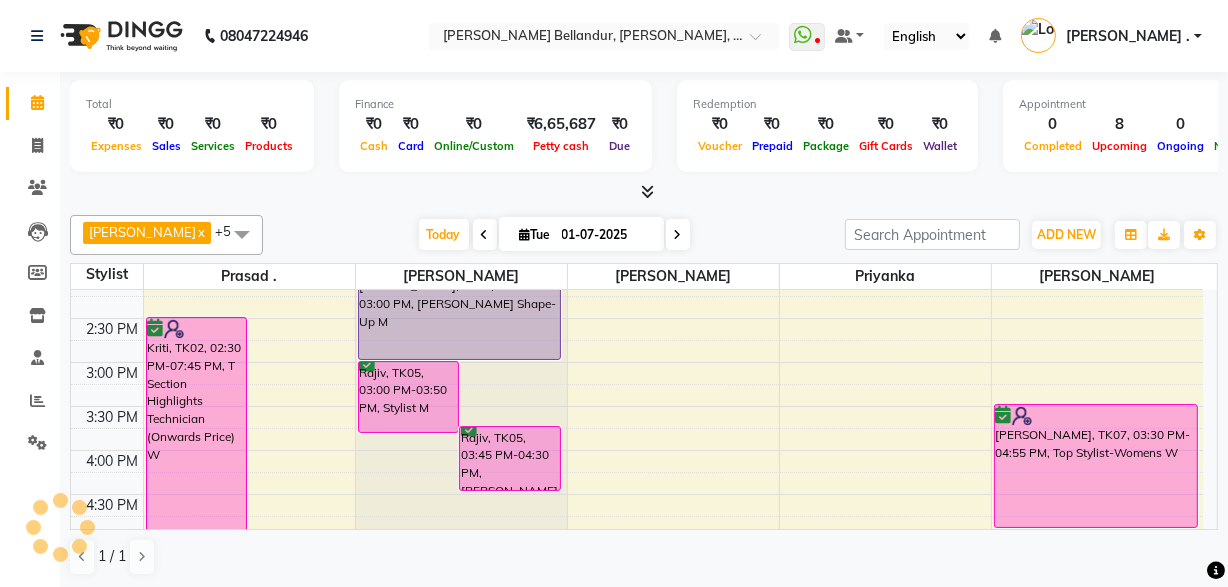 scroll, scrollTop: 477, scrollLeft: 0, axis: vertical 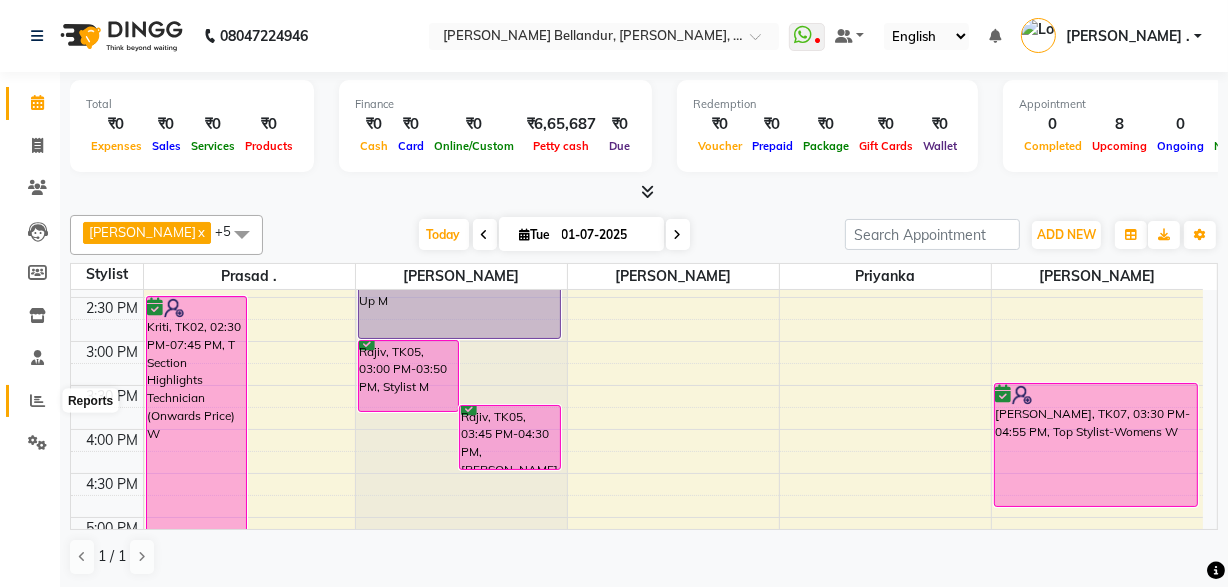 click 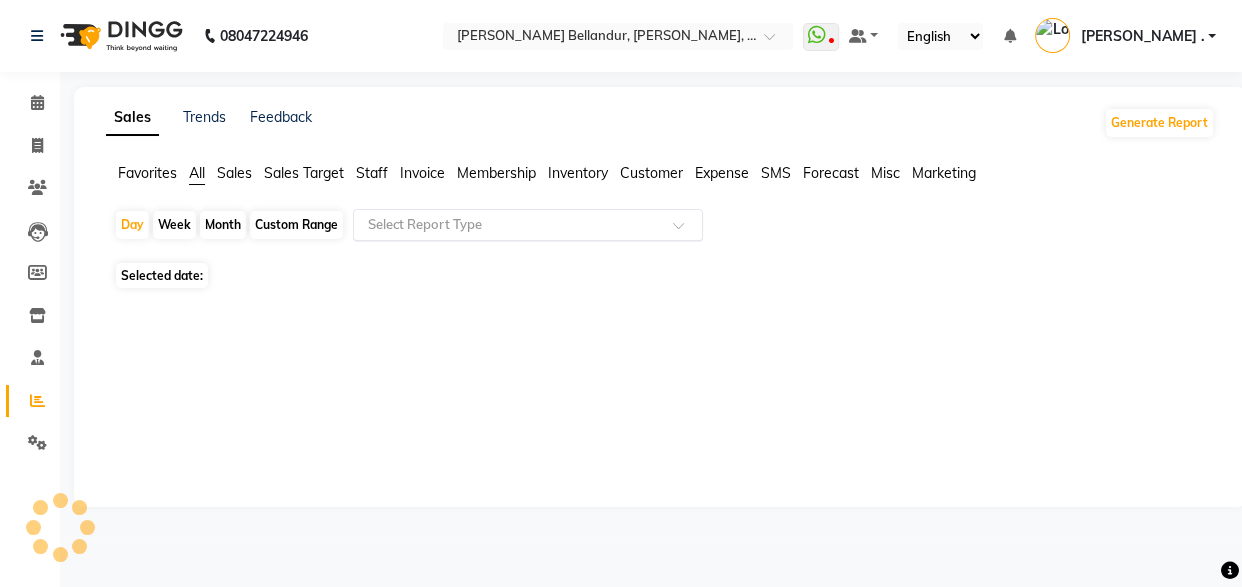 click 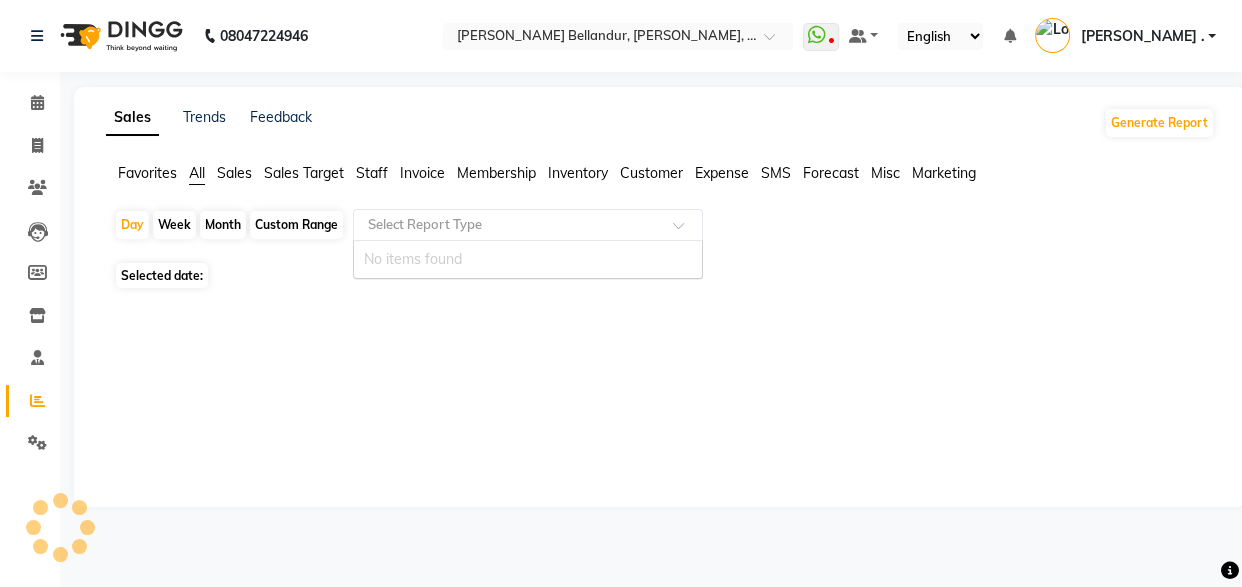 click 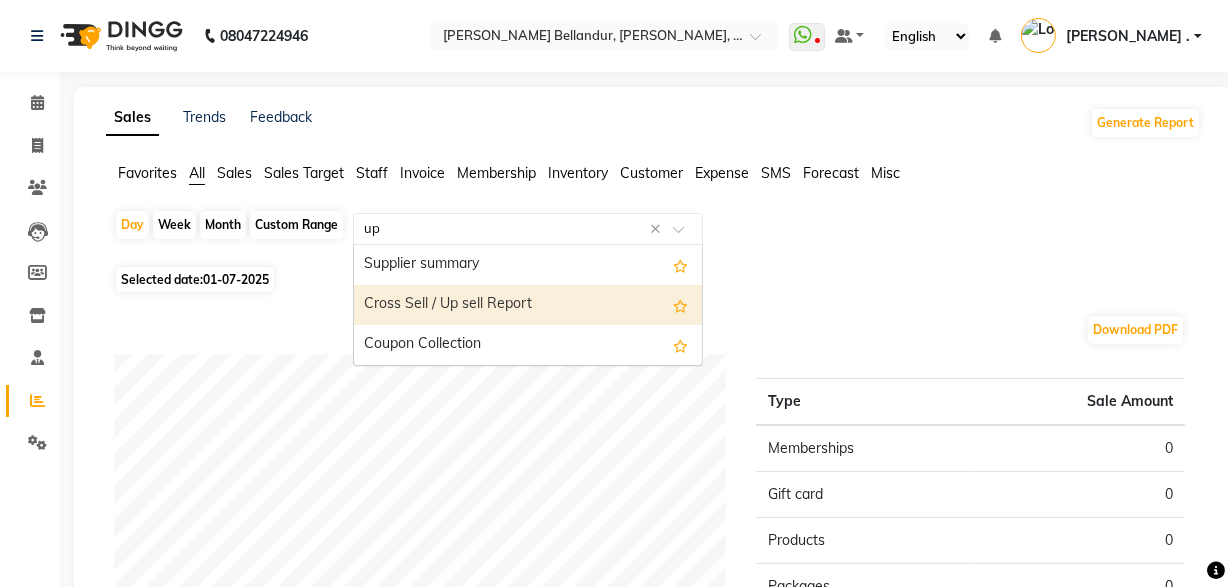click on "Cross Sell / Up sell Report" at bounding box center (528, 305) 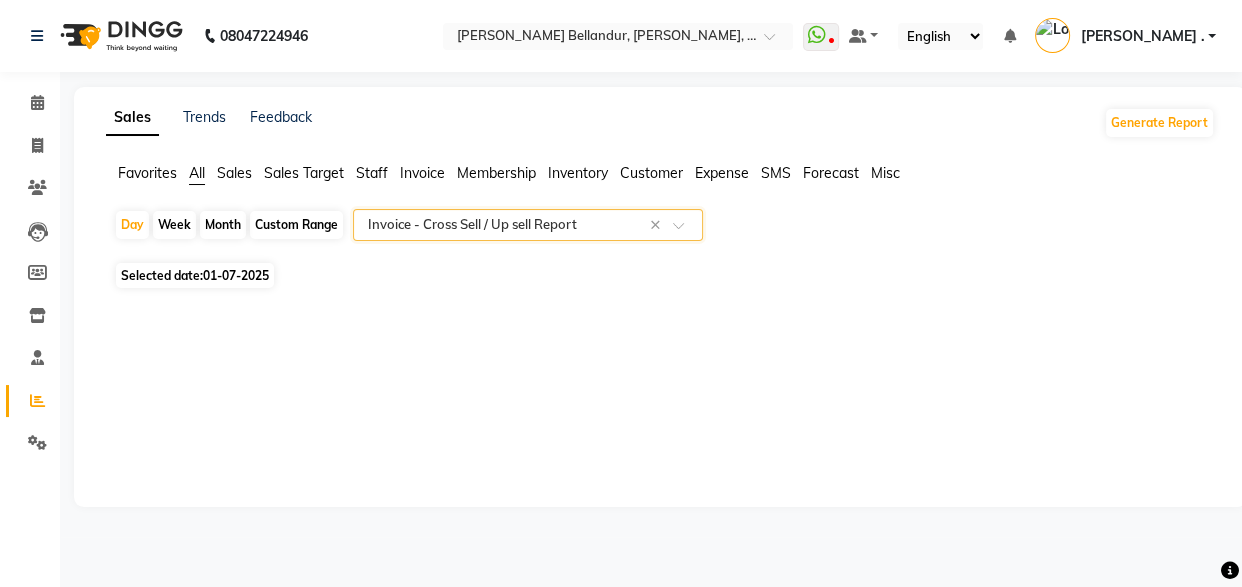 click on "Custom Range" 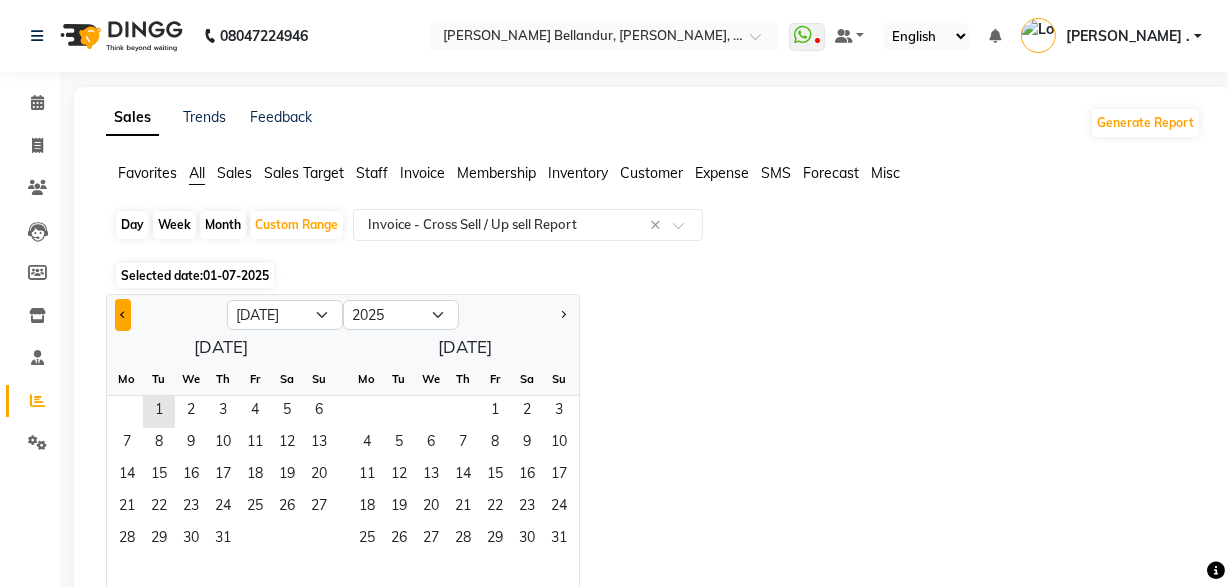click 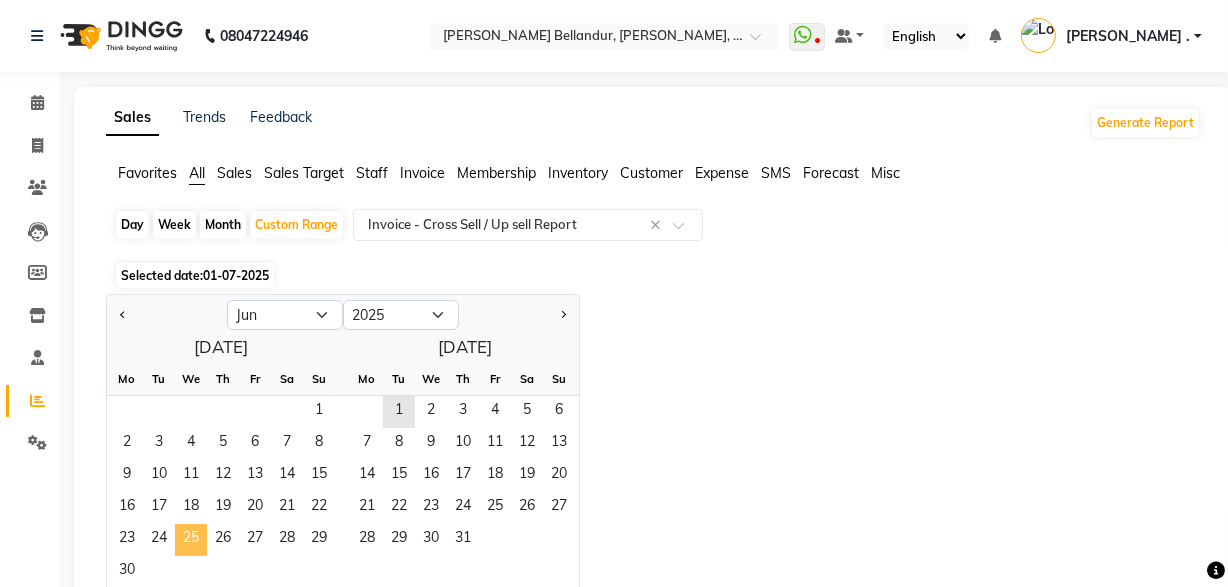 click on "25" 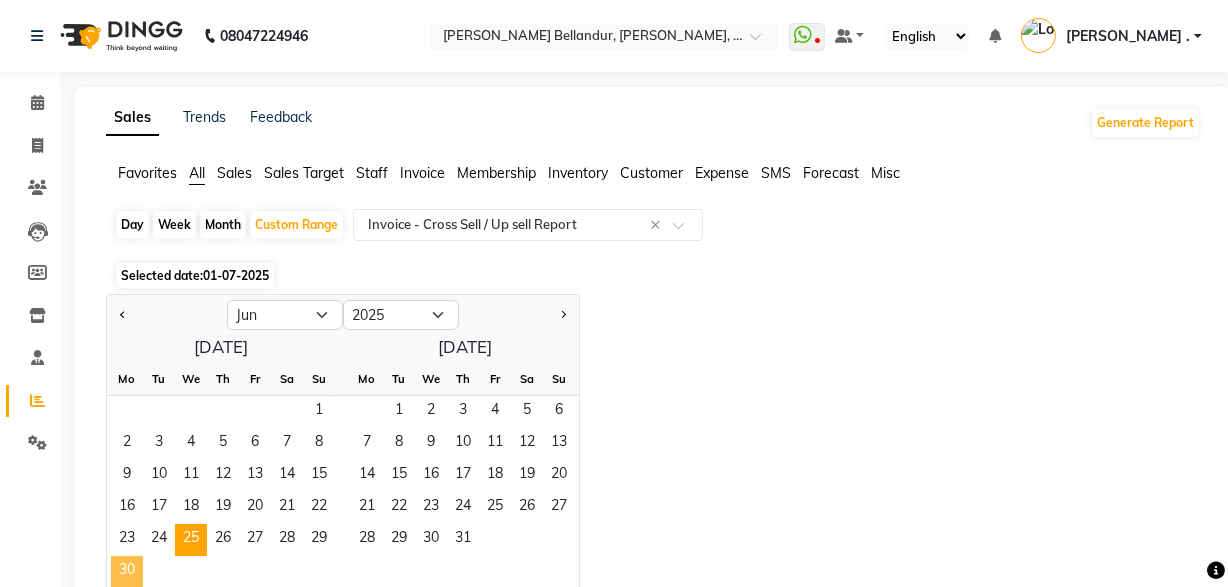 click on "30" 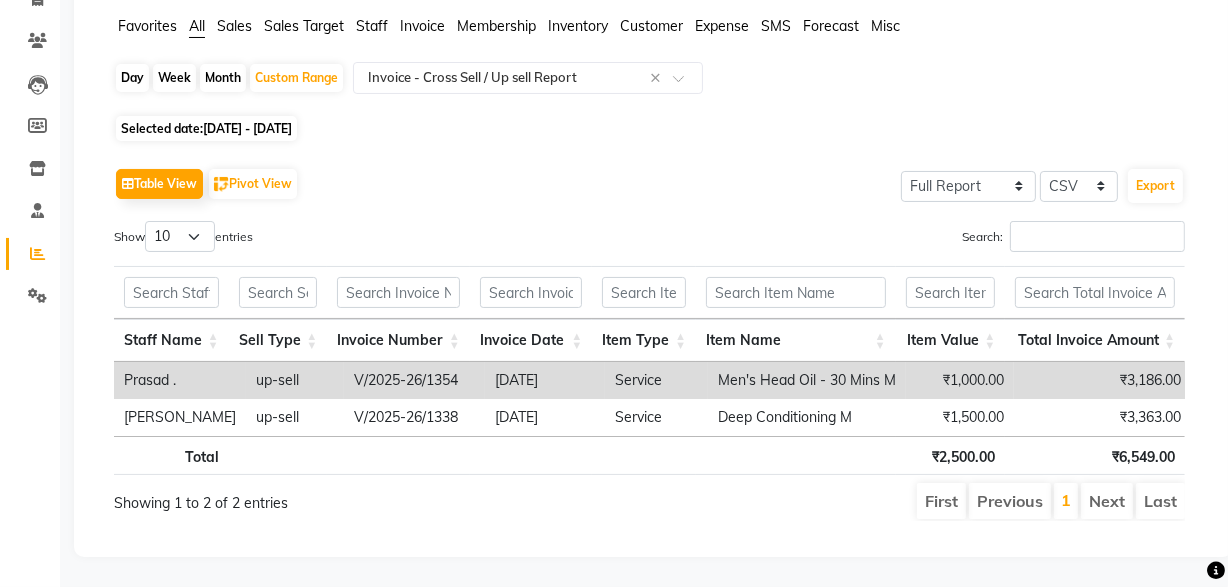 scroll, scrollTop: 0, scrollLeft: 0, axis: both 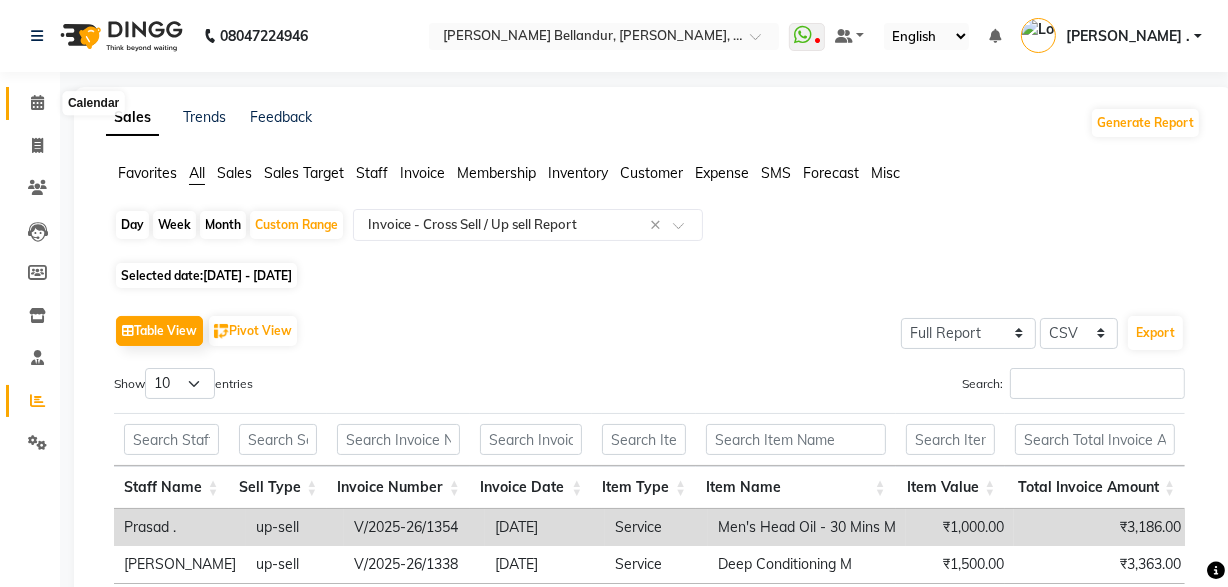 click 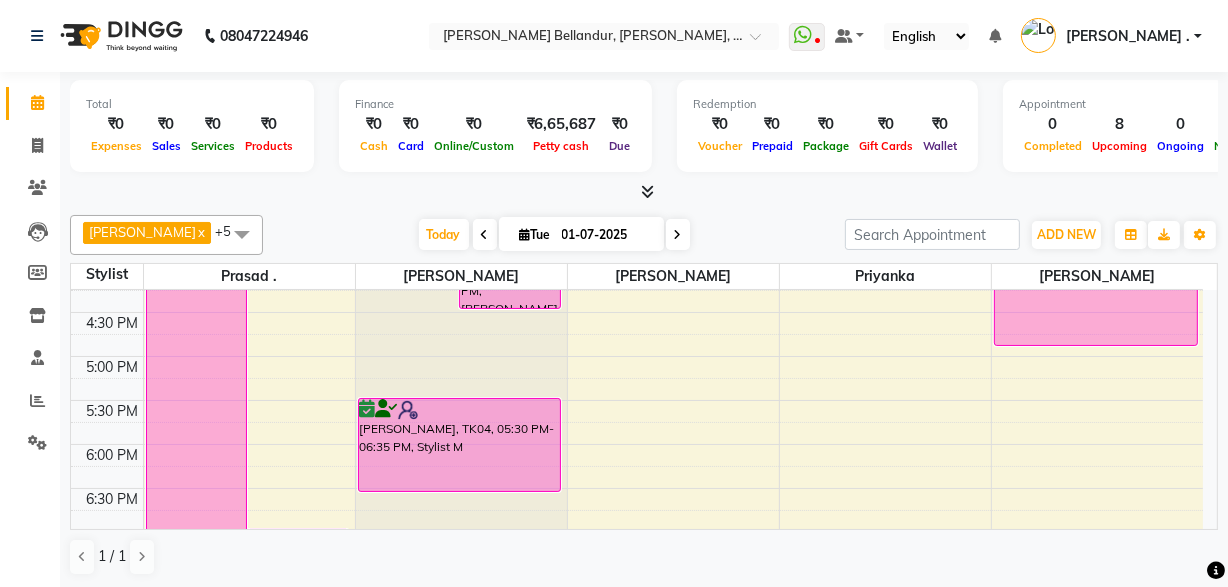 scroll, scrollTop: 639, scrollLeft: 0, axis: vertical 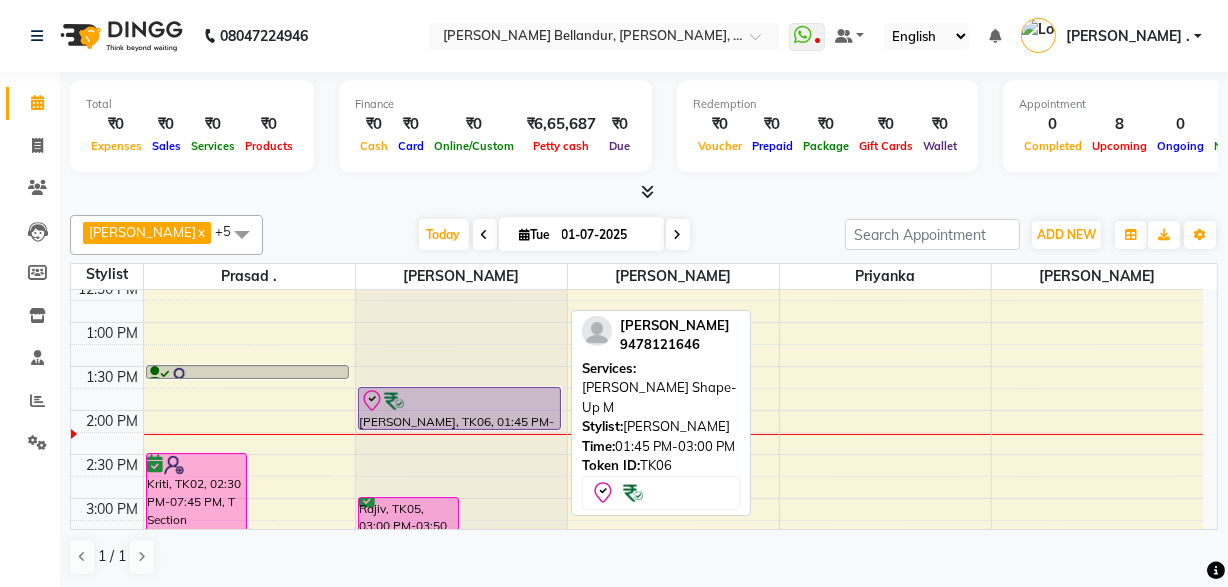 drag, startPoint x: 483, startPoint y: 491, endPoint x: 465, endPoint y: 426, distance: 67.44627 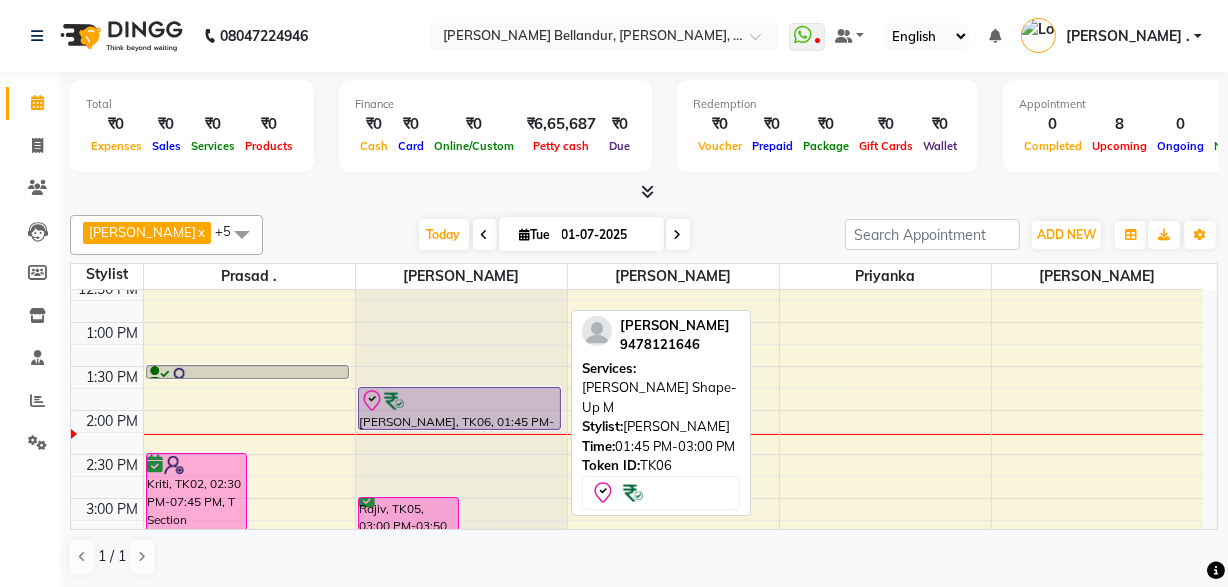 click on "Rajiv, TK05, 03:00 PM-03:50 PM, Stylist M     [PERSON_NAME], TK05, 03:45 PM-04:30 PM, [PERSON_NAME] Shape-Up M
[PERSON_NAME], TK06, 01:45 PM-03:00 PM, [PERSON_NAME] Shape-Up M     [PERSON_NAME], TK04, 05:30 PM-06:35 PM, Stylist M
[PERSON_NAME], TK06, 01:45 PM-03:00 PM, [PERSON_NAME] Shape-Up M" at bounding box center [461, 542] 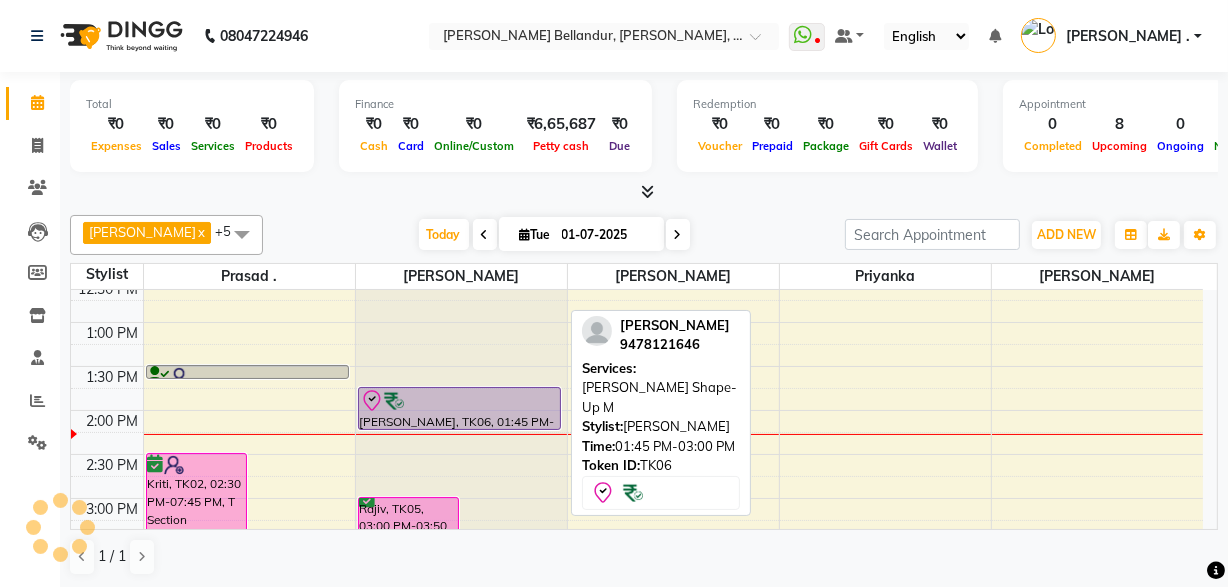 click at bounding box center [460, 401] 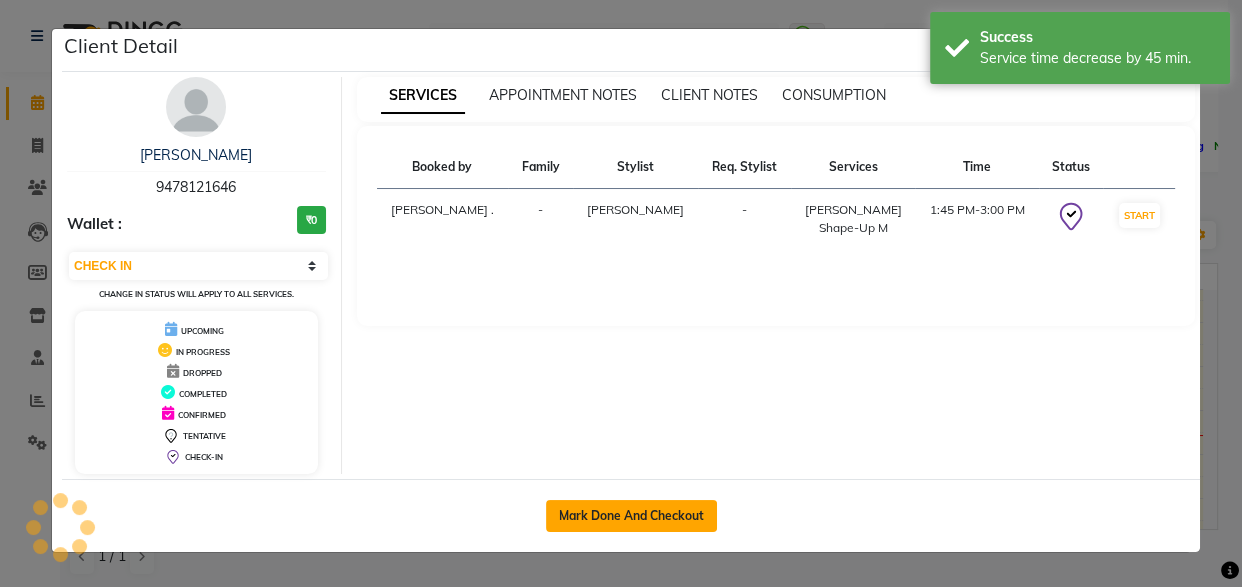 click on "Mark Done And Checkout" 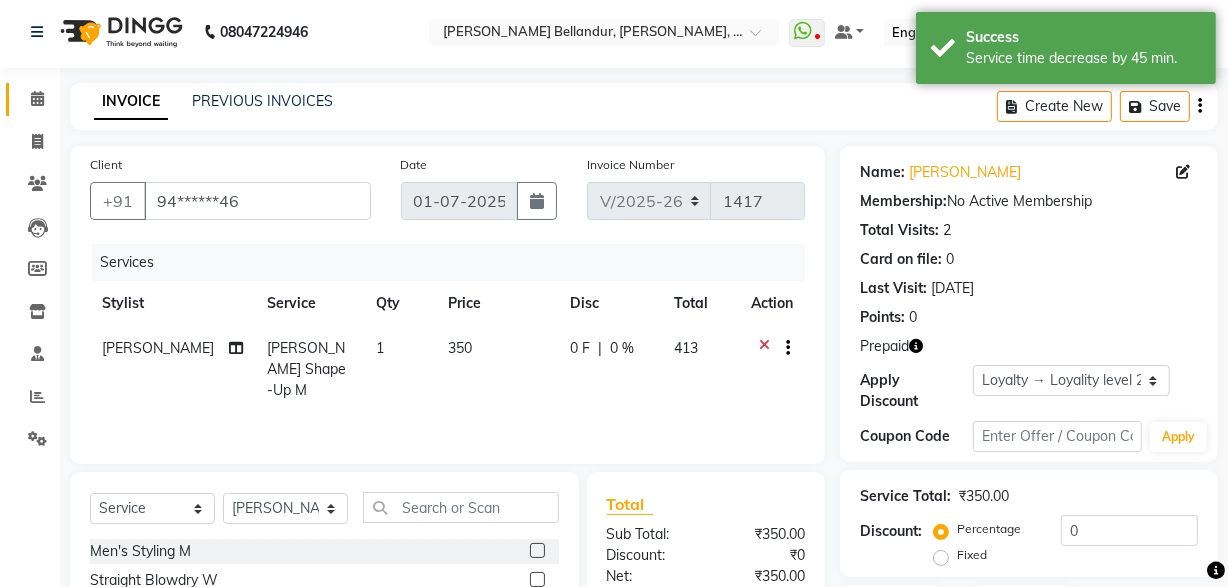 scroll, scrollTop: 214, scrollLeft: 0, axis: vertical 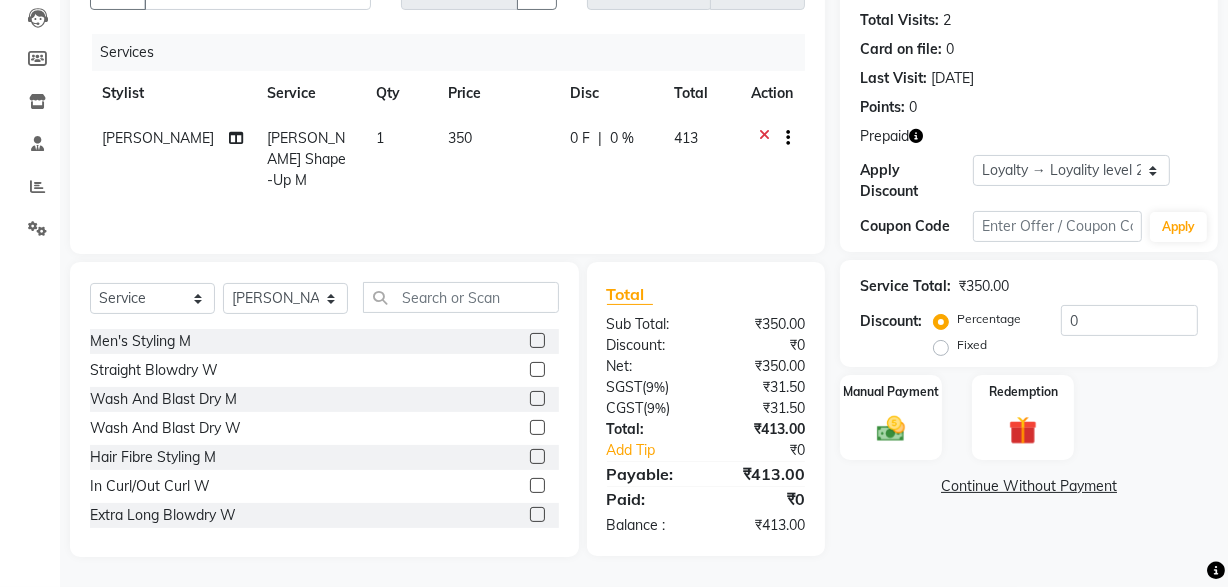 click 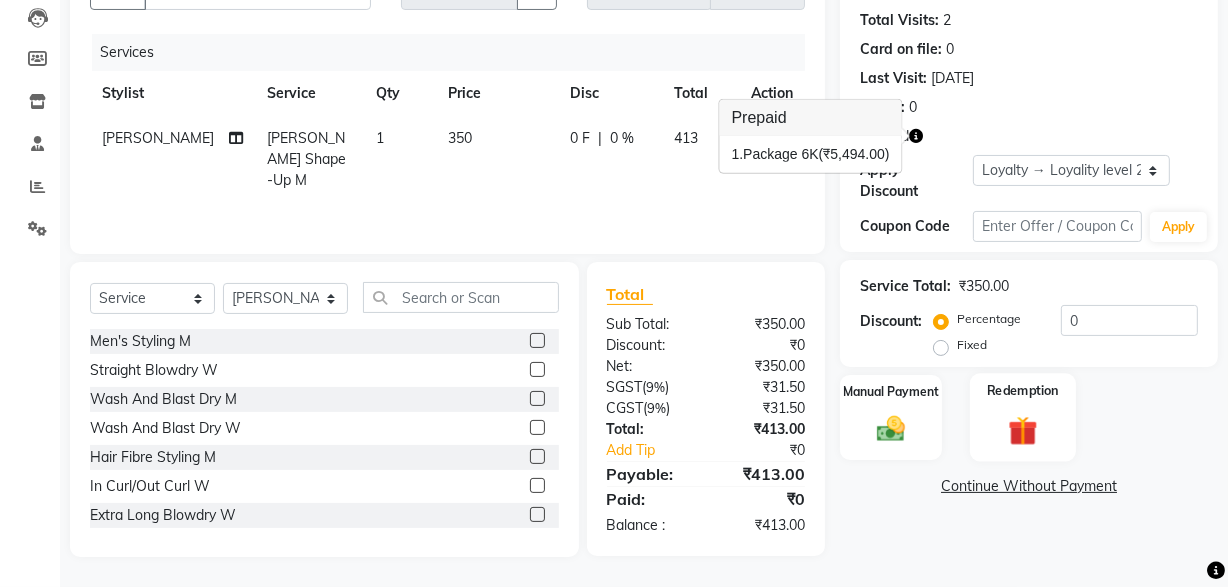 click on "Redemption" 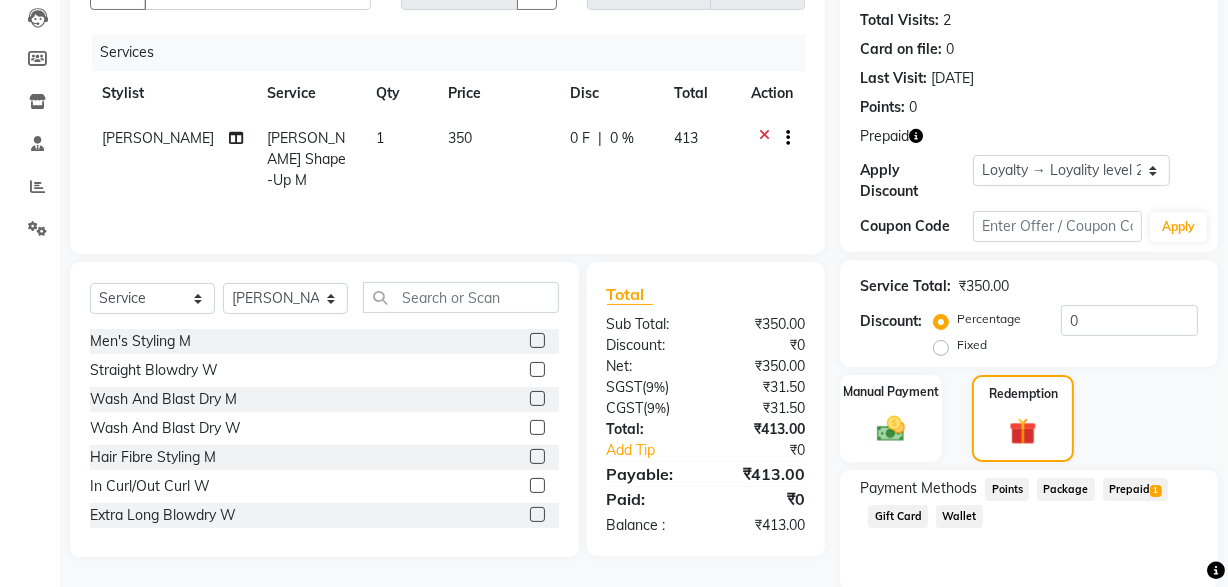 click on "Prepaid  1" 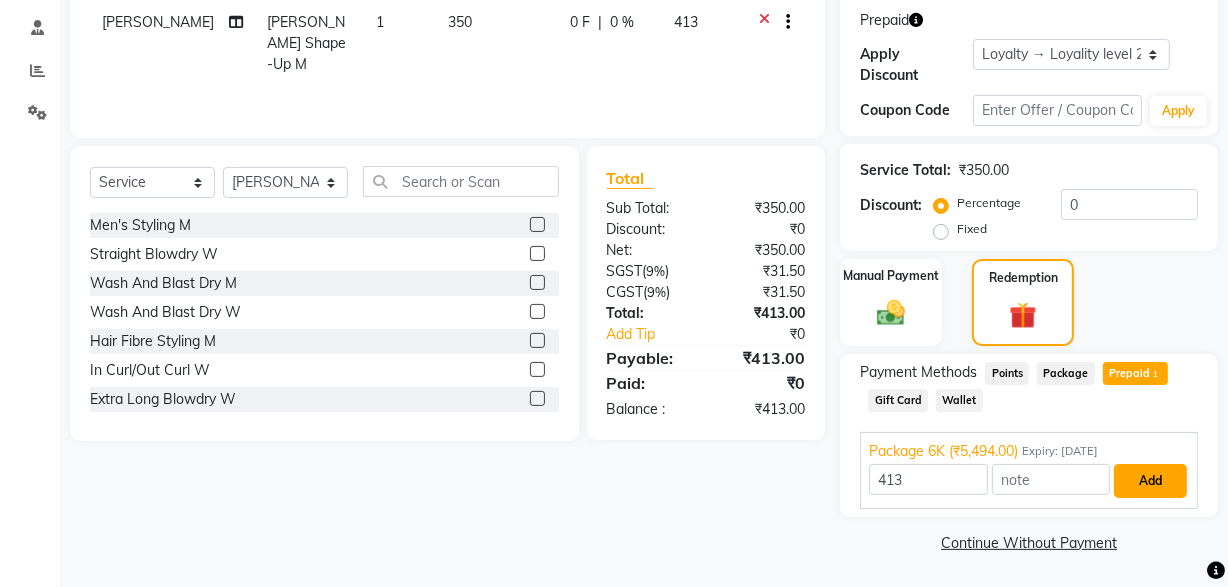 click on "Add" at bounding box center (1150, 481) 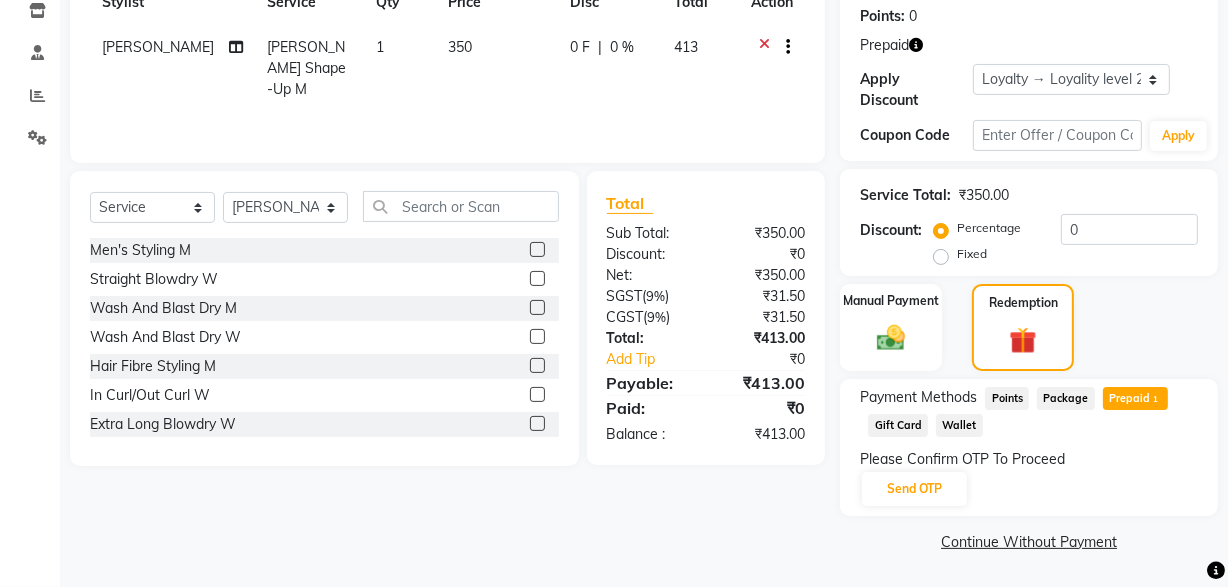 scroll, scrollTop: 303, scrollLeft: 0, axis: vertical 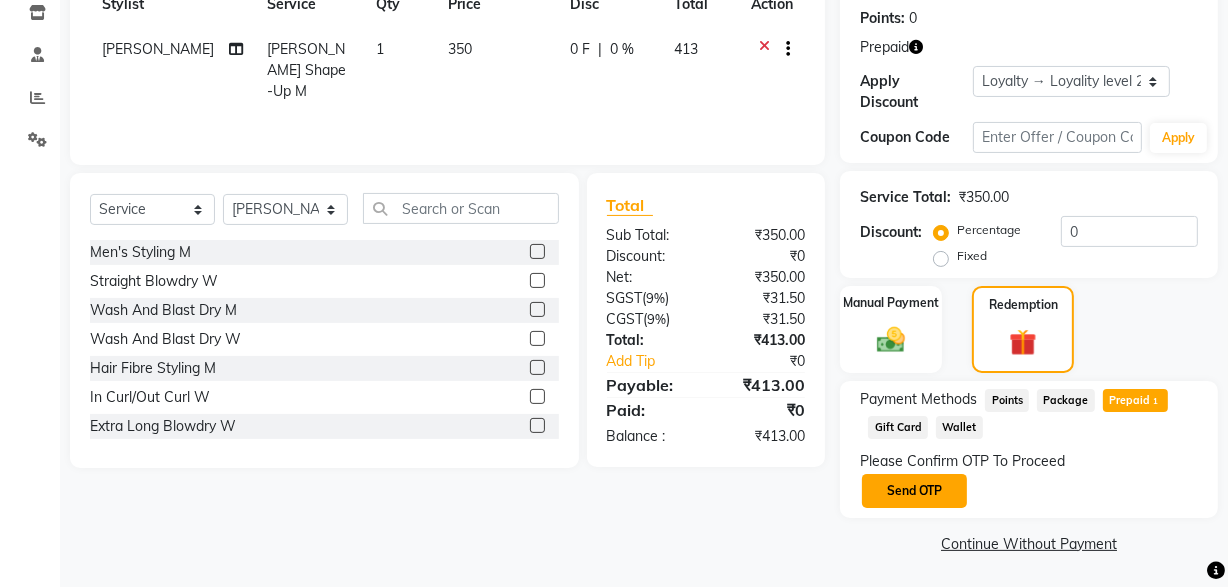 click on "Send OTP" 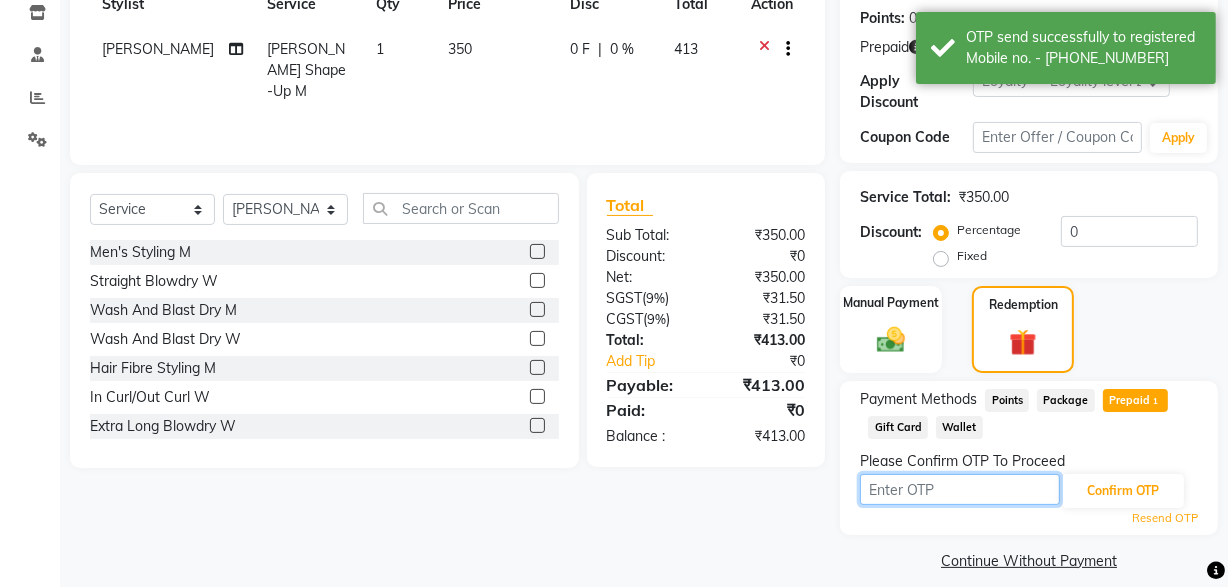 click at bounding box center (960, 489) 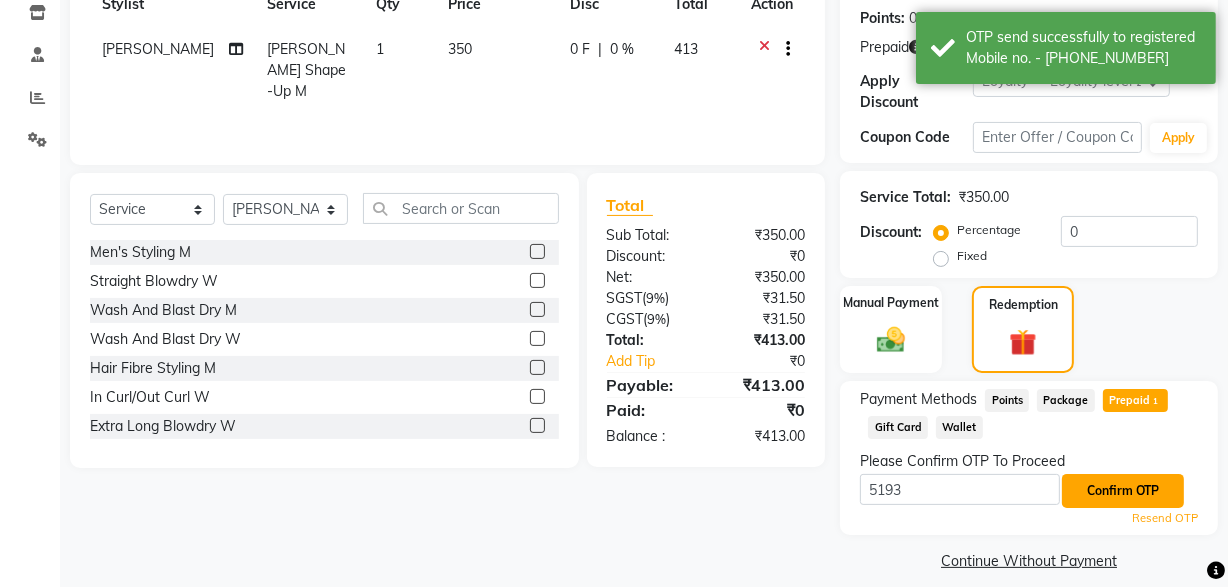 click on "Confirm OTP" 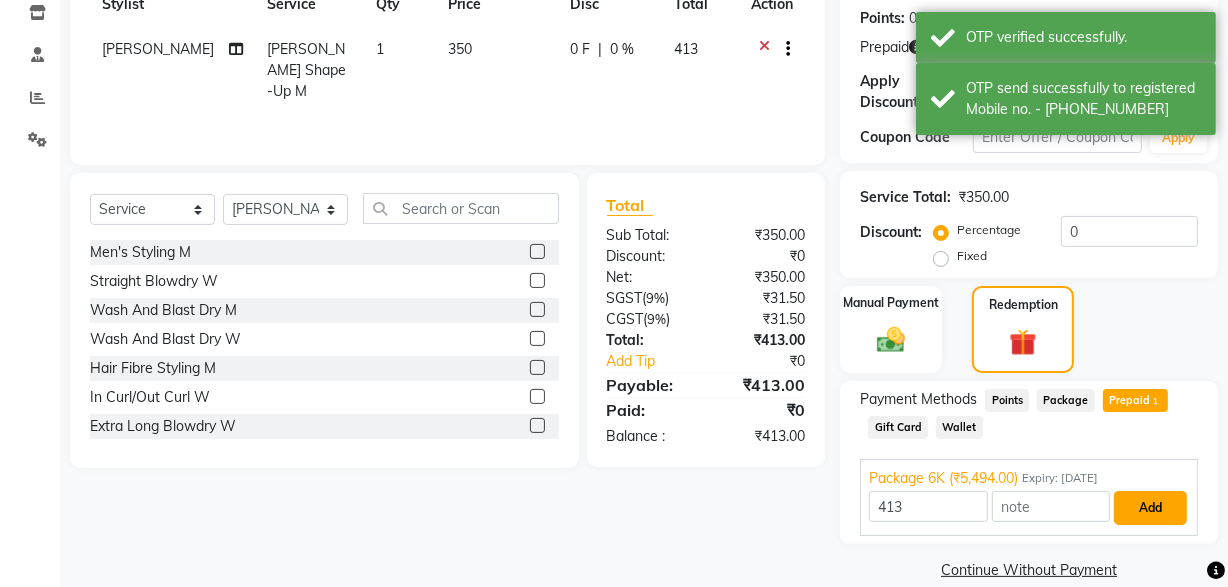 click on "Add" at bounding box center (1150, 508) 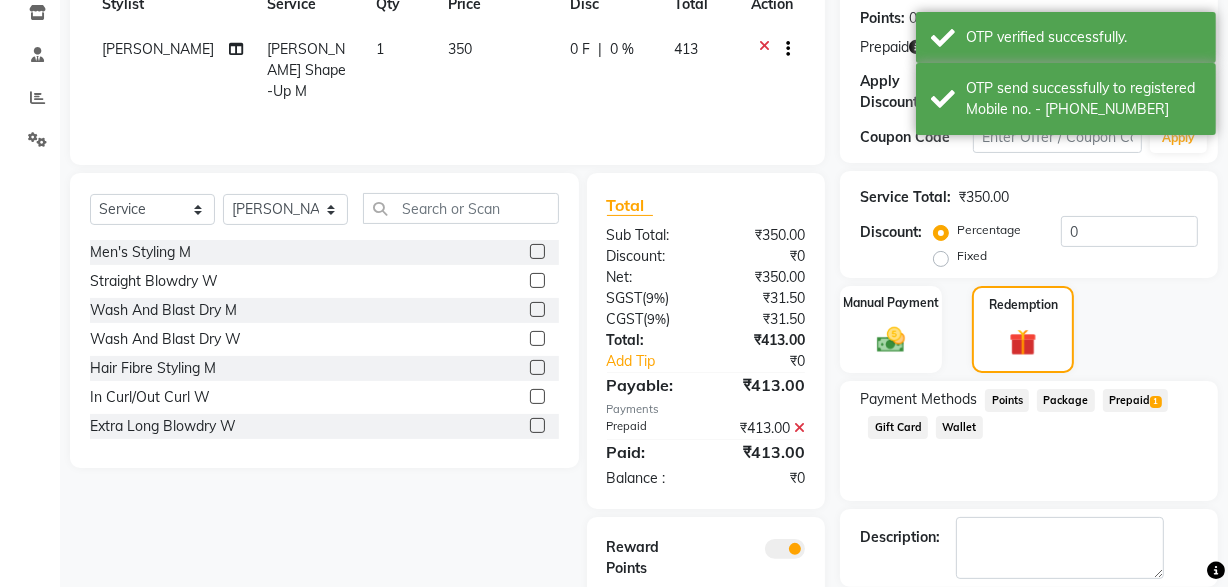 click on "Checkout" 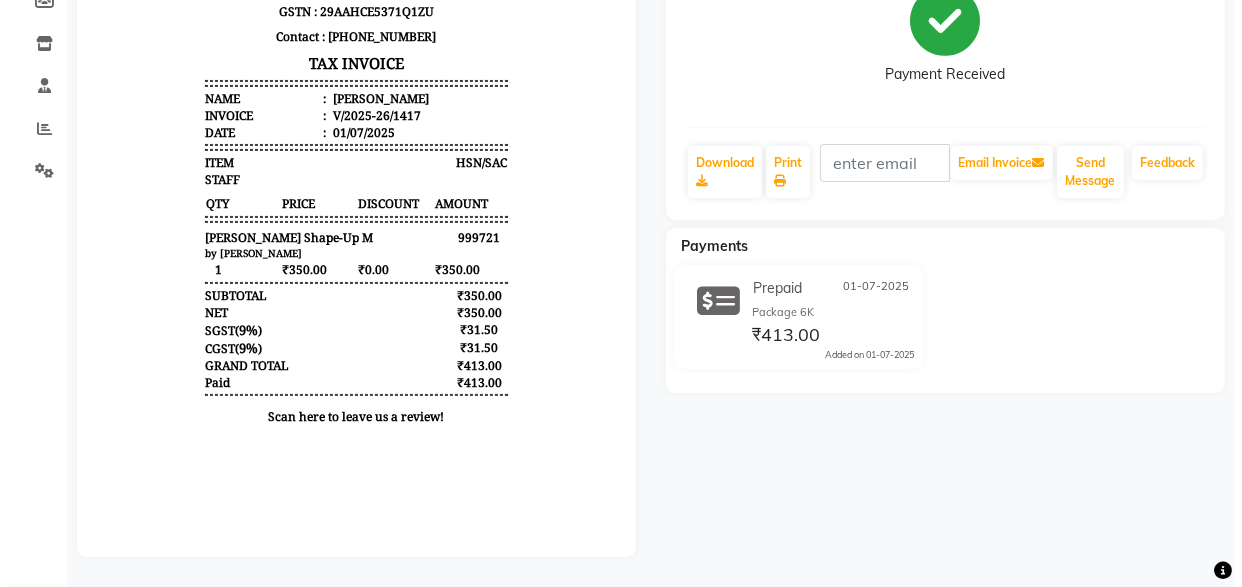 scroll, scrollTop: 0, scrollLeft: 0, axis: both 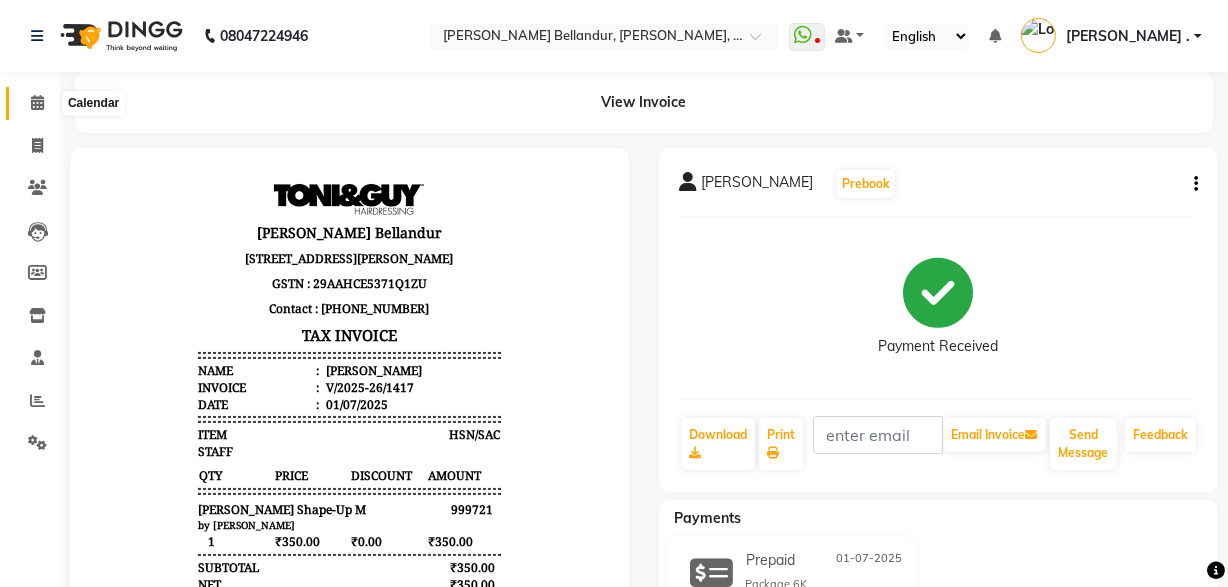 click 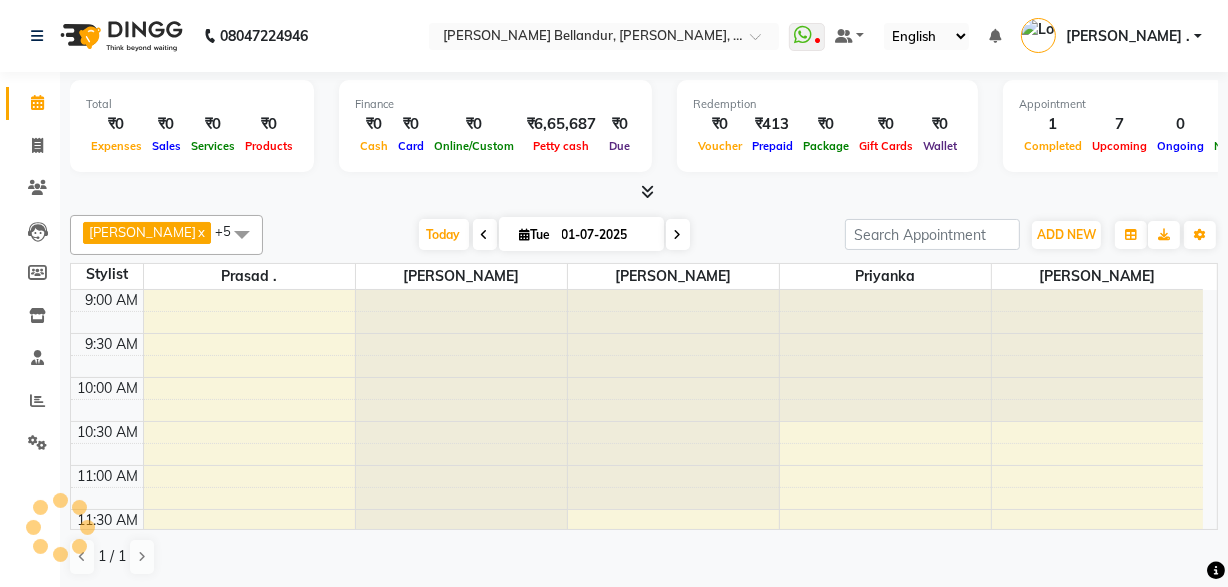 scroll, scrollTop: 0, scrollLeft: 0, axis: both 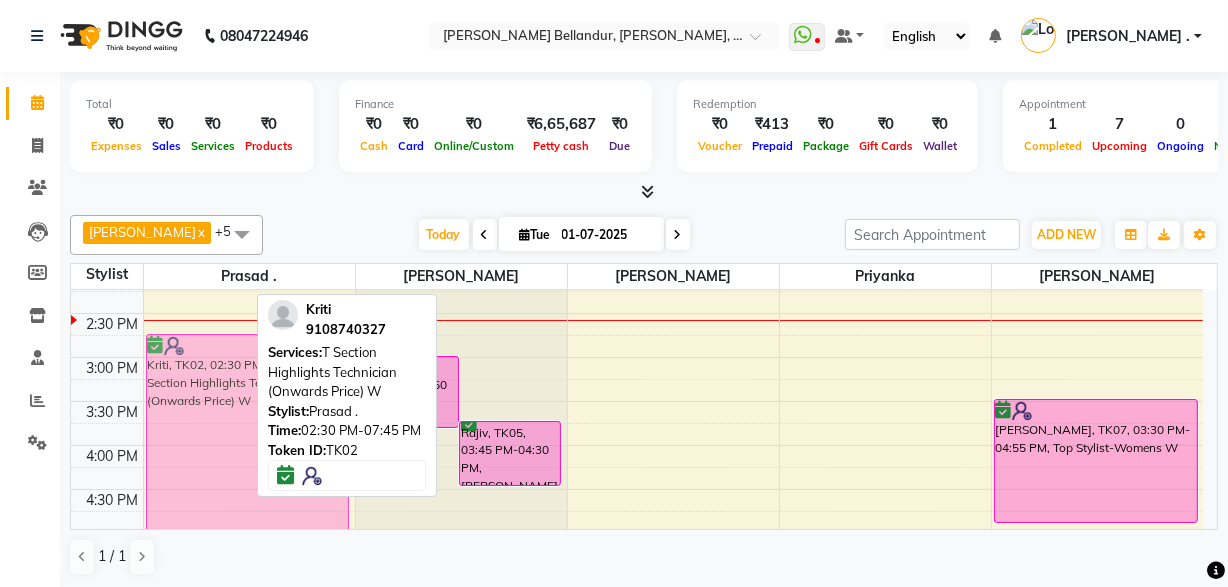 drag, startPoint x: 228, startPoint y: 367, endPoint x: 228, endPoint y: 383, distance: 16 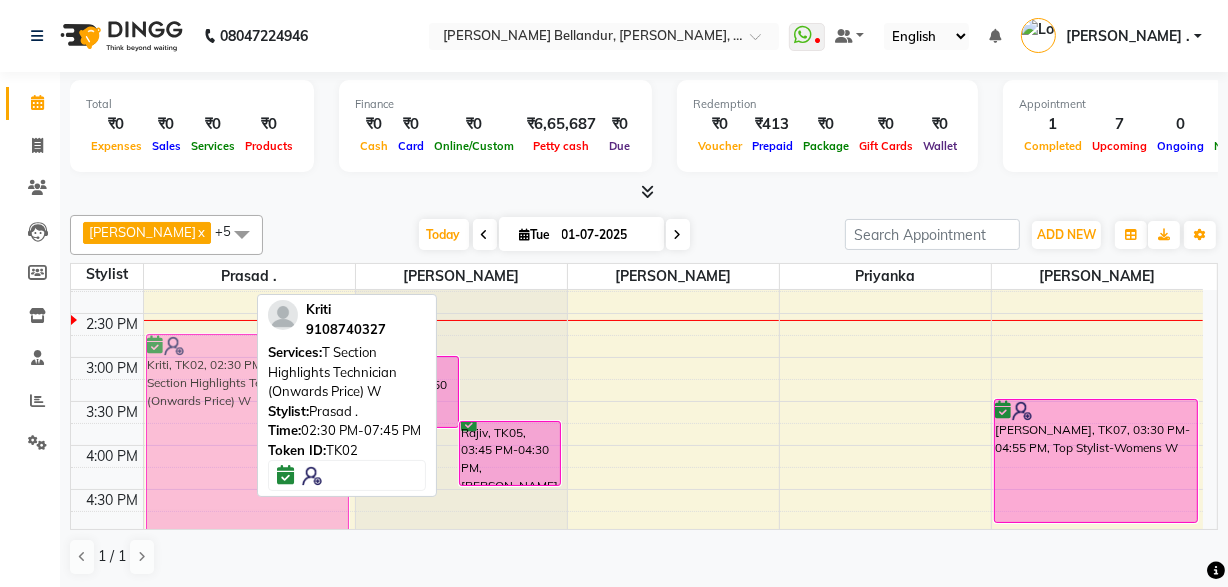 click on "Kriti, TK02, 02:30 PM-07:45 PM, T Section Highlights Technician (Onwards Price) W     Kriti, TK02, 07:00 PM-08:10 PM, Top Stylist-Womens W     [PERSON_NAME], TK03, 08:00 PM-09:30 PM, Wash And Blast Dry W     [PERSON_NAME], TK01, 01:30 PM-01:40 PM, Creative Director-Womens W     Kriti, TK02, 02:30 PM-07:45 PM, T Section Highlights Technician (Onwards Price) W" at bounding box center [249, 401] 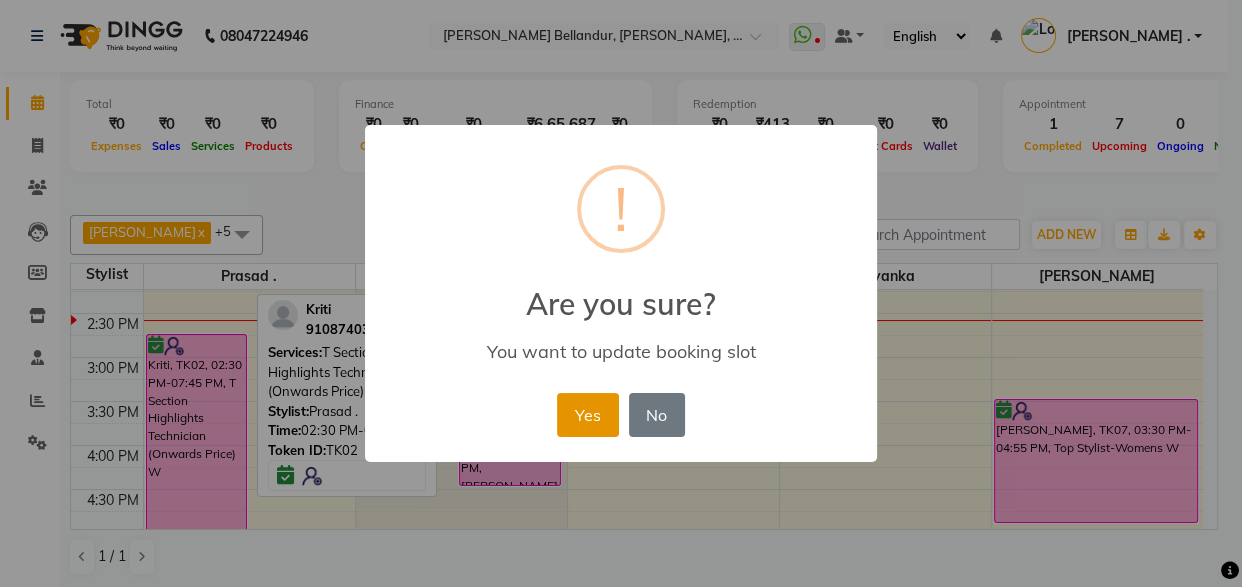 click on "Yes" at bounding box center (587, 415) 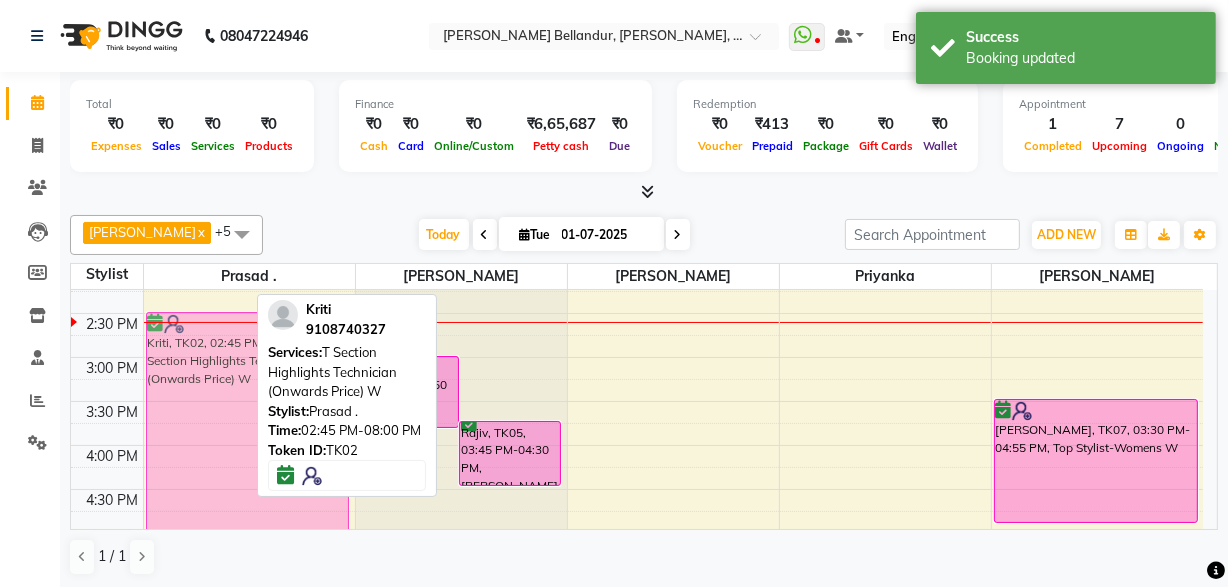 drag, startPoint x: 197, startPoint y: 419, endPoint x: 197, endPoint y: 405, distance: 14 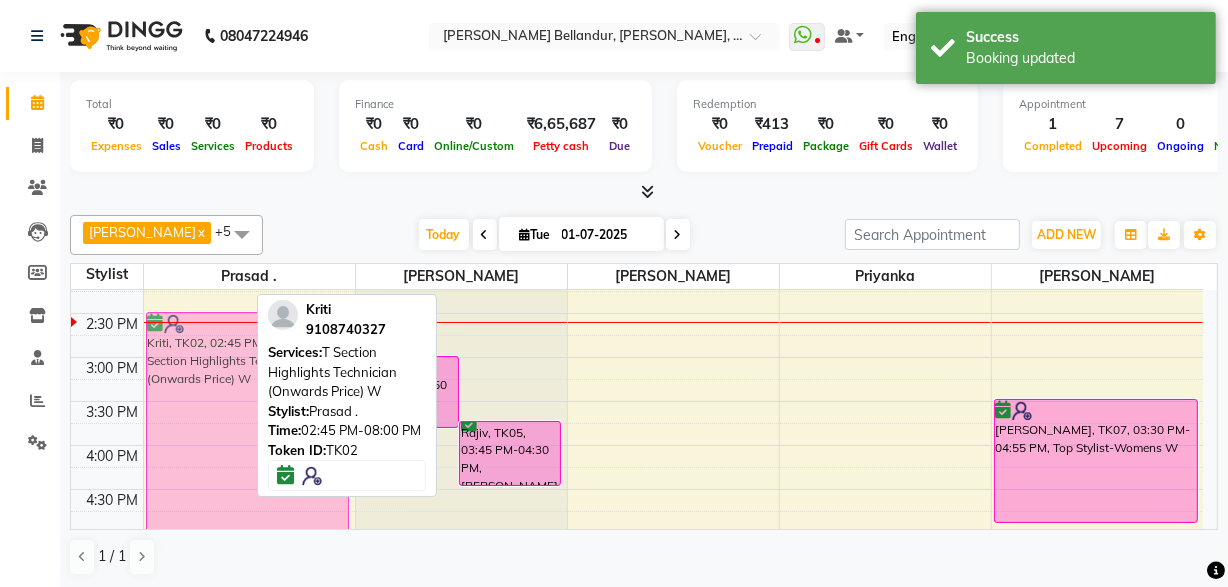 click on "Kriti, TK02, 02:45 PM-08:00 PM, T Section Highlights Technician (Onwards Price) W     Kriti, TK02, 07:00 PM-08:10 PM, Top Stylist-Womens W     [PERSON_NAME], TK03, 08:00 PM-09:30 PM, Wash And Blast Dry W     [PERSON_NAME], TK01, 01:30 PM-01:40 PM, Creative Director-Womens W     Kriti, TK02, 02:45 PM-08:00 PM, T Section Highlights Technician (Onwards Price) W" at bounding box center [249, 401] 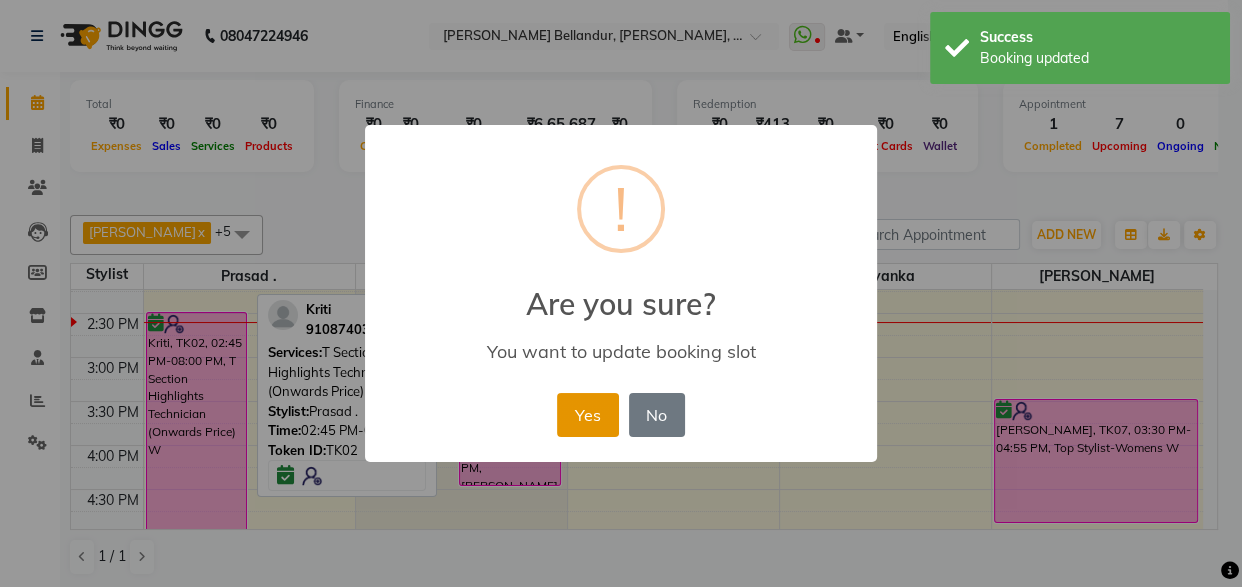 click on "Yes" at bounding box center (587, 415) 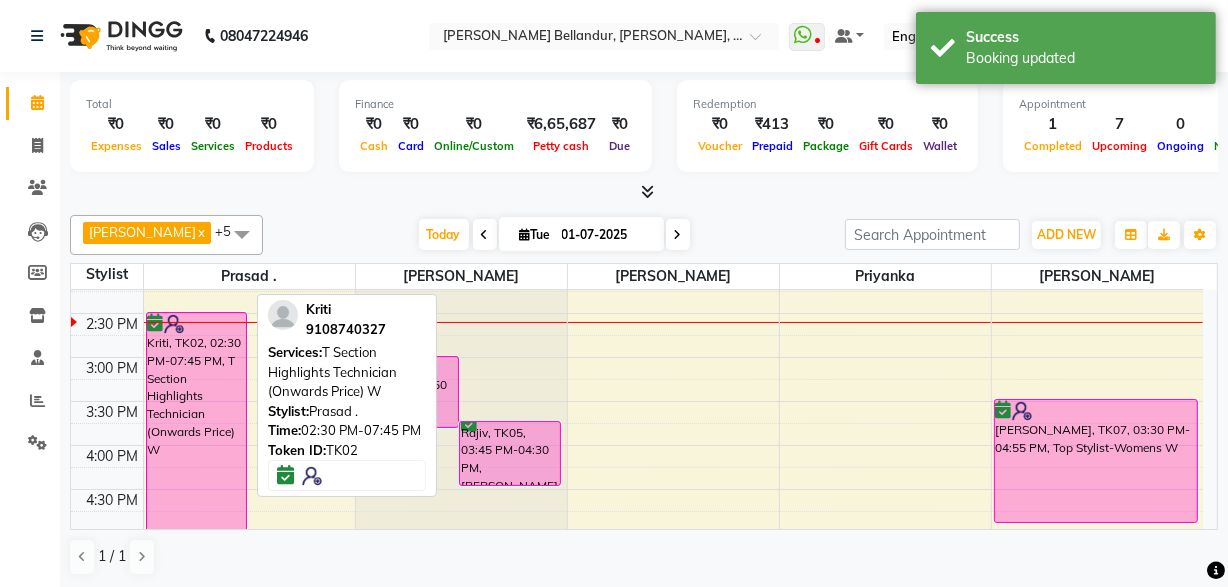click on "Kriti, TK02, 02:30 PM-07:45 PM, T Section Highlights Technician (Onwards Price) W" at bounding box center (197, 541) 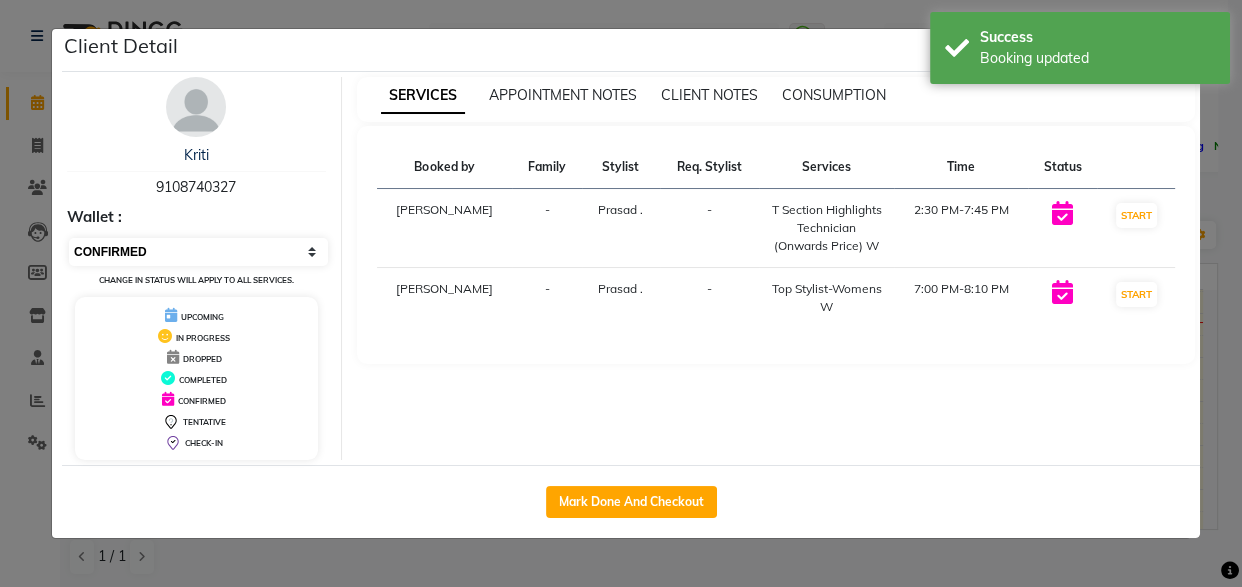 click on "Select IN SERVICE CONFIRMED TENTATIVE CHECK IN MARK DONE DROPPED UPCOMING" at bounding box center (198, 252) 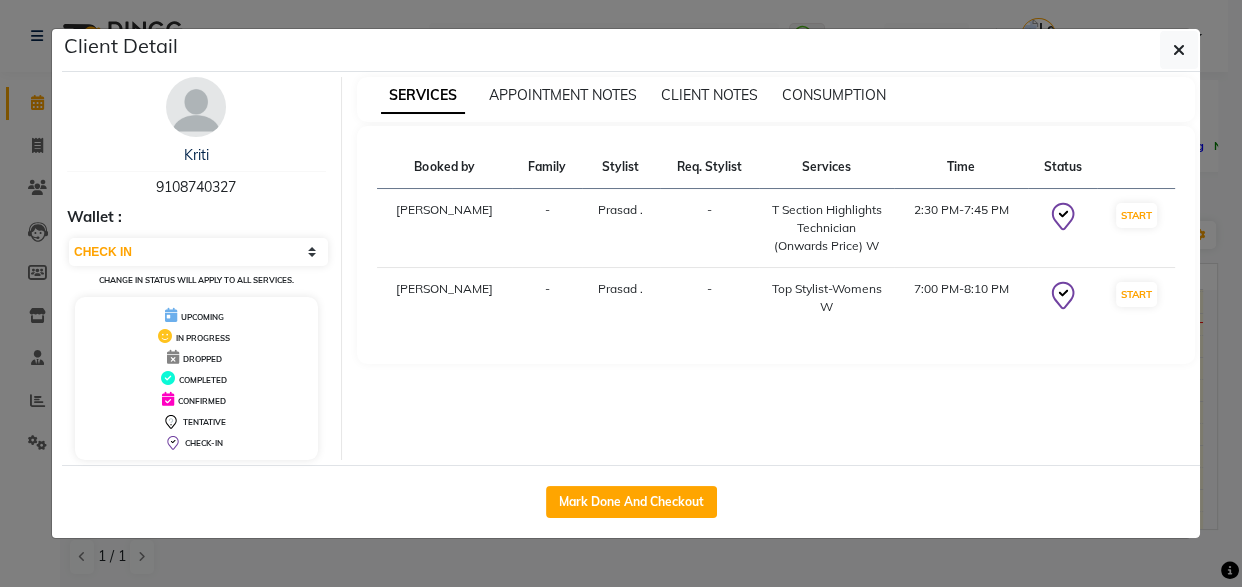 click on "Client Detail  Kriti    9108740327 Wallet : Select IN SERVICE CONFIRMED TENTATIVE CHECK IN MARK DONE DROPPED UPCOMING Change in status will apply to all services. UPCOMING IN PROGRESS DROPPED COMPLETED CONFIRMED TENTATIVE CHECK-IN SERVICES APPOINTMENT NOTES CLIENT NOTES CONSUMPTION Booked by Family Stylist Req. Stylist Services Time Status  [PERSON_NAME][GEOGRAPHIC_DATA] . -  T Section Highlights Technician (Onwards Price) W   2:30 PM-7:45 PM   START   [PERSON_NAME] . -  Top Stylist-Womens W   7:00 PM-8:10 PM   START   Mark Done And Checkout" 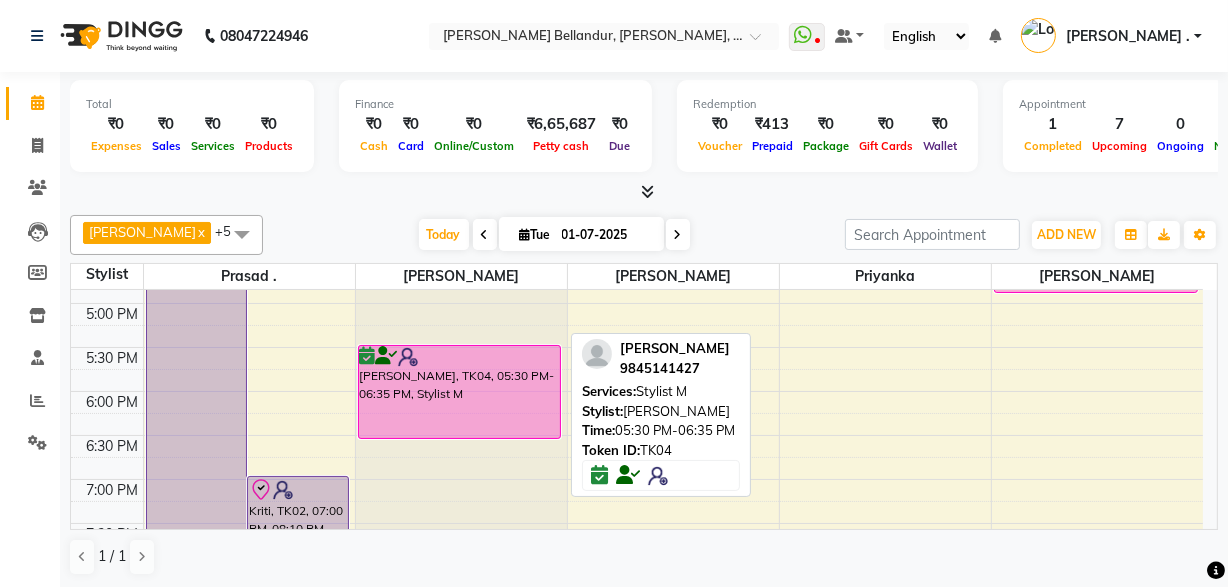scroll, scrollTop: 686, scrollLeft: 0, axis: vertical 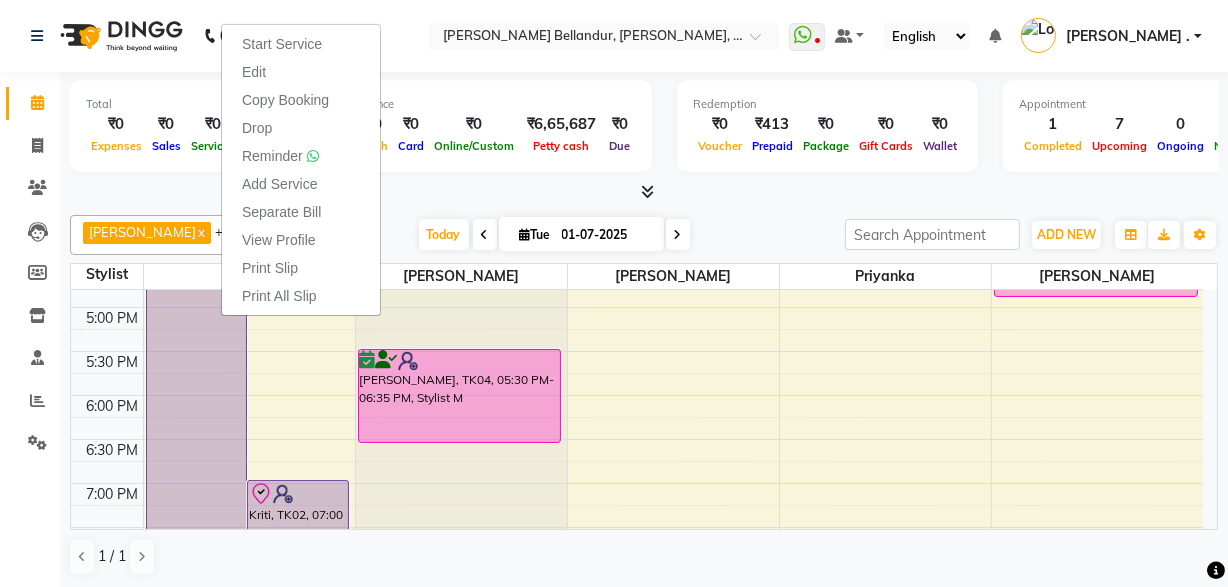 drag, startPoint x: 261, startPoint y: 295, endPoint x: 305, endPoint y: 342, distance: 64.381676 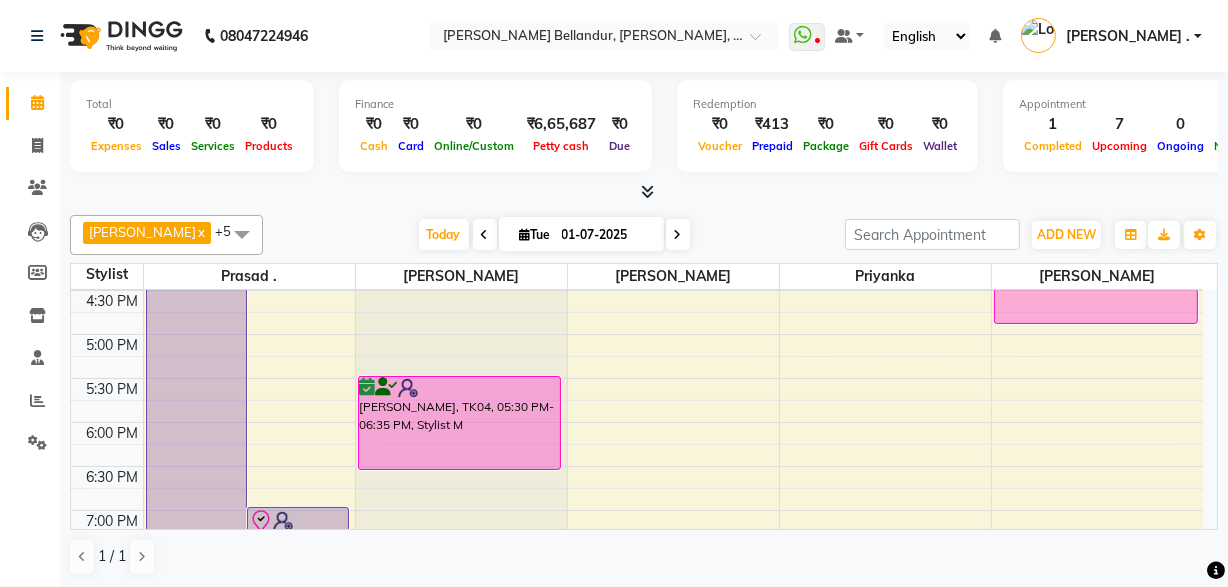 scroll, scrollTop: 650, scrollLeft: 0, axis: vertical 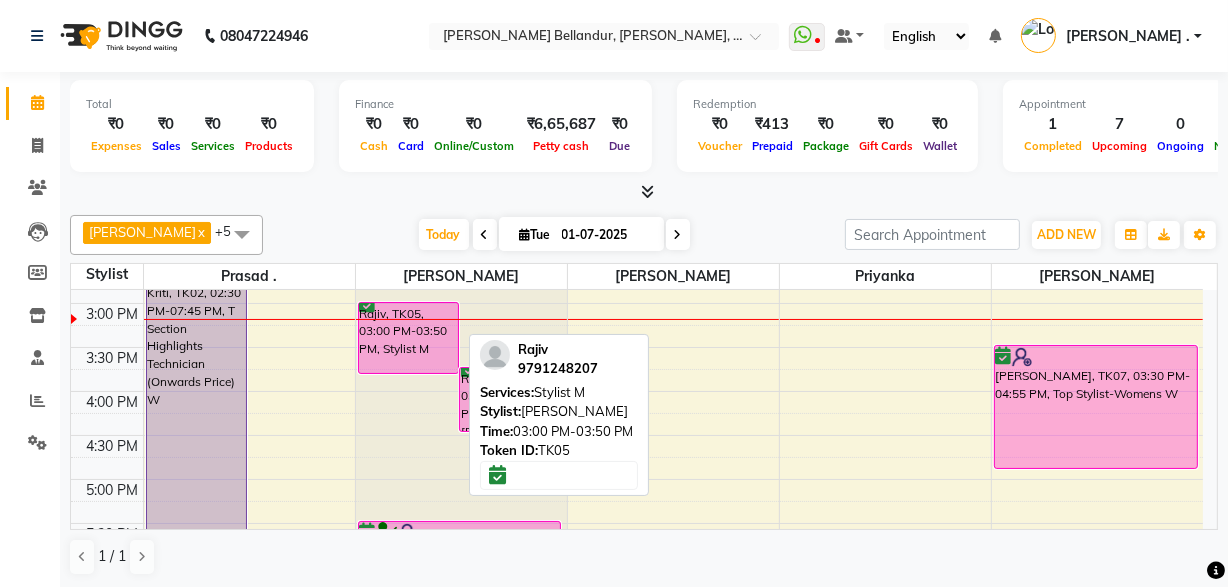 click on "Rajiv, TK05, 03:00 PM-03:50 PM, Stylist M" at bounding box center (409, 338) 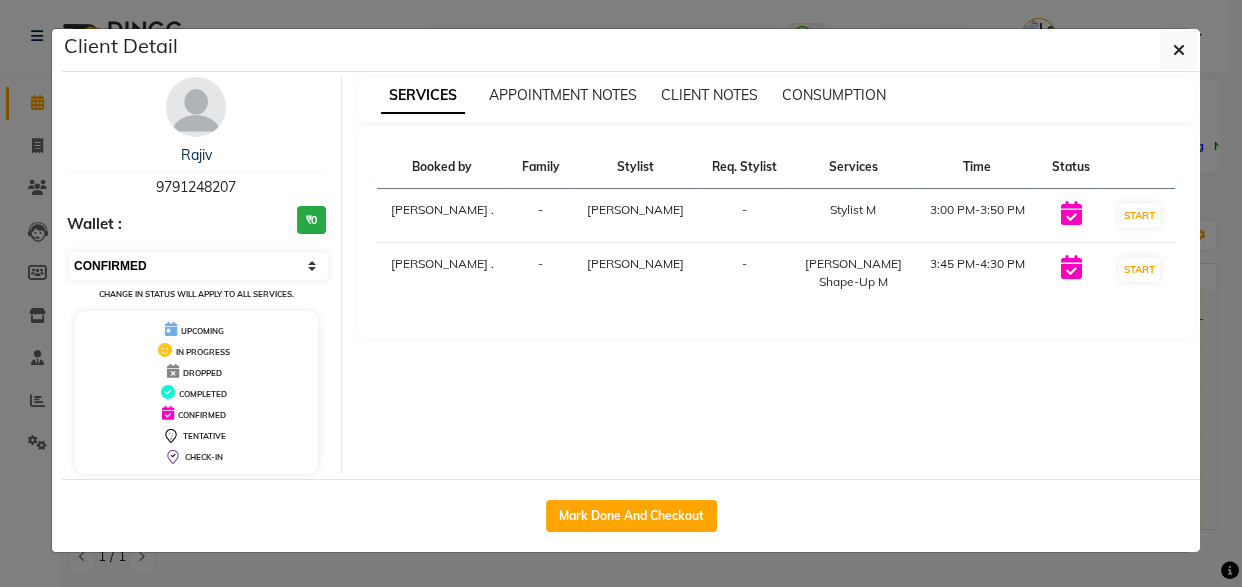 click on "Select IN SERVICE CONFIRMED TENTATIVE CHECK IN MARK DONE DROPPED UPCOMING" at bounding box center [198, 266] 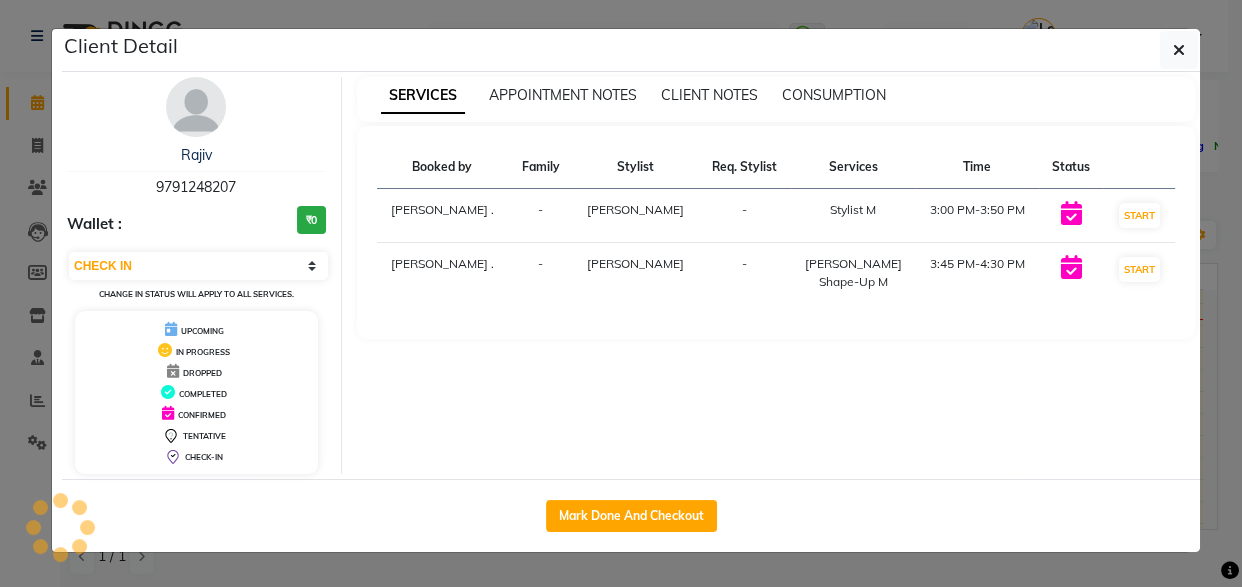 click on "Client Detail  Rajiv    9791248207 Wallet : ₹0 Select IN SERVICE CONFIRMED TENTATIVE CHECK IN MARK DONE DROPPED UPCOMING Change in status will apply to all services. UPCOMING IN PROGRESS DROPPED COMPLETED CONFIRMED TENTATIVE CHECK-IN SERVICES APPOINTMENT NOTES CLIENT NOTES CONSUMPTION Booked by Family Stylist Req. Stylist Services Time Status  [PERSON_NAME] .  - [PERSON_NAME] -  Stylist M   3:00 PM-3:50 PM   START   [PERSON_NAME] .  - [PERSON_NAME] Shape-Up M   3:45 PM-4:30 PM   START   Mark Done And Checkout" 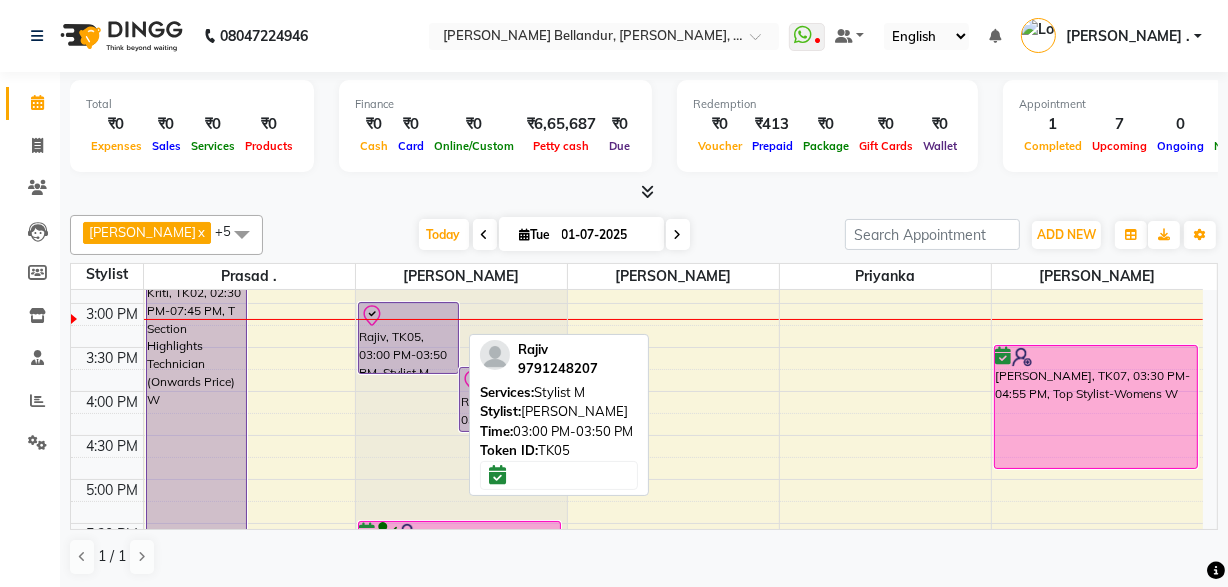 click on "Rajiv, TK05, 03:00 PM-03:50 PM, Stylist M" at bounding box center (409, 338) 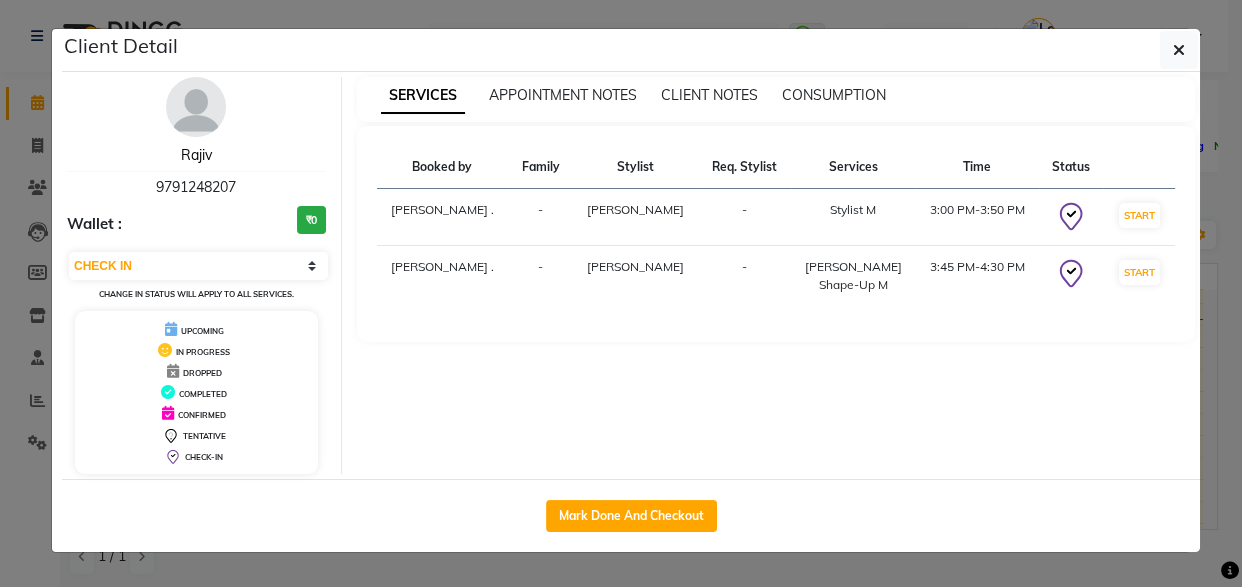 click on "Rajiv" at bounding box center (196, 155) 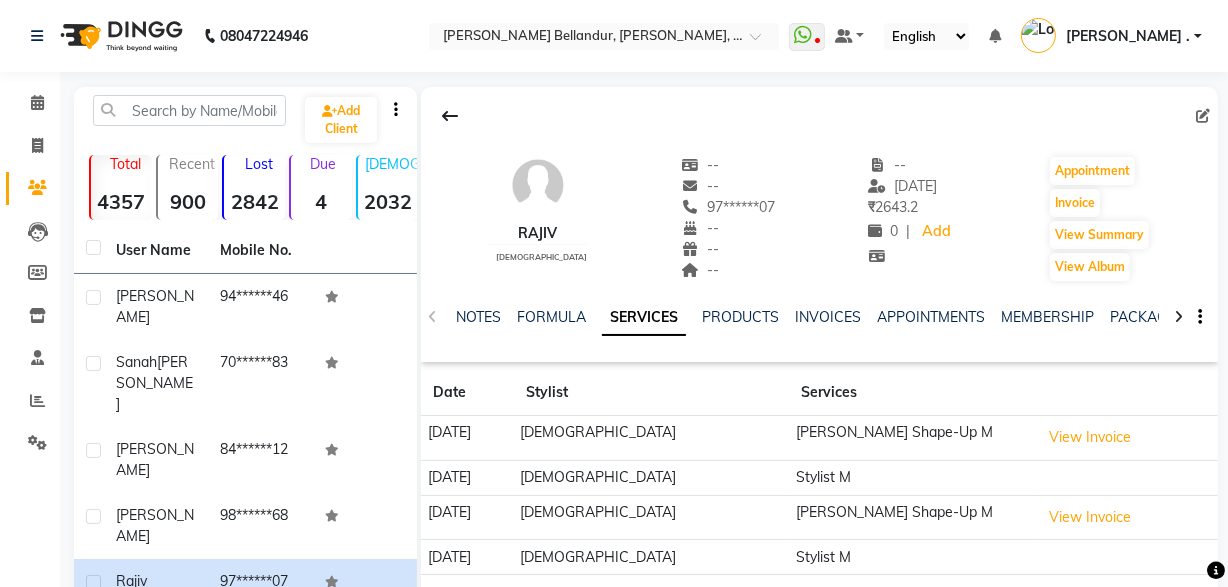 scroll, scrollTop: 73, scrollLeft: 0, axis: vertical 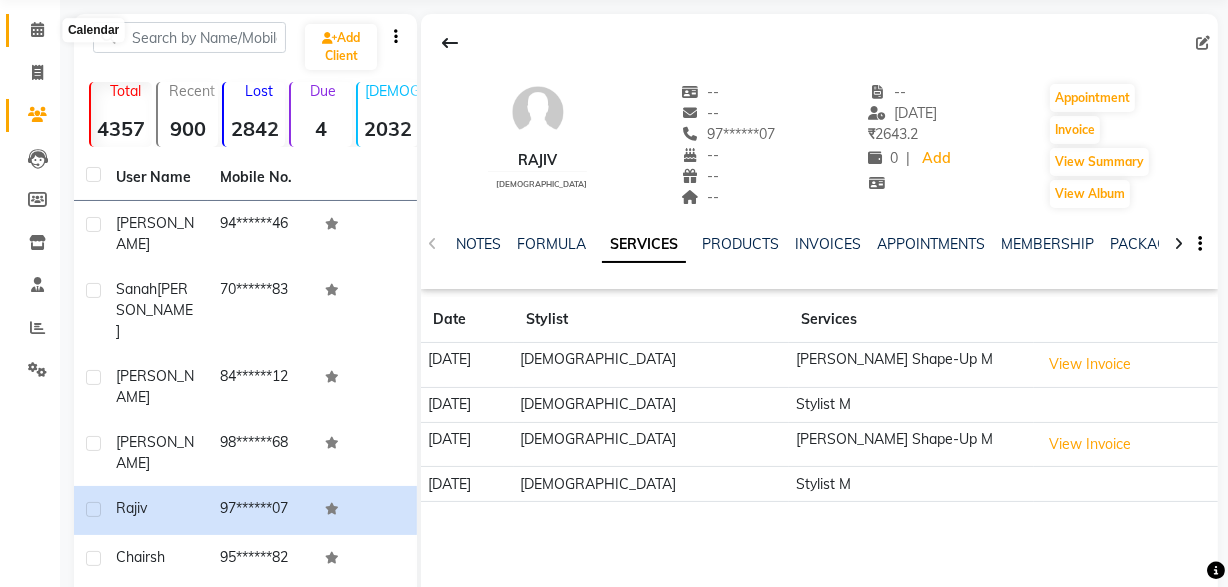 click 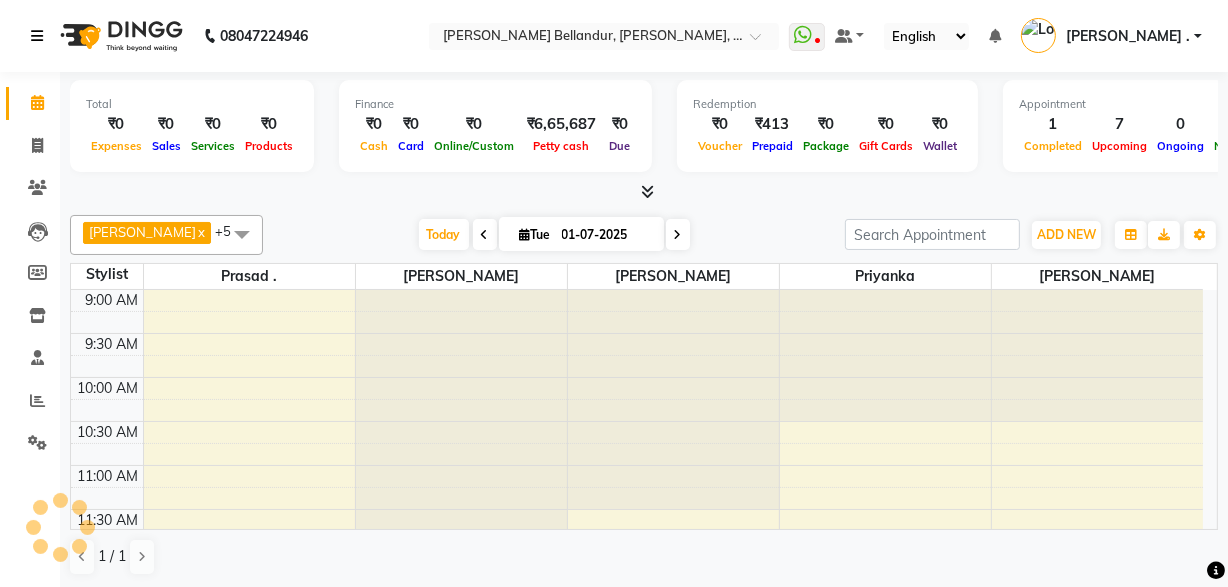 scroll, scrollTop: 527, scrollLeft: 0, axis: vertical 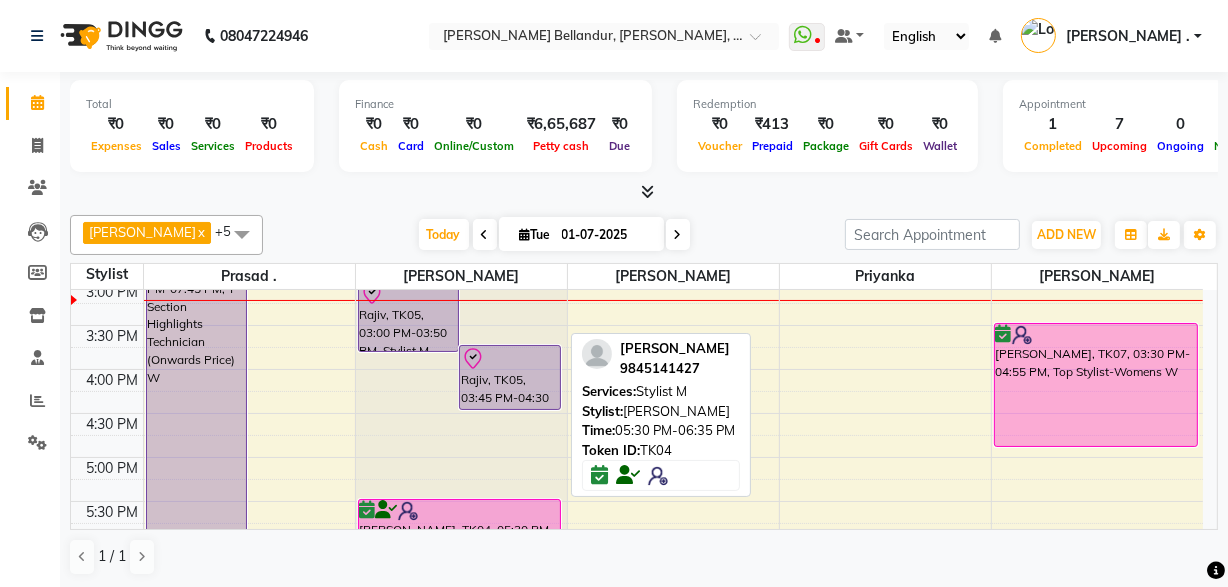 click at bounding box center (460, 511) 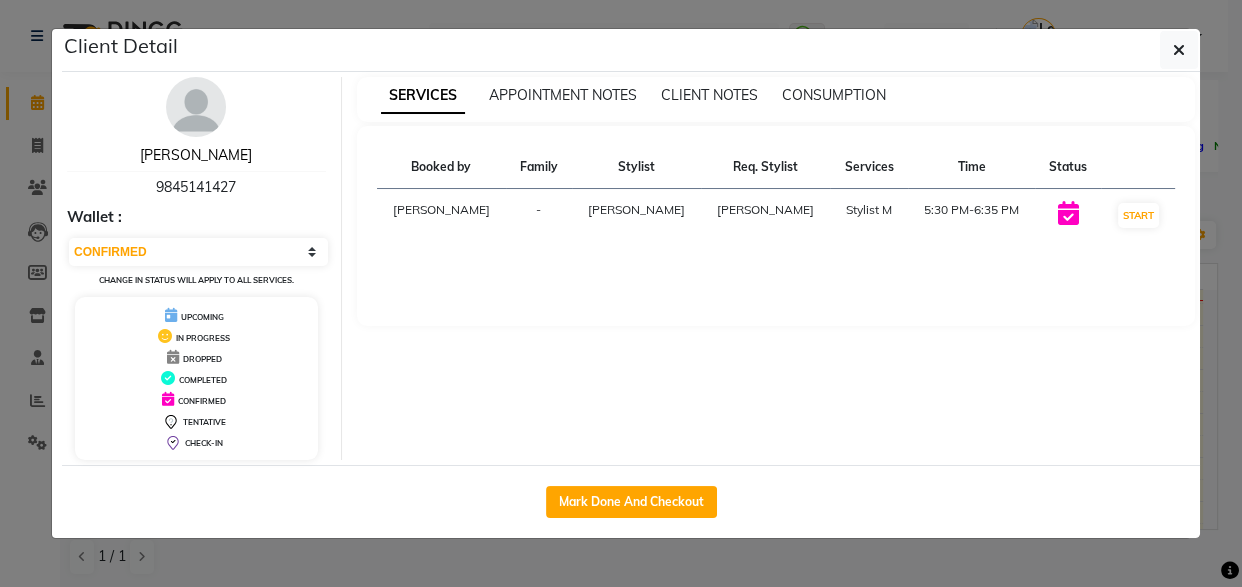 click on "[PERSON_NAME]" at bounding box center (196, 155) 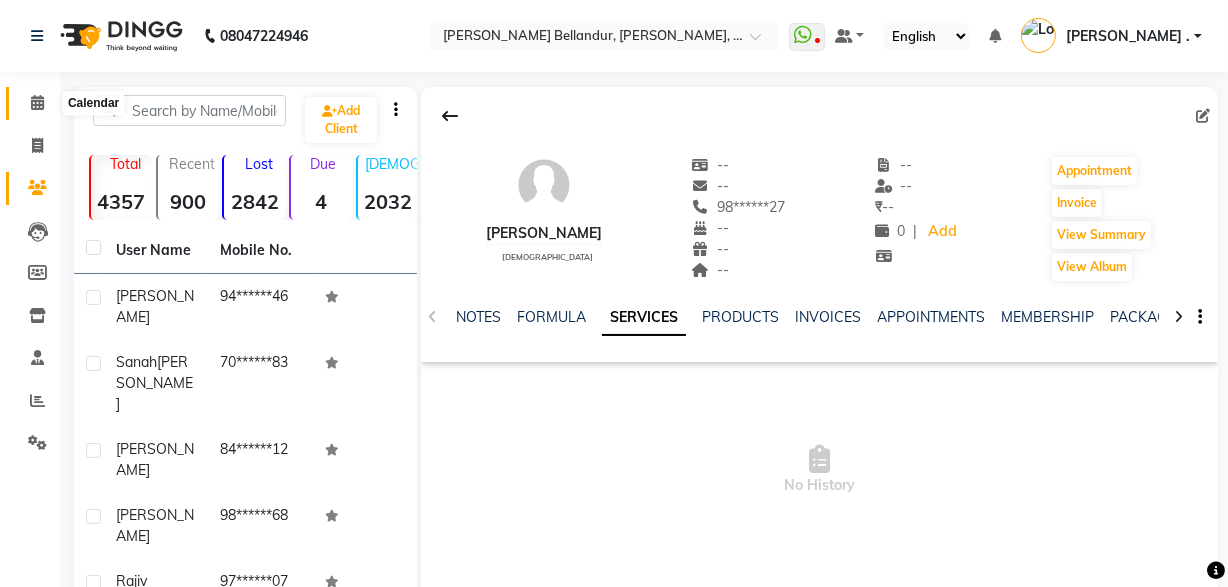 click 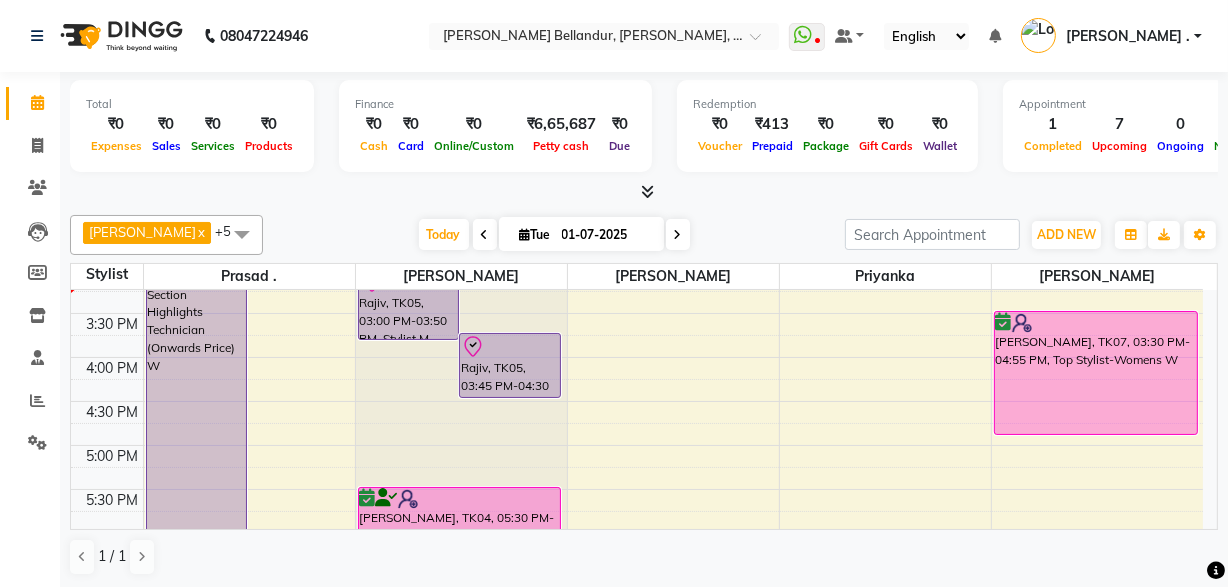 scroll, scrollTop: 549, scrollLeft: 0, axis: vertical 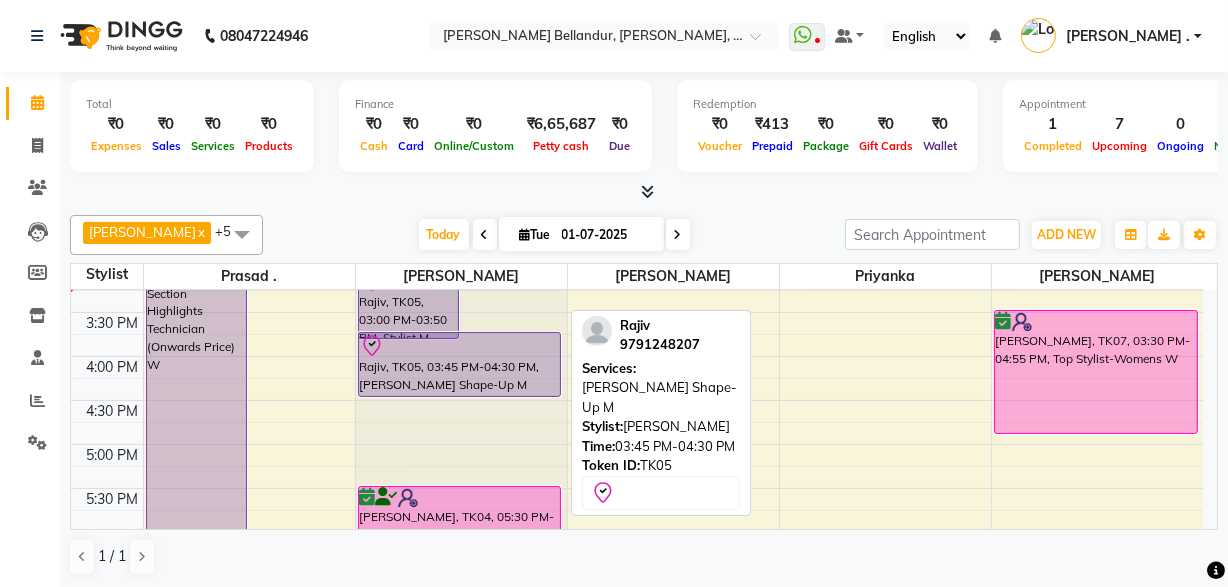 click on "Rajiv, TK05, 03:00 PM-03:50 PM, Stylist M
[PERSON_NAME], TK05, 03:45 PM-04:30 PM, [PERSON_NAME] Shape-Up M     [PERSON_NAME], TK06, 01:45 PM-02:15 PM, [PERSON_NAME] Shape-Up M     [PERSON_NAME], TK04, 05:30 PM-06:35 PM, Stylist M
[PERSON_NAME], TK05, 03:45 PM-04:30 PM, [PERSON_NAME] Shape-Up M" at bounding box center (461, 312) 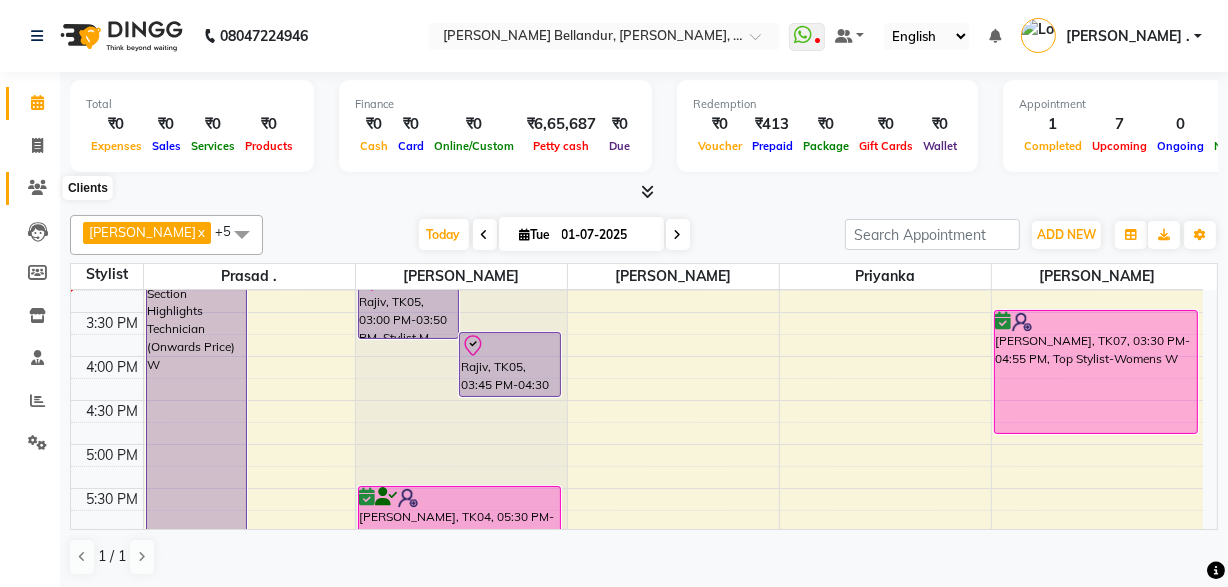 click 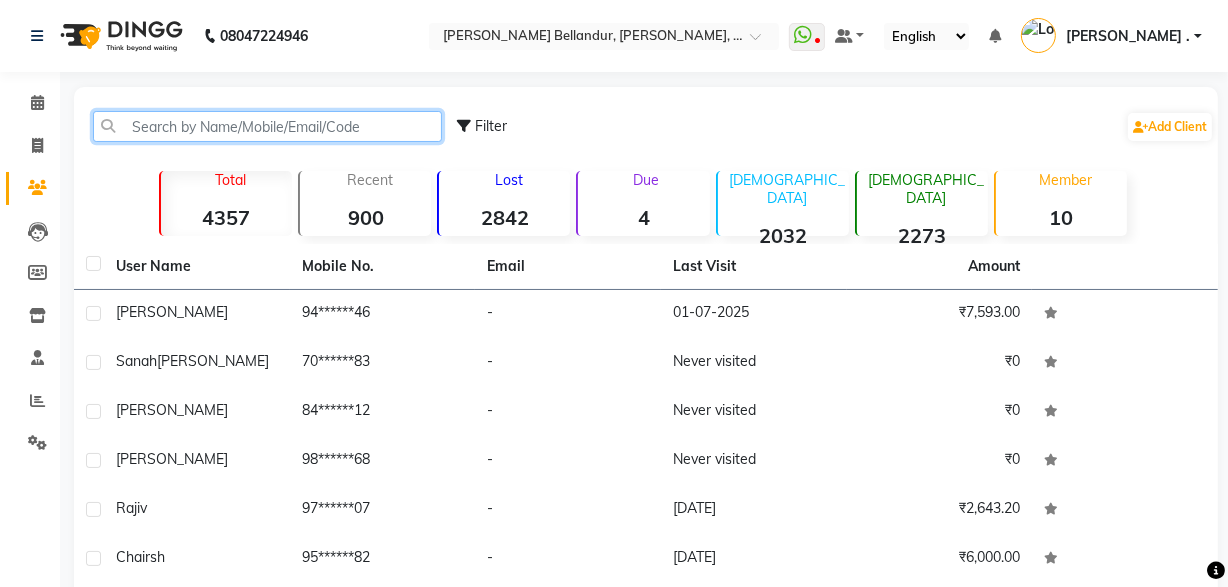click 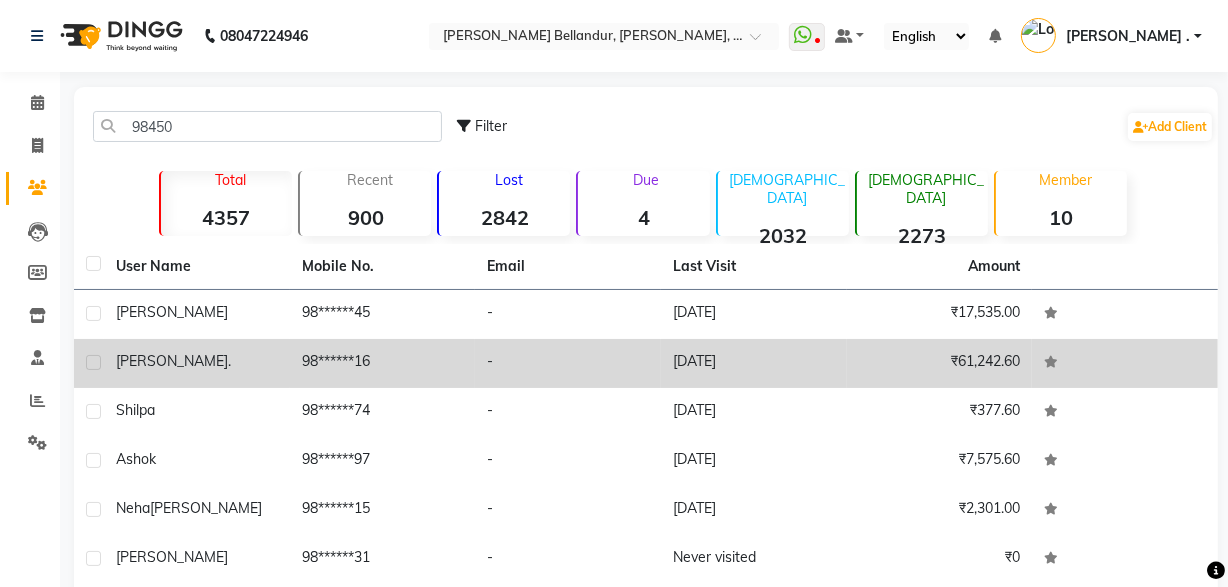 click on "." 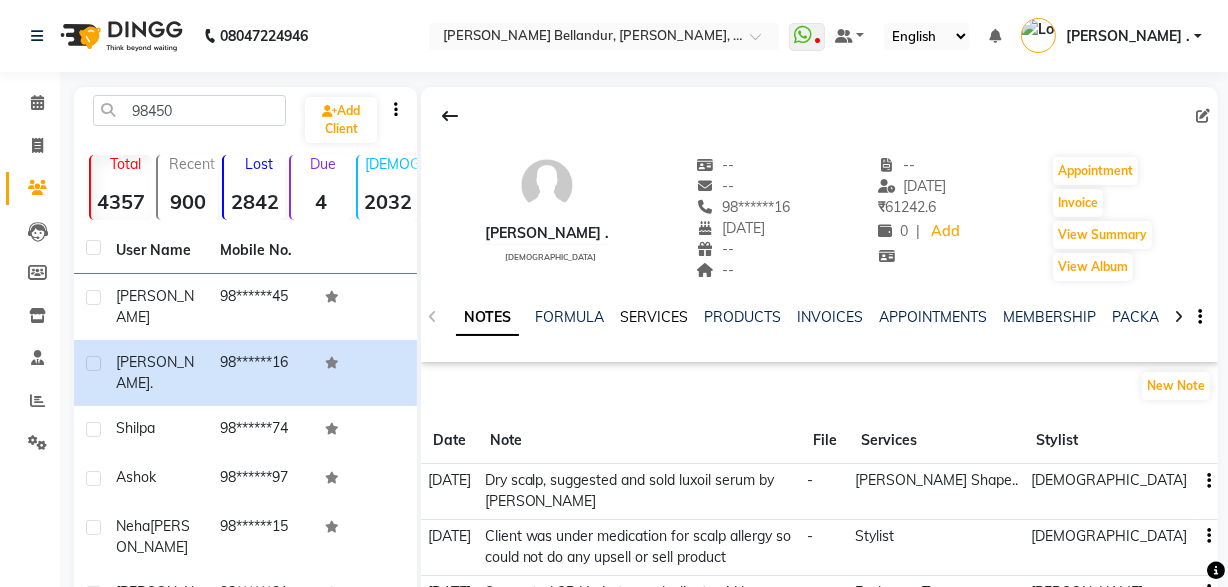 click on "SERVICES" 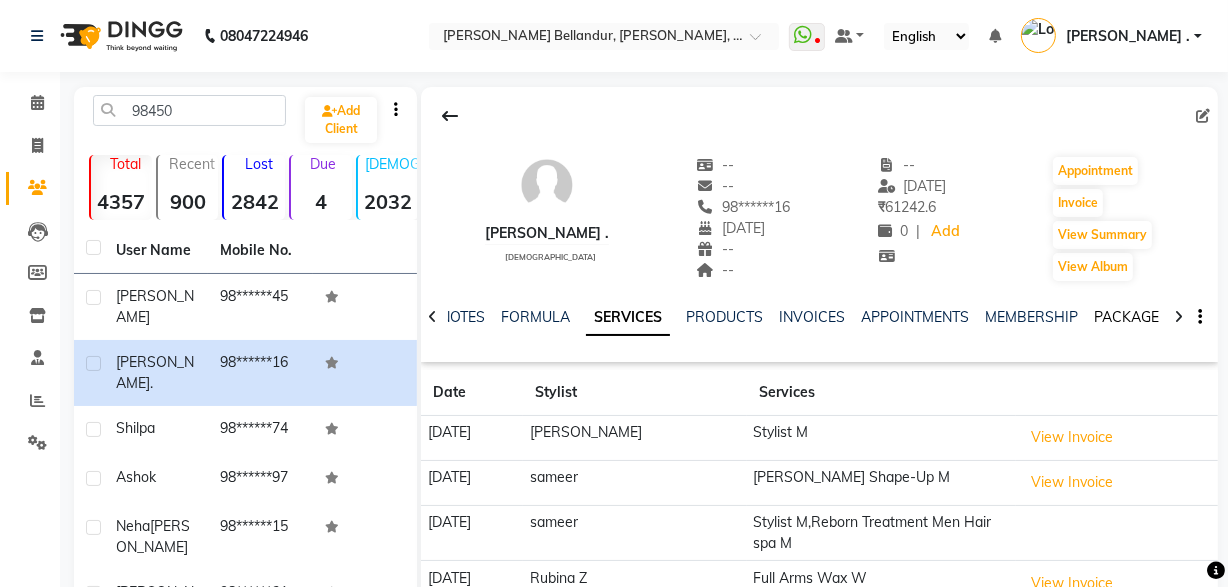 click on "PACKAGES" 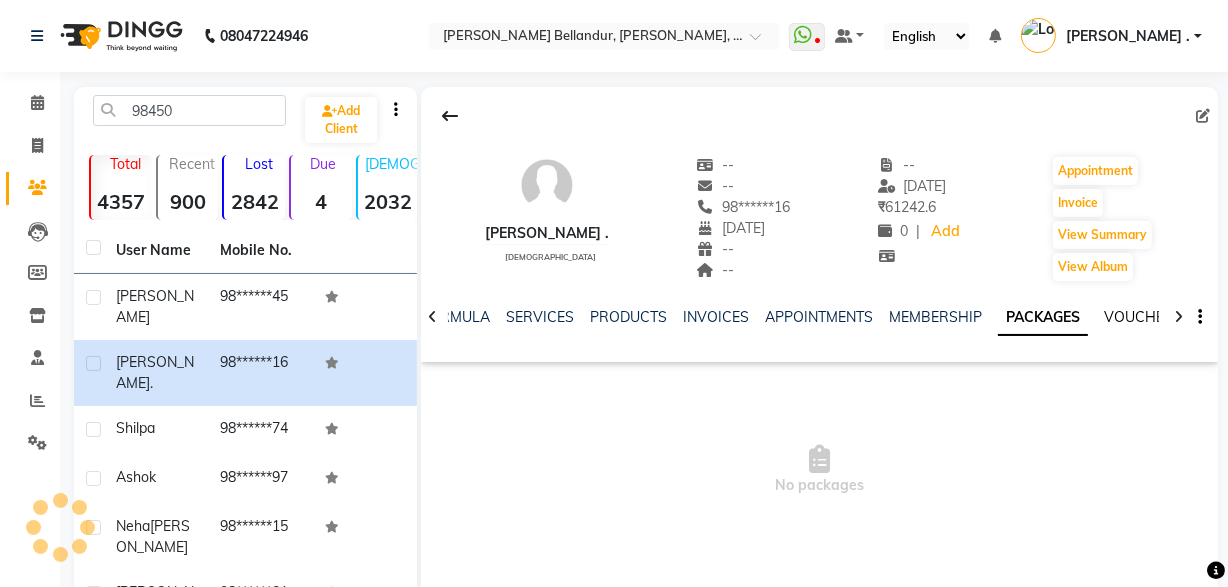click on "VOUCHERS" 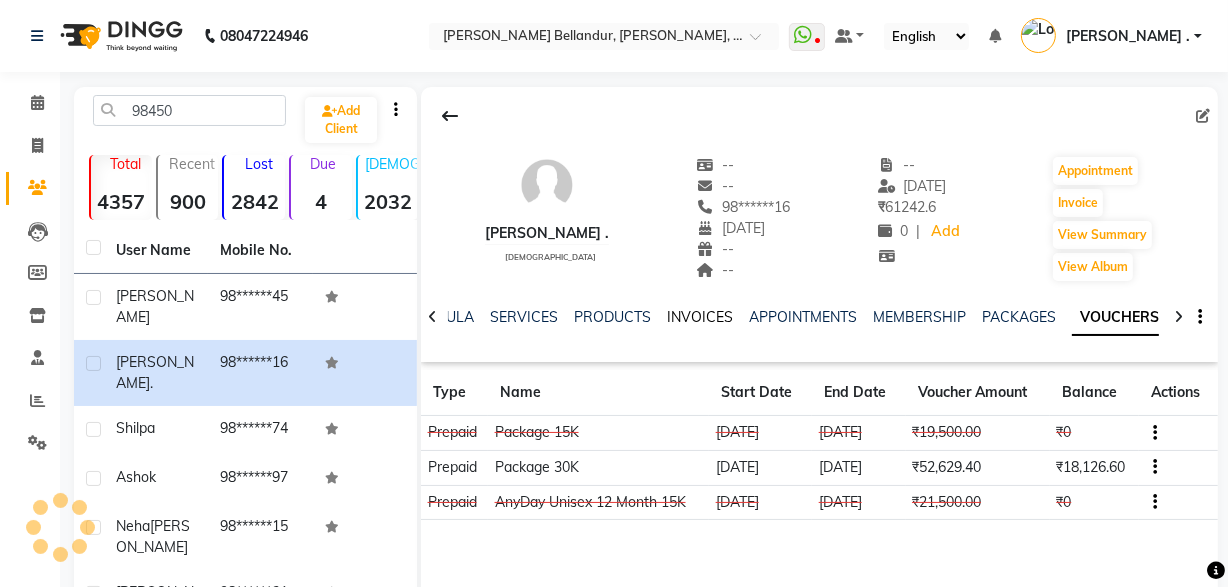 click on "INVOICES" 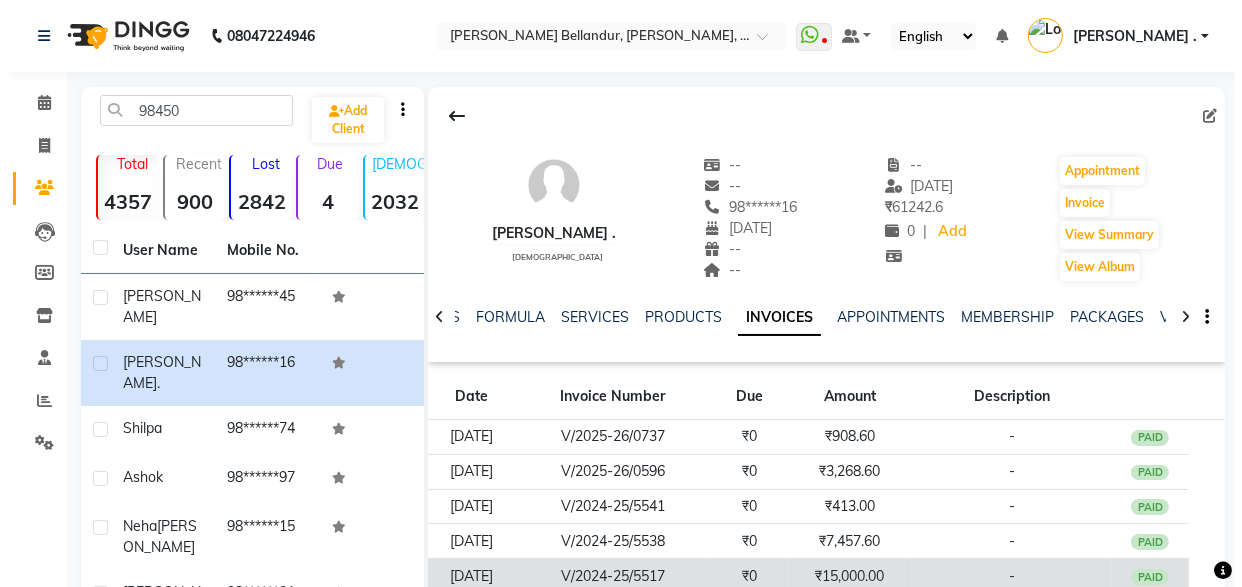 scroll, scrollTop: 75, scrollLeft: 0, axis: vertical 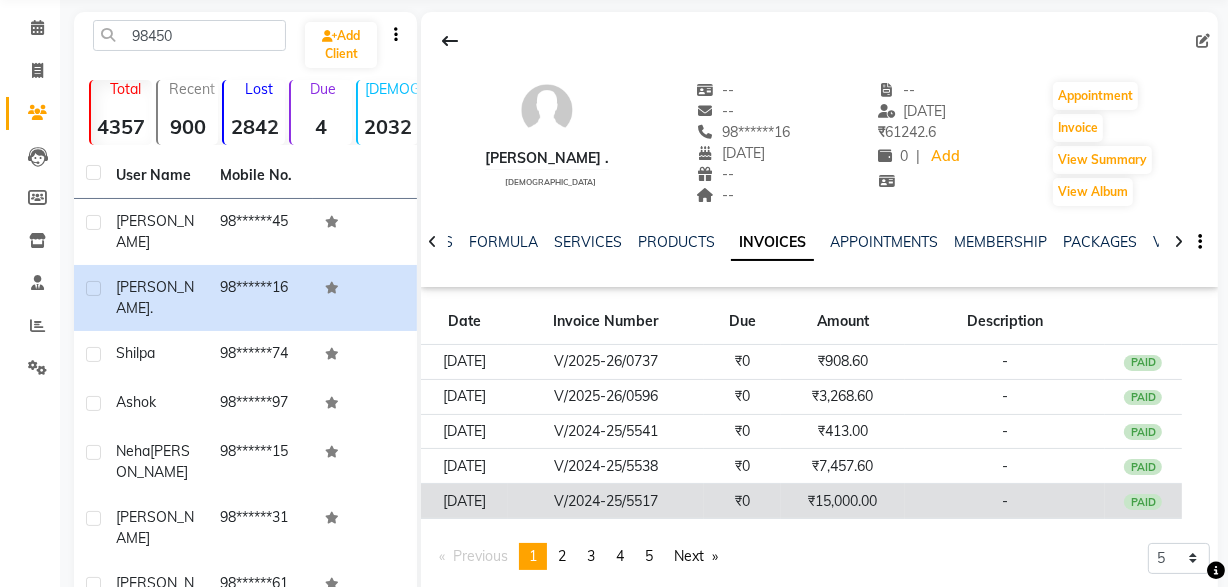 click on "V/2024-25/5517" 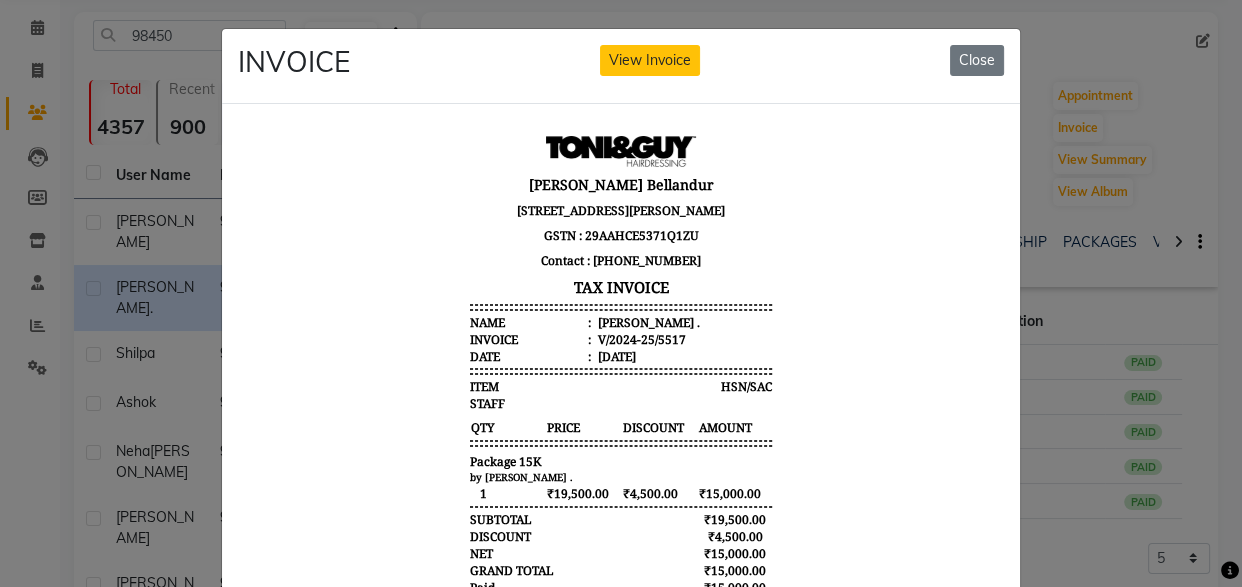 scroll, scrollTop: 15, scrollLeft: 0, axis: vertical 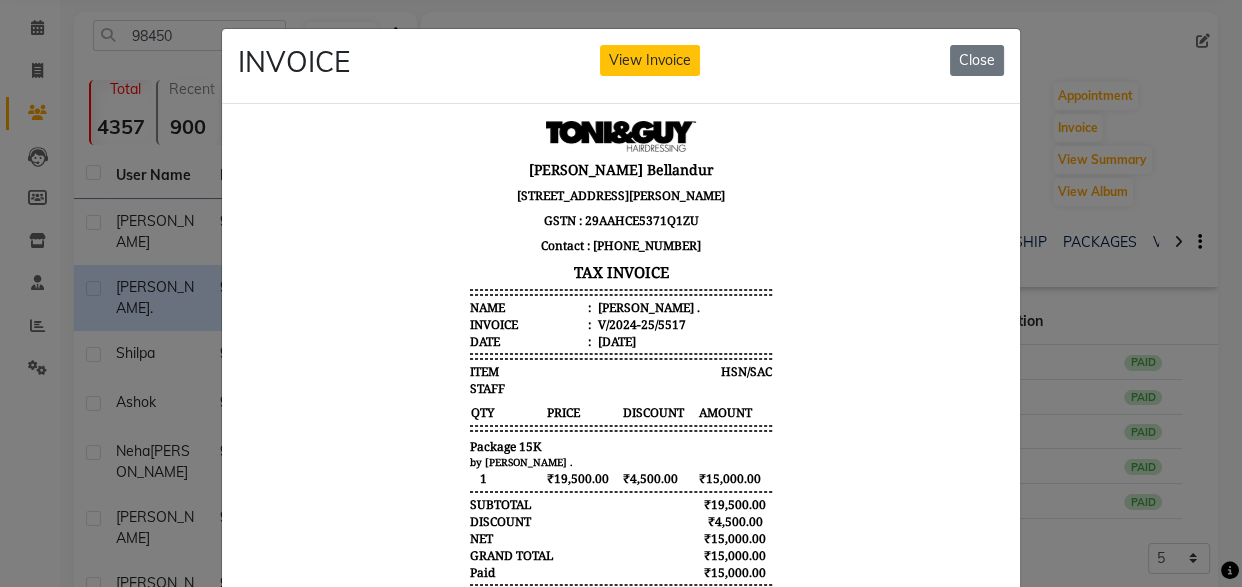 click on "INVOICE View Invoice Close" 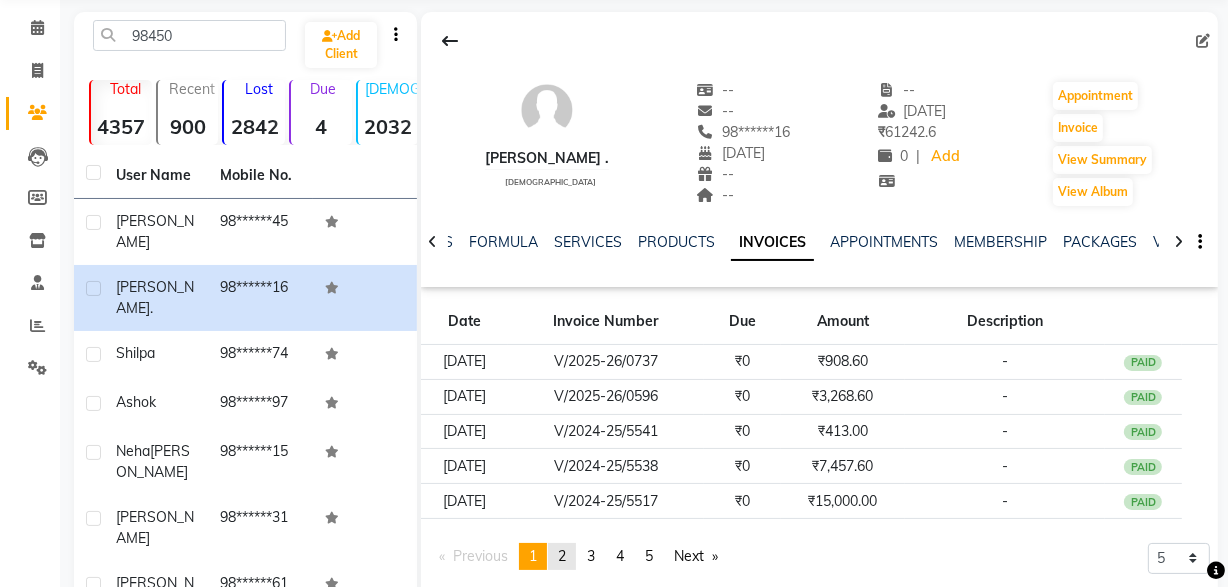 click on "2" 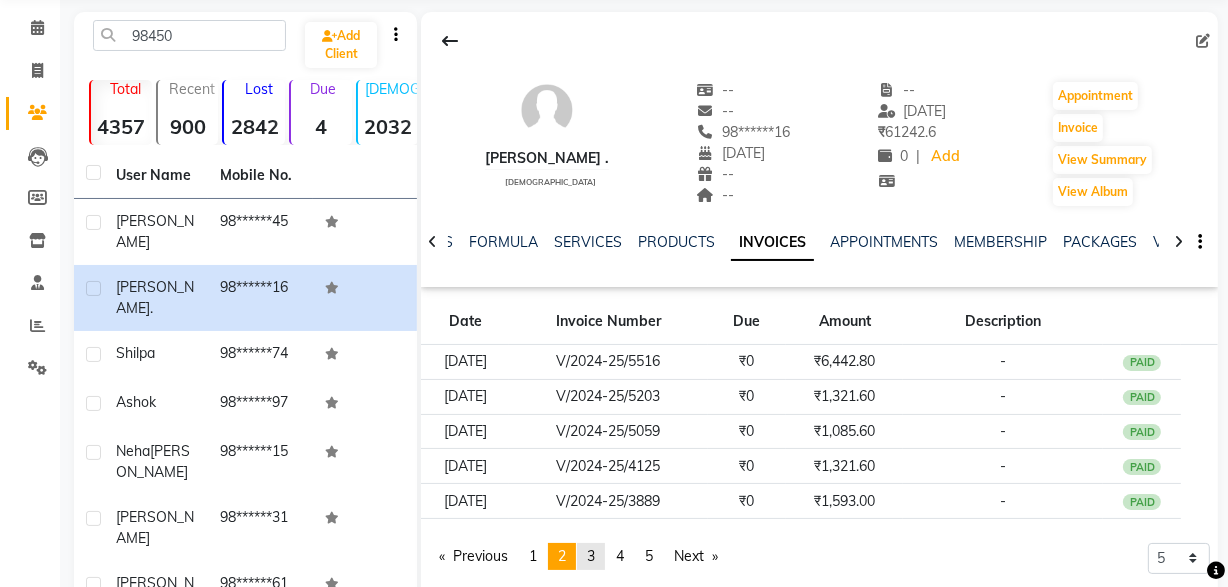 click on "3" 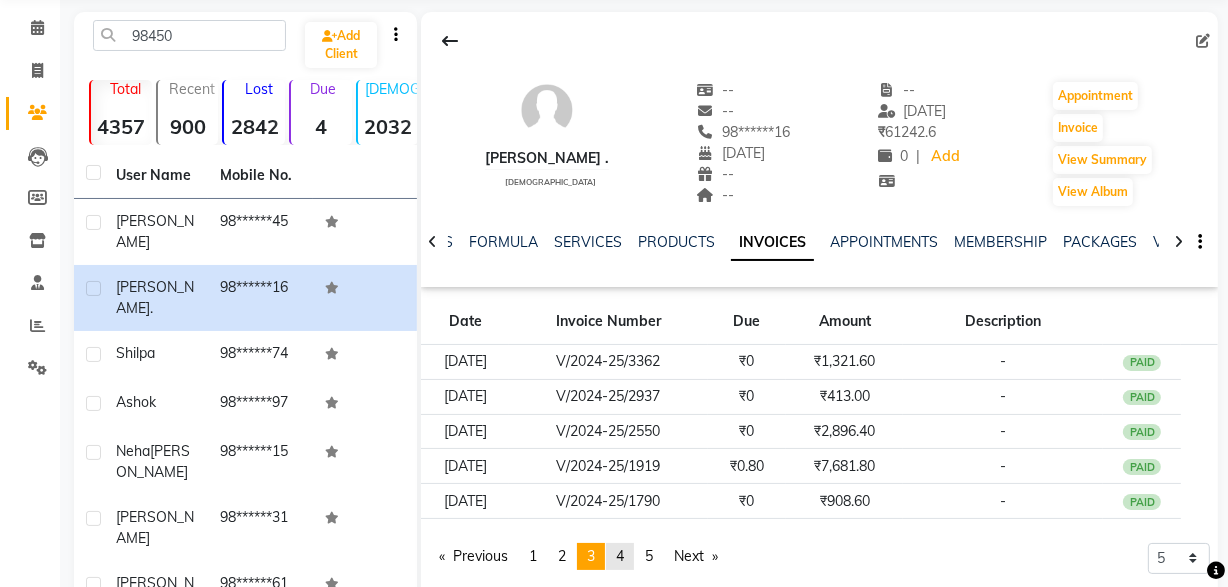 click on "4" 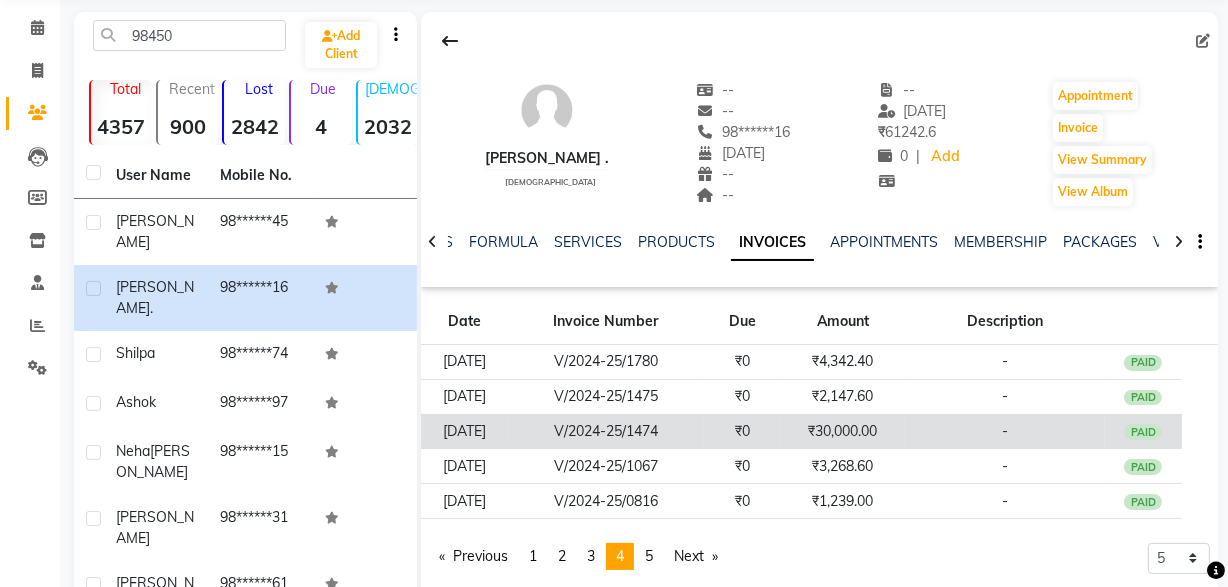 click on "V/2024-25/1474" 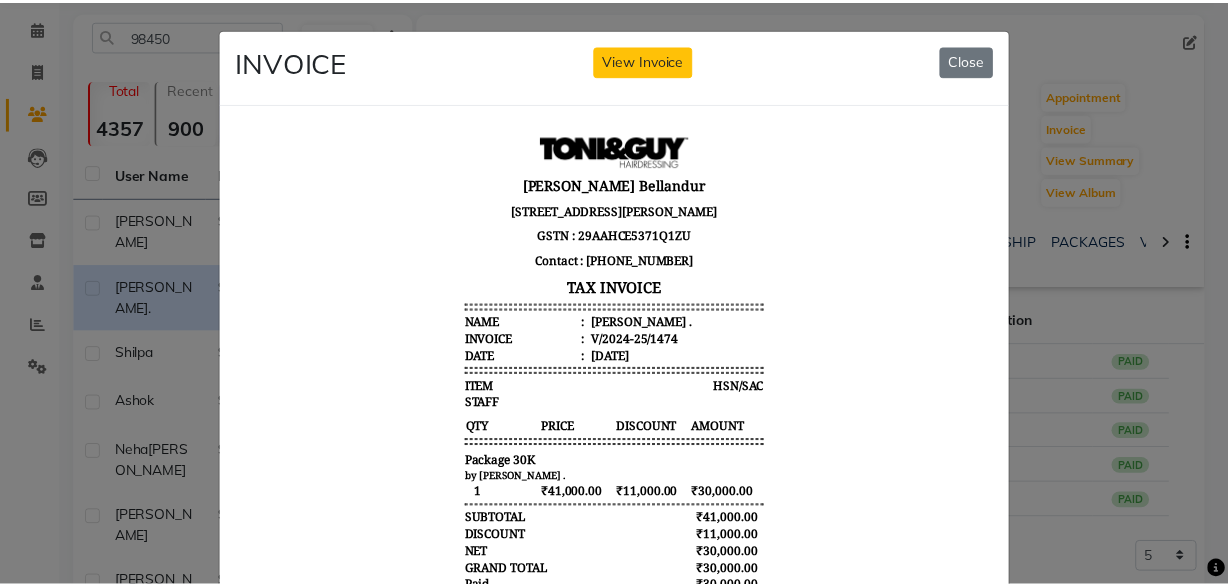 scroll, scrollTop: 16, scrollLeft: 0, axis: vertical 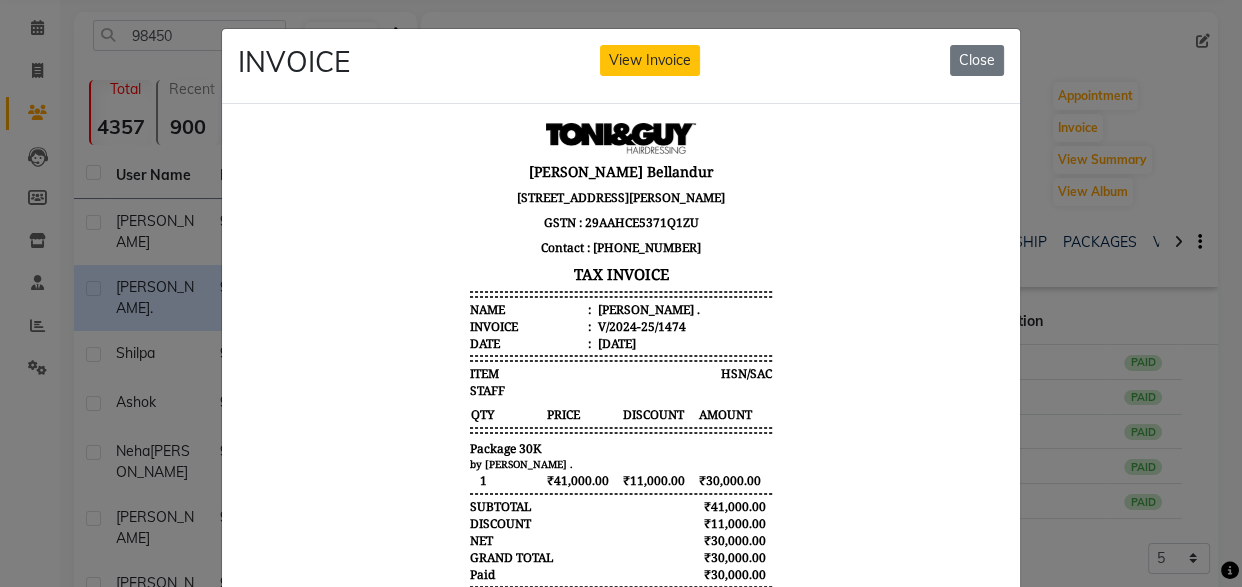 click on "INVOICE View Invoice Close" 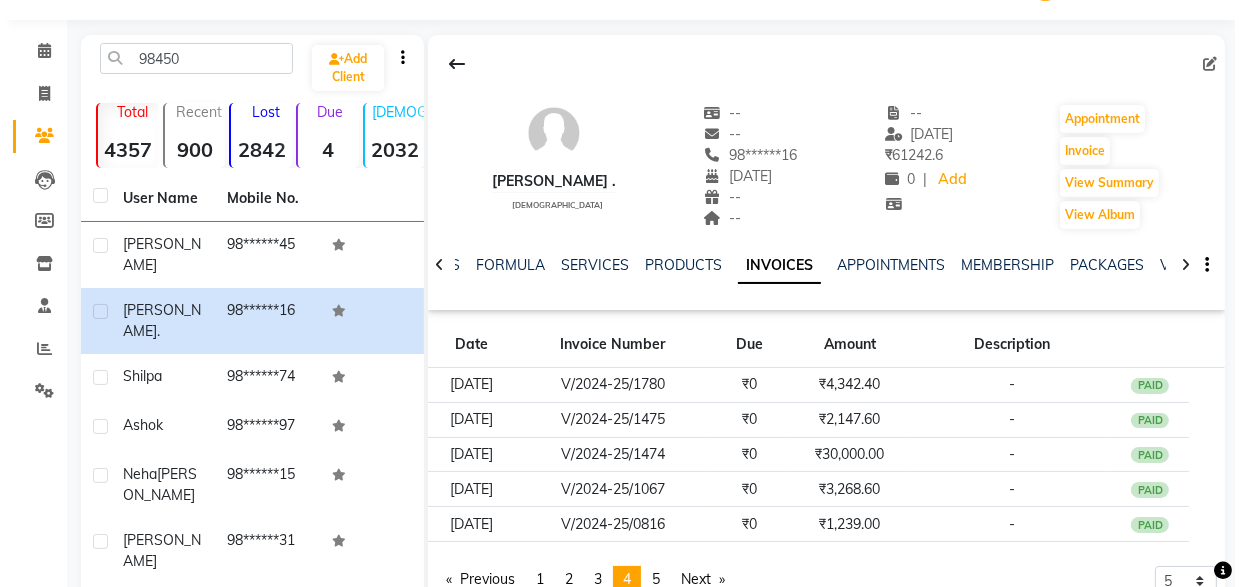 scroll, scrollTop: 182, scrollLeft: 0, axis: vertical 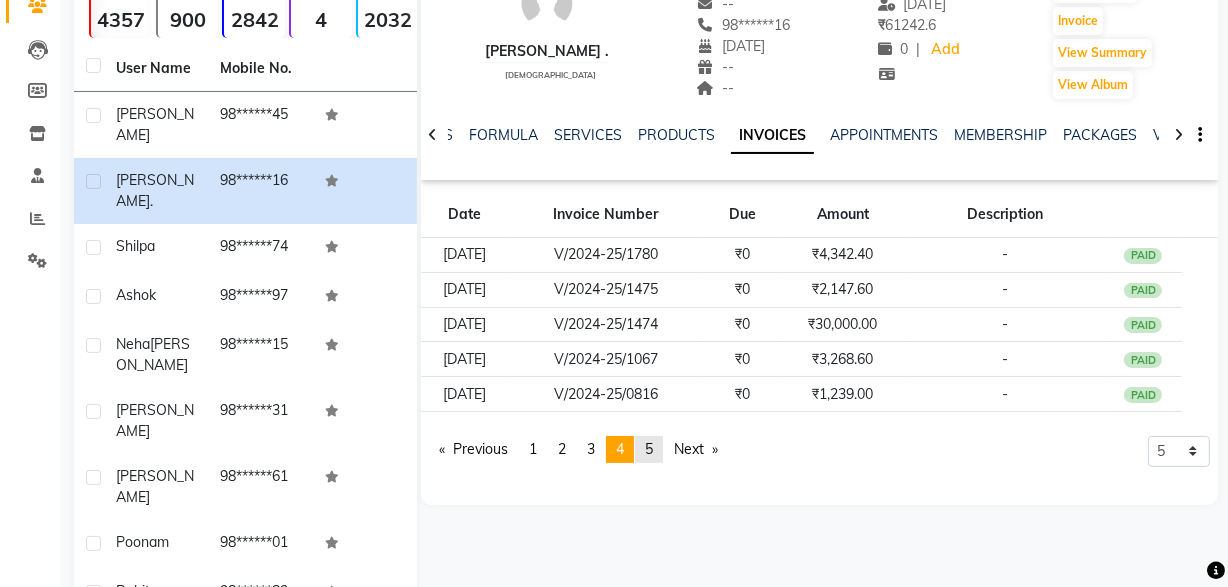 click on "5" 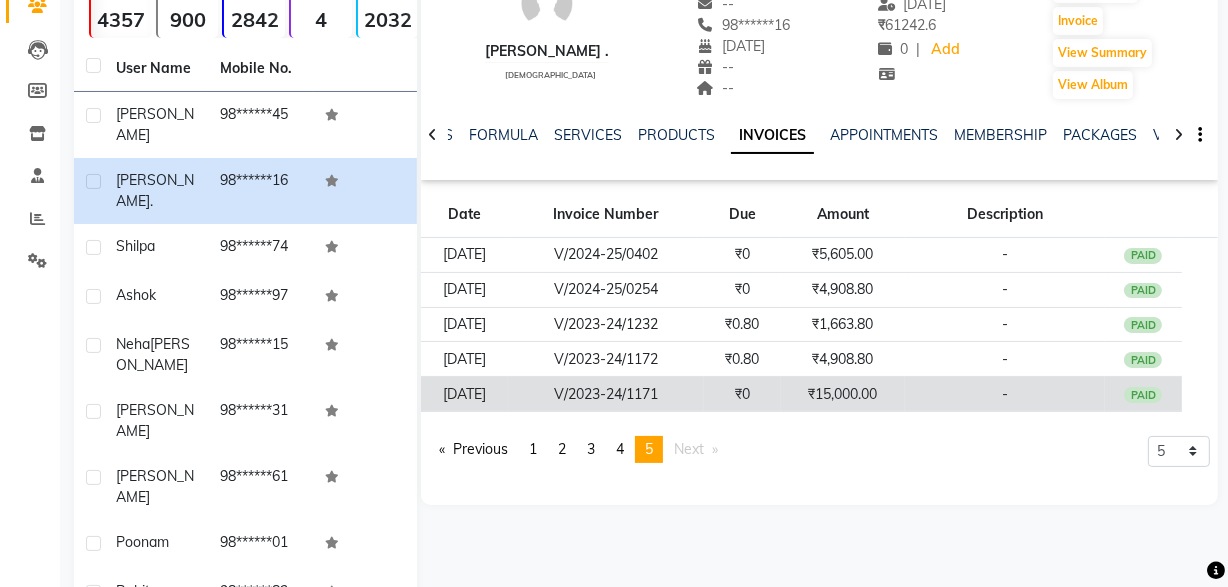 click on "V/2023-24/1171" 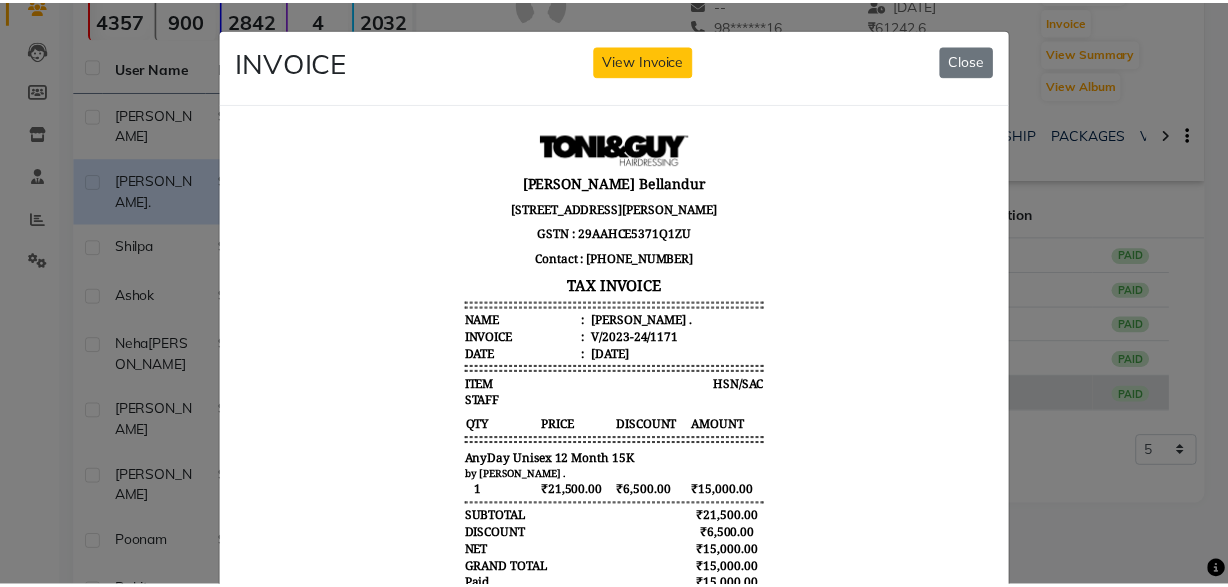 scroll, scrollTop: 16, scrollLeft: 0, axis: vertical 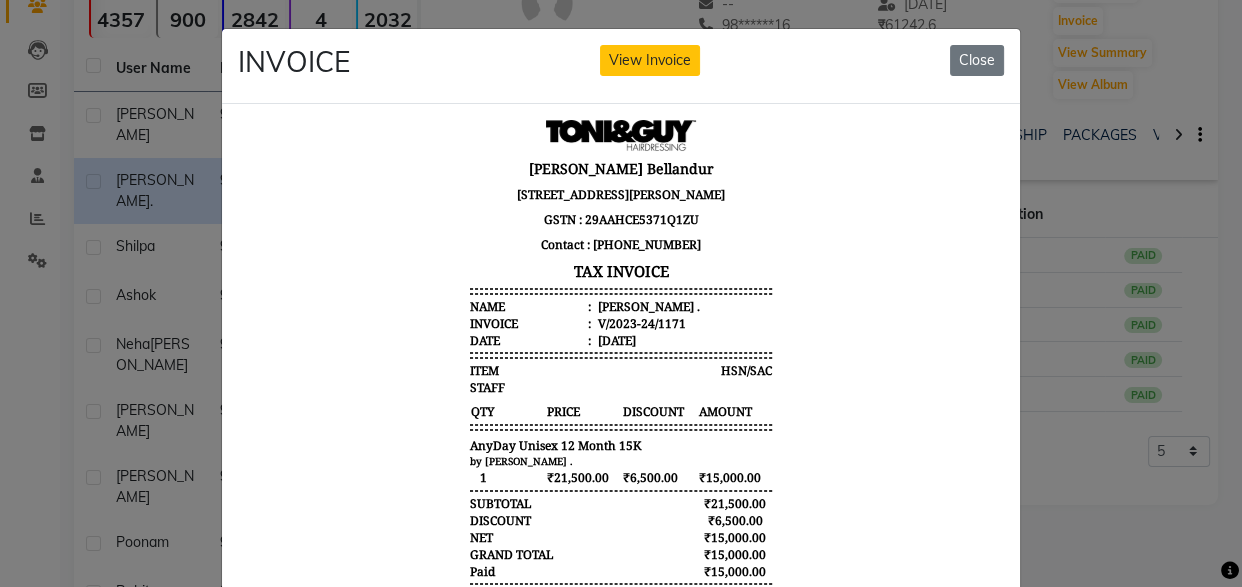 click on "INVOICE View Invoice Close" 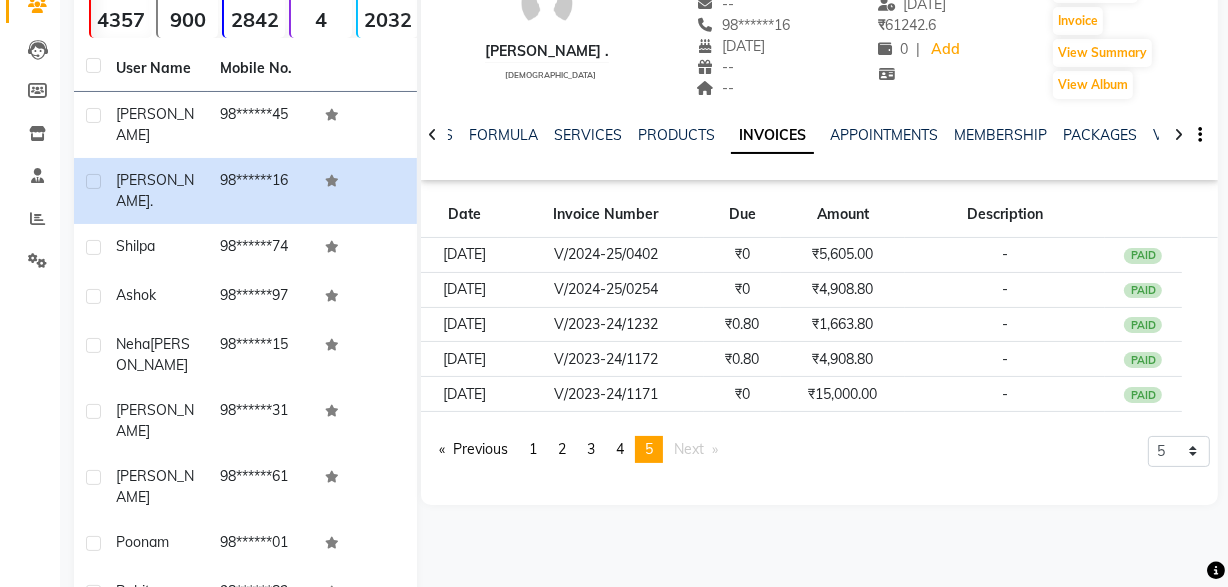 scroll, scrollTop: 0, scrollLeft: 0, axis: both 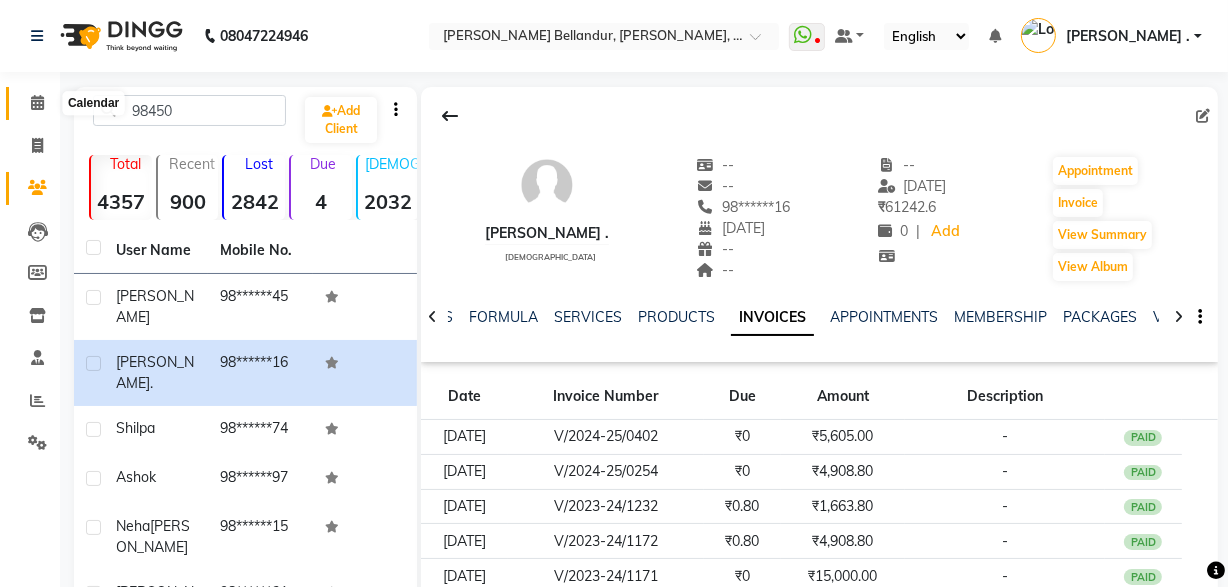 click 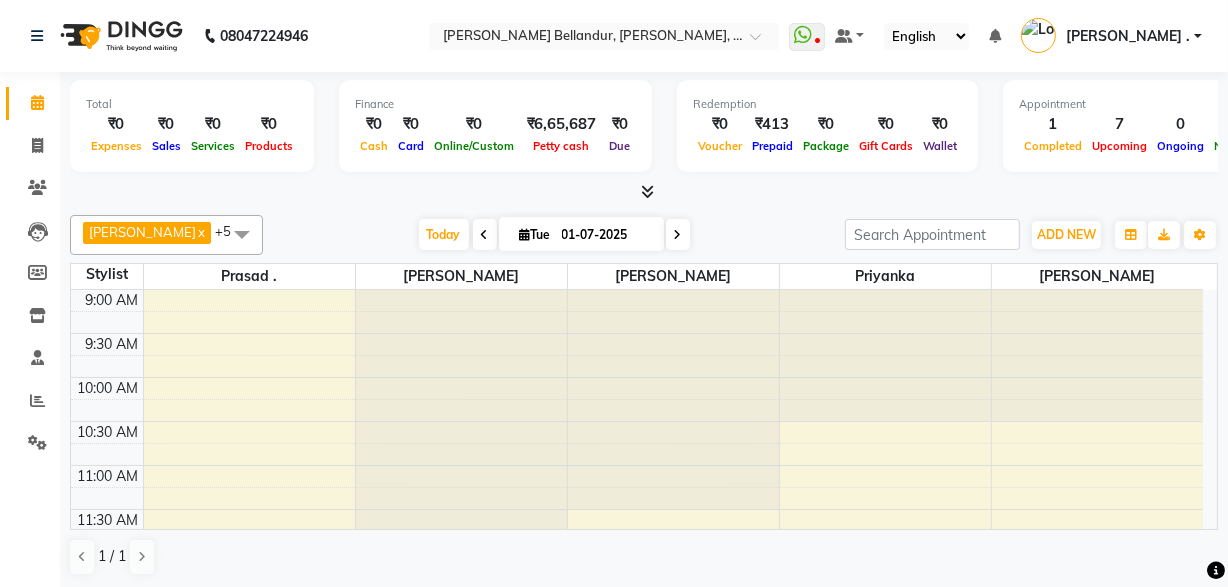 scroll, scrollTop: 0, scrollLeft: 0, axis: both 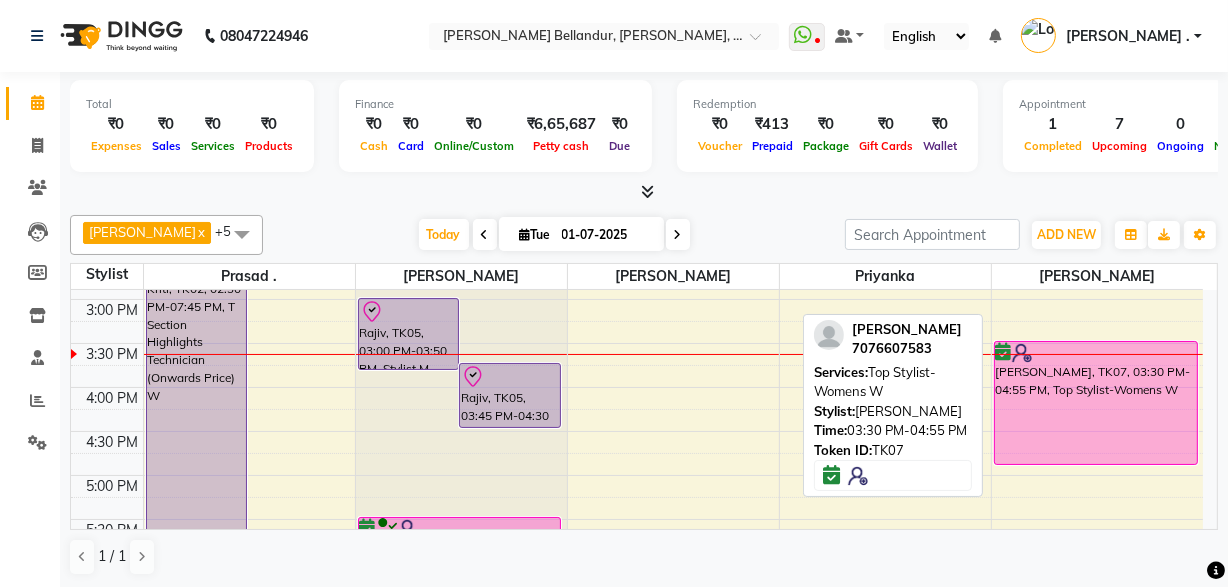 click on "[PERSON_NAME], TK07, 03:30 PM-04:55 PM, Top Stylist-Womens W" at bounding box center (1096, 403) 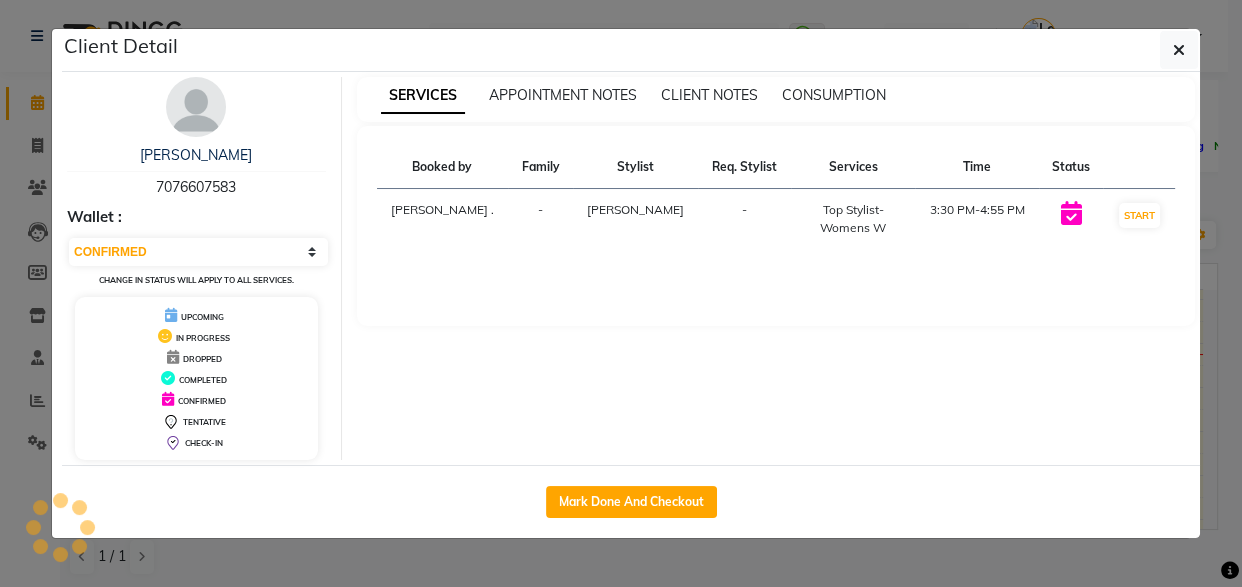 click on "Client Detail  [PERSON_NAME]   7076607583 Wallet : Select IN SERVICE CONFIRMED TENTATIVE CHECK IN MARK DONE DROPPED UPCOMING Change in status will apply to all services. UPCOMING IN PROGRESS DROPPED COMPLETED CONFIRMED TENTATIVE CHECK-IN SERVICES APPOINTMENT NOTES CLIENT NOTES CONSUMPTION Booked by Family Stylist Req. Stylist Services Time Status  [PERSON_NAME] .  - [PERSON_NAME] -  Top Stylist-Womens W   3:30 PM-4:55 PM   START   Mark Done And Checkout" 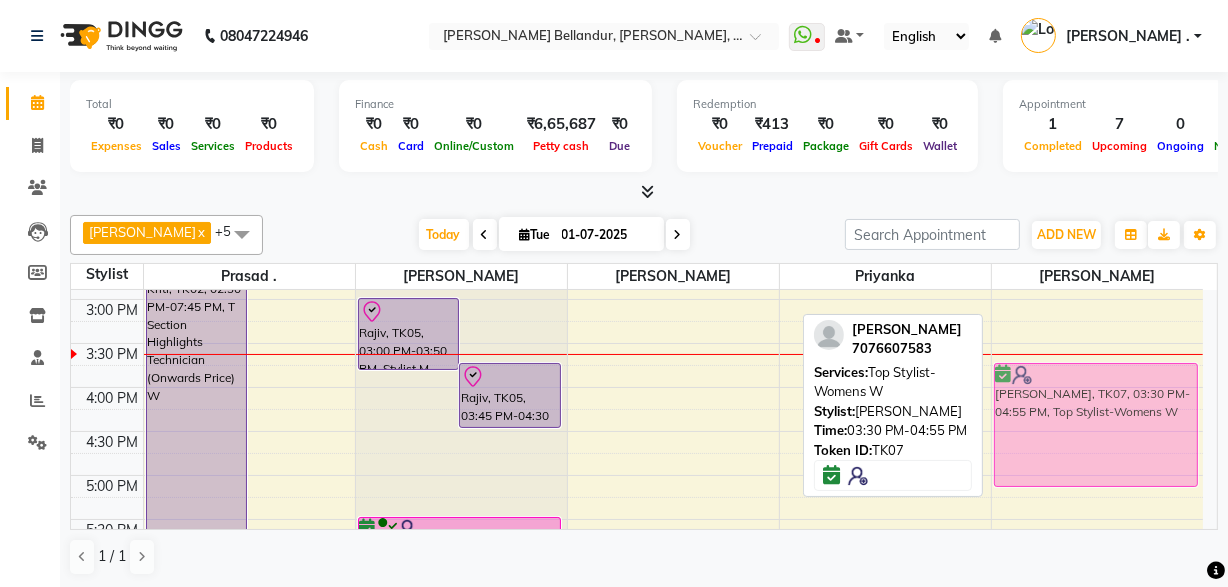 drag, startPoint x: 1055, startPoint y: 385, endPoint x: 1060, endPoint y: 402, distance: 17.720045 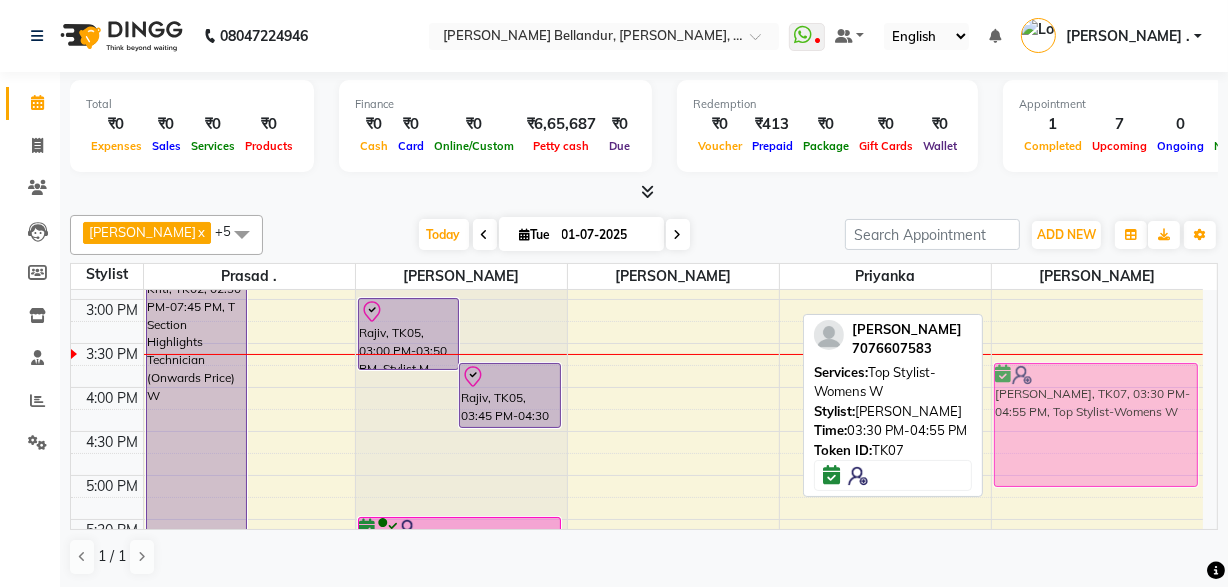 click on "[PERSON_NAME], TK07, 03:30 PM-04:55 PM, Top Stylist-Womens [PERSON_NAME], TK07, 03:30 PM-04:55 PM, Top Stylist-Womens W" at bounding box center (1098, 343) 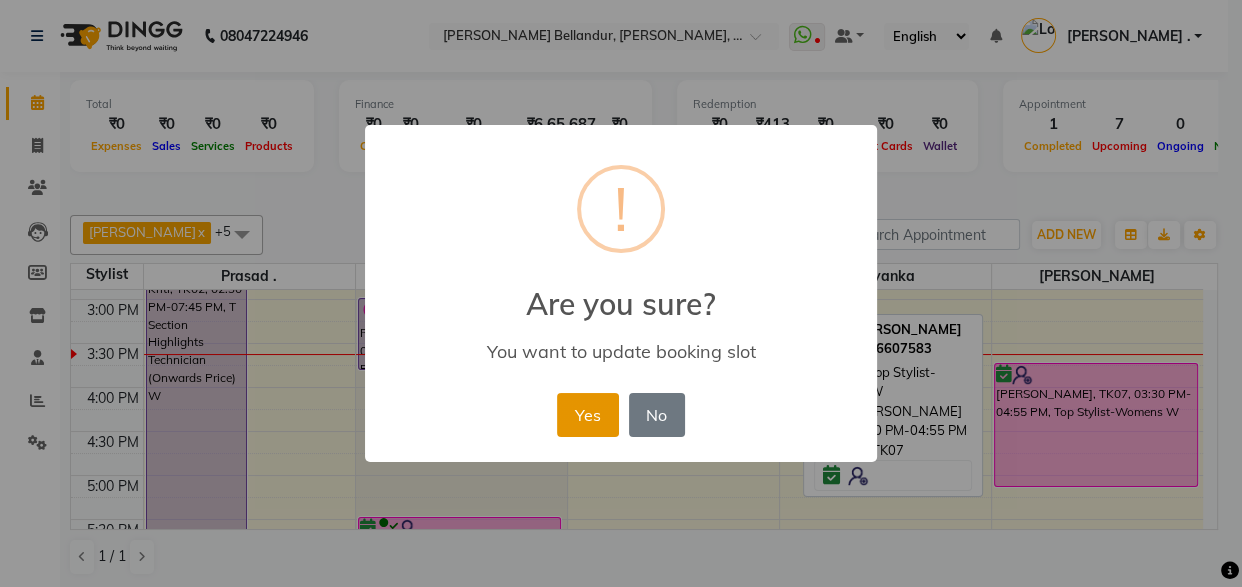 click on "Yes" at bounding box center [587, 415] 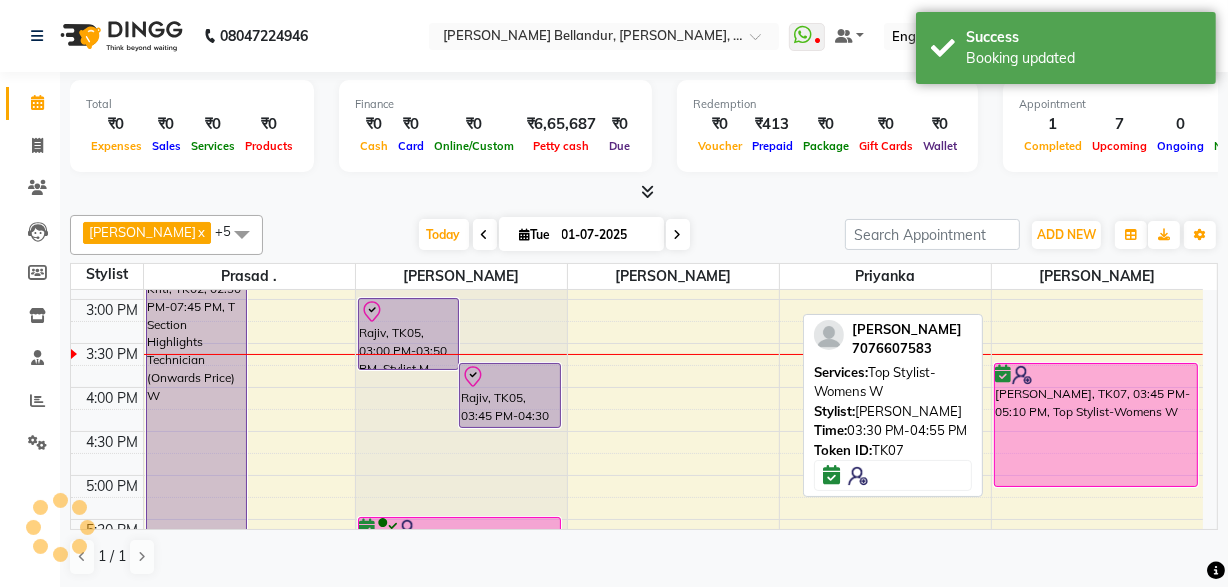 click on "[PERSON_NAME], TK07, 03:45 PM-05:10 PM, Top Stylist-Womens W" at bounding box center [1096, 425] 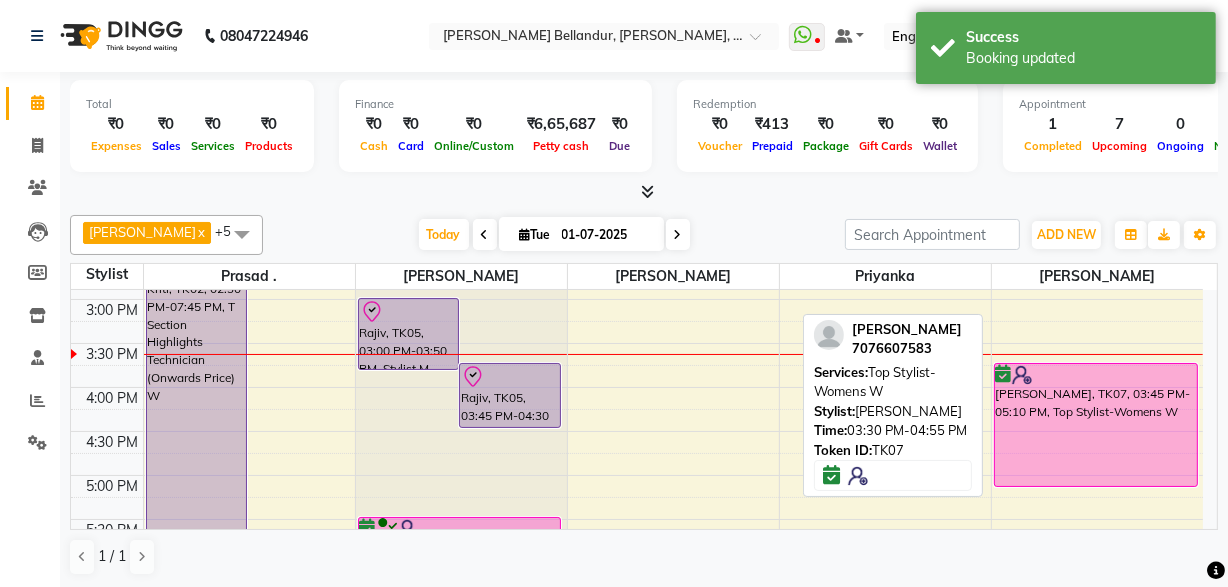 click on "[PERSON_NAME], TK07, 03:45 PM-05:10 PM, Top Stylist-Womens W" at bounding box center (1096, 425) 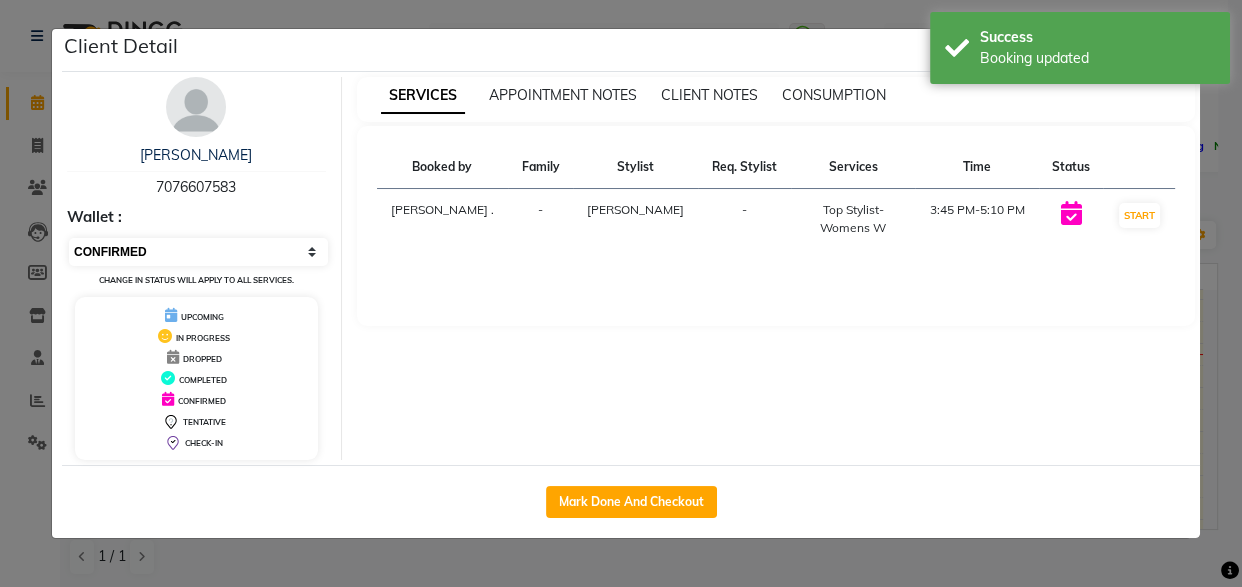 click on "Select IN SERVICE CONFIRMED TENTATIVE CHECK IN MARK DONE DROPPED UPCOMING" at bounding box center [198, 252] 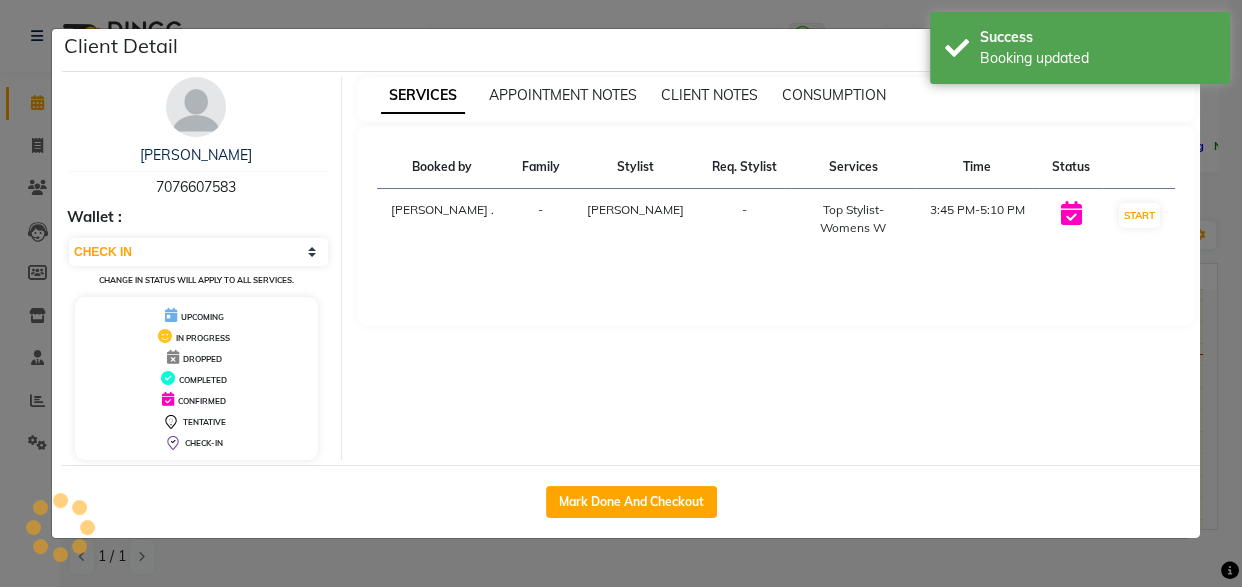 click on "Client Detail  [PERSON_NAME]   7076607583 Wallet : Select IN SERVICE CONFIRMED TENTATIVE CHECK IN MARK DONE DROPPED UPCOMING Change in status will apply to all services. UPCOMING IN PROGRESS DROPPED COMPLETED CONFIRMED TENTATIVE CHECK-IN SERVICES APPOINTMENT NOTES CLIENT NOTES CONSUMPTION Booked by Family Stylist Req. Stylist Services Time Status  [PERSON_NAME] .  - [PERSON_NAME] -  Top Stylist-Womens W   3:45 PM-5:10 PM   START   Mark Done And Checkout" 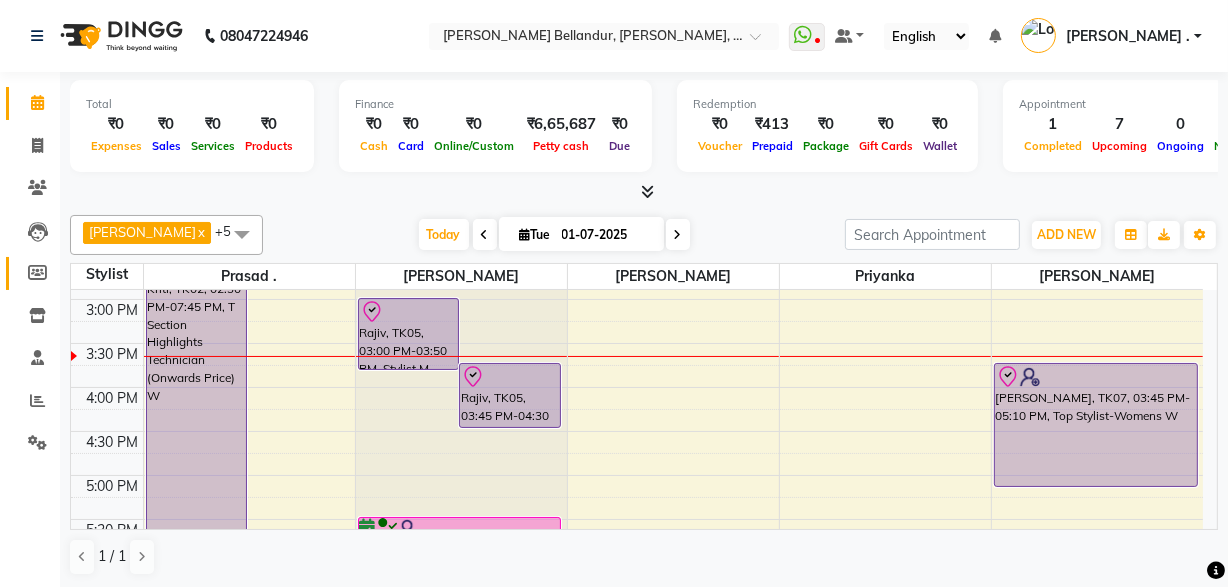 scroll, scrollTop: 0, scrollLeft: 0, axis: both 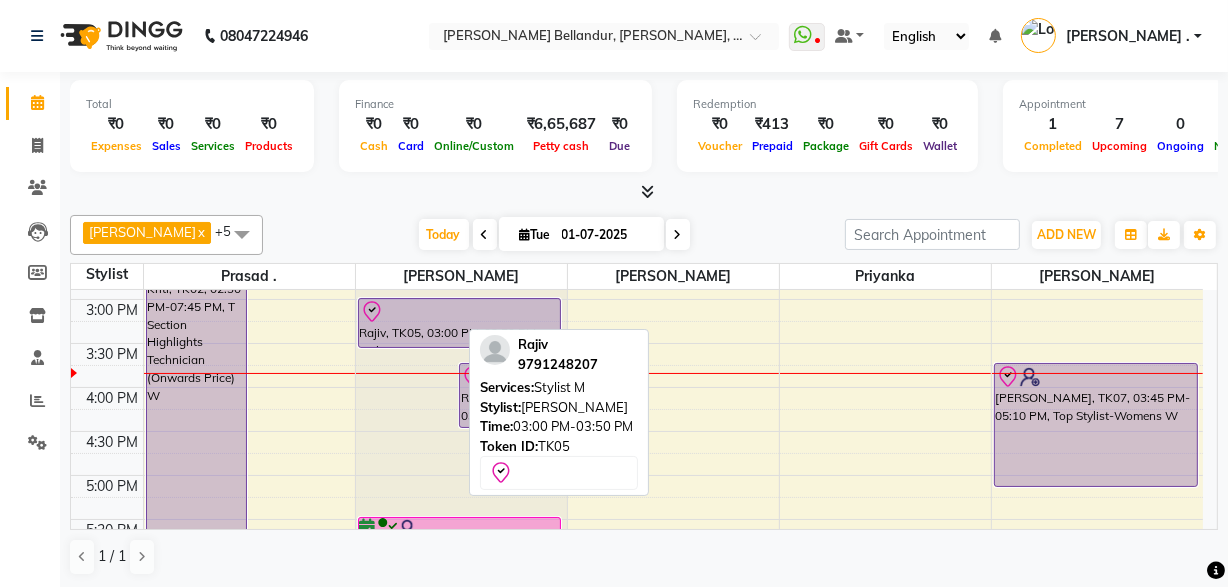 drag, startPoint x: 426, startPoint y: 365, endPoint x: 453, endPoint y: 385, distance: 33.600594 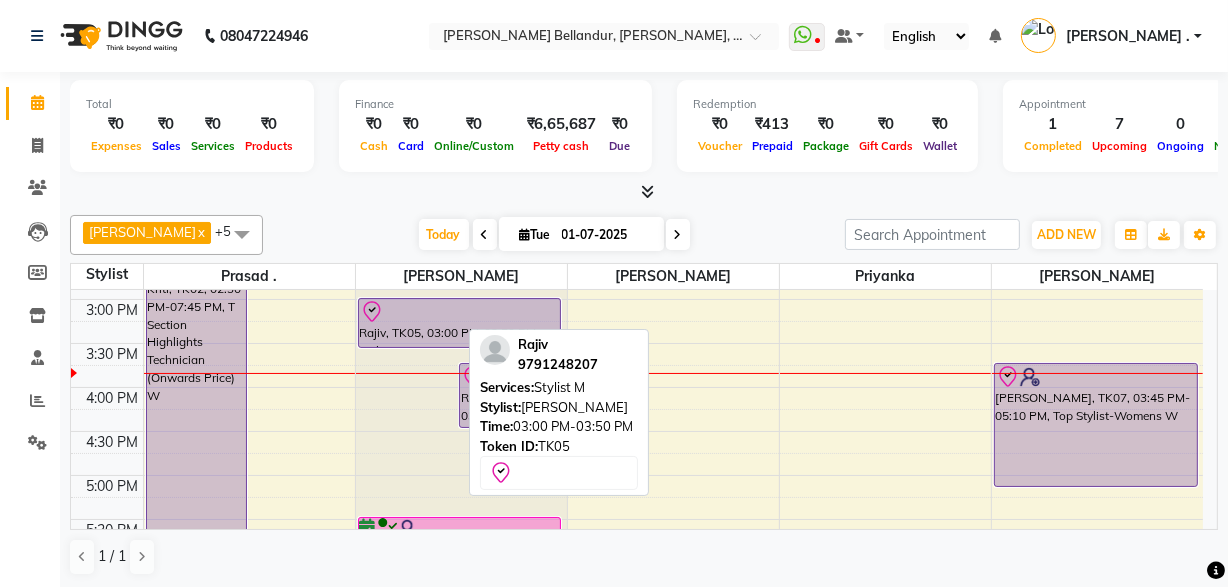 click on "Rajiv, TK05, 03:00 PM-03:50 PM, Stylist M
[PERSON_NAME], TK05, 03:45 PM-04:30 PM, [PERSON_NAME] Shape-Up M     [PERSON_NAME], TK06, 01:45 PM-02:15 PM, [PERSON_NAME] Shape-Up M     [PERSON_NAME], TK04, 05:30 PM-06:35 PM, Stylist M
[PERSON_NAME], TK05, 03:00 PM-03:50 PM, Stylist M" at bounding box center [461, 343] 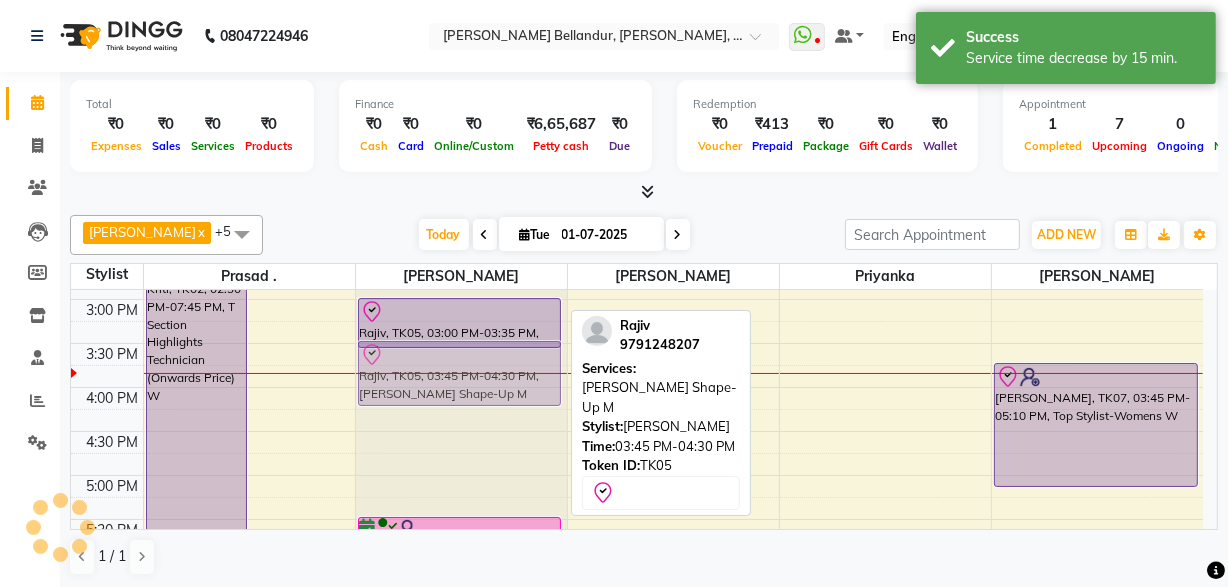 drag, startPoint x: 471, startPoint y: 408, endPoint x: 472, endPoint y: 393, distance: 15.033297 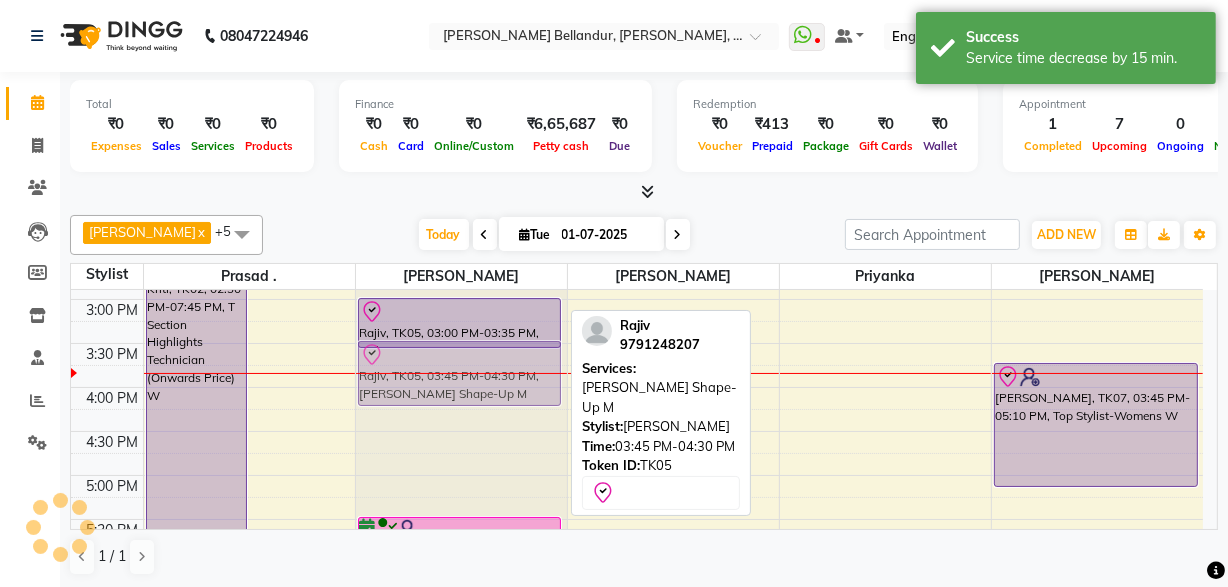 click on "[PERSON_NAME], TK06, 01:45 PM-02:15 PM, [PERSON_NAME] Shape-Up M
[PERSON_NAME], TK05, 03:00 PM-03:35 PM, Stylist M
[PERSON_NAME], TK05, 03:45 PM-04:30 PM, [PERSON_NAME] Shape-Up M     [PERSON_NAME], TK04, 05:30 PM-06:35 PM, Stylist M
[PERSON_NAME], TK05, 03:45 PM-04:30 PM, [PERSON_NAME] Shape-Up M" at bounding box center (461, 343) 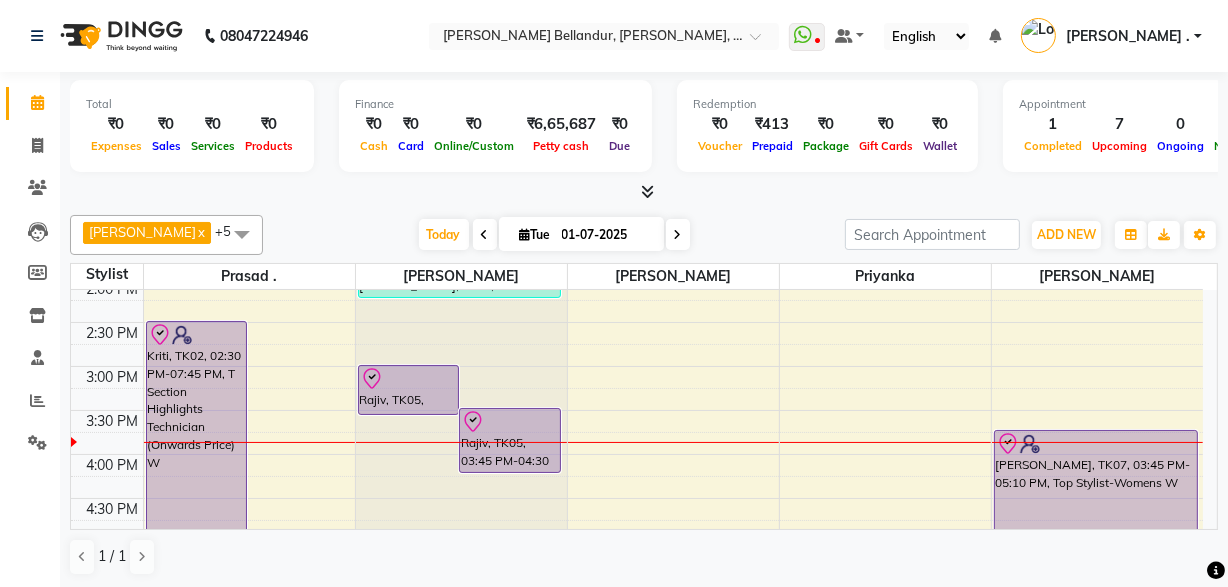 scroll, scrollTop: 417, scrollLeft: 0, axis: vertical 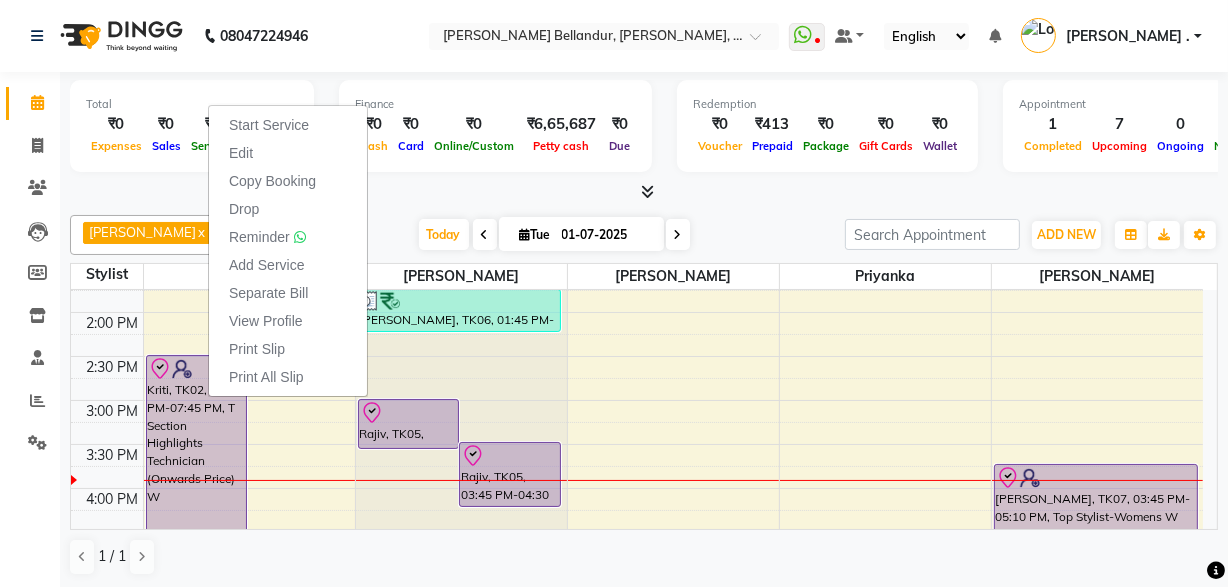 click on "Edit" at bounding box center [288, 153] 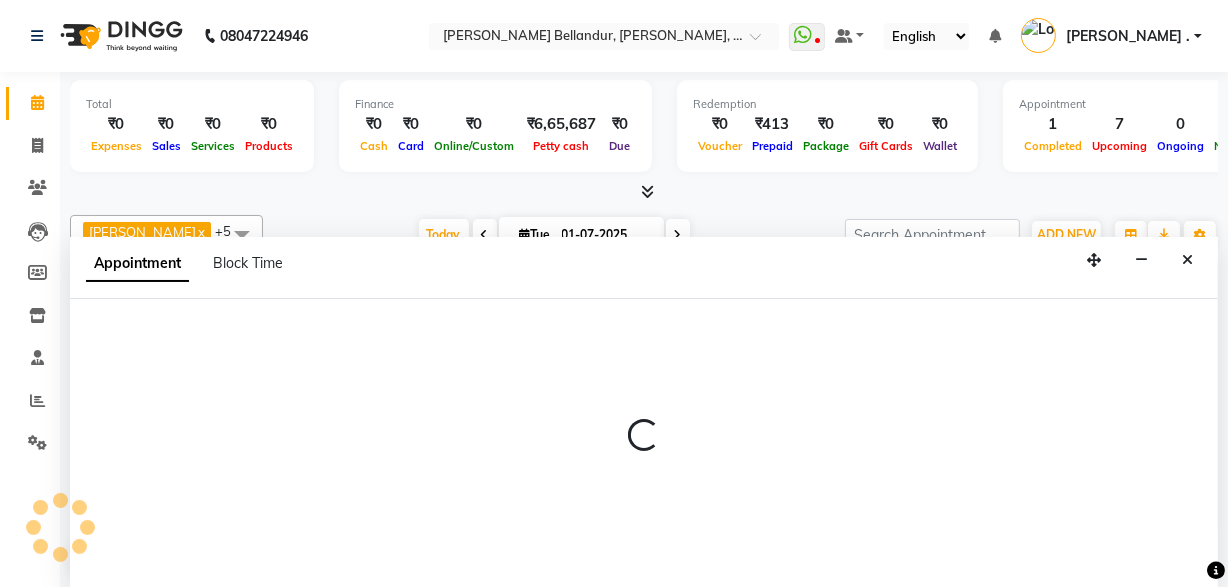 scroll, scrollTop: 0, scrollLeft: 0, axis: both 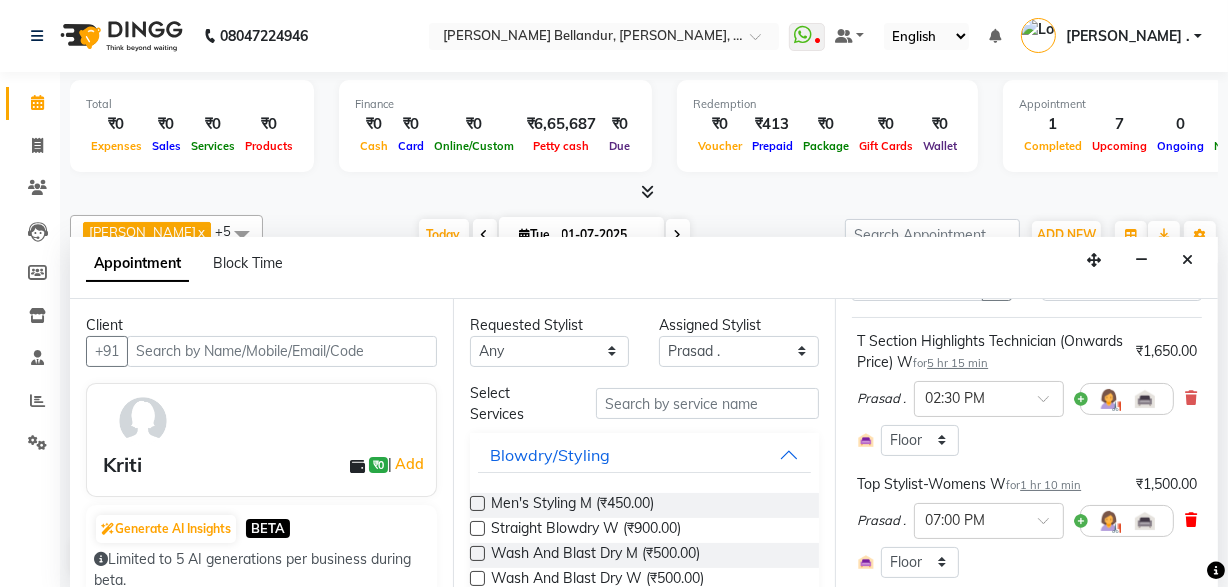 click at bounding box center [1191, 520] 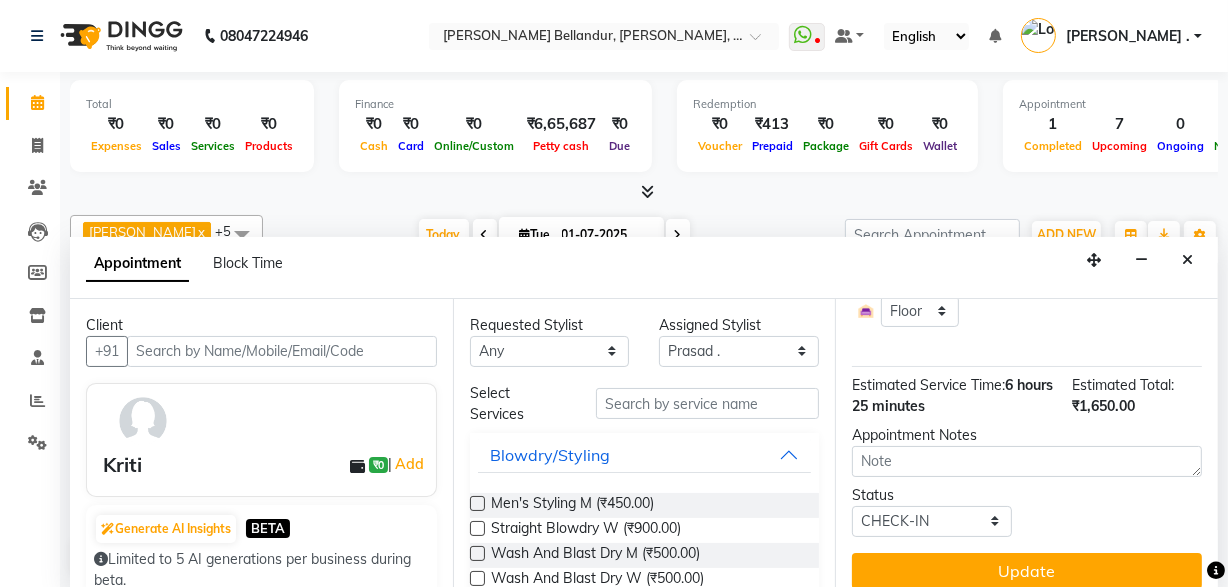 scroll, scrollTop: 10, scrollLeft: 0, axis: vertical 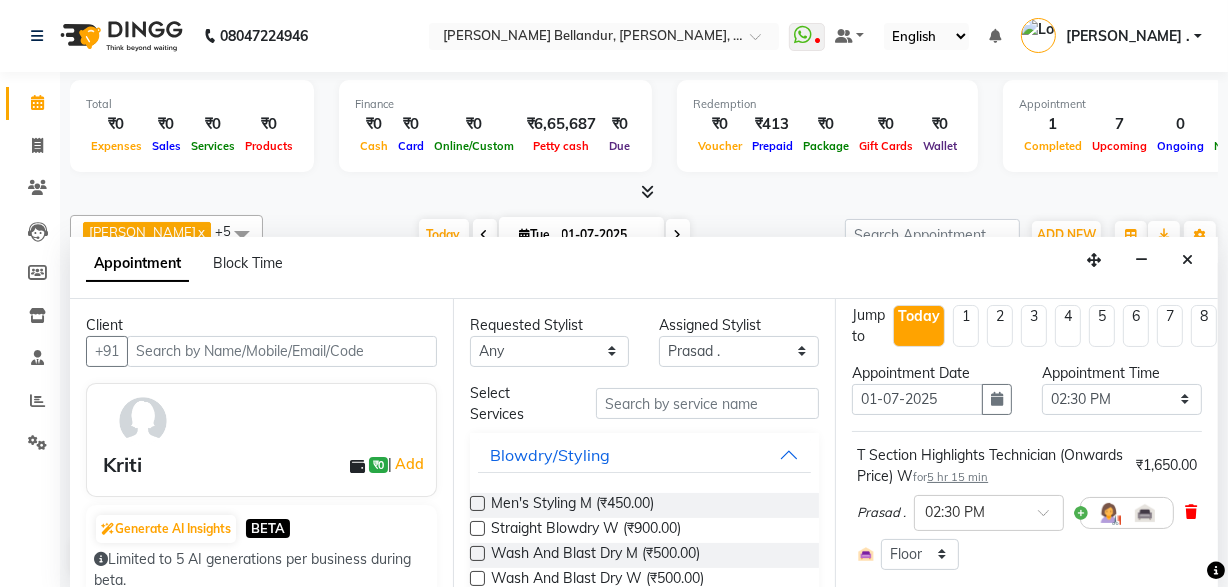 click at bounding box center [1191, 512] 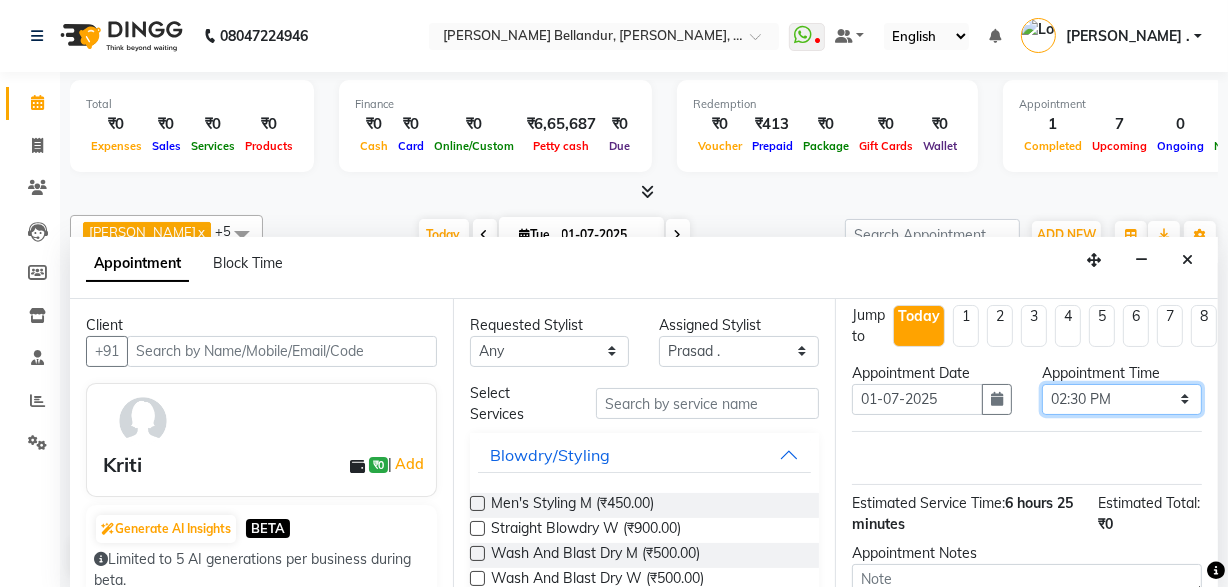 click on "Select 10:00 AM 10:15 AM 10:30 AM 10:45 AM 11:00 AM 11:15 AM 11:30 AM 11:45 AM 12:00 PM 12:15 PM 12:30 PM 12:45 PM 01:00 PM 01:15 PM 01:30 PM 01:45 PM 02:00 PM 02:15 PM 02:30 PM 02:45 PM 03:00 PM 03:15 PM 03:30 PM 03:45 PM 04:00 PM 04:15 PM 04:30 PM 04:45 PM 05:00 PM 05:15 PM 05:30 PM 05:45 PM 06:00 PM 06:15 PM 06:30 PM 06:45 PM 07:00 PM 07:15 PM 07:30 PM 07:45 PM 08:00 PM 08:15 PM 08:30 PM 08:45 PM 09:00 PM 09:15 PM 09:30 PM" at bounding box center [1122, 399] 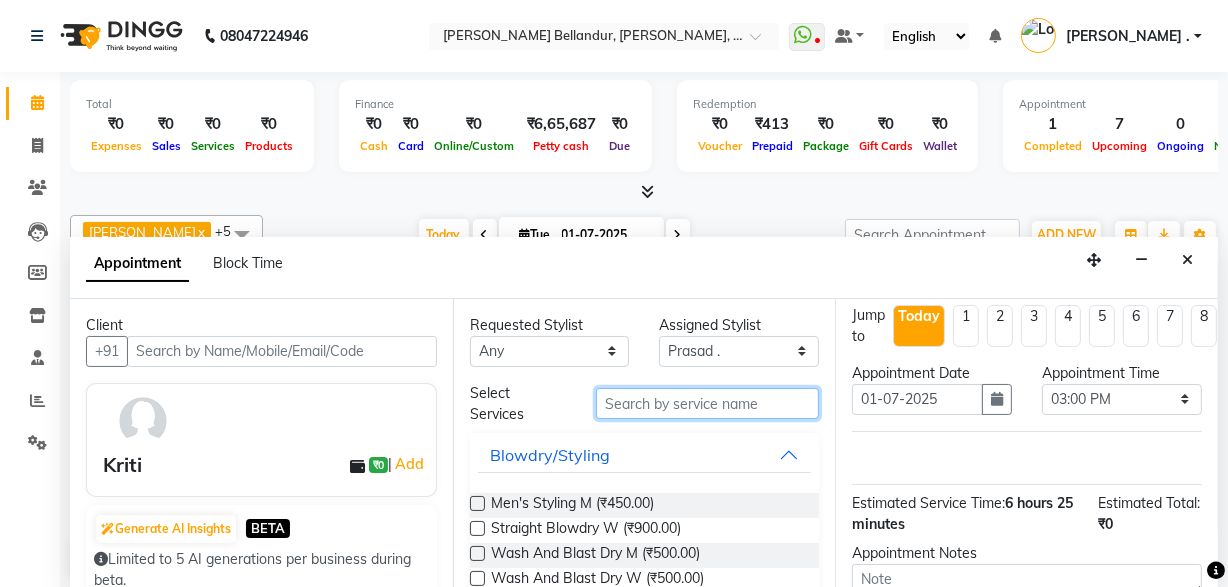 click at bounding box center (707, 403) 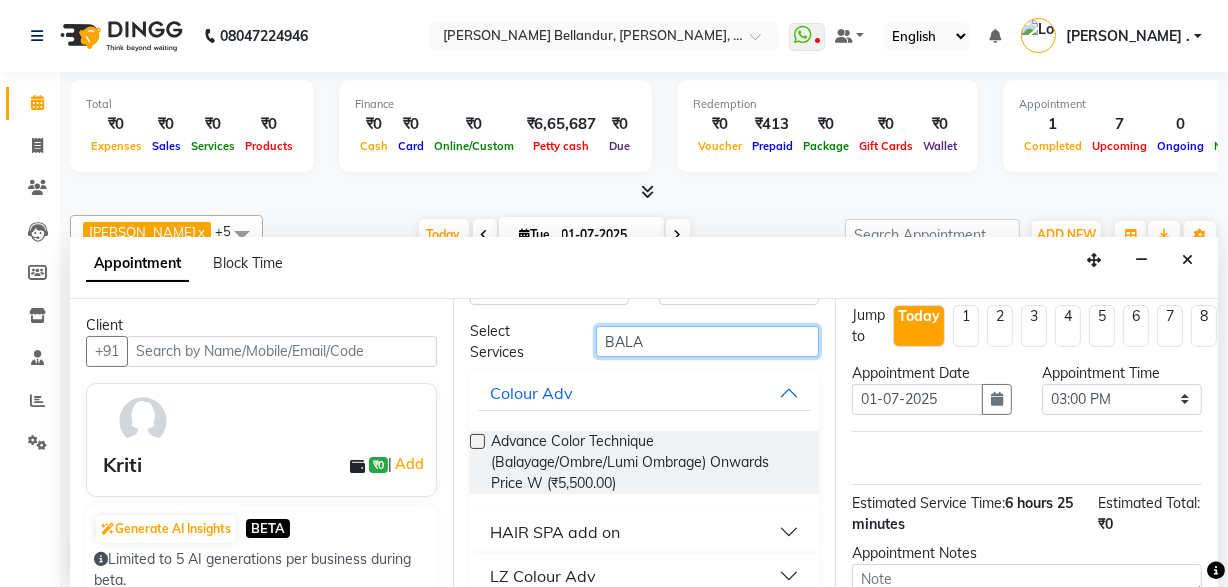 scroll, scrollTop: 95, scrollLeft: 0, axis: vertical 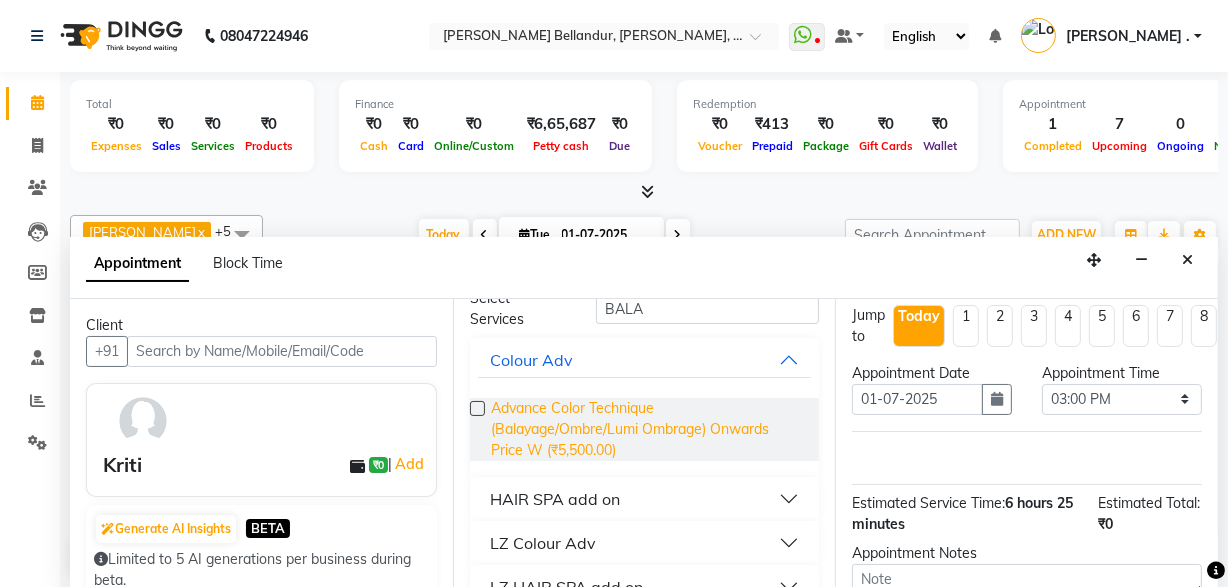 click on "Advance Color Technique (Balayage/Ombre/Lumi Ombrage) Onwards Price W (₹5,500.00)" at bounding box center [647, 429] 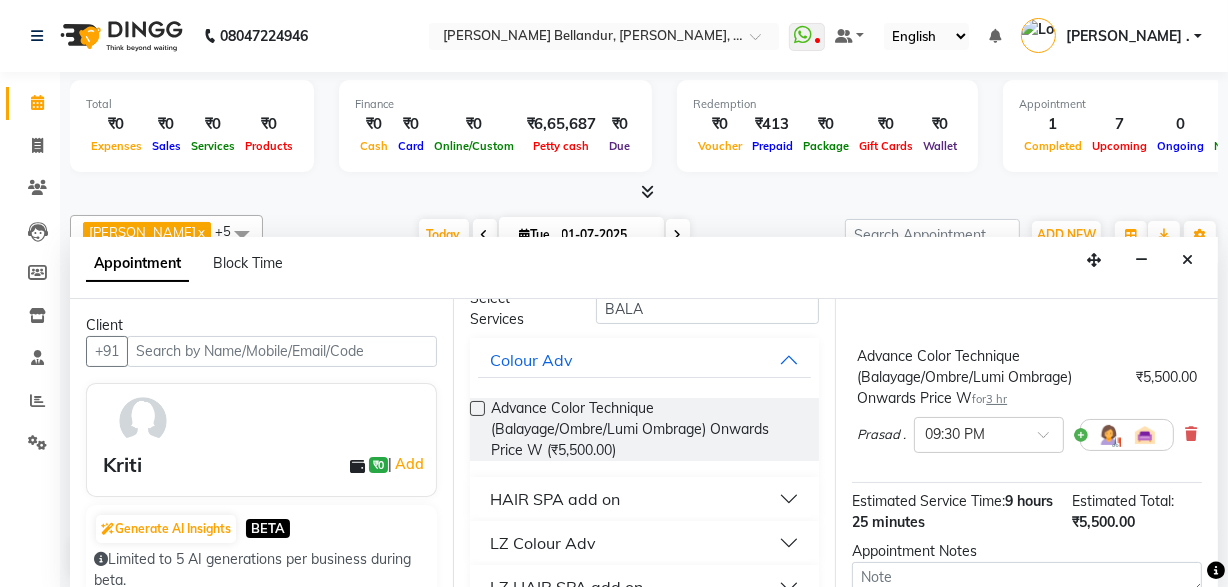 scroll, scrollTop: 147, scrollLeft: 0, axis: vertical 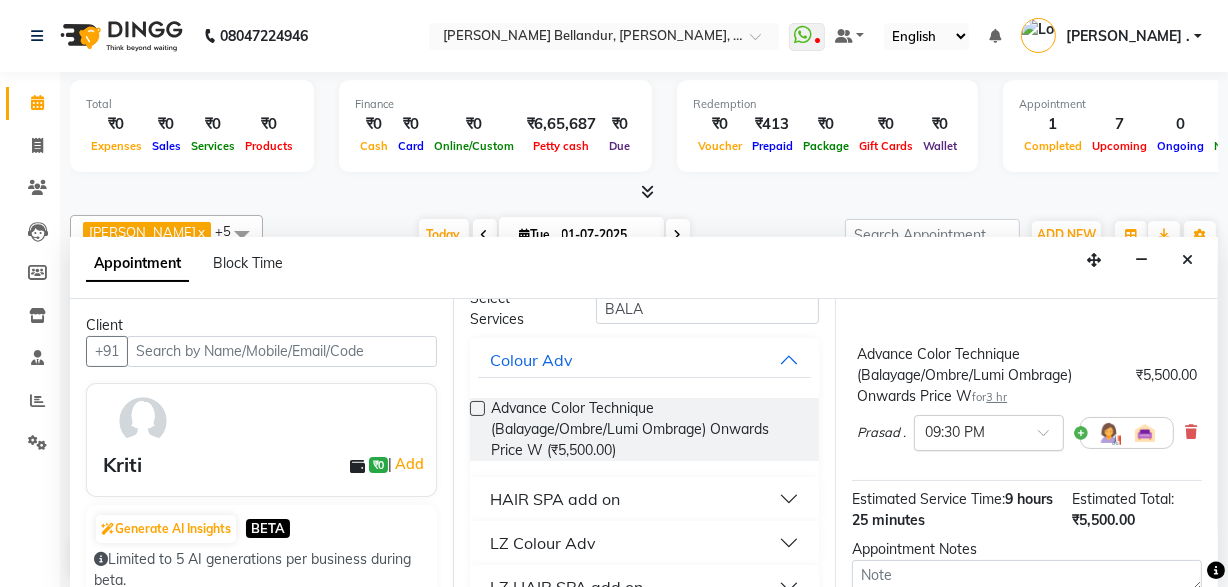 click at bounding box center [969, 431] 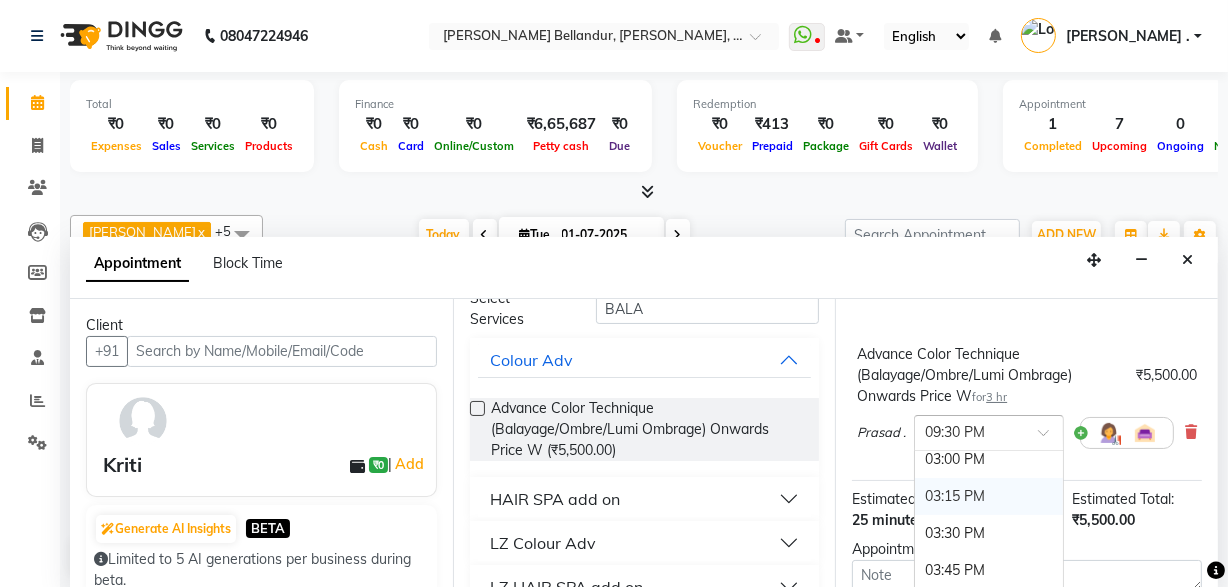 scroll, scrollTop: 744, scrollLeft: 0, axis: vertical 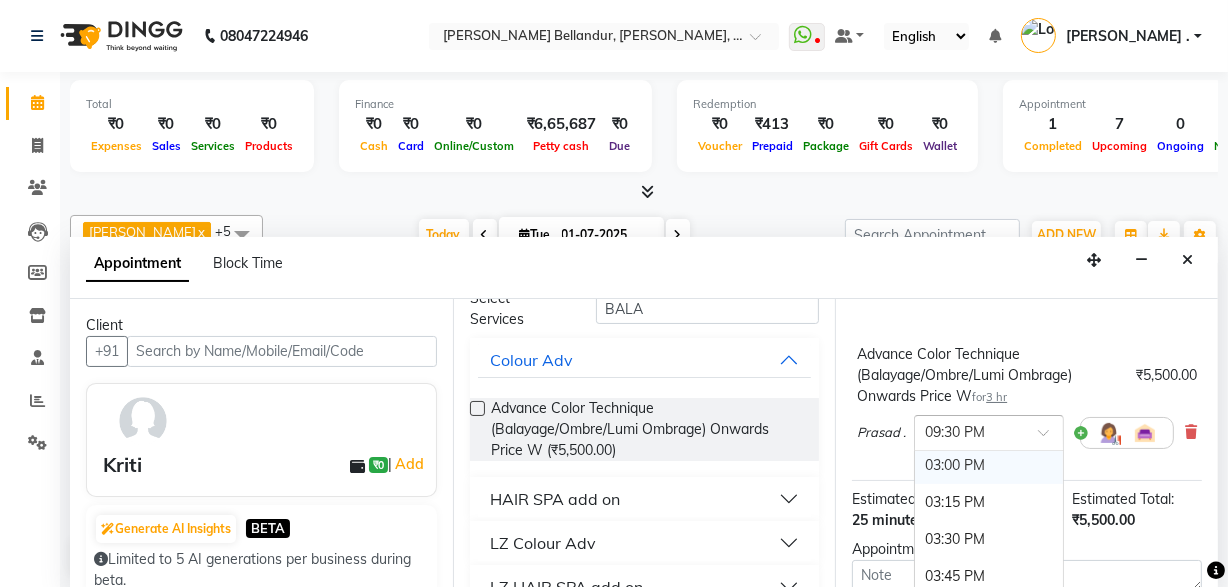 click on "03:00 PM" at bounding box center (989, 465) 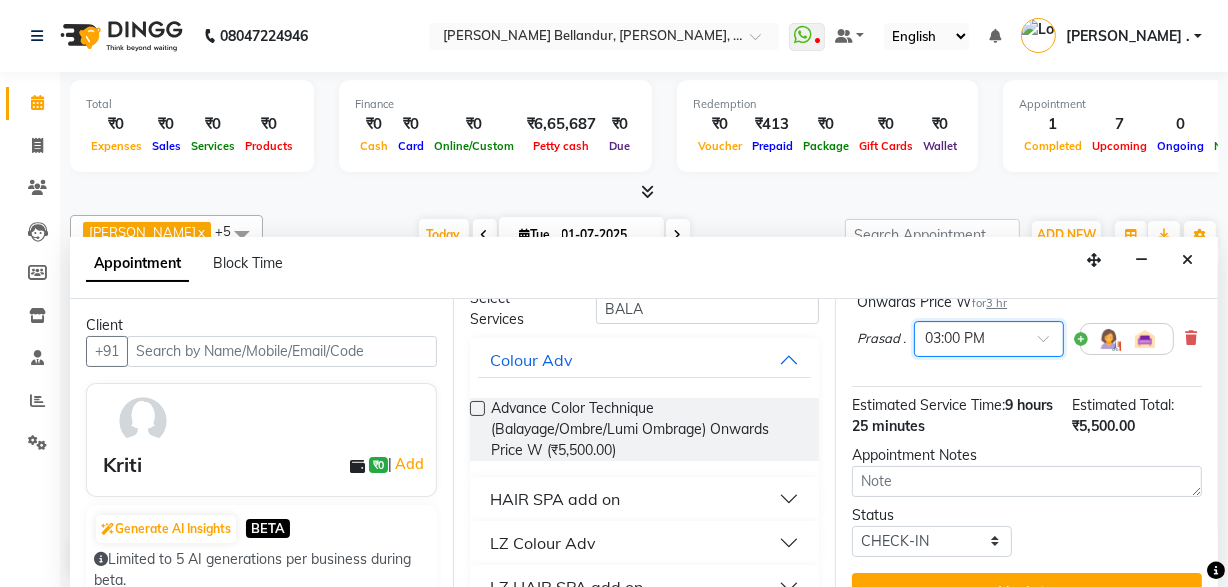 scroll, scrollTop: 292, scrollLeft: 0, axis: vertical 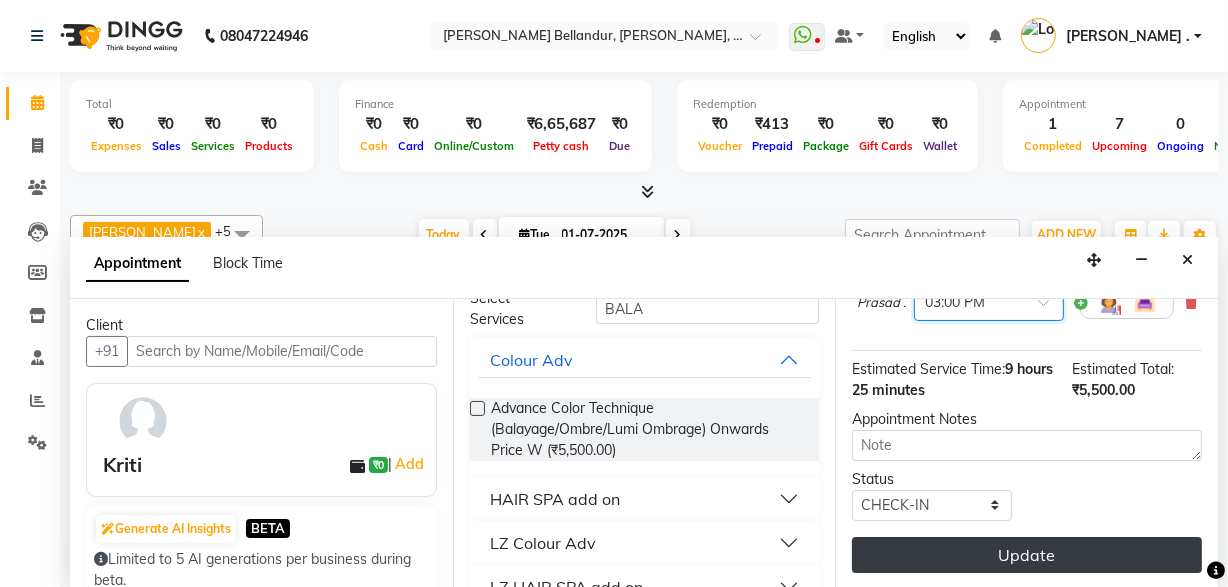 click on "Update" at bounding box center [1027, 555] 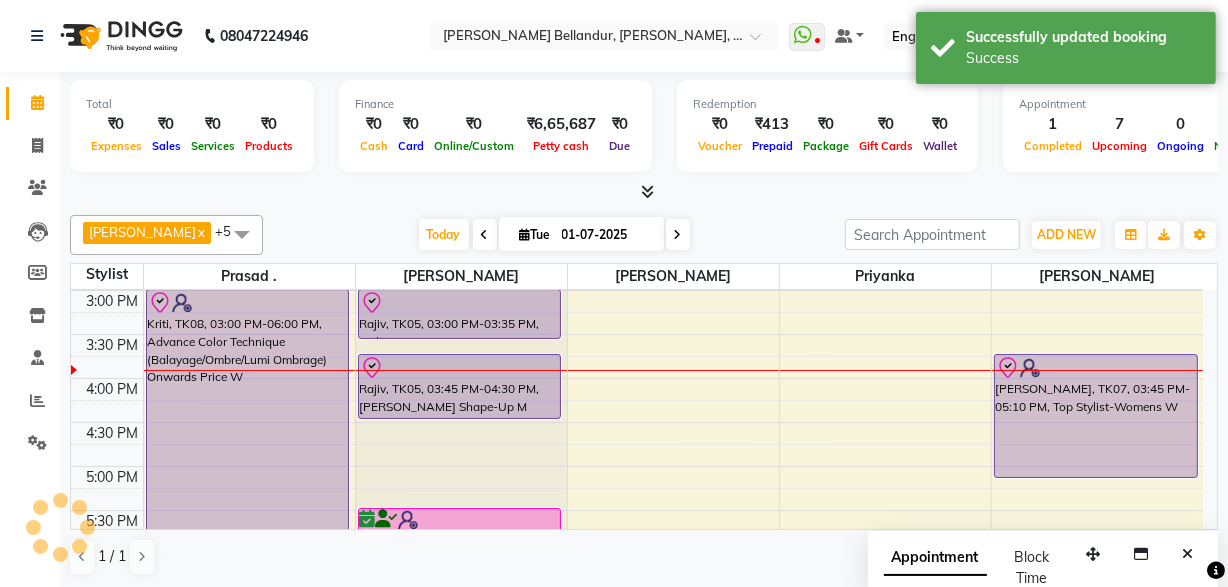 scroll, scrollTop: 0, scrollLeft: 0, axis: both 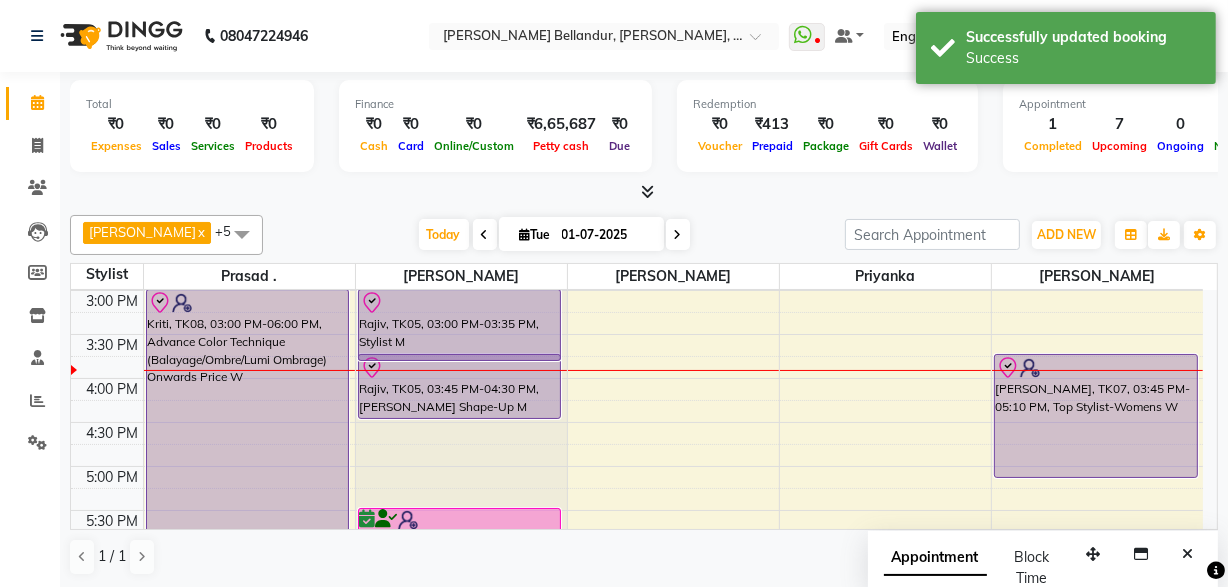 drag, startPoint x: 503, startPoint y: 335, endPoint x: 501, endPoint y: 355, distance: 20.09975 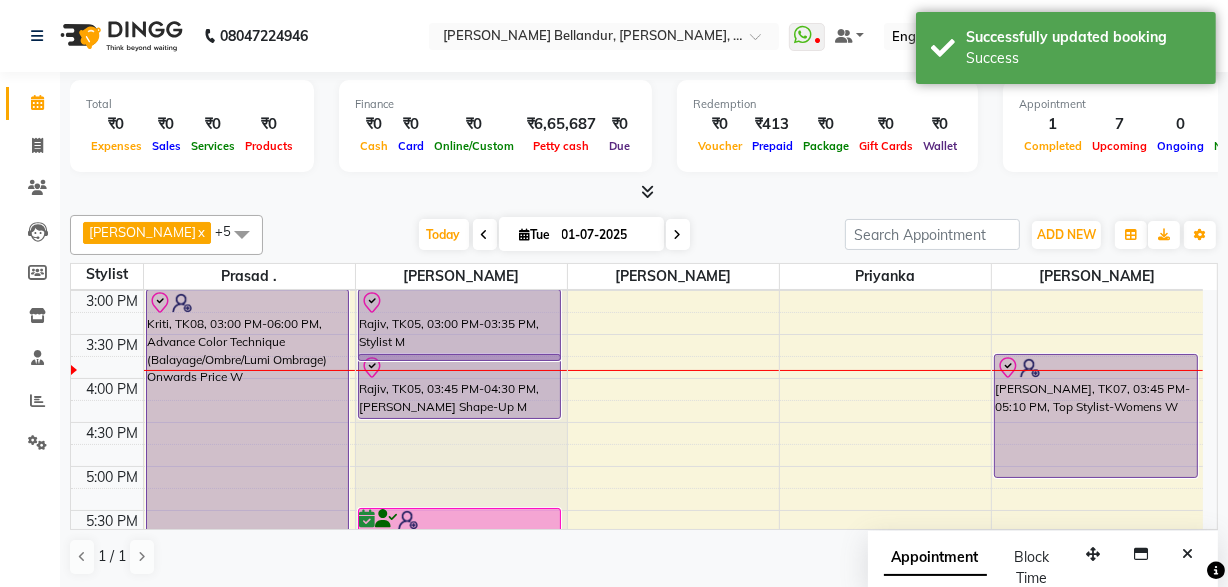 click on "[PERSON_NAME], TK06, 01:45 PM-02:15 PM, [PERSON_NAME] Shape-Up M
[PERSON_NAME], TK05, 03:00 PM-03:35 PM, Stylist M
[PERSON_NAME], TK05, 03:45 PM-04:30 PM, [PERSON_NAME] Shape-Up M     [PERSON_NAME], TK04, 05:30 PM-06:35 PM, Stylist M
[PERSON_NAME], TK05, 03:00 PM-03:35 PM, Stylist M" at bounding box center [461, 334] 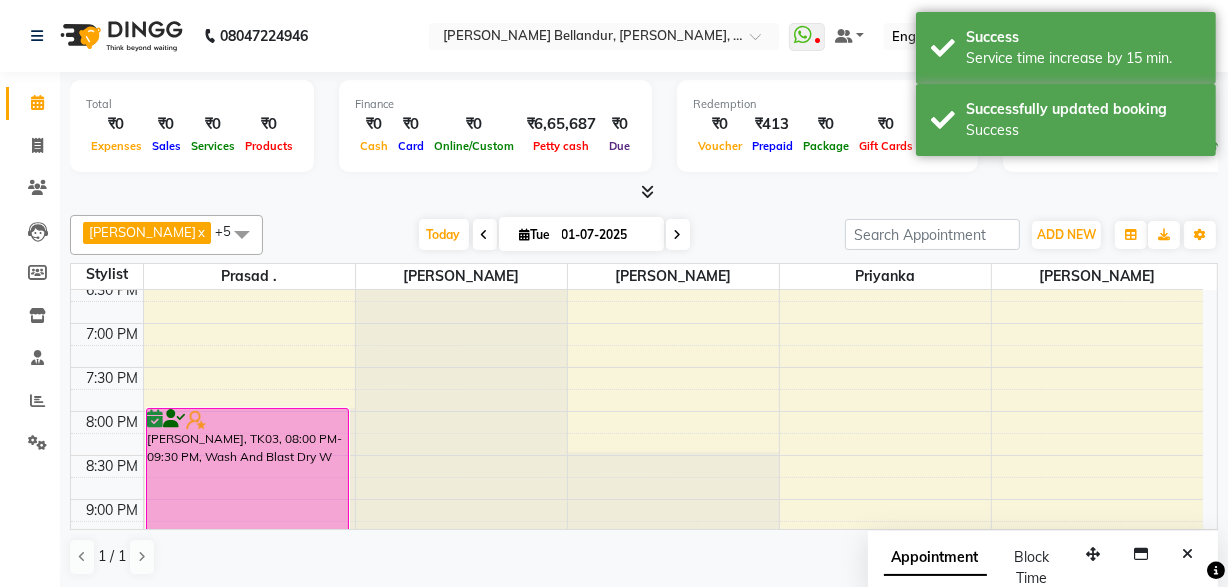 scroll, scrollTop: 750, scrollLeft: 0, axis: vertical 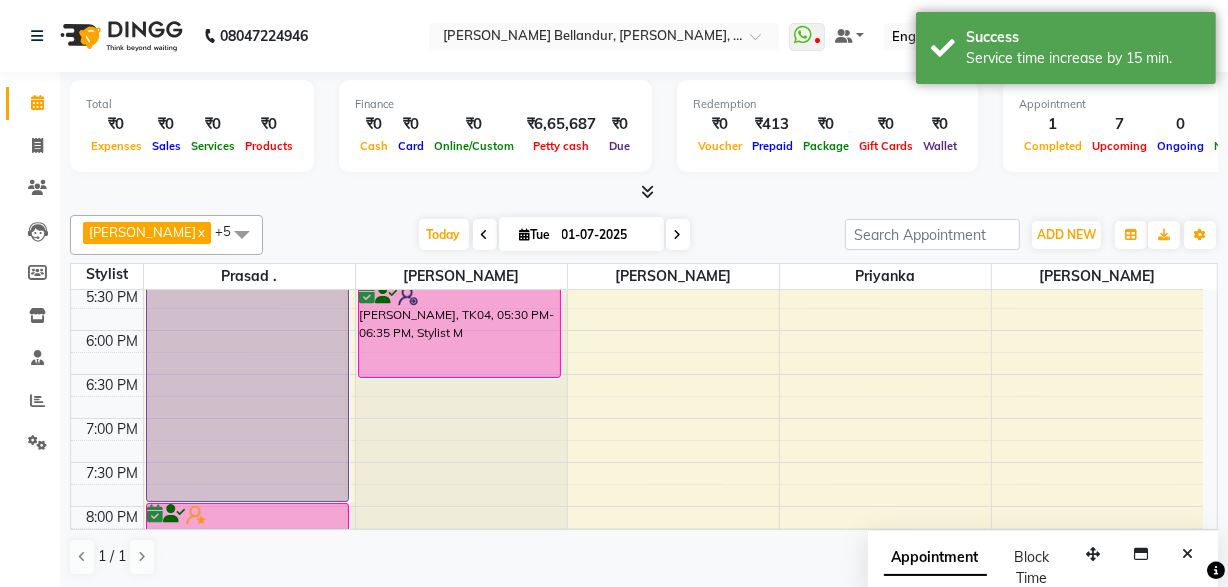 drag, startPoint x: 181, startPoint y: 322, endPoint x: 181, endPoint y: 484, distance: 162 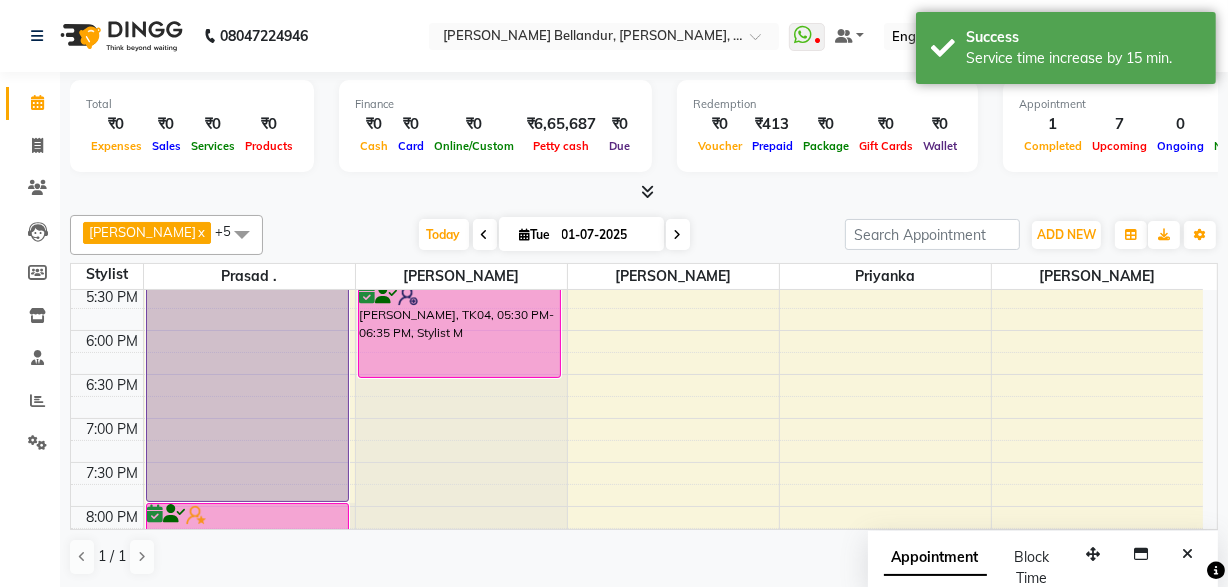 click on "[PERSON_NAME], TK01, 01:30 PM-01:40 PM, Creative Director-Womens W
Kriti, TK08, 03:00 PM-06:00 PM, Advance Color Technique (Balayage/Ombre/Lumi Ombrage) Onwards Price W     [PERSON_NAME], TK03, 08:00 PM-09:30 PM, Wash And Blast Dry W
Kriti, TK08, 03:00 PM-06:00 PM, Advance Color Technique (Balayage/Ombre/Lumi Ombrage) Onwards Price W" at bounding box center (249, 110) 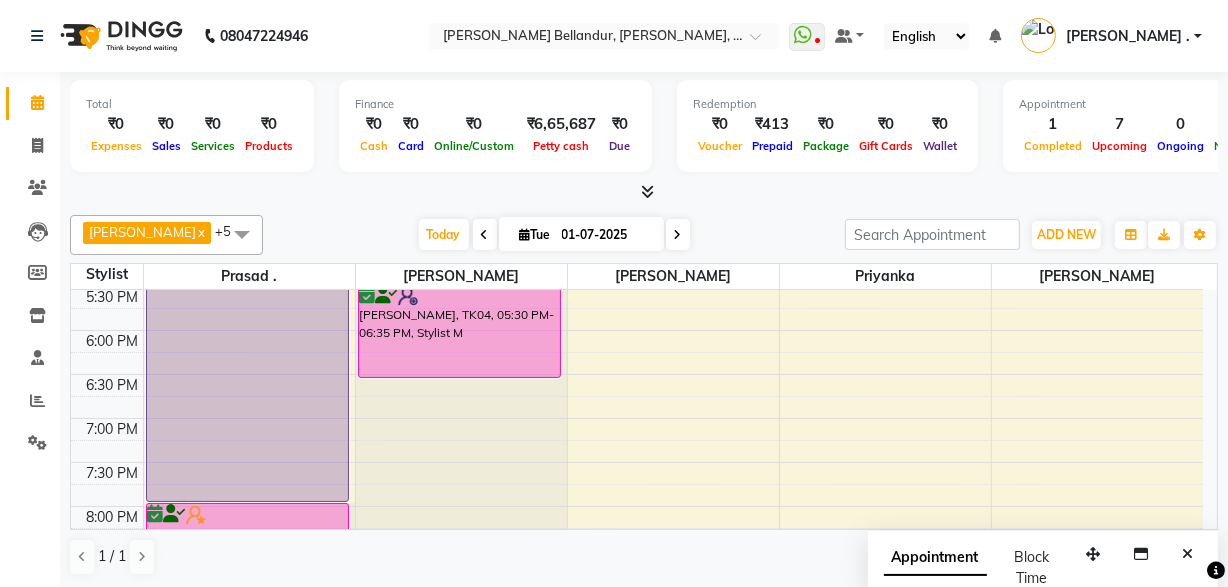 click at bounding box center (485, 235) 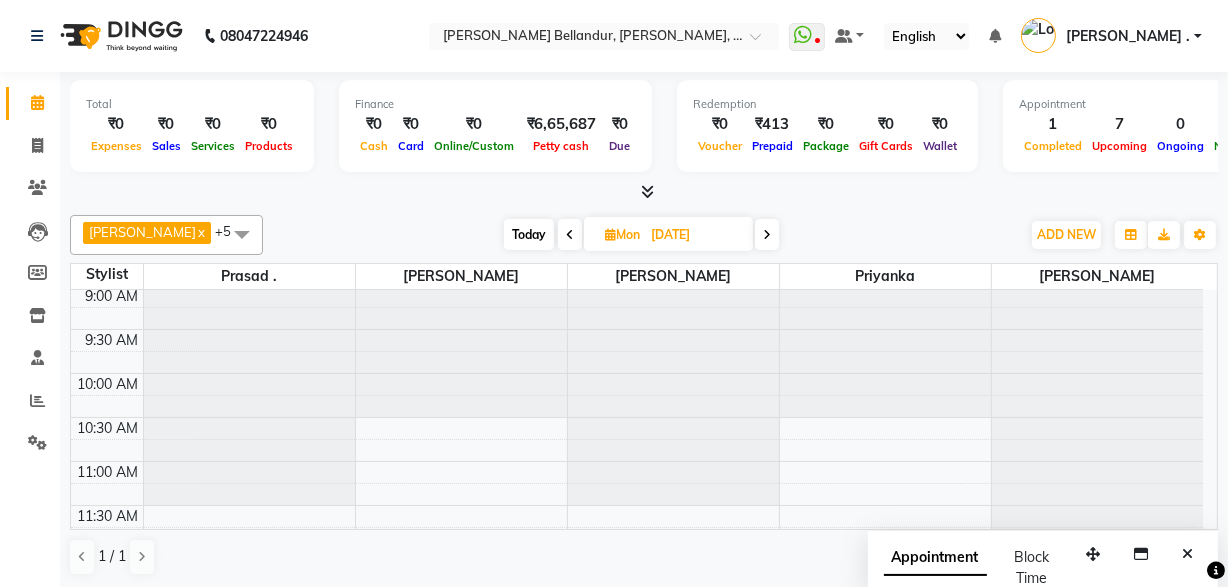 scroll, scrollTop: 0, scrollLeft: 0, axis: both 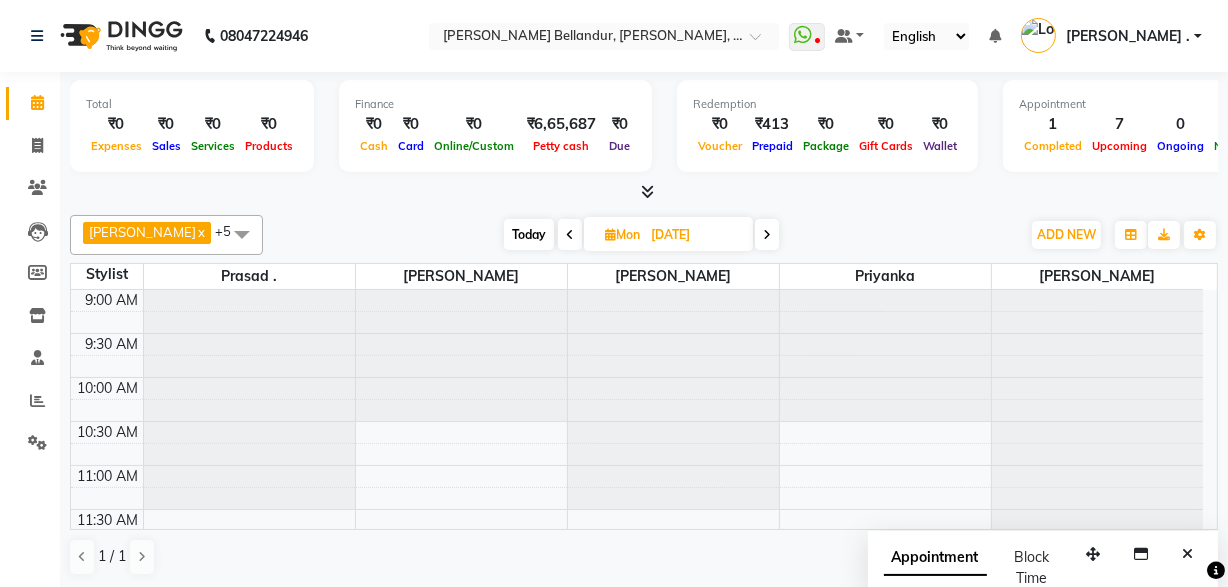 click at bounding box center (570, 234) 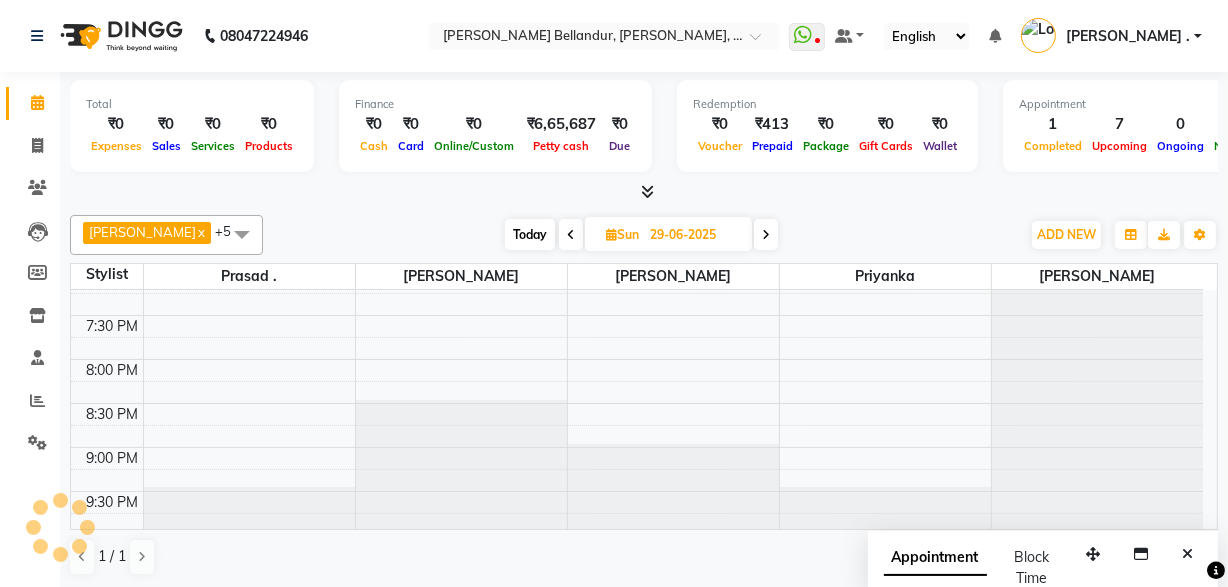 scroll, scrollTop: 900, scrollLeft: 0, axis: vertical 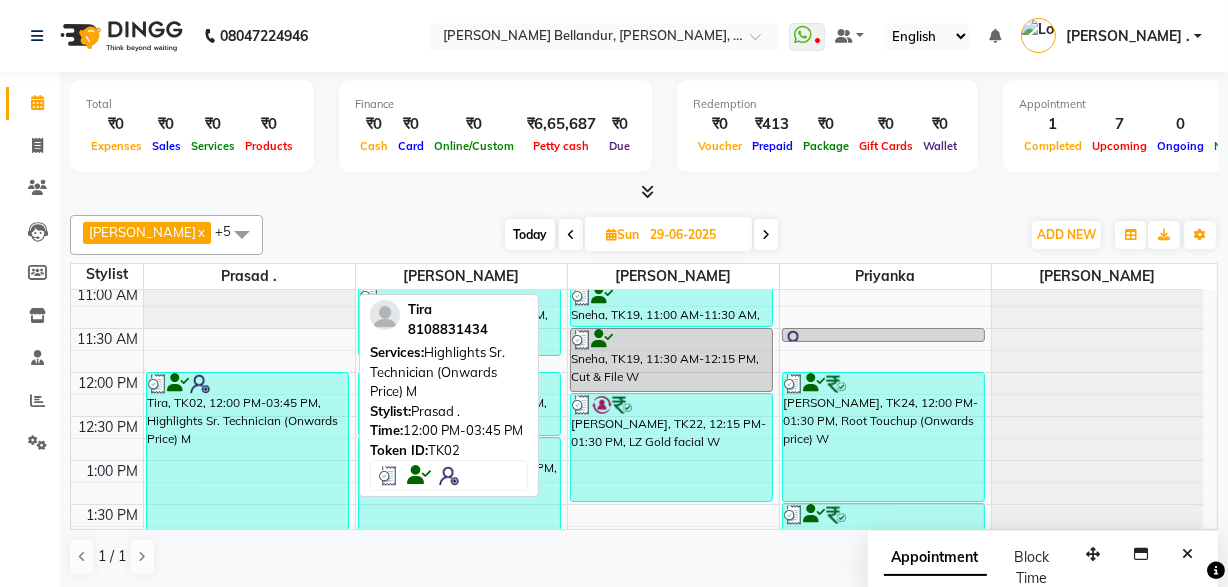 click on "Tira, TK02, 12:00 PM-03:45 PM, Highlights Sr. Technician (Onwards Price) M" at bounding box center (248, 535) 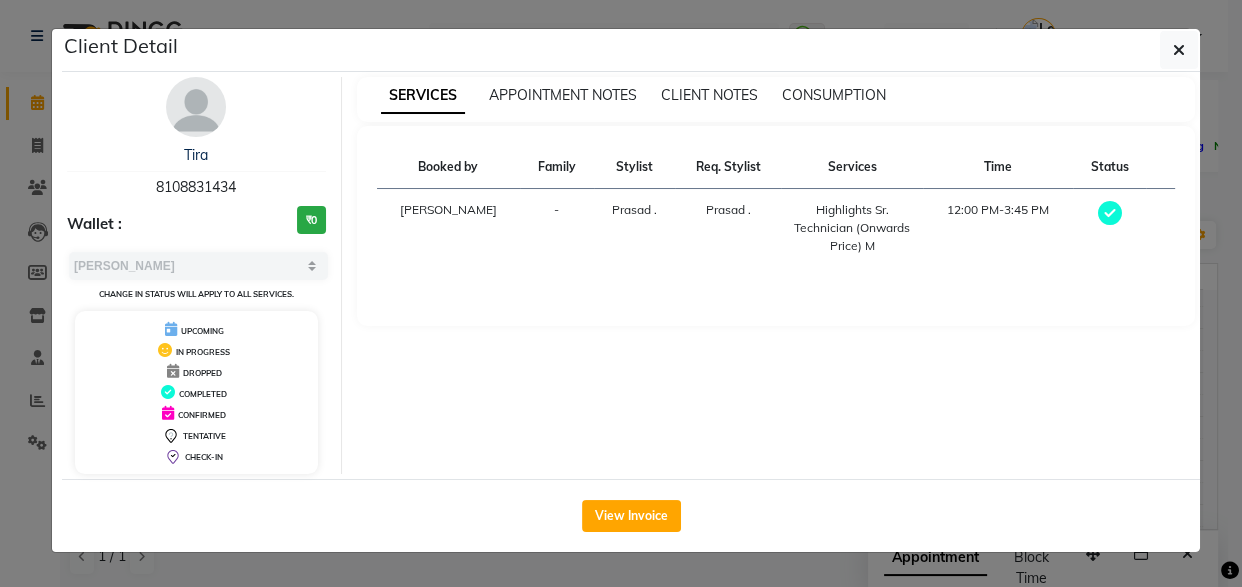 click on "Client Detail  Tira    8108831434 Wallet : ₹0 Select MARK DONE UPCOMING Change in status will apply to all services. UPCOMING IN PROGRESS DROPPED COMPLETED CONFIRMED TENTATIVE CHECK-IN SERVICES APPOINTMENT NOTES CLIENT NOTES CONSUMPTION Booked by Family Stylist Req. Stylist Services Time Status  [PERSON_NAME][GEOGRAPHIC_DATA] . [GEOGRAPHIC_DATA] .  Highlights Sr. Technician (Onwards Price) M   12:00 PM-3:45 PM   View Invoice" 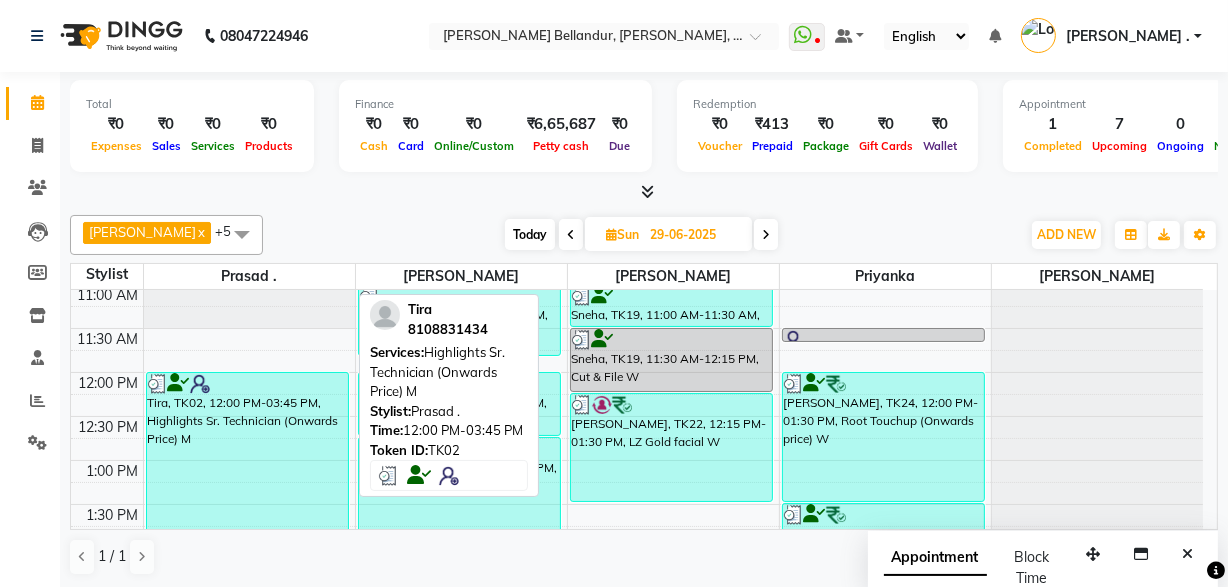 click at bounding box center (200, 384) 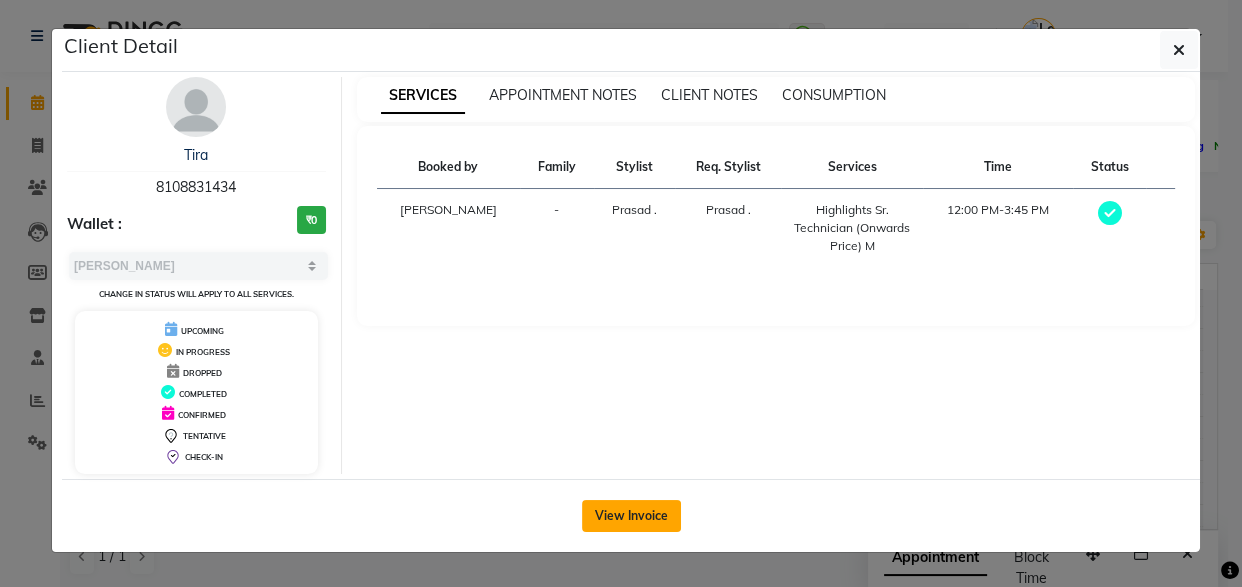 click on "View Invoice" 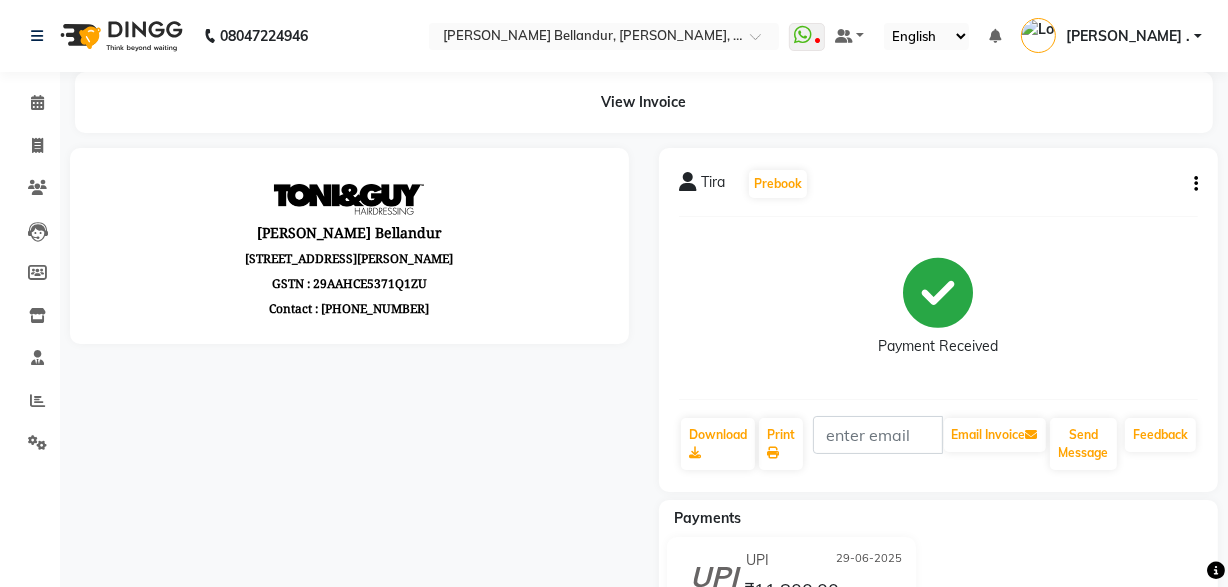 scroll, scrollTop: 0, scrollLeft: 0, axis: both 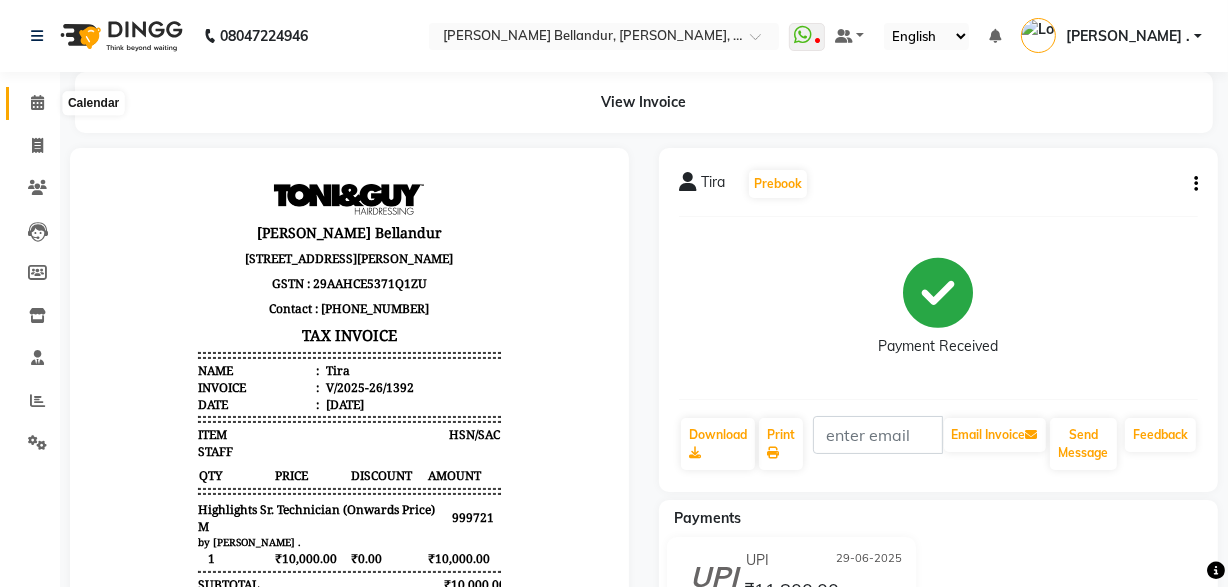click 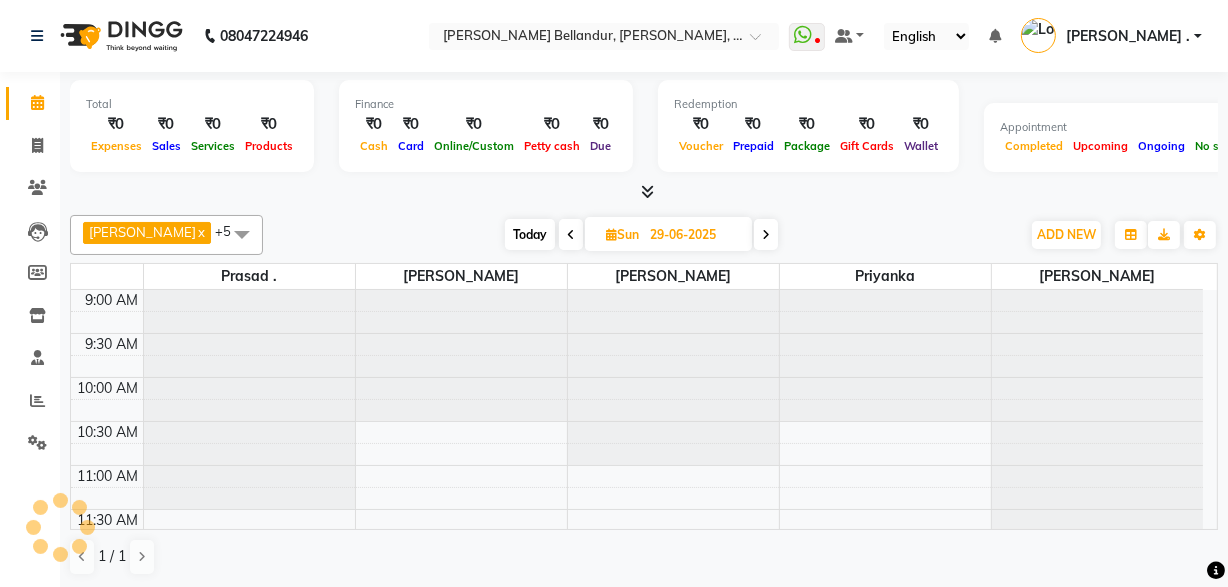 click at bounding box center (571, 235) 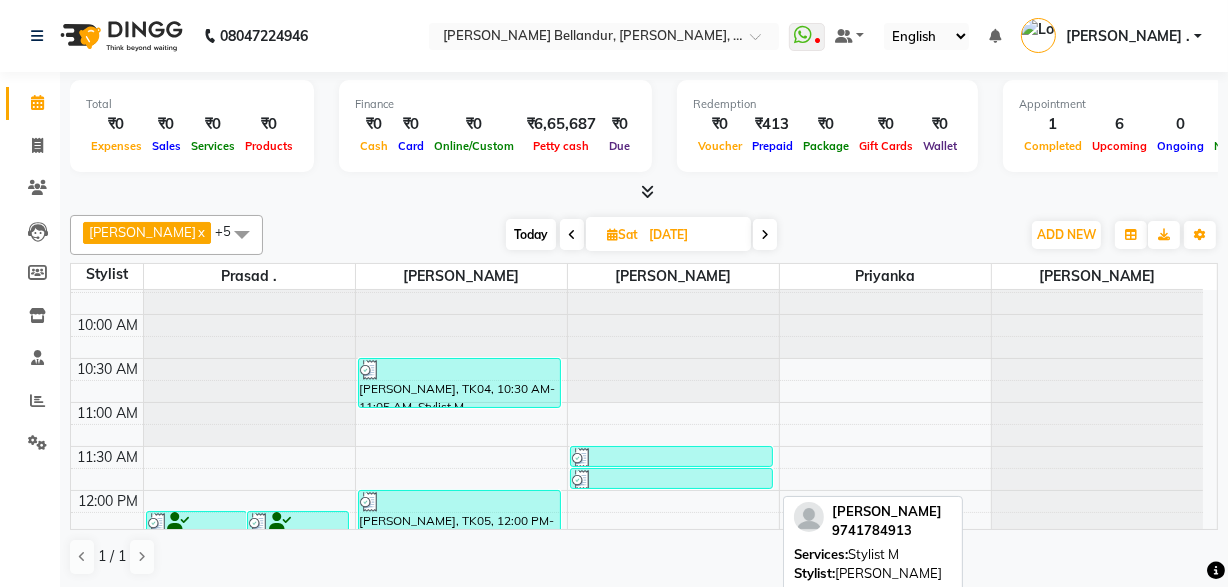scroll, scrollTop: 0, scrollLeft: 0, axis: both 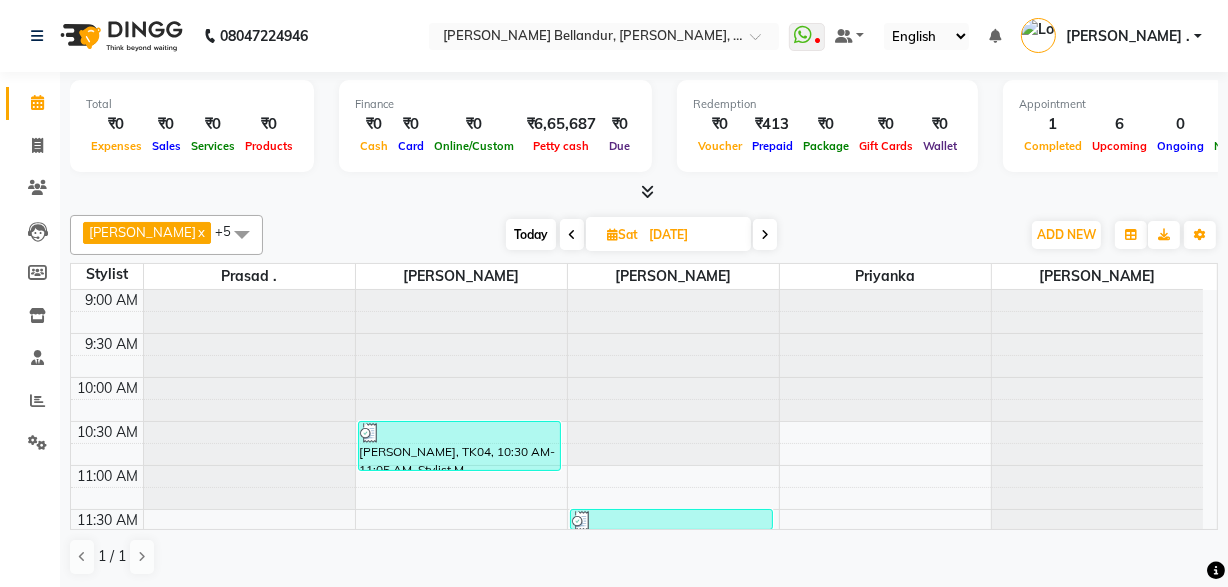 click at bounding box center [572, 235] 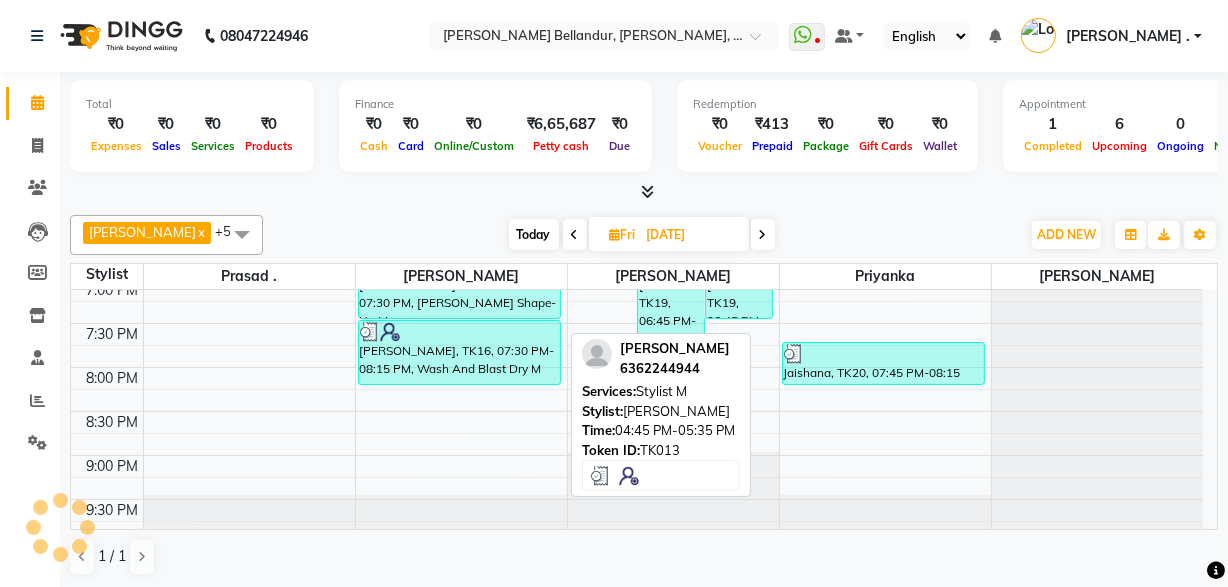 scroll, scrollTop: 900, scrollLeft: 0, axis: vertical 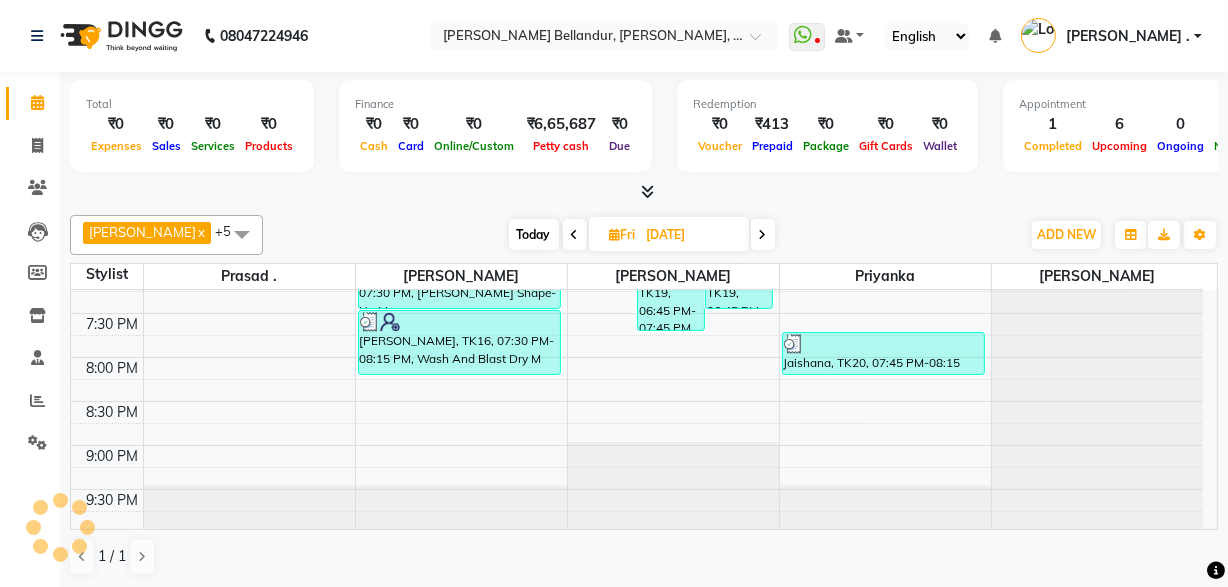click at bounding box center [763, 235] 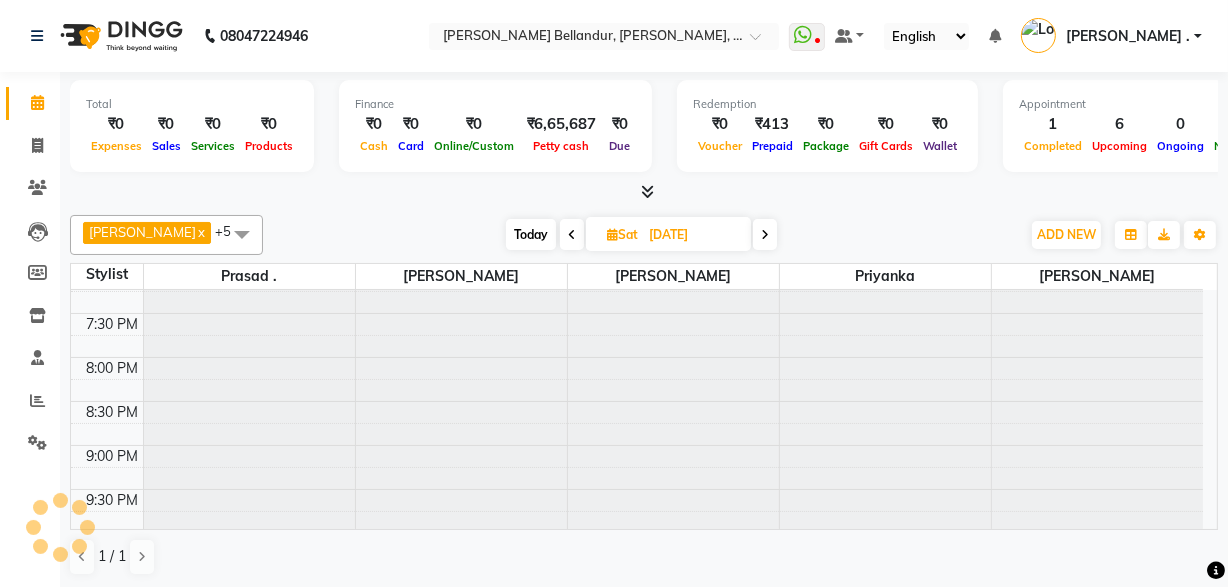 scroll, scrollTop: 0, scrollLeft: 0, axis: both 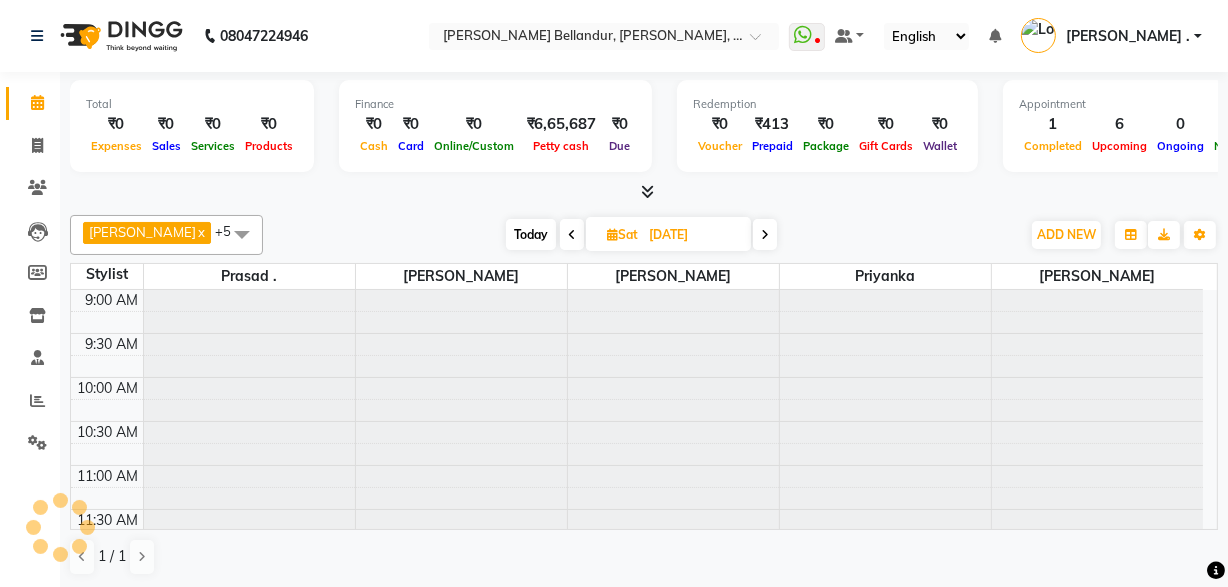 click at bounding box center [765, 235] 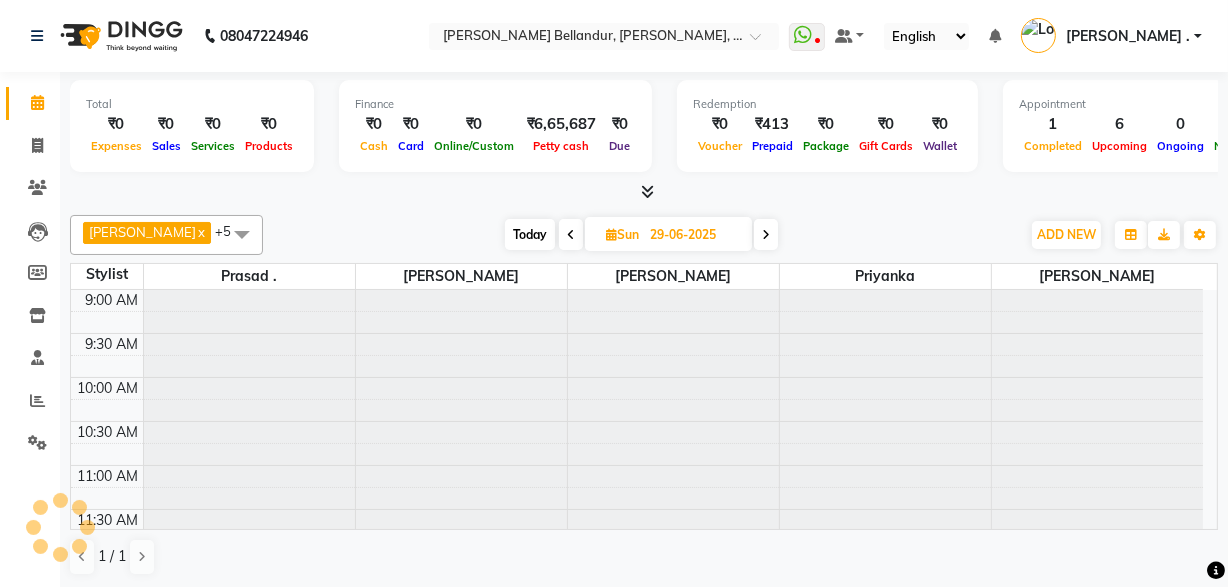 scroll, scrollTop: 527, scrollLeft: 0, axis: vertical 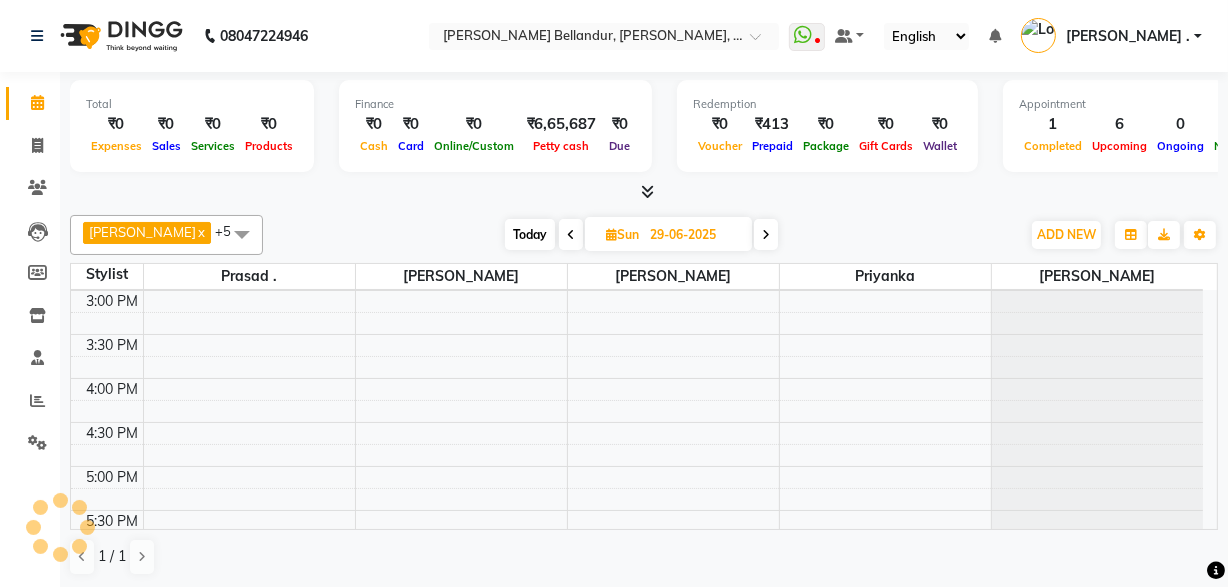 click at bounding box center (766, 235) 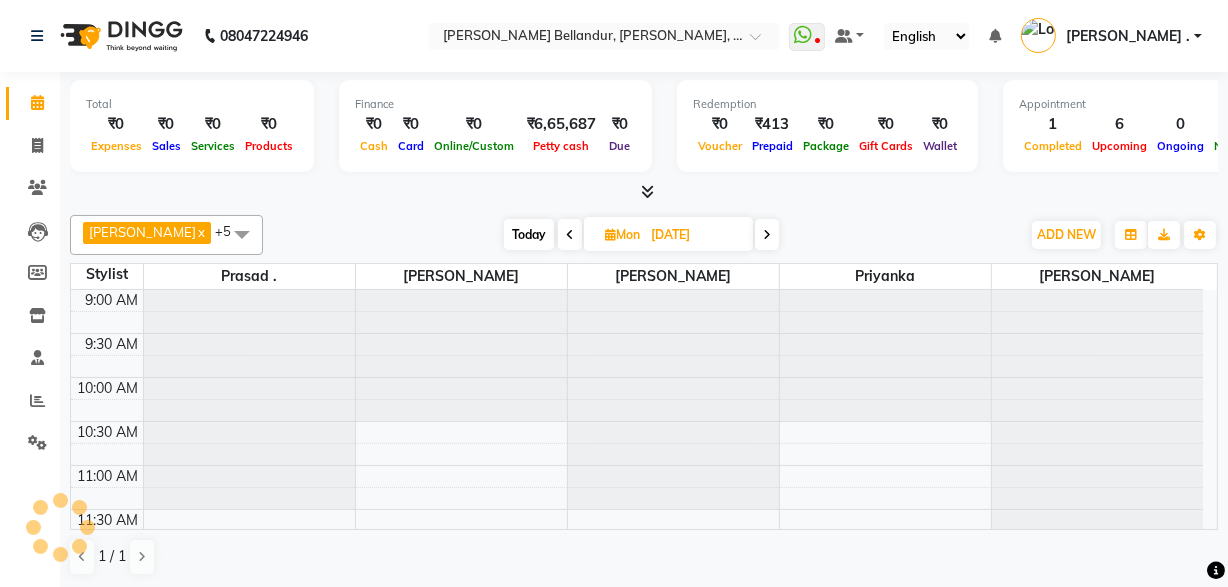 scroll, scrollTop: 527, scrollLeft: 0, axis: vertical 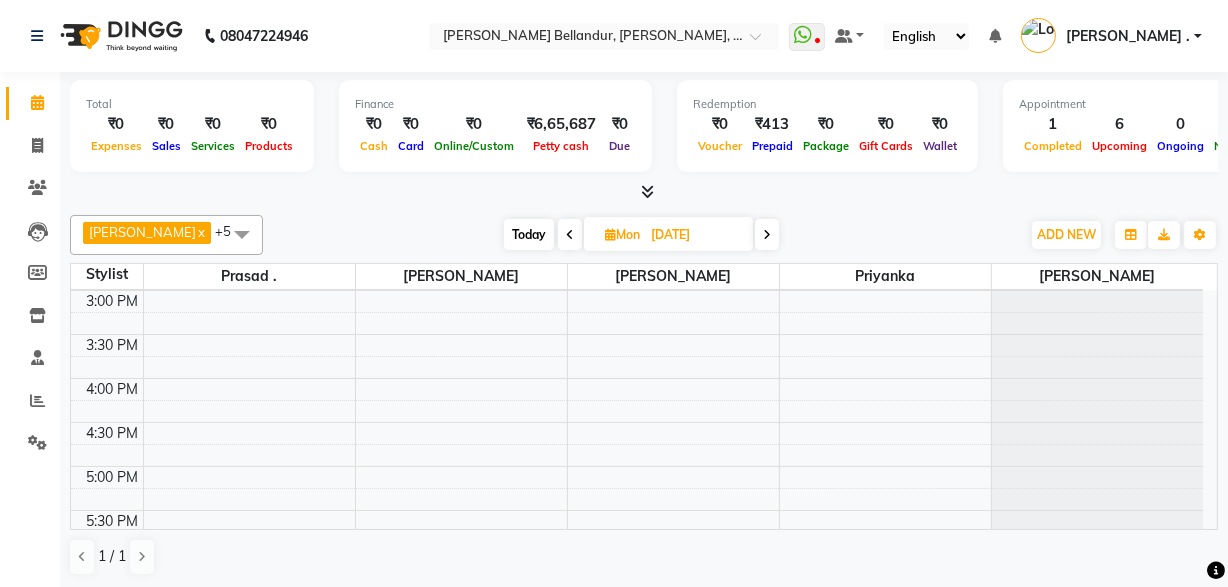 click at bounding box center (767, 235) 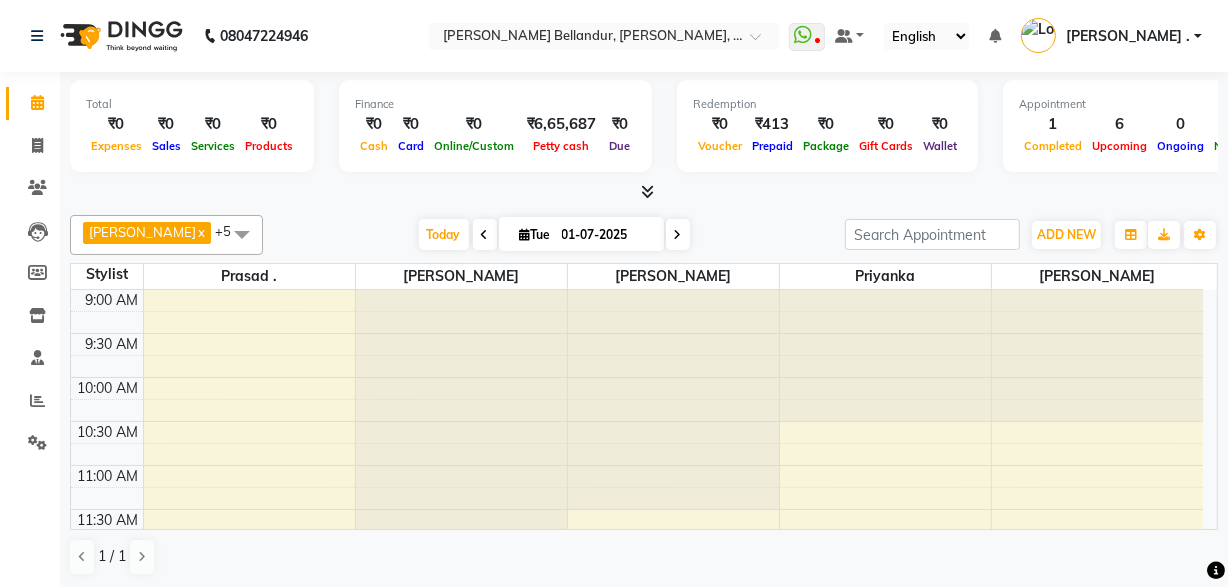 scroll, scrollTop: 527, scrollLeft: 0, axis: vertical 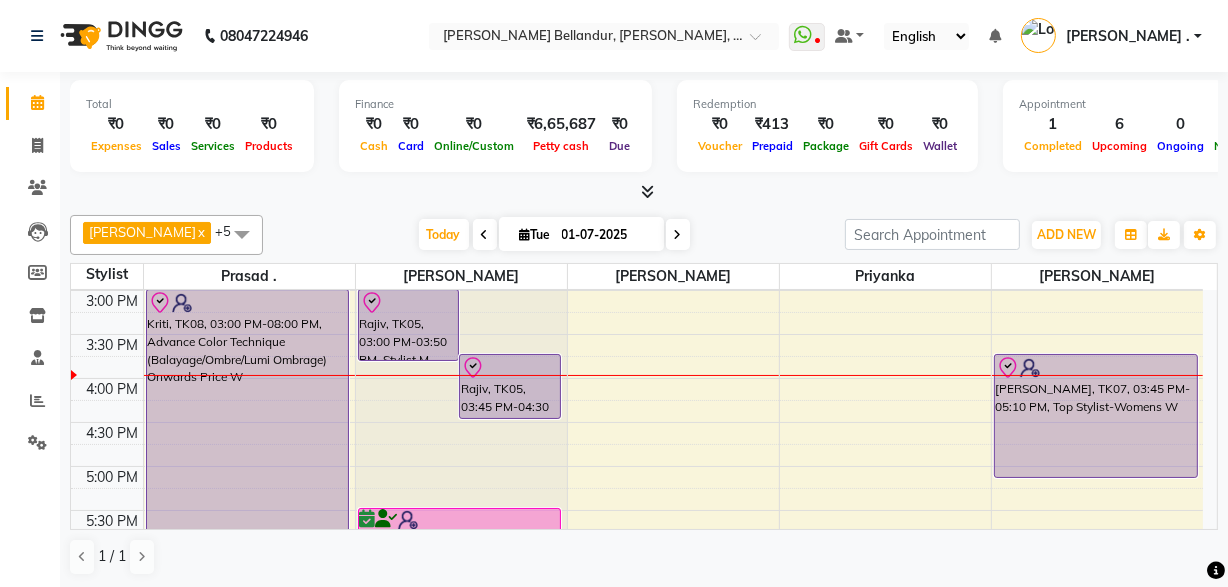 click at bounding box center (678, 235) 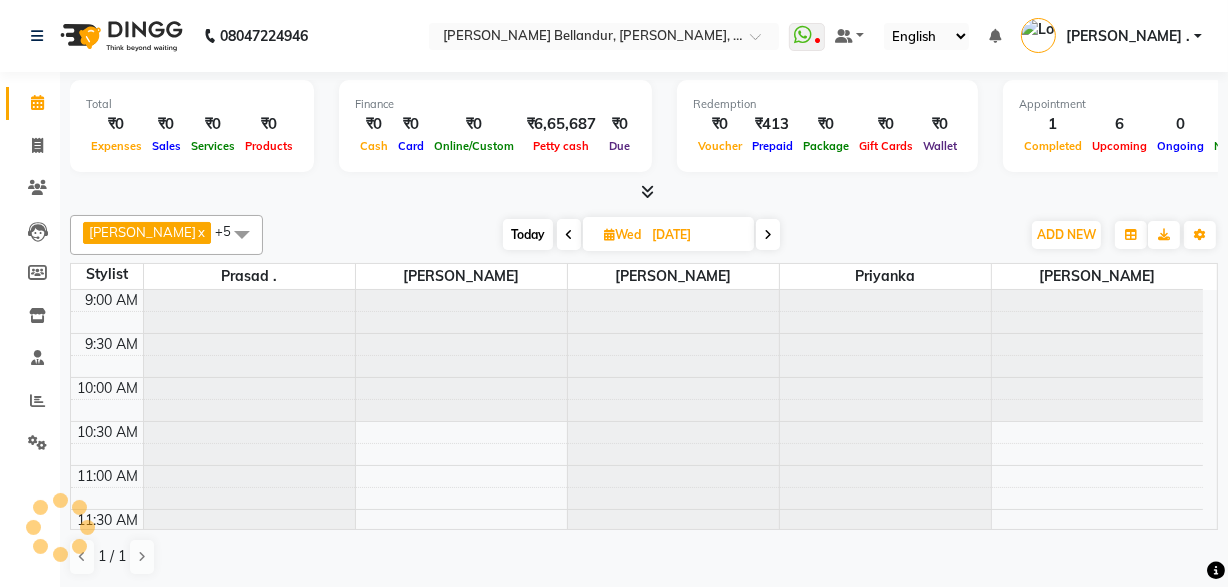 scroll, scrollTop: 527, scrollLeft: 0, axis: vertical 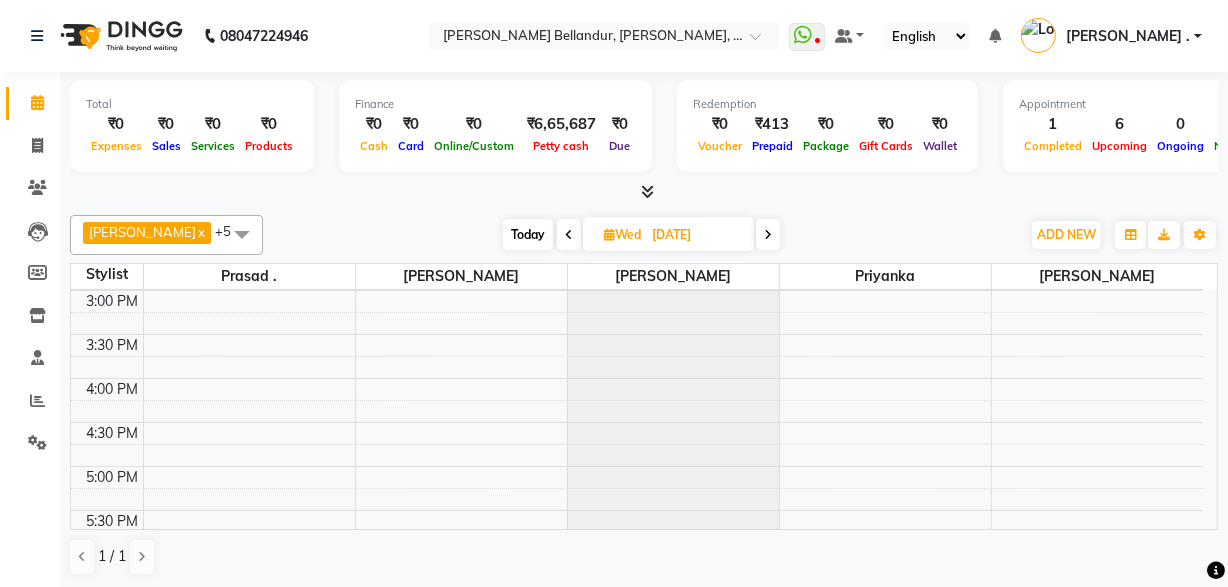 click at bounding box center (569, 234) 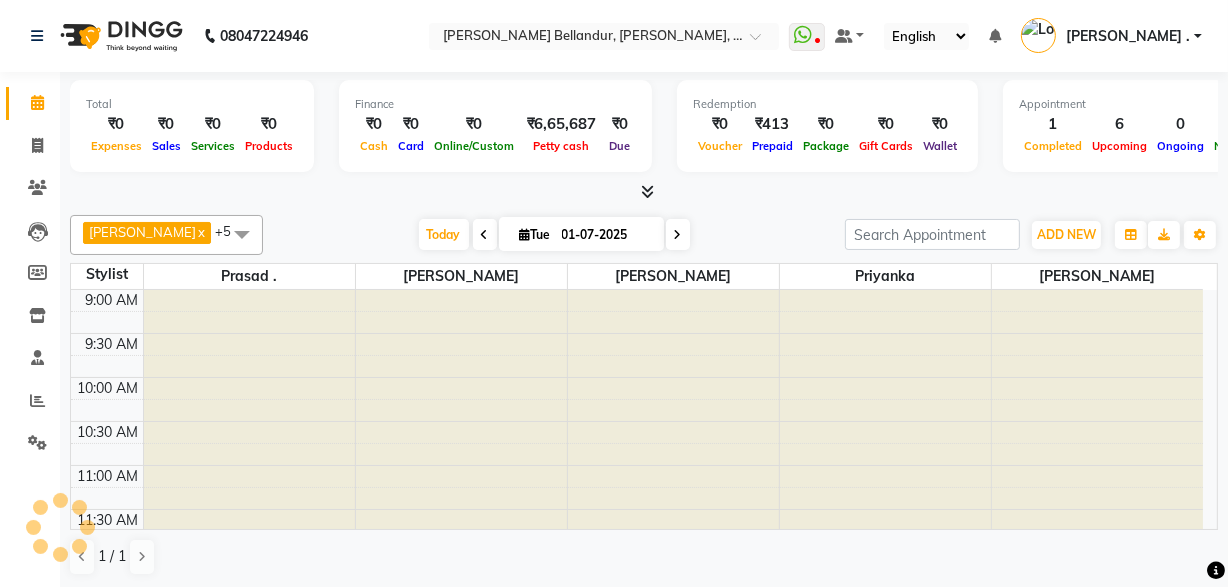 scroll, scrollTop: 527, scrollLeft: 0, axis: vertical 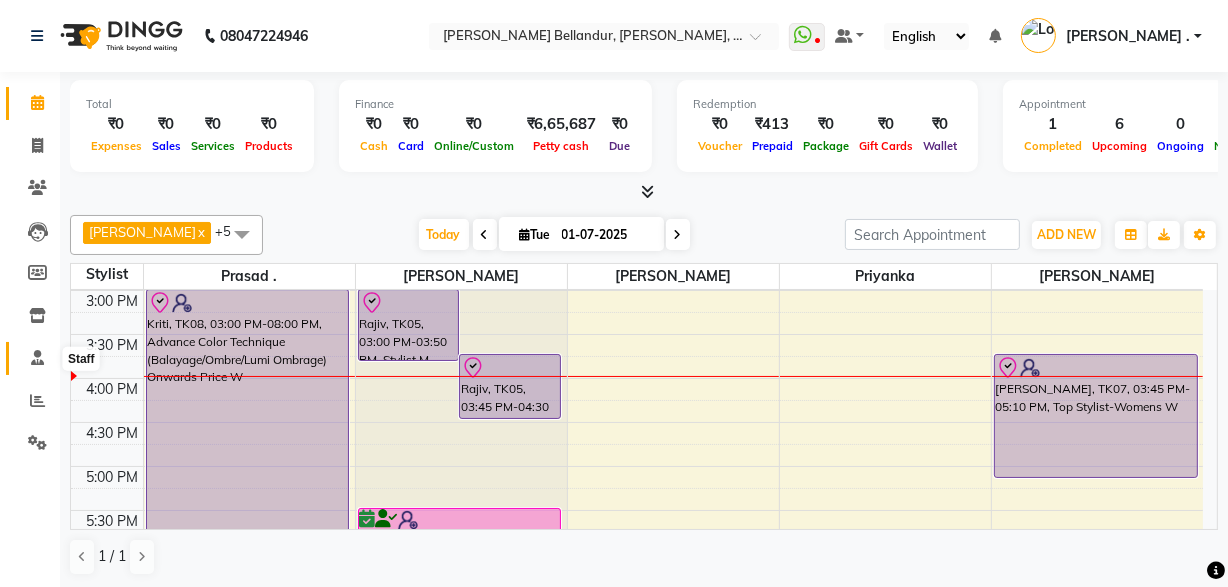 click 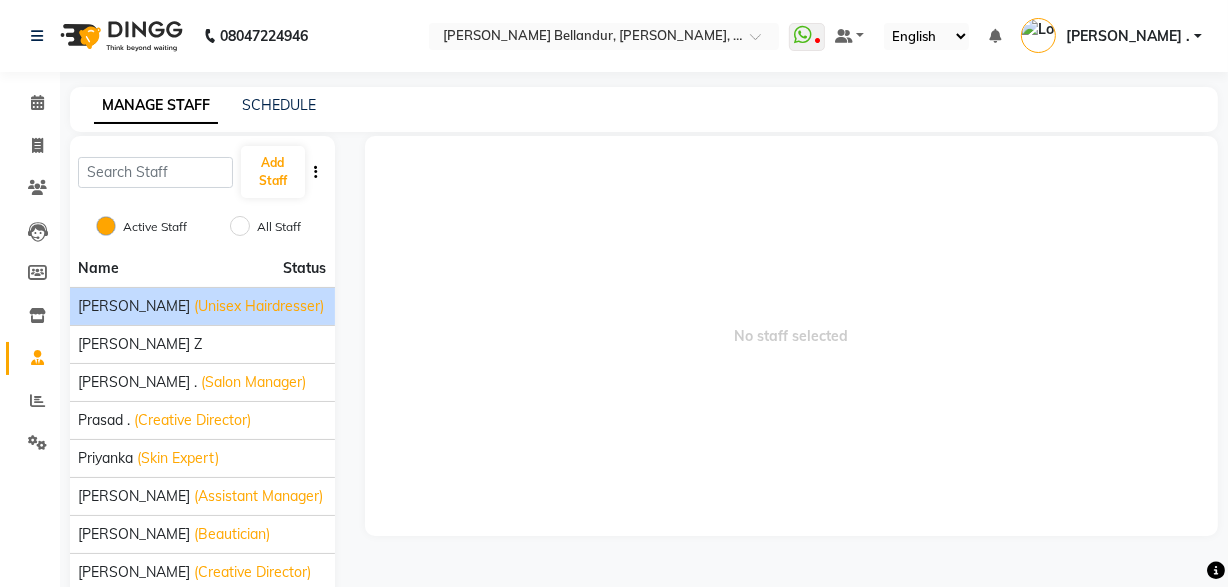 click on "(Unisex Hairdresser)" 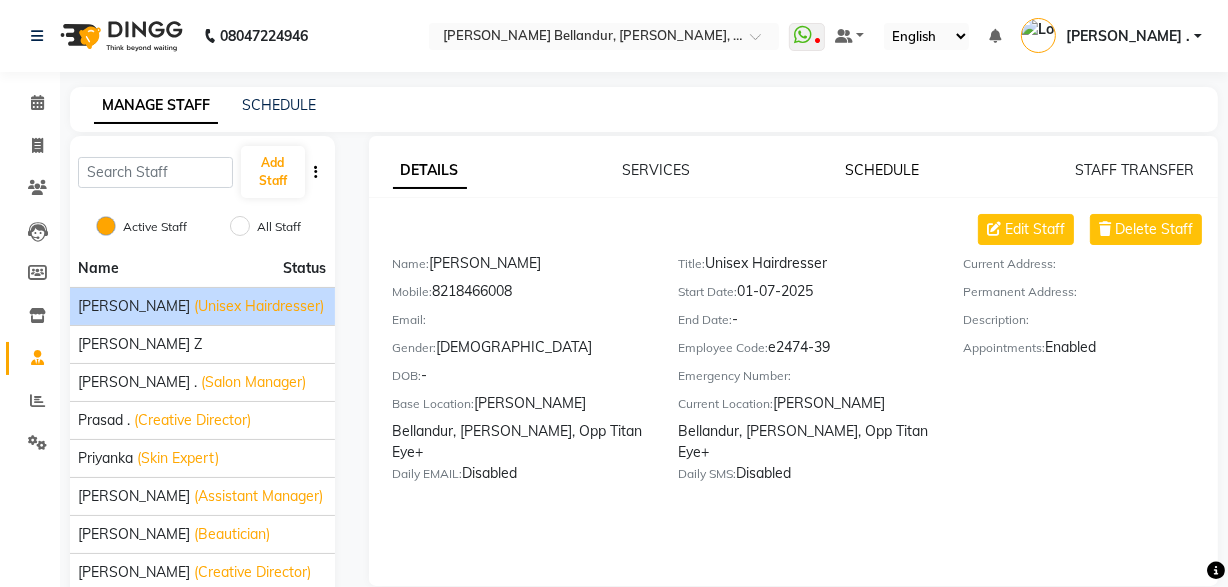 click on "SCHEDULE" 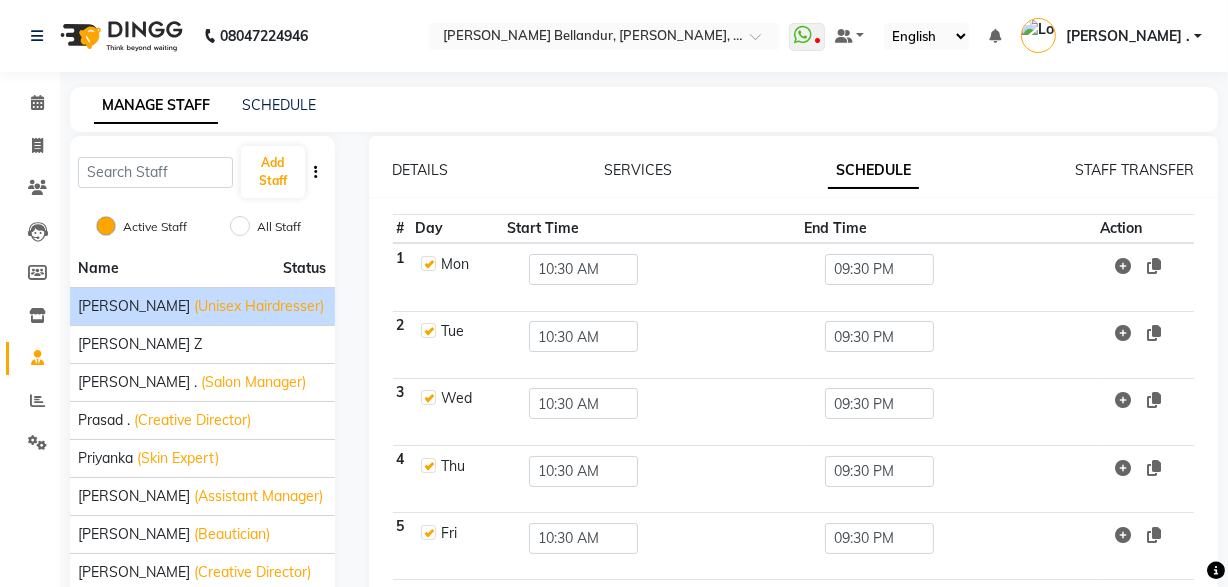 scroll, scrollTop: 38, scrollLeft: 0, axis: vertical 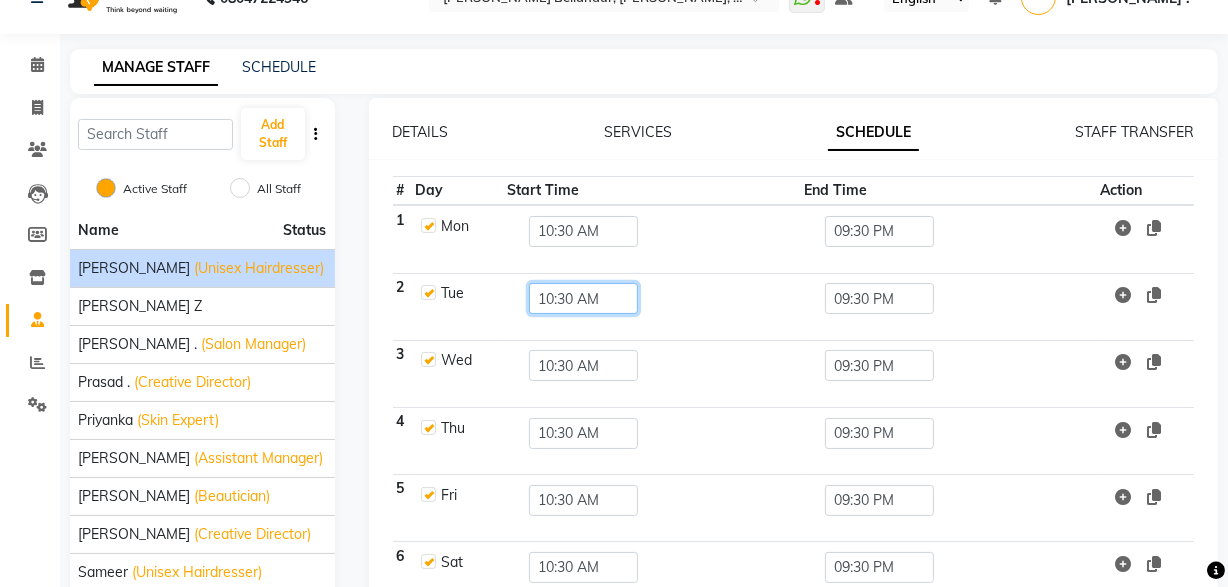 click on "10:30 AM" 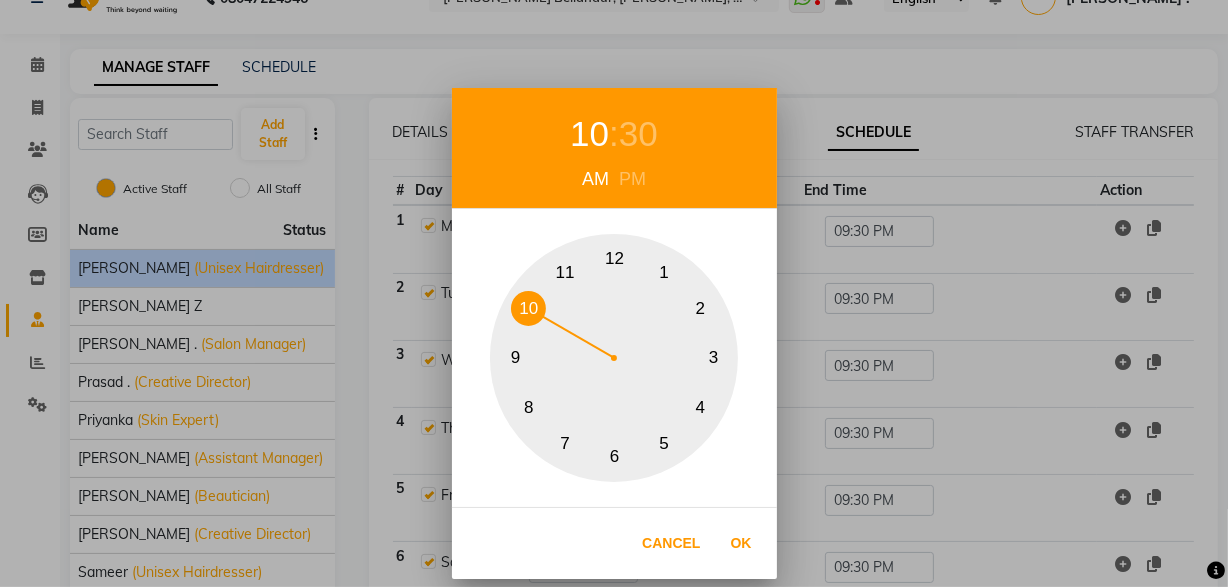 click on "PM" at bounding box center (632, 179) 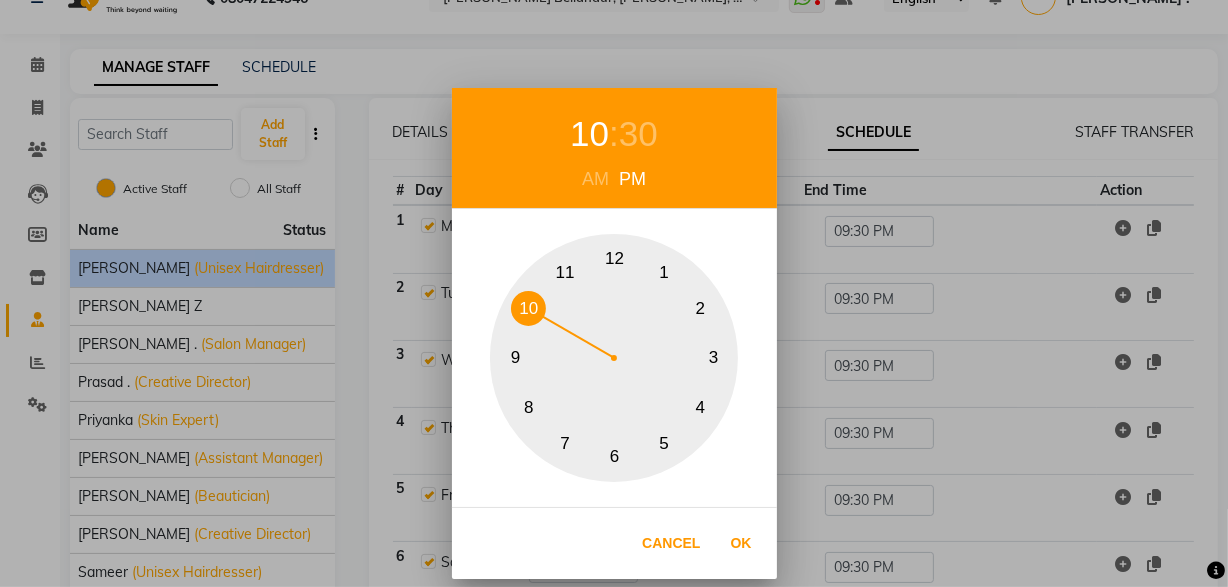 click on "12" at bounding box center [614, 259] 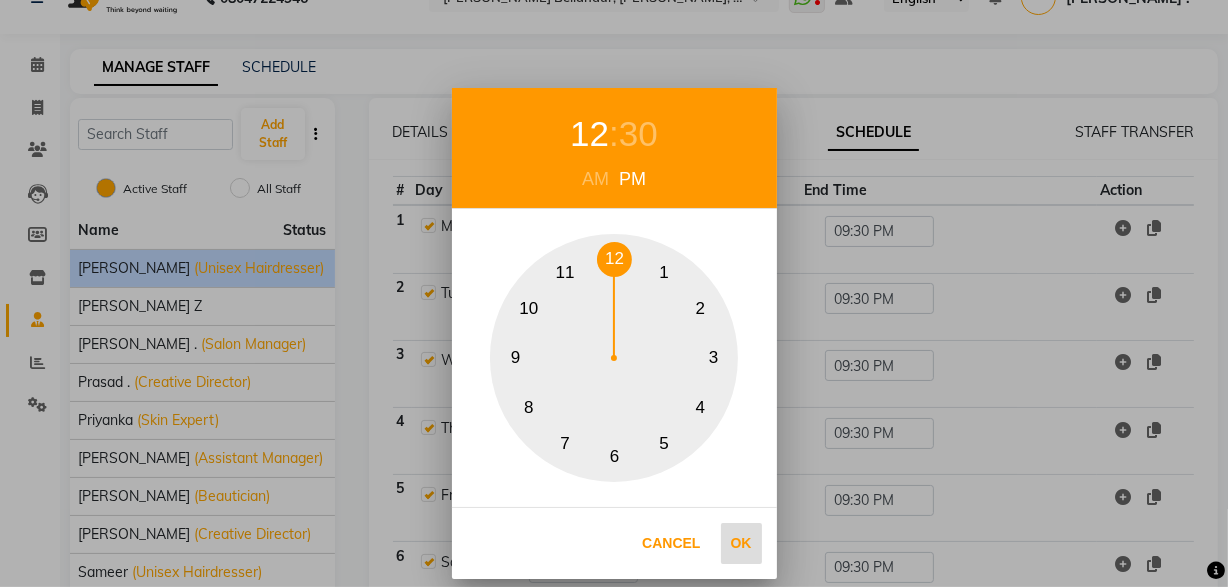 click on "Ok" at bounding box center (741, 543) 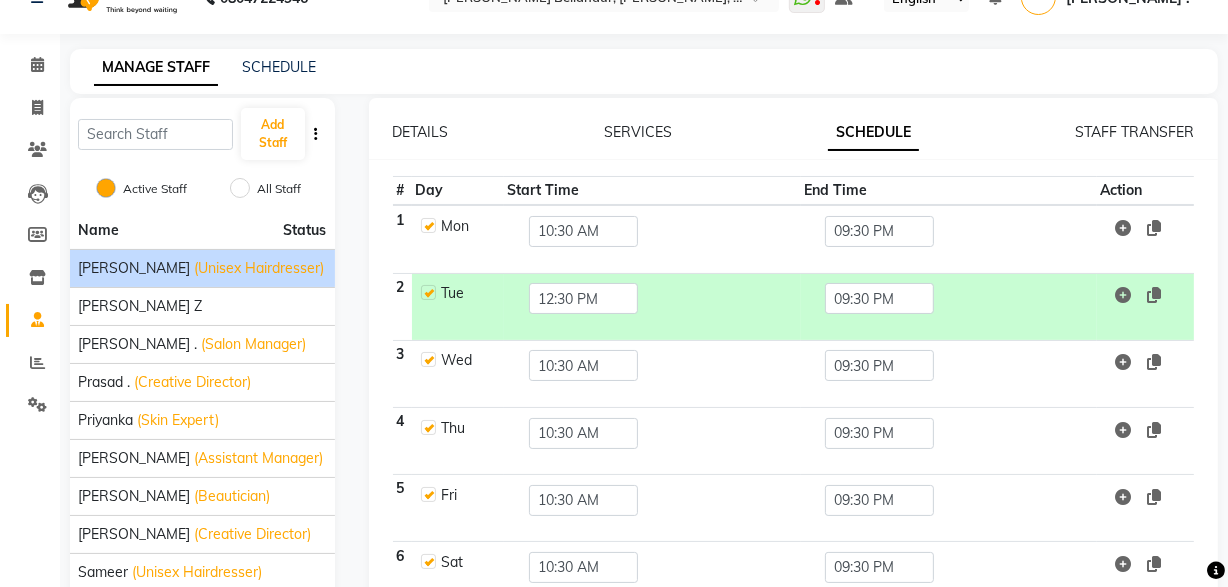 scroll, scrollTop: 71, scrollLeft: 0, axis: vertical 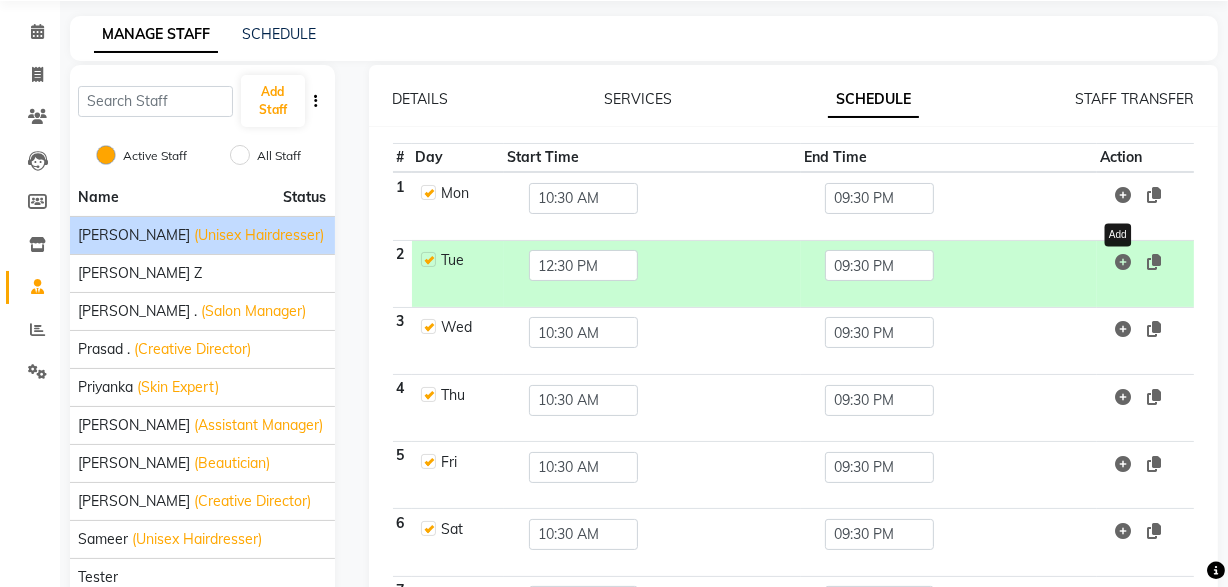 click 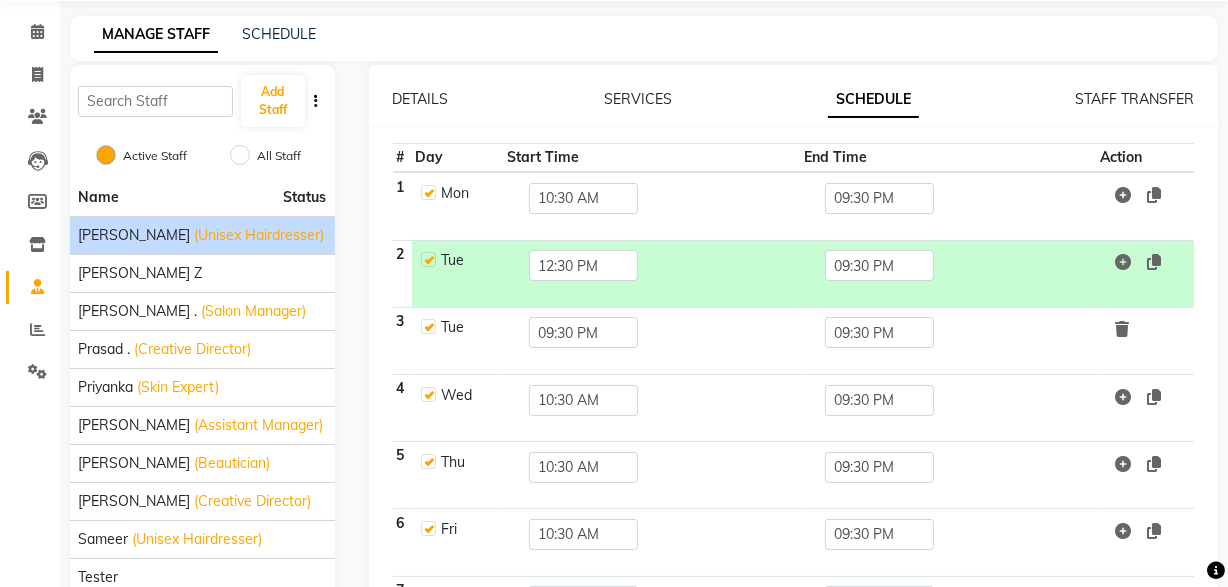 click 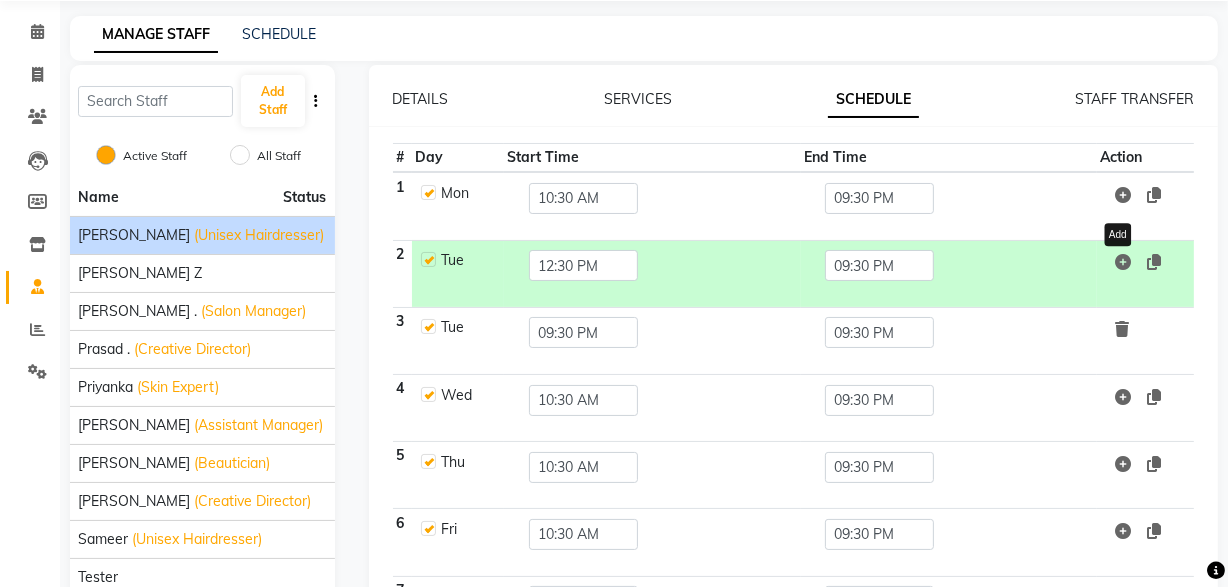 click 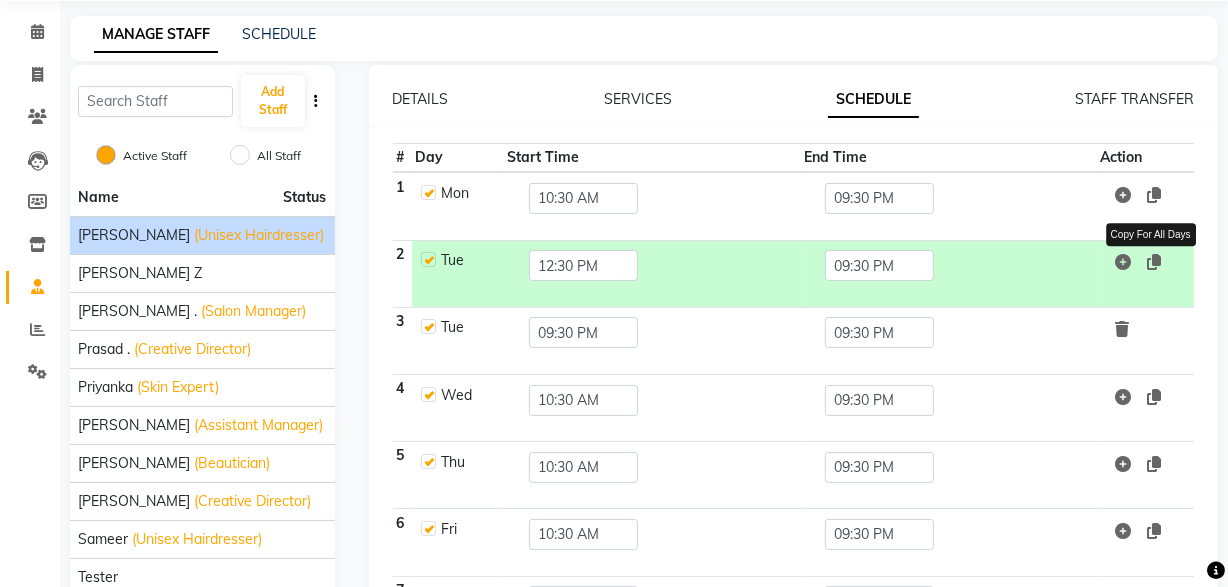 click 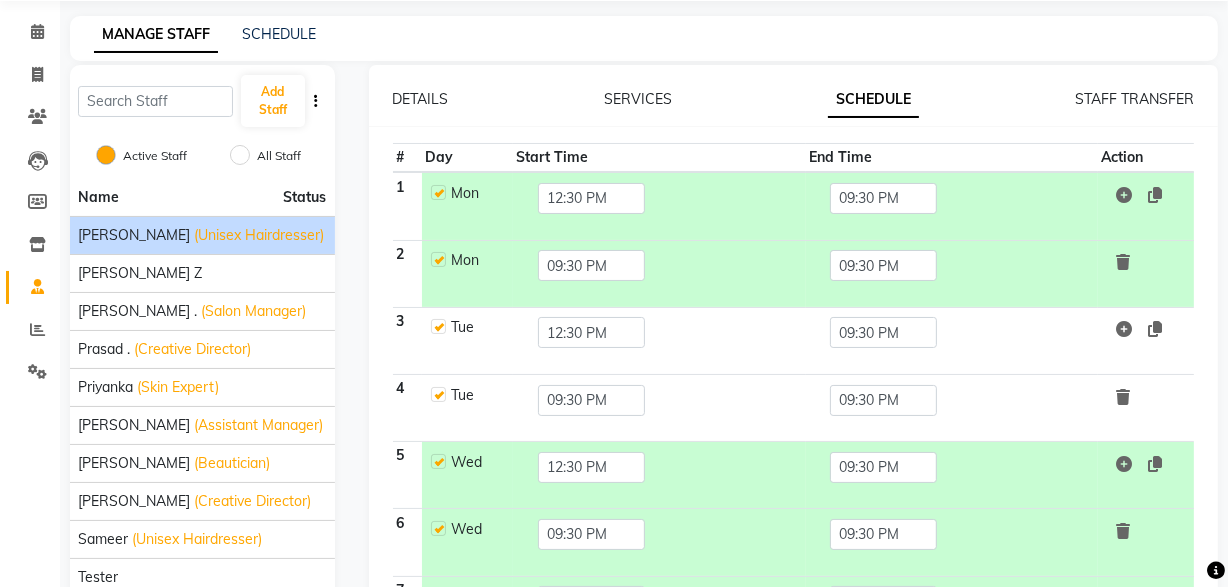 click 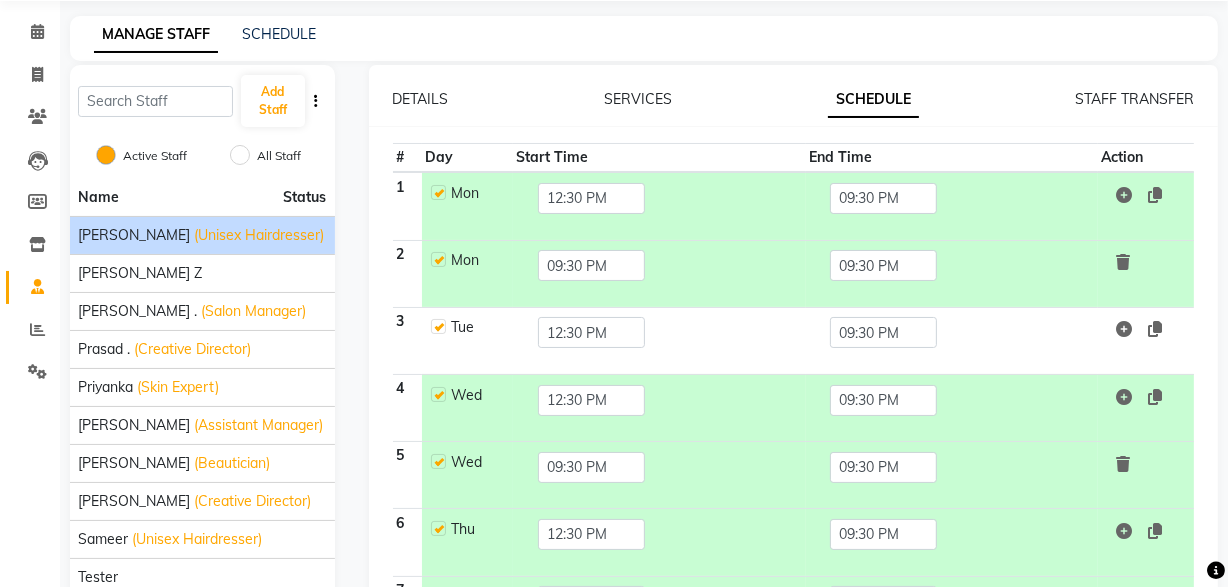 click 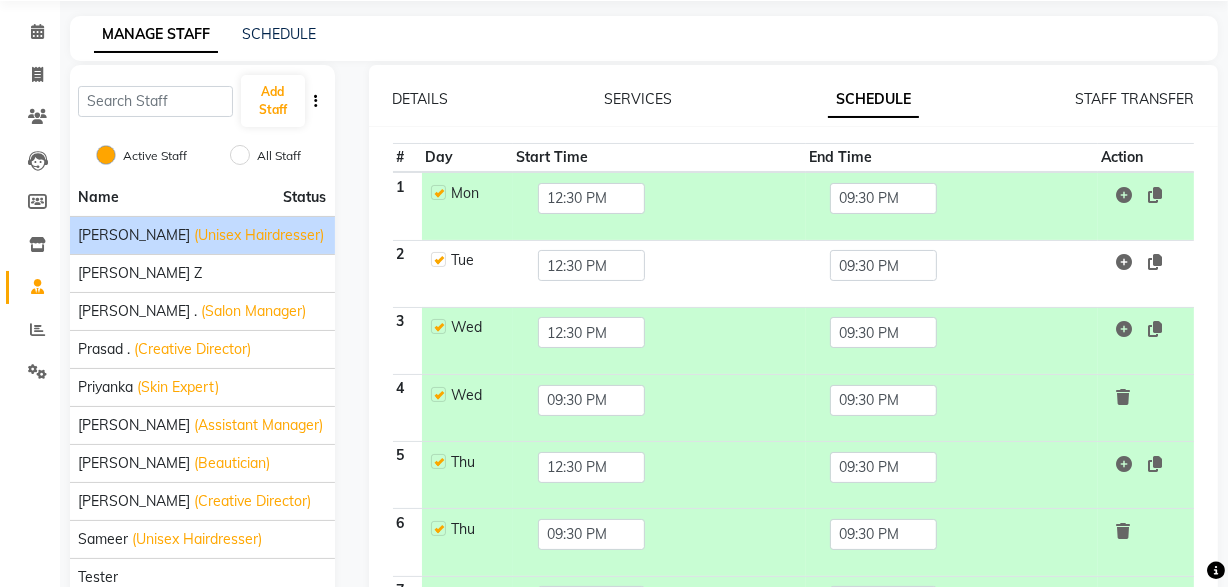 click 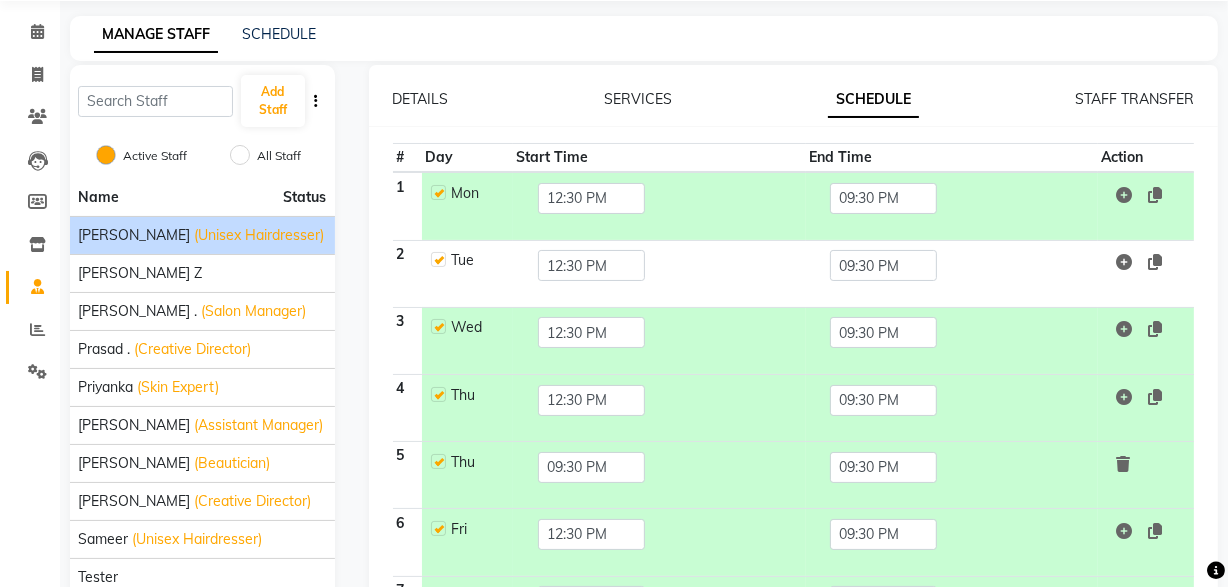 click 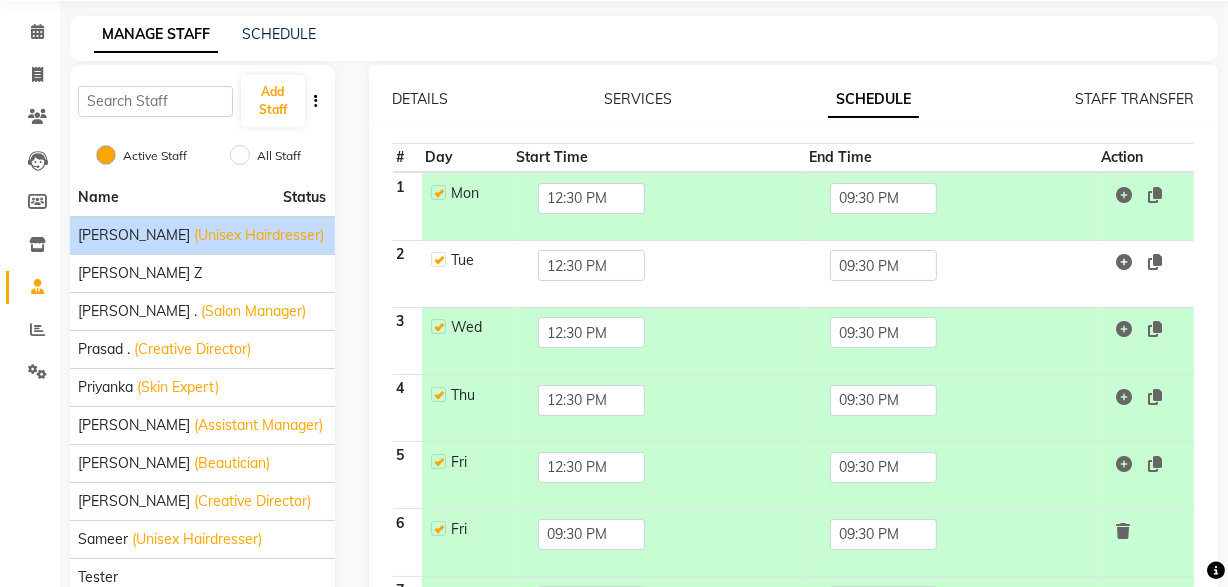 click 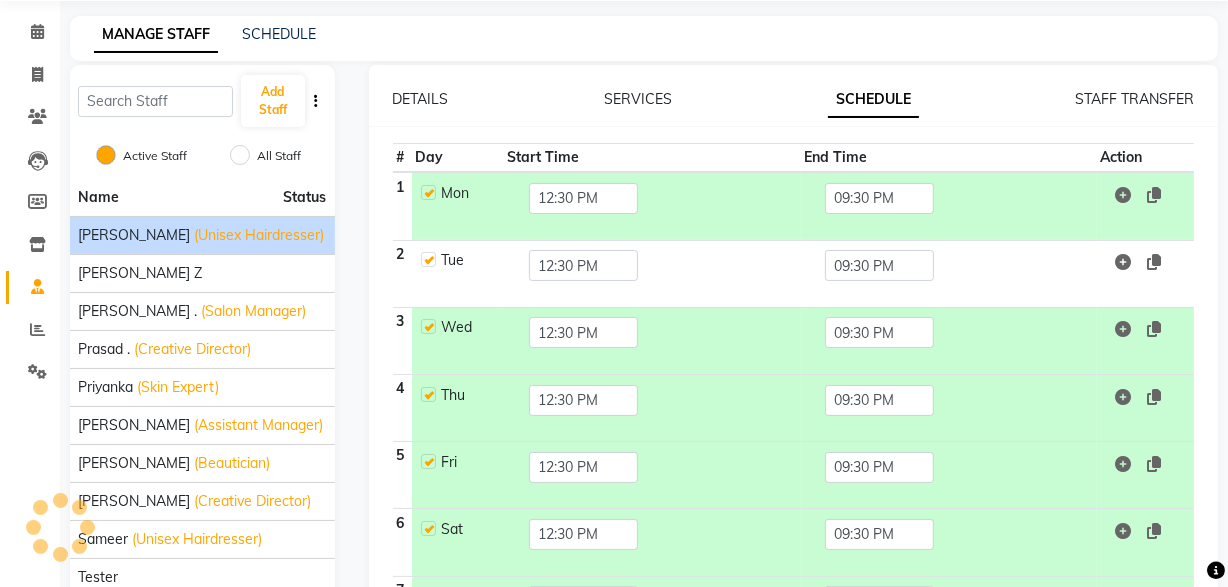 scroll, scrollTop: 344, scrollLeft: 0, axis: vertical 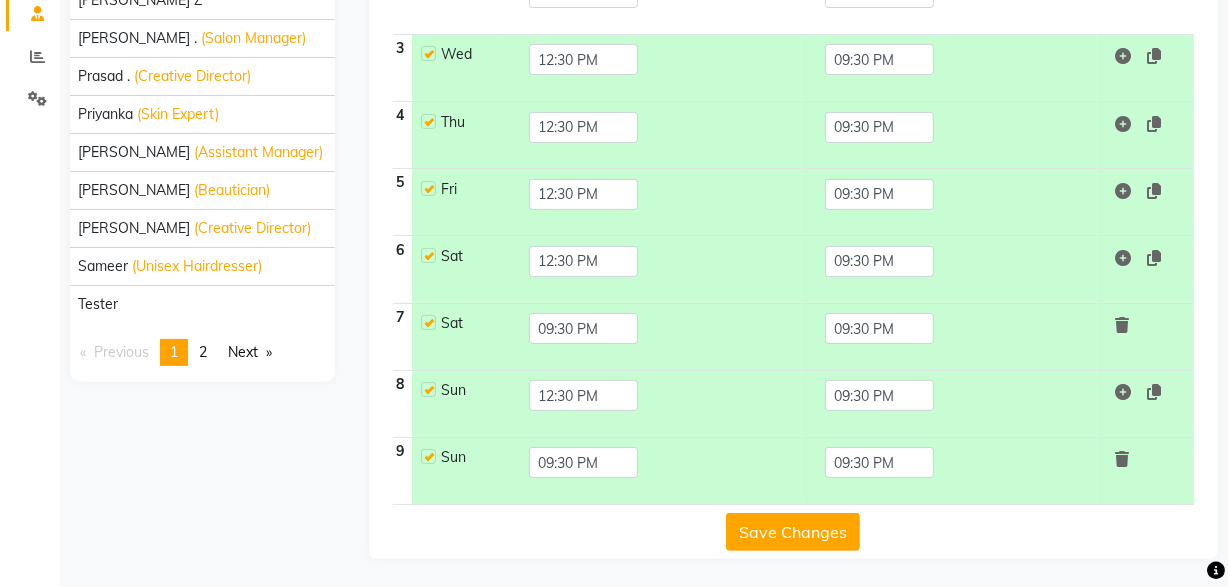 click 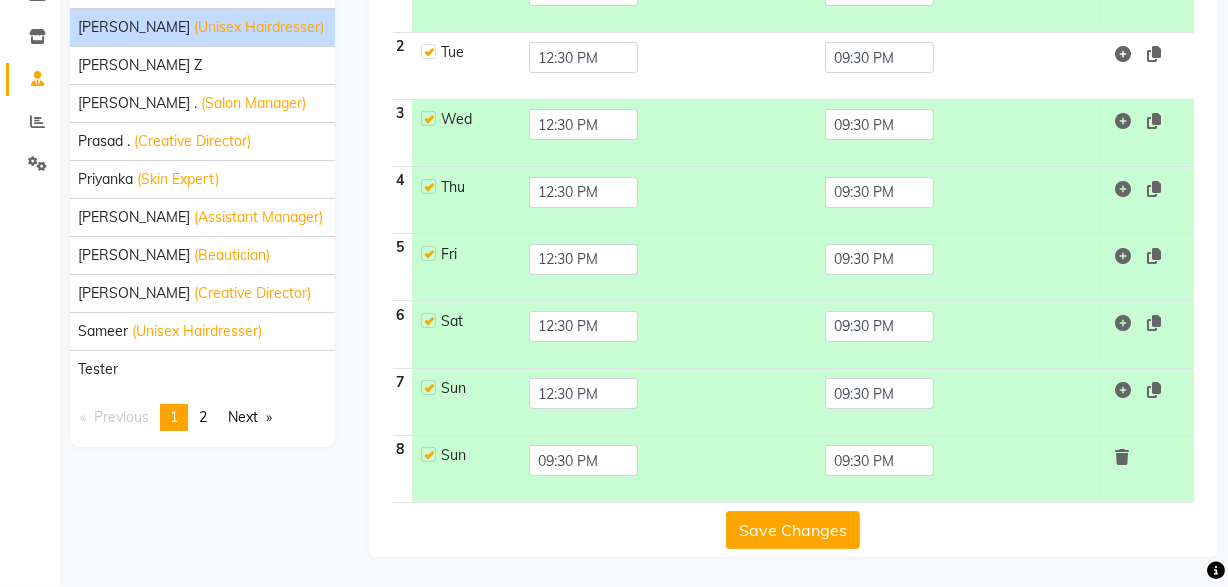 scroll, scrollTop: 277, scrollLeft: 0, axis: vertical 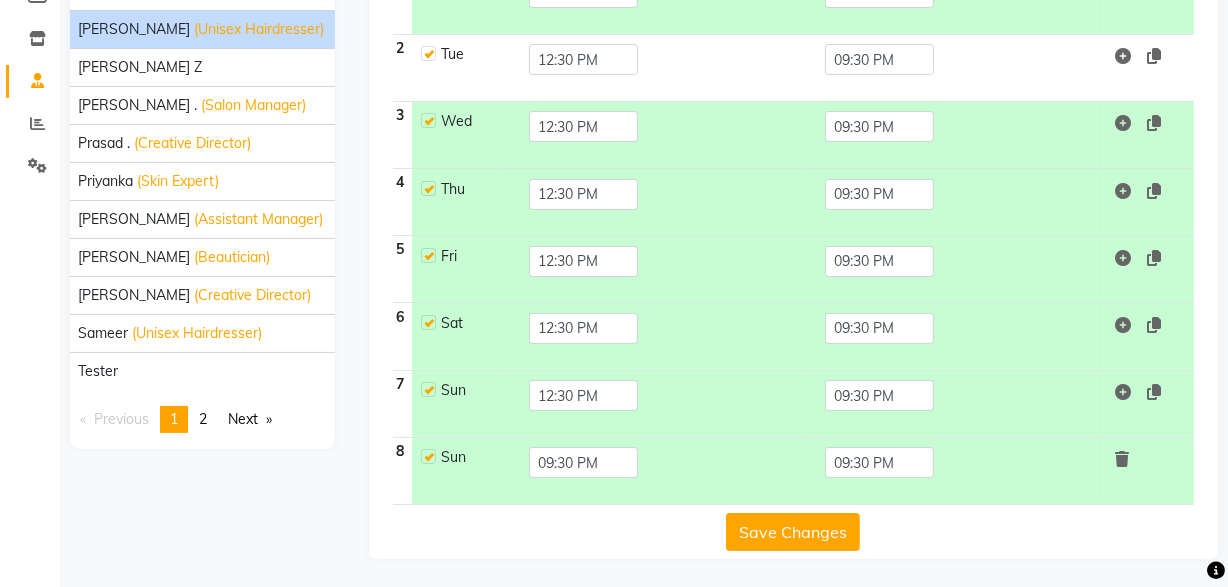 click 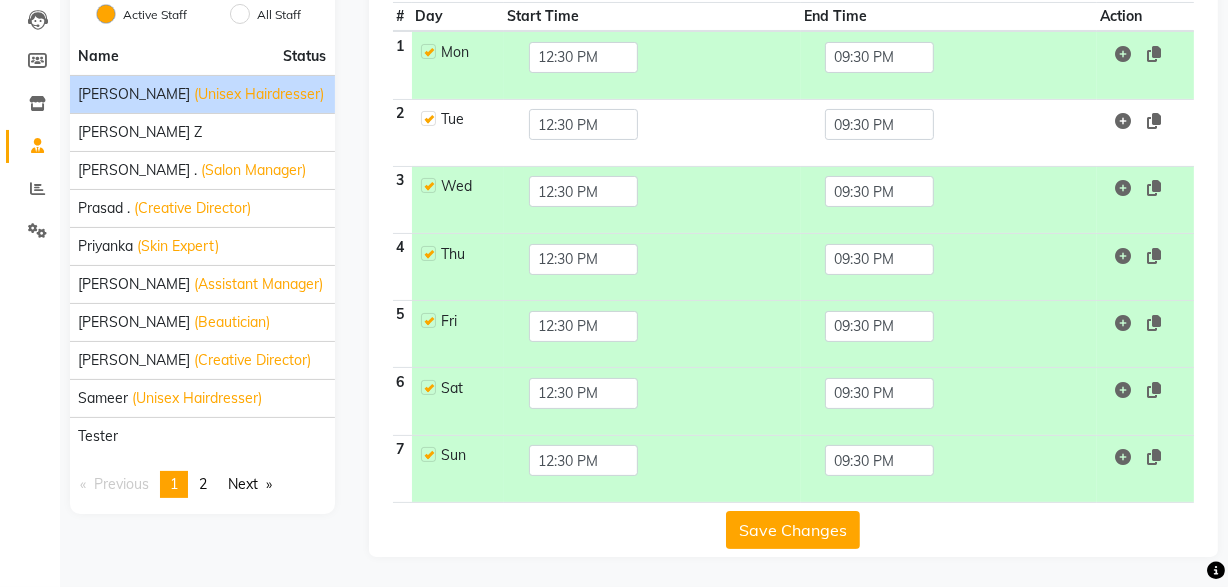 scroll, scrollTop: 210, scrollLeft: 0, axis: vertical 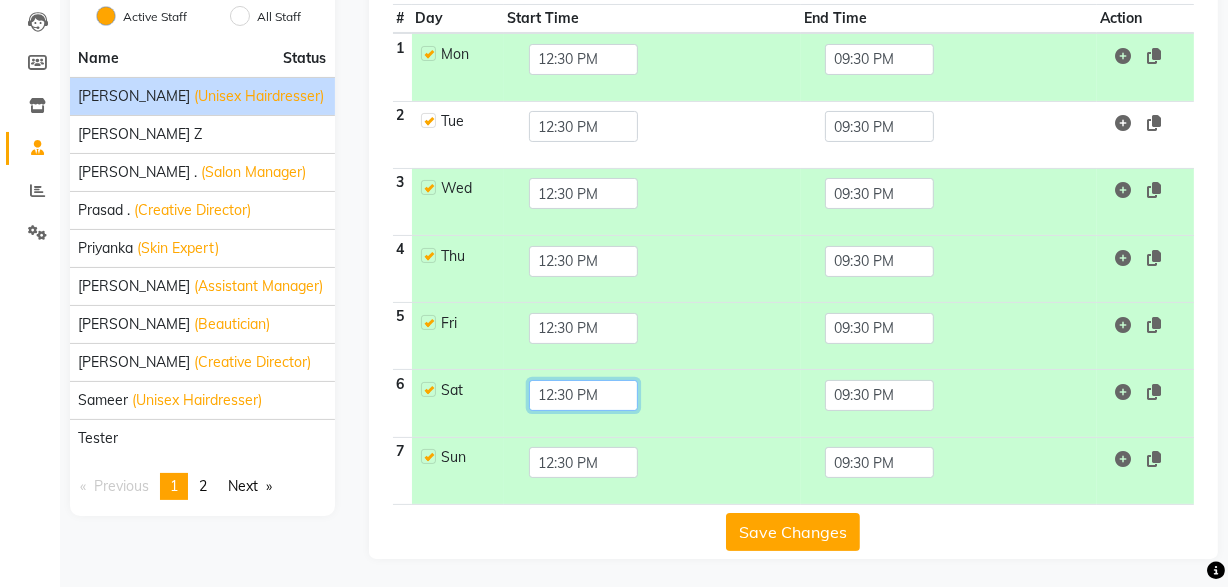 click on "12:30 PM" 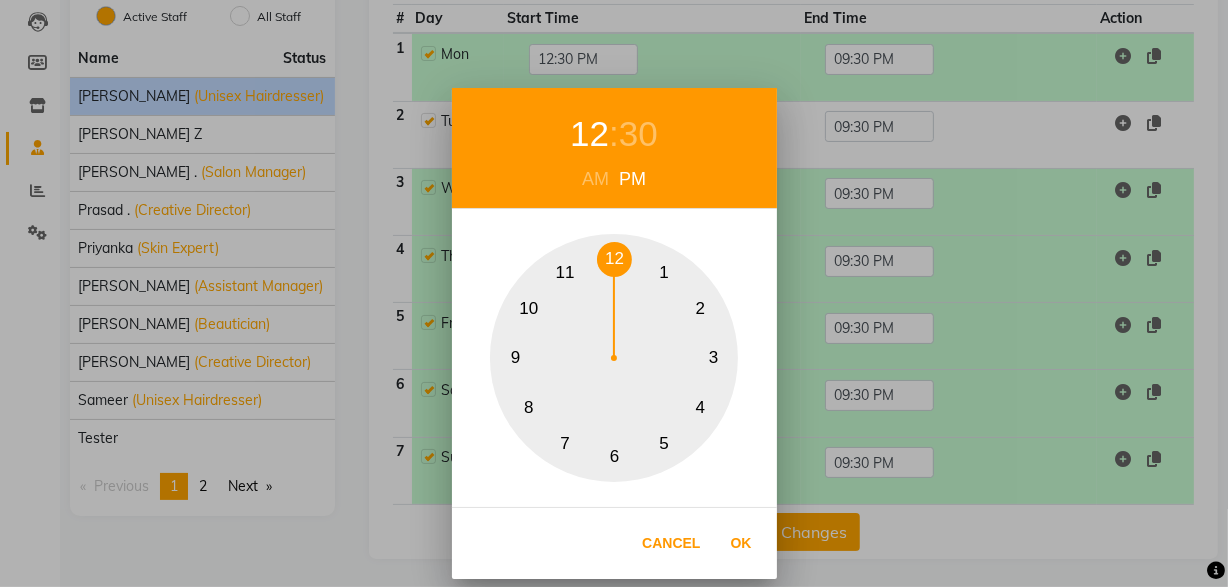 click on "11" at bounding box center [565, 272] 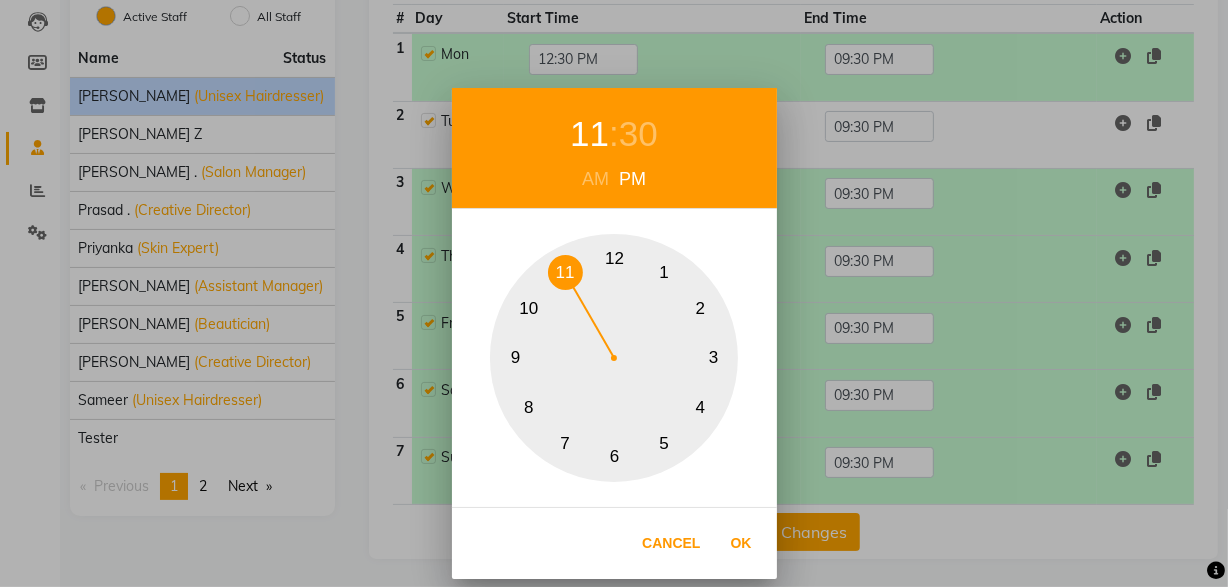 click on "AM" at bounding box center [595, 179] 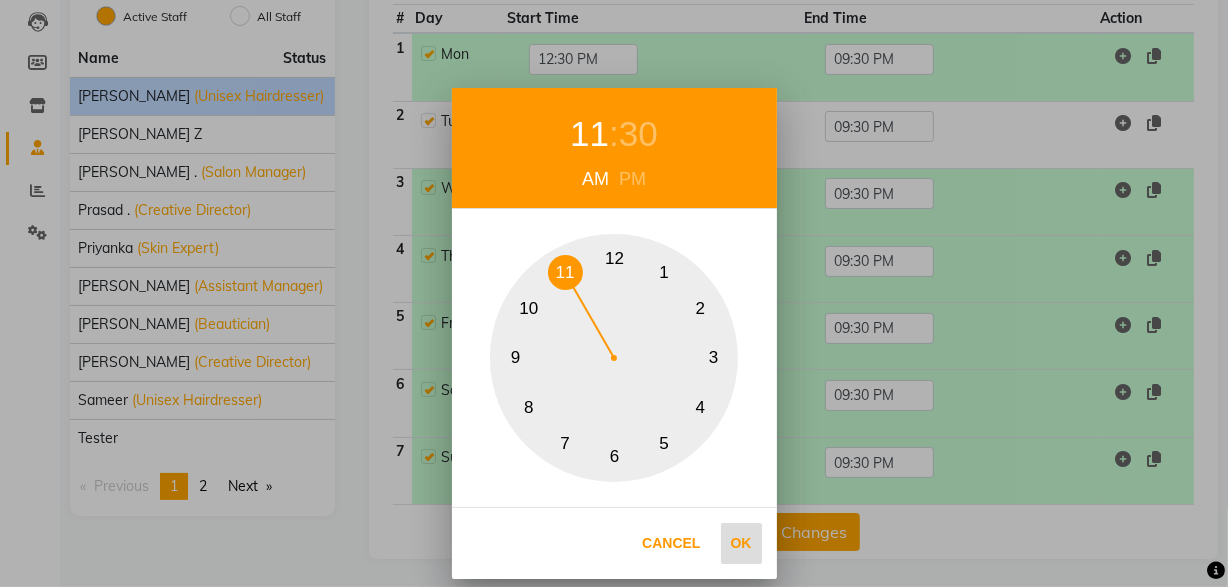 click on "Ok" at bounding box center (741, 543) 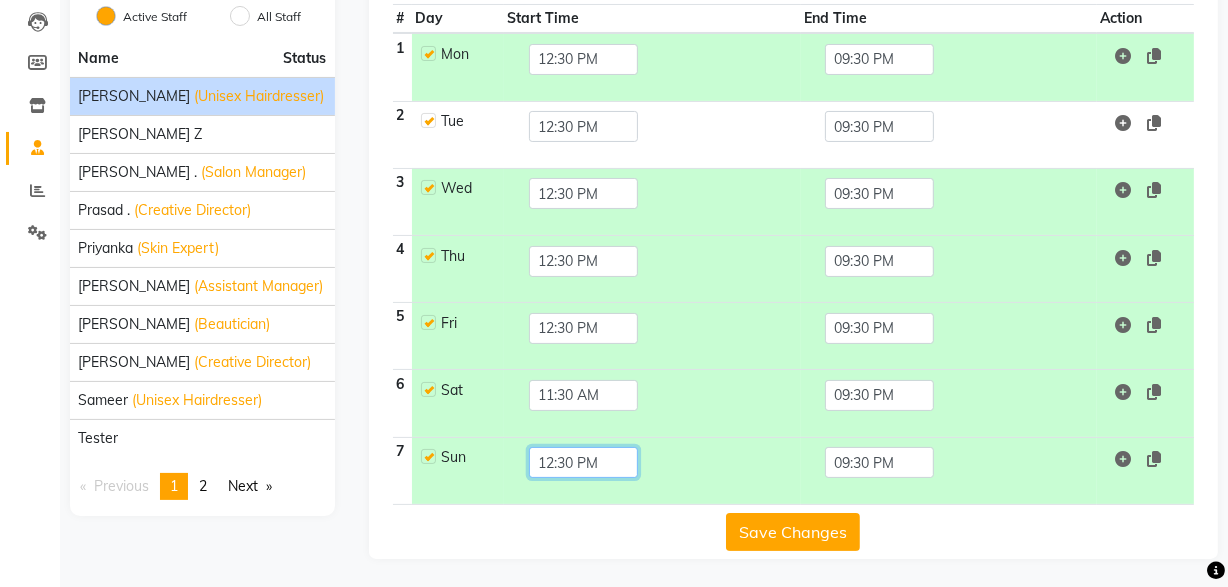 click on "12:30 PM" 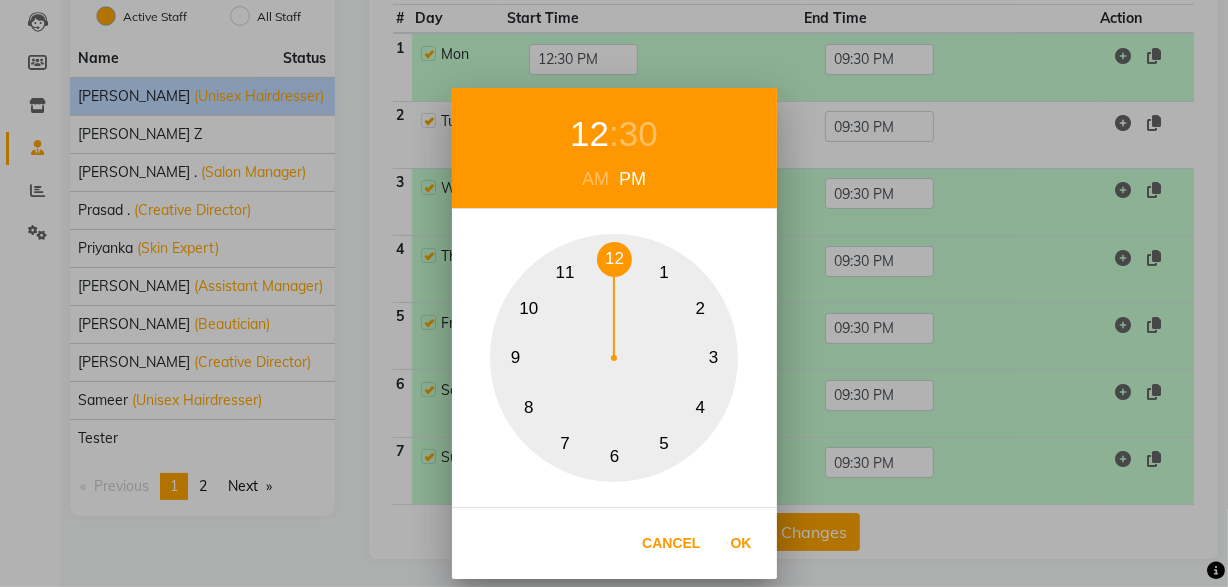 click on "11" at bounding box center (565, 272) 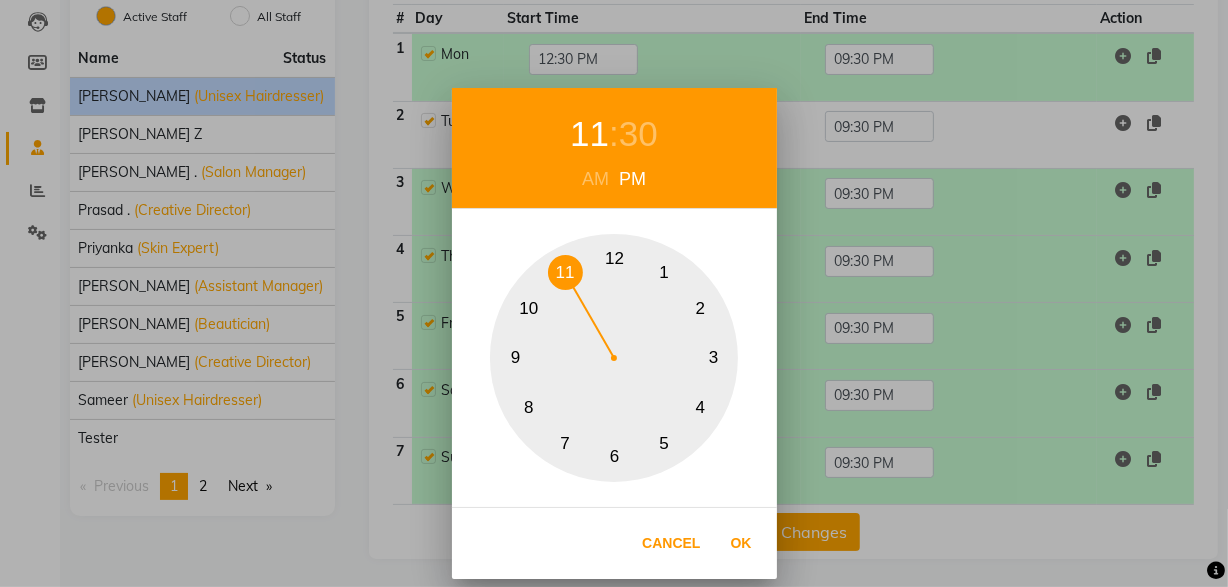click on "AM" at bounding box center [595, 179] 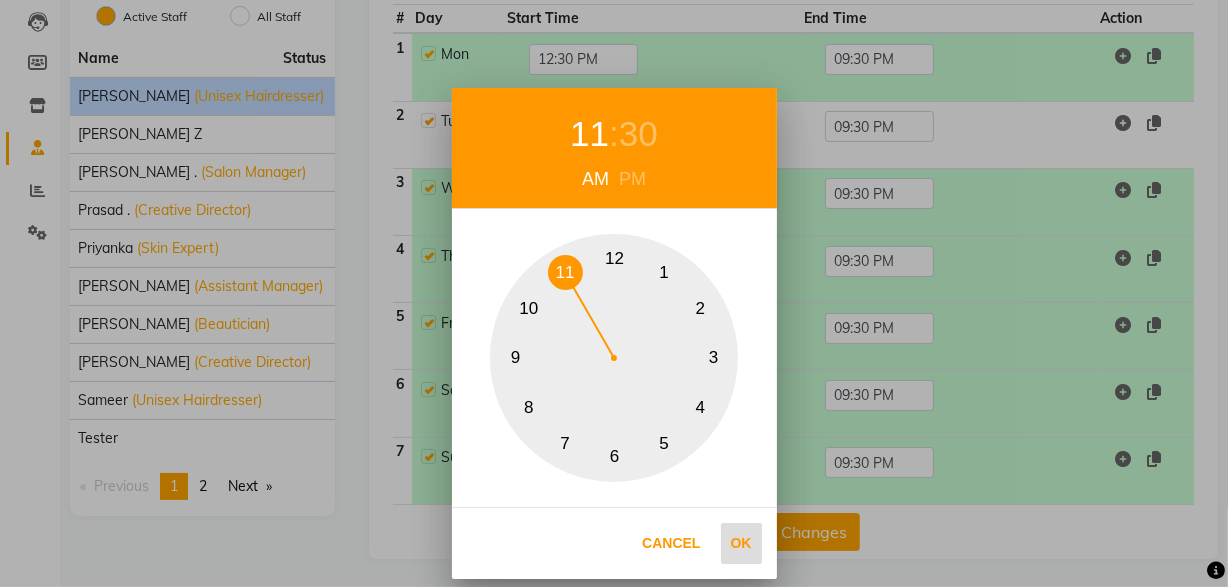 click on "Ok" at bounding box center (741, 543) 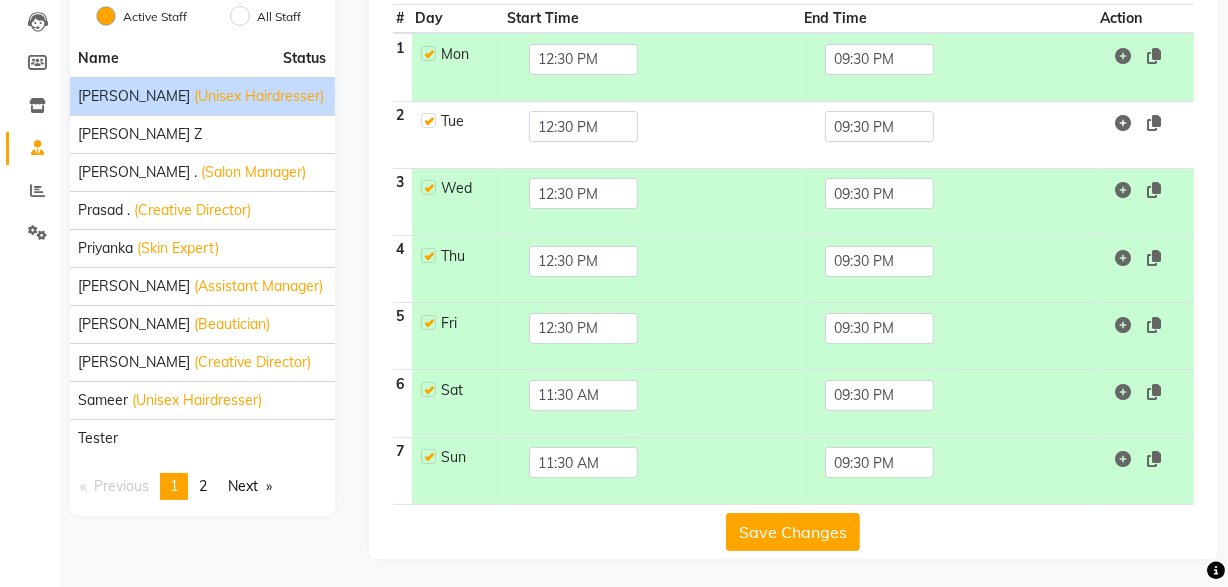 click on "Save Changes" 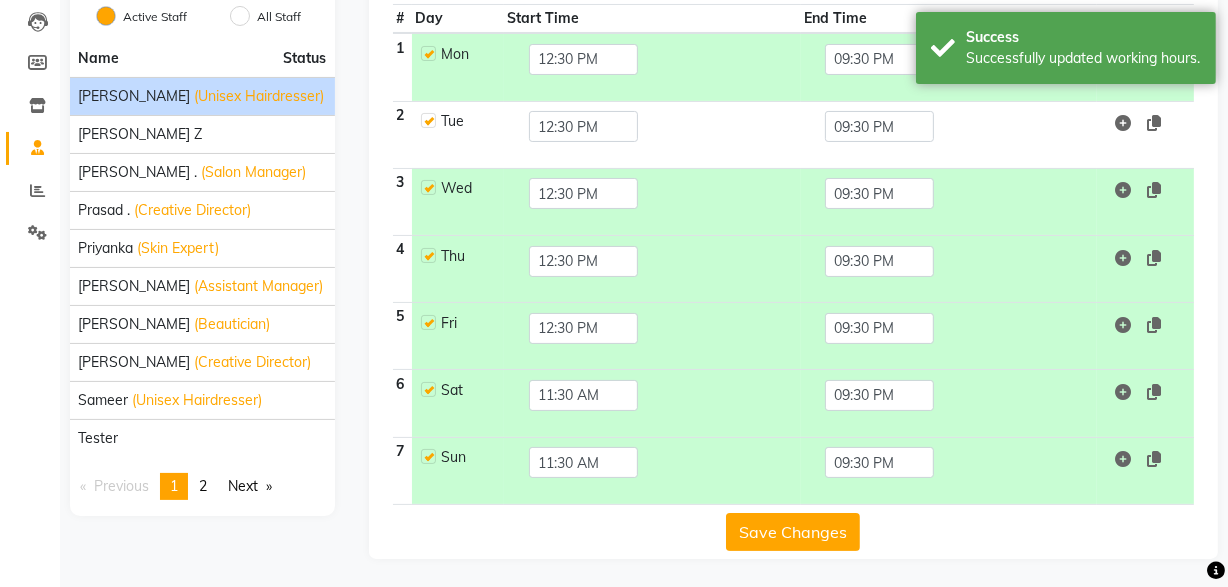 scroll, scrollTop: 95, scrollLeft: 0, axis: vertical 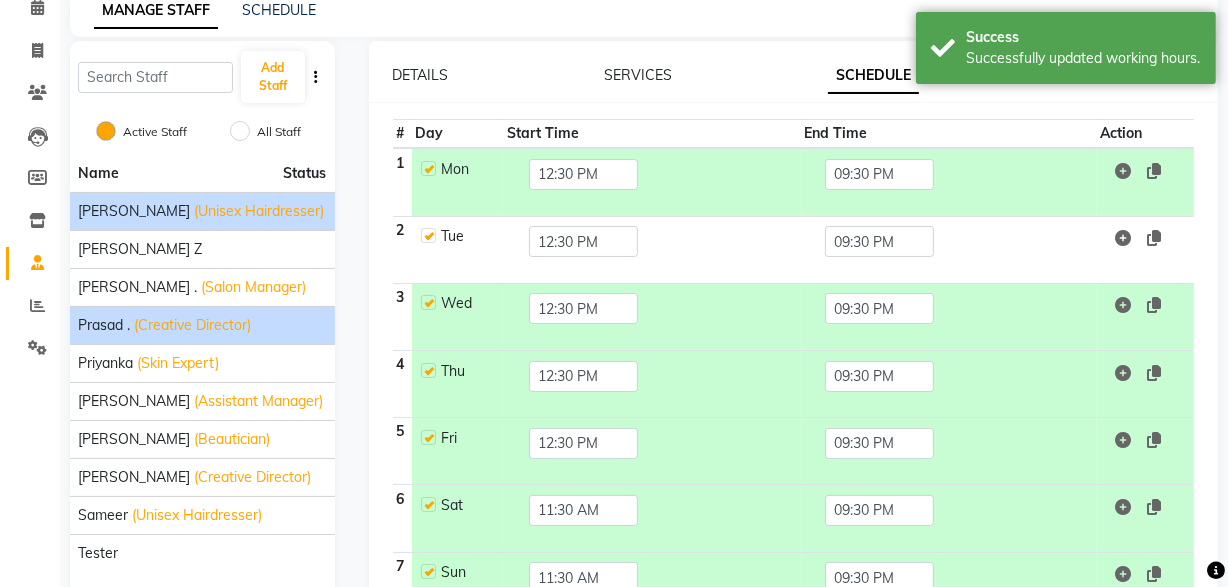 click on "(Creative Director)" 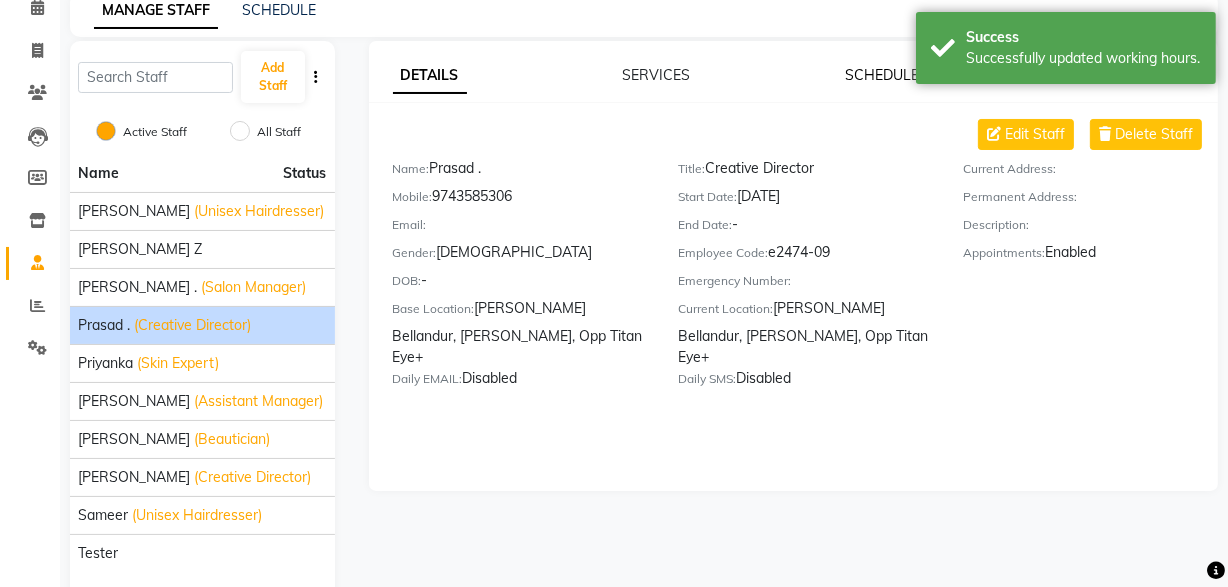 click on "SCHEDULE" 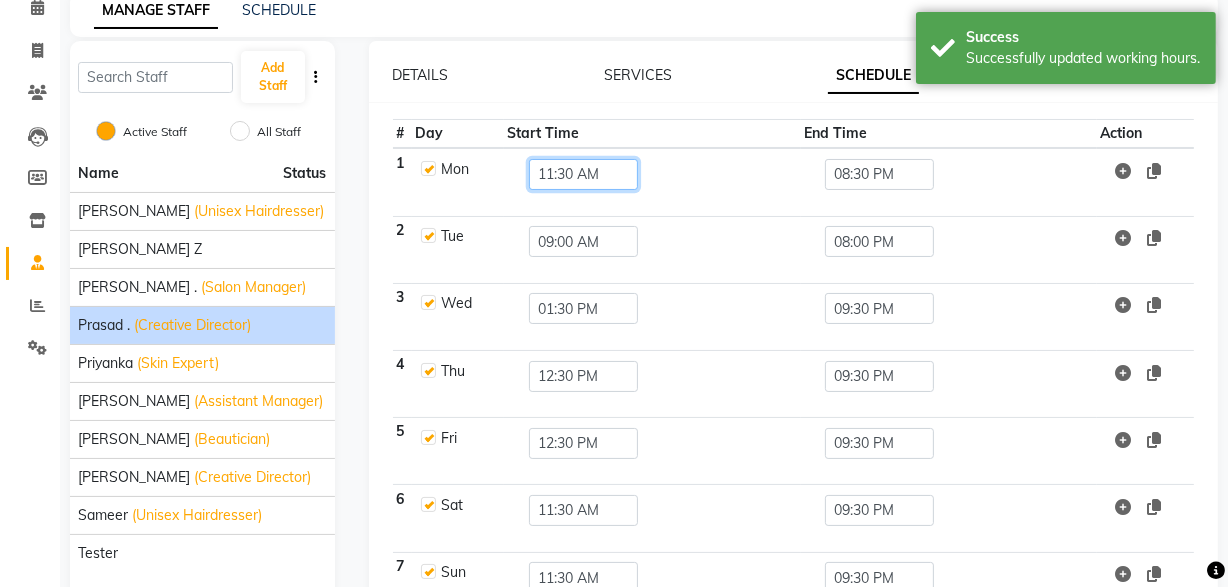 click on "11:30 AM" 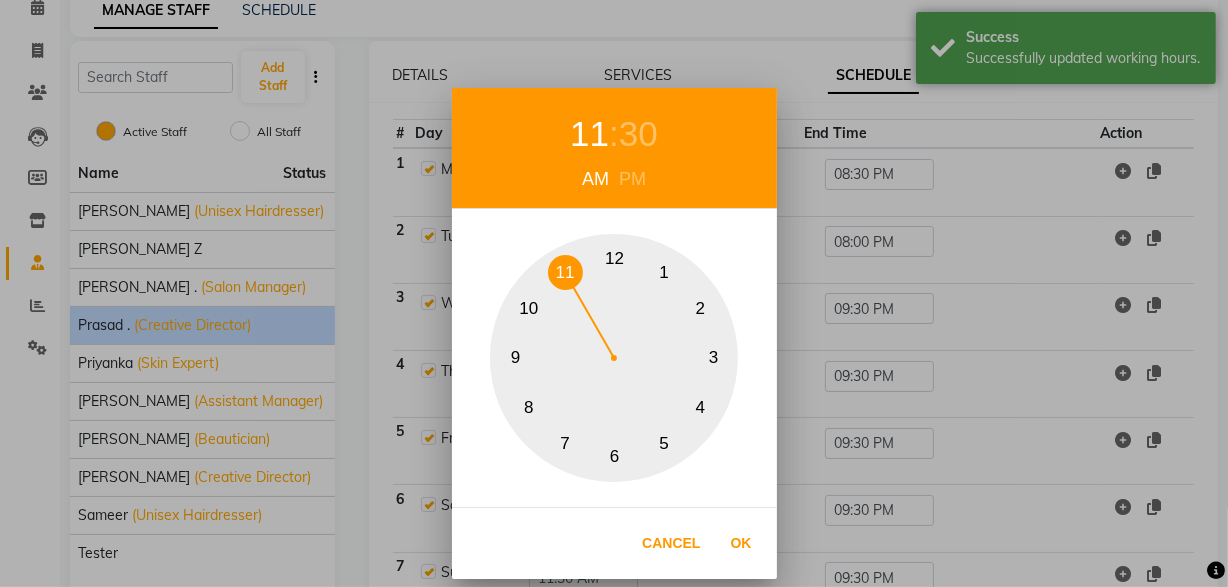 click on "11 : 30 AM PM  1   2   3   4   5   6   7   8   9   10   11   12  Cancel Ok" at bounding box center [614, 293] 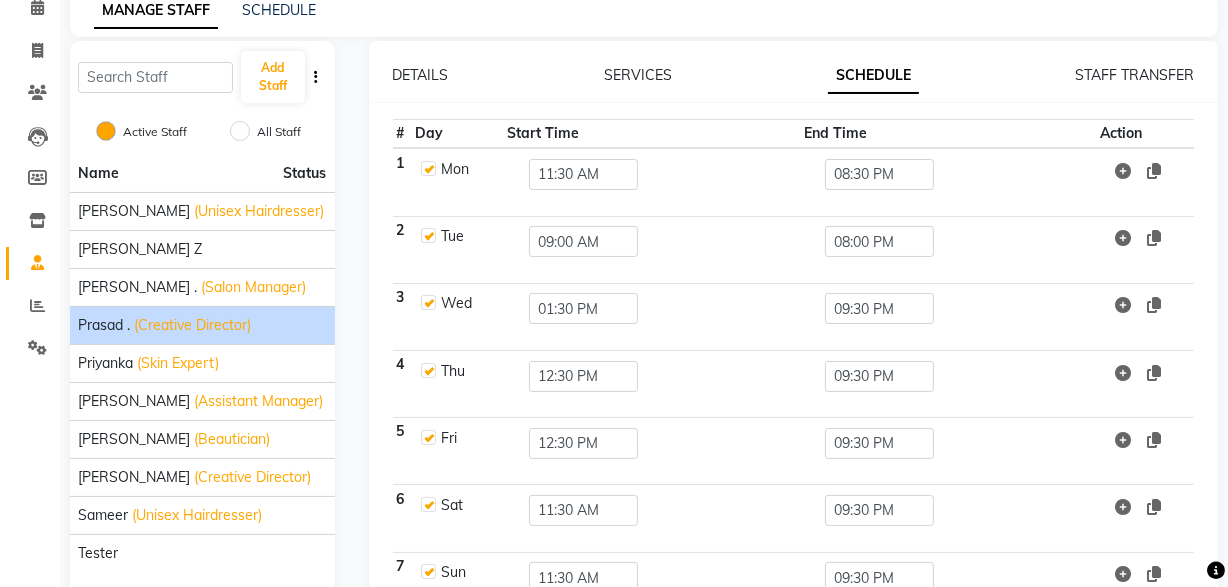 click 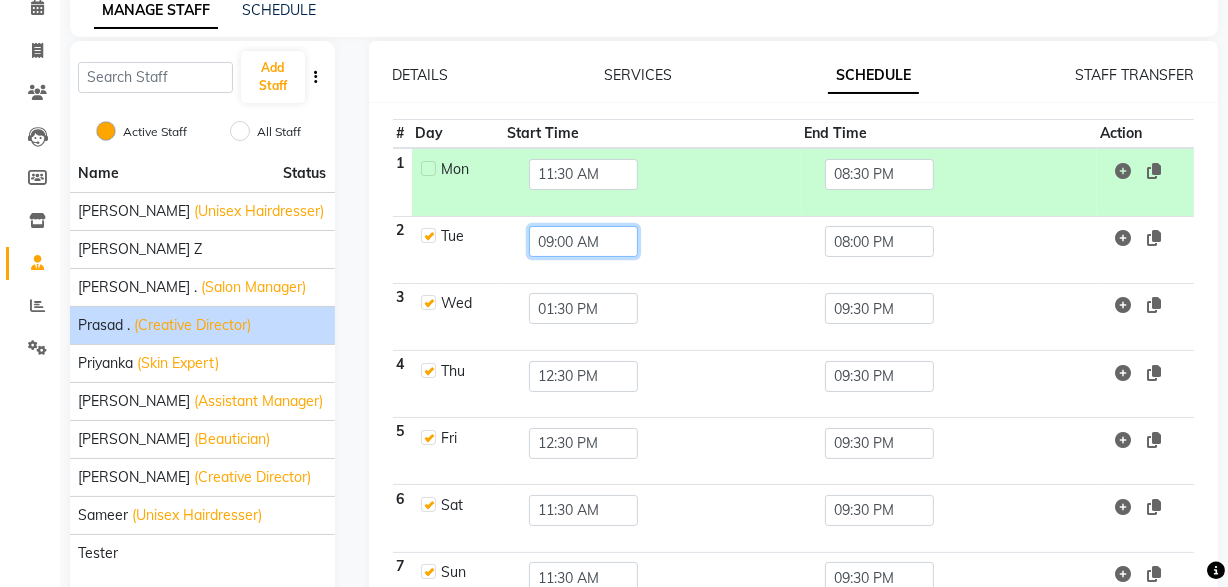 click on "09:00 AM" 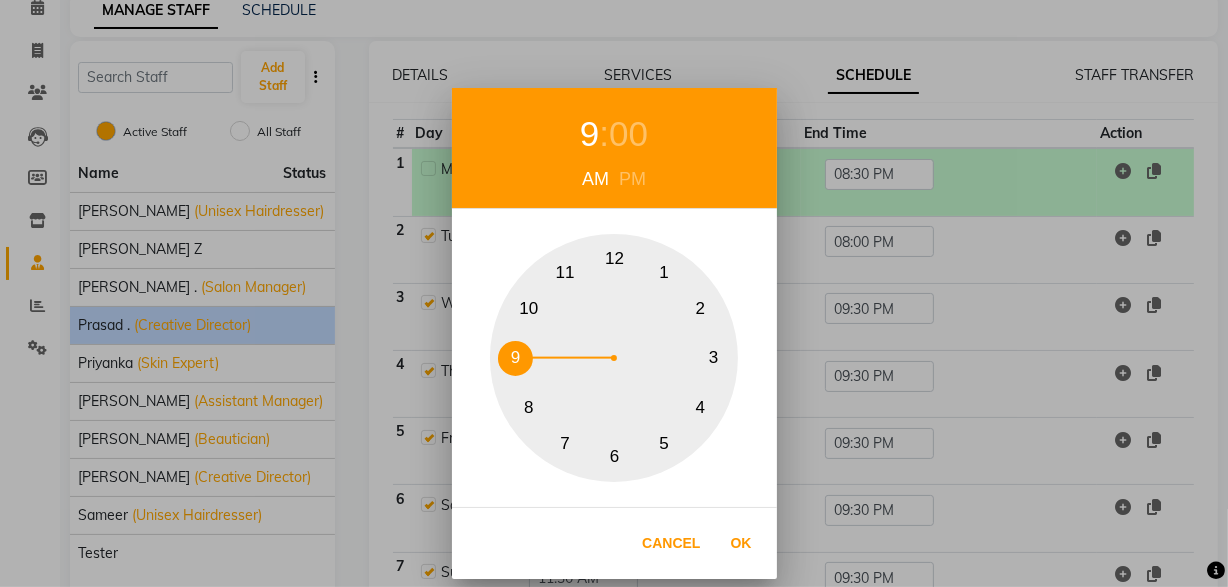 click on "PM" at bounding box center (632, 179) 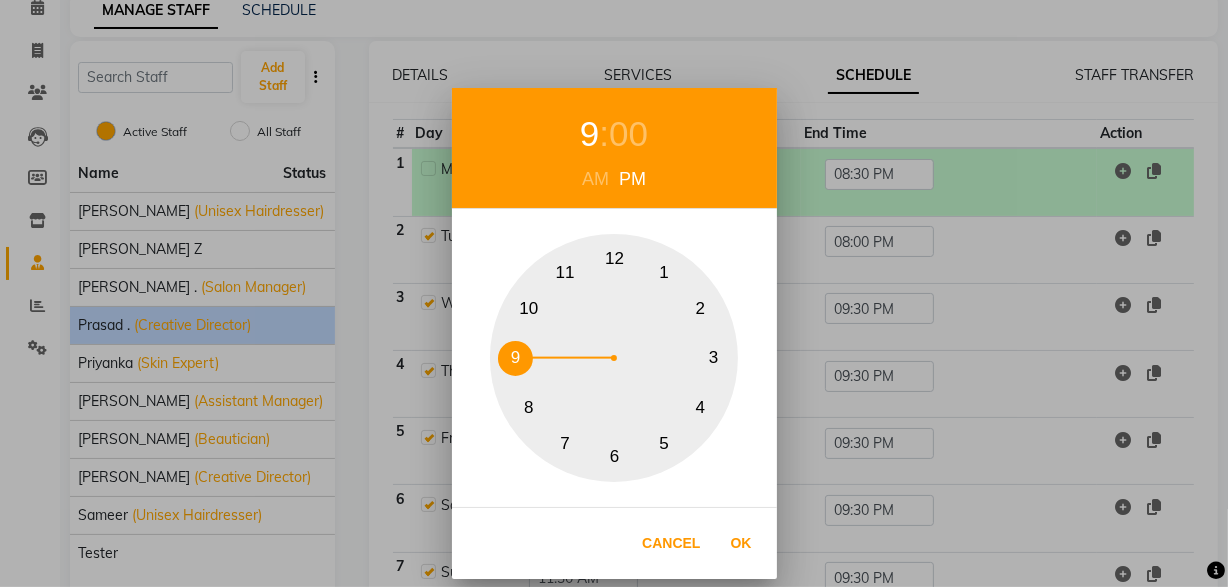 click on "12" at bounding box center (614, 259) 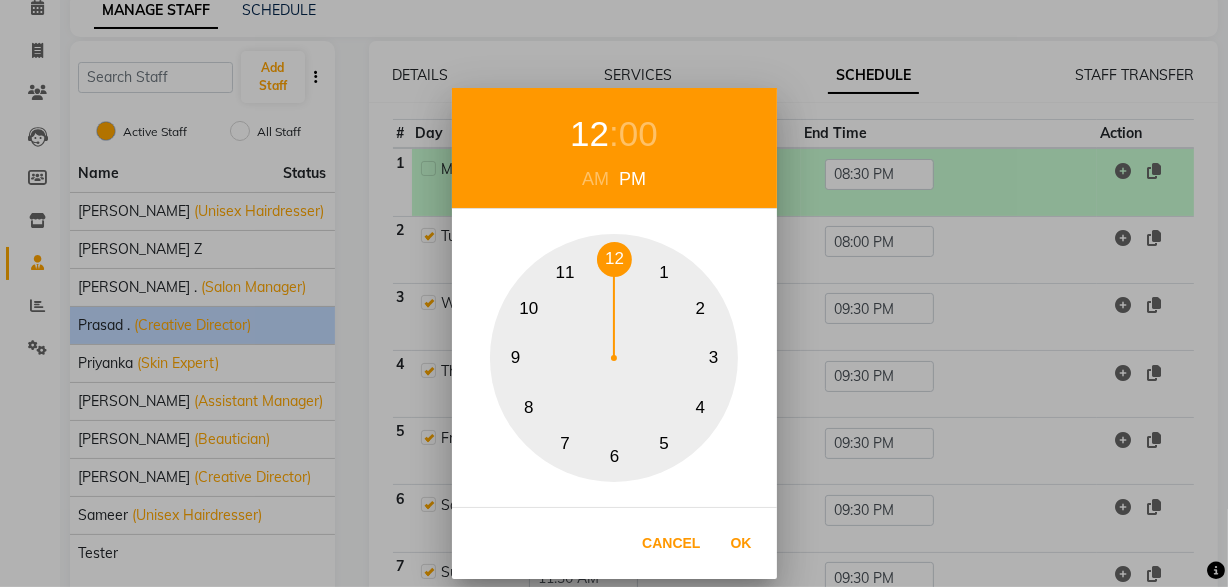 click on "00" at bounding box center [638, 134] 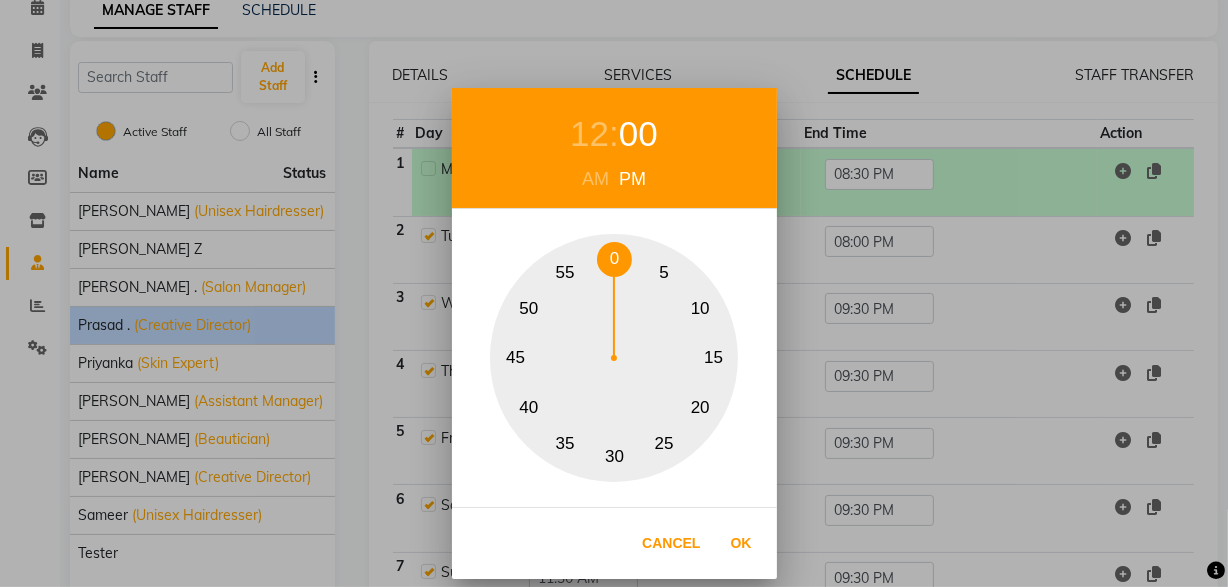 click on "30" at bounding box center (614, 457) 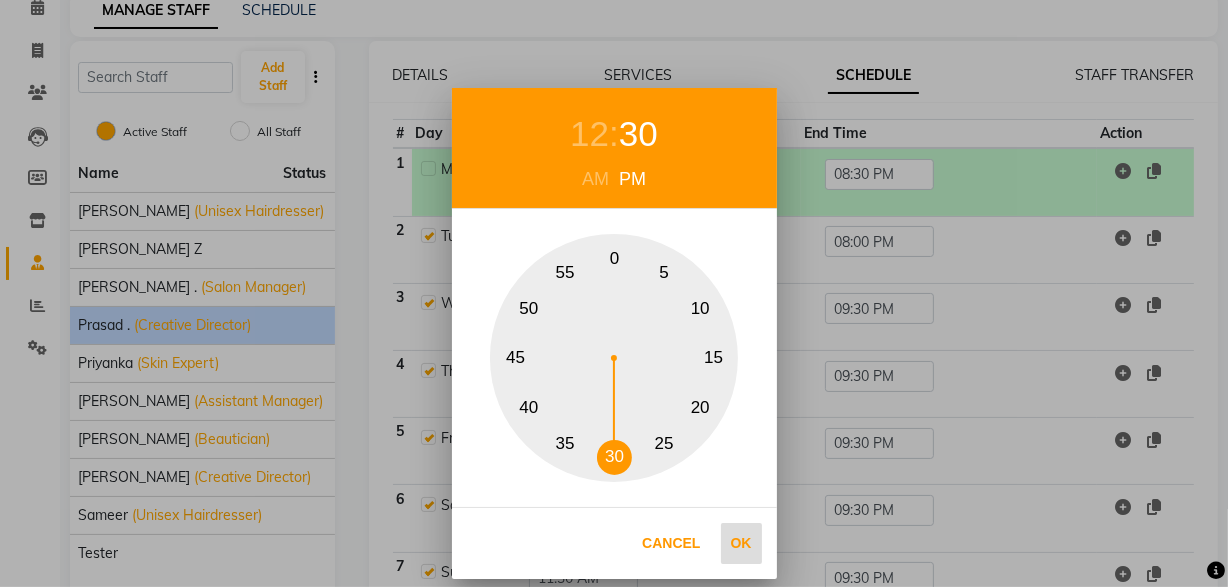 click on "Ok" at bounding box center [741, 543] 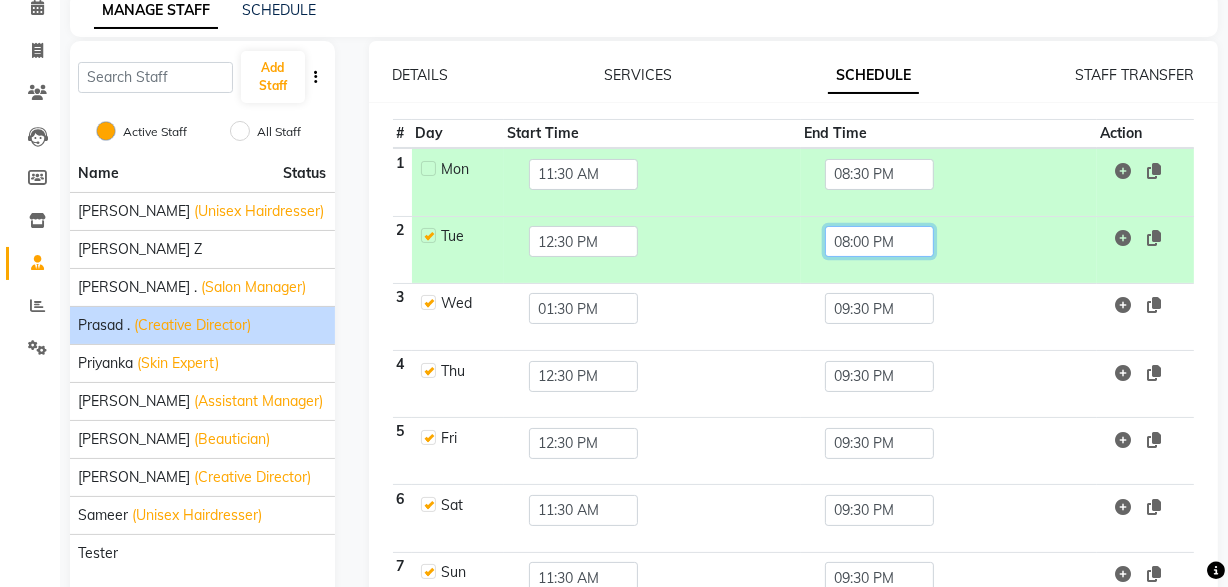 click on "08:00 PM" 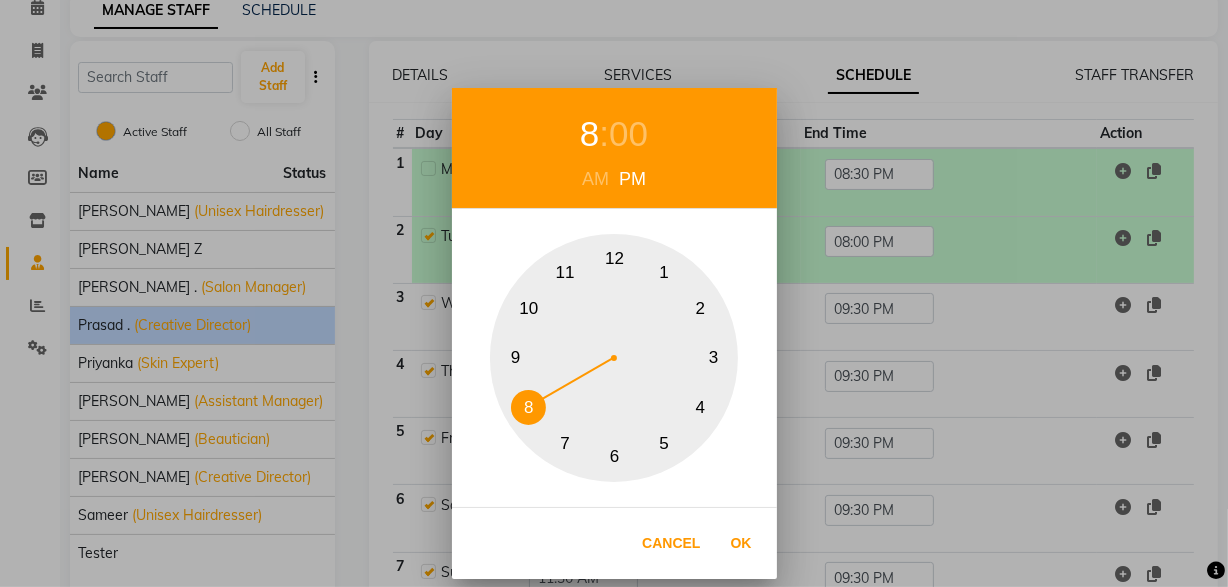 click on "9" at bounding box center [515, 358] 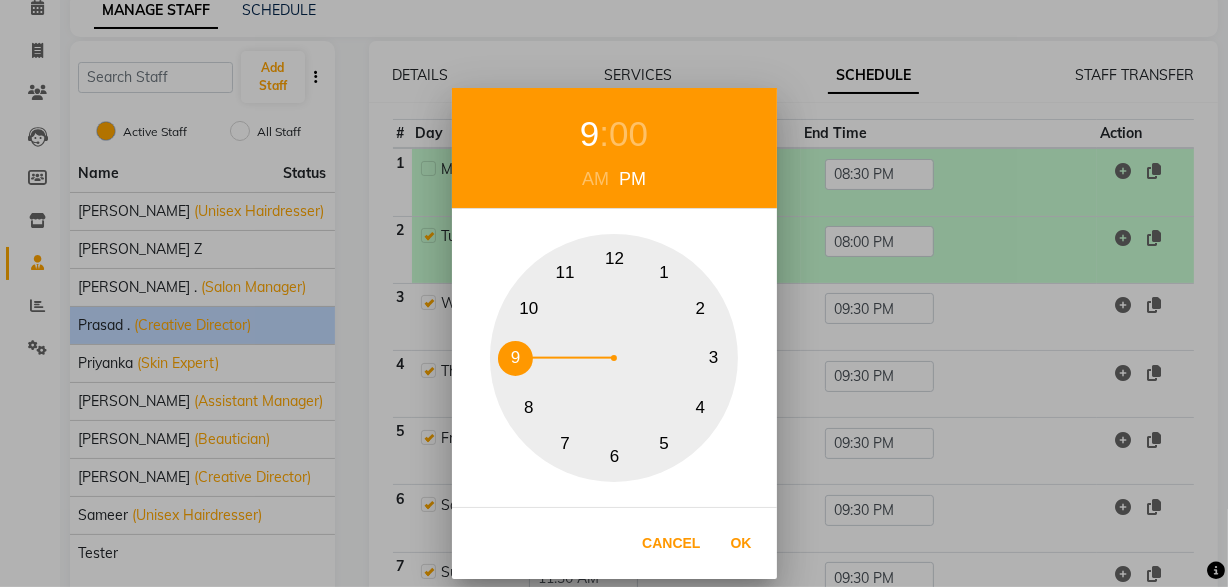 click on "00" at bounding box center [628, 134] 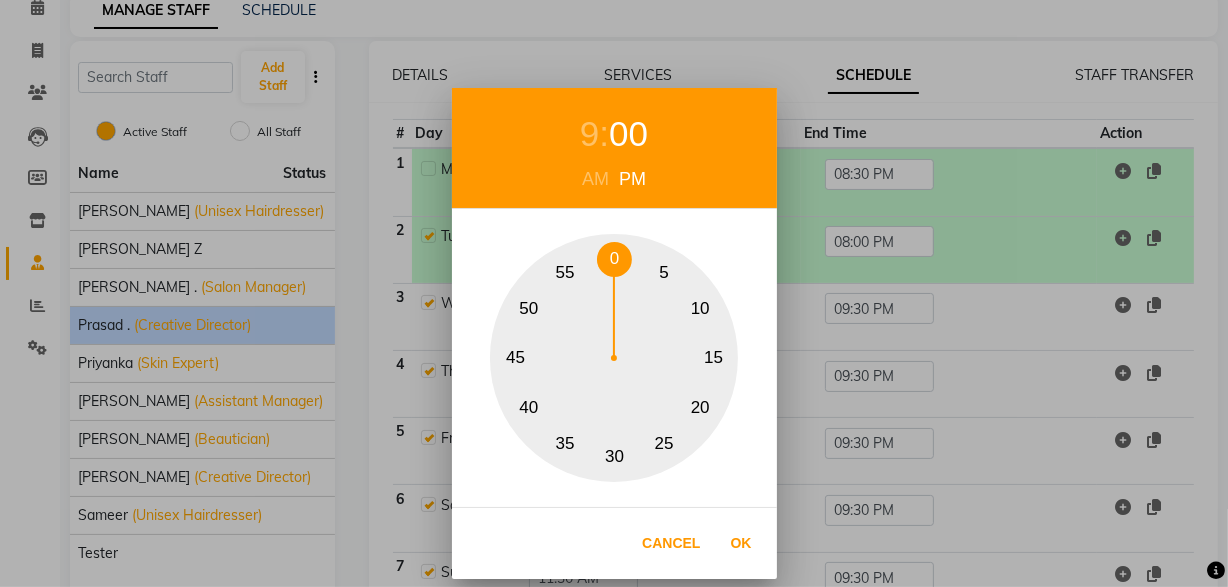 click on "30" at bounding box center (614, 457) 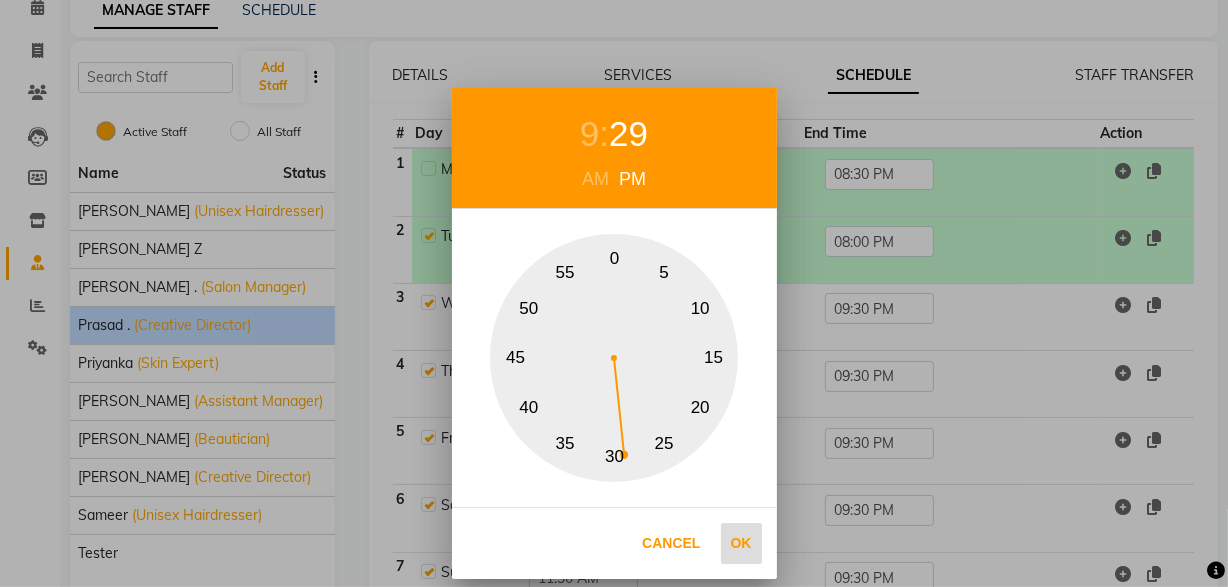 click on "Ok" at bounding box center [741, 543] 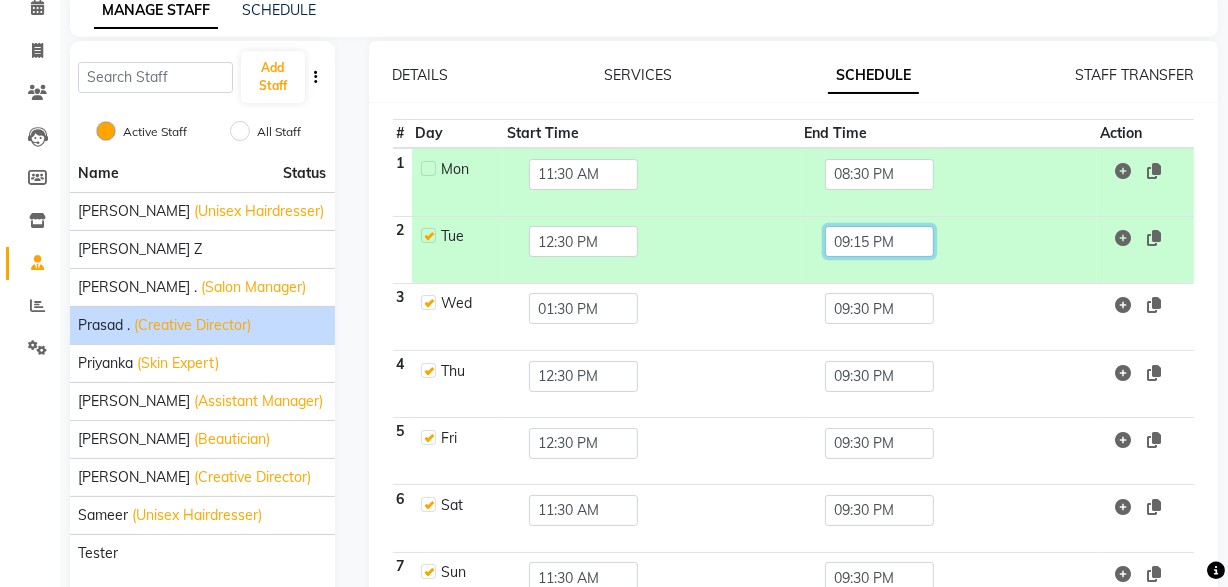click on "09:15 PM" 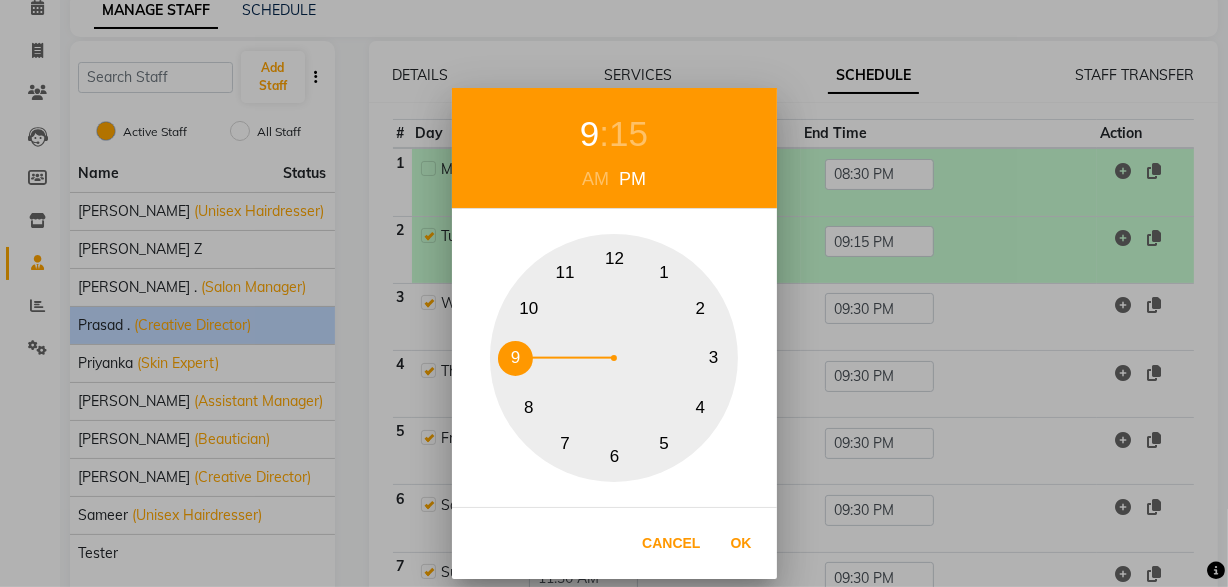 click on "15" at bounding box center (628, 134) 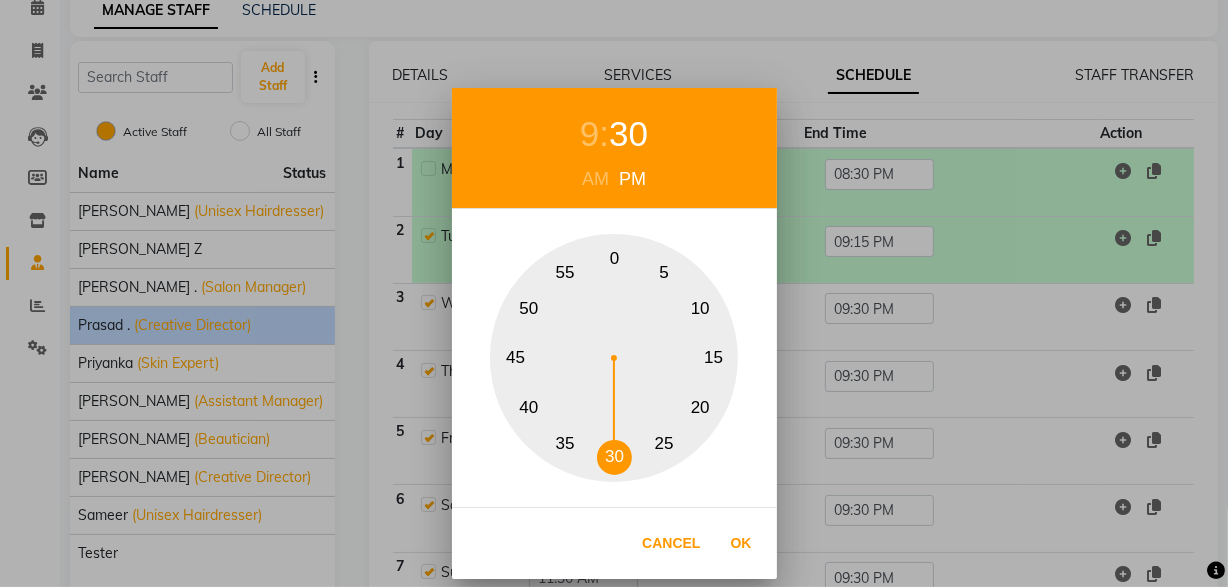 drag, startPoint x: 618, startPoint y: 453, endPoint x: 660, endPoint y: 491, distance: 56.63921 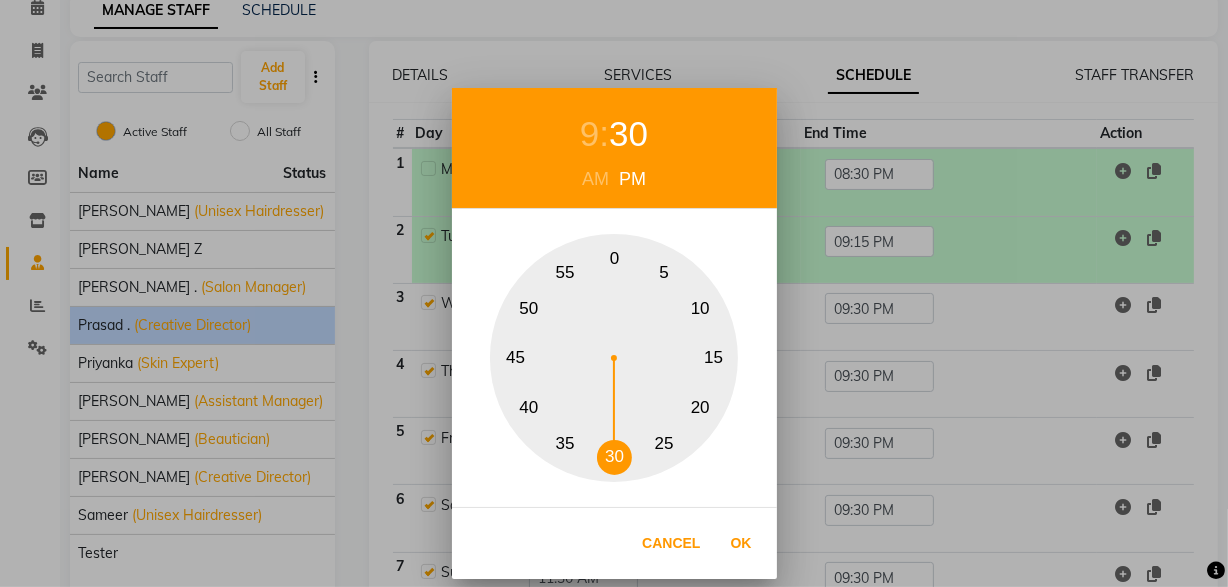 drag, startPoint x: 739, startPoint y: 542, endPoint x: 898, endPoint y: 439, distance: 189.44656 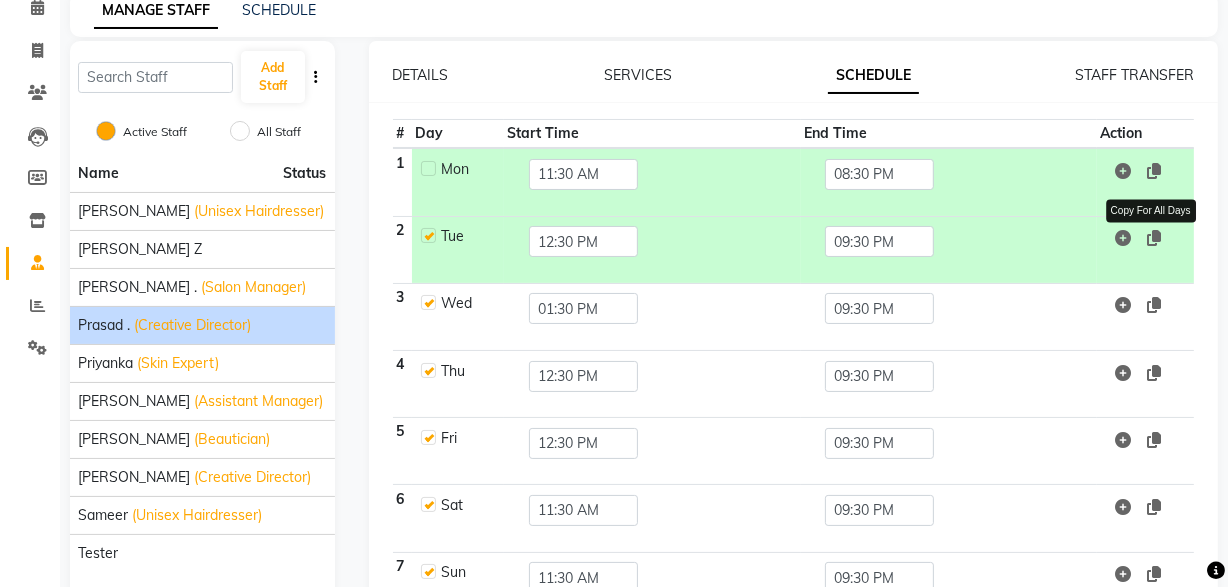 click 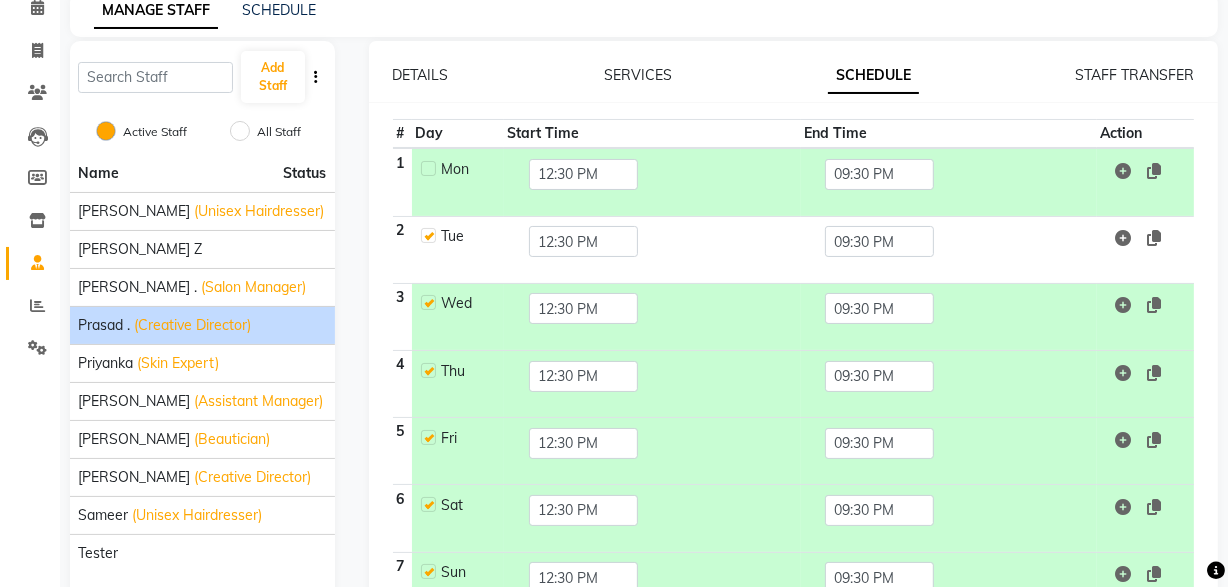 scroll, scrollTop: 210, scrollLeft: 0, axis: vertical 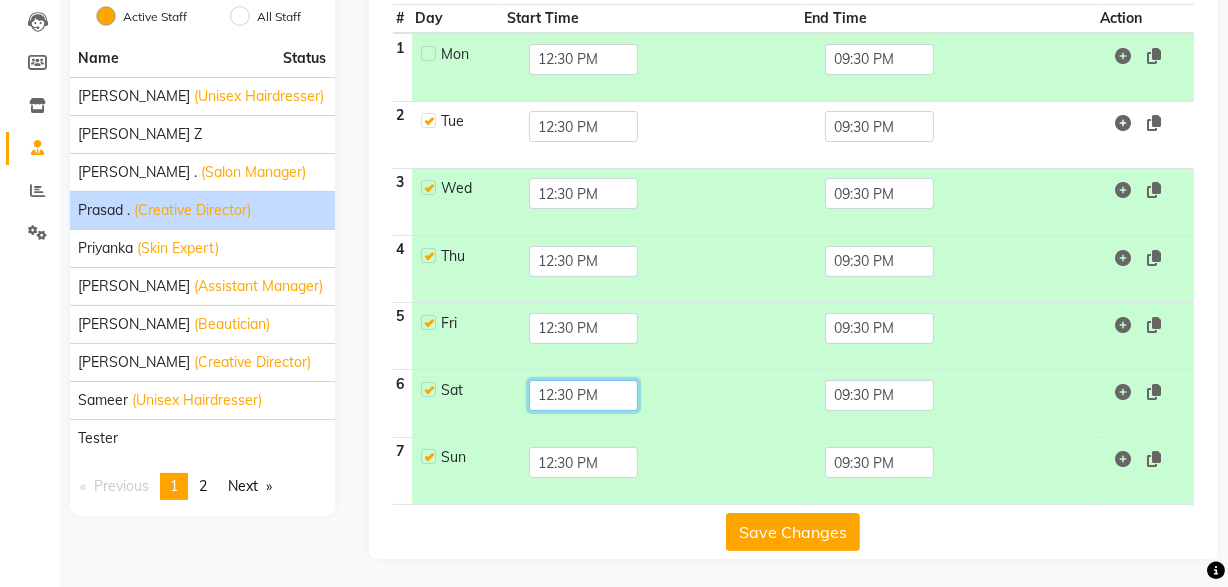 click on "12:30 PM" 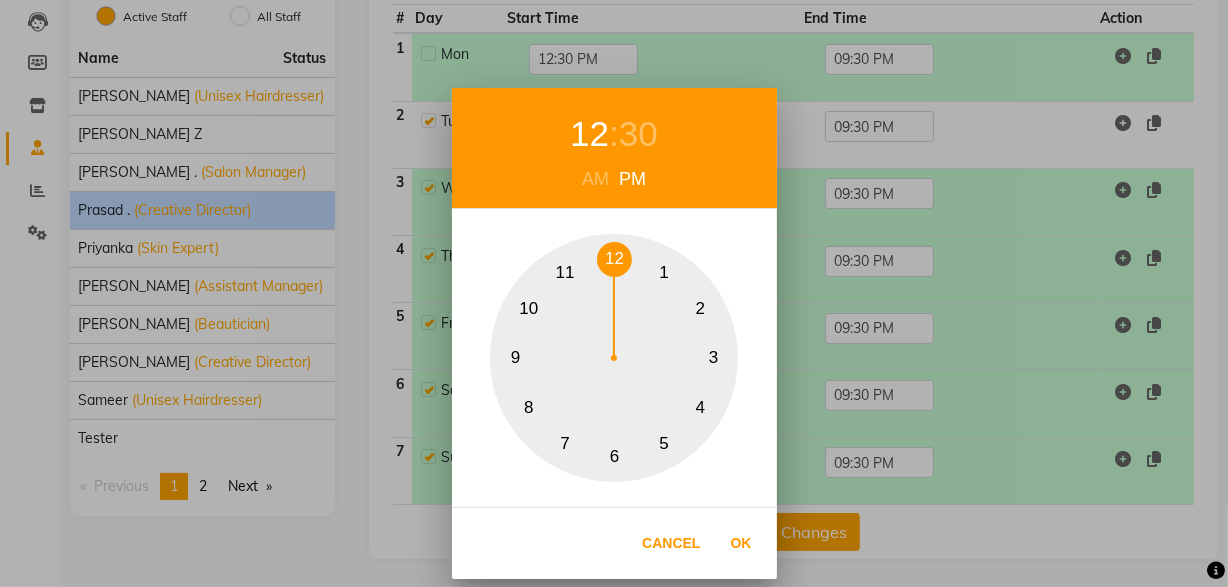click on "AM" at bounding box center (595, 179) 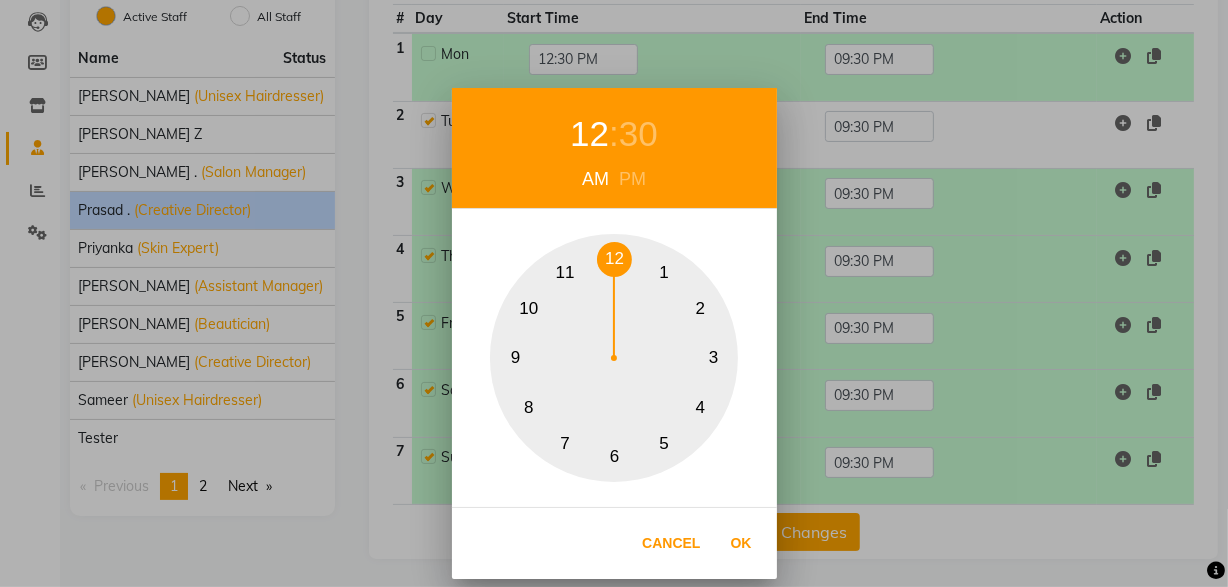 click on "11" at bounding box center (565, 272) 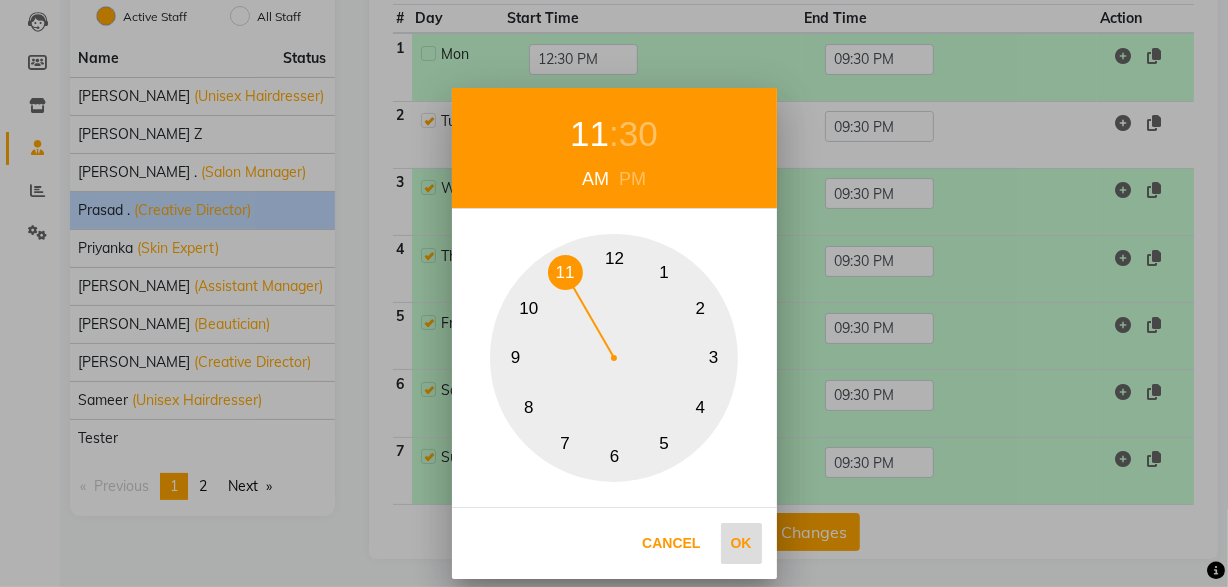 click on "Ok" at bounding box center (741, 543) 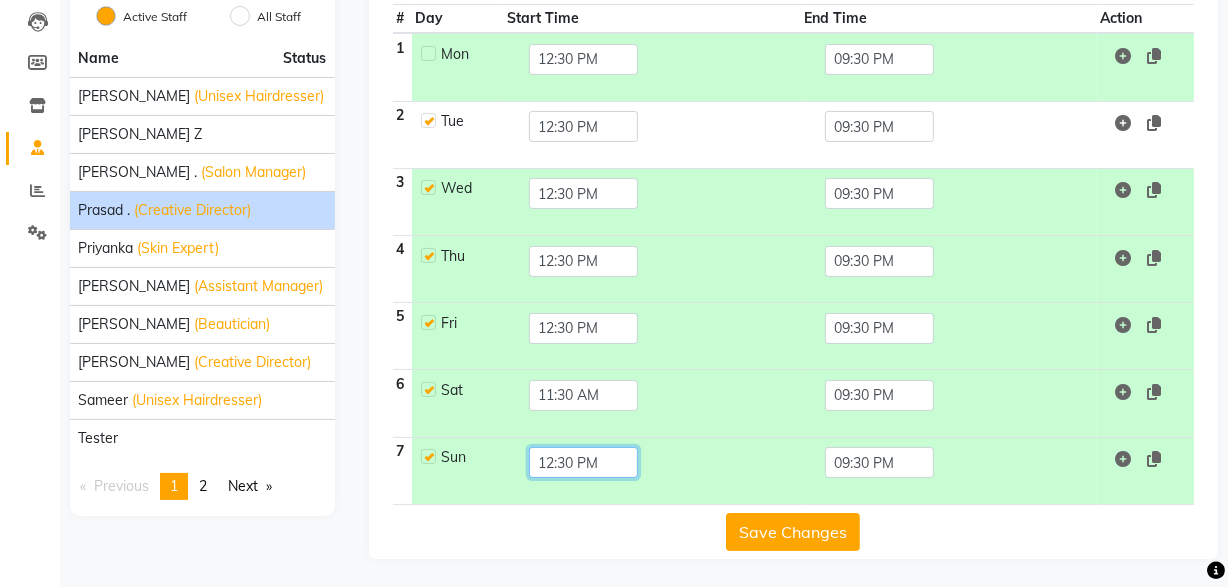 click on "12:30 PM" 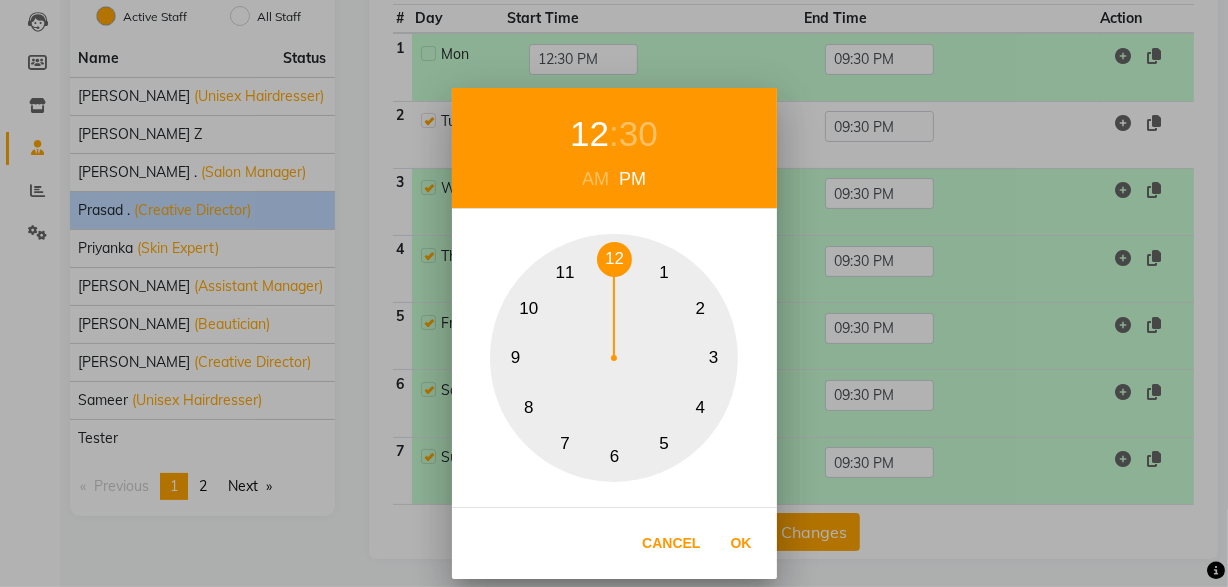 click on "11" at bounding box center [565, 272] 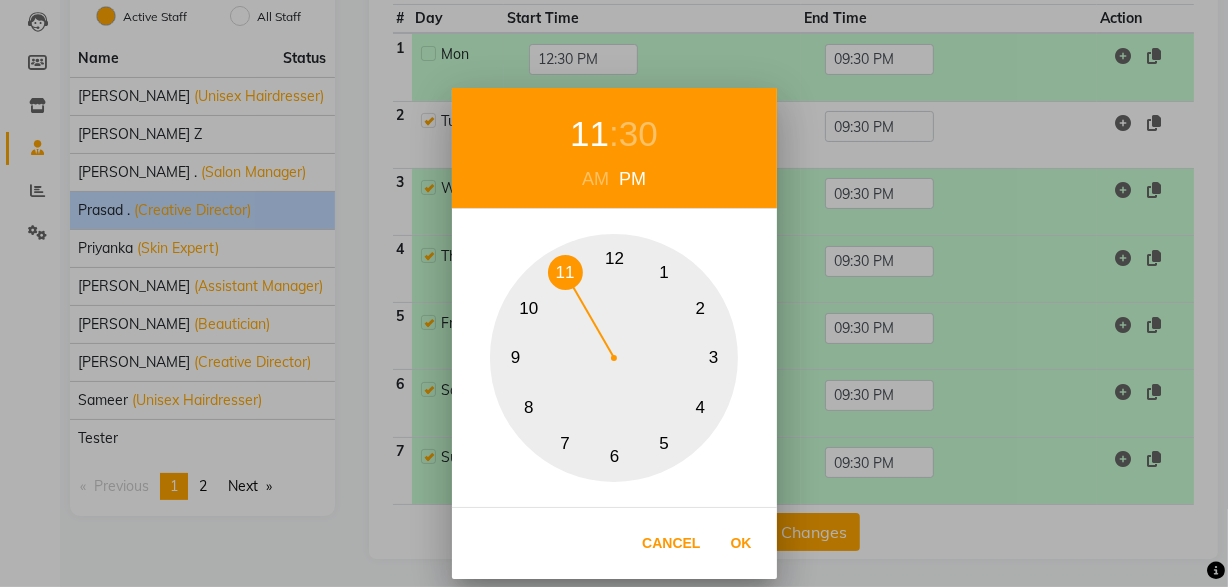 click on "AM" at bounding box center (595, 179) 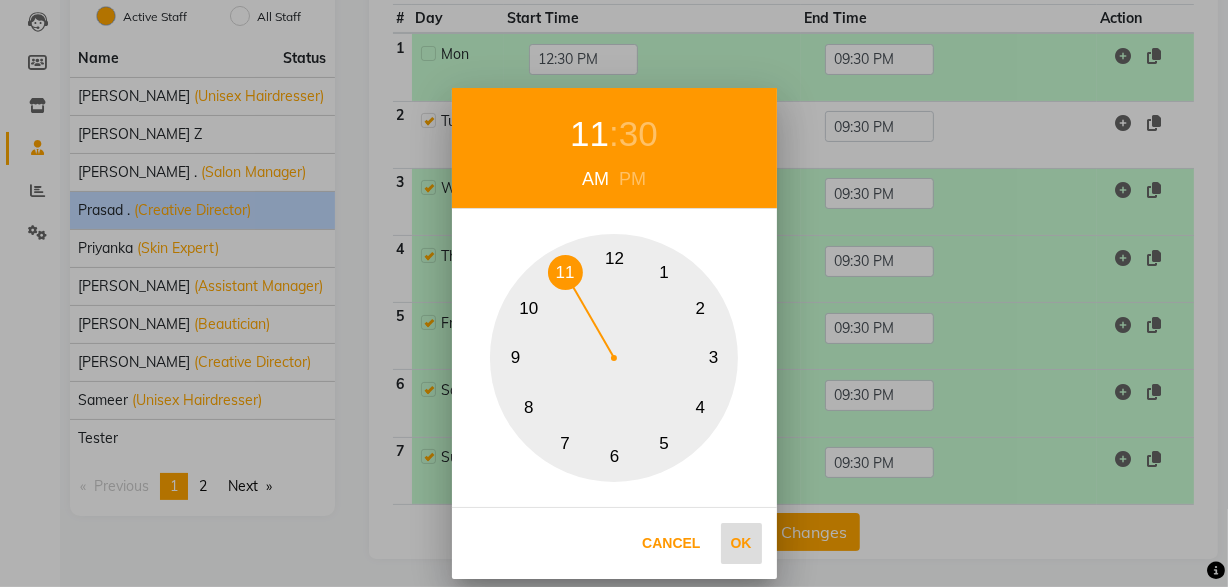 click on "Ok" at bounding box center [741, 543] 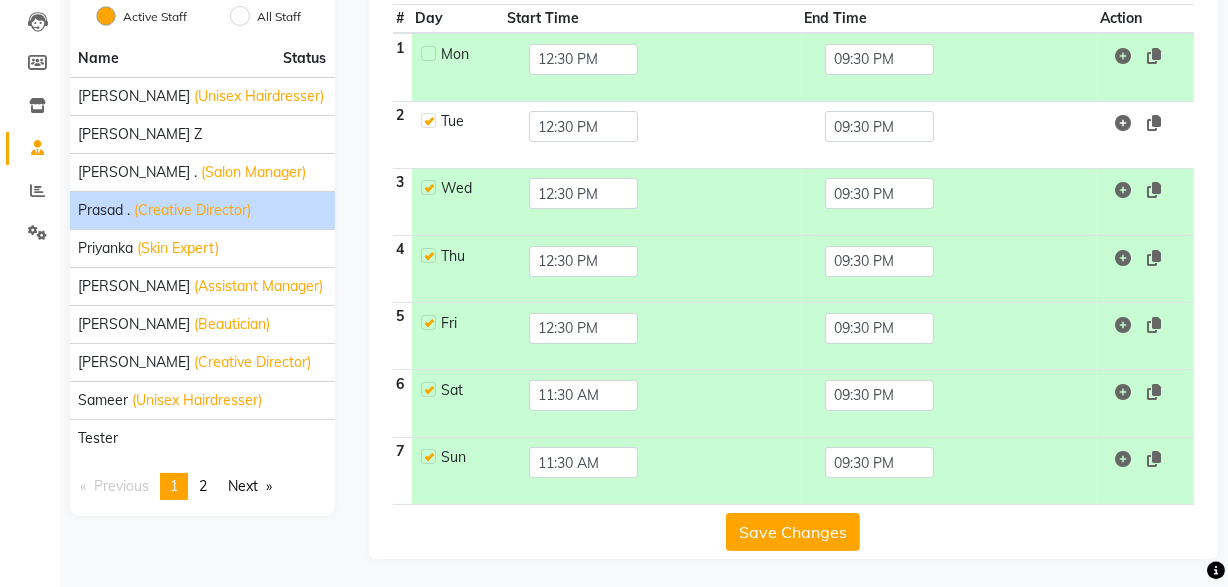 click on "Save Changes" 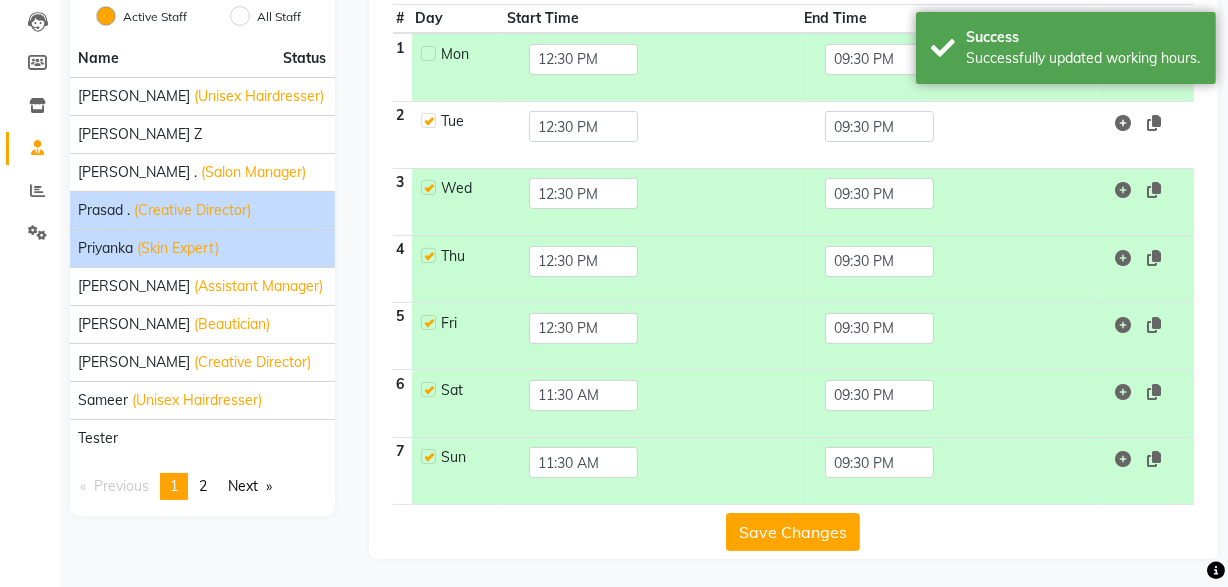 click on "Priyanka" 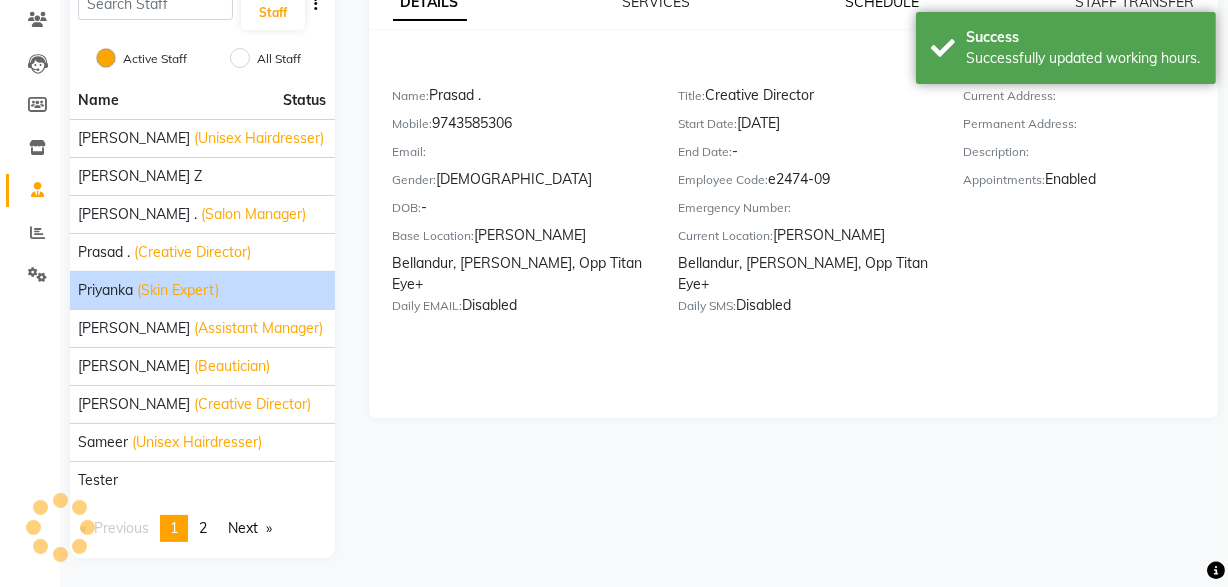 scroll, scrollTop: 136, scrollLeft: 0, axis: vertical 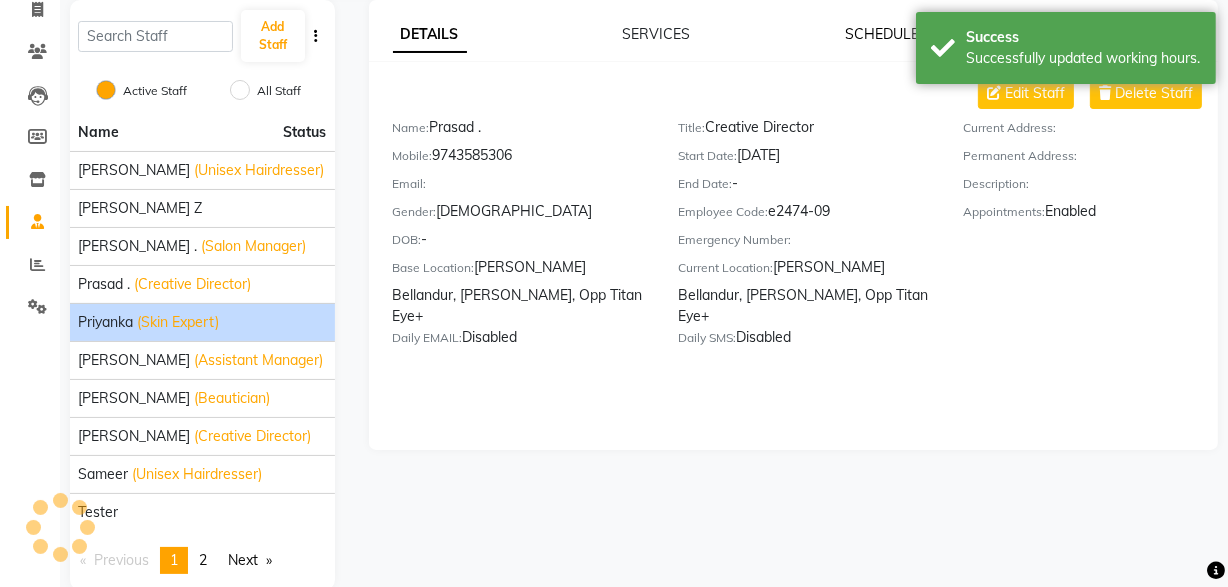 click on "SCHEDULE" 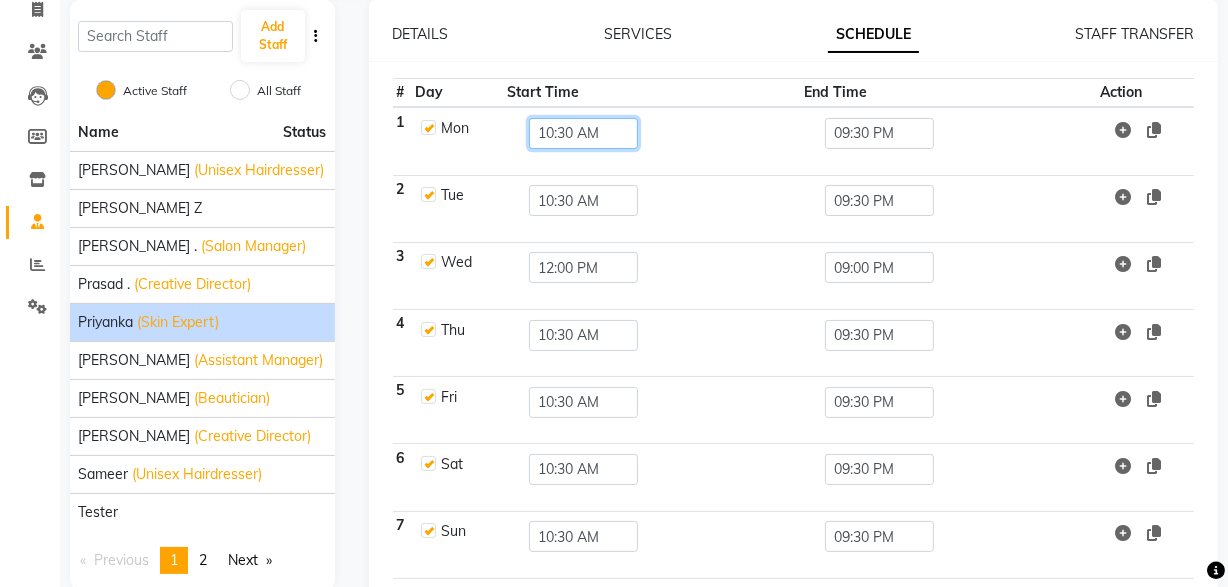 click on "10:30 AM" 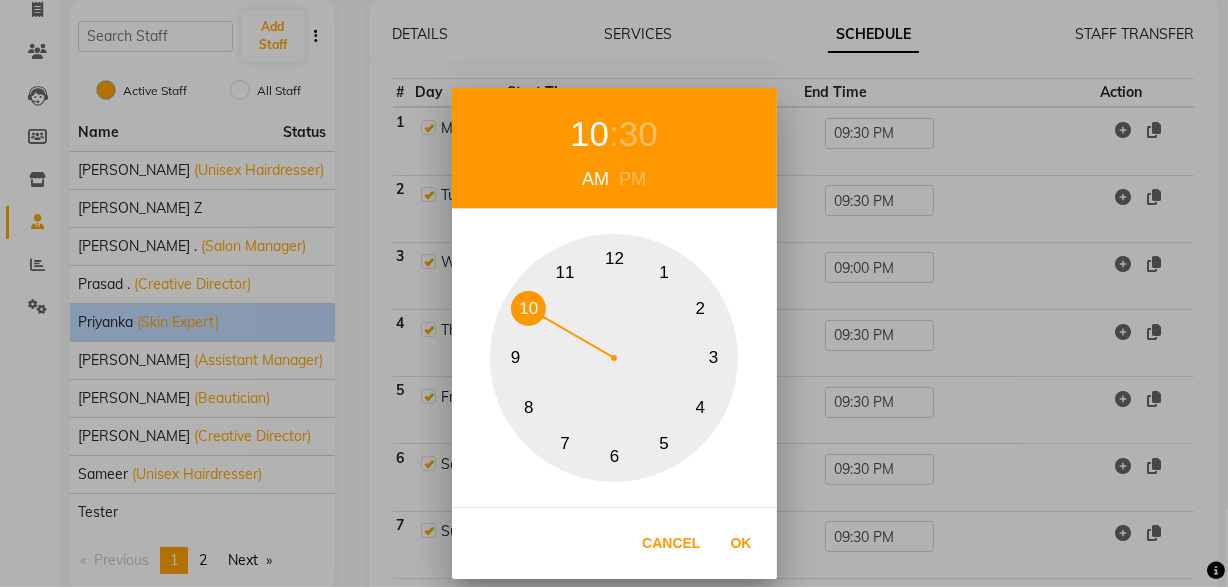click on "PM" at bounding box center (632, 179) 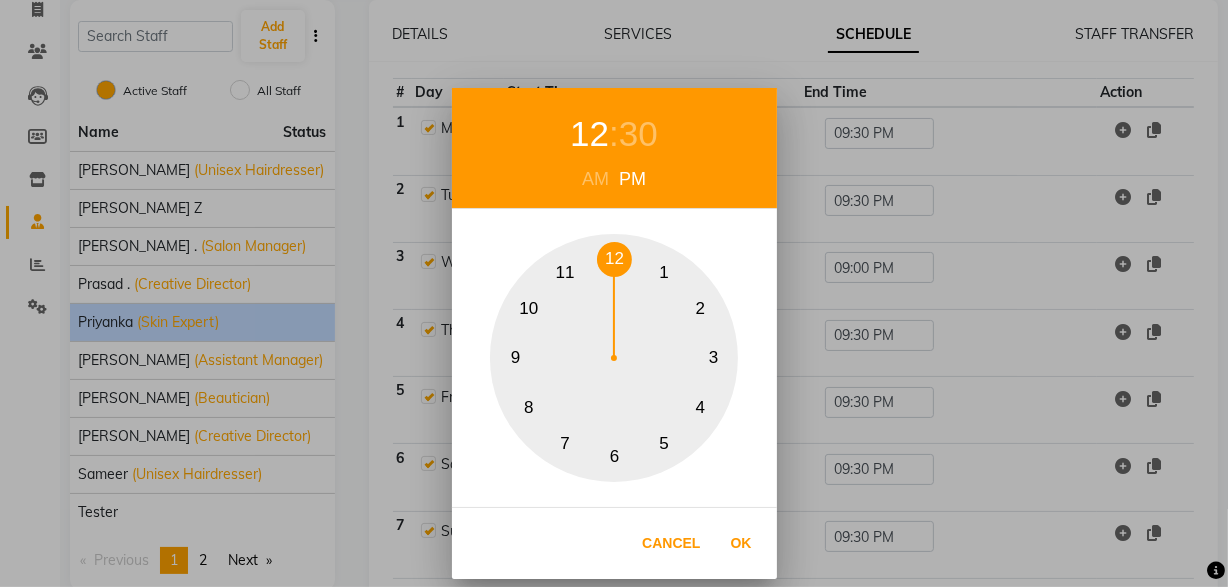 click on "12" at bounding box center (614, 259) 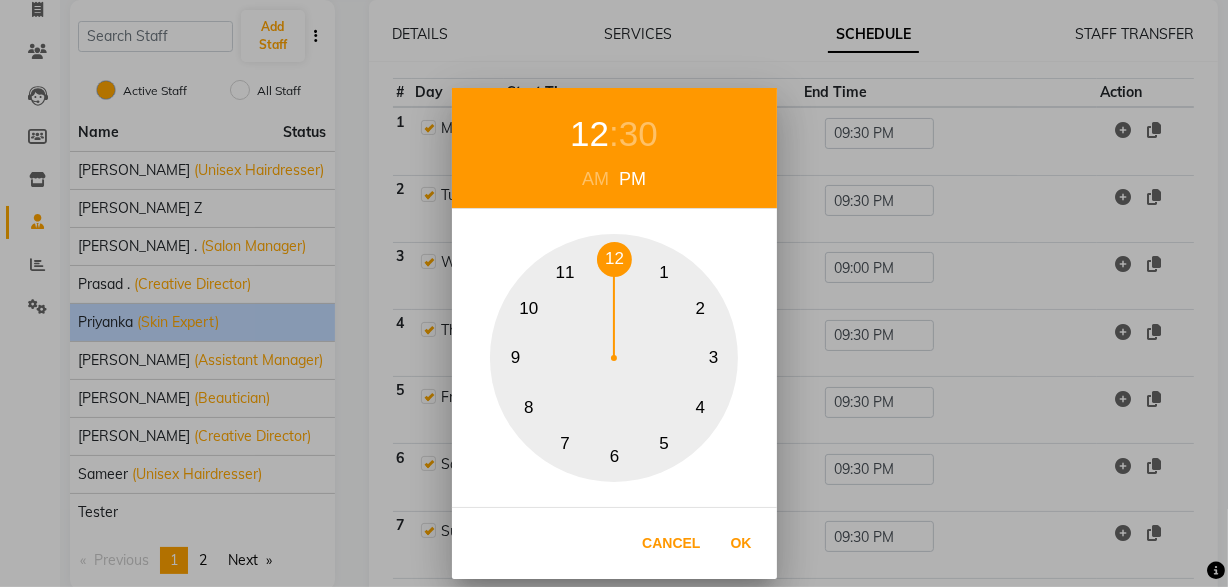 click on "30" at bounding box center (638, 134) 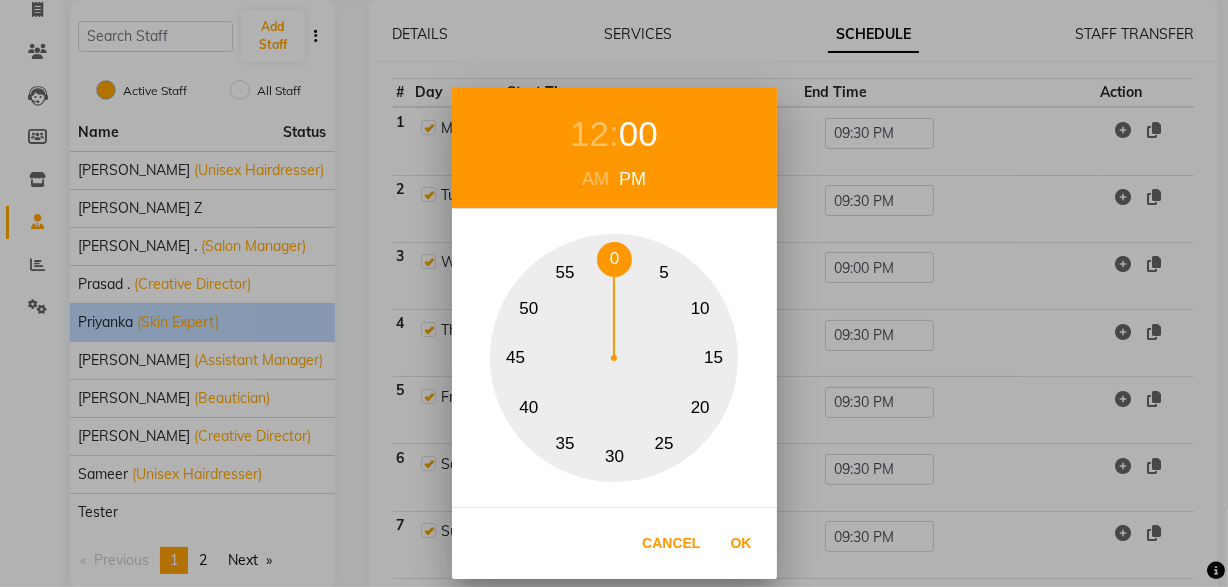 click on "0" at bounding box center (614, 259) 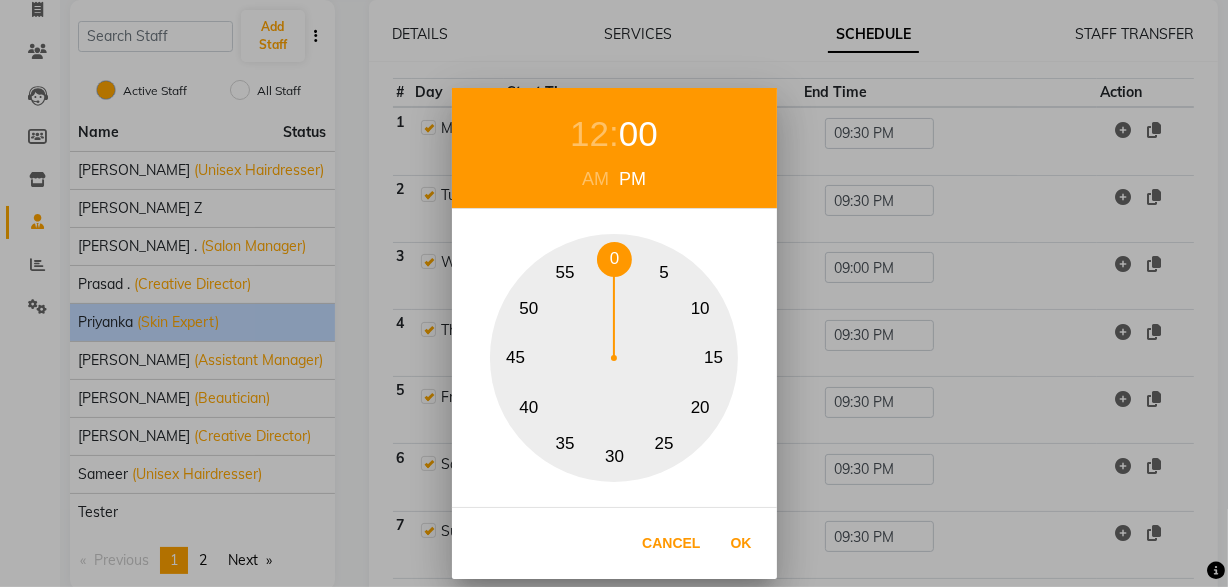 drag, startPoint x: 740, startPoint y: 539, endPoint x: 739, endPoint y: 529, distance: 10.049875 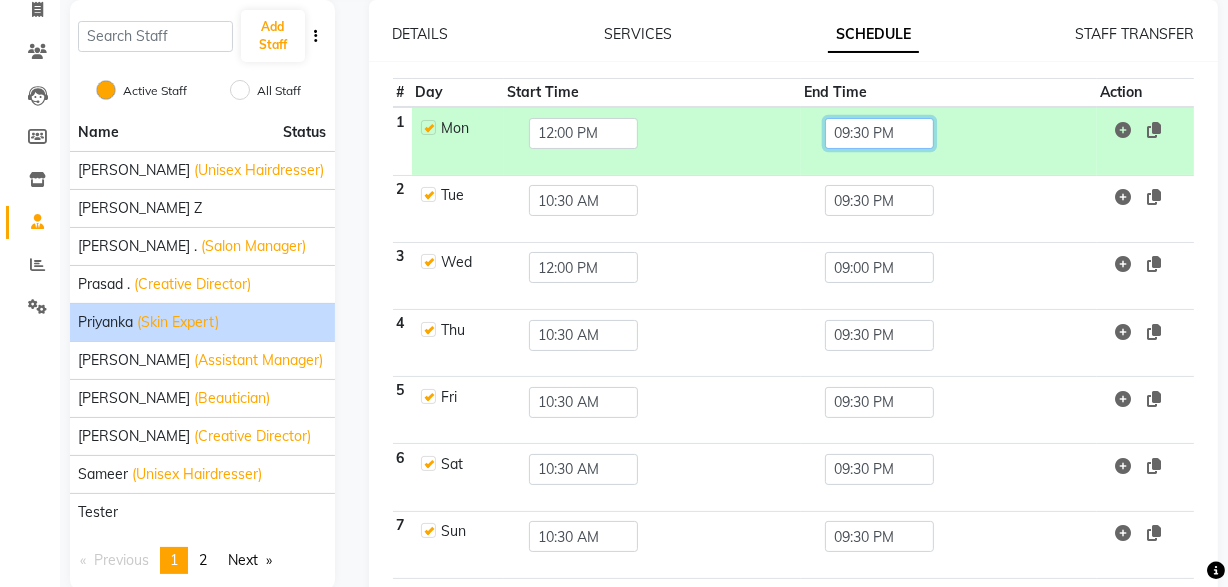 click on "09:30 PM" 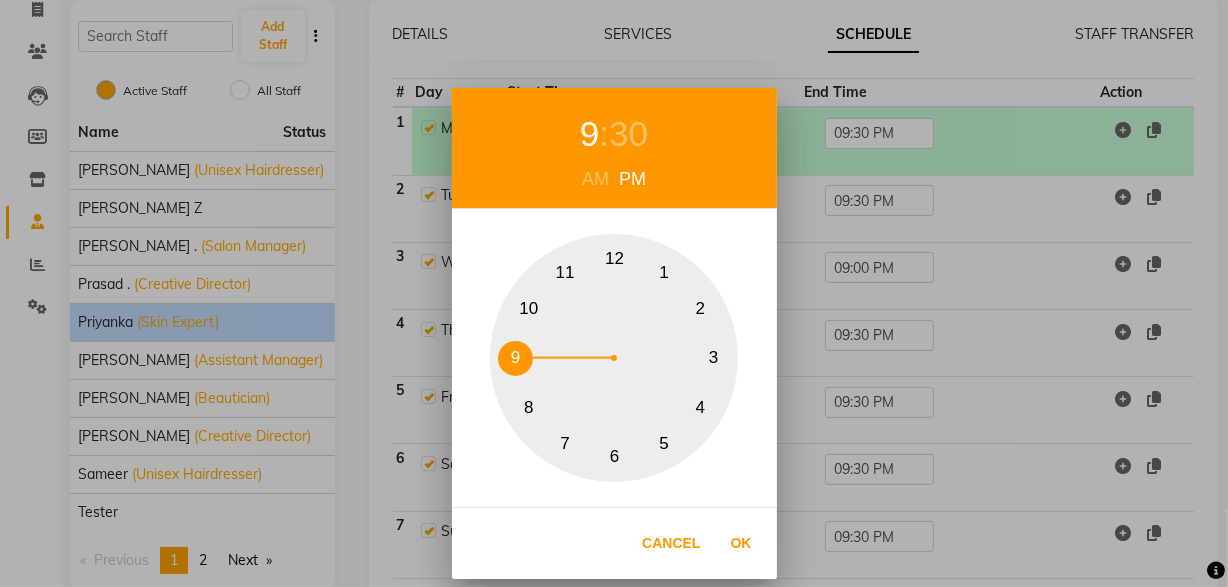 click on "30" at bounding box center (628, 134) 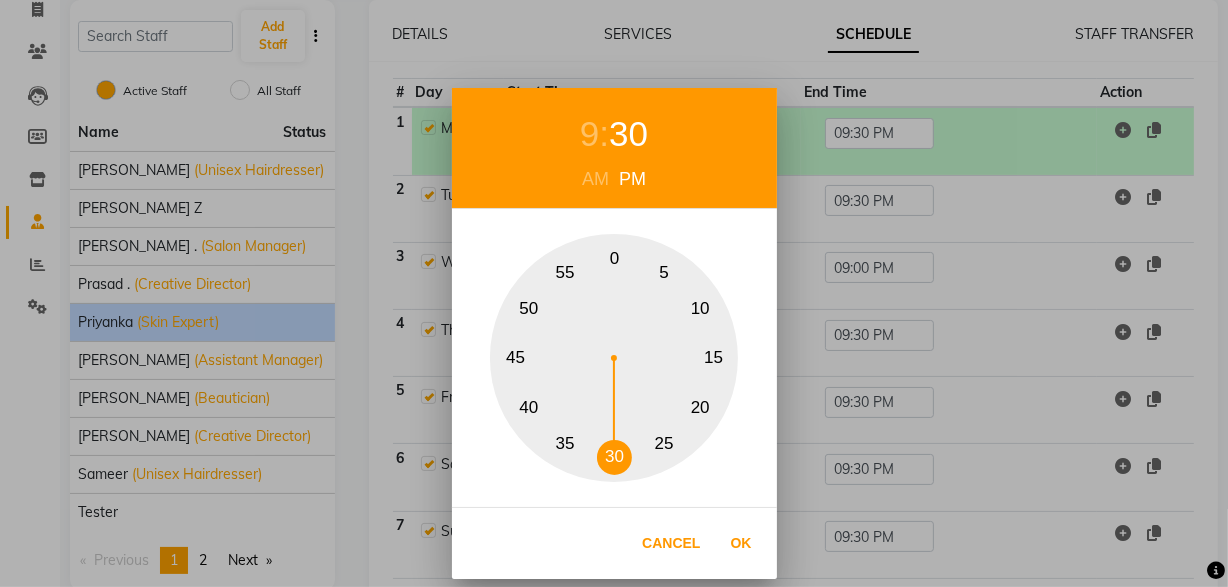 click on "0" at bounding box center (614, 259) 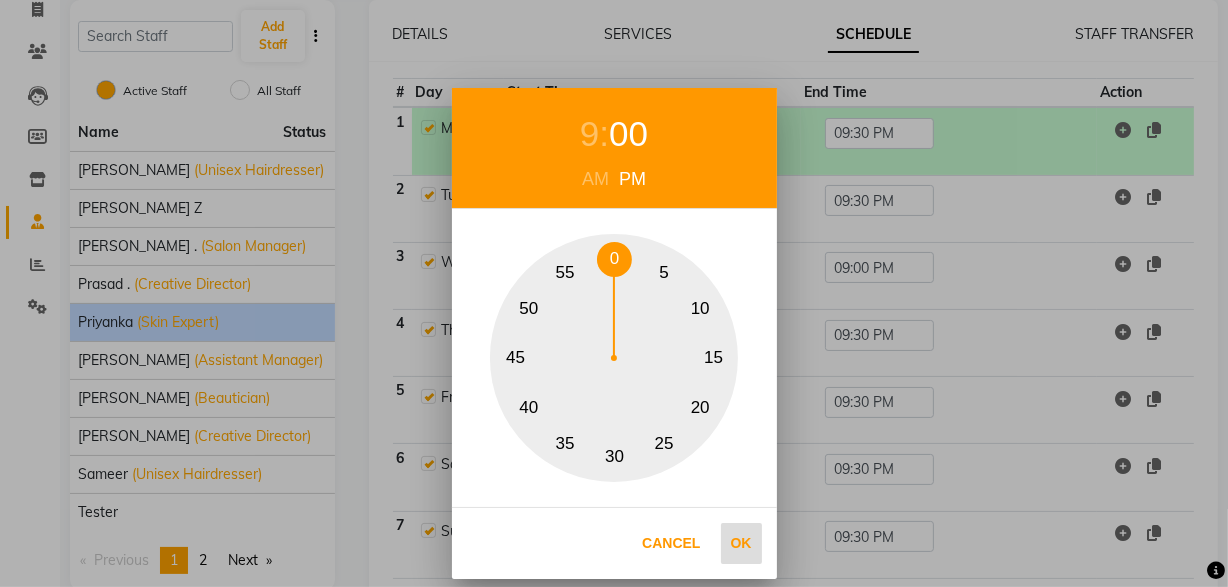 click on "Ok" at bounding box center [741, 543] 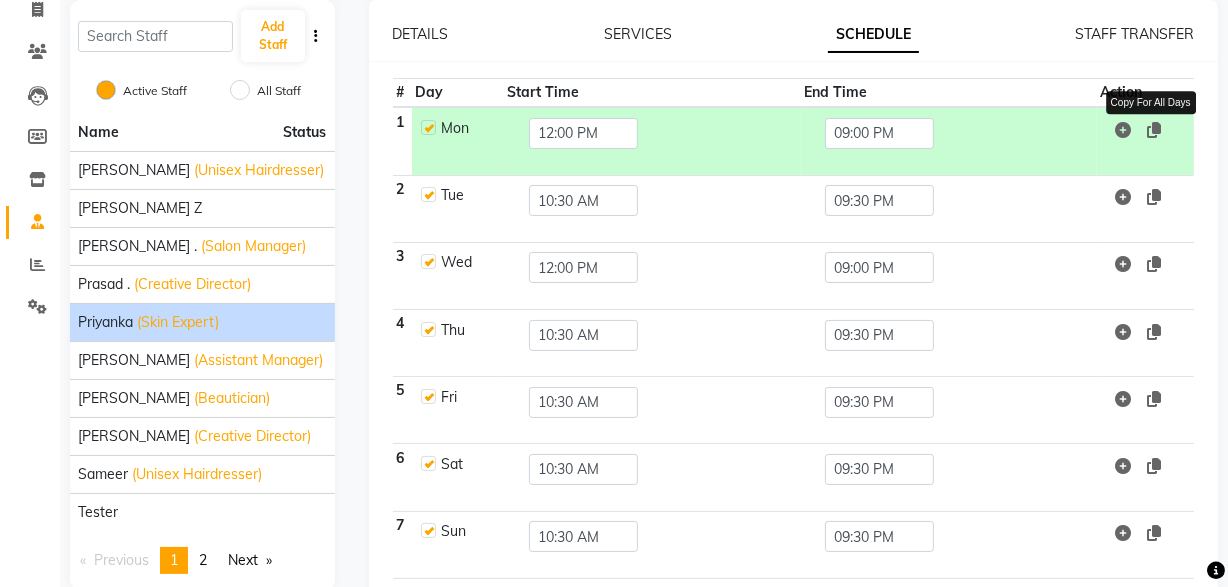 click 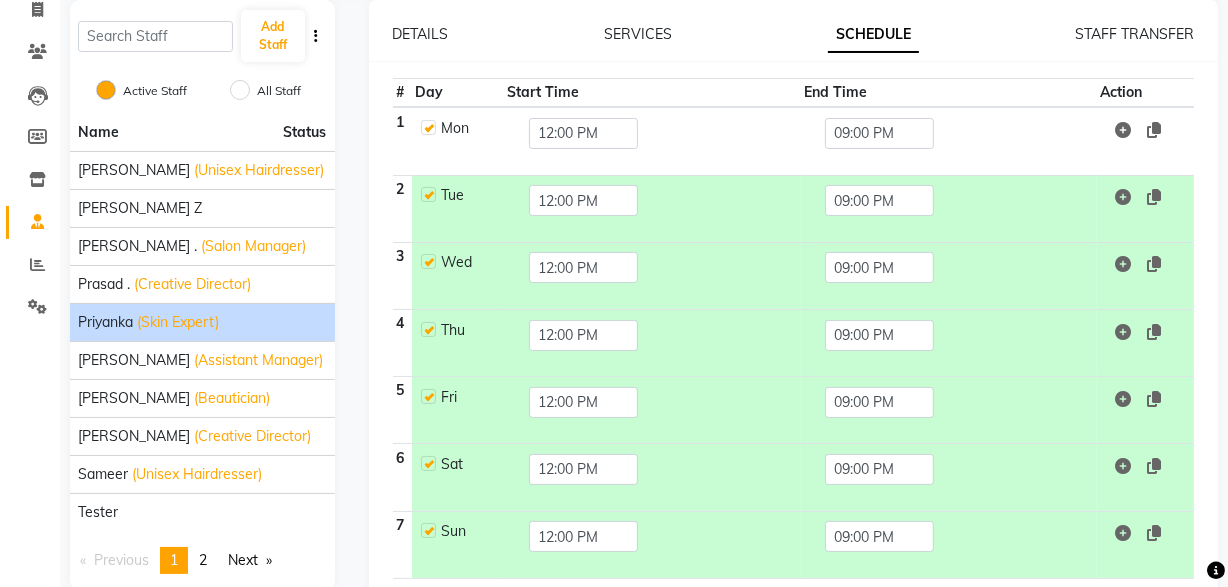 click on "3" 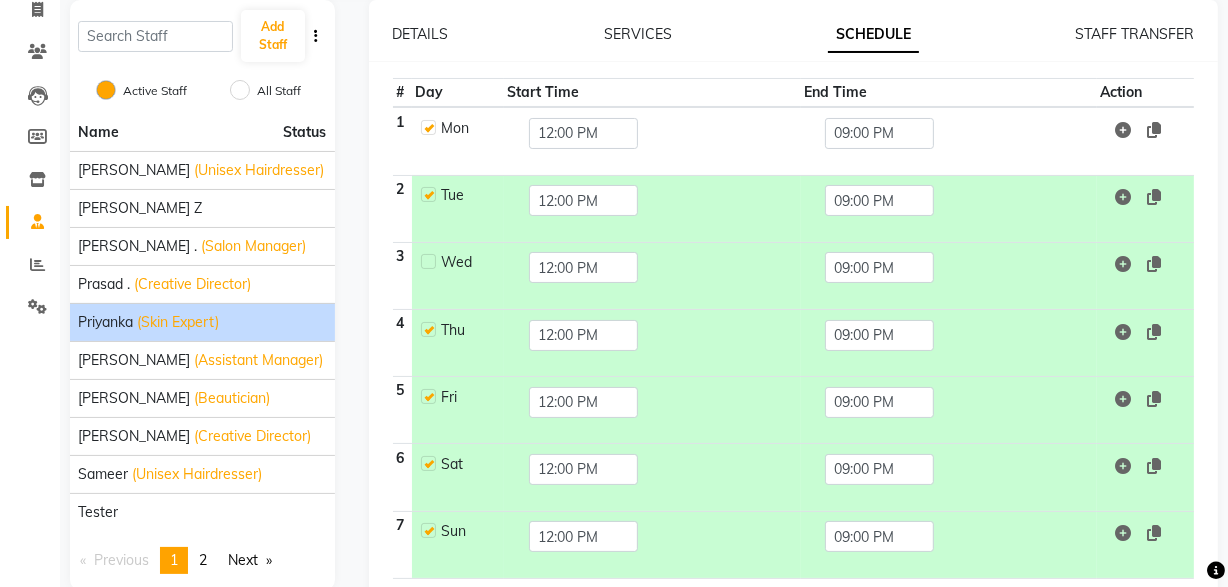 scroll, scrollTop: 162, scrollLeft: 0, axis: vertical 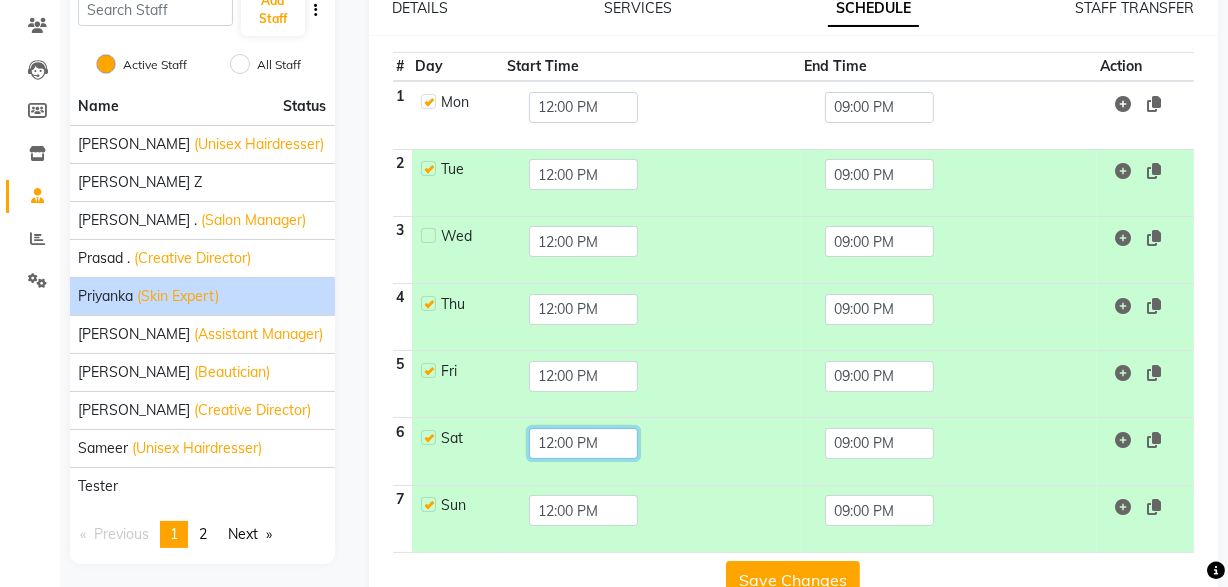 click on "12:00 PM" 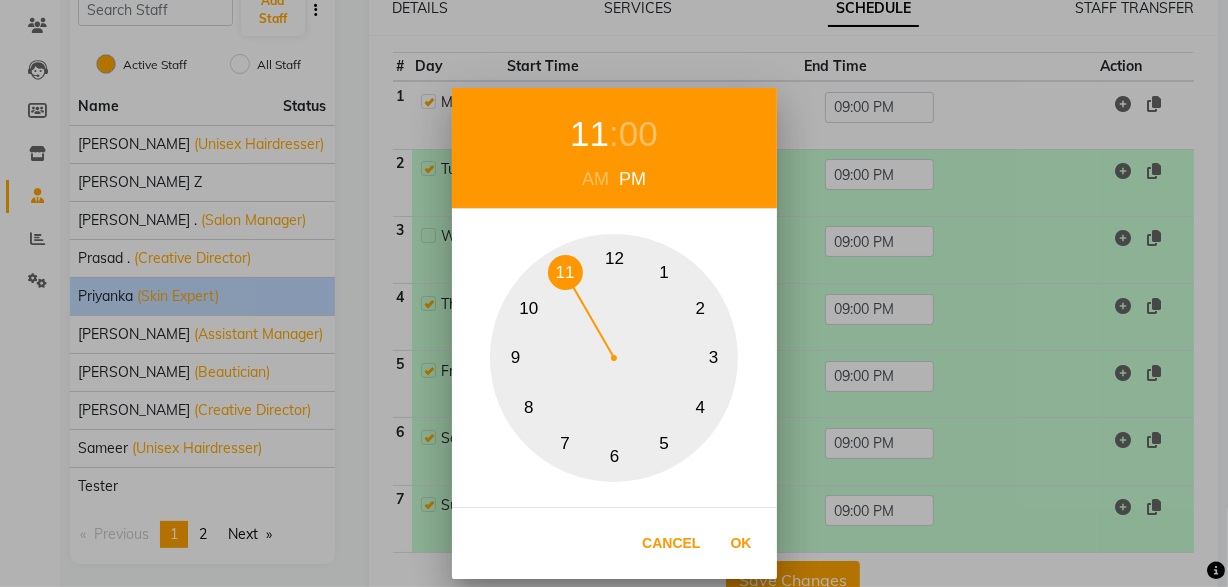 click on "11" at bounding box center [565, 272] 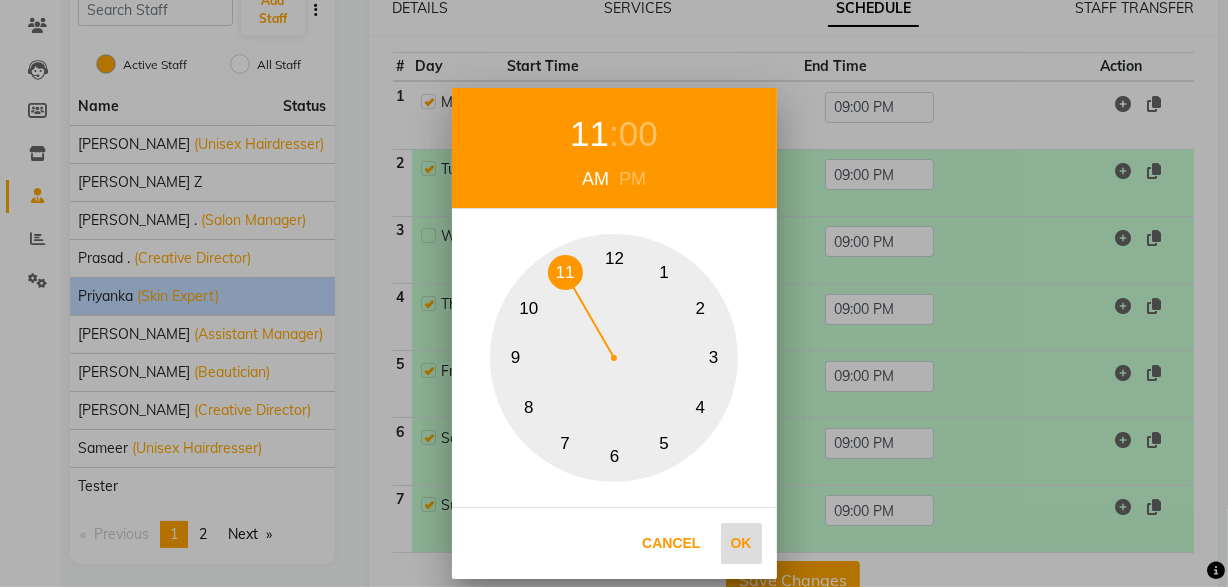click on "Ok" at bounding box center (741, 543) 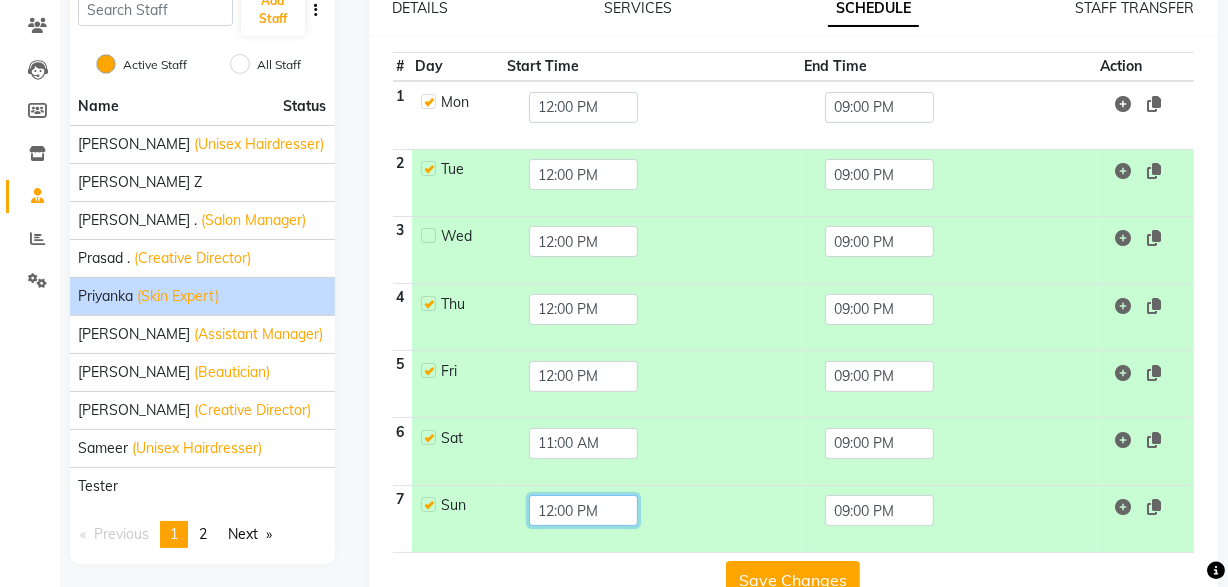 click on "12:00 PM" 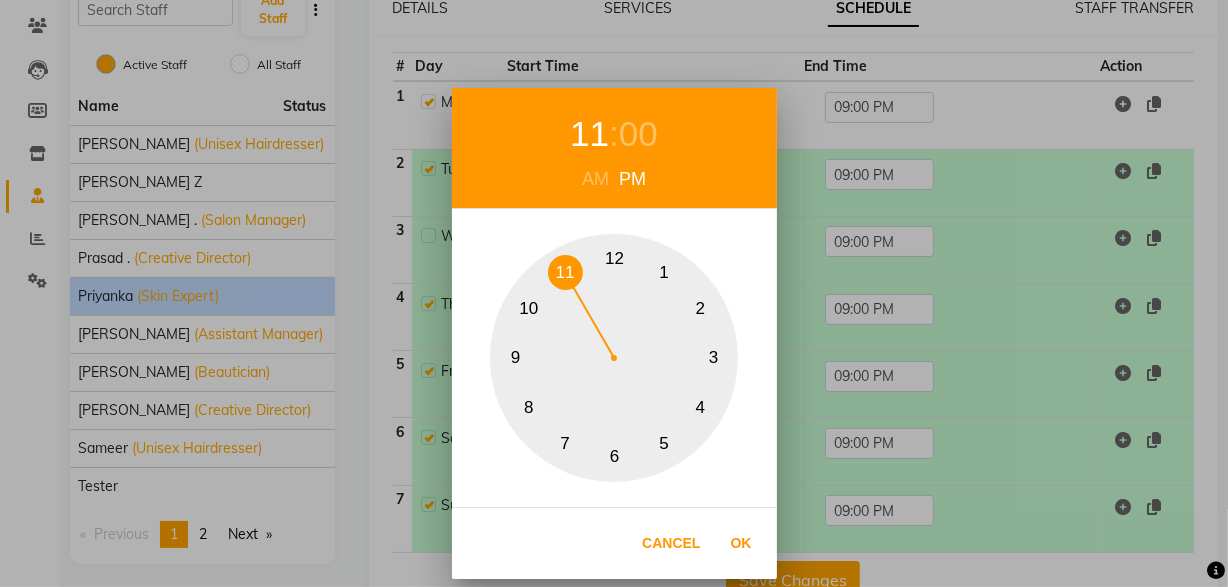 click on "11" at bounding box center [565, 272] 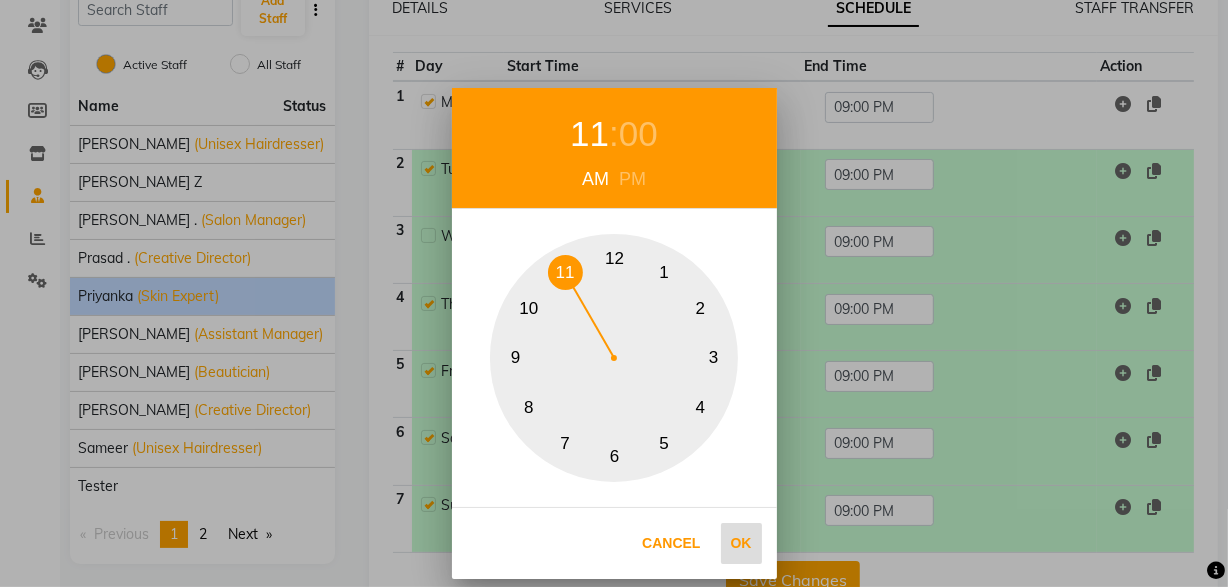 click on "Ok" at bounding box center (741, 543) 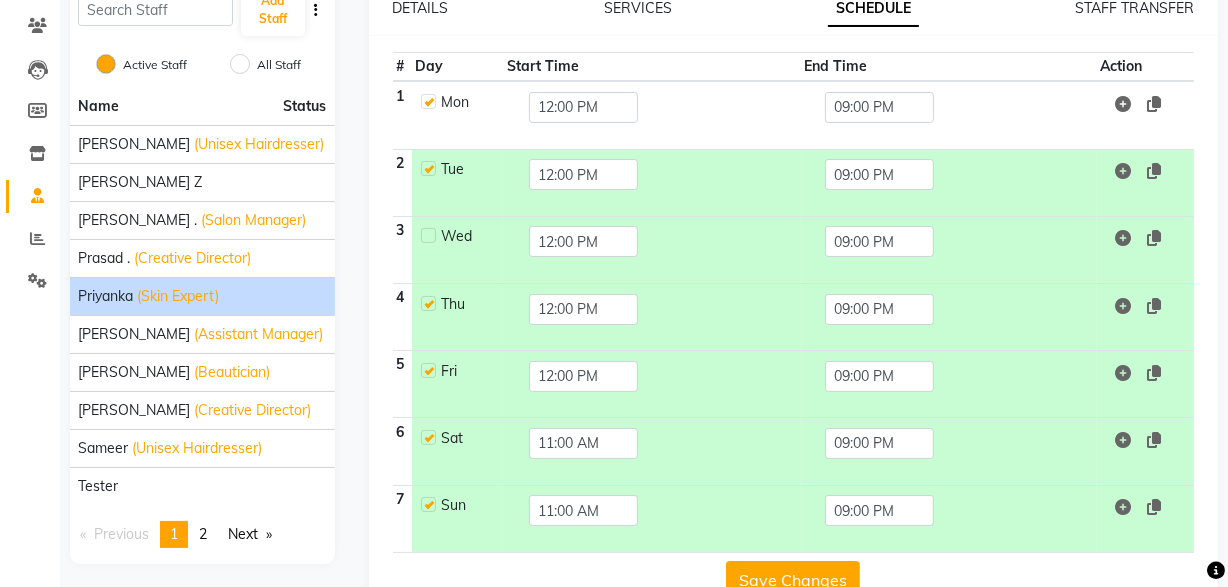 click on "Save Changes" 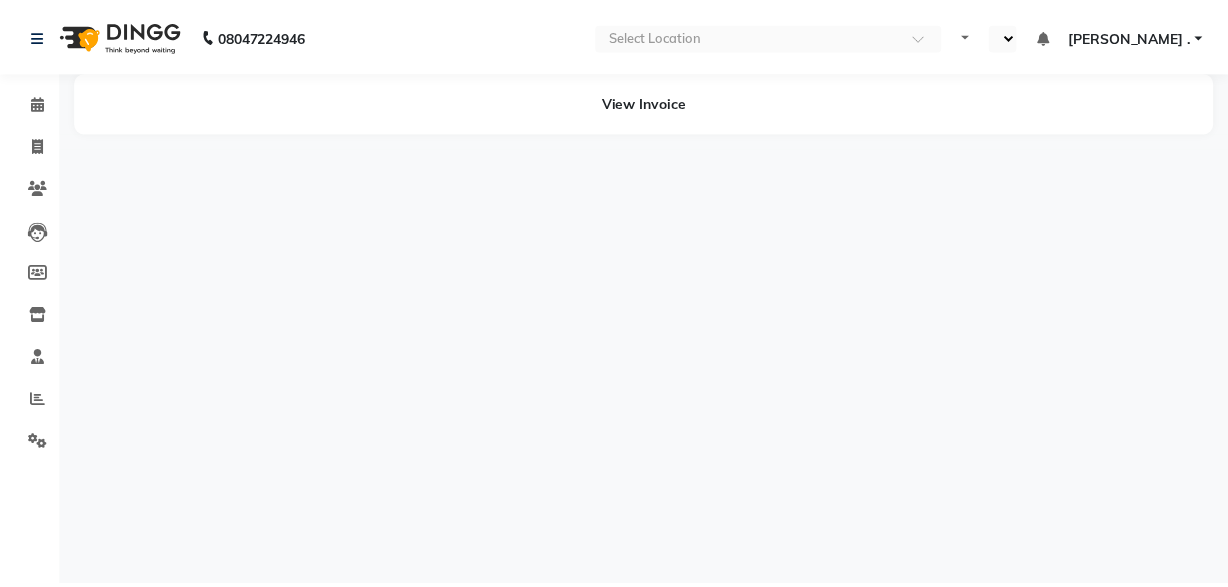scroll, scrollTop: 0, scrollLeft: 0, axis: both 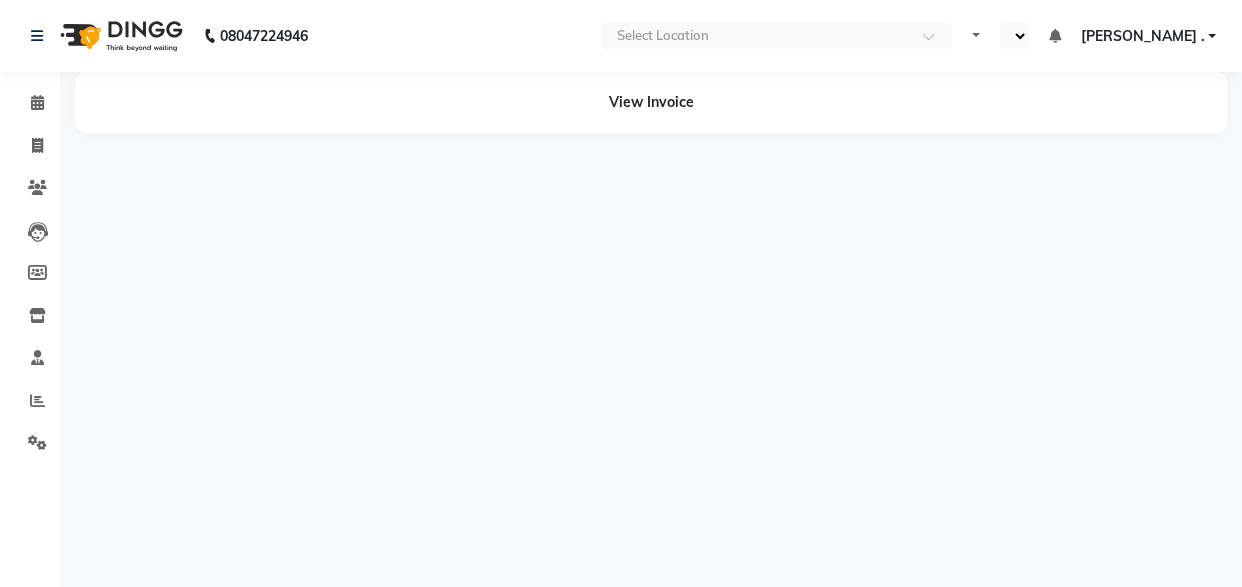 select on "en" 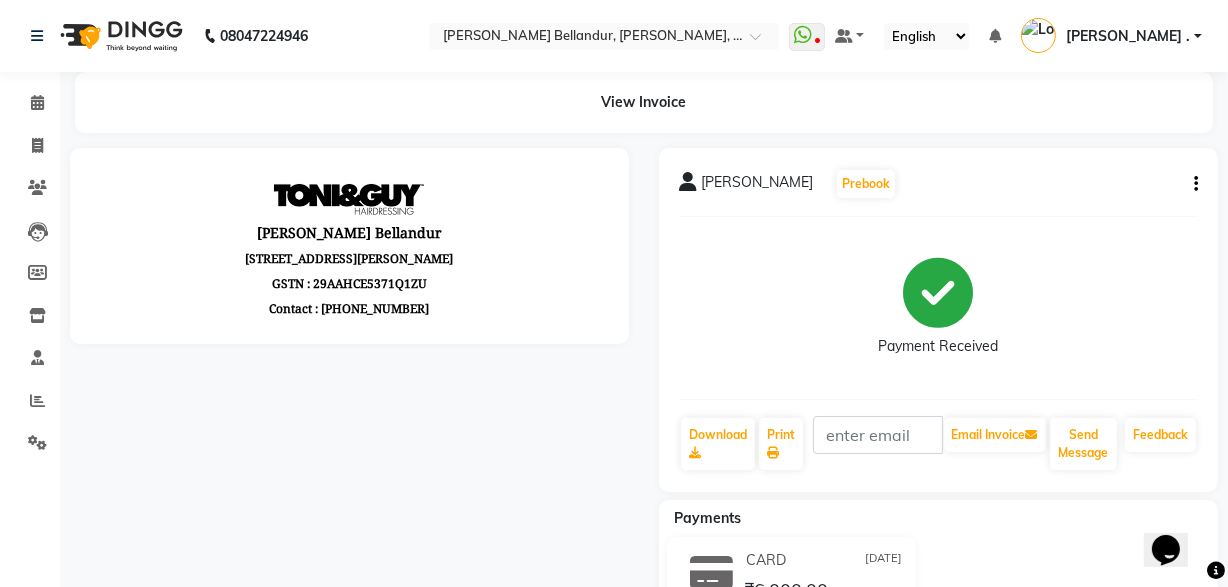scroll, scrollTop: 0, scrollLeft: 0, axis: both 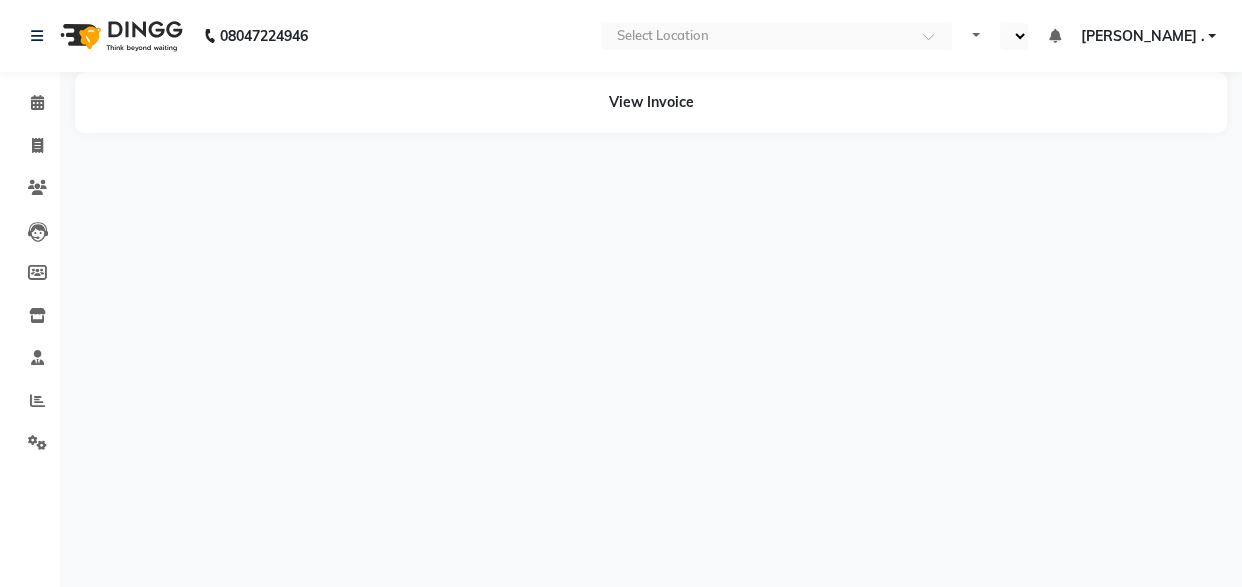 select on "en" 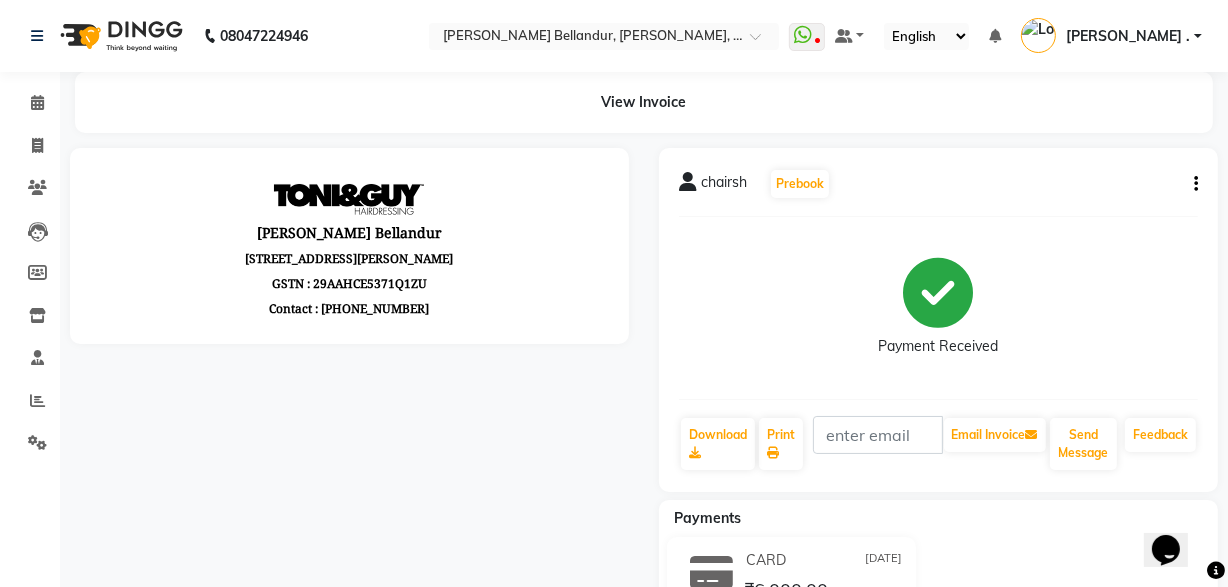 scroll, scrollTop: 0, scrollLeft: 0, axis: both 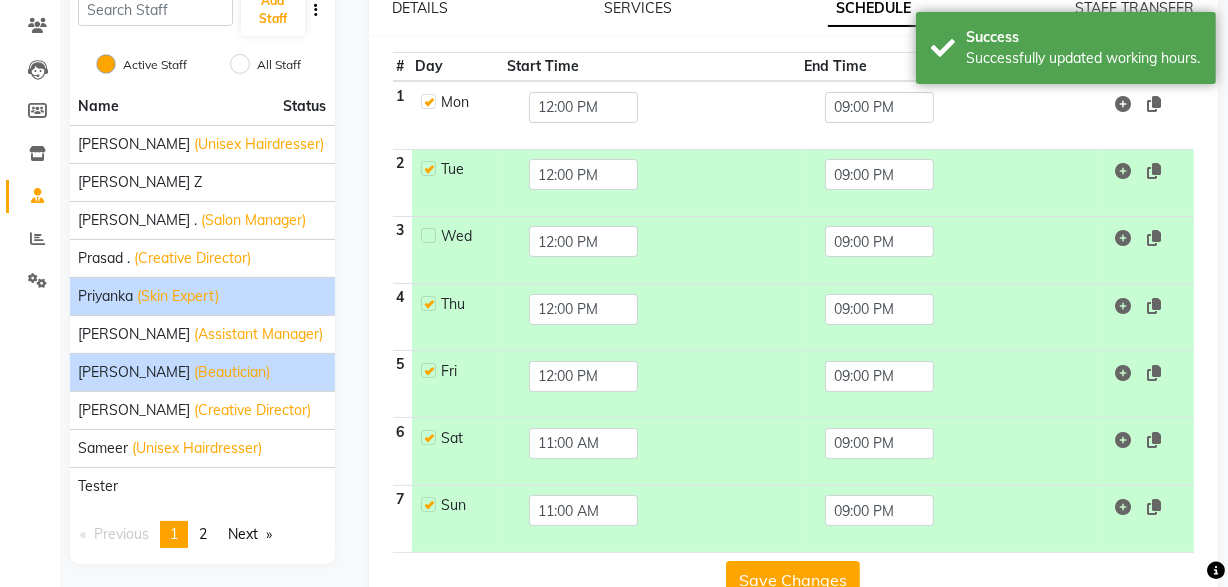 click on "(Beautician)" 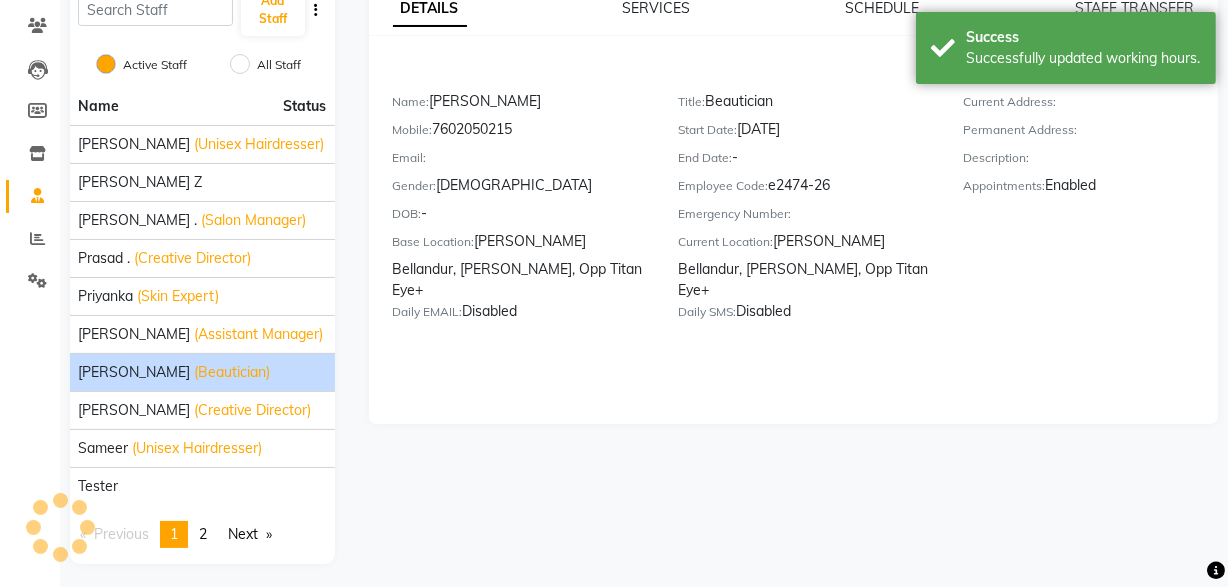 scroll, scrollTop: 0, scrollLeft: 0, axis: both 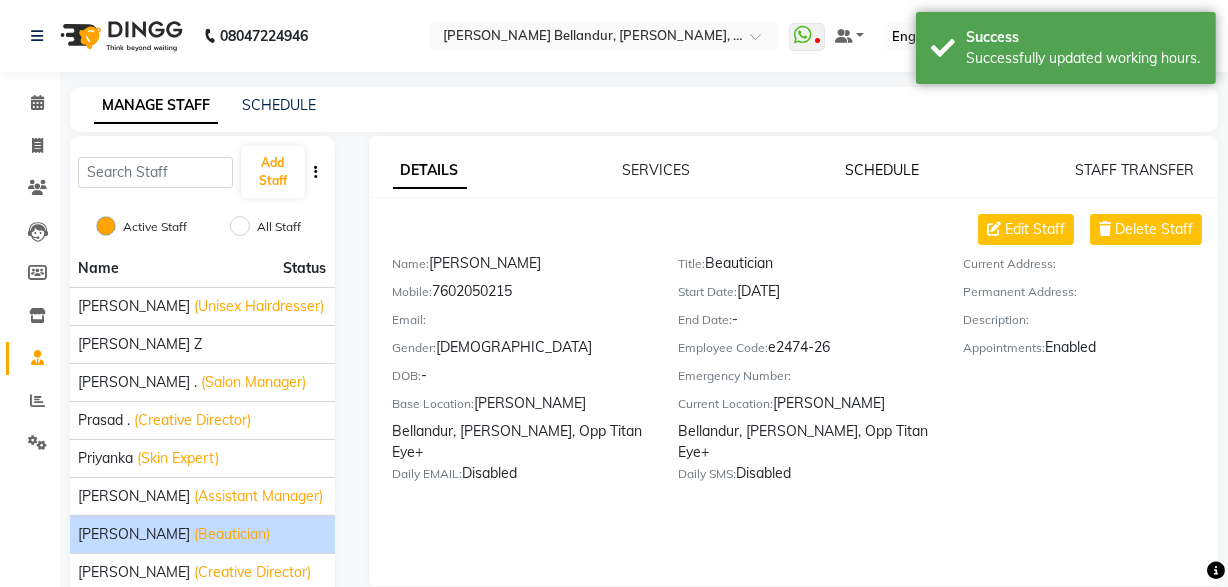 click on "SCHEDULE" 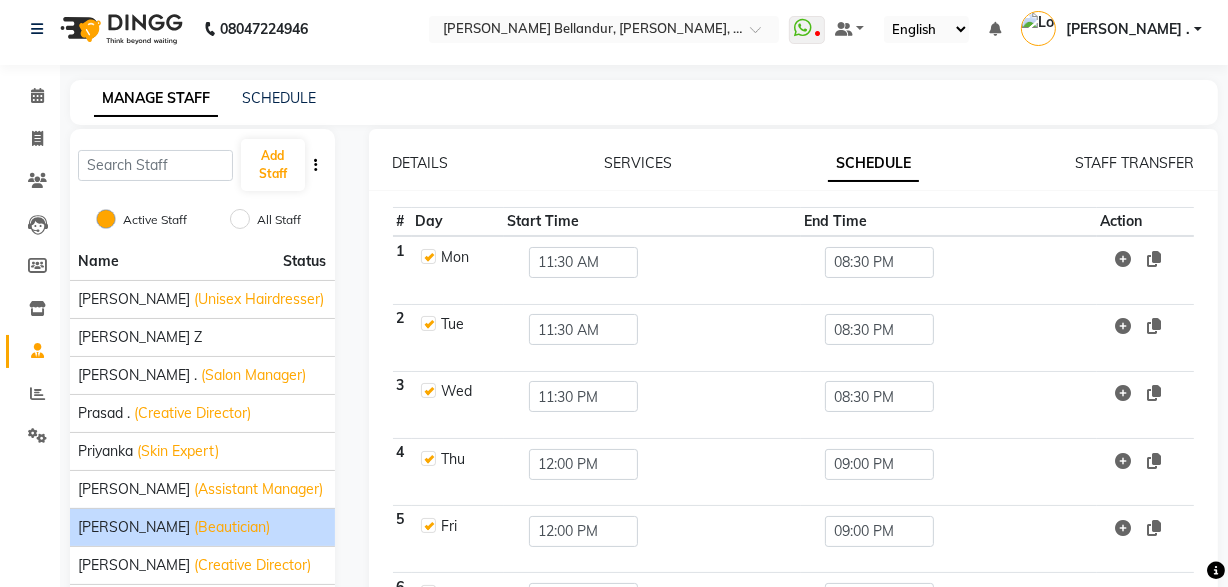 scroll, scrollTop: 31, scrollLeft: 0, axis: vertical 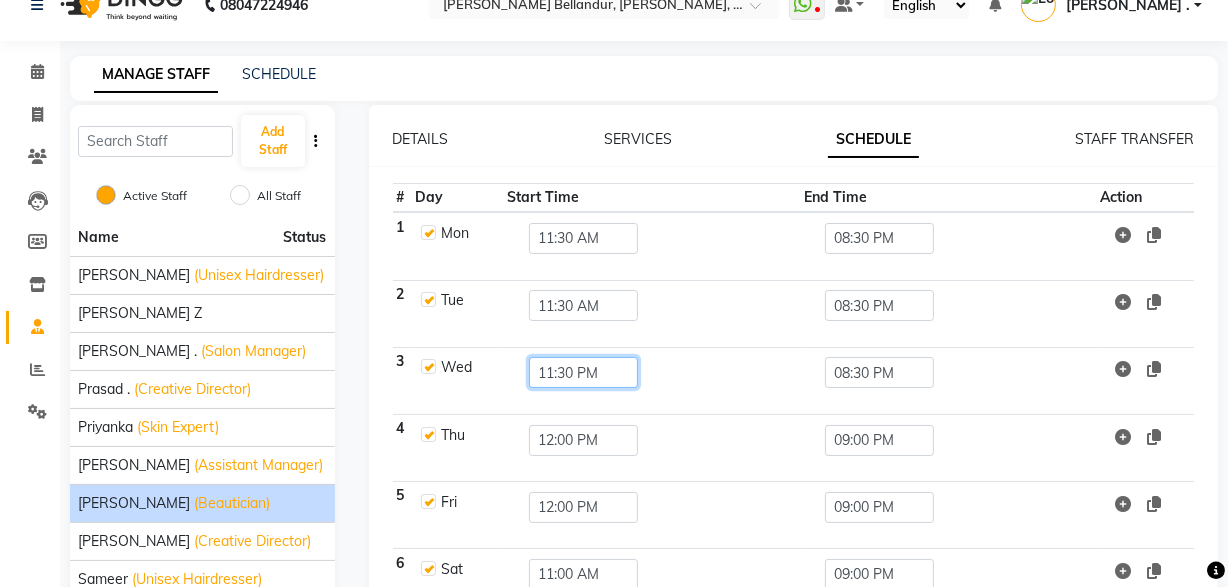 click on "11:30 PM" 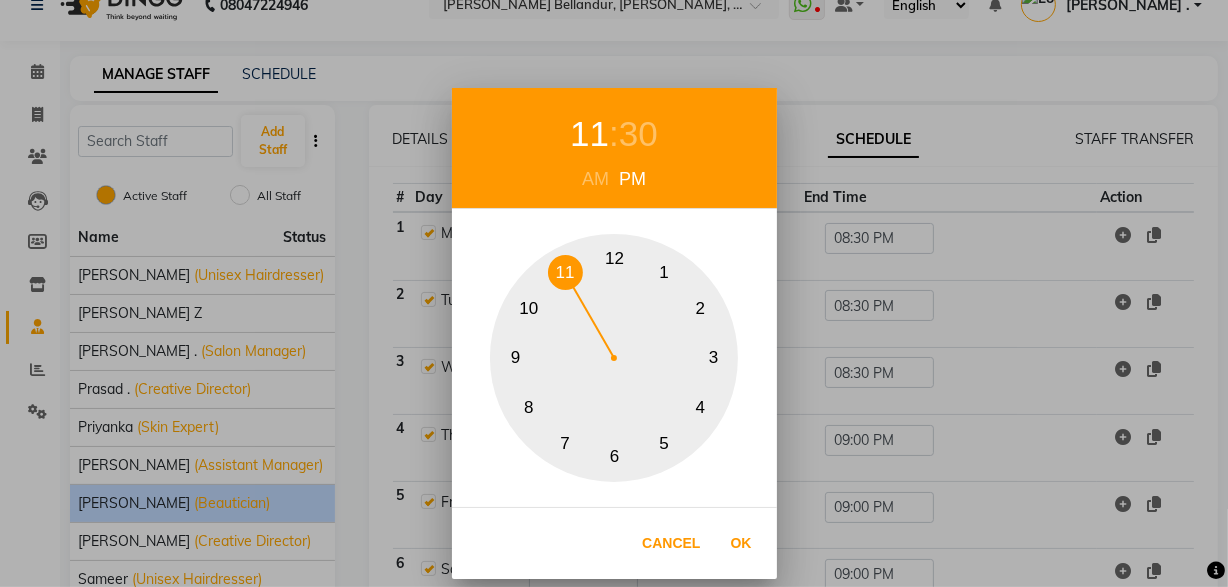 click on "PM" at bounding box center [632, 179] 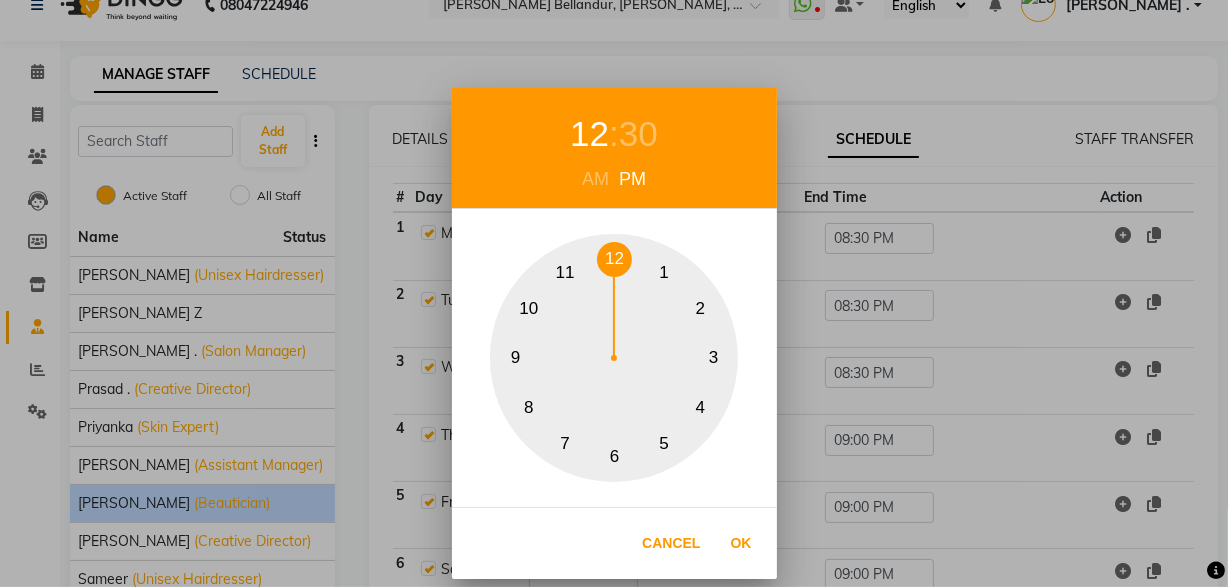 click on "12" at bounding box center [614, 259] 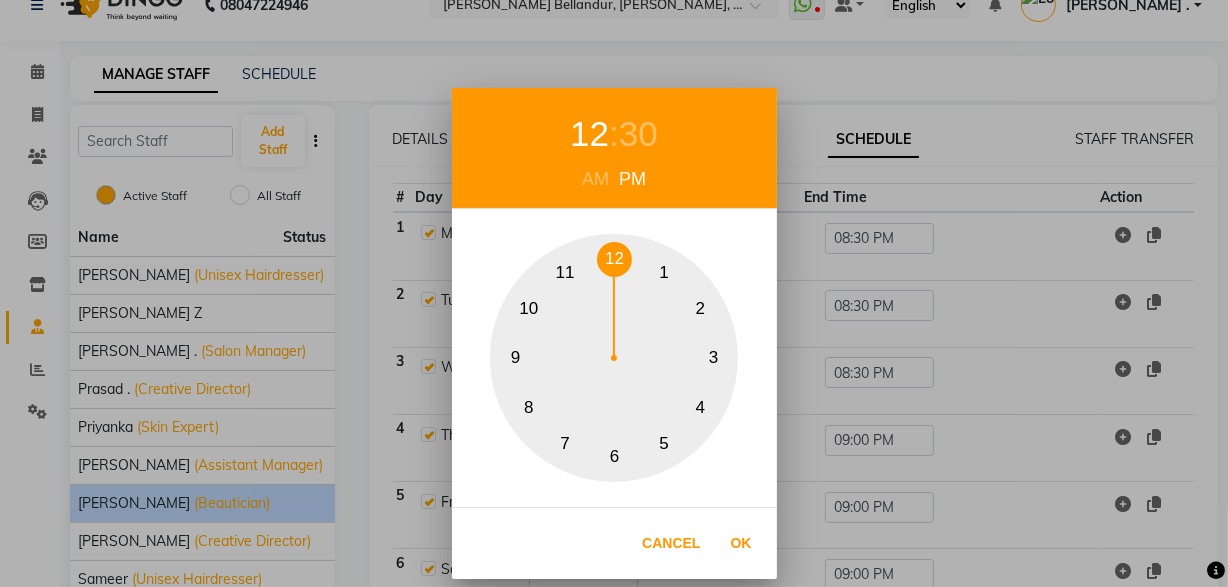 click on "30" at bounding box center (638, 134) 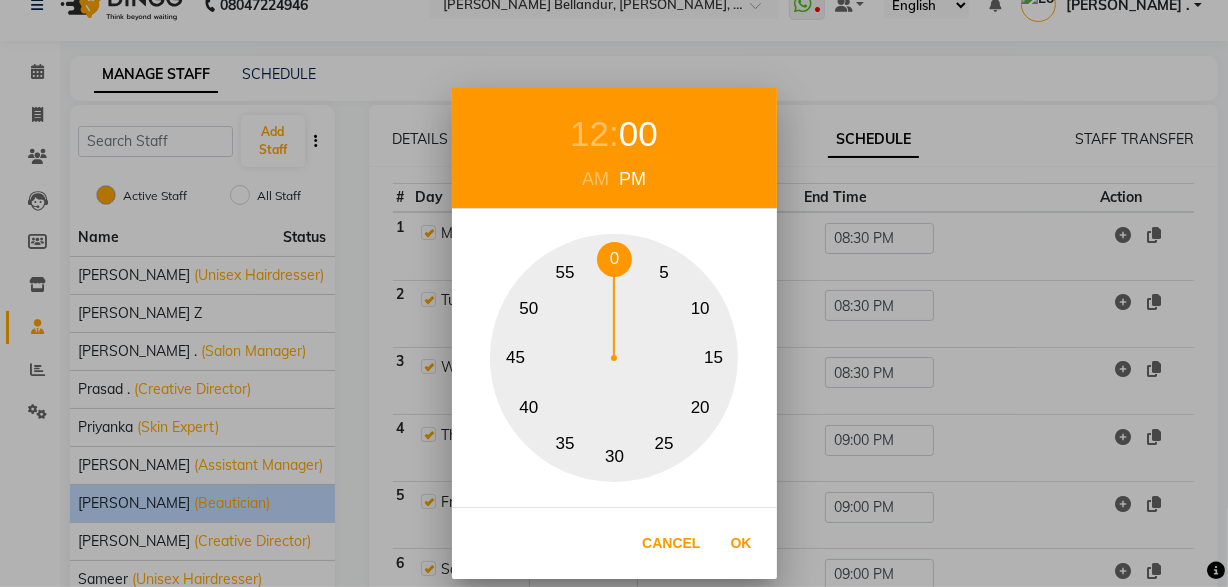 click on "0" at bounding box center (614, 259) 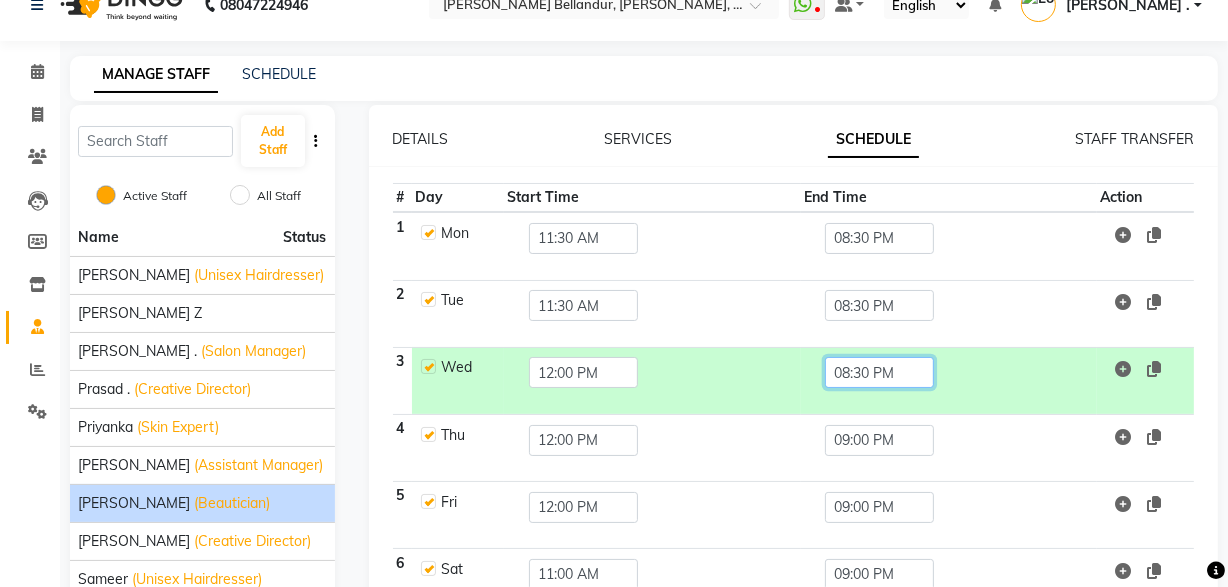 click on "08:30 PM" 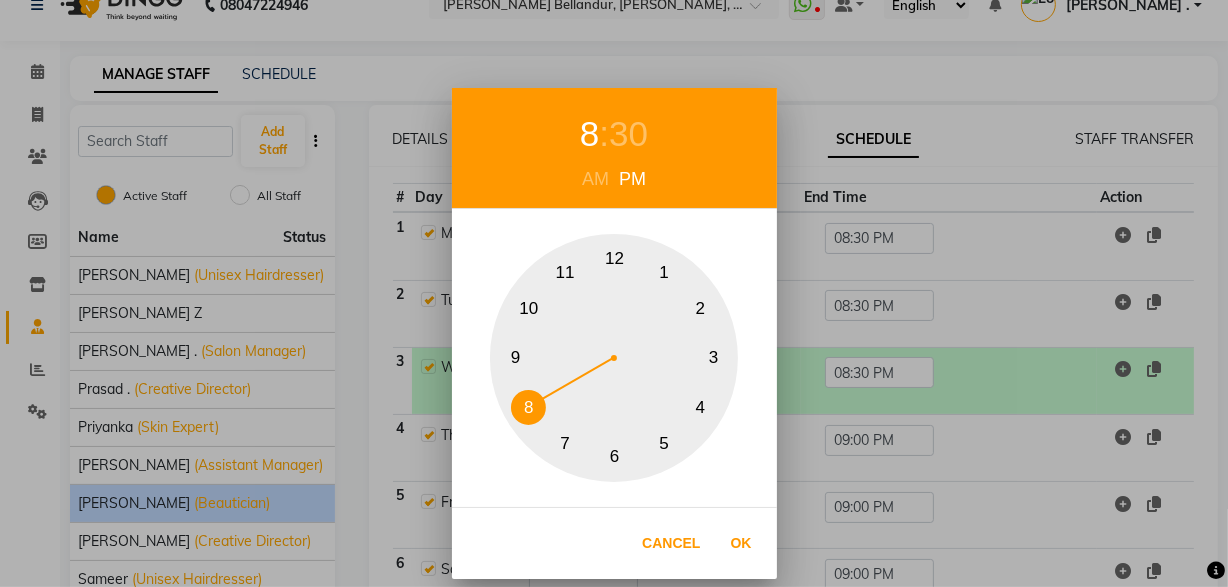 click on "9" at bounding box center (515, 358) 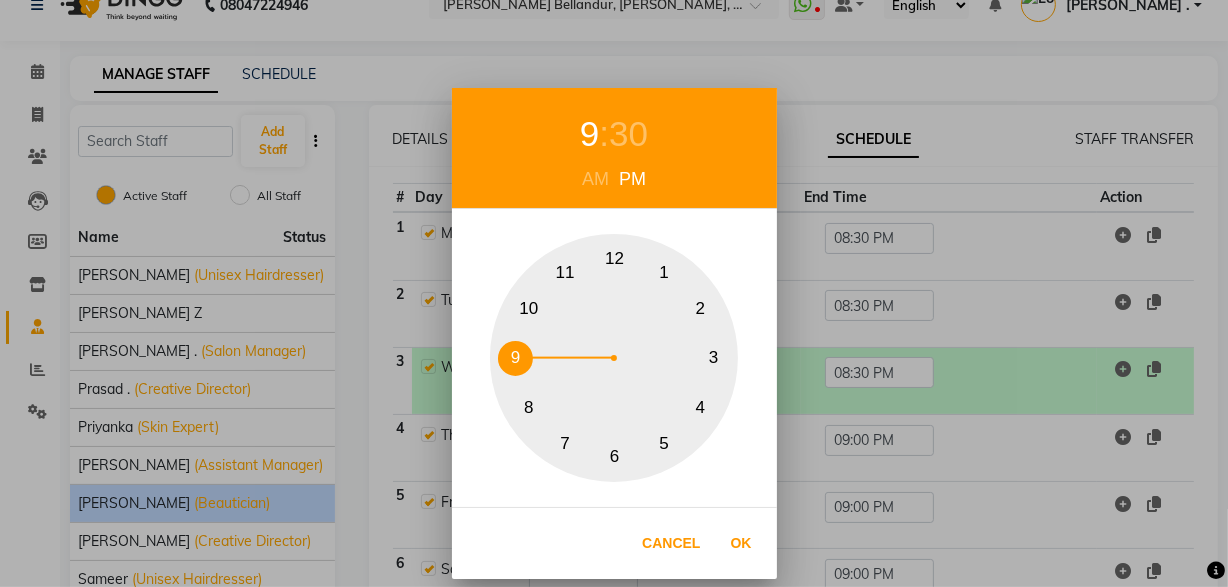 click on "PM" at bounding box center (632, 179) 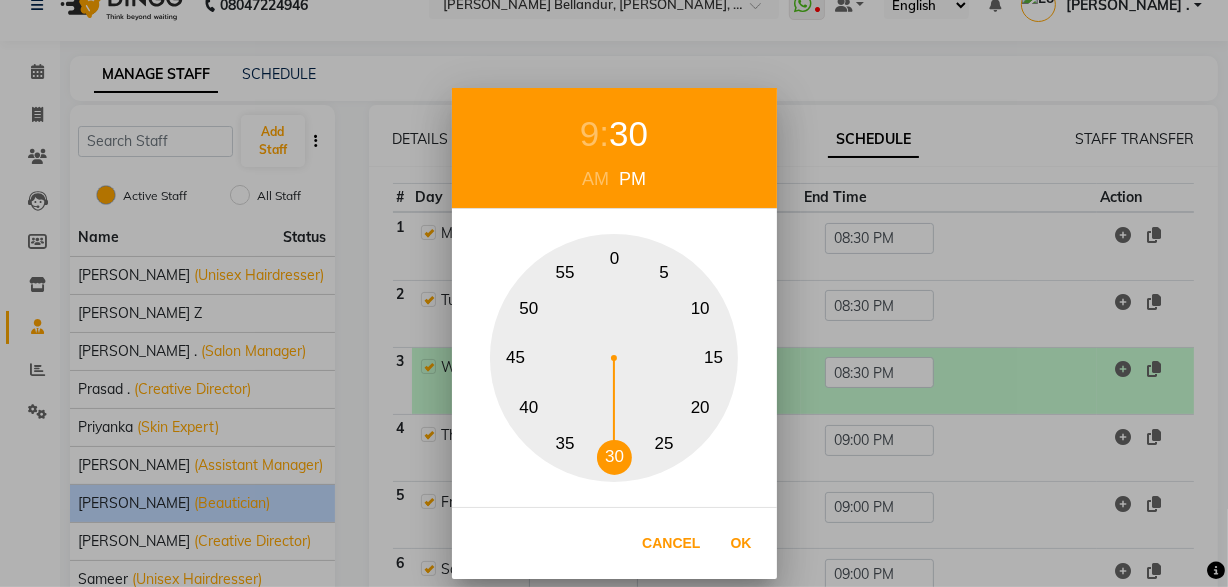 click on "0" at bounding box center (614, 259) 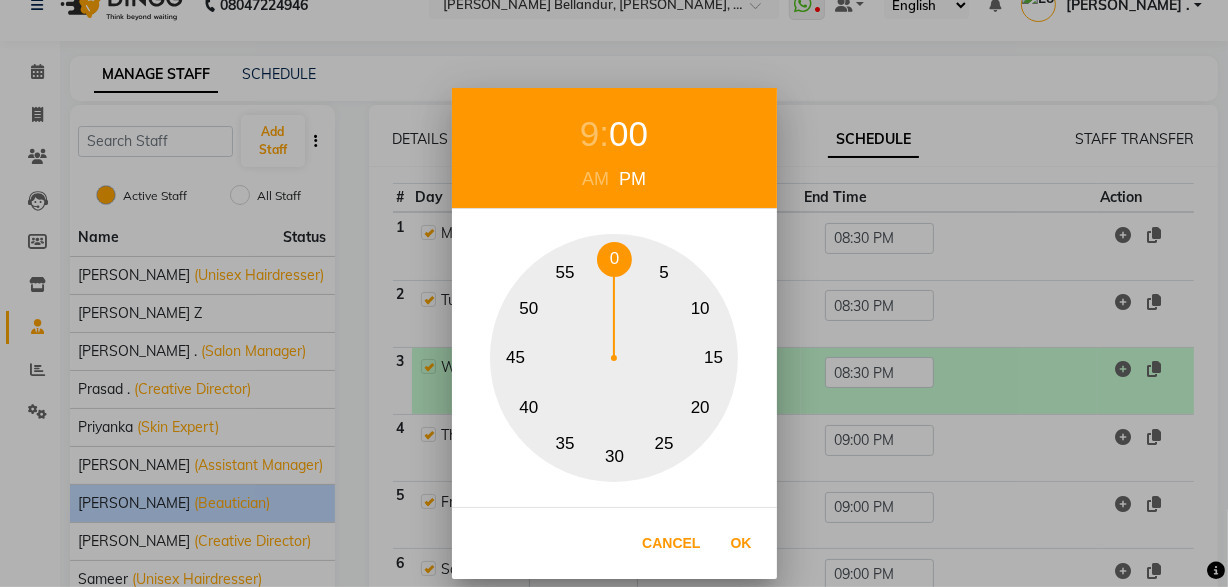 click on "0" at bounding box center (614, 259) 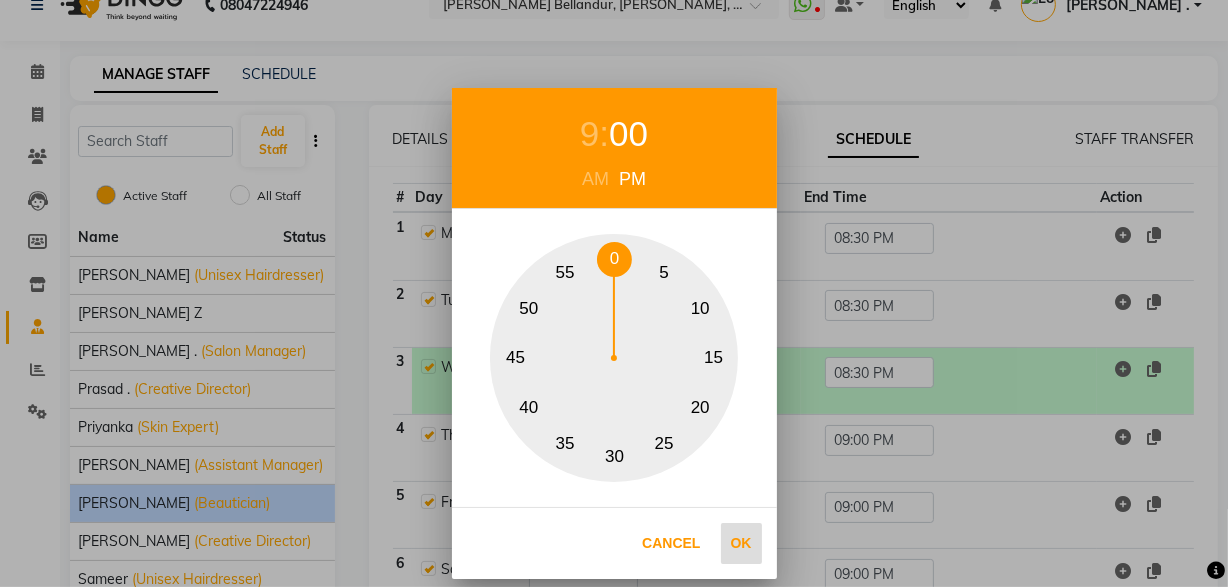 click on "Ok" at bounding box center [741, 543] 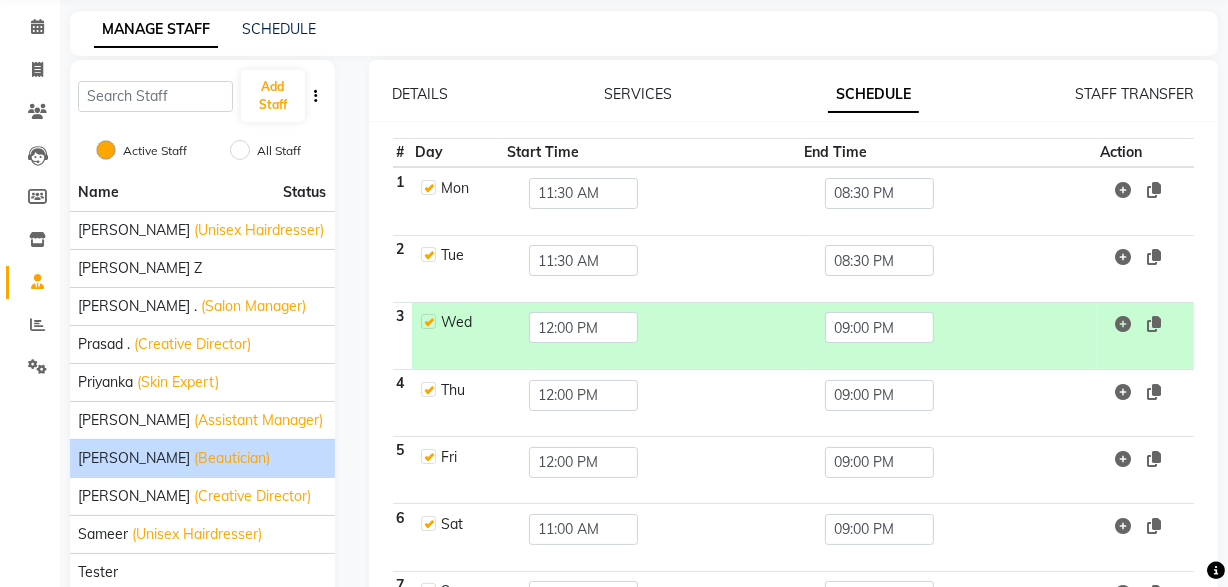 scroll, scrollTop: 108, scrollLeft: 0, axis: vertical 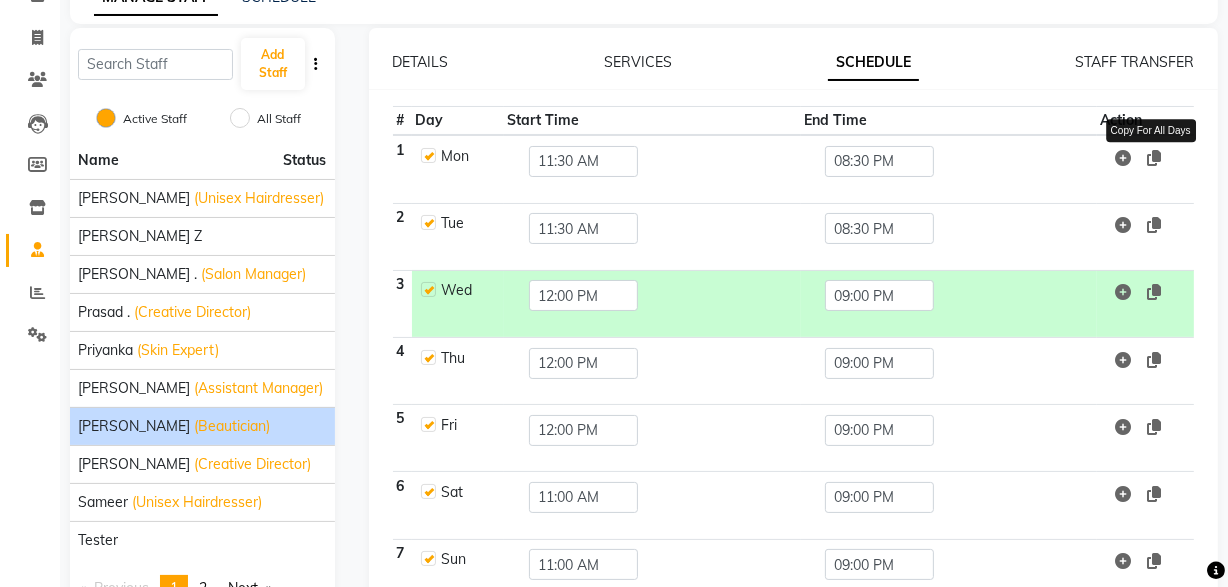 click 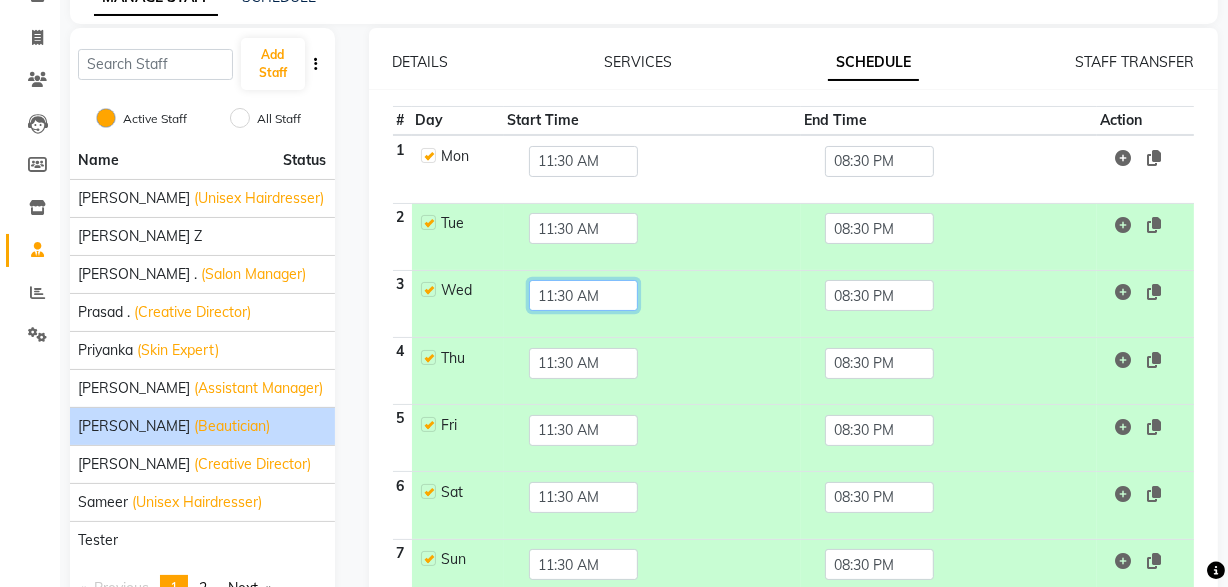 click on "11:30 AM" 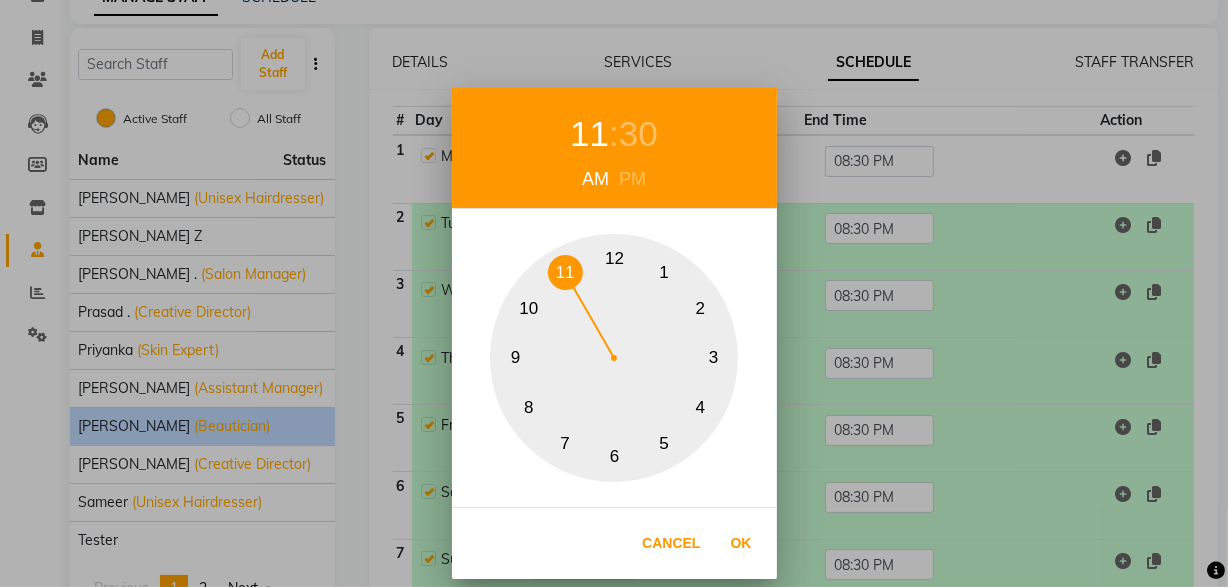 click on "PM" at bounding box center (632, 179) 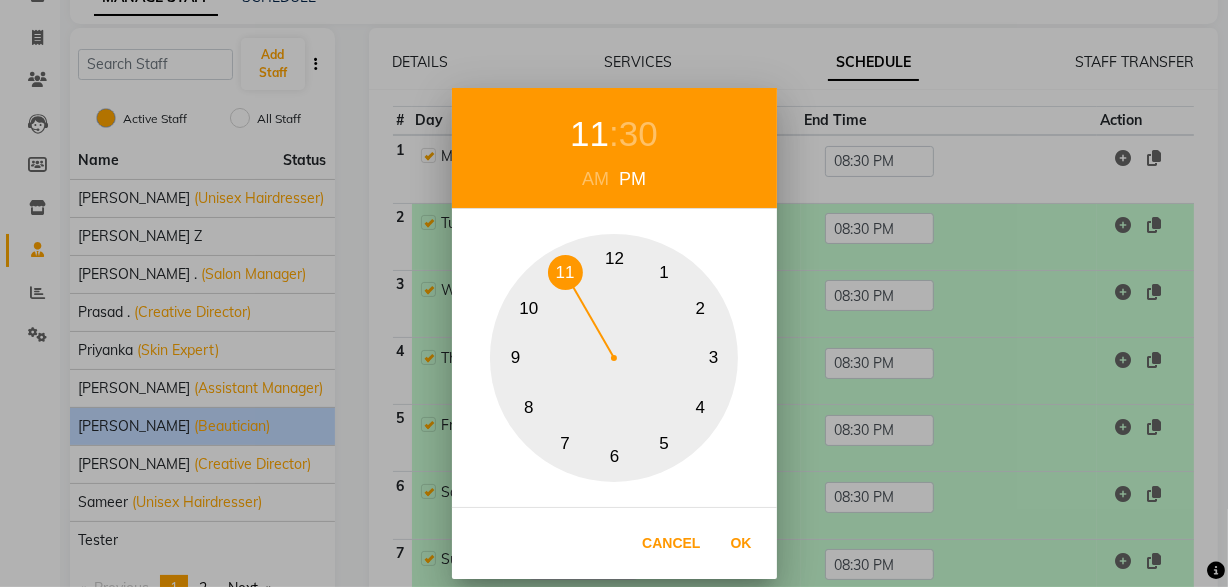 click on "12" at bounding box center [614, 259] 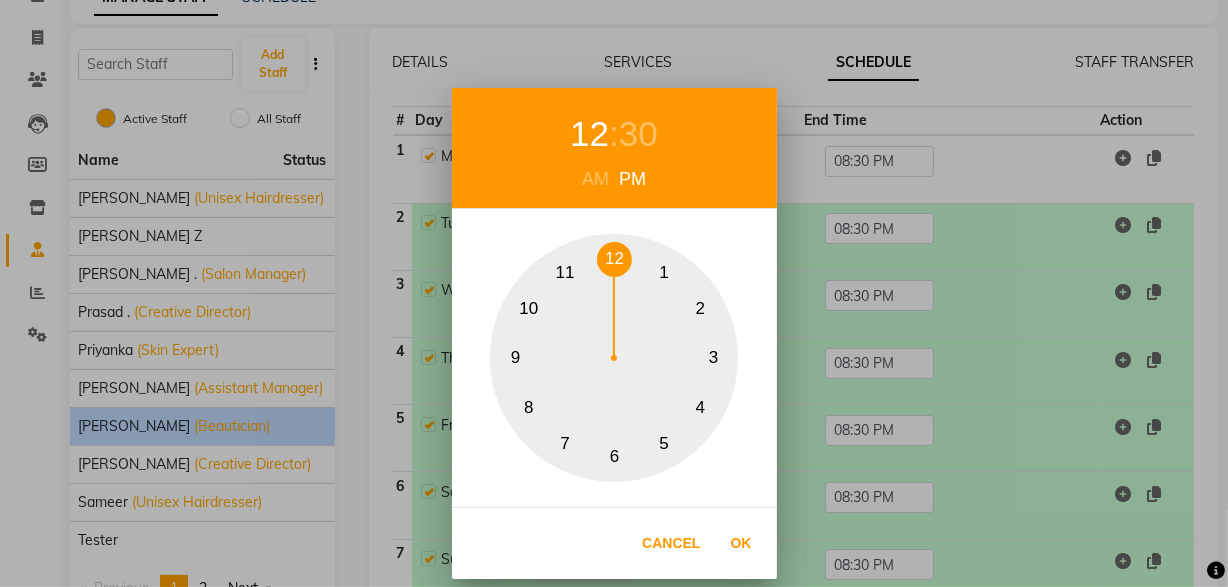 click on "30" at bounding box center (638, 134) 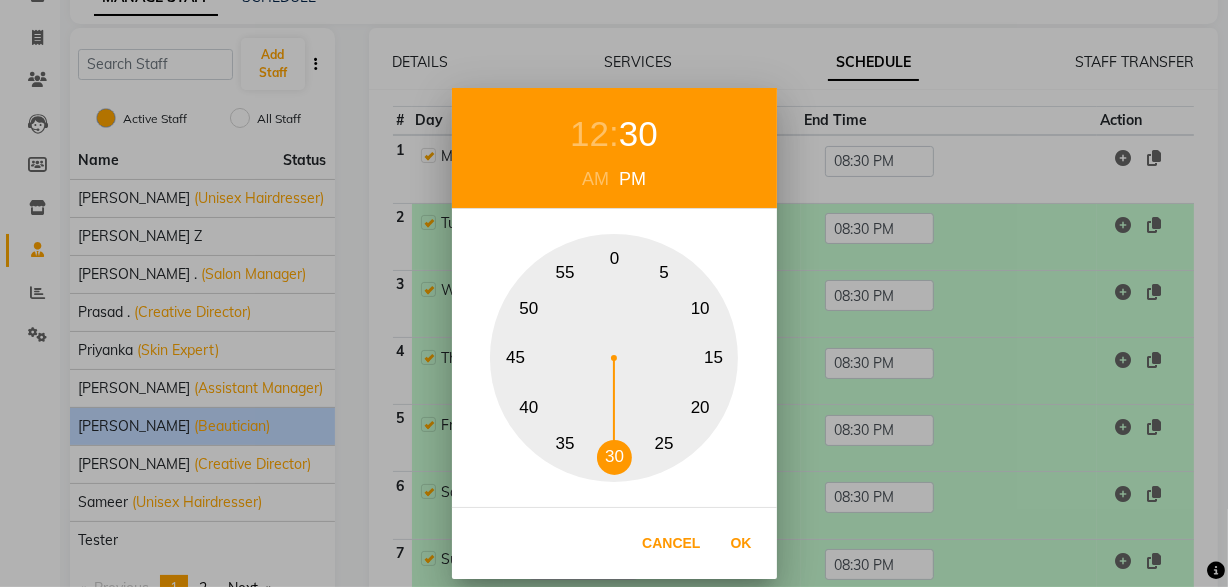 click on "0" at bounding box center (614, 259) 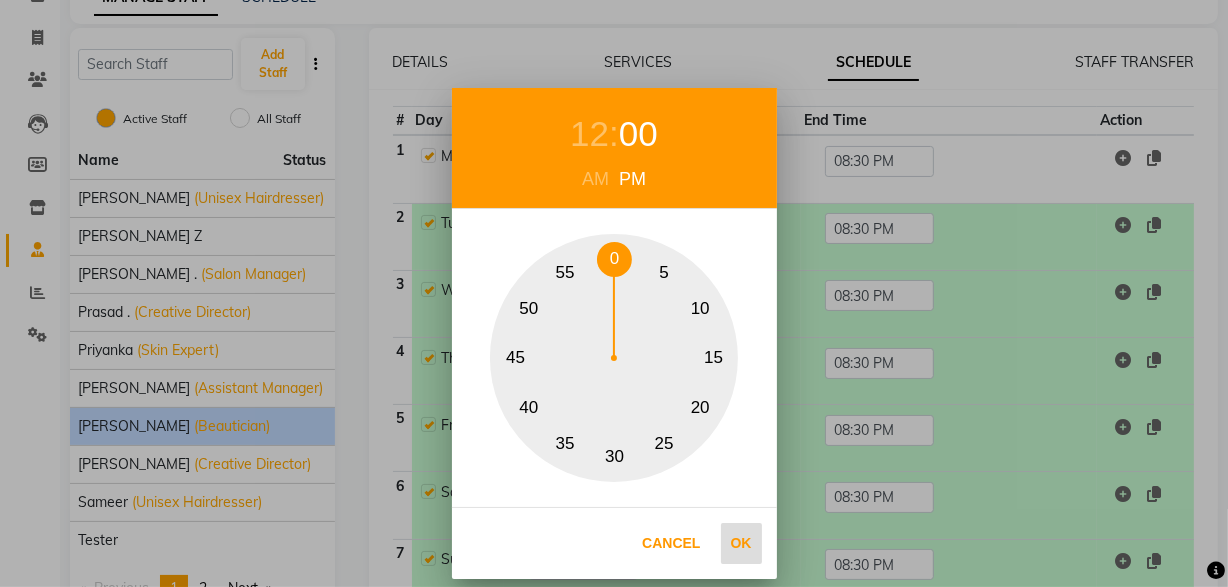 drag, startPoint x: 737, startPoint y: 544, endPoint x: 761, endPoint y: 428, distance: 118.45674 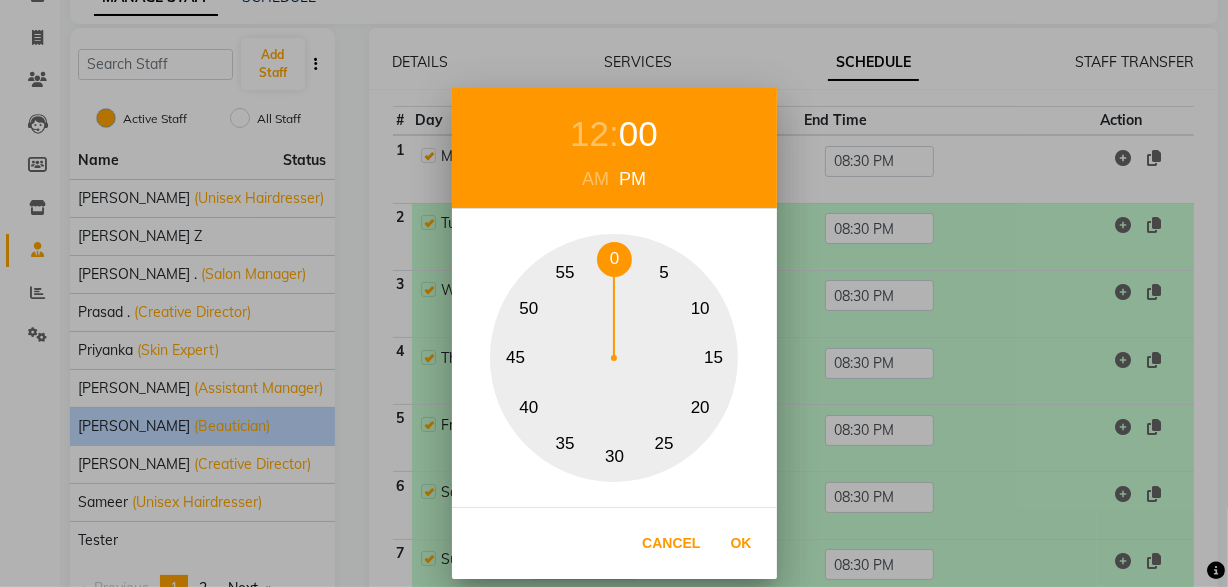 type on "12:00 PM" 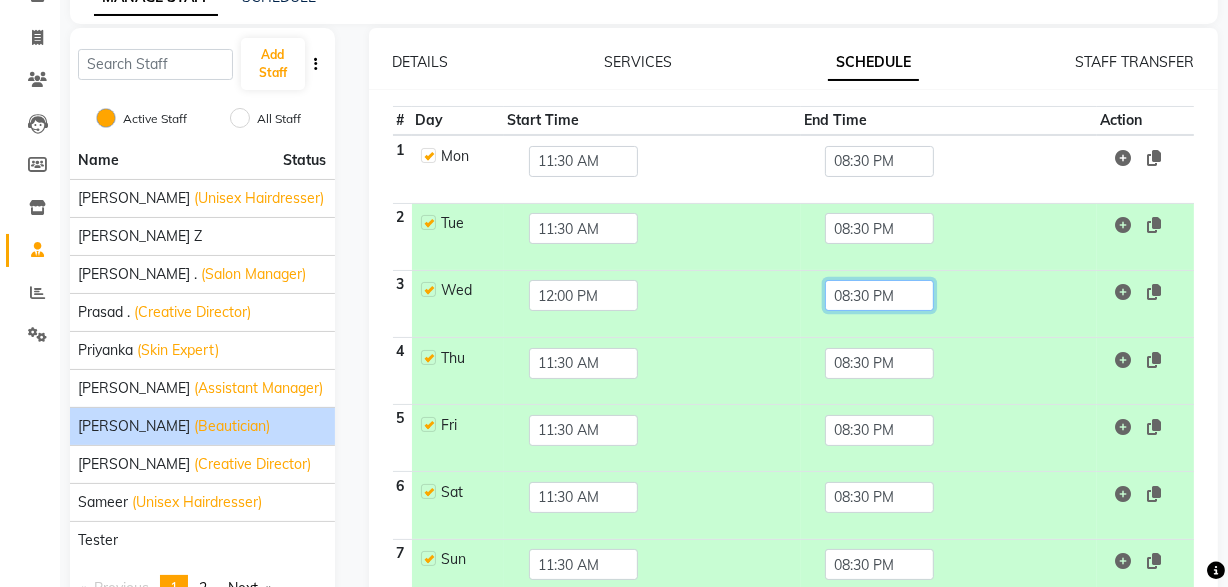 click on "08:30 PM" 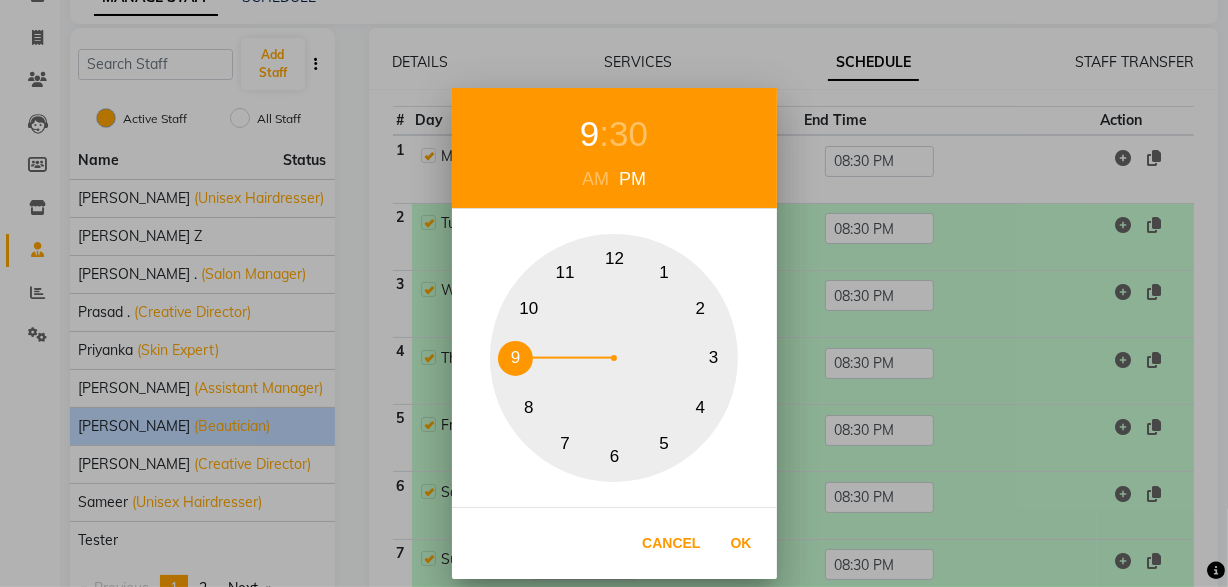 drag, startPoint x: 512, startPoint y: 361, endPoint x: 547, endPoint y: 292, distance: 77.36925 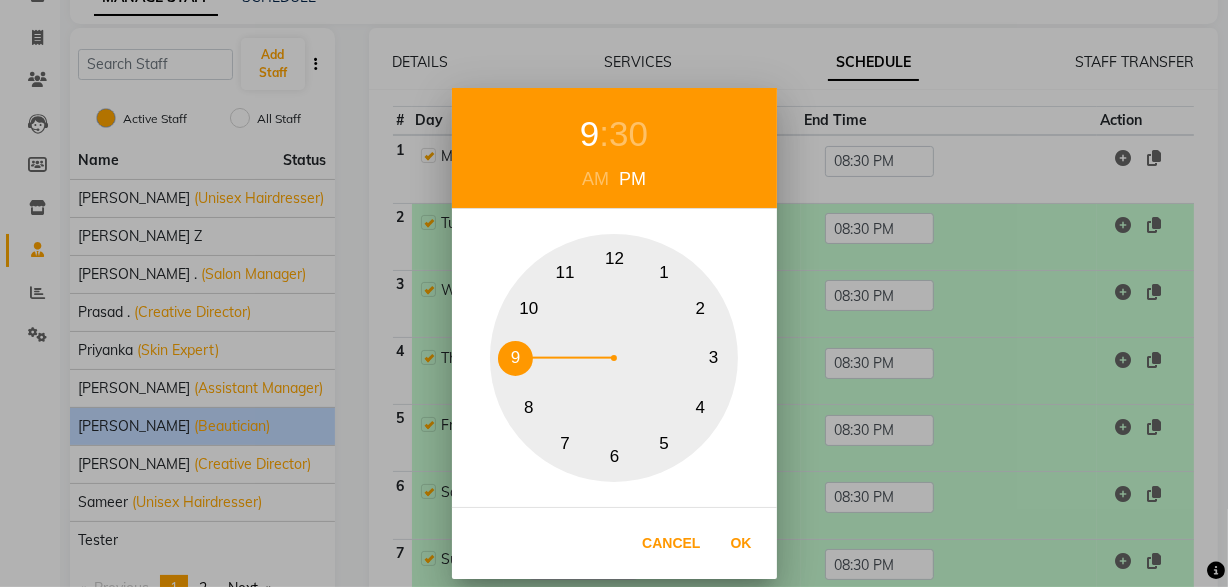 click on "30" at bounding box center [628, 134] 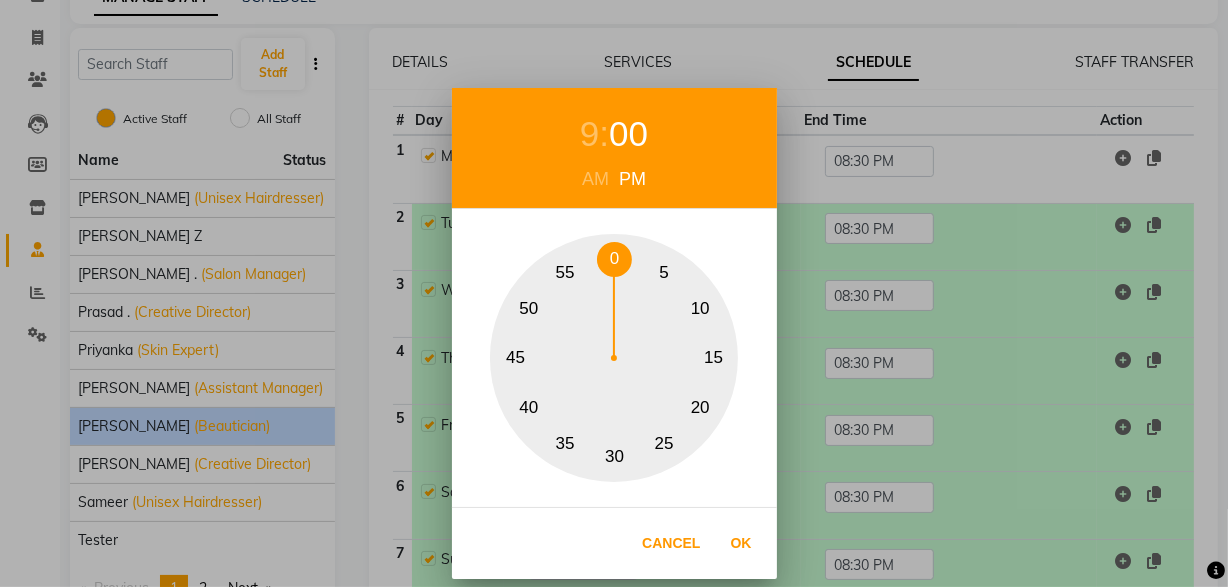 click on "0" at bounding box center (614, 259) 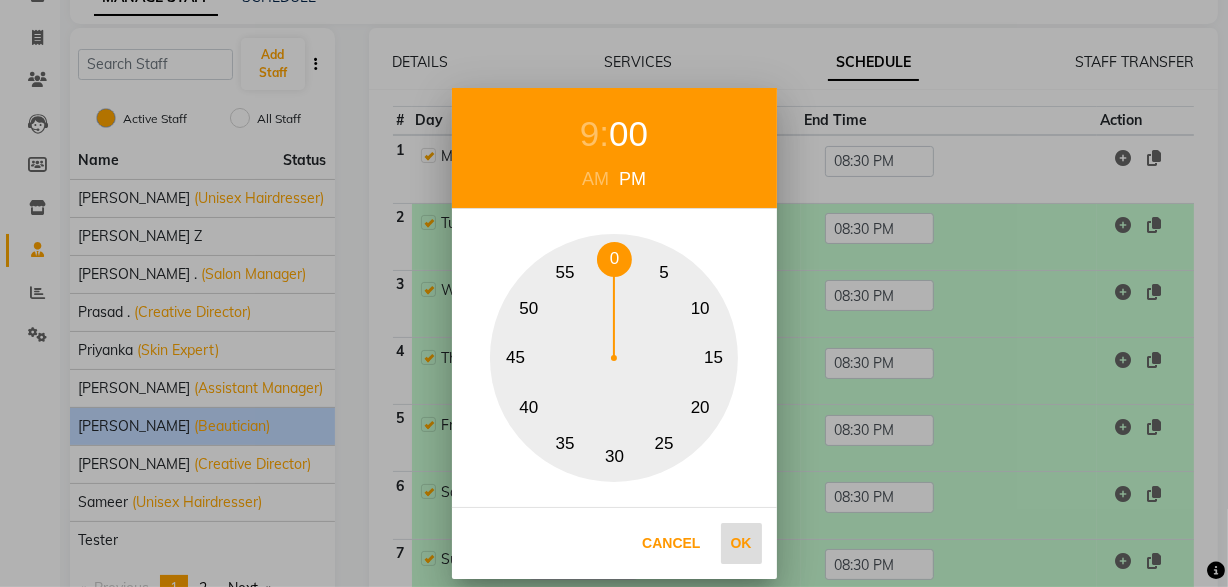 click on "Ok" at bounding box center (741, 543) 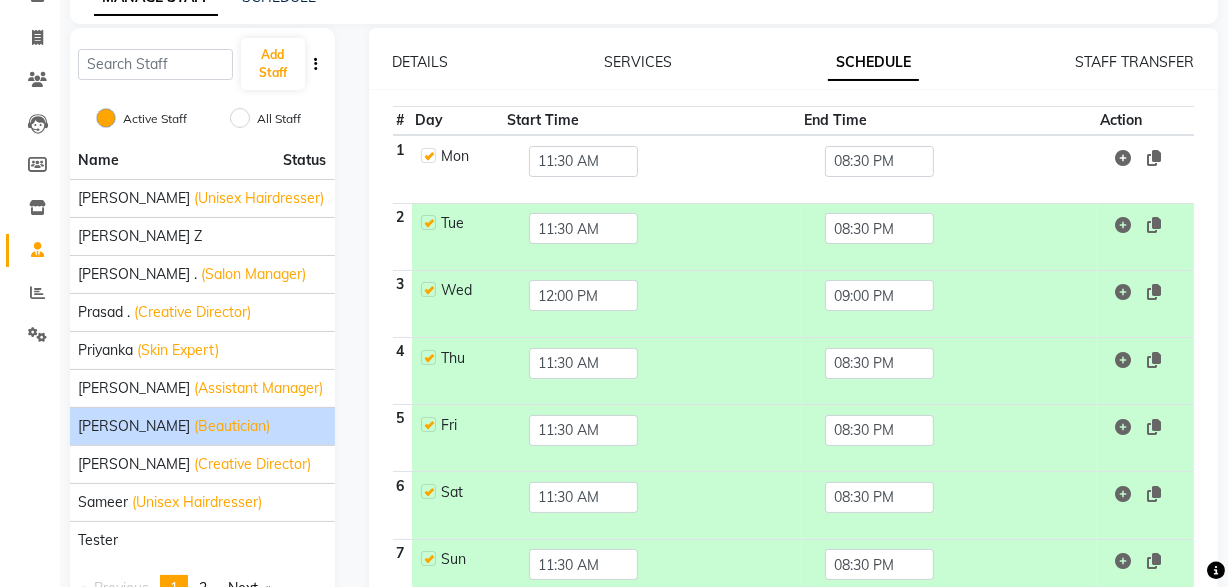 scroll, scrollTop: 210, scrollLeft: 0, axis: vertical 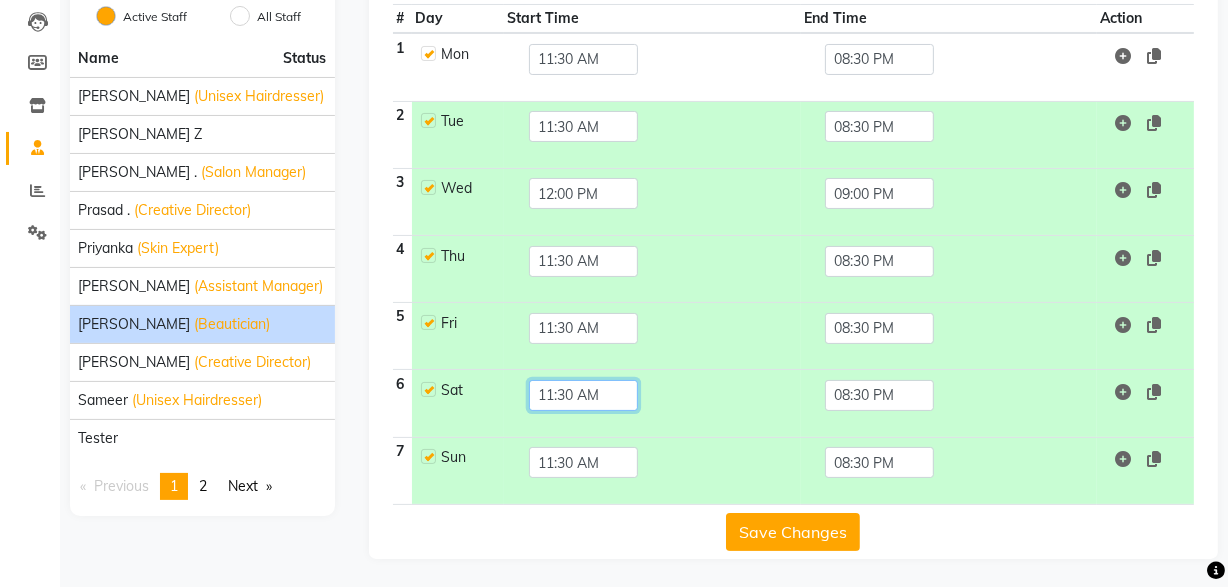 click on "11:30 AM" 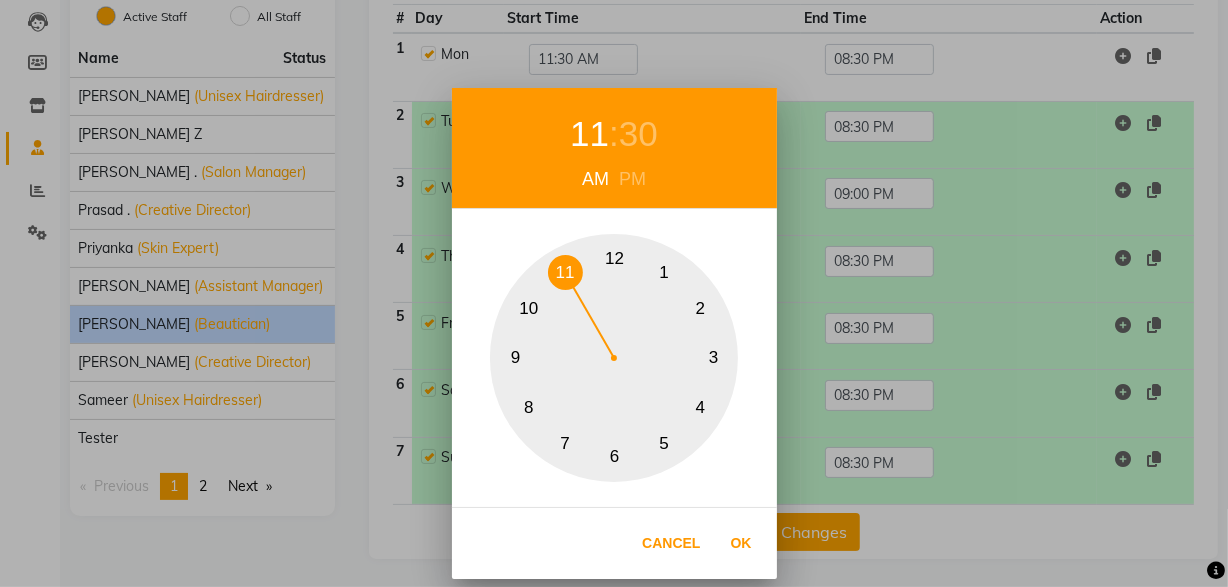 click on "11" at bounding box center [565, 272] 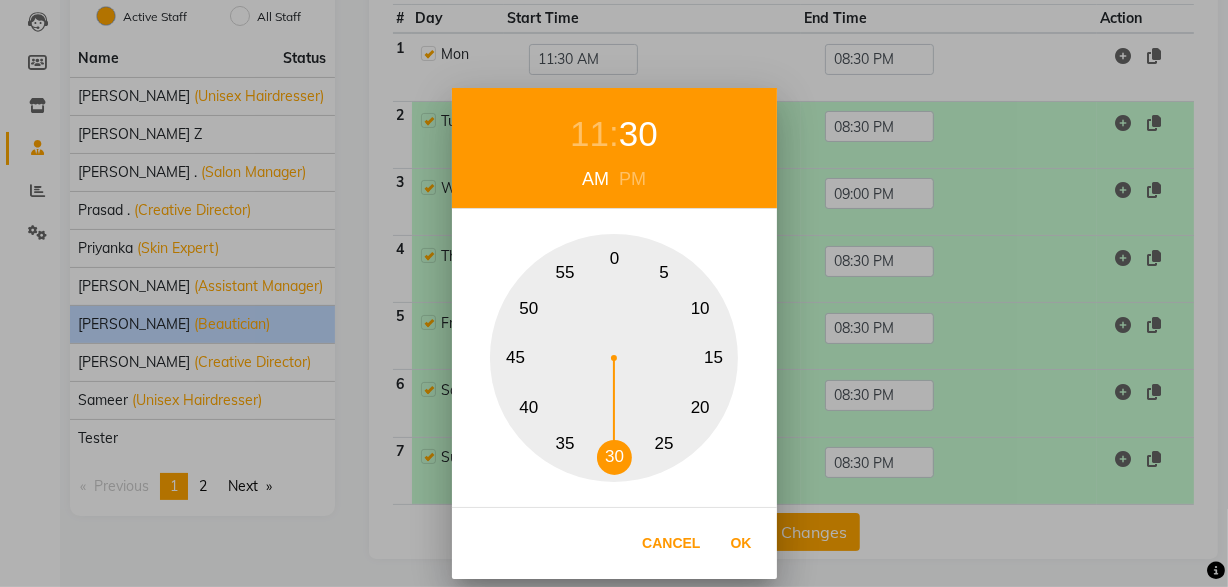 click on "0" at bounding box center (614, 259) 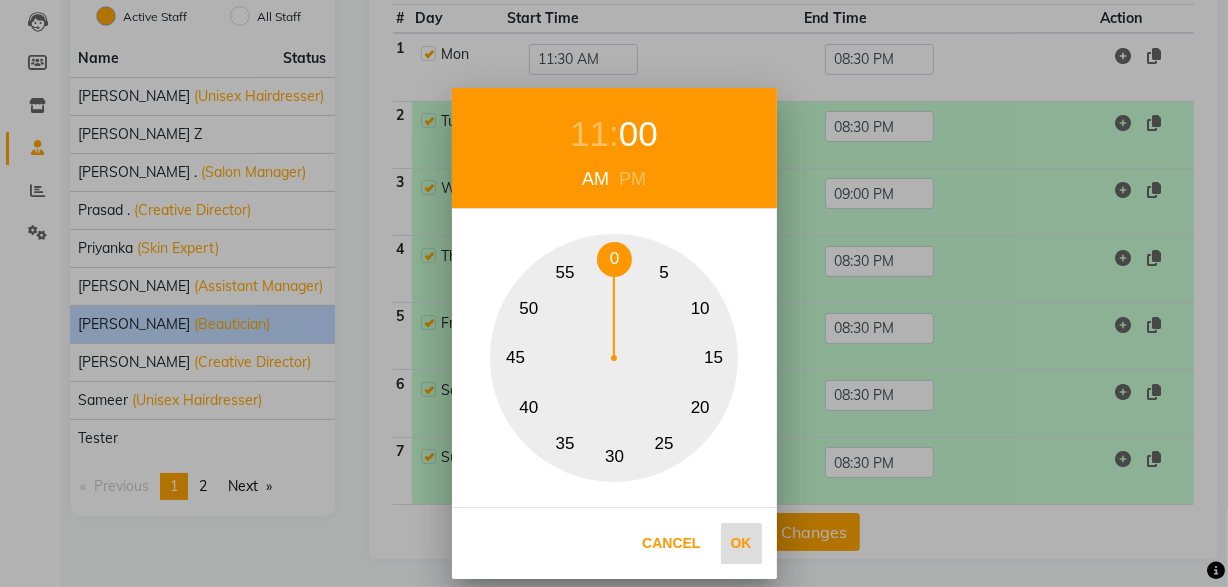 click on "Ok" at bounding box center (741, 543) 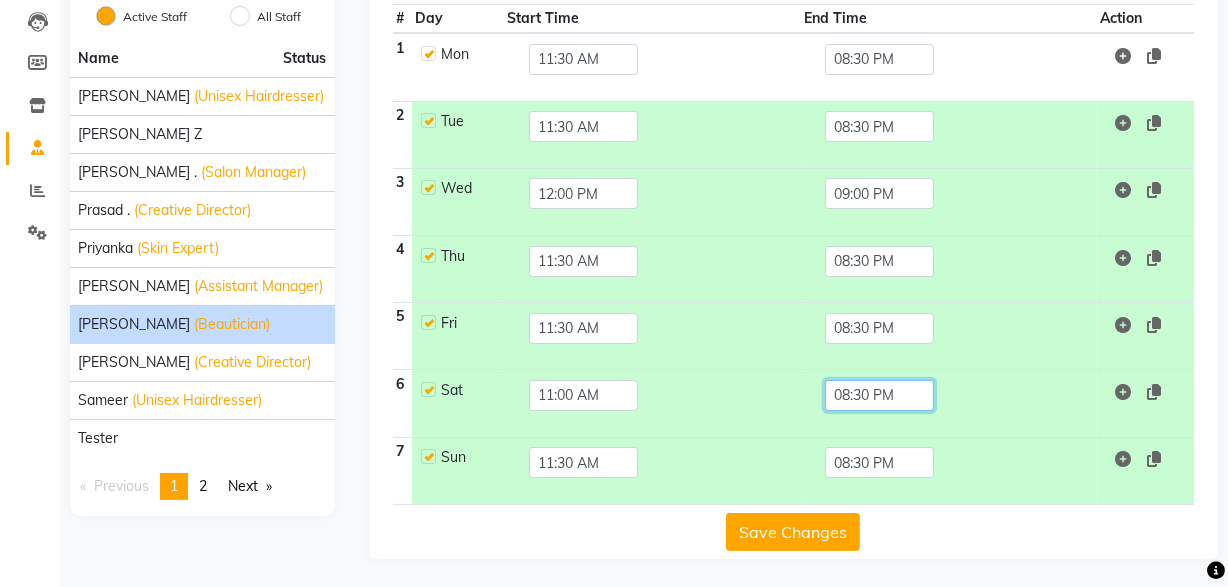 click on "08:30 PM" 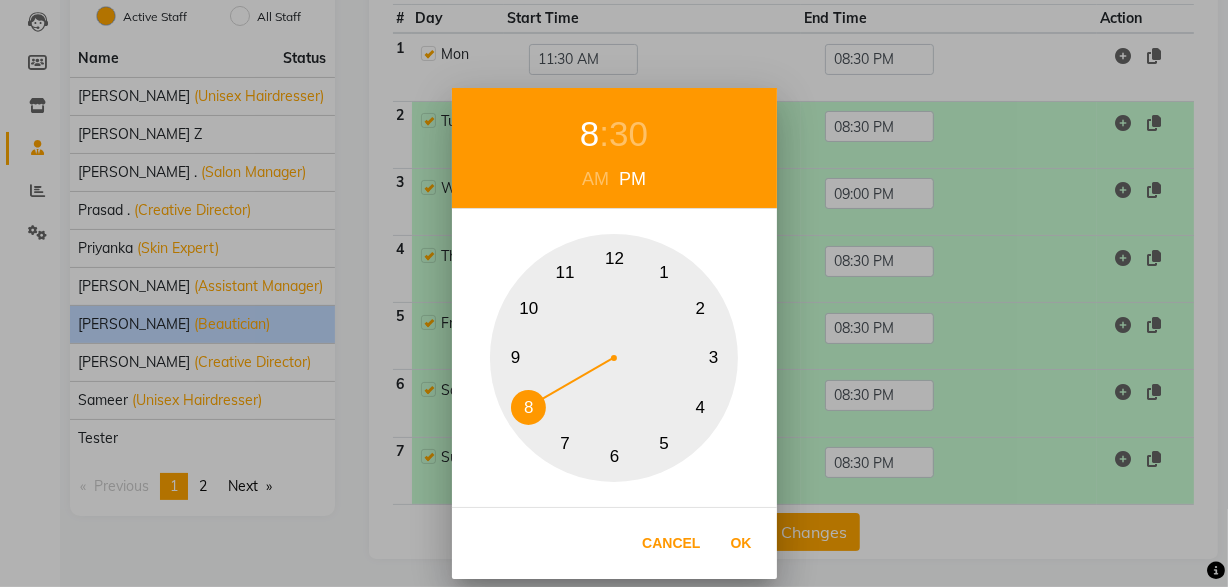 click on "8" at bounding box center [589, 134] 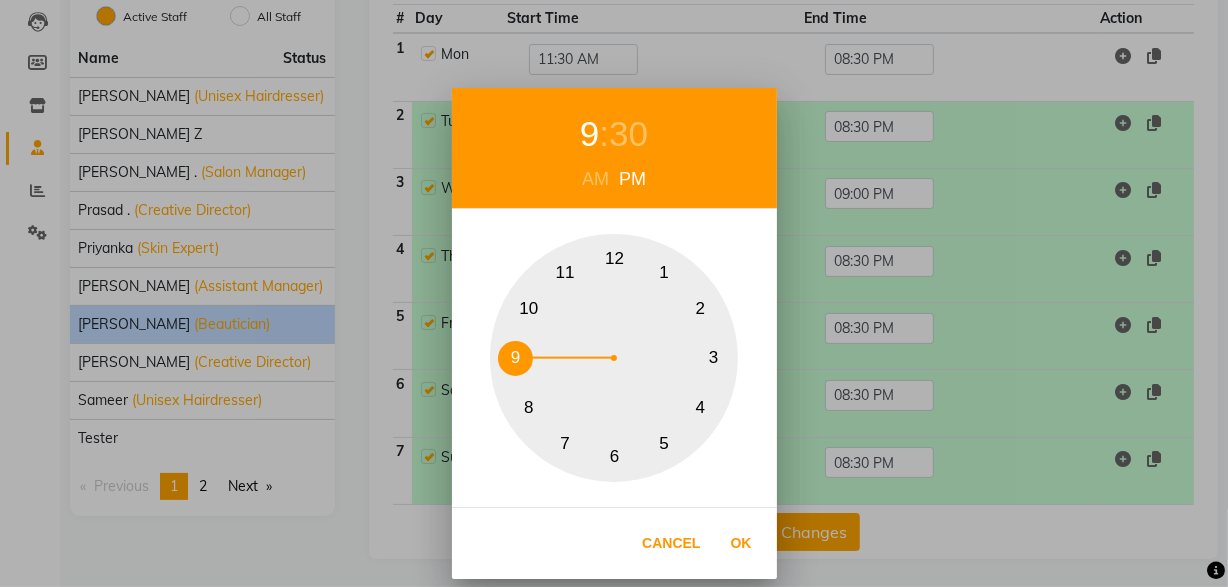click on "9" at bounding box center [515, 358] 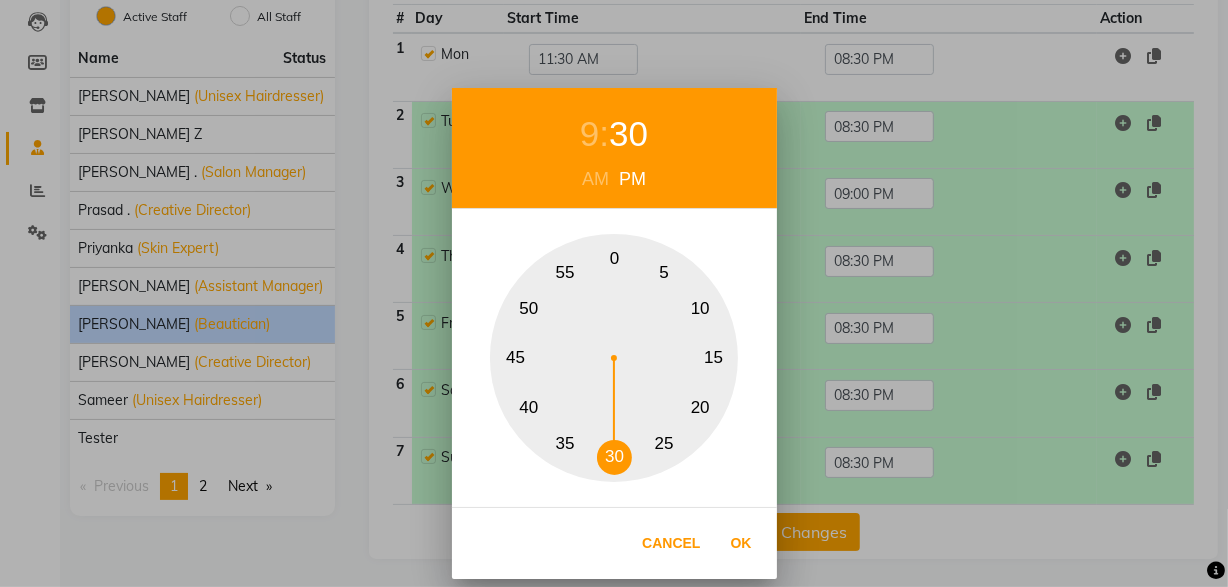 click on "0" at bounding box center [614, 259] 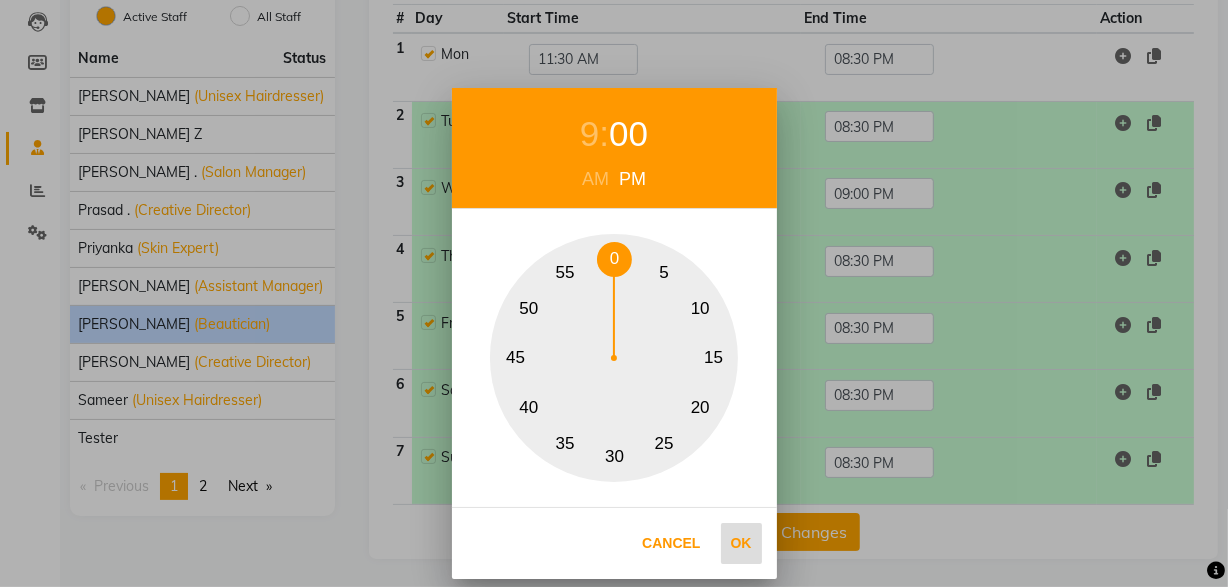 click on "Ok" at bounding box center (741, 543) 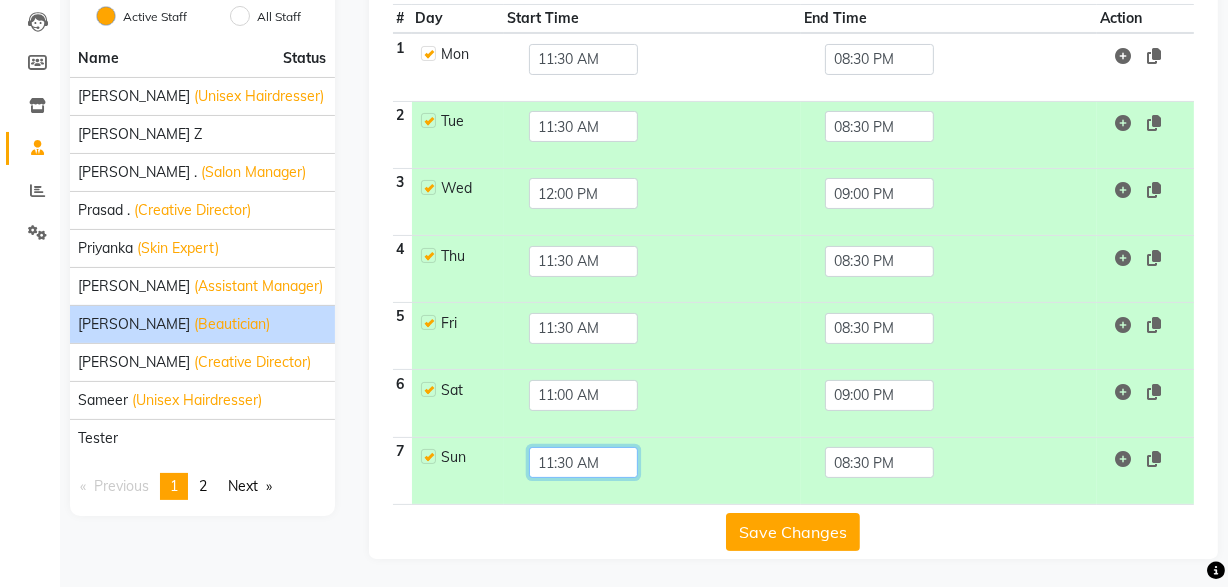 click on "11:30 AM" 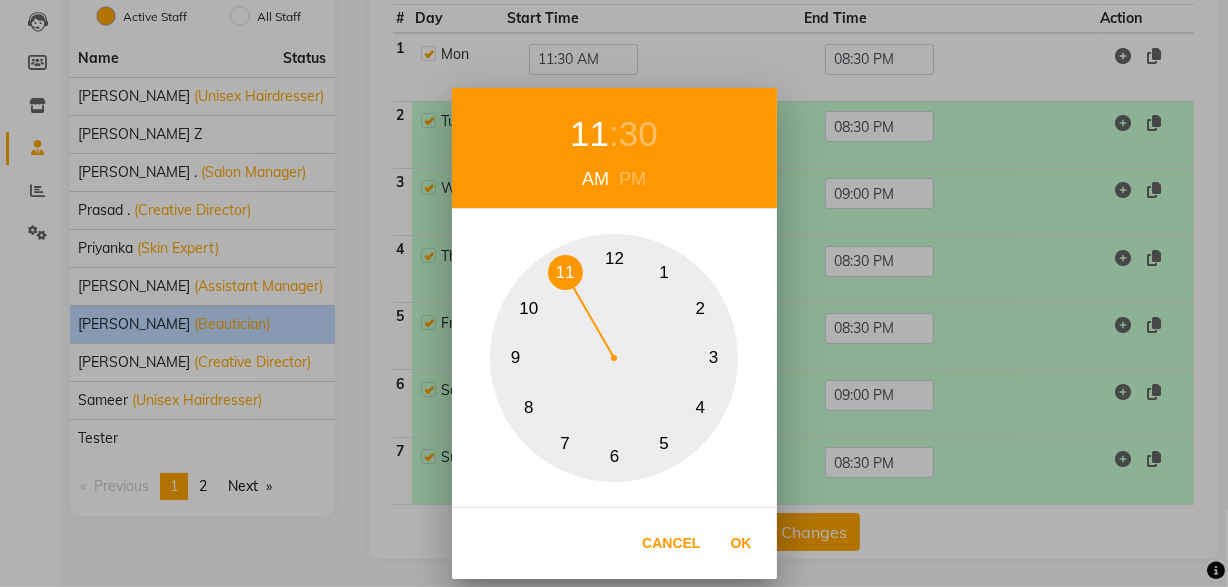 click on "30" at bounding box center (638, 134) 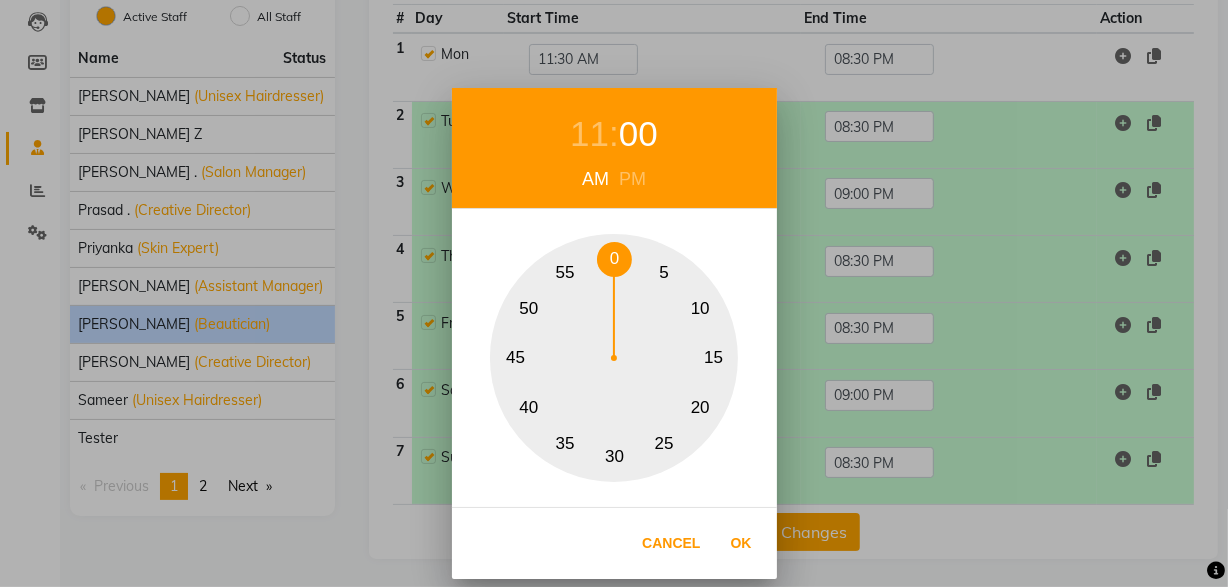 click on "0" at bounding box center [614, 259] 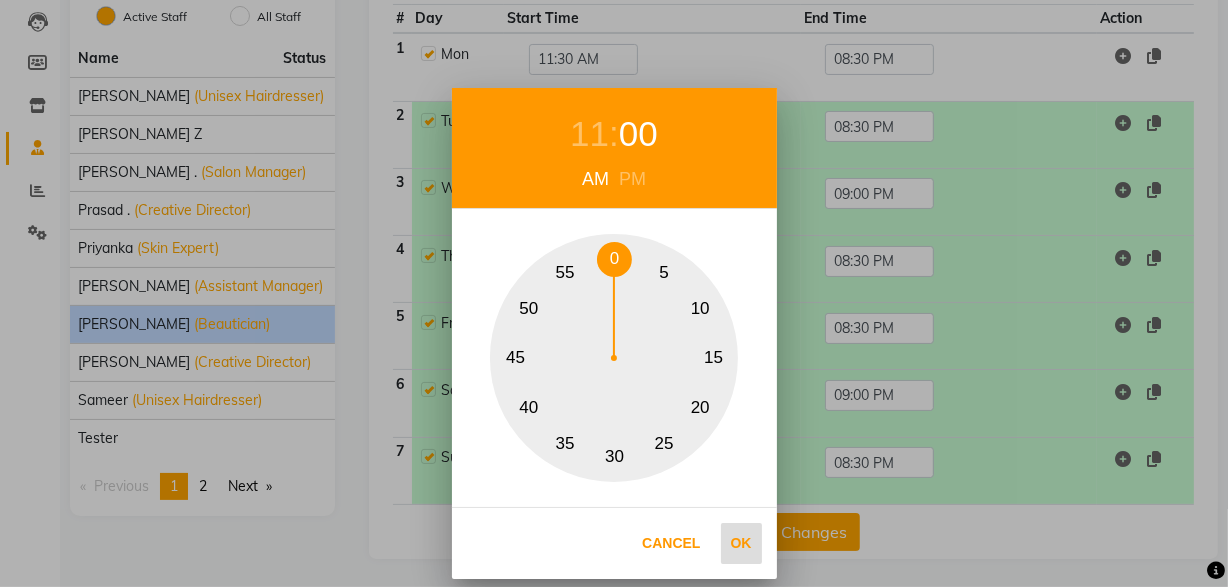 click on "Ok" at bounding box center [741, 543] 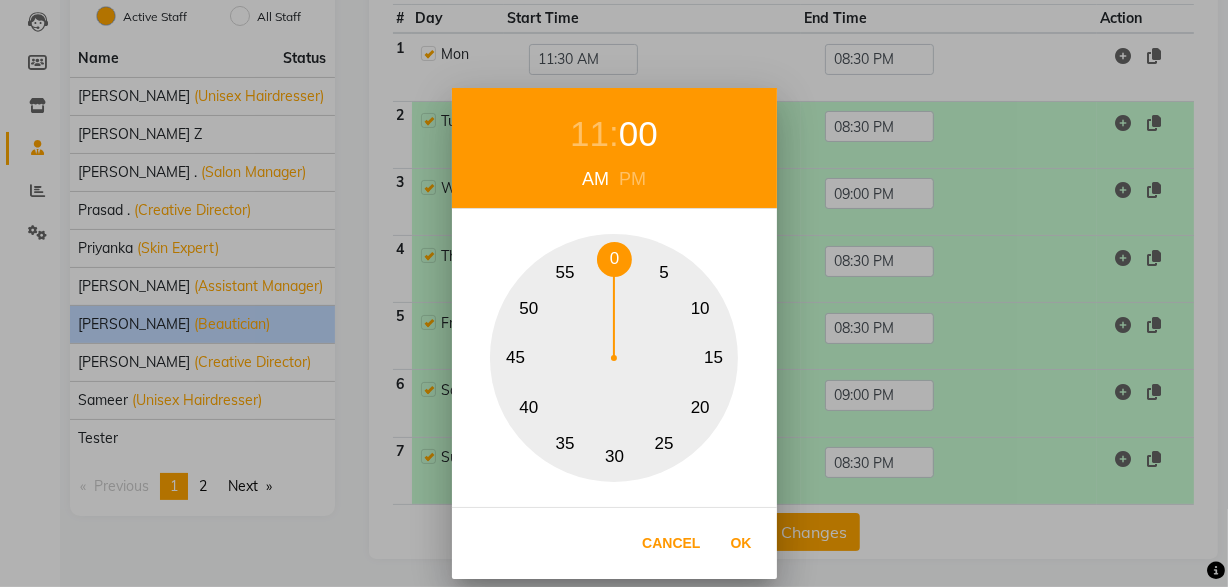 type on "11:00 AM" 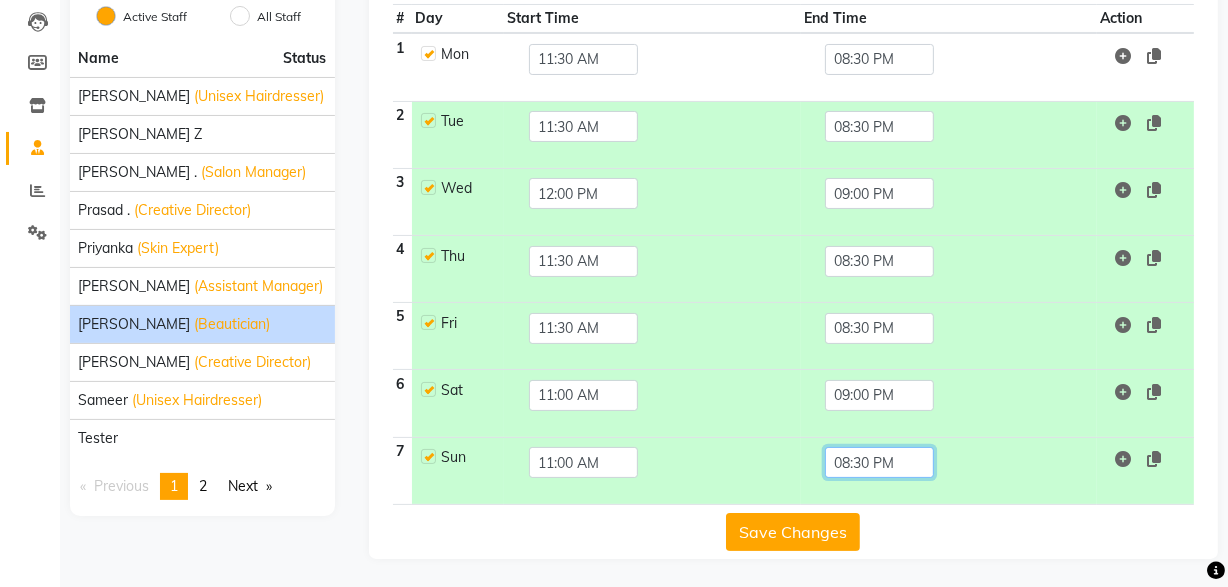 click on "08:30 PM" 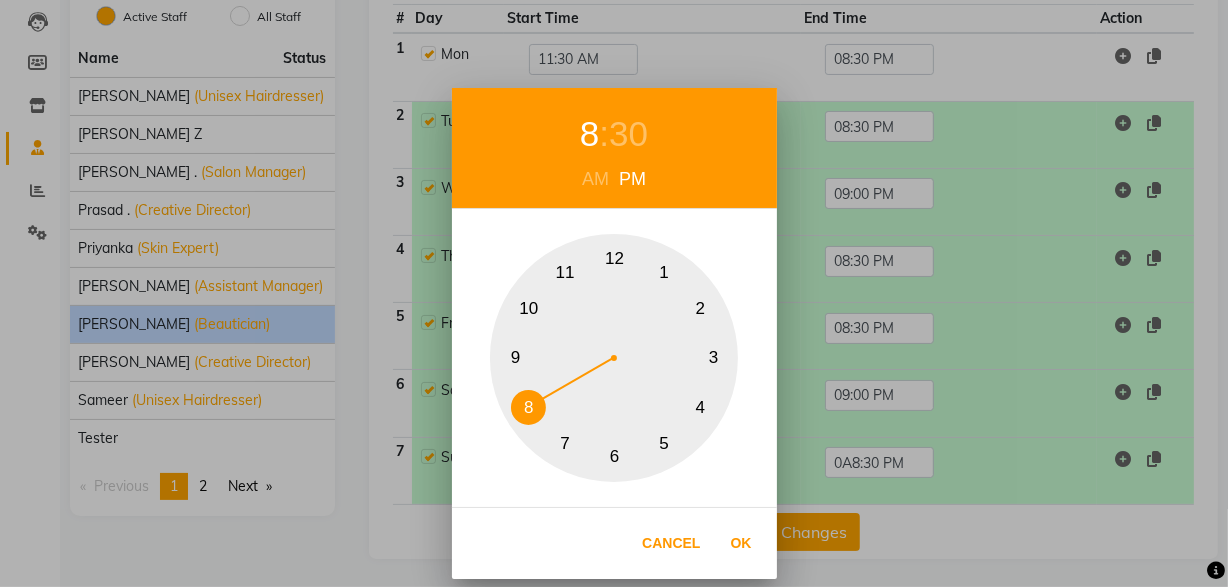 click on "8" at bounding box center [589, 134] 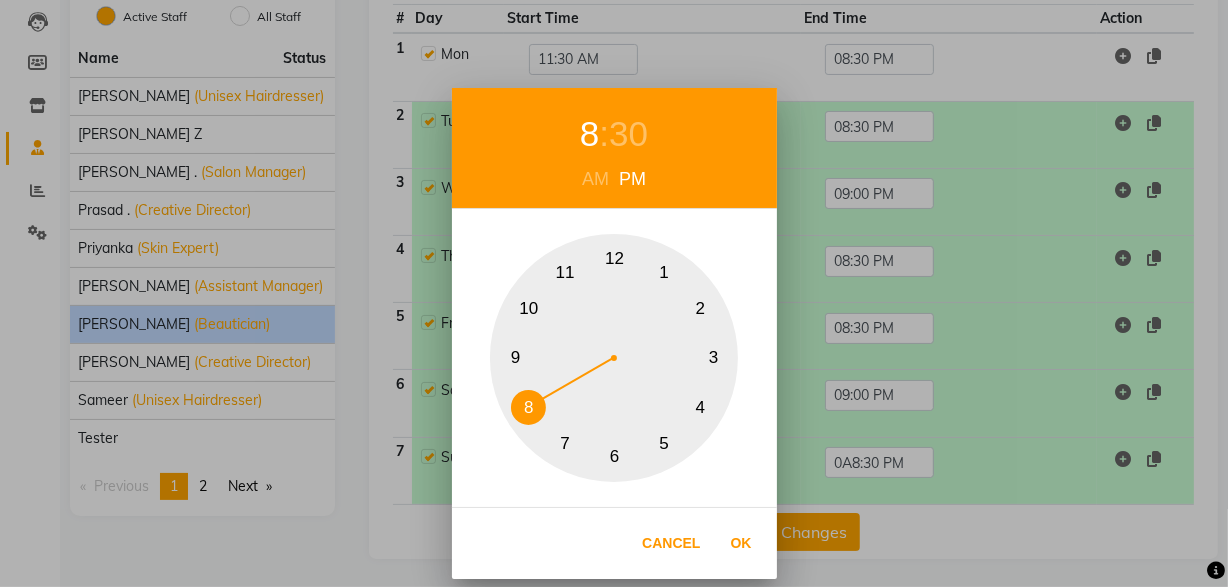 click on "9" at bounding box center [515, 358] 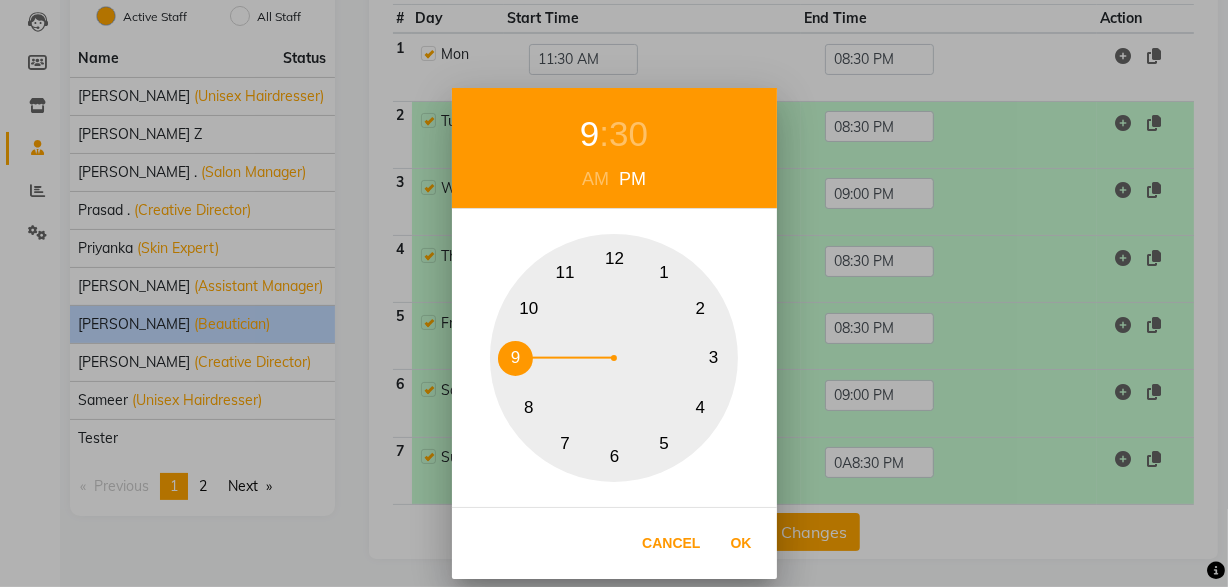 click on "30" at bounding box center [628, 134] 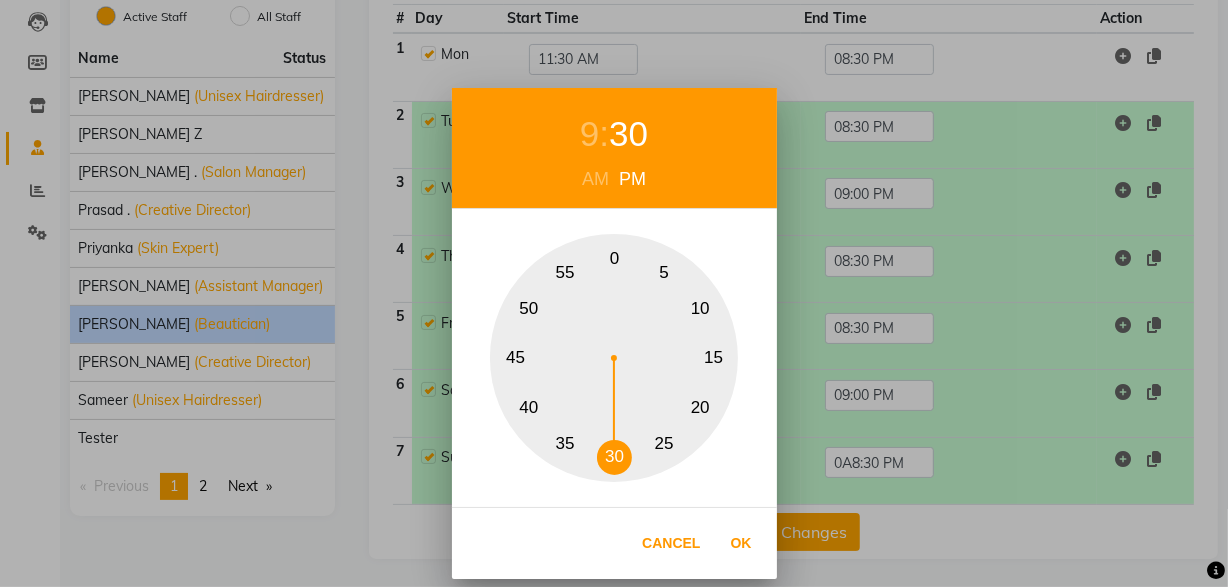 click on "0" at bounding box center (614, 259) 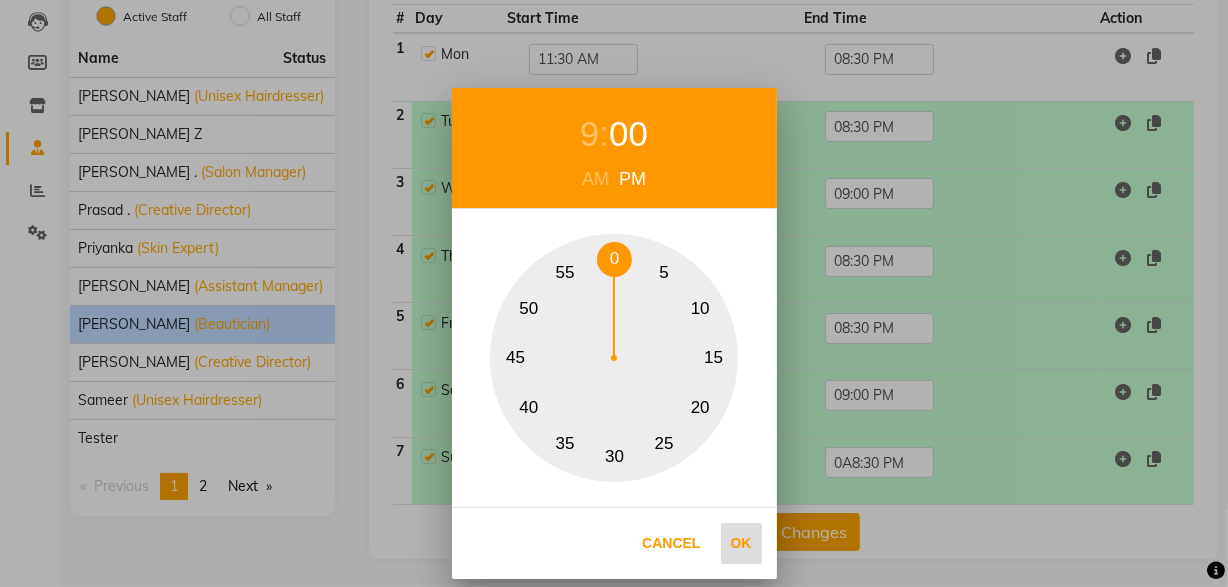 click on "Ok" at bounding box center [741, 543] 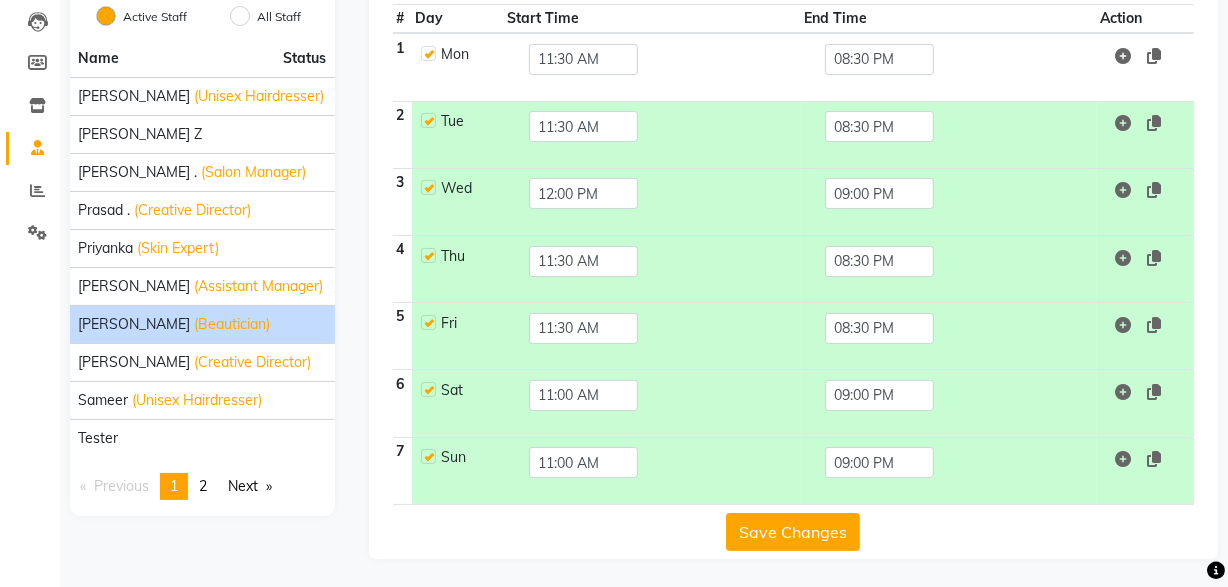 click on "Save Changes" 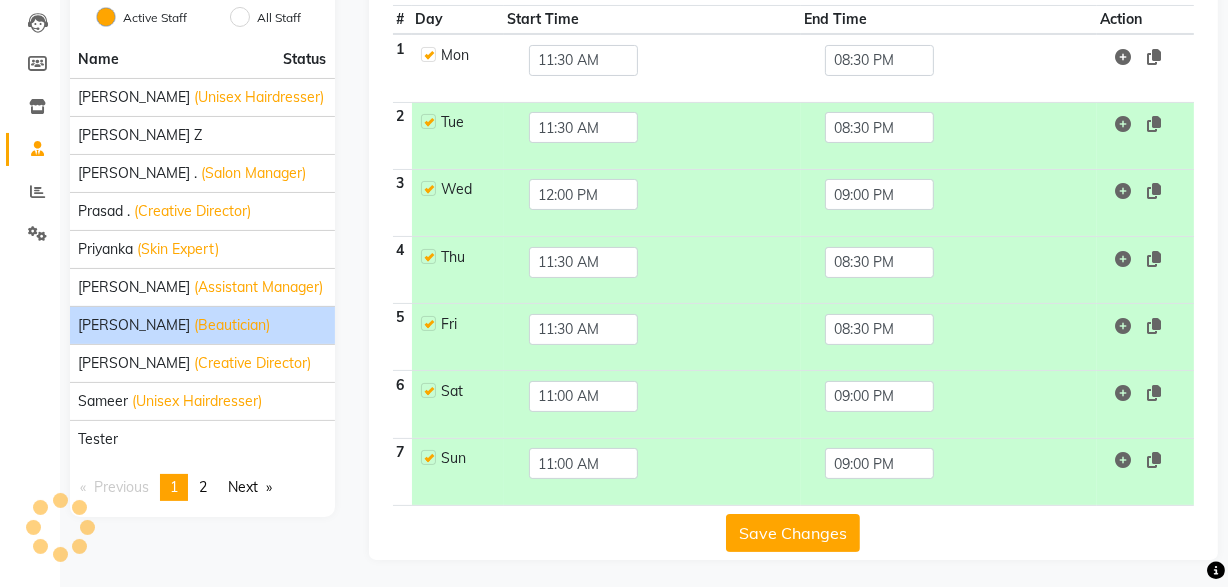 scroll, scrollTop: 0, scrollLeft: 0, axis: both 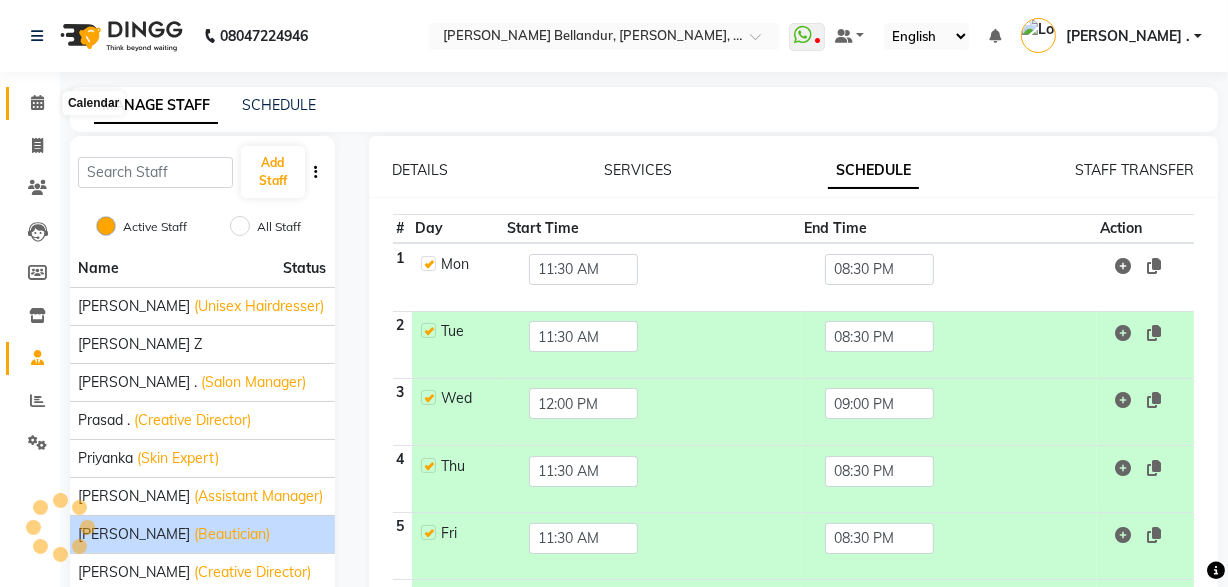 click 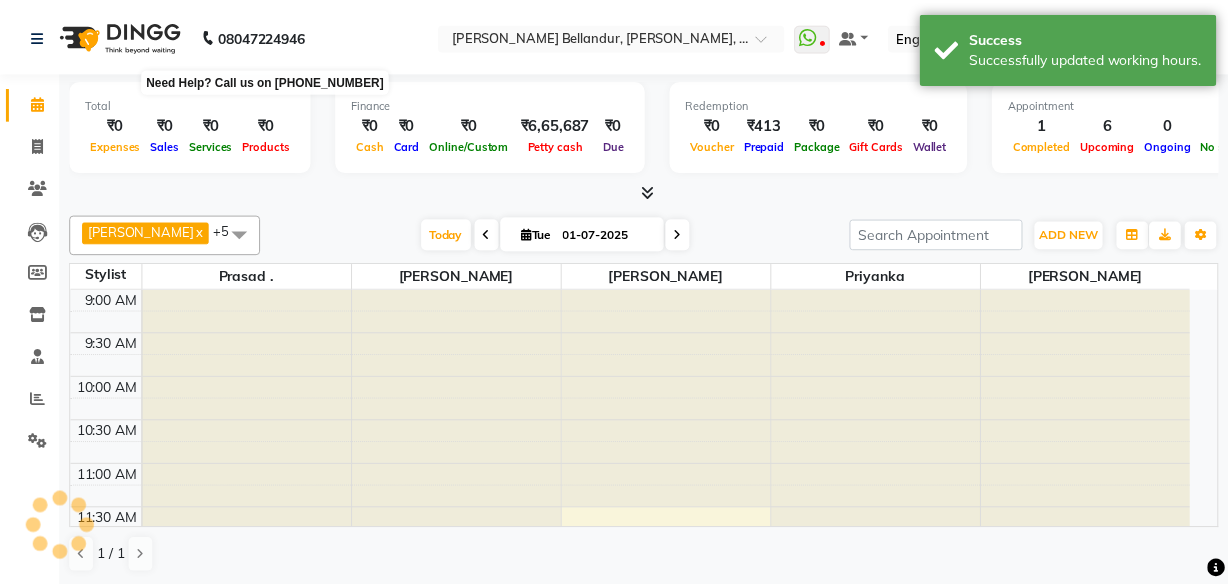 scroll, scrollTop: 0, scrollLeft: 0, axis: both 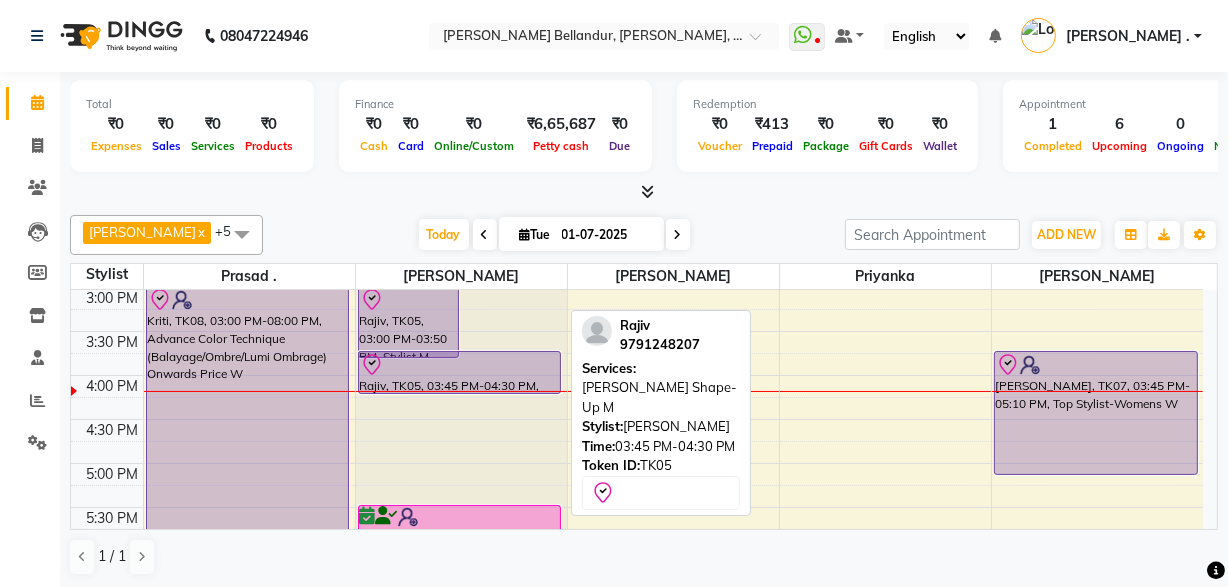 drag, startPoint x: 492, startPoint y: 410, endPoint x: 494, endPoint y: 390, distance: 20.09975 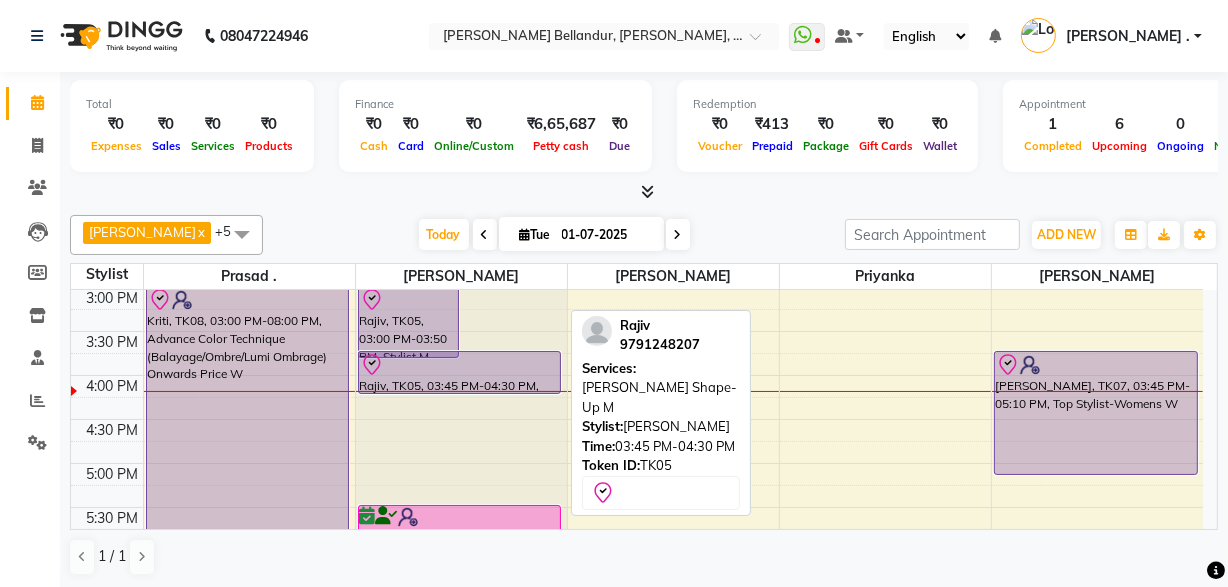 click on "Rajiv, TK05, 03:00 PM-03:50 PM, Stylist M
[PERSON_NAME], TK05, 03:45 PM-04:30 PM, [PERSON_NAME] Shape-Up M     [PERSON_NAME], TK06, 01:45 PM-02:15 PM, [PERSON_NAME] Shape-Up M     [PERSON_NAME], TK04, 05:30 PM-06:35 PM, Stylist M
[PERSON_NAME], TK05, 03:45 PM-04:30 PM, [PERSON_NAME] Shape-Up M" at bounding box center [461, 331] 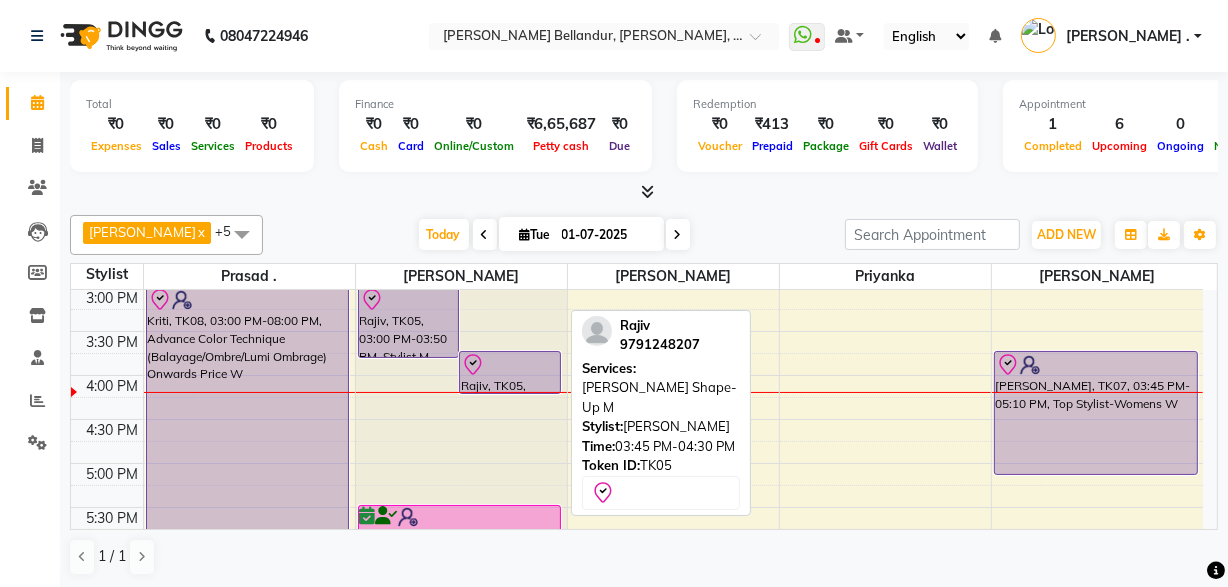 click at bounding box center (510, 365) 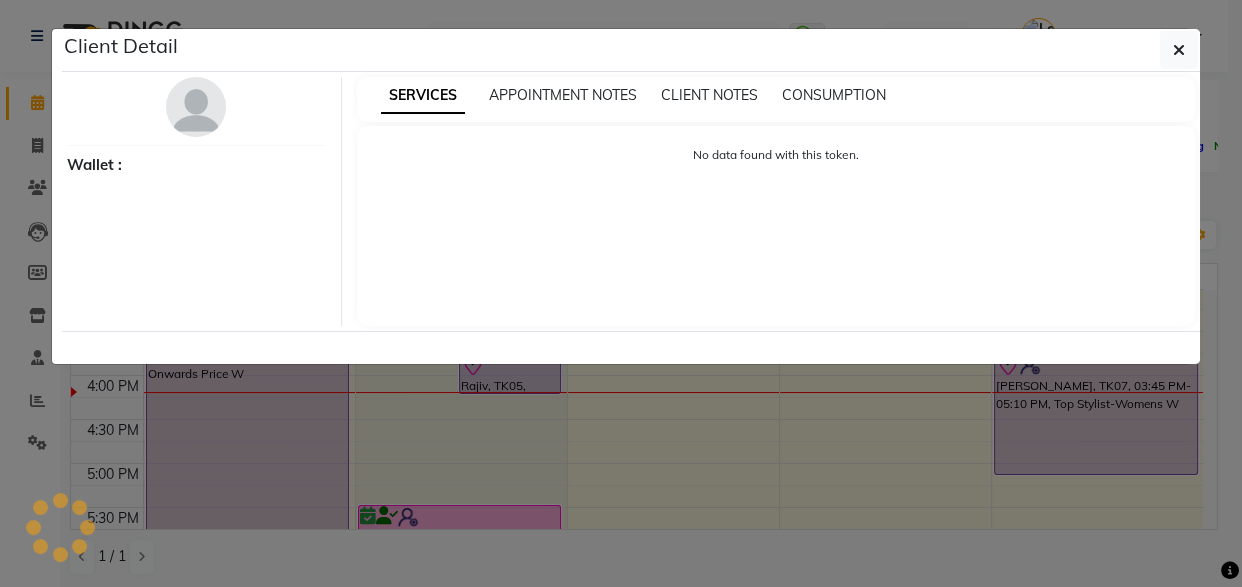 select on "8" 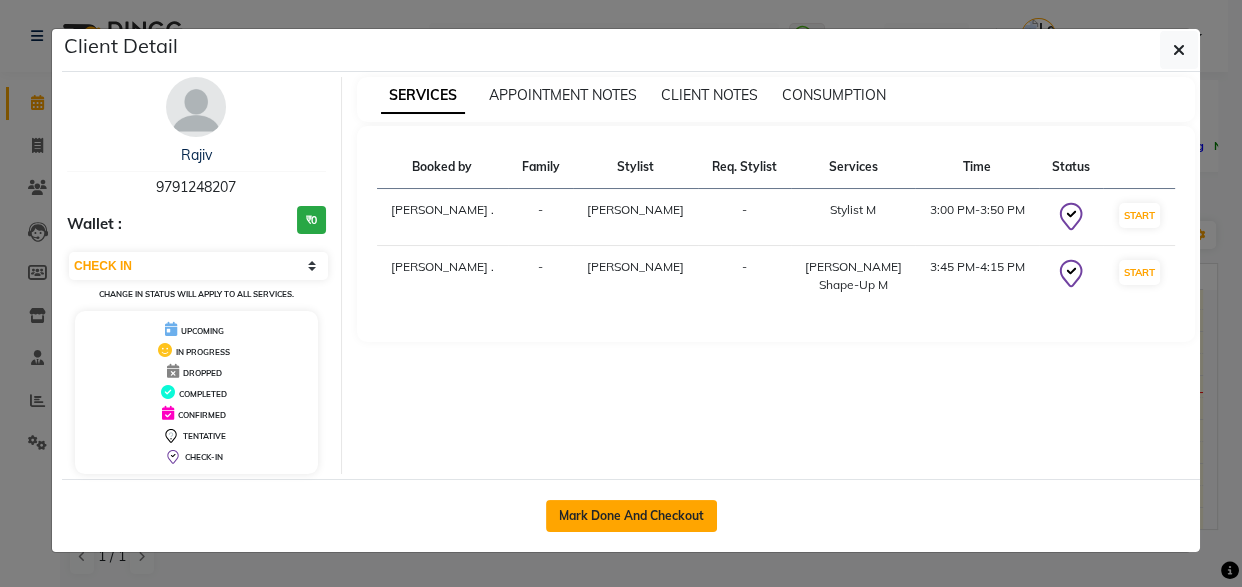click on "Mark Done And Checkout" 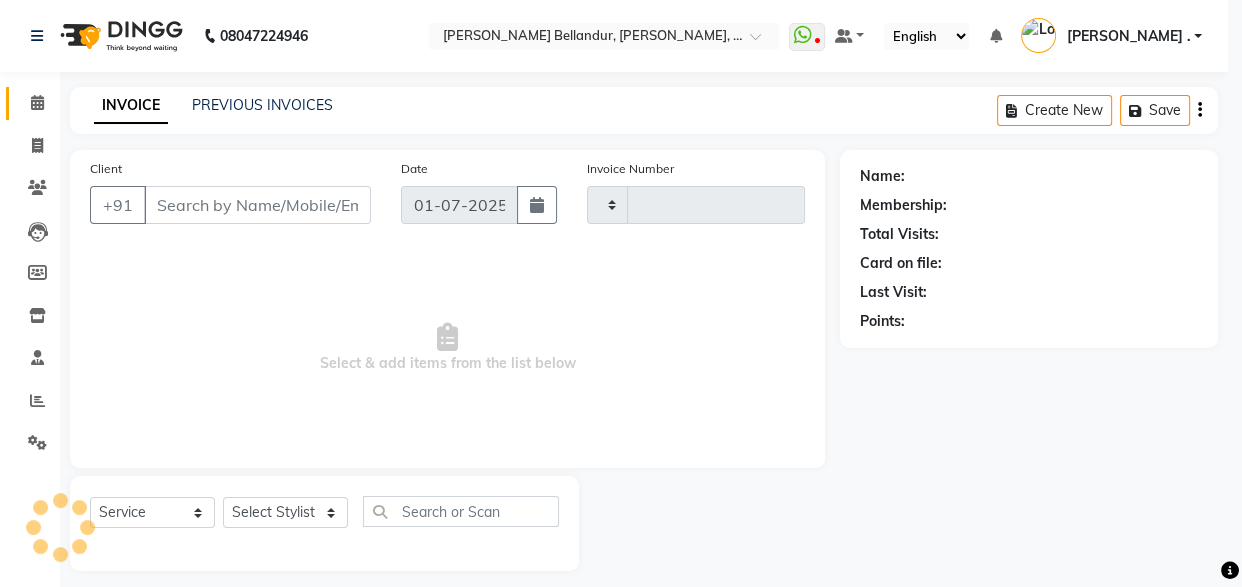 type on "1418" 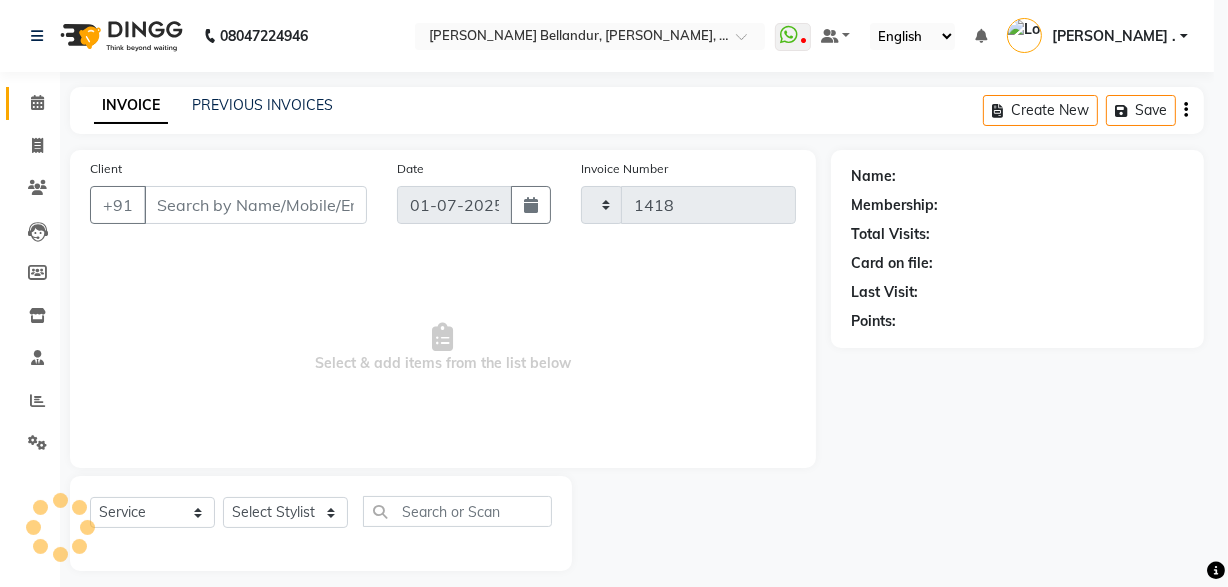 select on "5743" 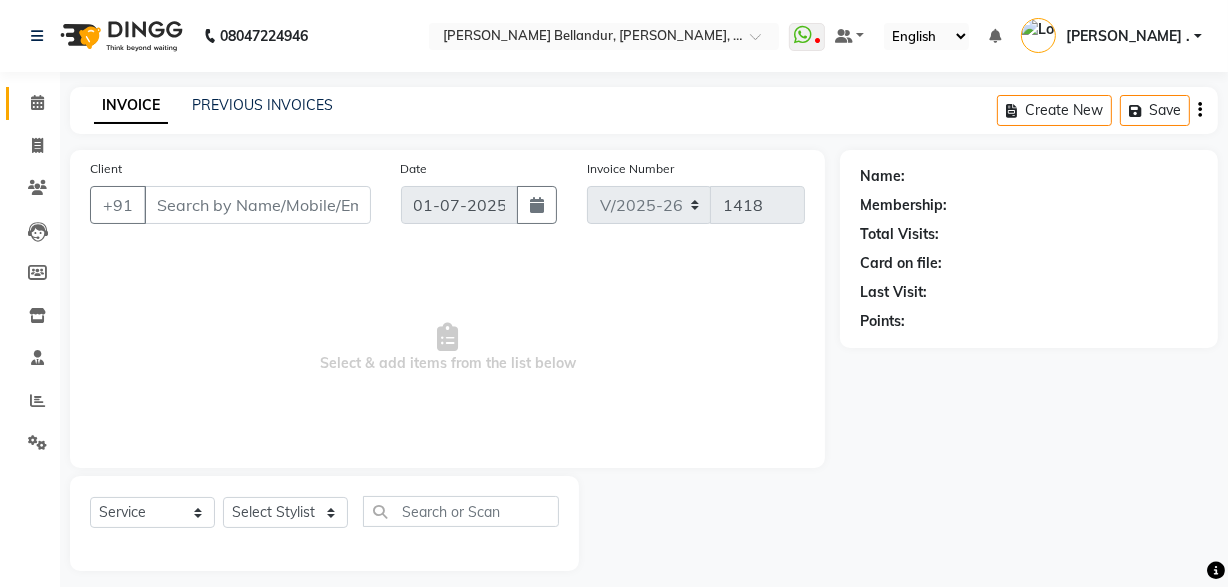 type on "97******07" 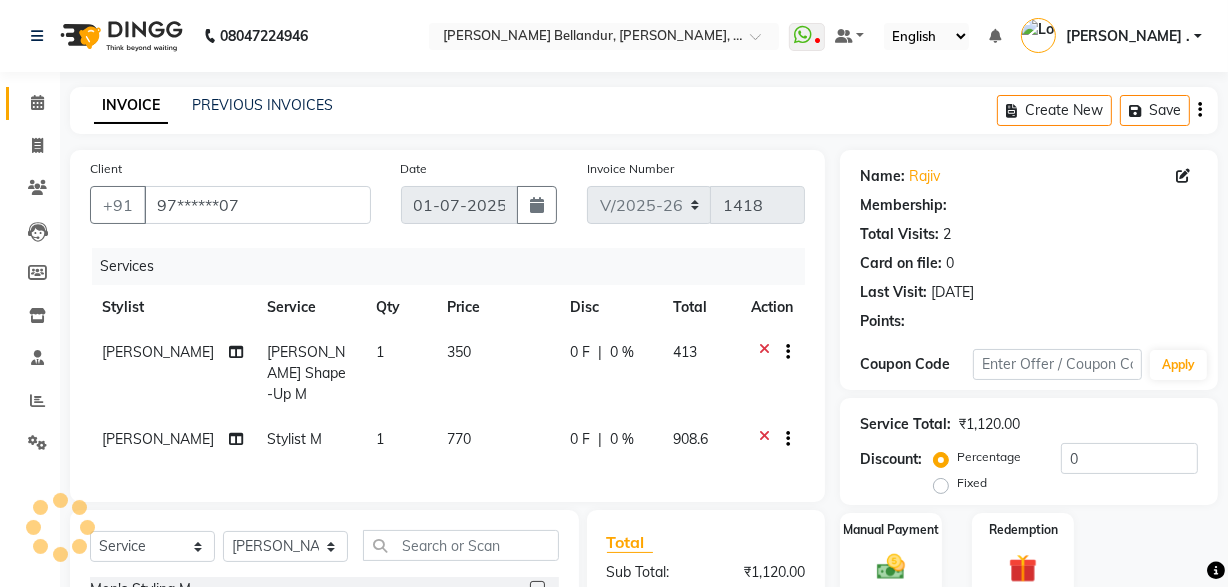 select on "1: Object" 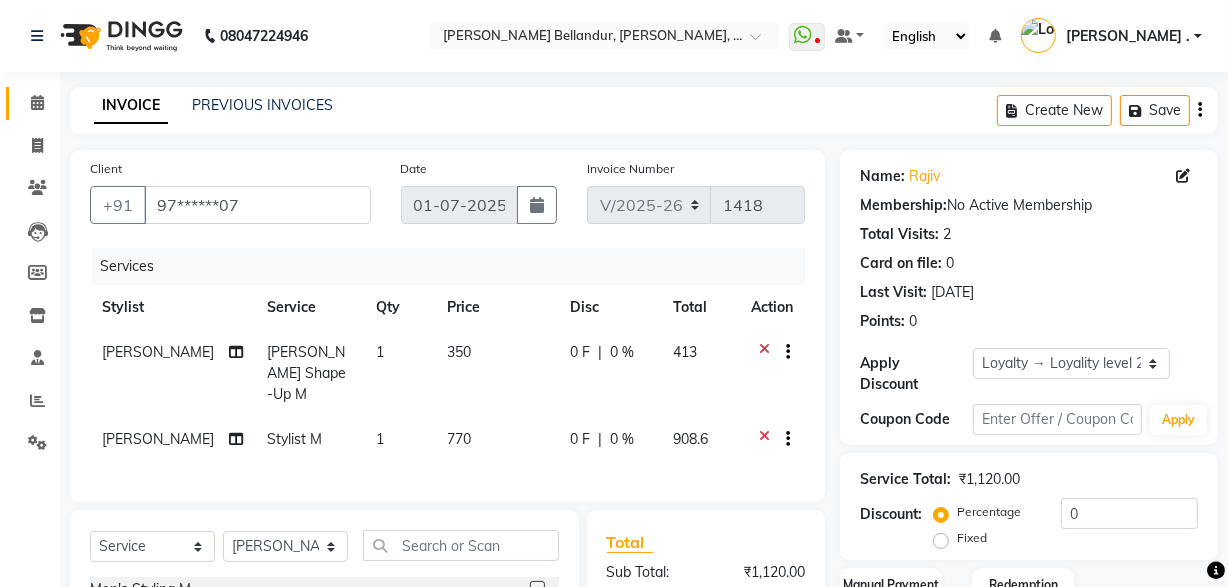 scroll, scrollTop: 240, scrollLeft: 0, axis: vertical 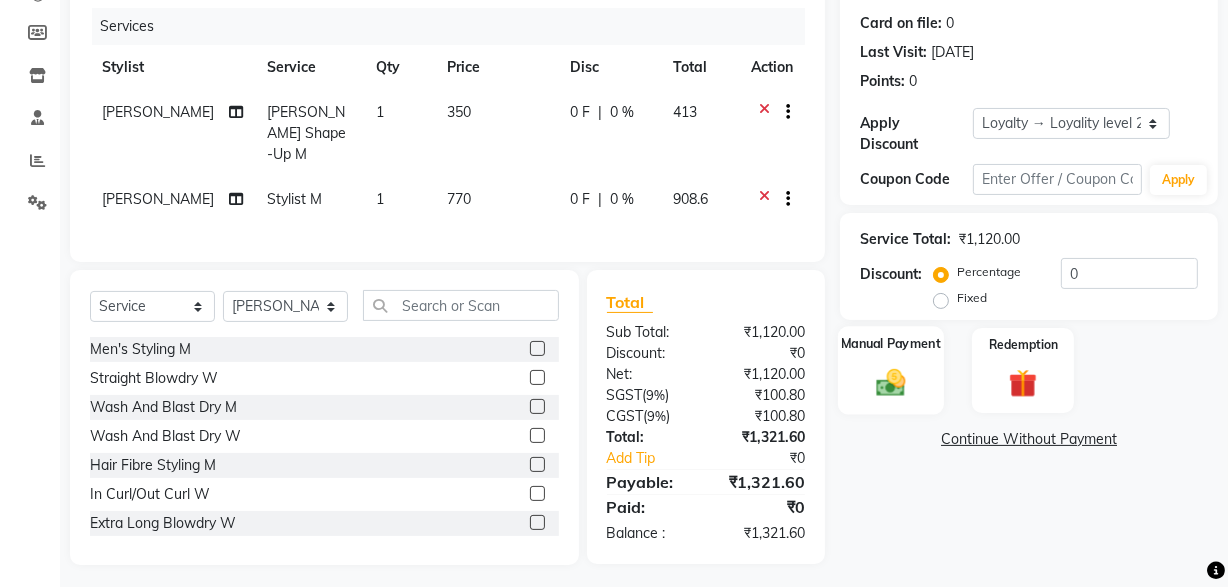click 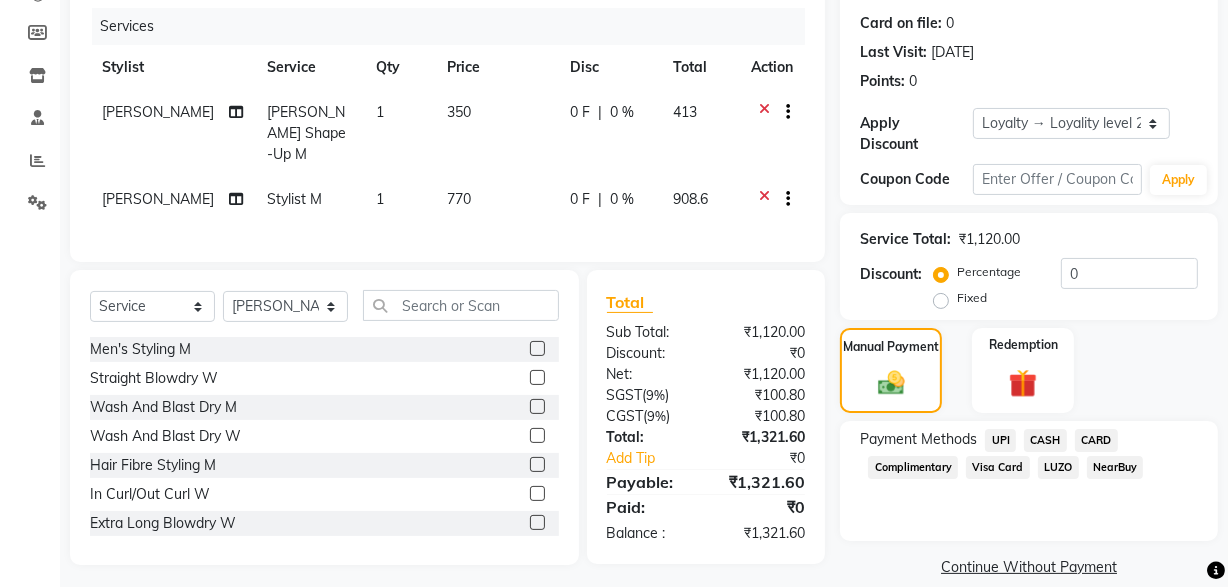 click on "UPI" 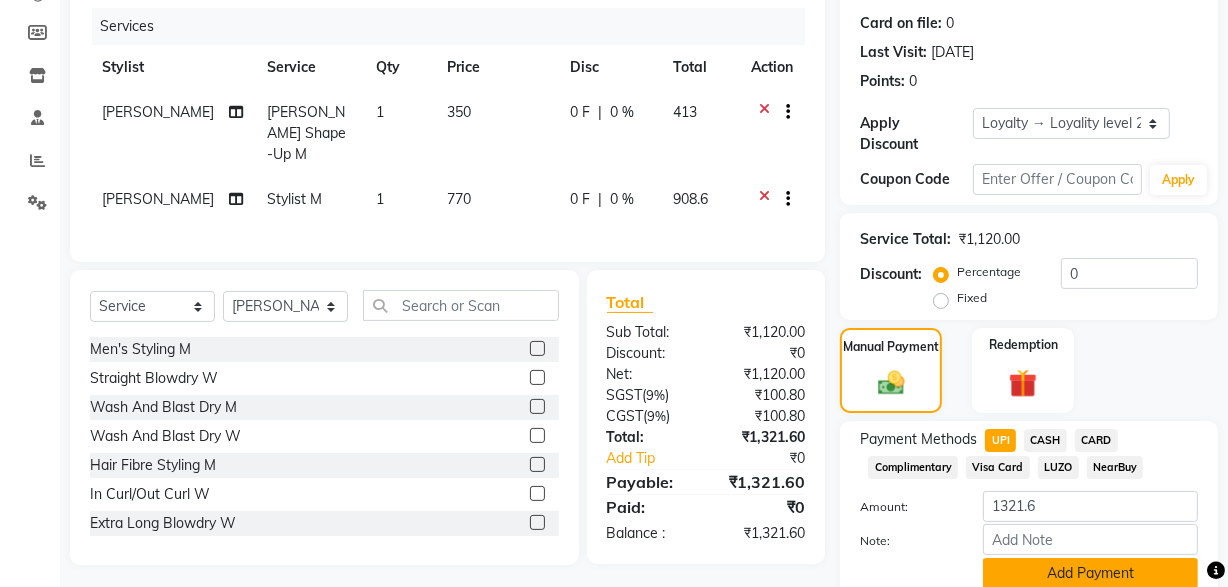 click on "Add Payment" 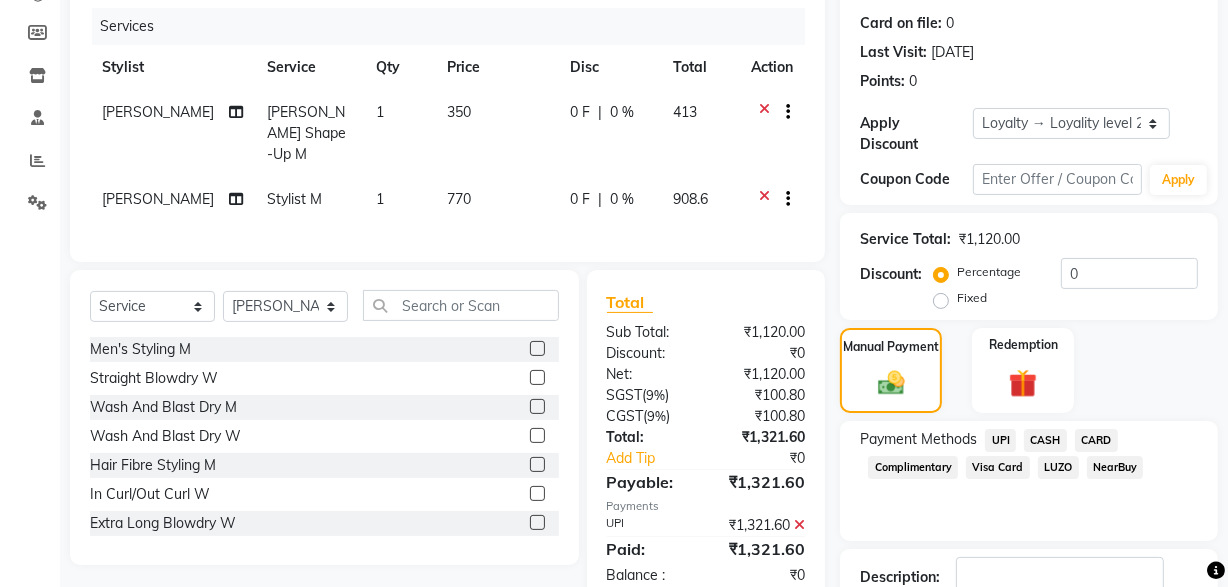 click 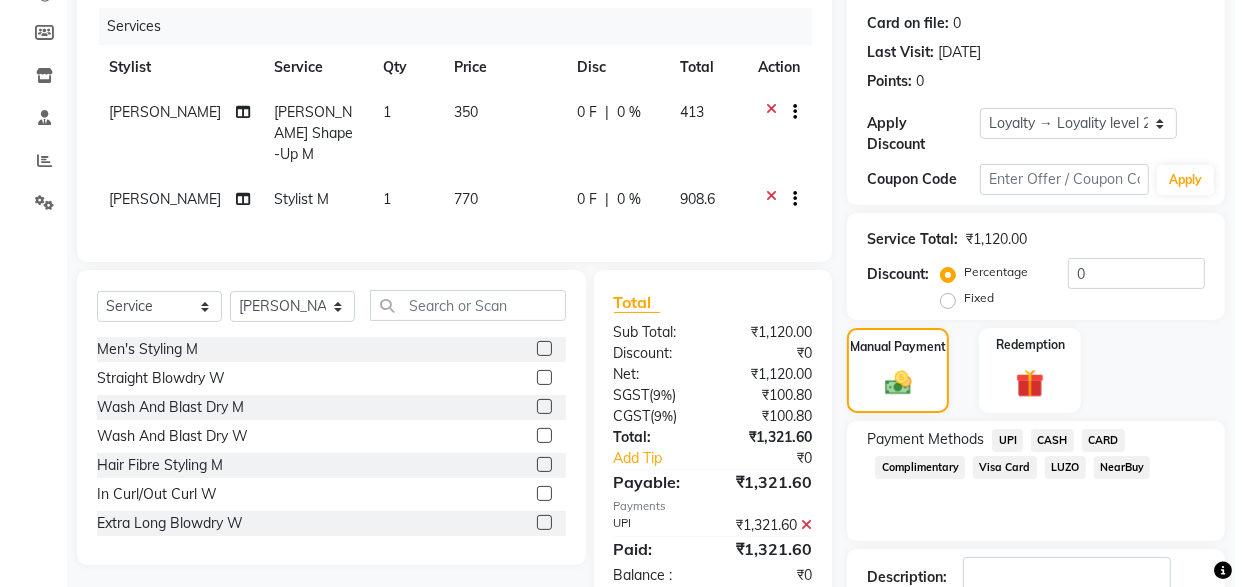 scroll, scrollTop: 442, scrollLeft: 0, axis: vertical 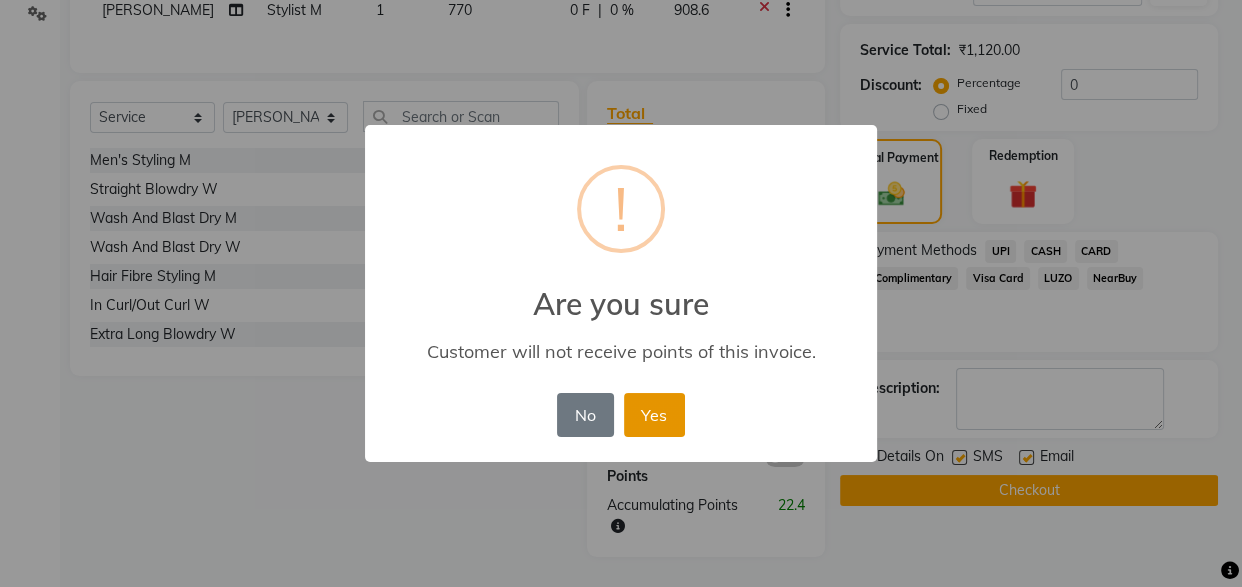 click on "Yes" at bounding box center [654, 415] 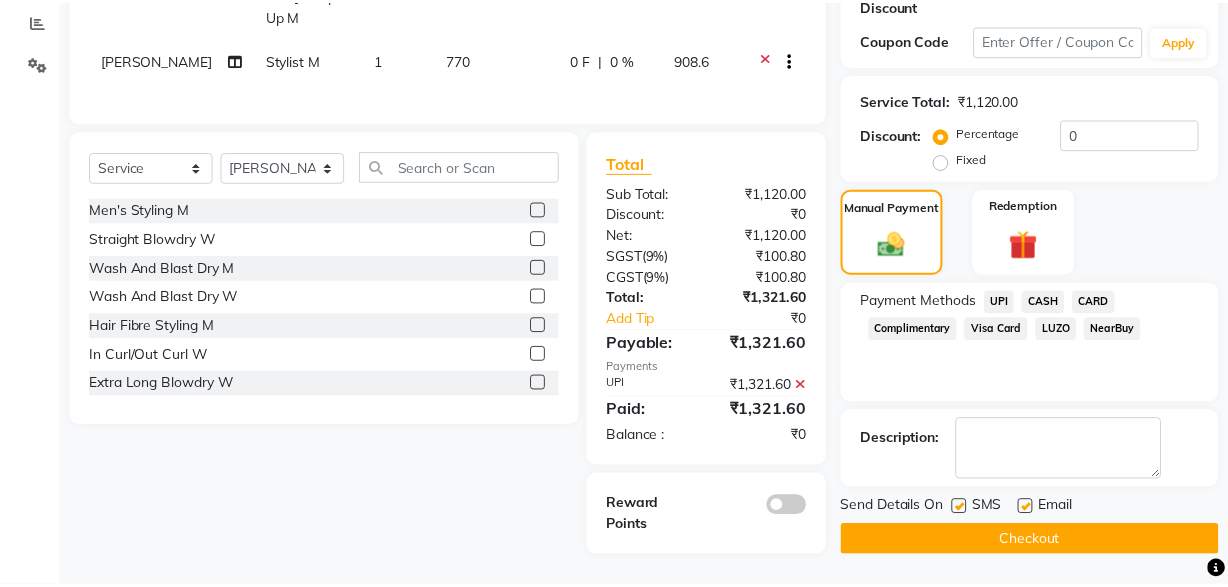 scroll, scrollTop: 377, scrollLeft: 0, axis: vertical 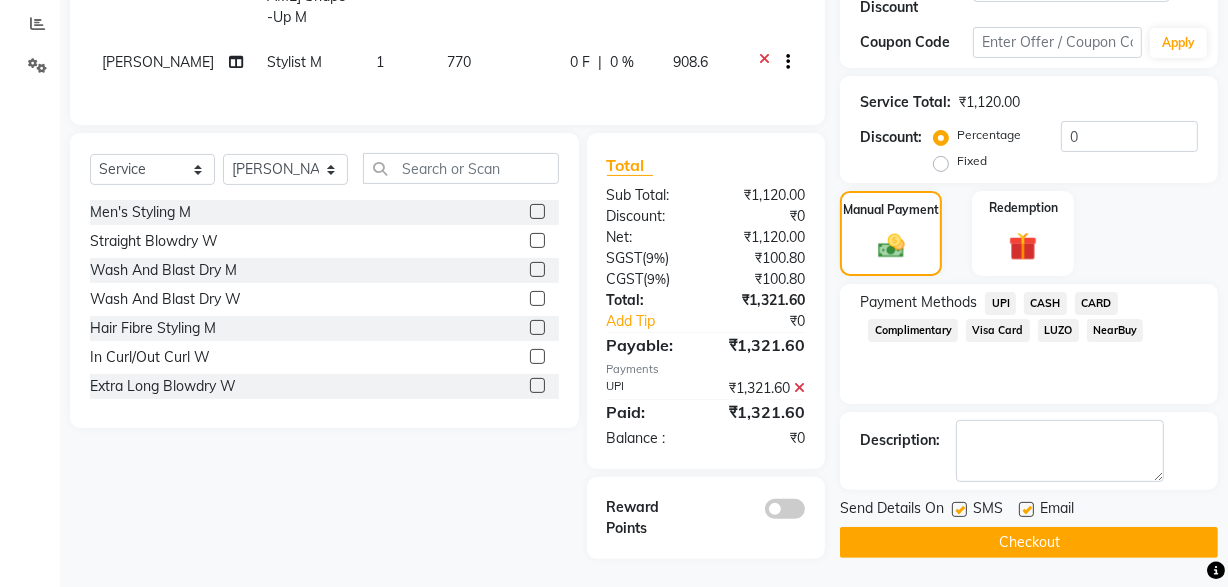 click on "Checkout" 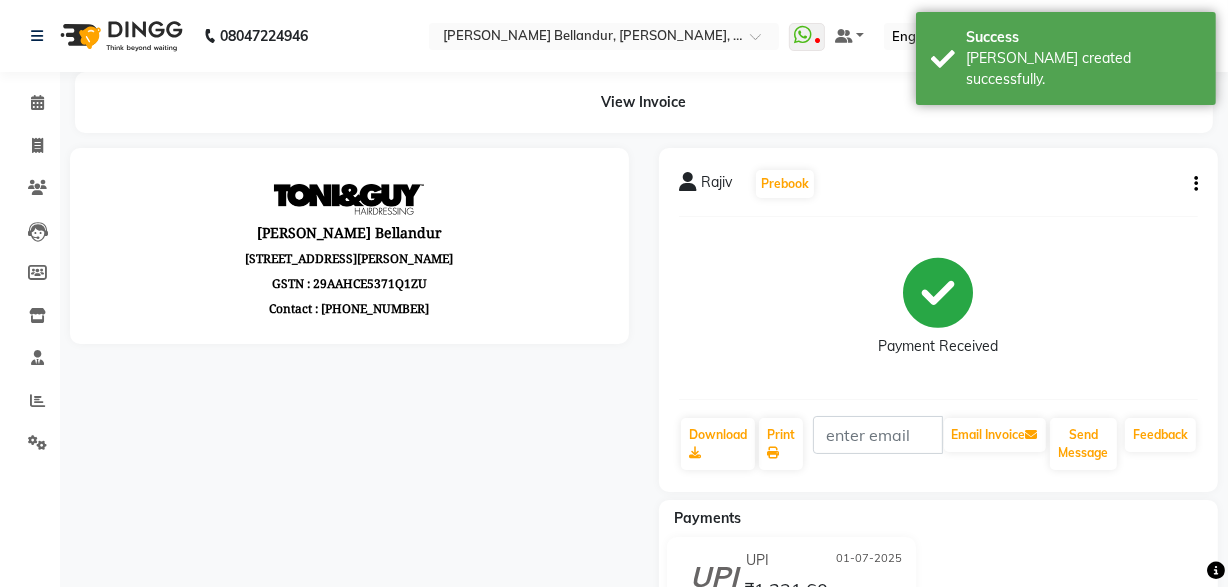 scroll, scrollTop: 0, scrollLeft: 0, axis: both 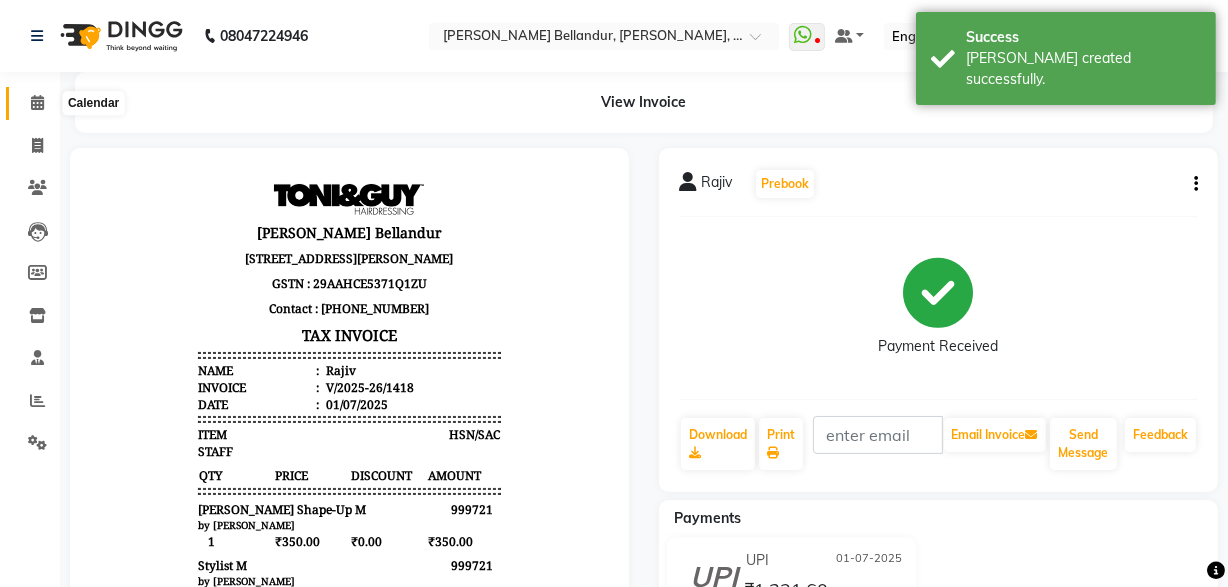 click 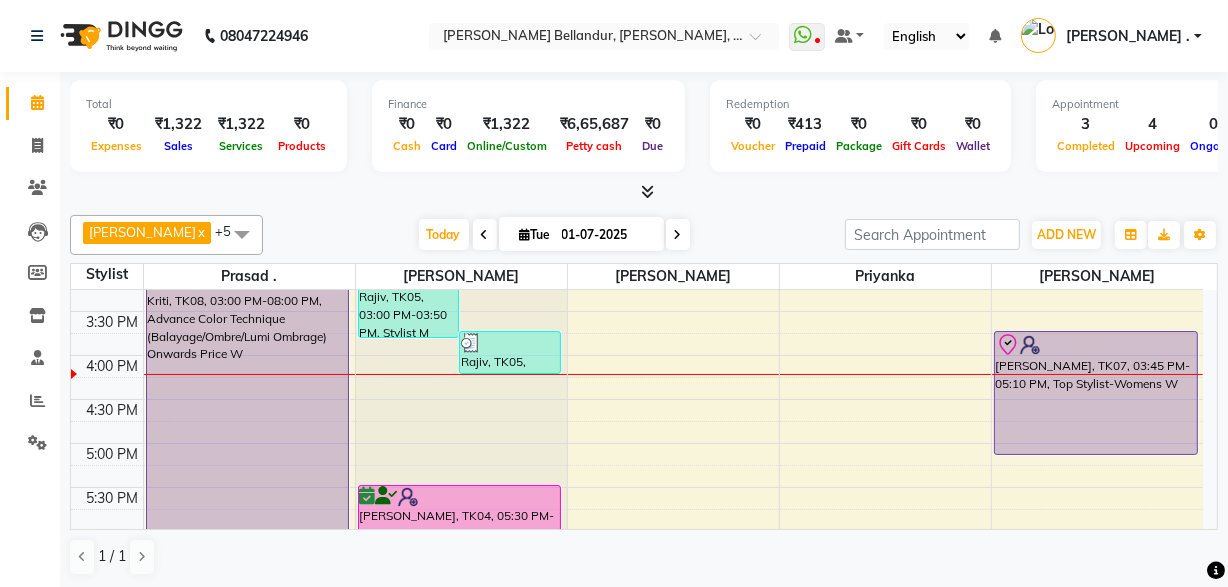 scroll, scrollTop: 546, scrollLeft: 0, axis: vertical 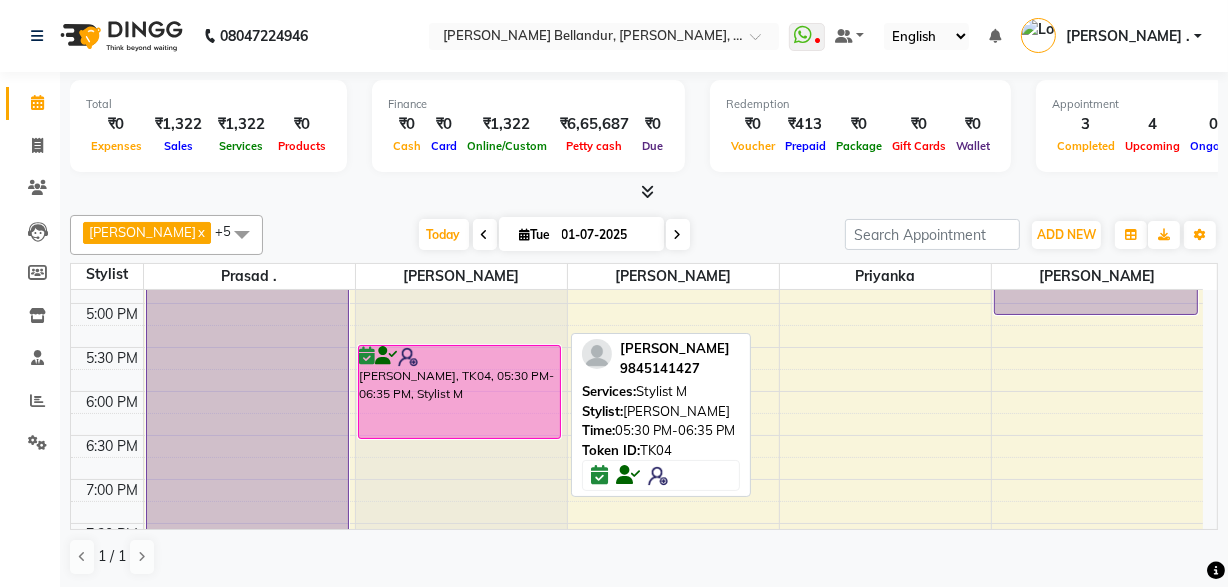 click on "[PERSON_NAME], TK04, 05:30 PM-06:35 PM, Stylist M" at bounding box center [460, 392] 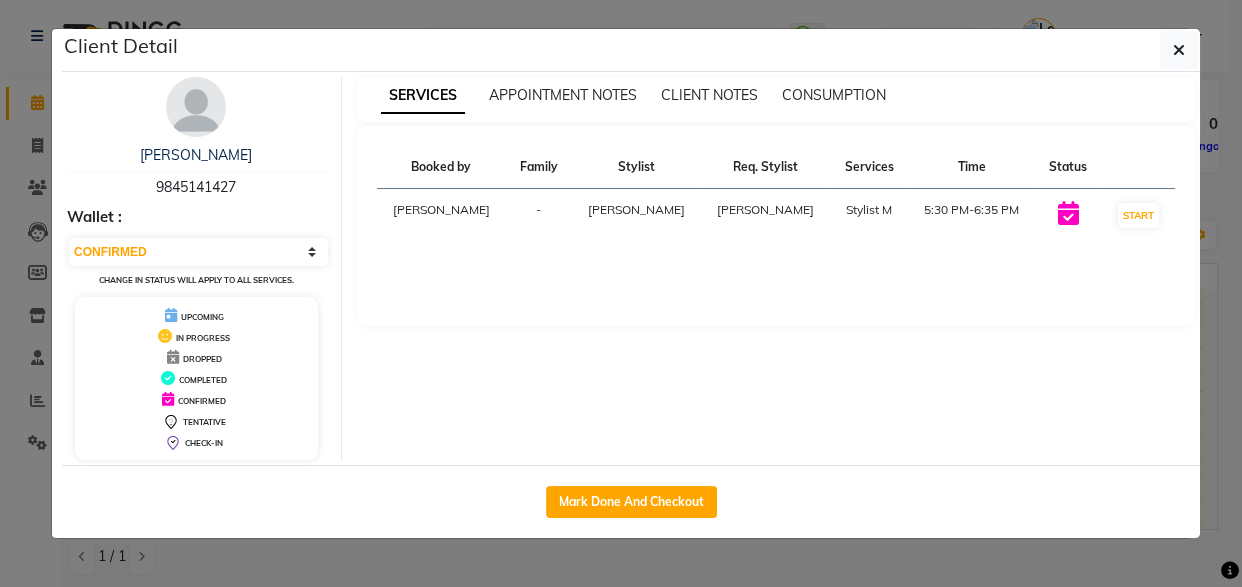 click on "Client Detail  Vignesh    9845141427 Wallet : Select IN SERVICE CONFIRMED TENTATIVE CHECK IN MARK DONE DROPPED UPCOMING Change in status will apply to all services. UPCOMING IN PROGRESS DROPPED COMPLETED CONFIRMED TENTATIVE CHECK-IN SERVICES APPOINTMENT NOTES CLIENT NOTES CONSUMPTION Booked by Family Stylist Req. Stylist Services Time Status  Roshini  - Umar Umar  Stylist M   5:30 PM-6:35 PM   START   Mark Done And Checkout" 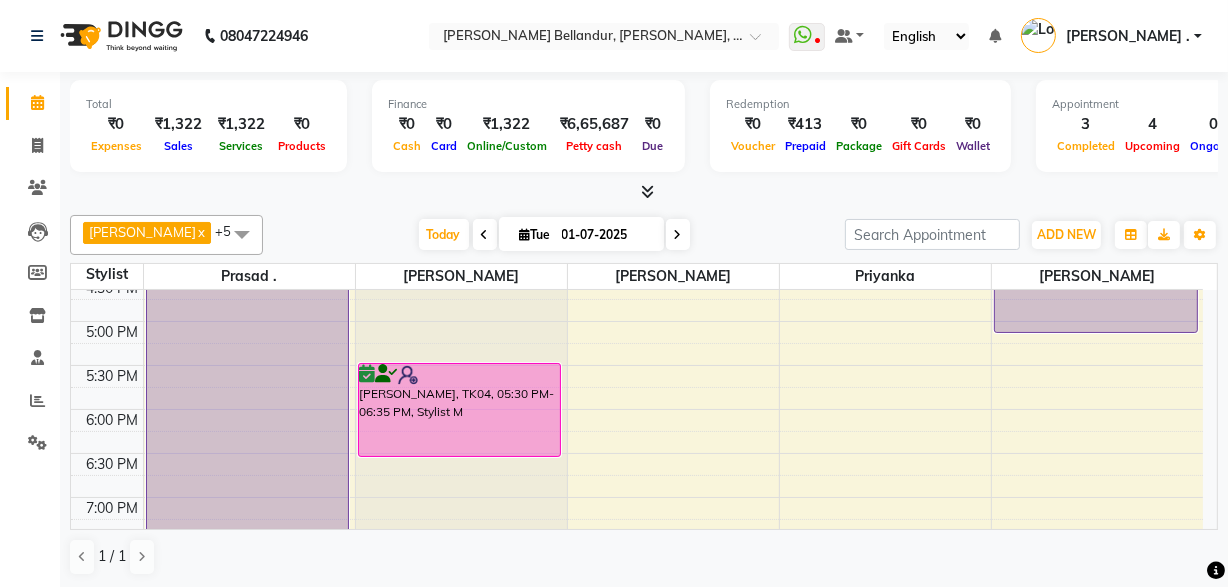 scroll, scrollTop: 673, scrollLeft: 0, axis: vertical 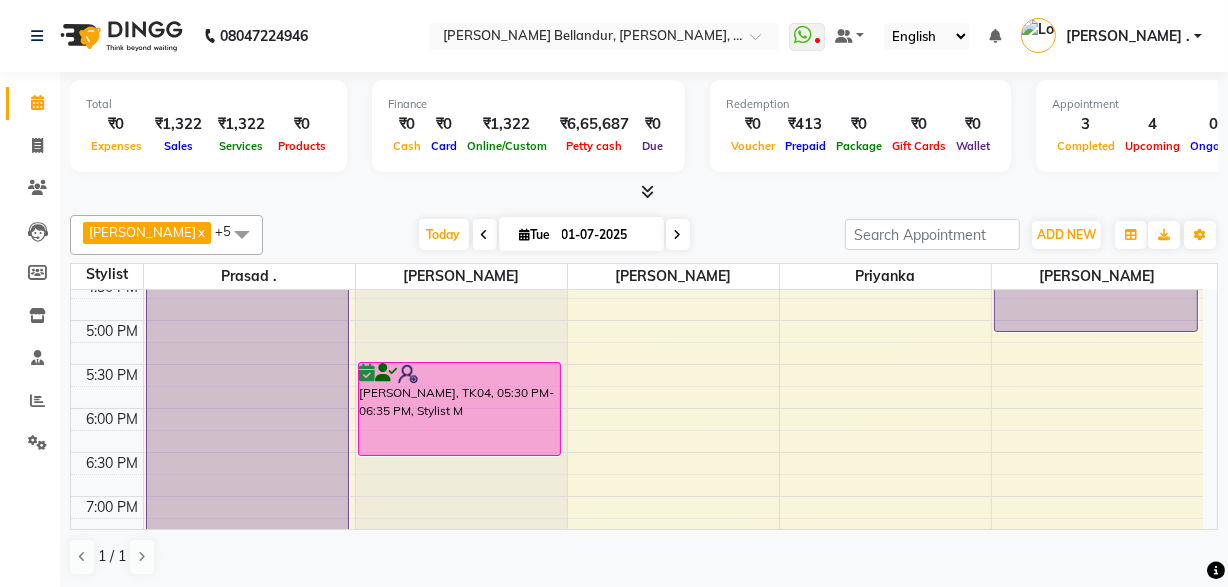 click at bounding box center (461, -383) 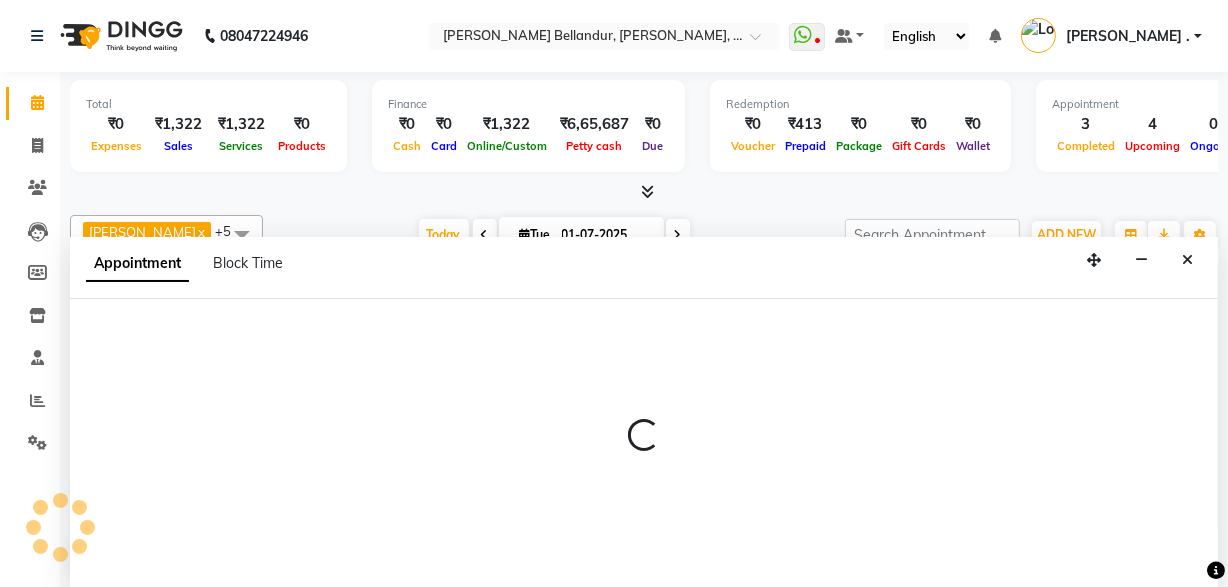scroll, scrollTop: 0, scrollLeft: 0, axis: both 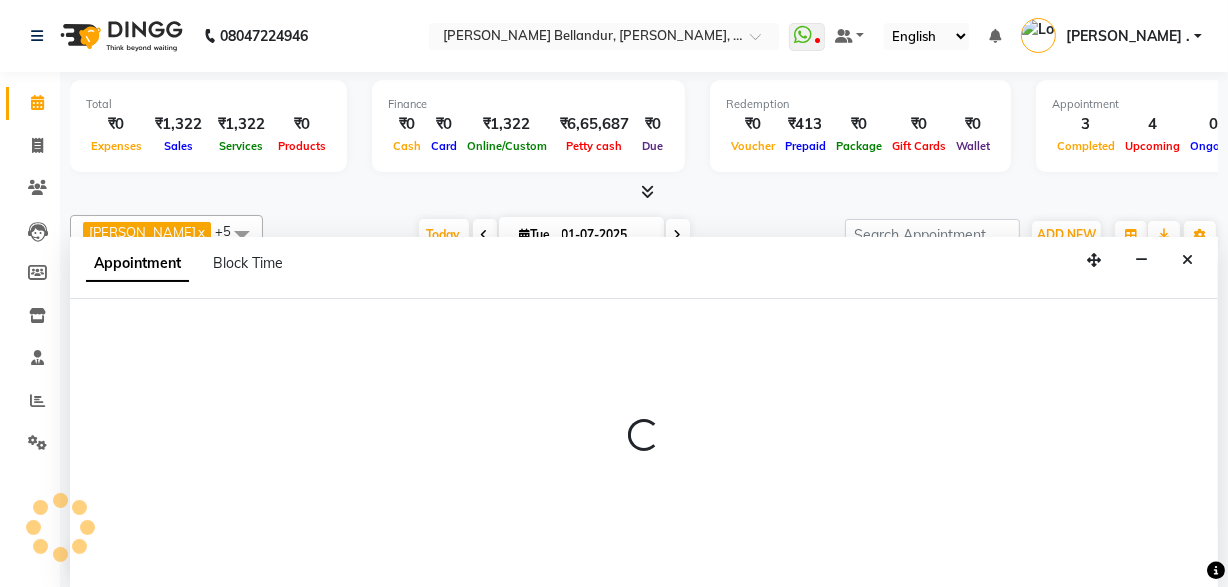 select on "44651" 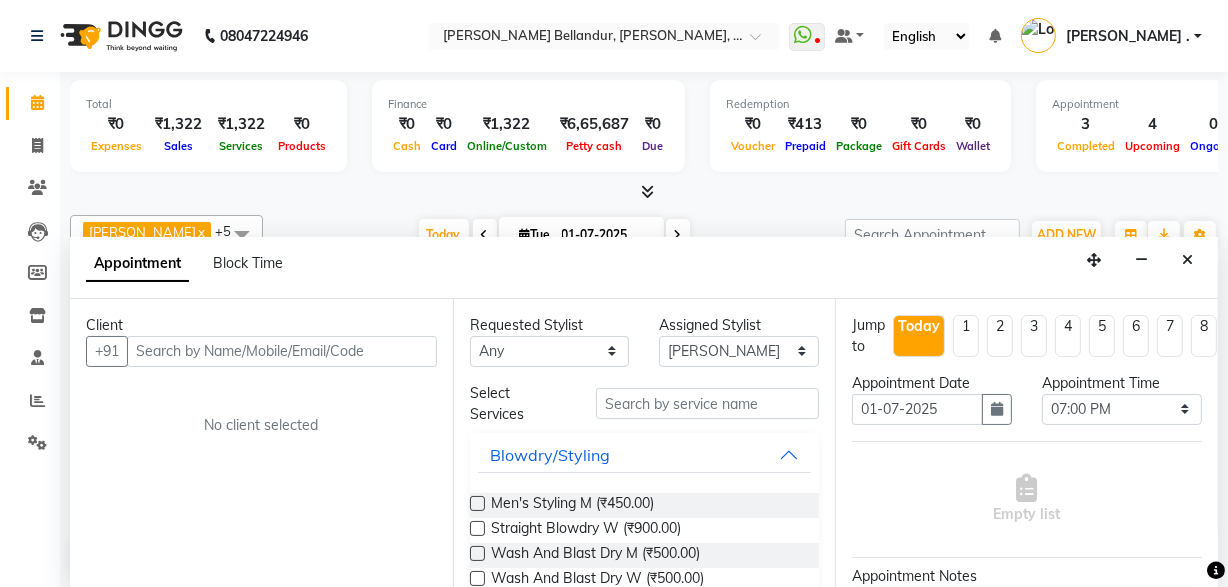 click at bounding box center (282, 351) 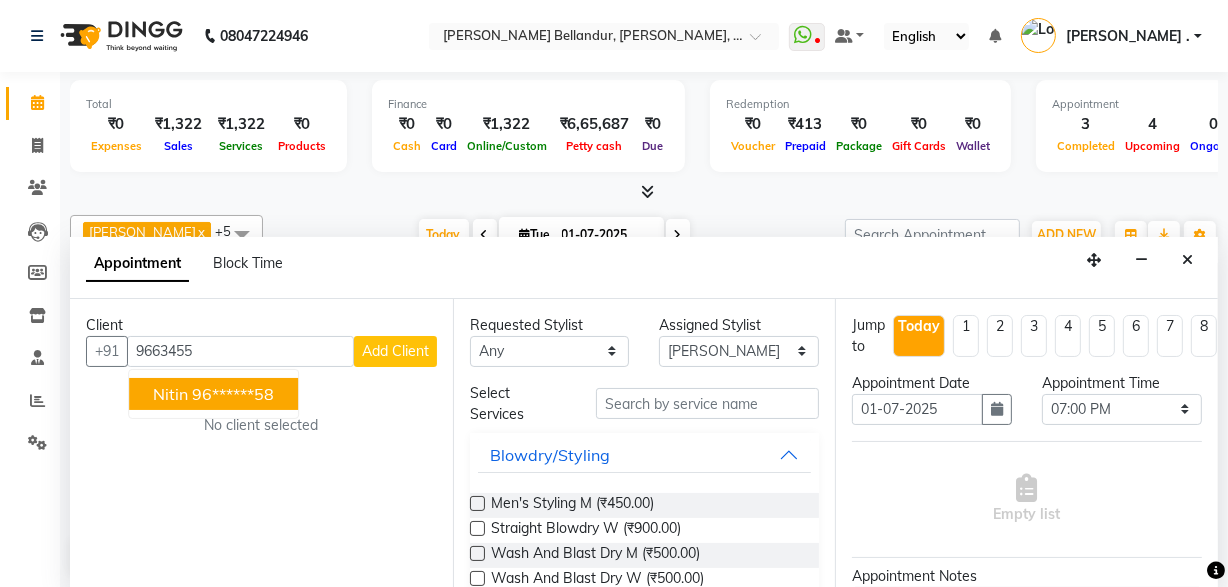 click on "96******58" at bounding box center (233, 394) 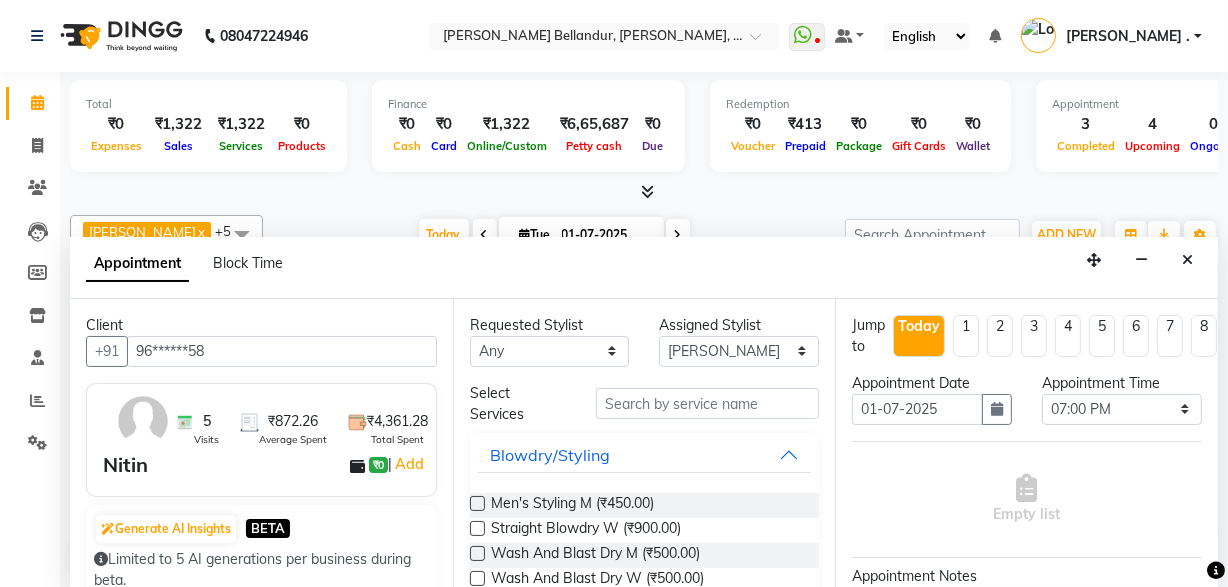 type on "96******58" 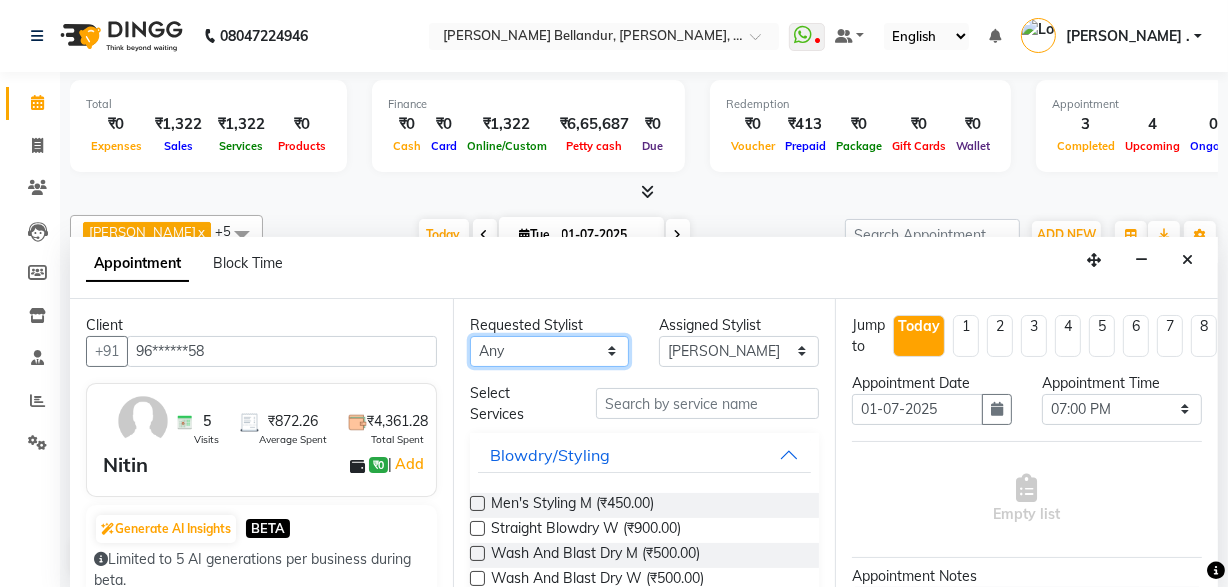 click on "Any Aftab Gagan Z Logeshwari . Prasad . Priyanka Roshini Sabina Sakib Tester Umar Vinay KL" at bounding box center (550, 351) 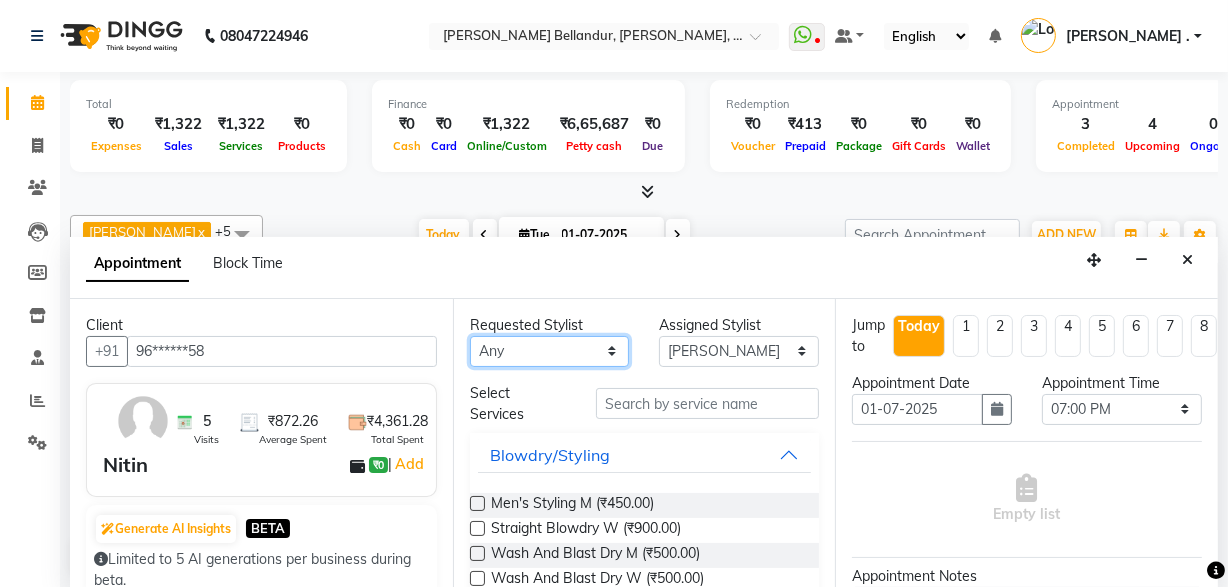 select on "44651" 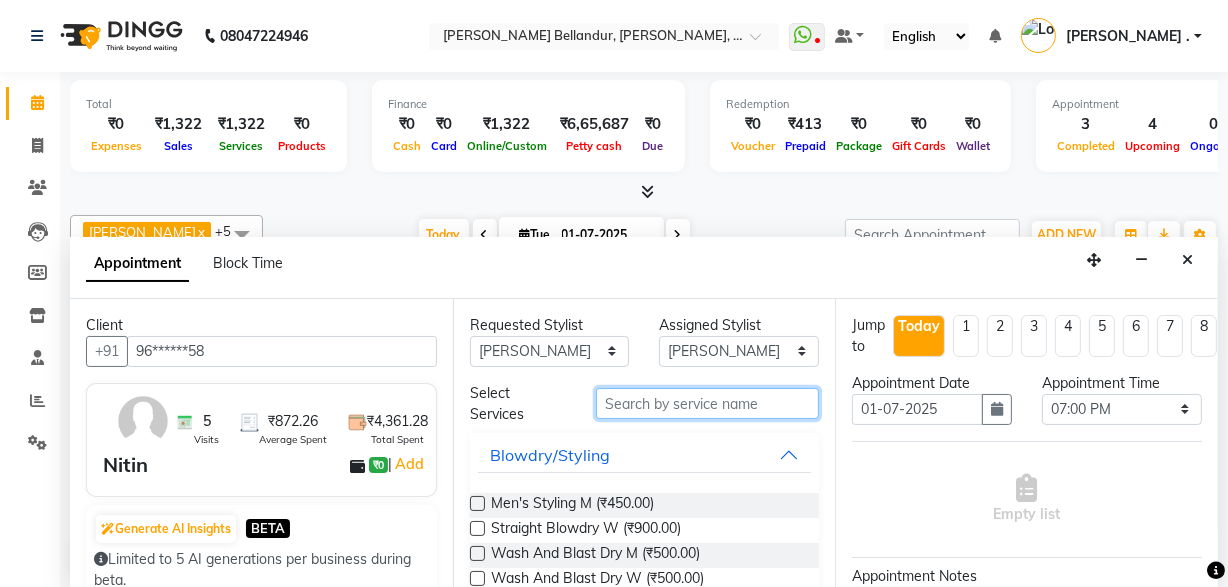click at bounding box center (707, 403) 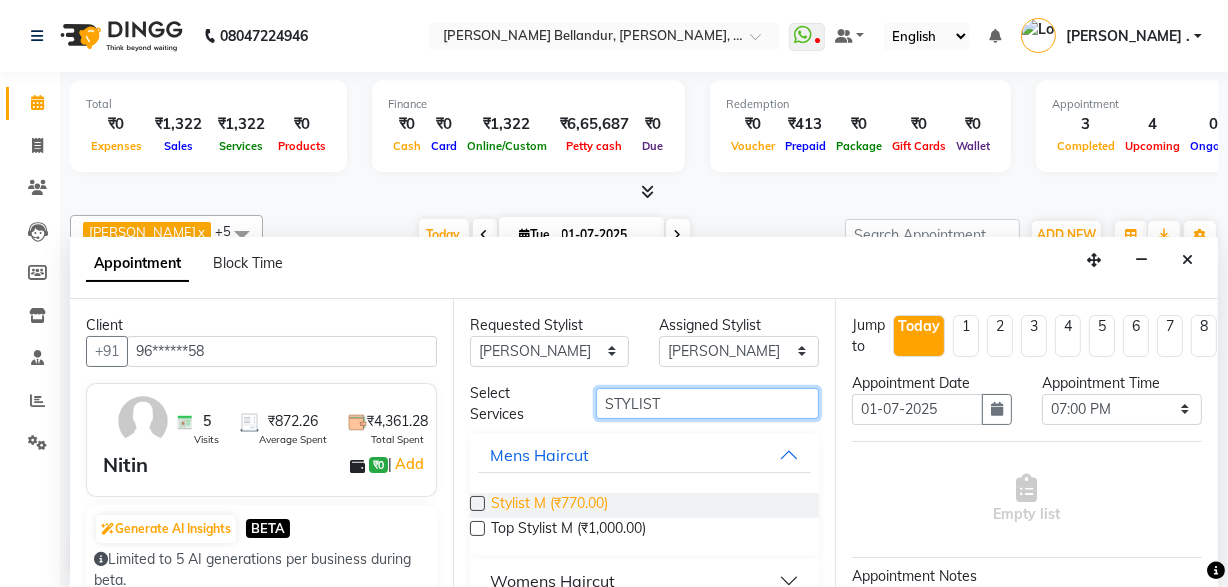 type on "STYLIST" 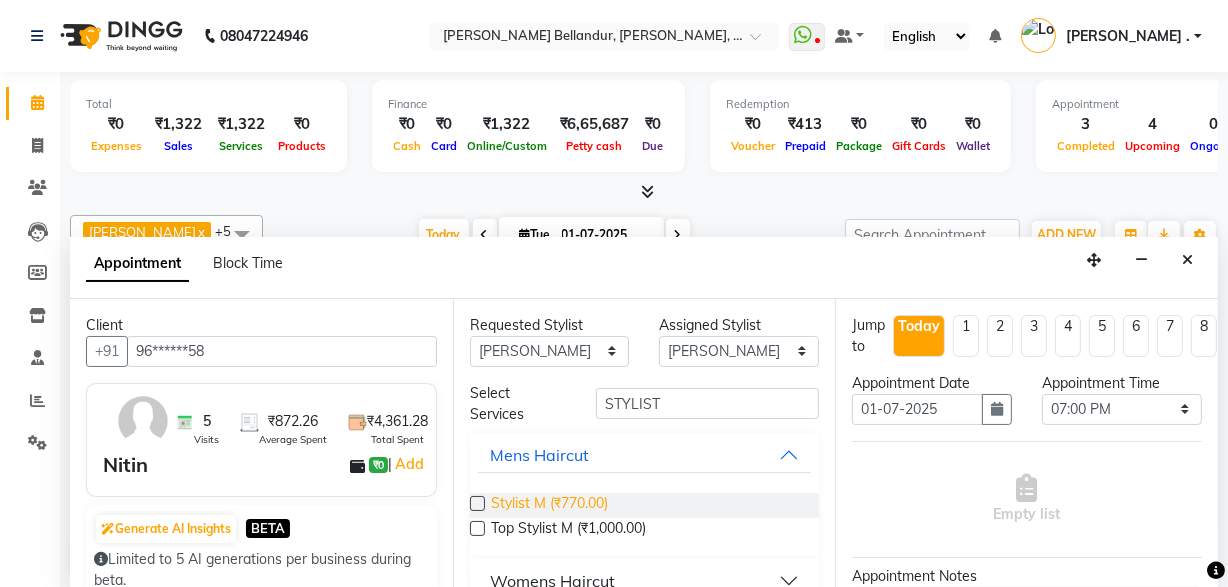 click on "Stylist M (₹770.00)" at bounding box center [549, 505] 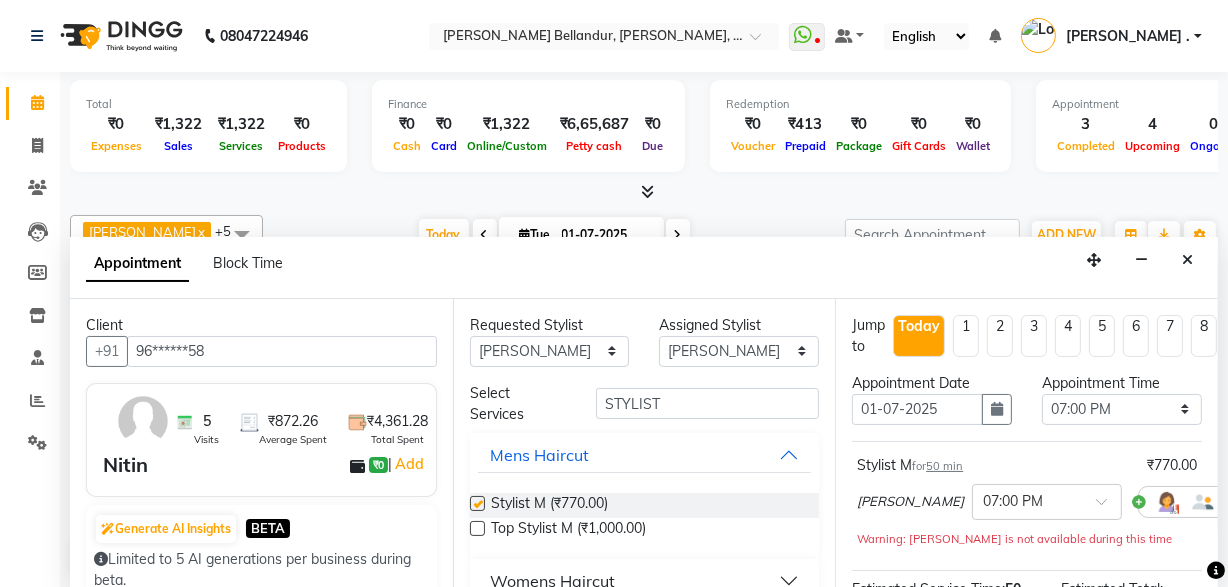 checkbox on "false" 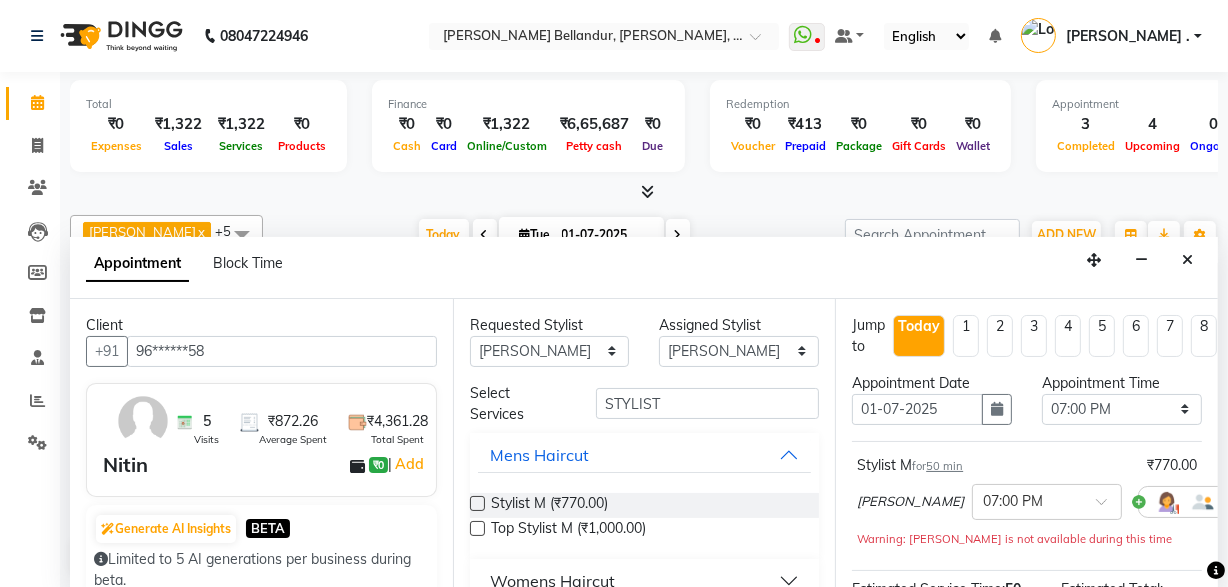 scroll, scrollTop: 307, scrollLeft: 0, axis: vertical 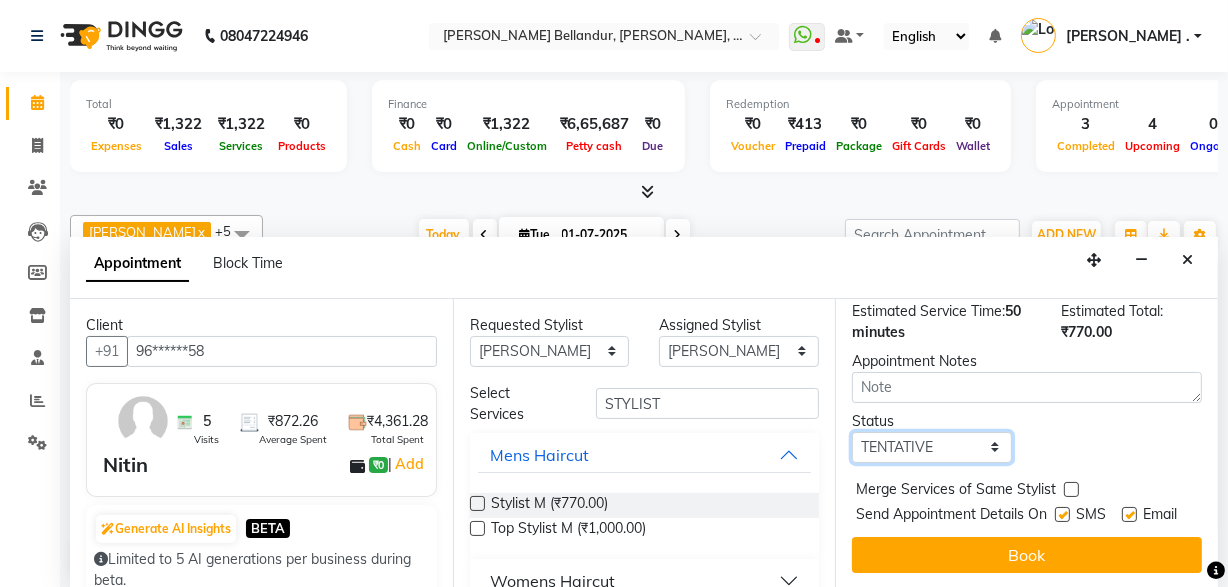 click on "Select TENTATIVE CONFIRM CHECK-IN UPCOMING" at bounding box center [932, 447] 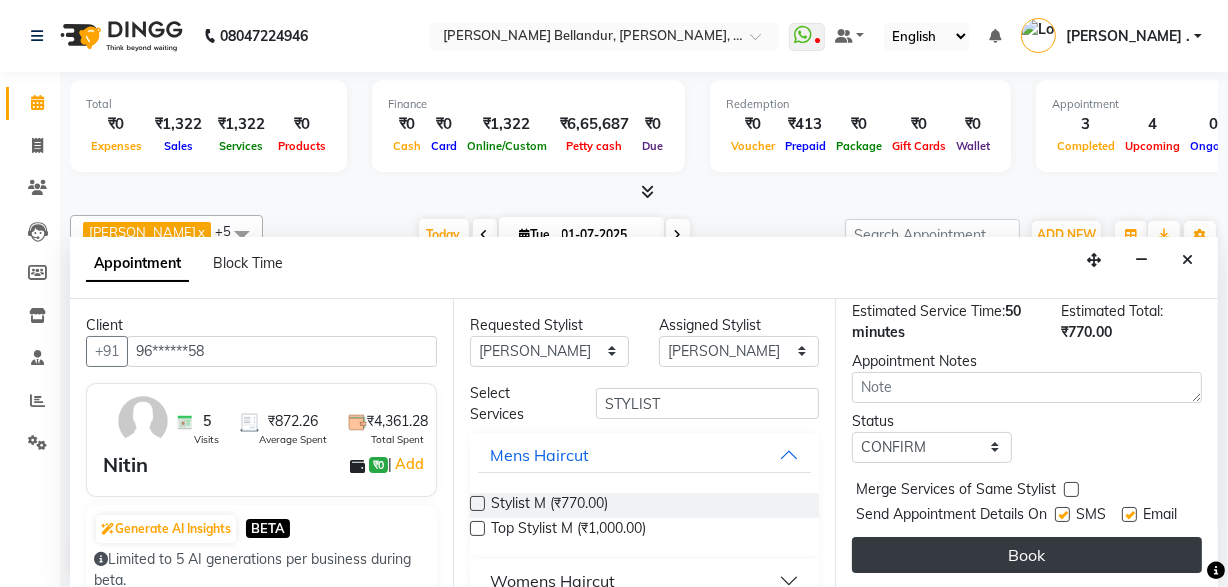click on "Book" at bounding box center [1027, 555] 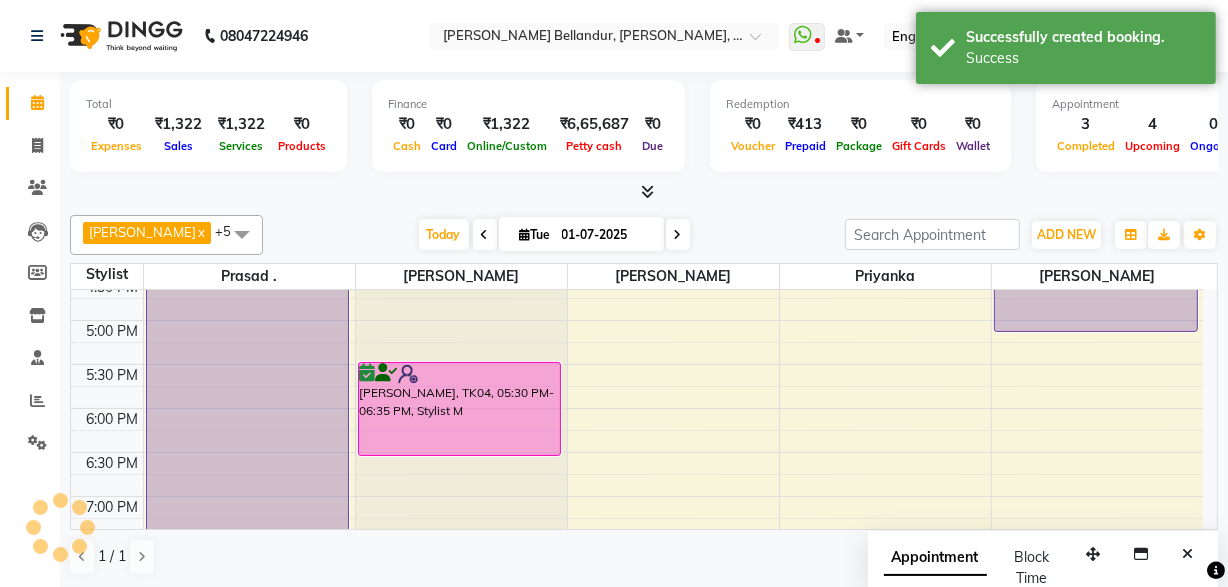 scroll, scrollTop: 0, scrollLeft: 0, axis: both 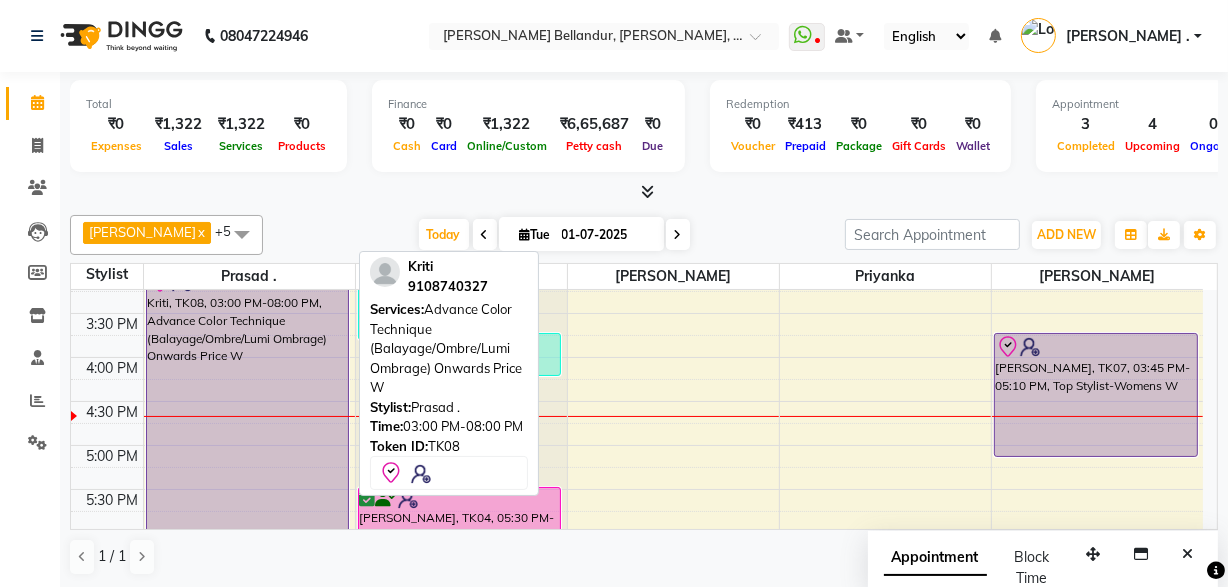 click on "Kriti, TK08, 03:00 PM-08:00 PM, Advance Color Technique (Balayage/Ombre/Lumi Ombrage) Onwards Price W" at bounding box center (248, 486) 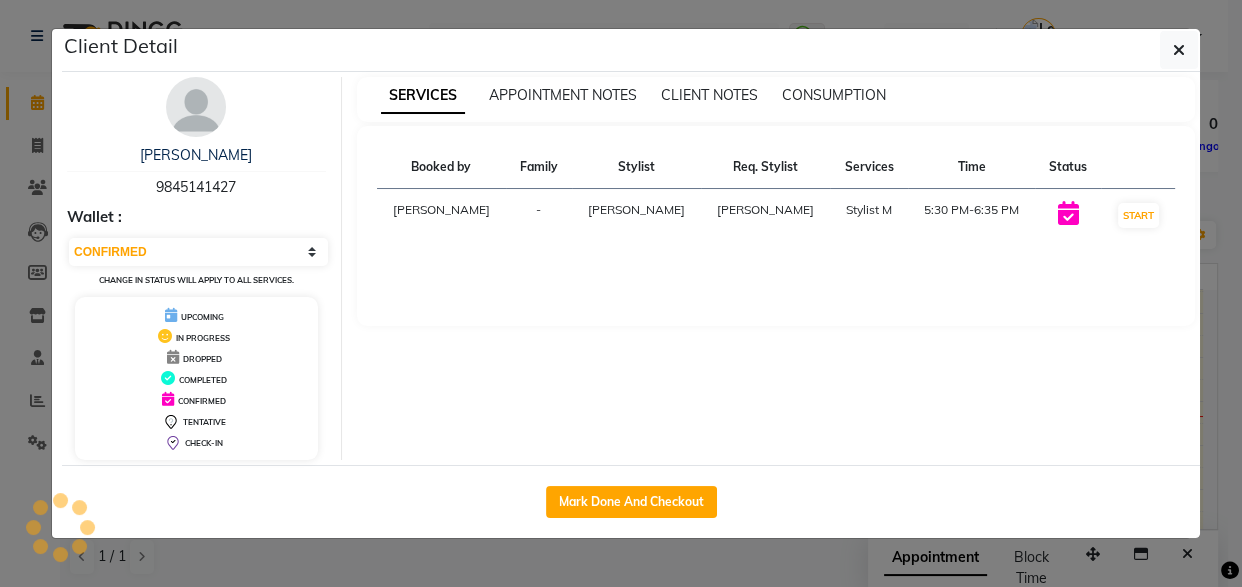 select on "8" 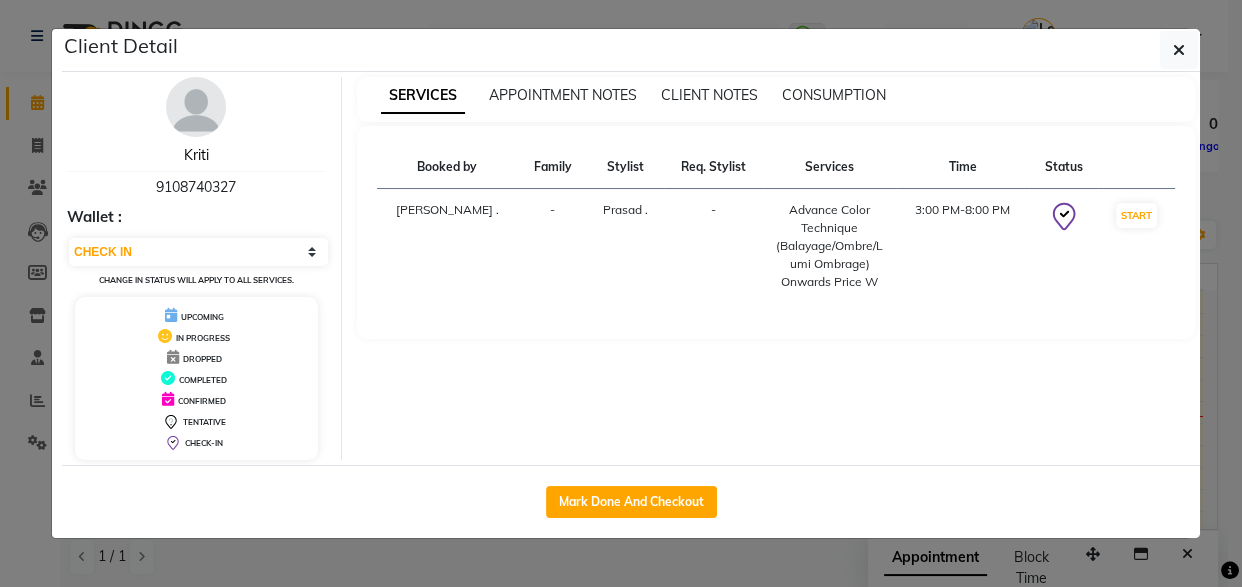 click on "Kriti" at bounding box center (196, 155) 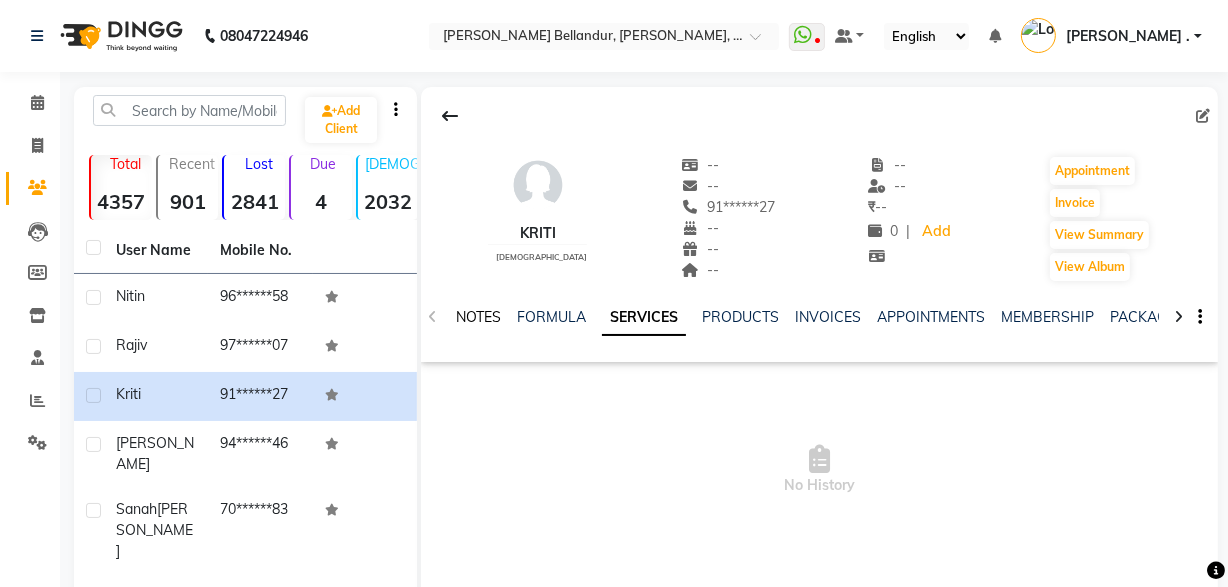 click on "NOTES" 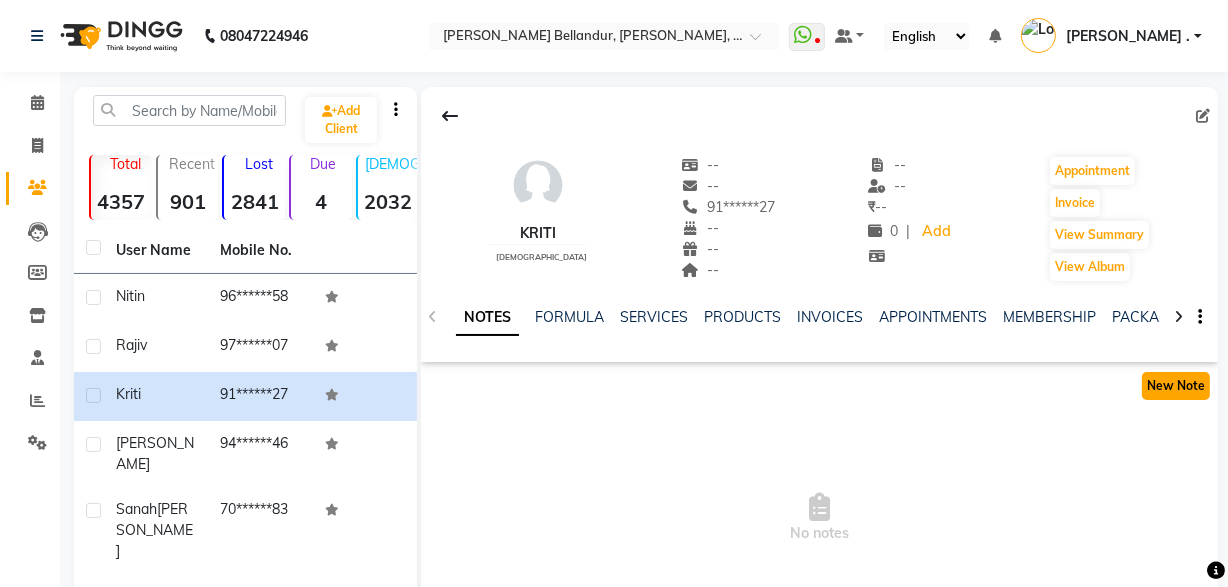 click on "New Note" 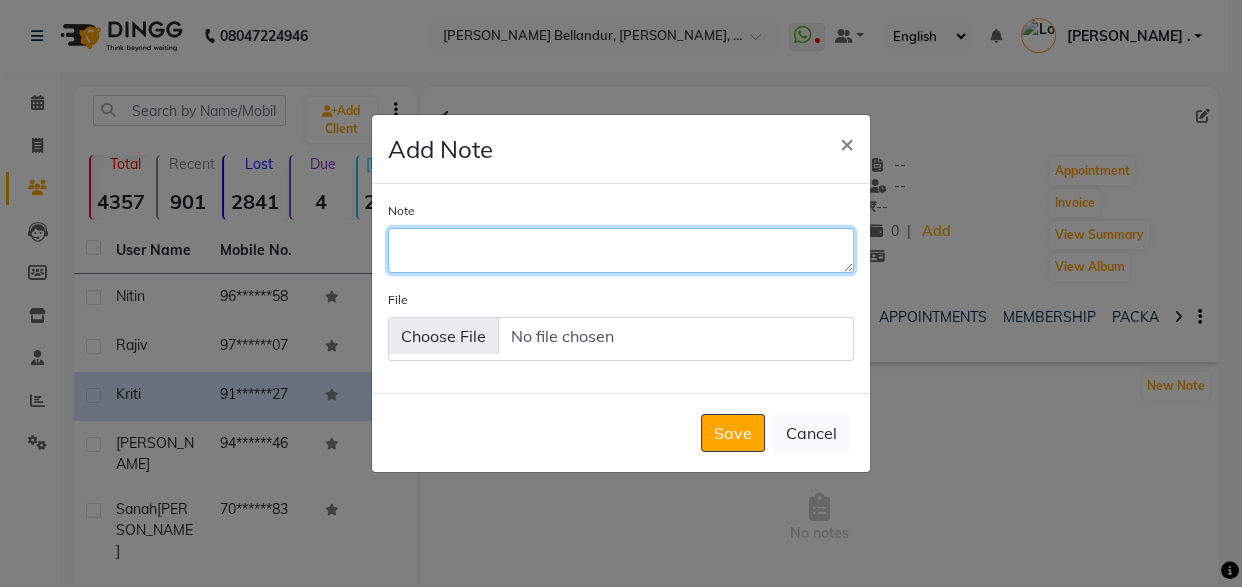 click on "Note" at bounding box center (621, 250) 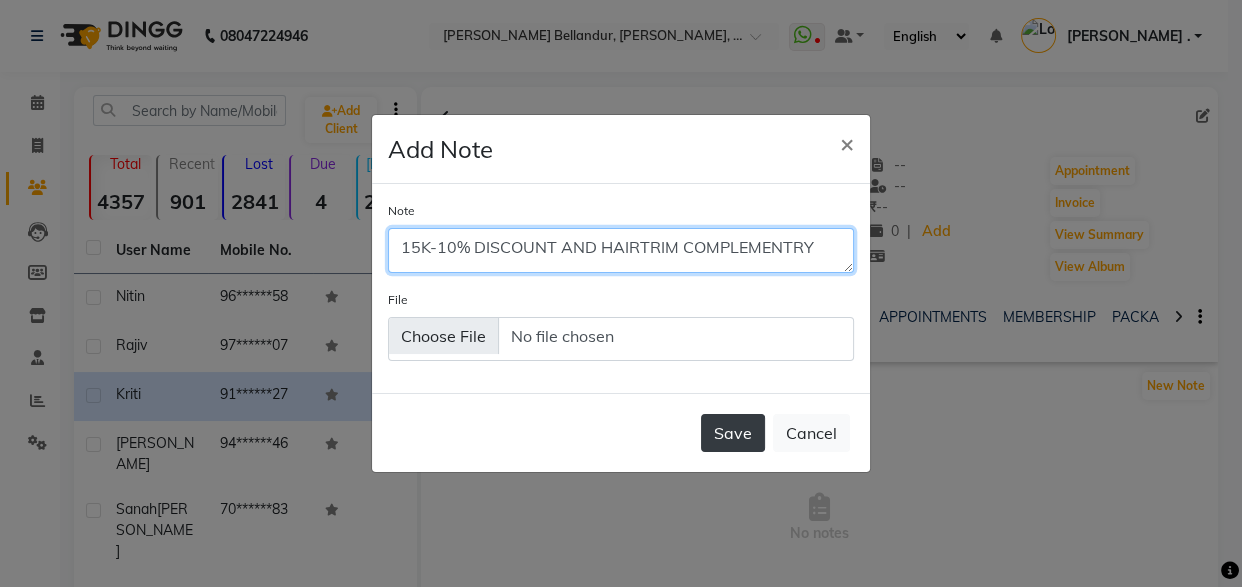 type on "15K-10% DISCOUNT AND HAIRTRIM COMPLEMENTRY" 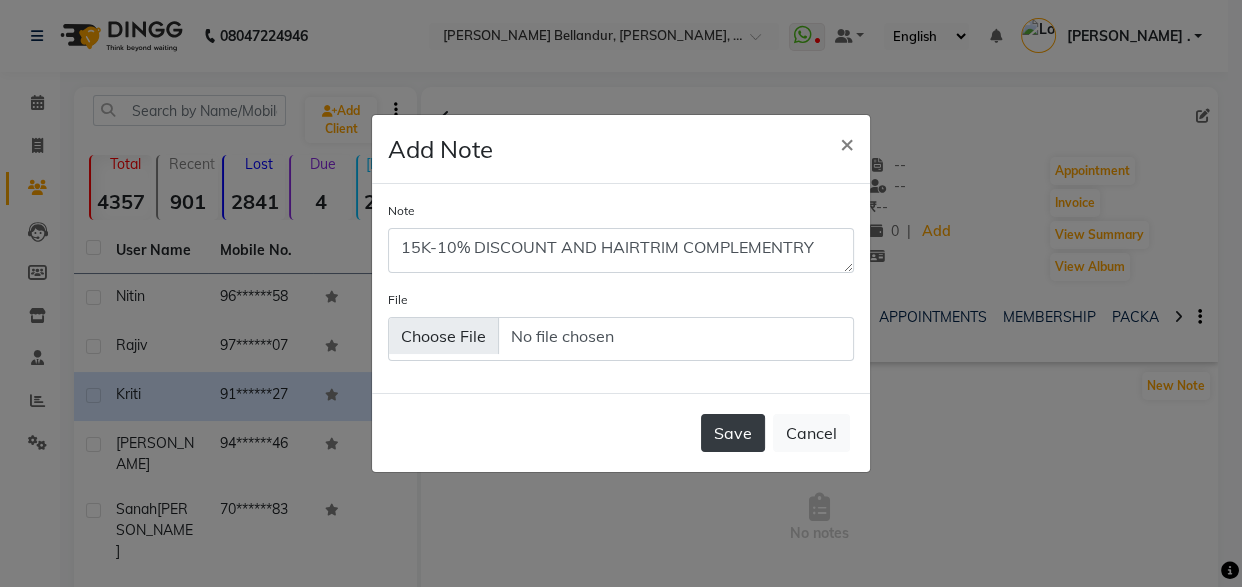 click on "Save" 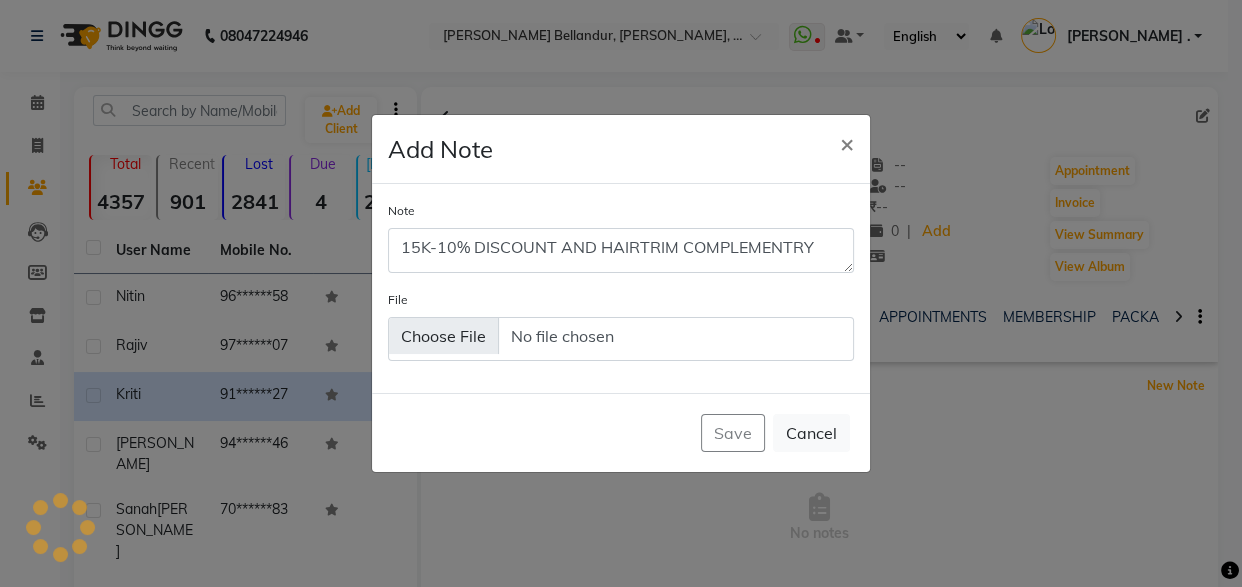 type 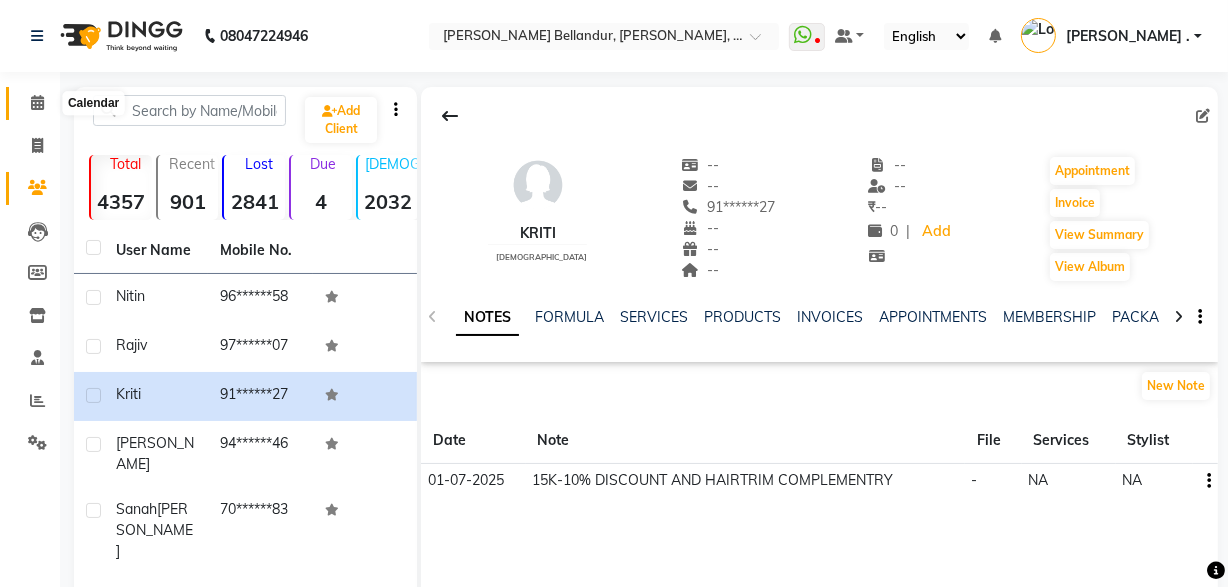 click 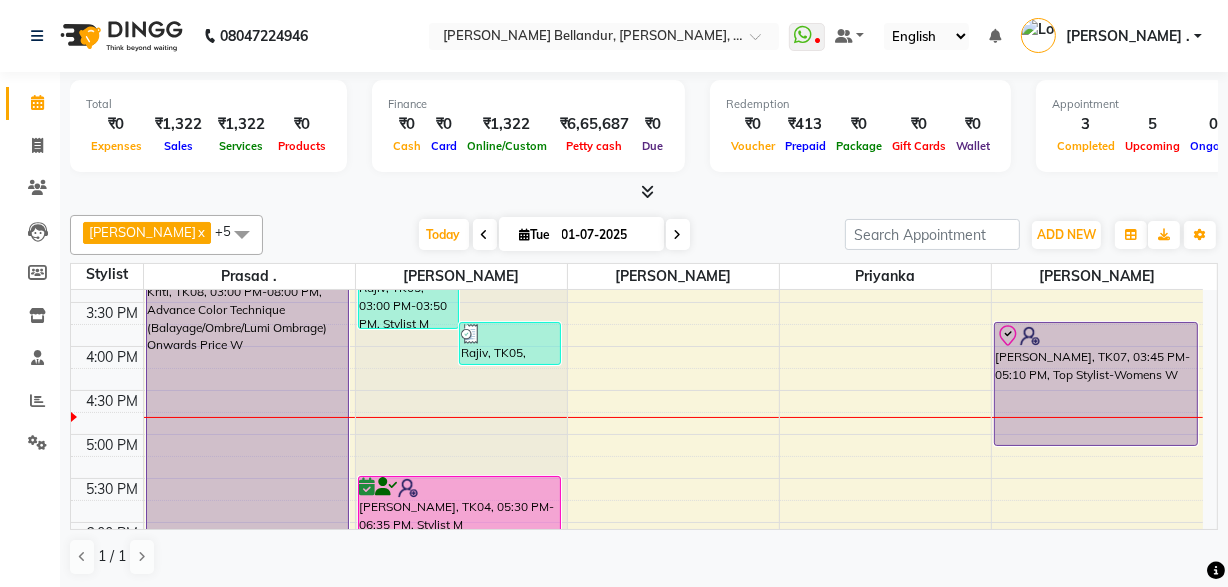 scroll, scrollTop: 556, scrollLeft: 0, axis: vertical 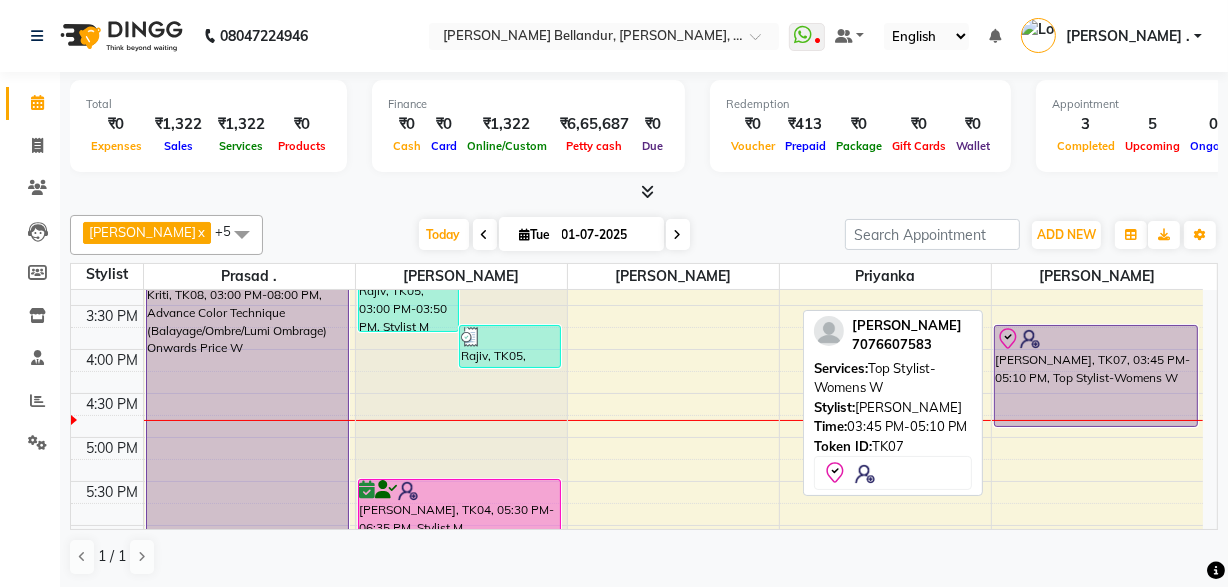 drag, startPoint x: 1063, startPoint y: 445, endPoint x: 1055, endPoint y: 425, distance: 21.540659 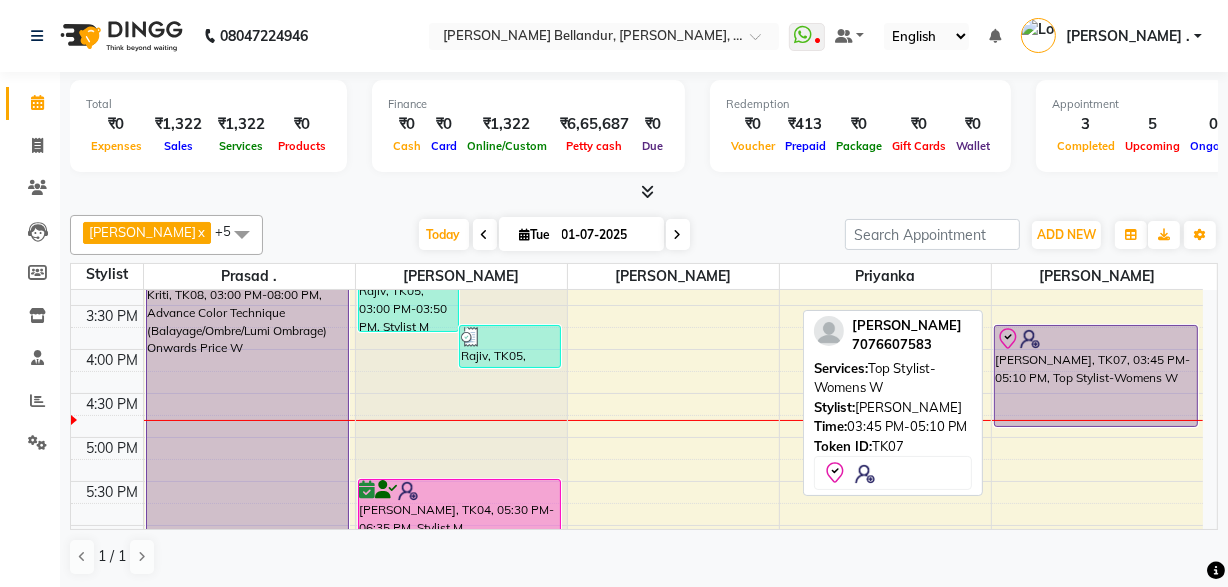 click on "Sanah Gupta, TK07, 03:45 PM-05:10 PM, Top Stylist-Womens W
Sanah Gupta, TK07, 03:45 PM-05:10 PM, Top Stylist-Womens W" at bounding box center (1098, 305) 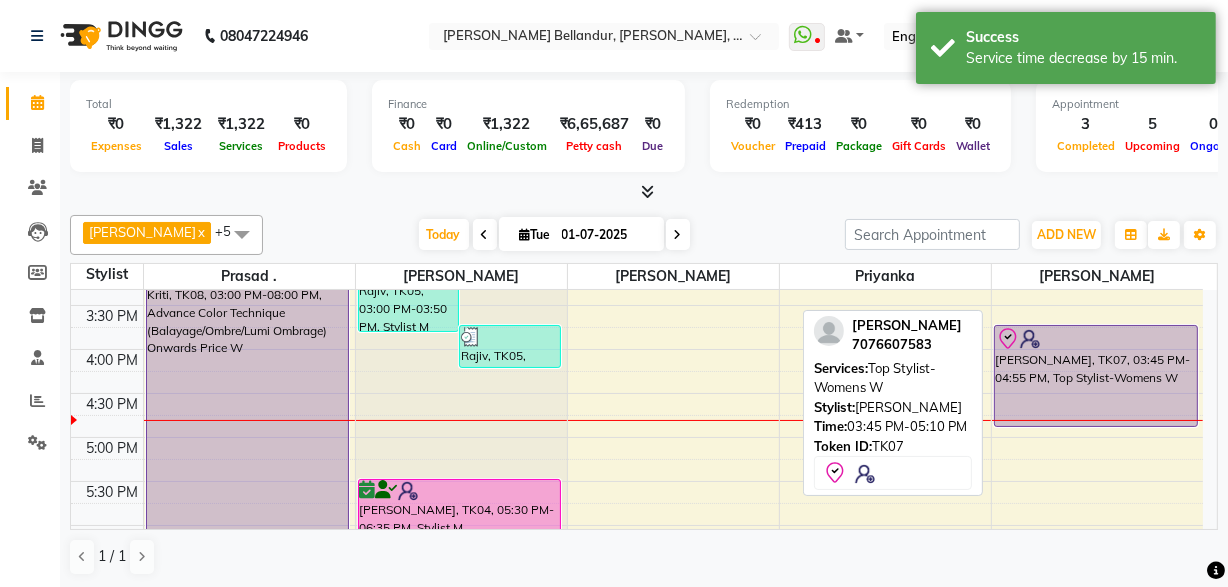 click on "Sanah Gupta, TK07, 03:45 PM-04:55 PM, Top Stylist-Womens W" at bounding box center (1096, 376) 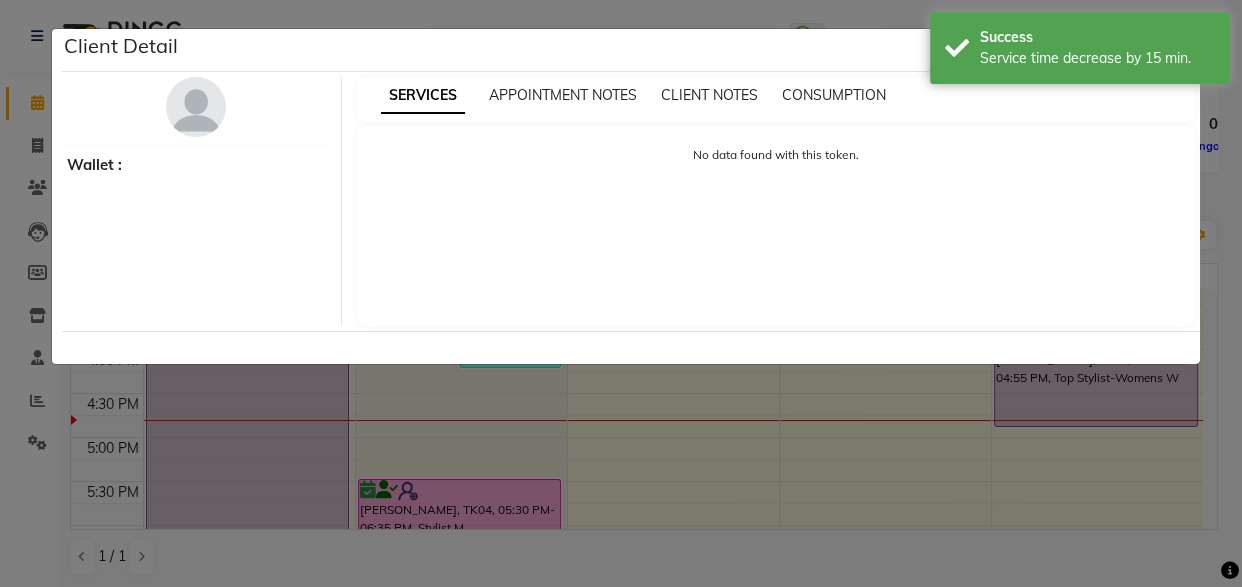 select on "8" 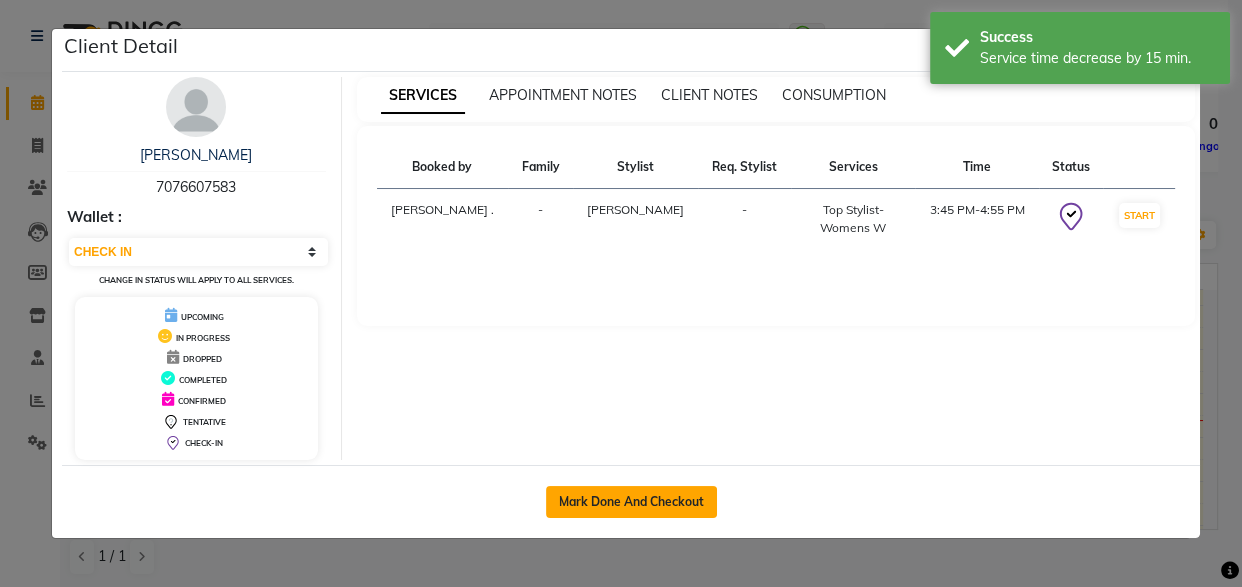 click on "Mark Done And Checkout" 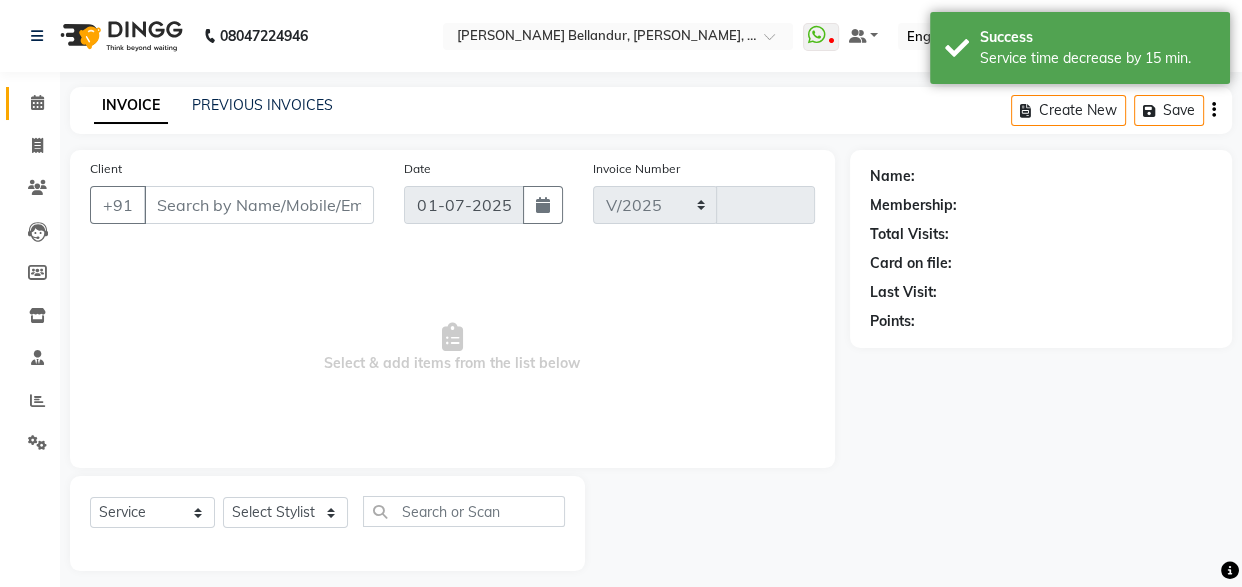 select on "5743" 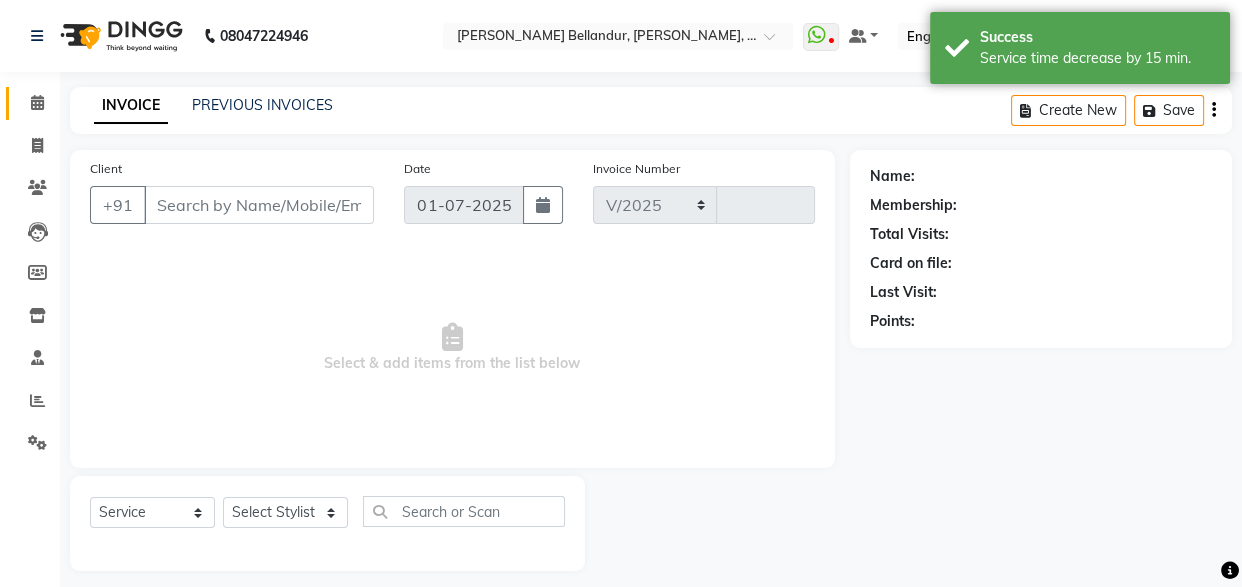 type on "1419" 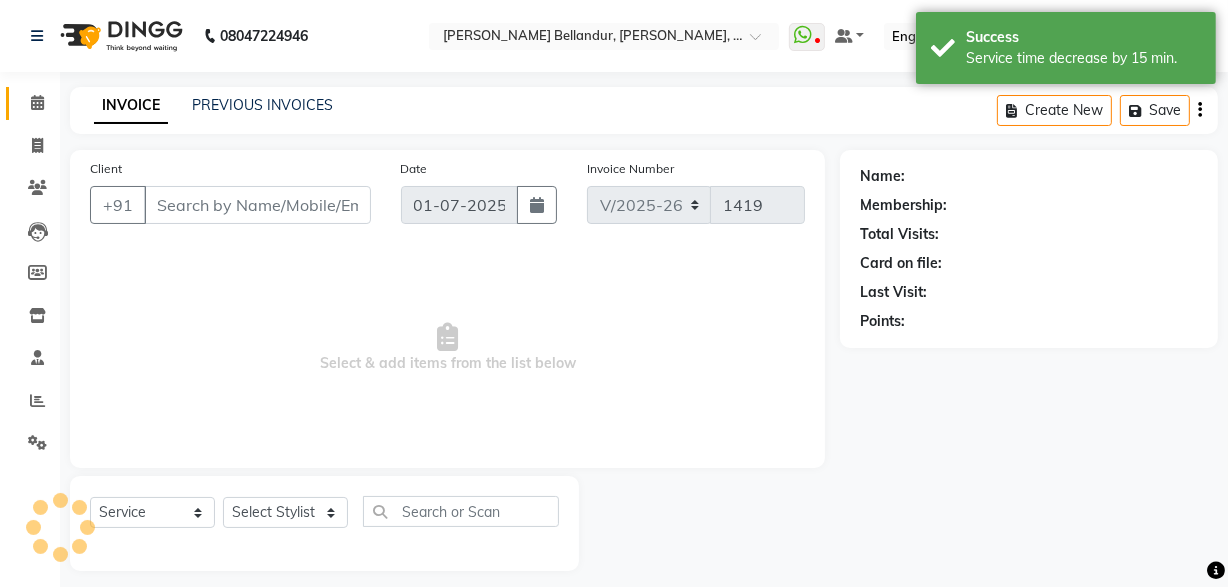 type on "70******83" 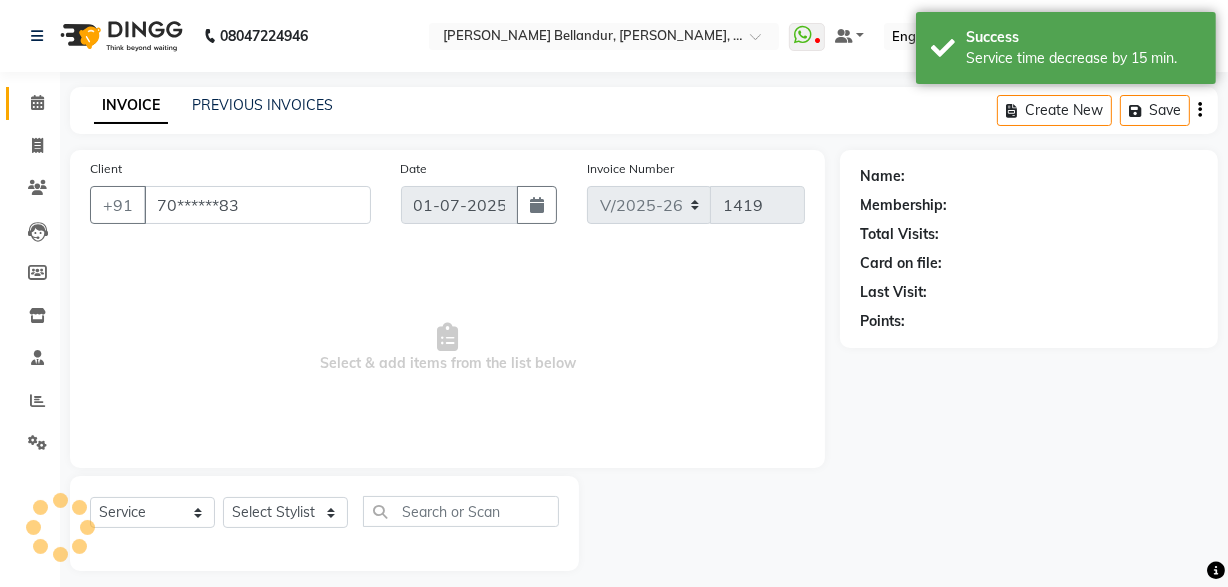 select on "85104" 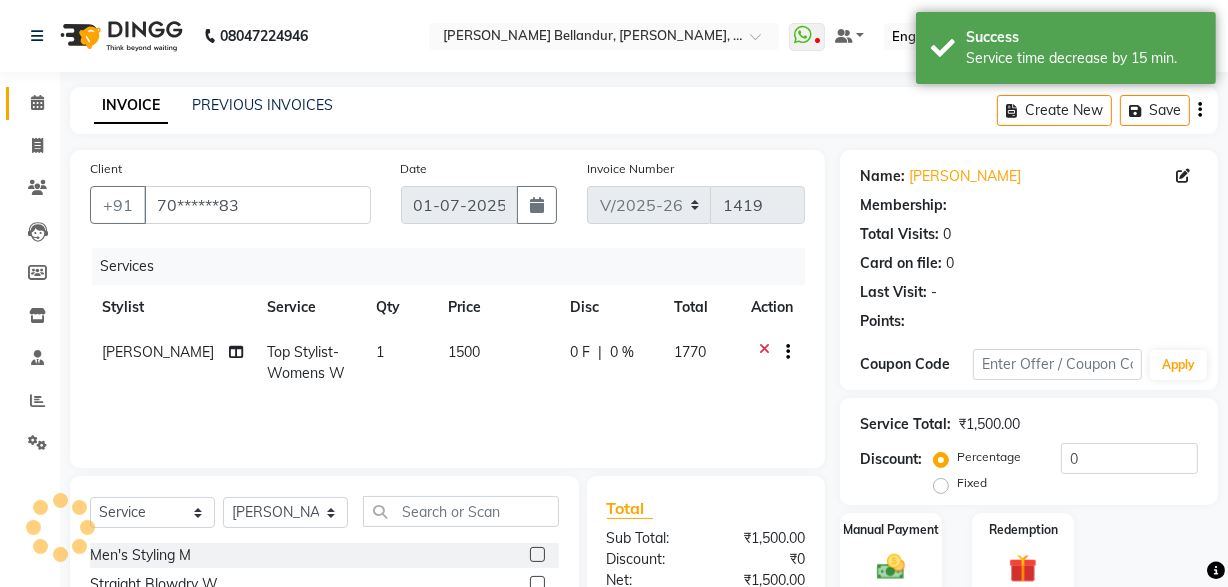 select on "1: Object" 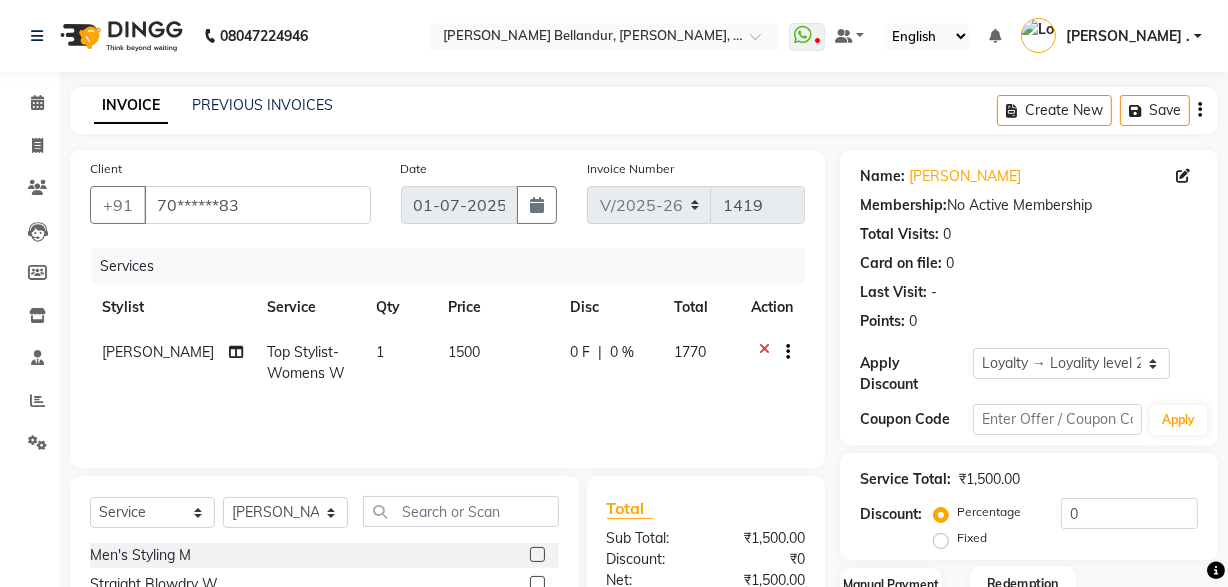 click 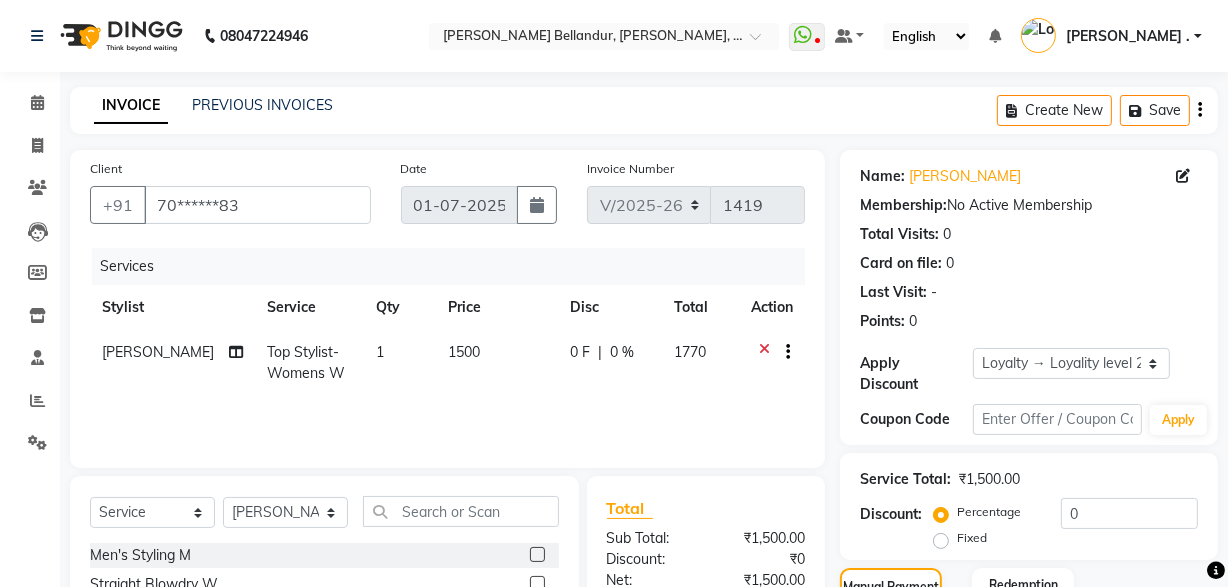 scroll, scrollTop: 214, scrollLeft: 0, axis: vertical 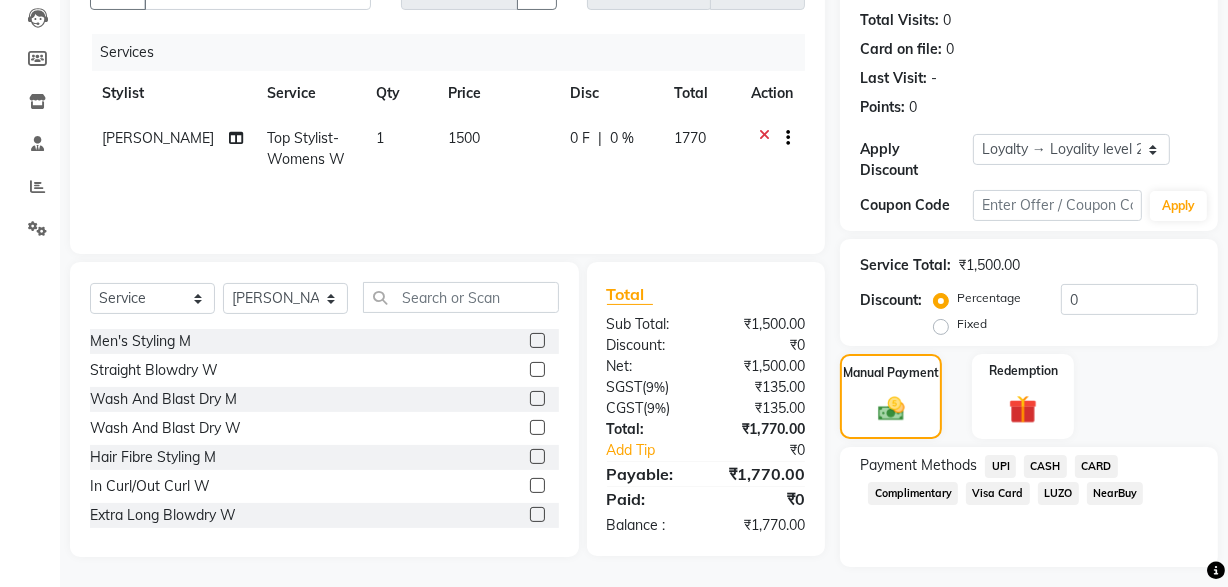 click on "UPI" 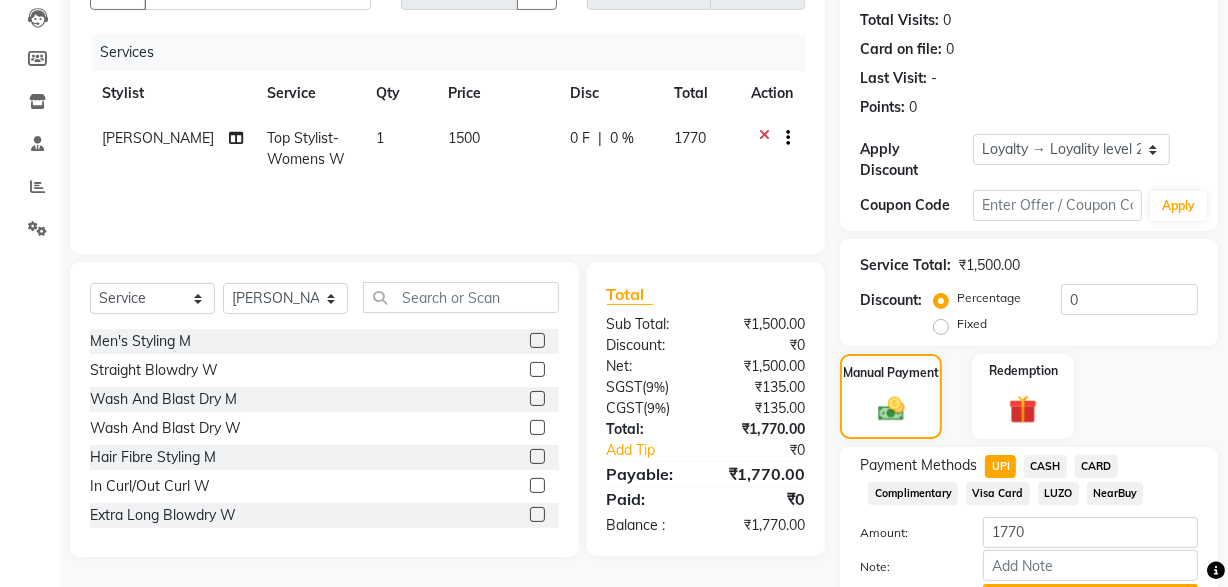 scroll, scrollTop: 320, scrollLeft: 0, axis: vertical 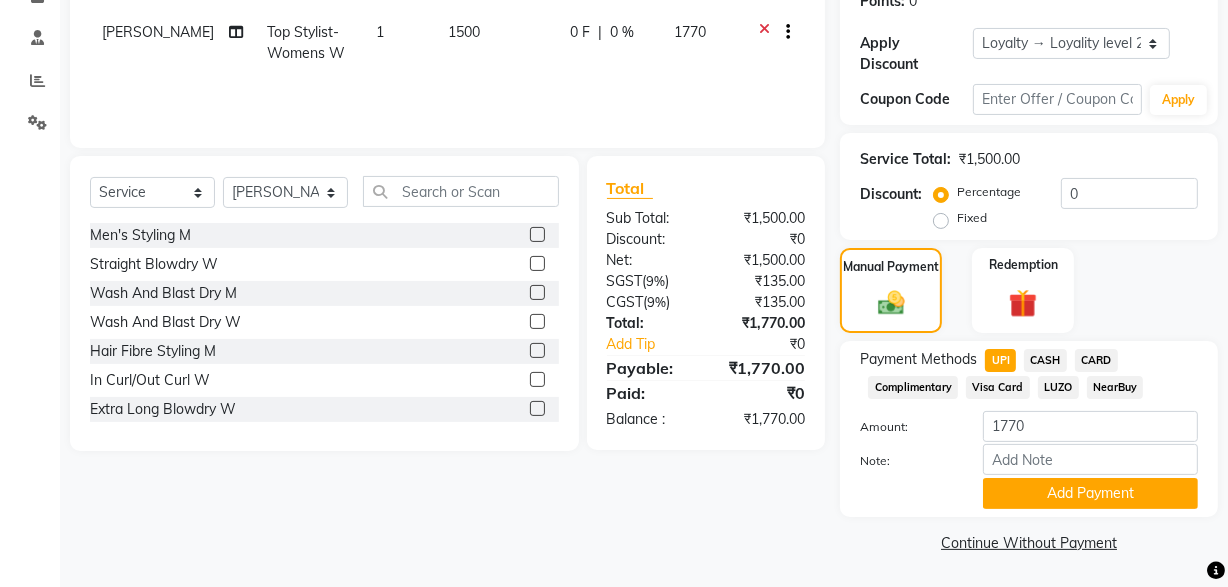 click on "CARD" 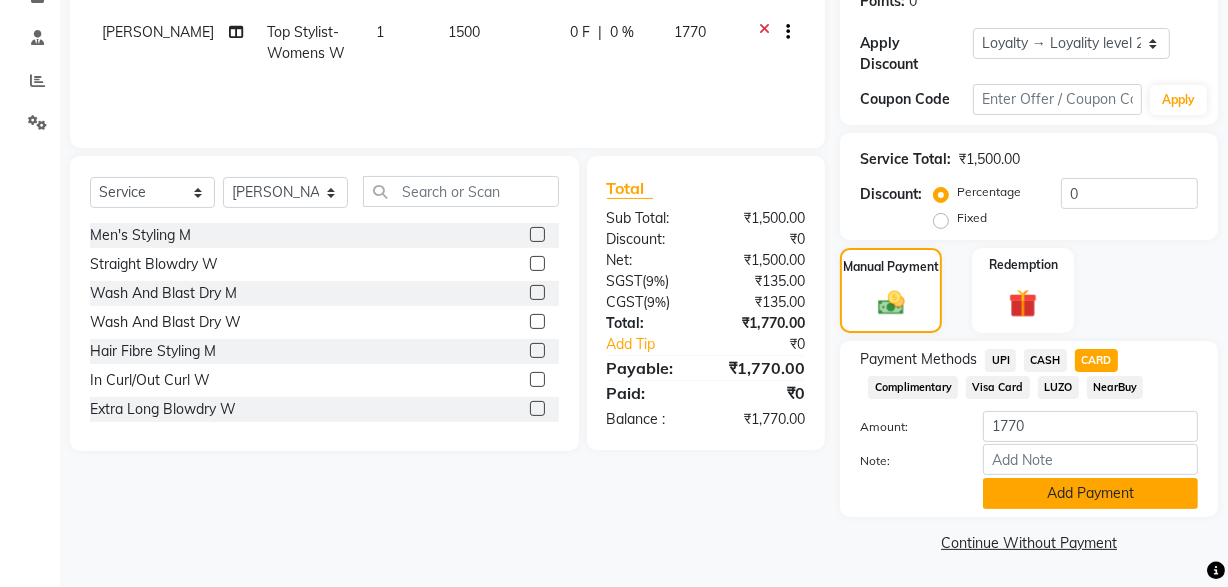click on "Add Payment" 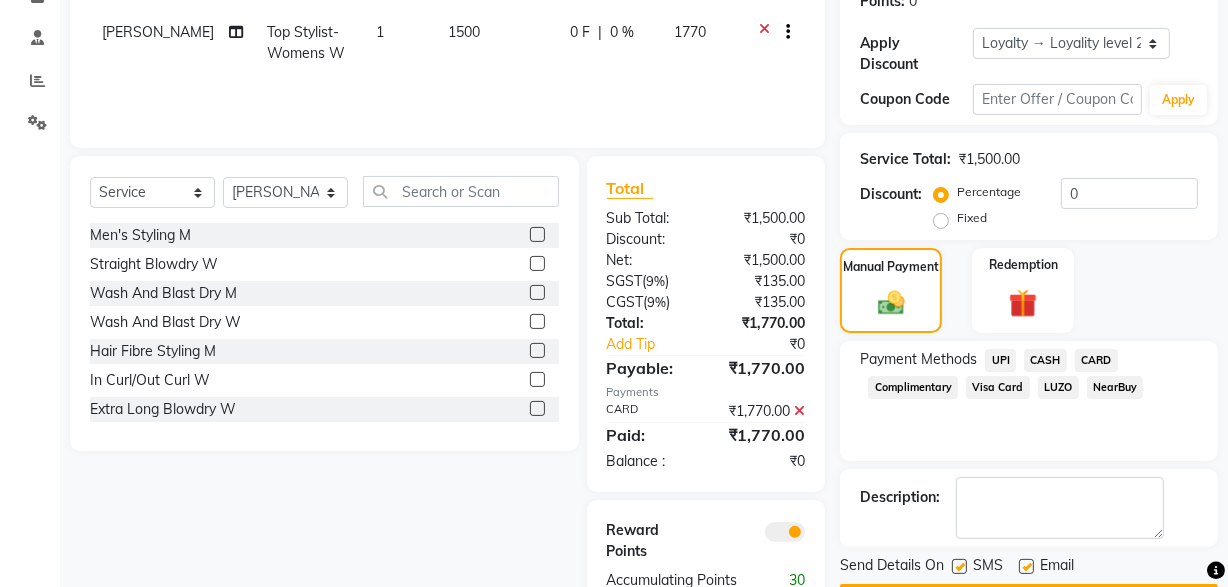 click 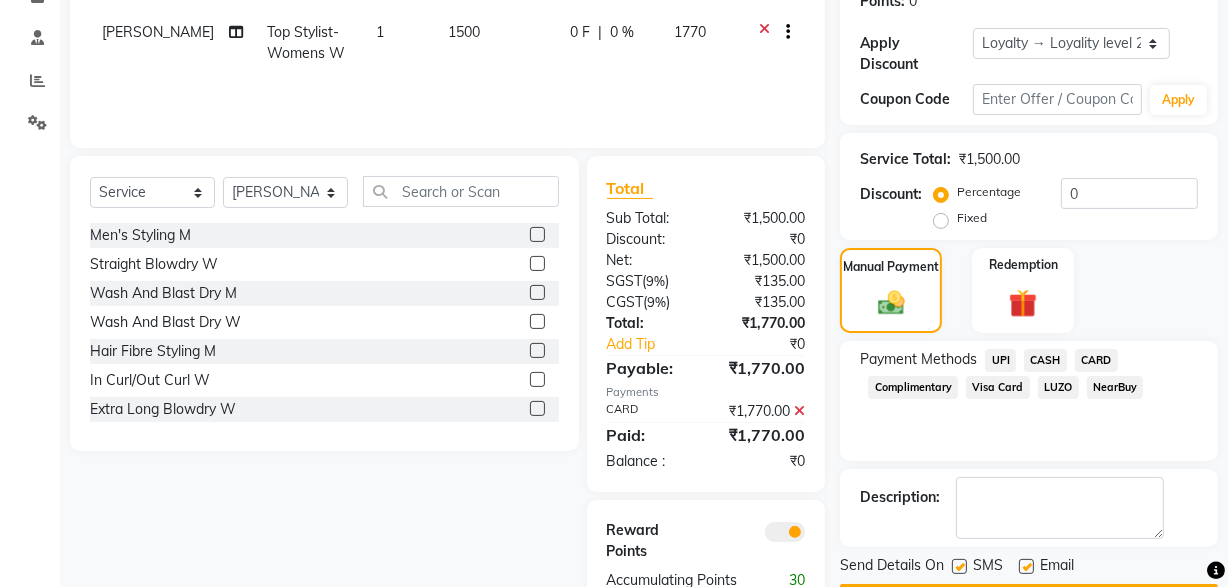 click 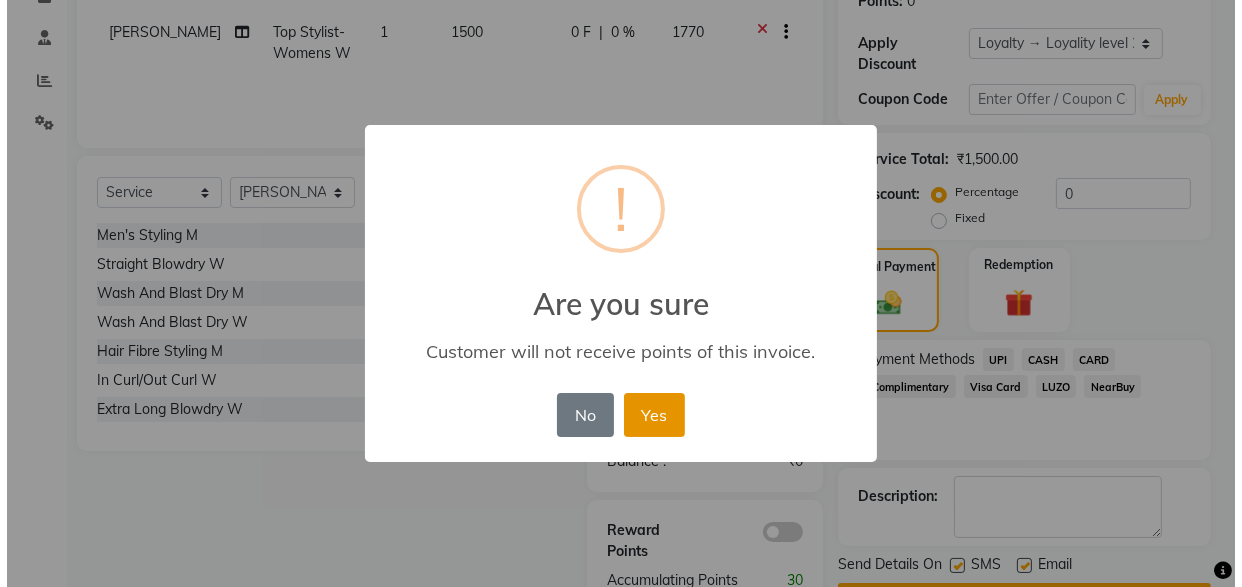 scroll, scrollTop: 395, scrollLeft: 0, axis: vertical 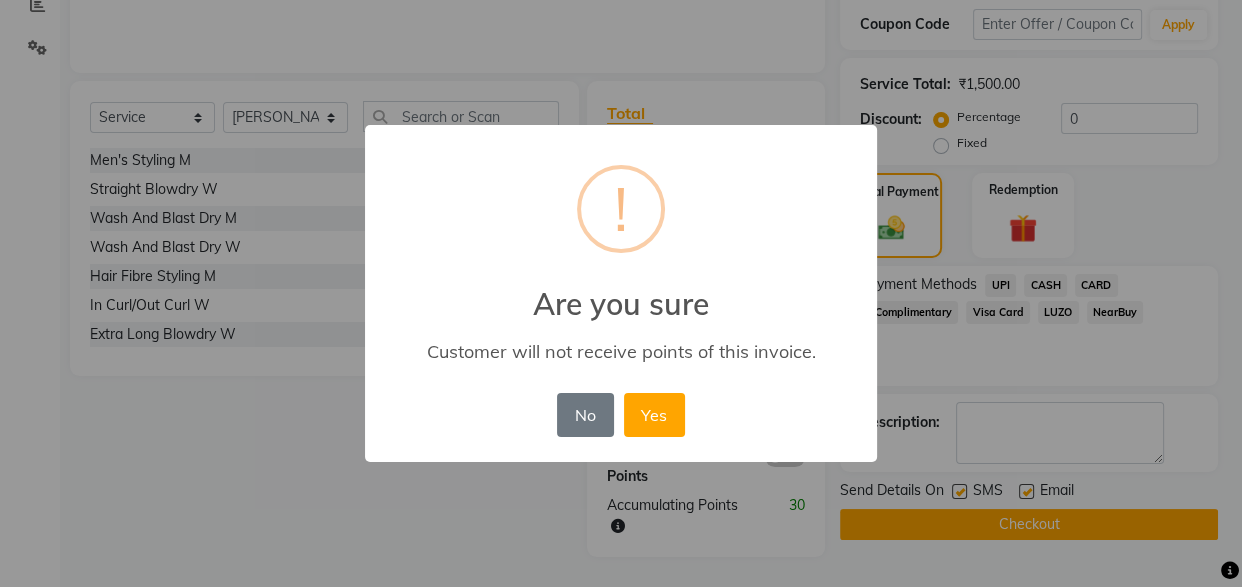 drag, startPoint x: 660, startPoint y: 412, endPoint x: 992, endPoint y: 507, distance: 345.3245 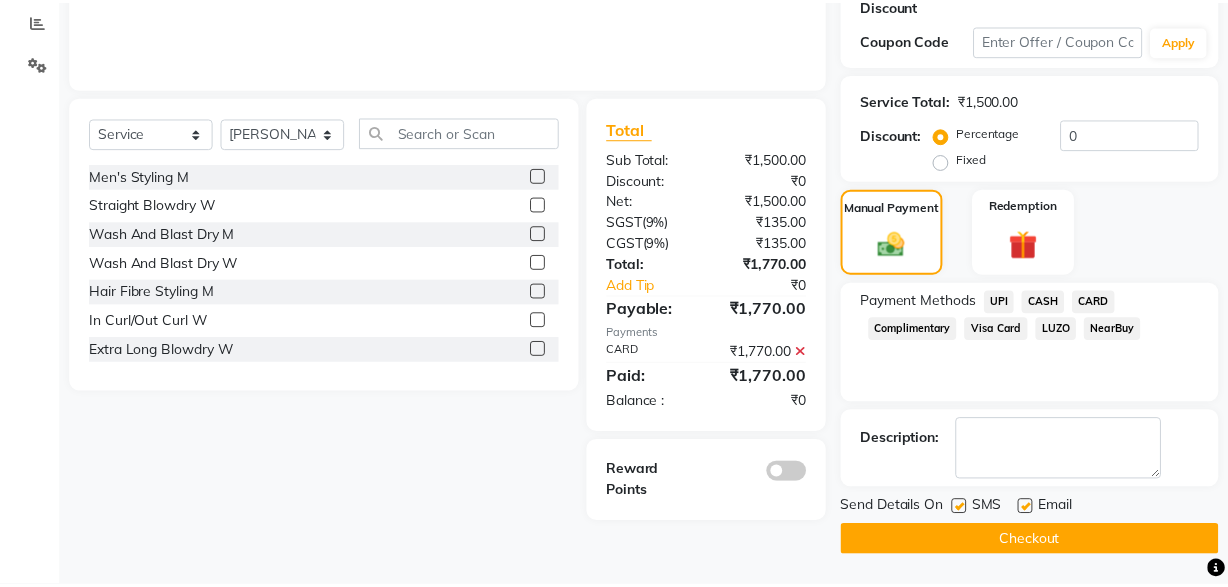 scroll, scrollTop: 377, scrollLeft: 0, axis: vertical 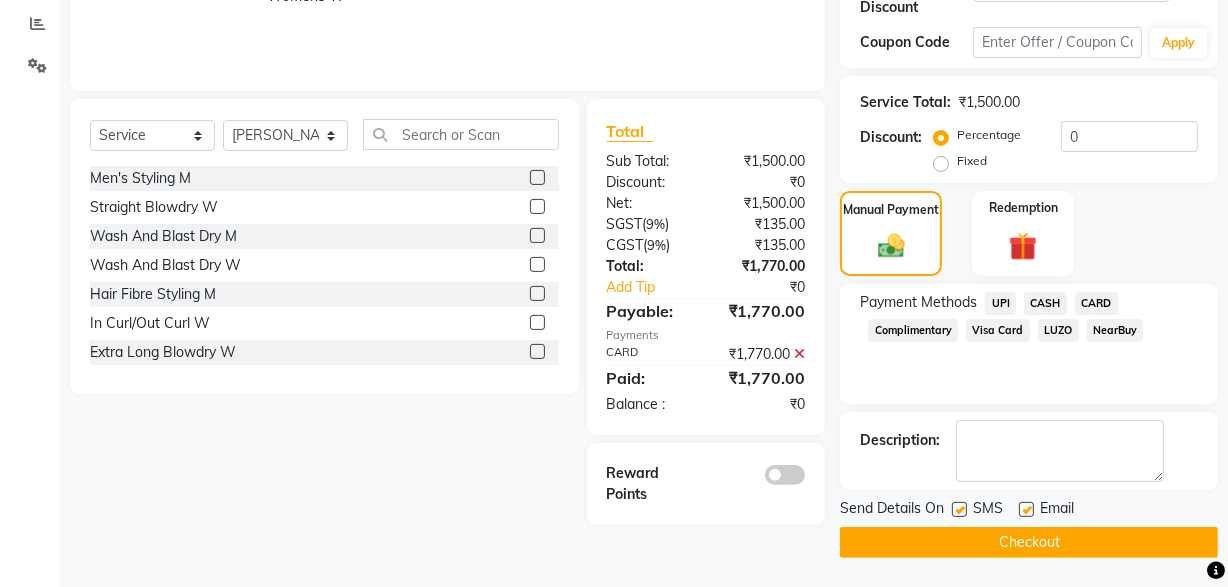 click 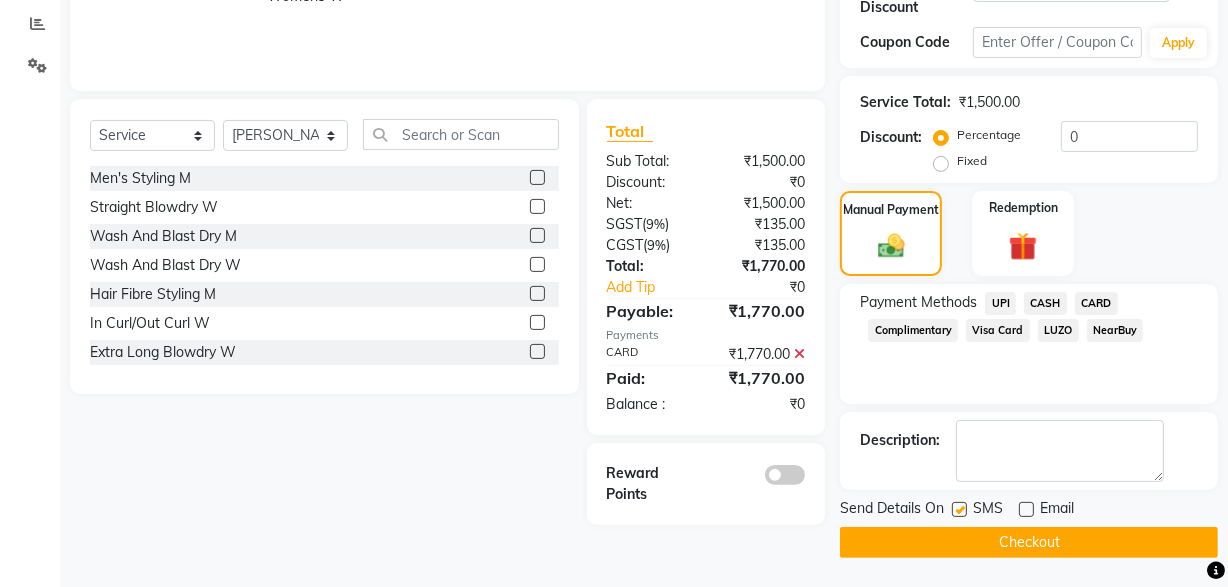 click on "Checkout" 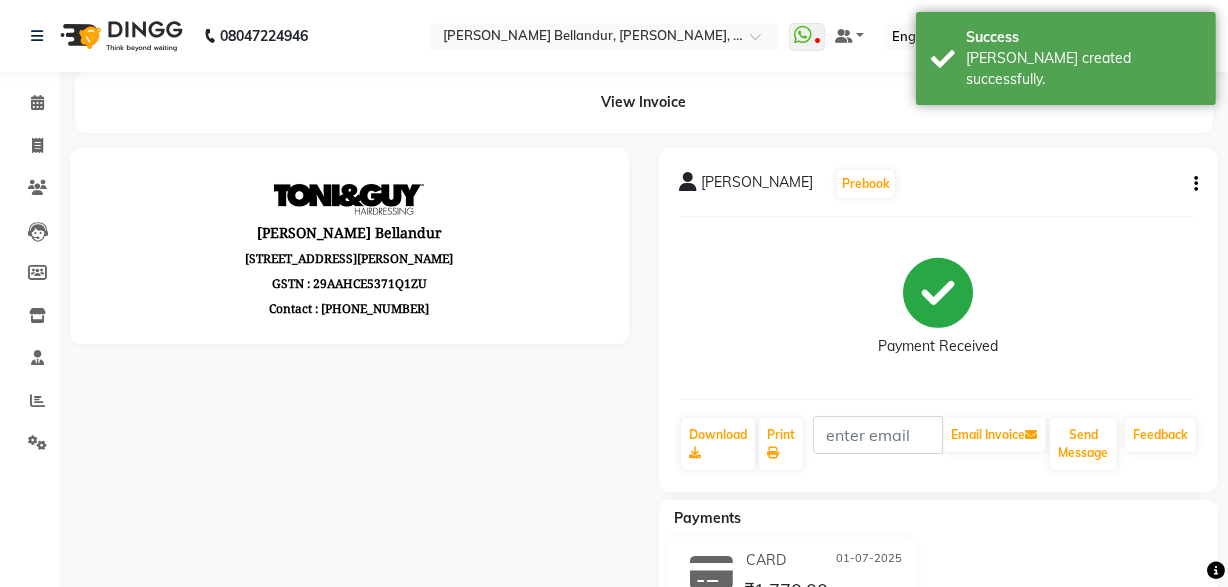 scroll, scrollTop: 0, scrollLeft: 0, axis: both 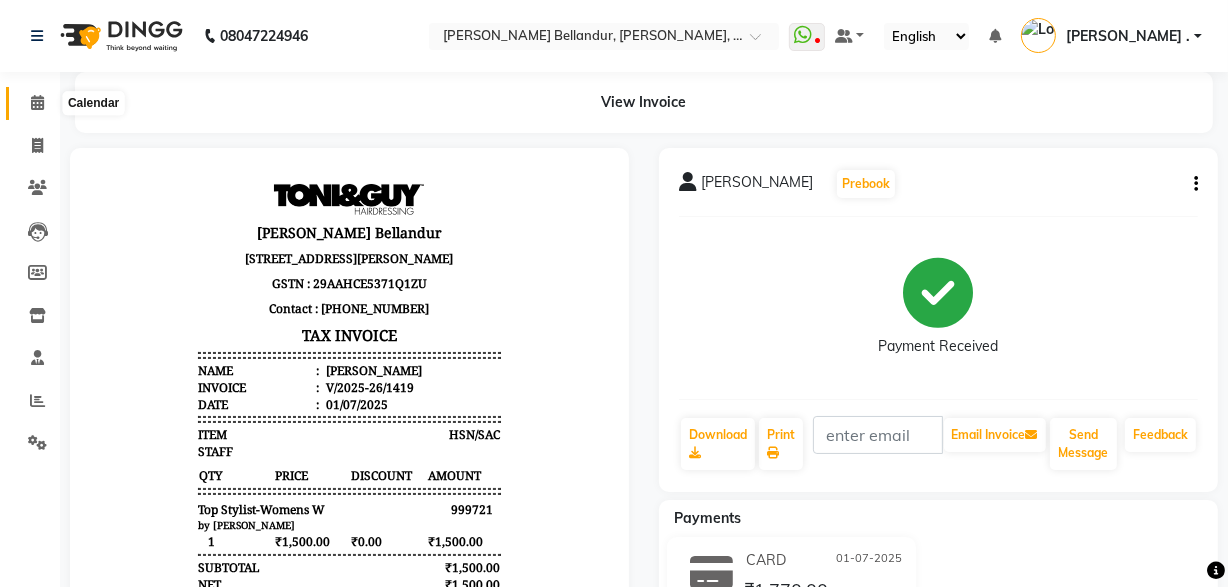 click 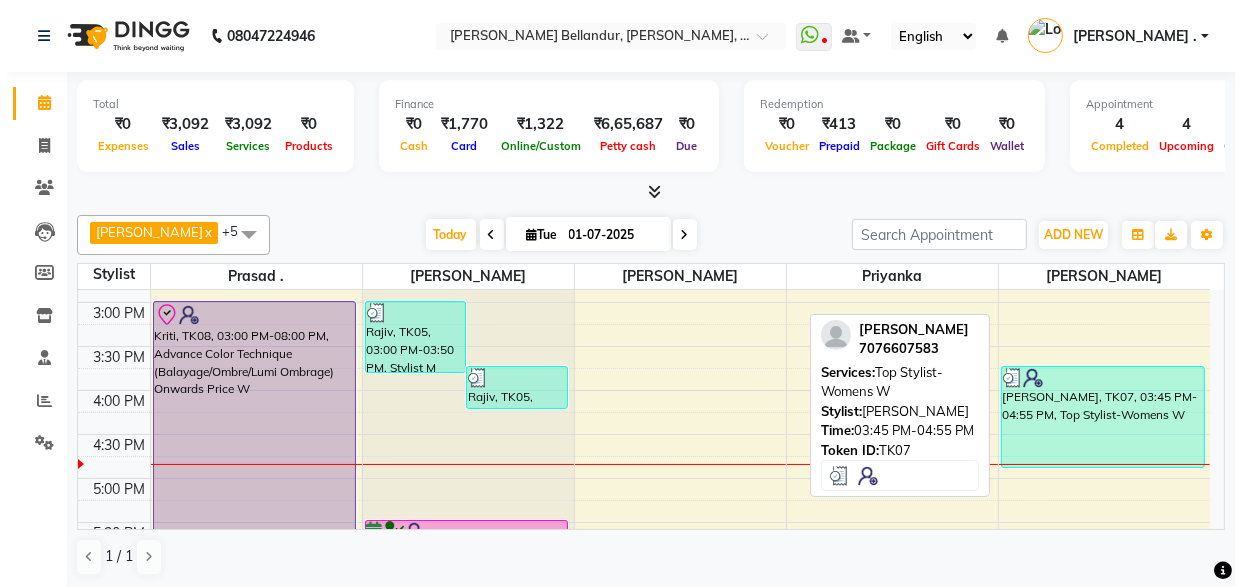 scroll, scrollTop: 460, scrollLeft: 0, axis: vertical 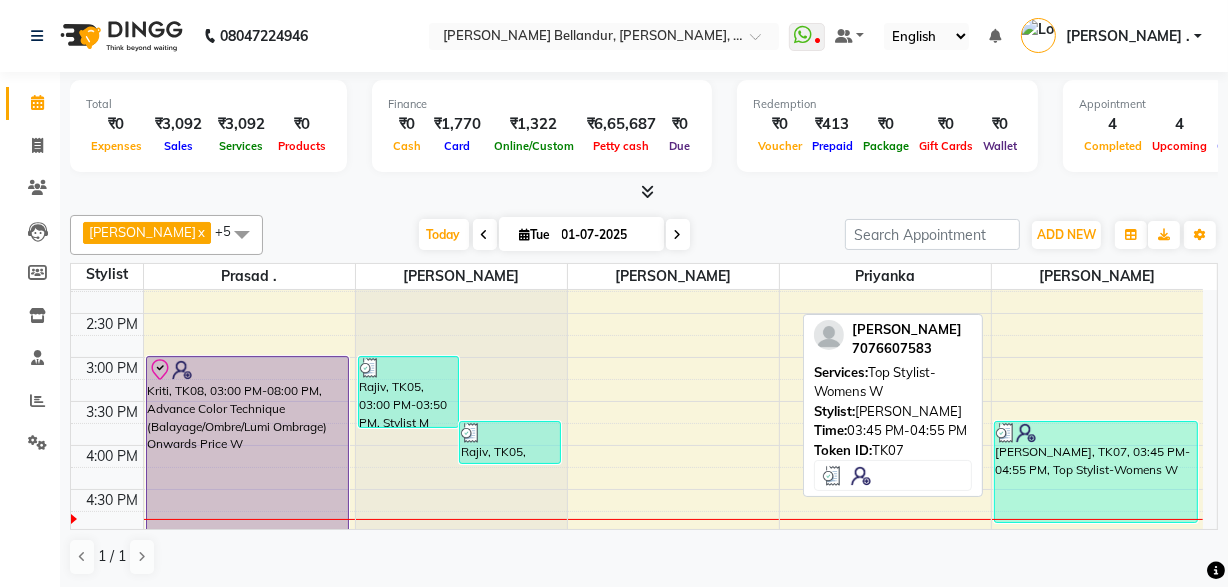 click on "Sanah Gupta, TK07, 03:45 PM-04:55 PM, Top Stylist-Womens W" at bounding box center (1096, 472) 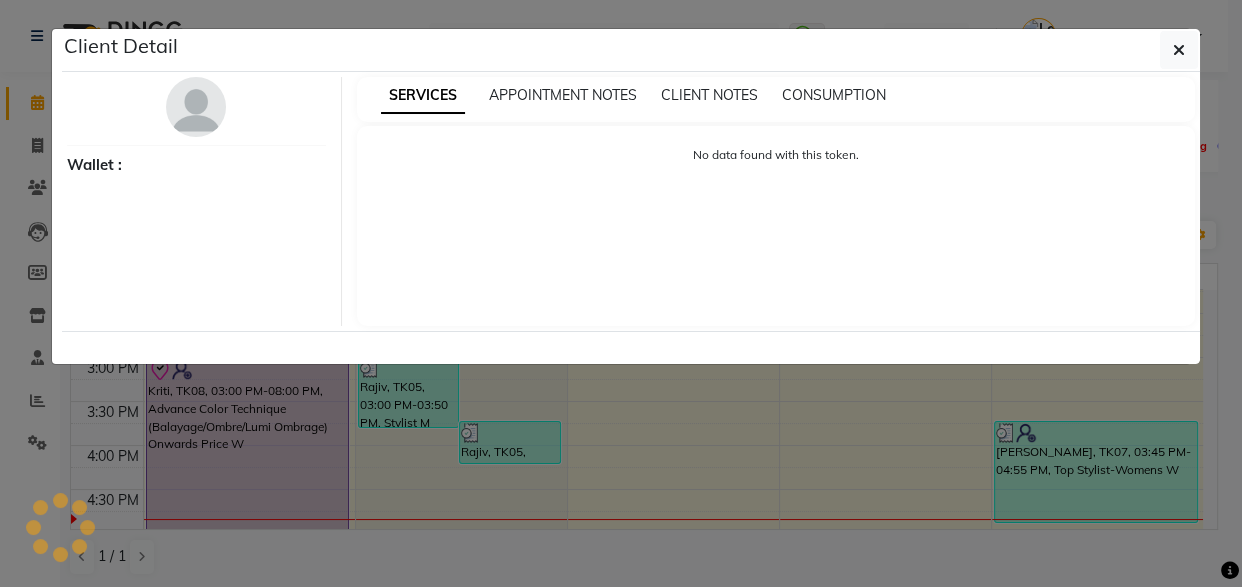 select on "3" 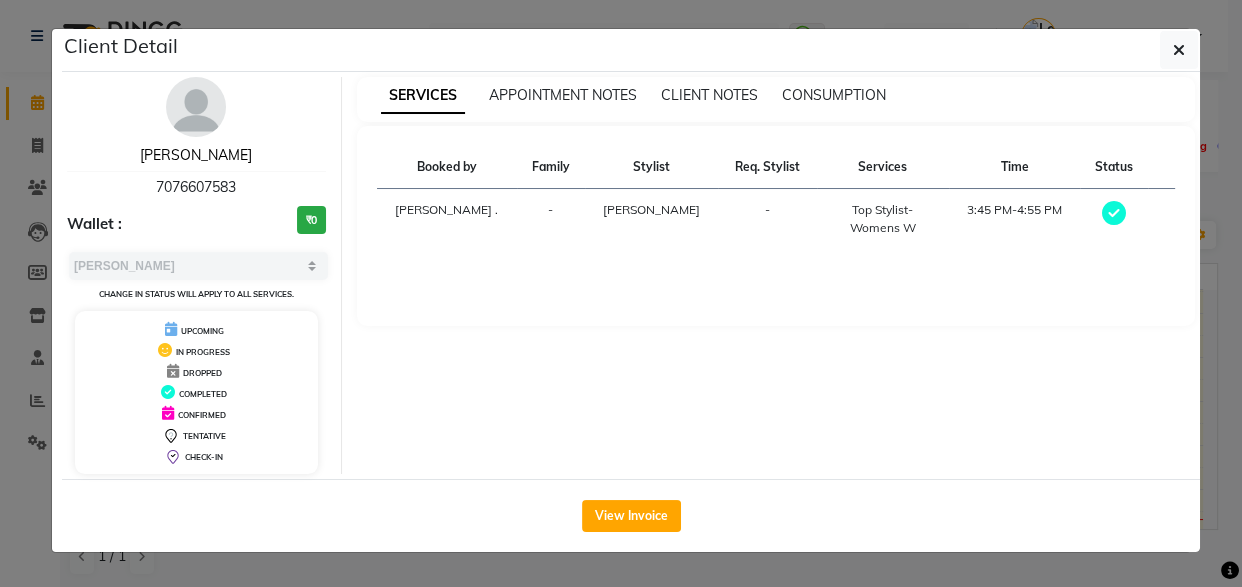 click on "[PERSON_NAME]" at bounding box center [196, 155] 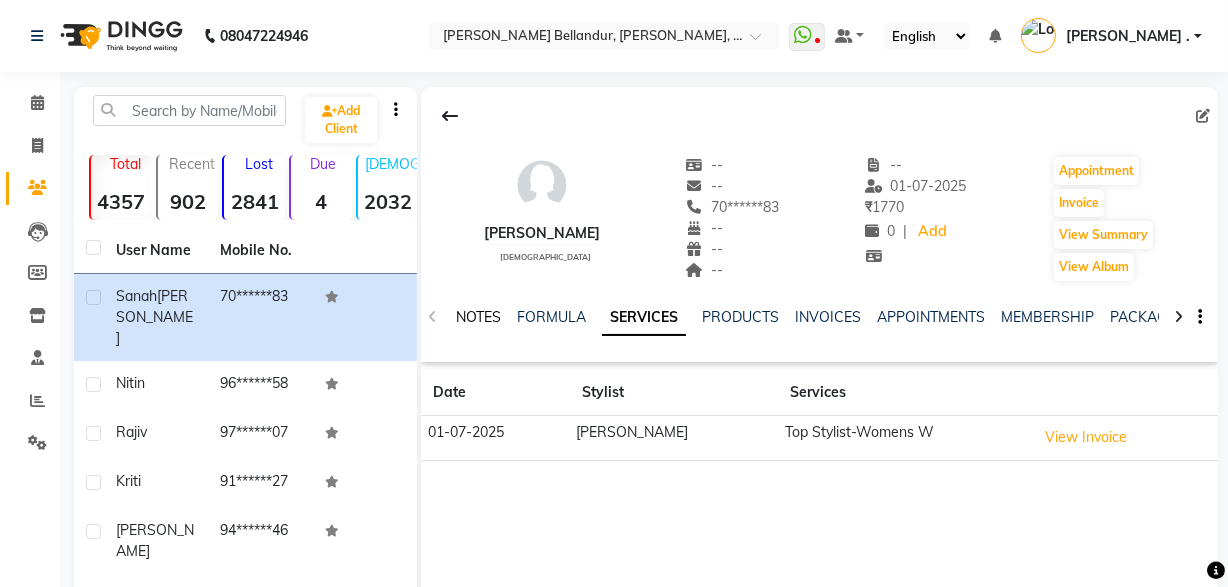 click on "NOTES" 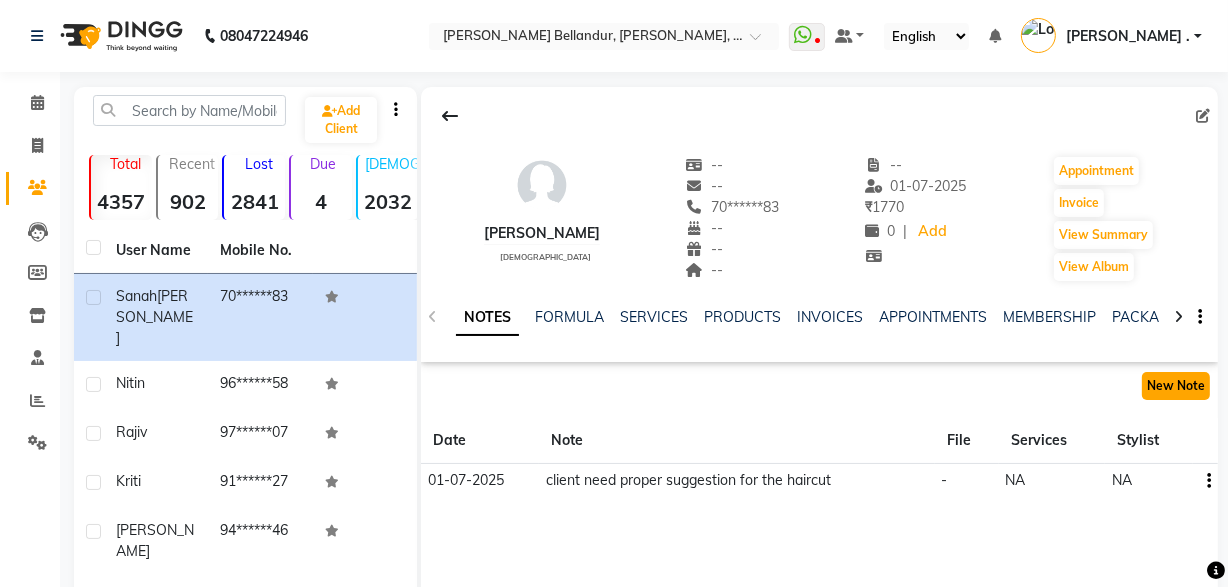 click on "New Note" 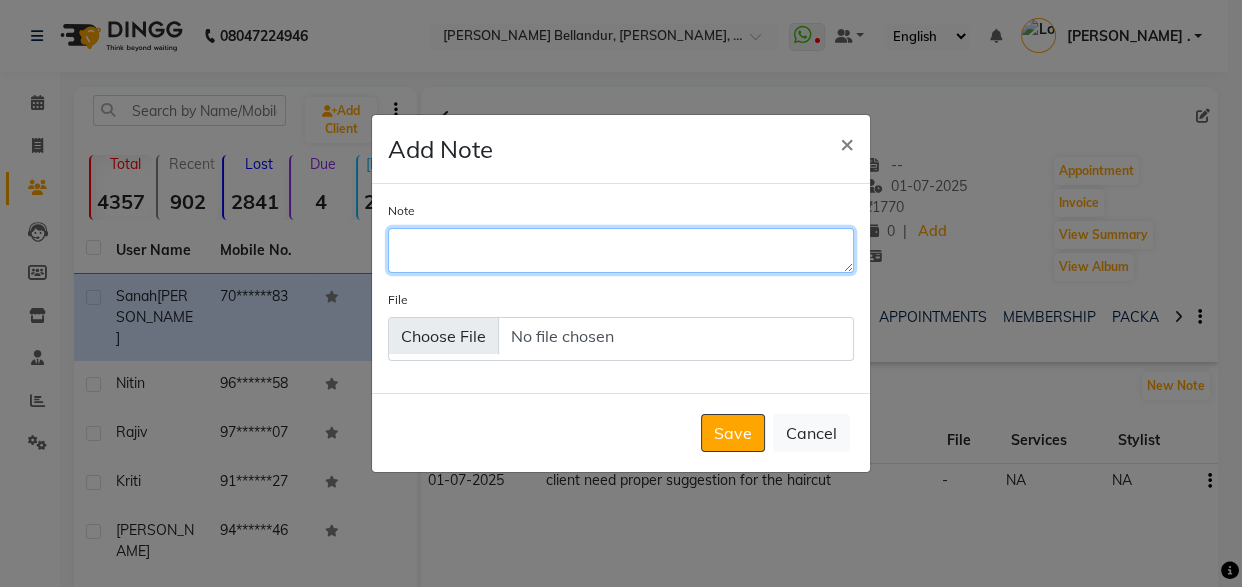 click on "Note" at bounding box center (621, 250) 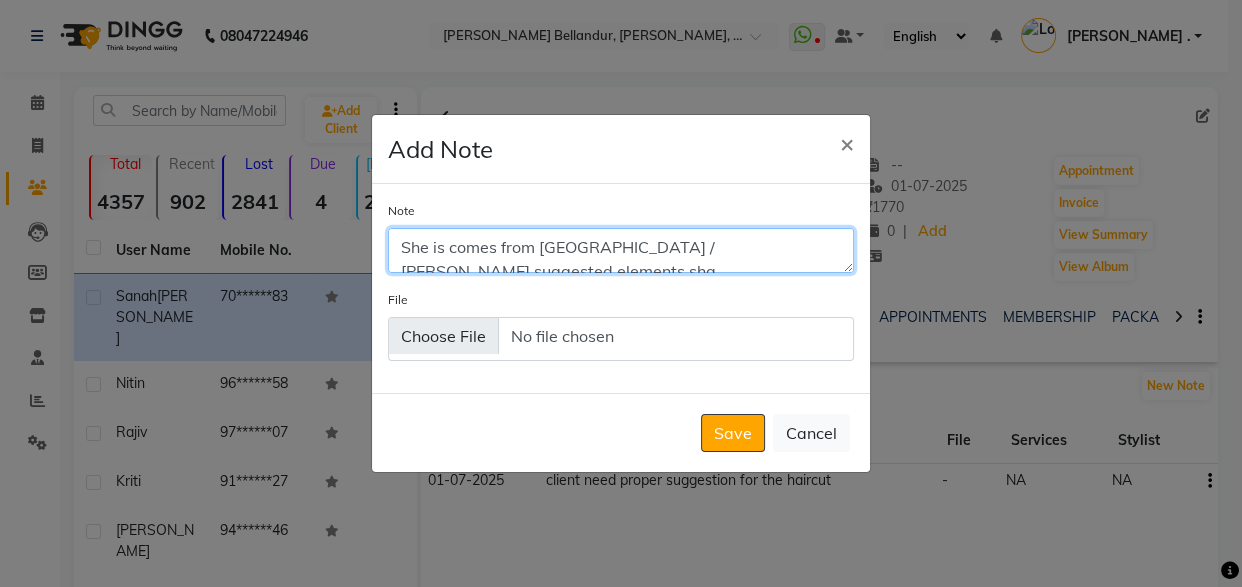 scroll, scrollTop: 10, scrollLeft: 0, axis: vertical 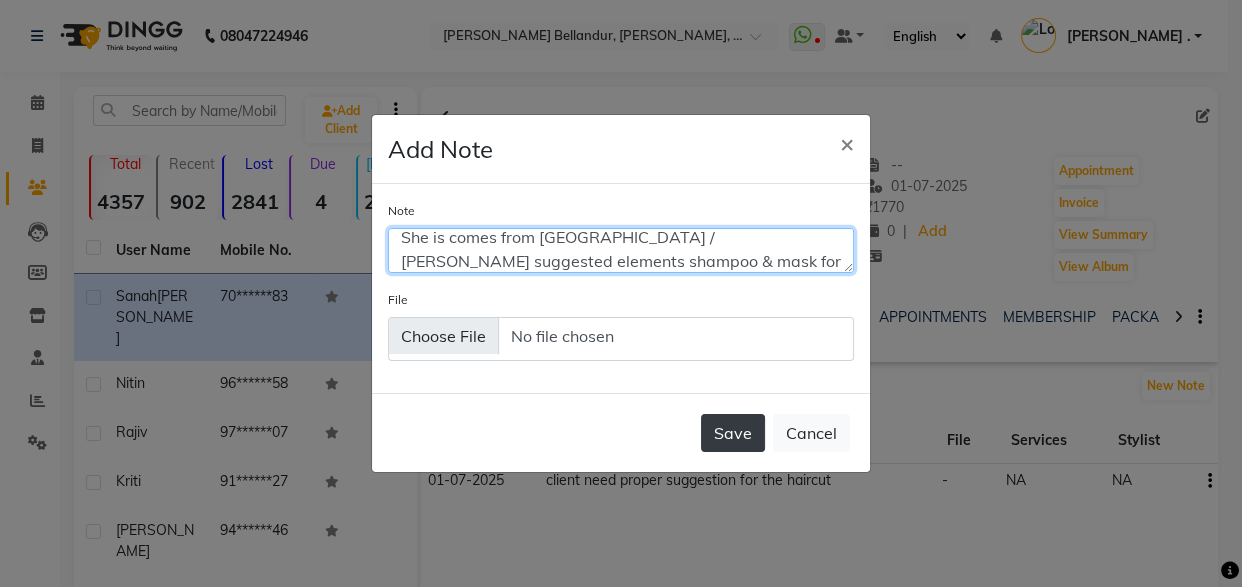 type on "She is comes from bellandur / aftab suggested elements shampoo & mask for homecare" 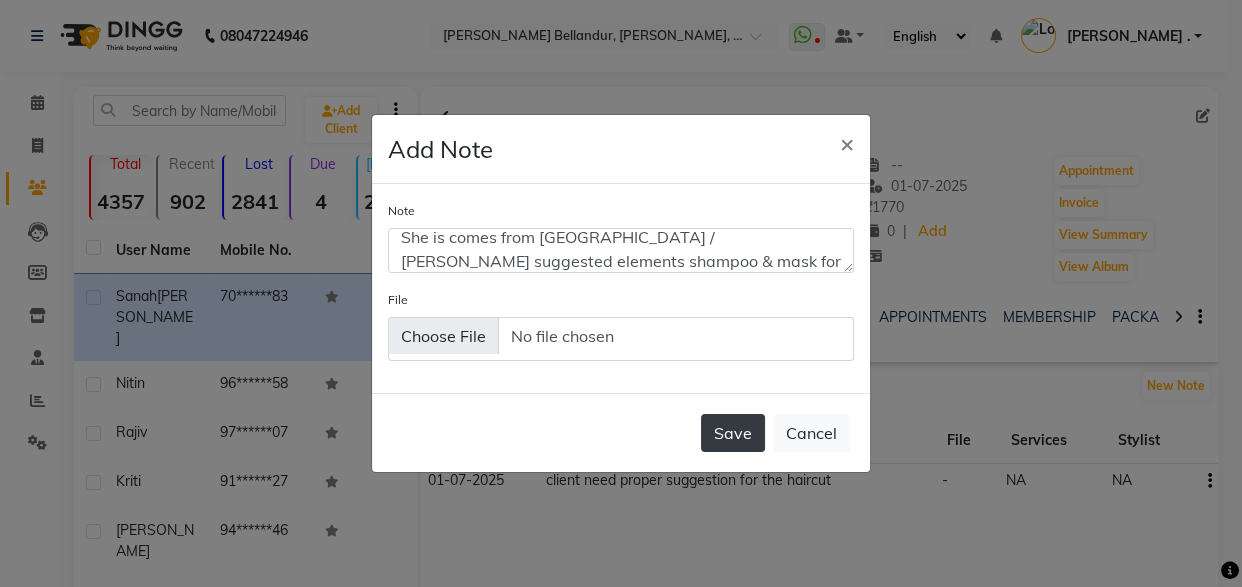 click on "Save" 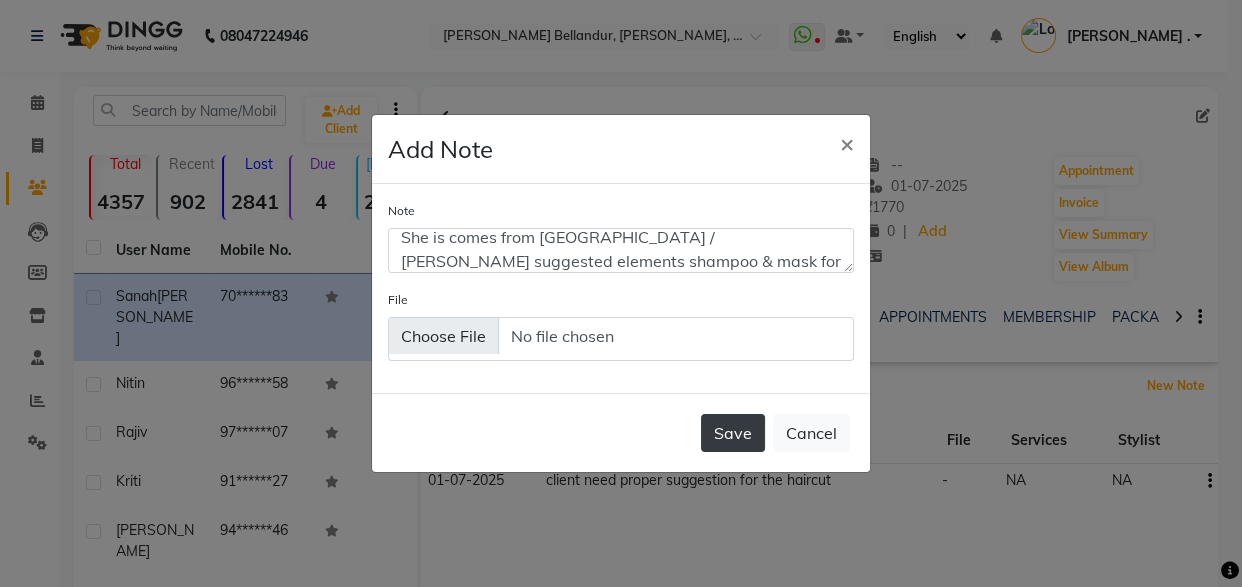 type 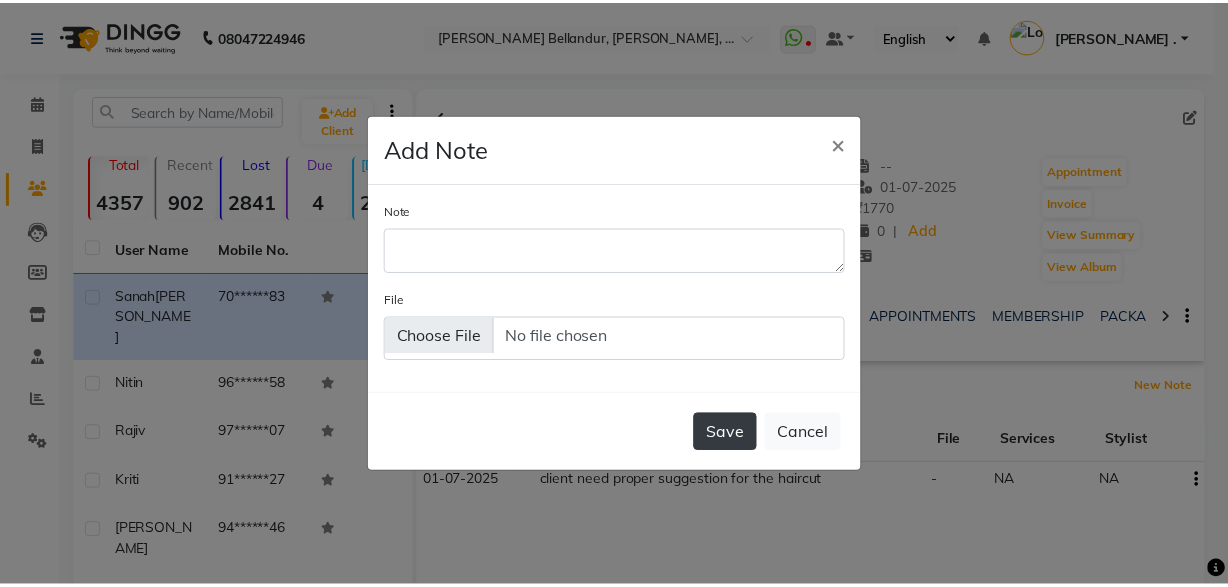 scroll, scrollTop: 0, scrollLeft: 0, axis: both 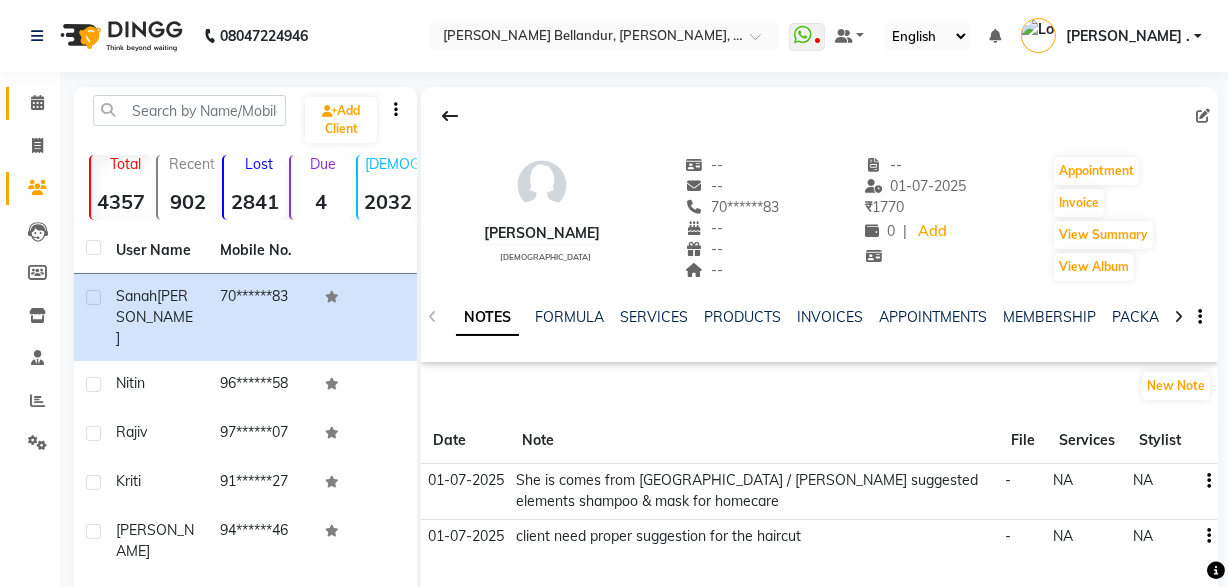 click 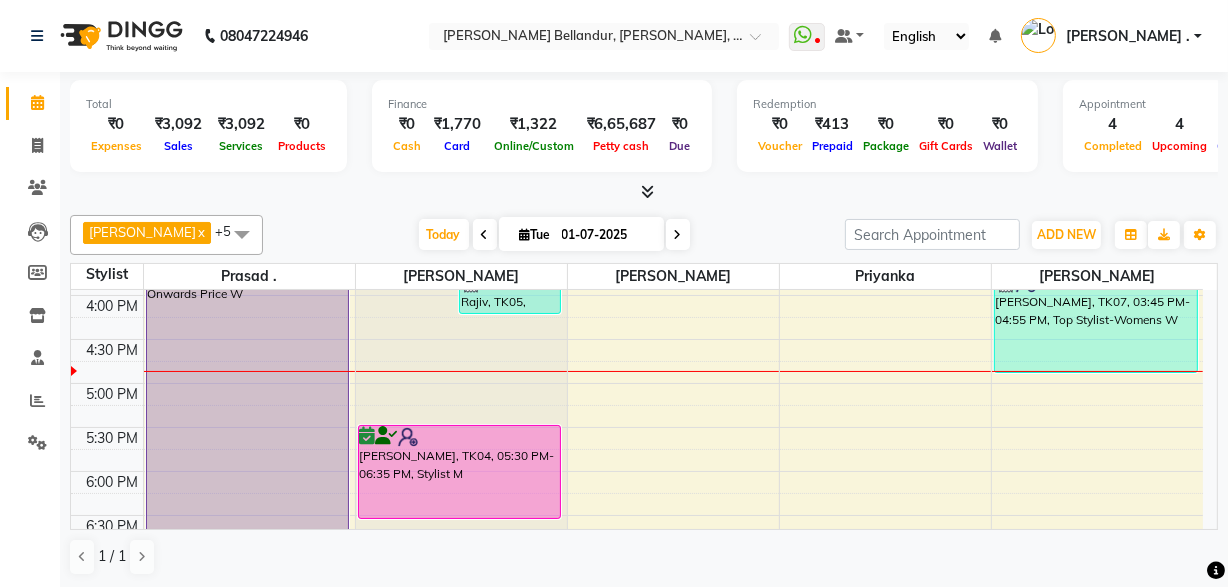 scroll, scrollTop: 646, scrollLeft: 0, axis: vertical 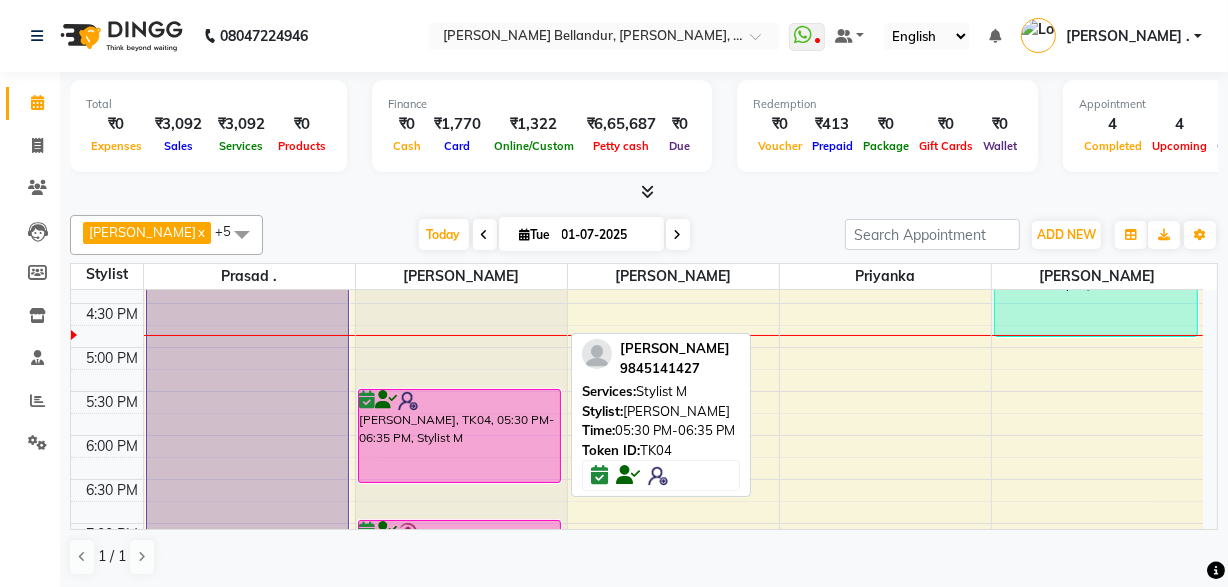 click on "[PERSON_NAME], TK04, 05:30 PM-06:35 PM, Stylist M" at bounding box center (460, 436) 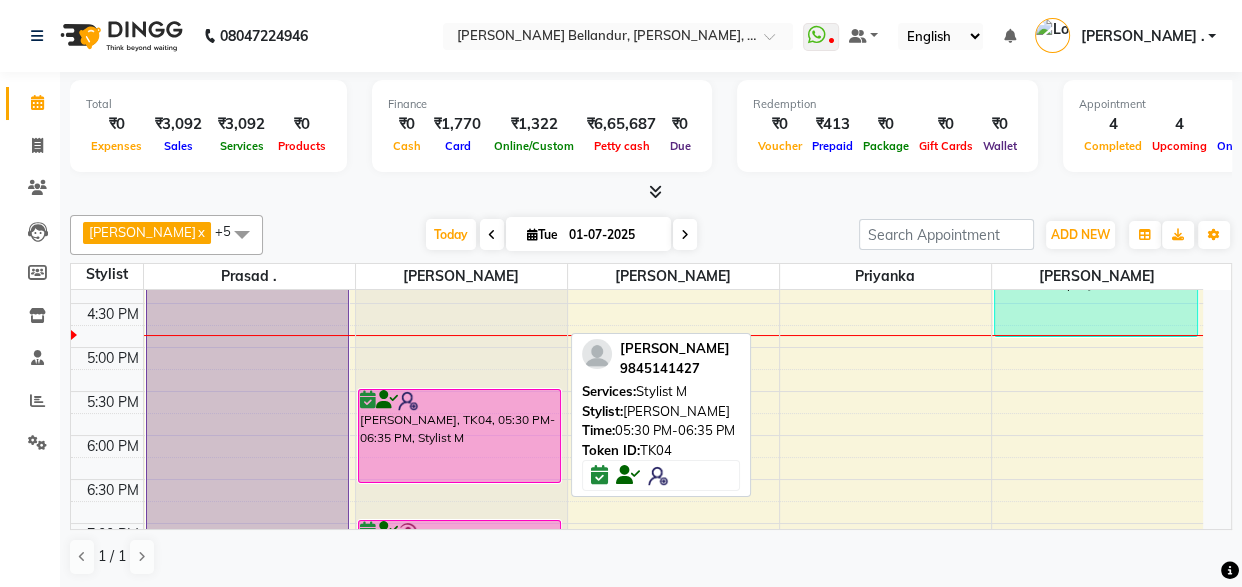 select on "6" 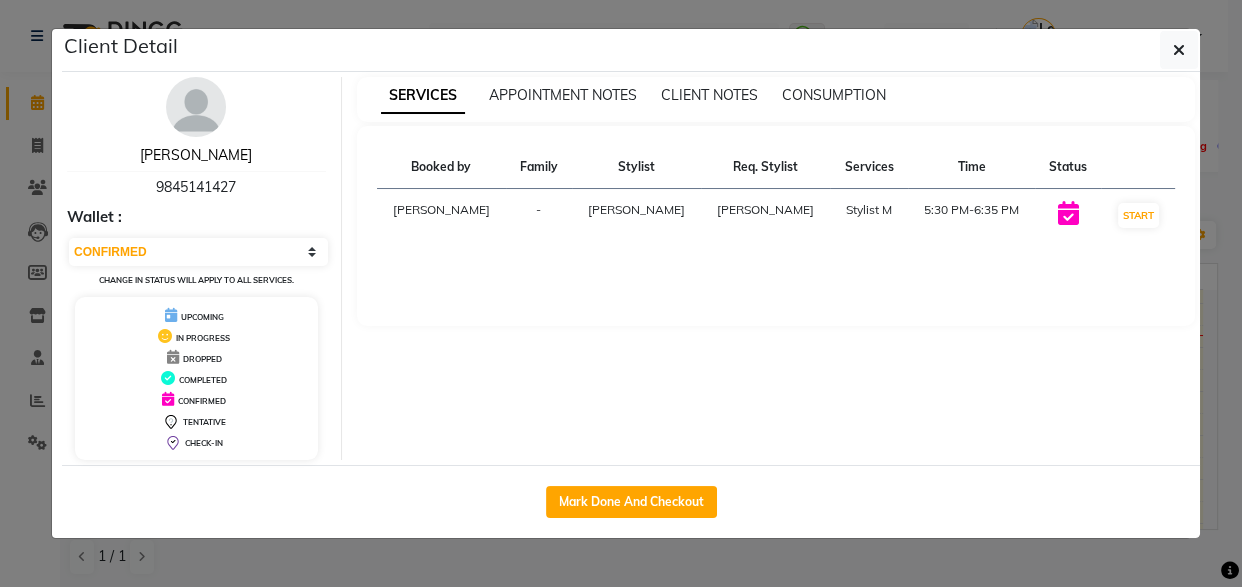 click on "[PERSON_NAME]" at bounding box center (196, 155) 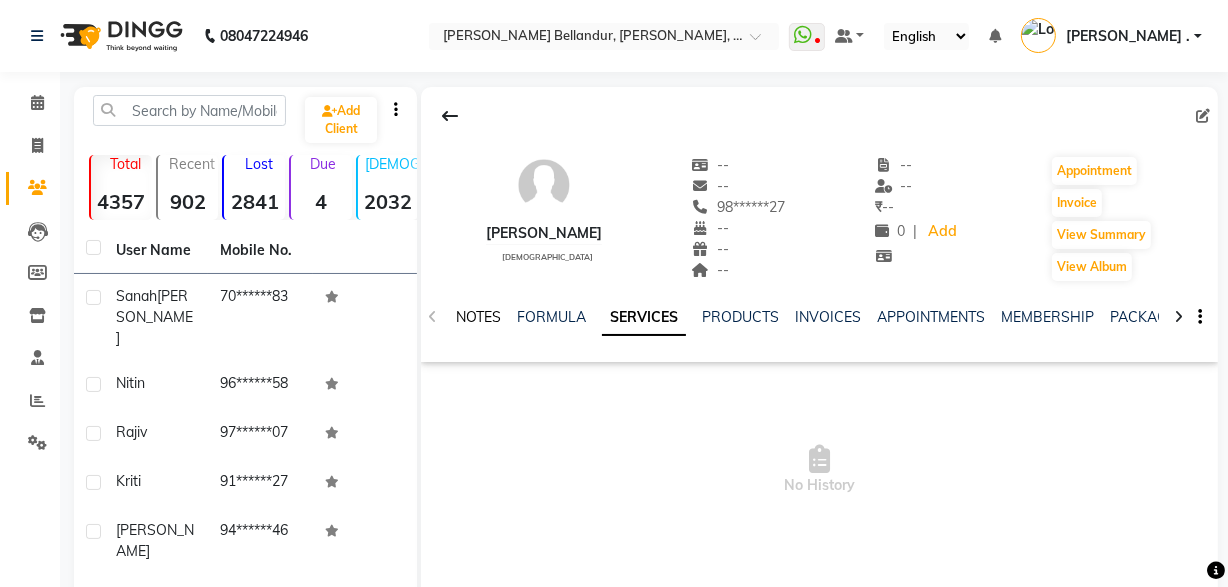 click on "NOTES" 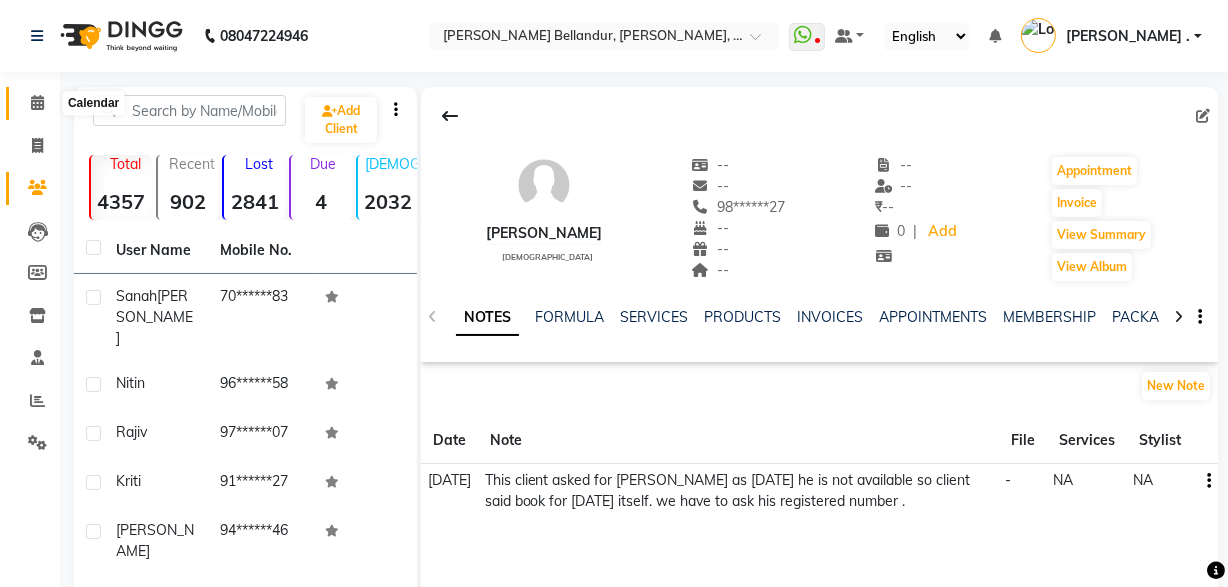 click 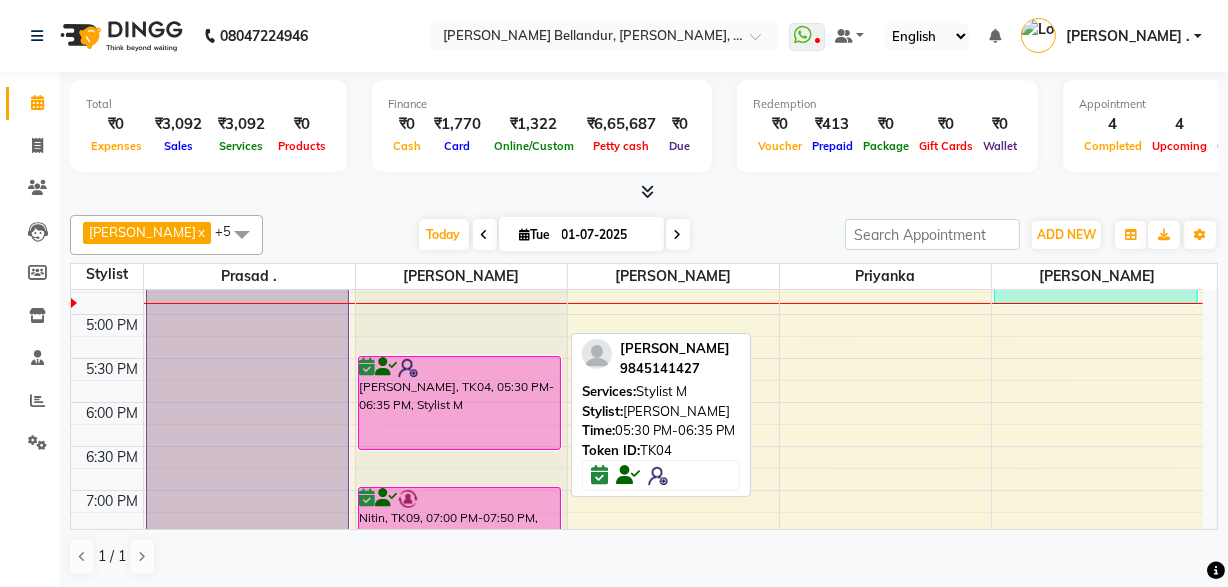 scroll, scrollTop: 680, scrollLeft: 0, axis: vertical 